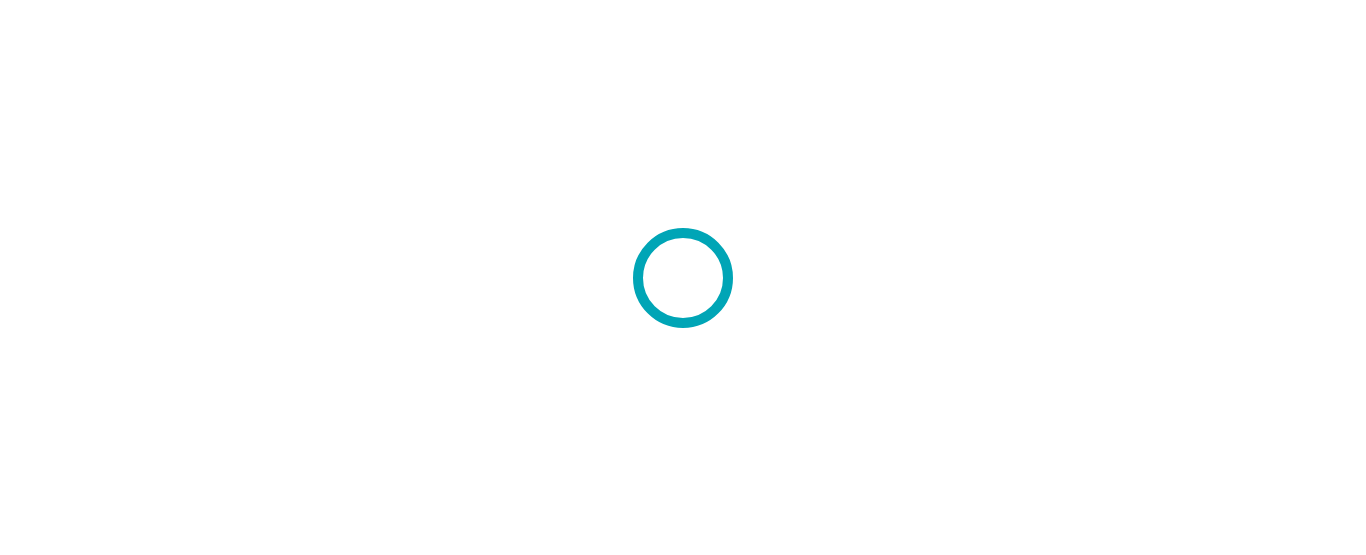 scroll, scrollTop: 0, scrollLeft: 0, axis: both 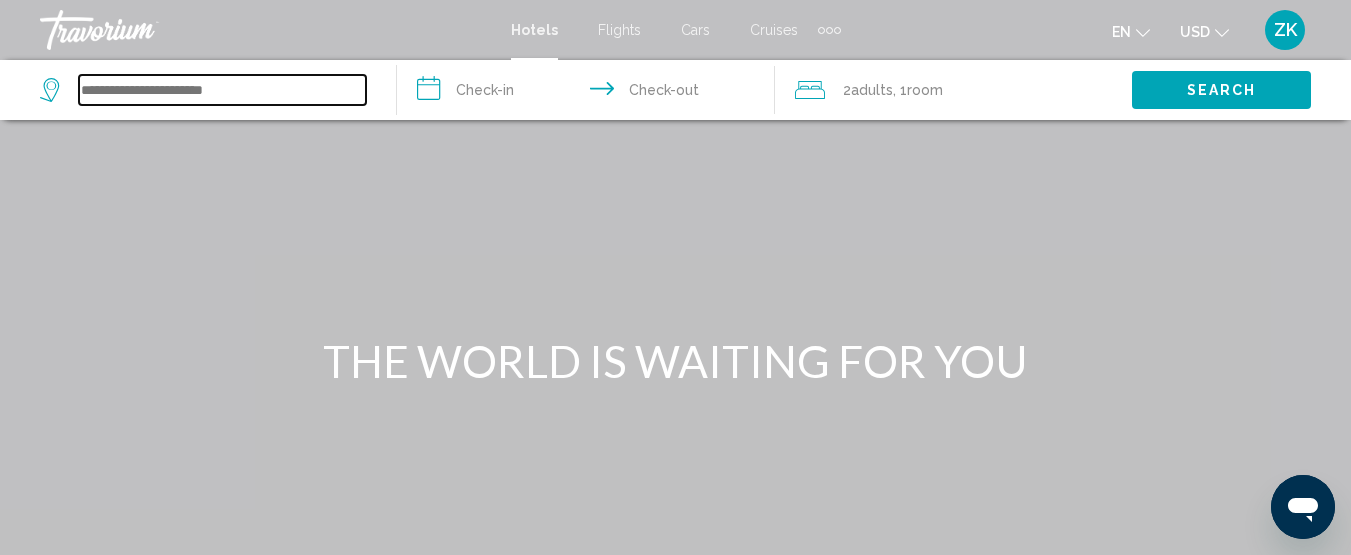 click at bounding box center (222, 90) 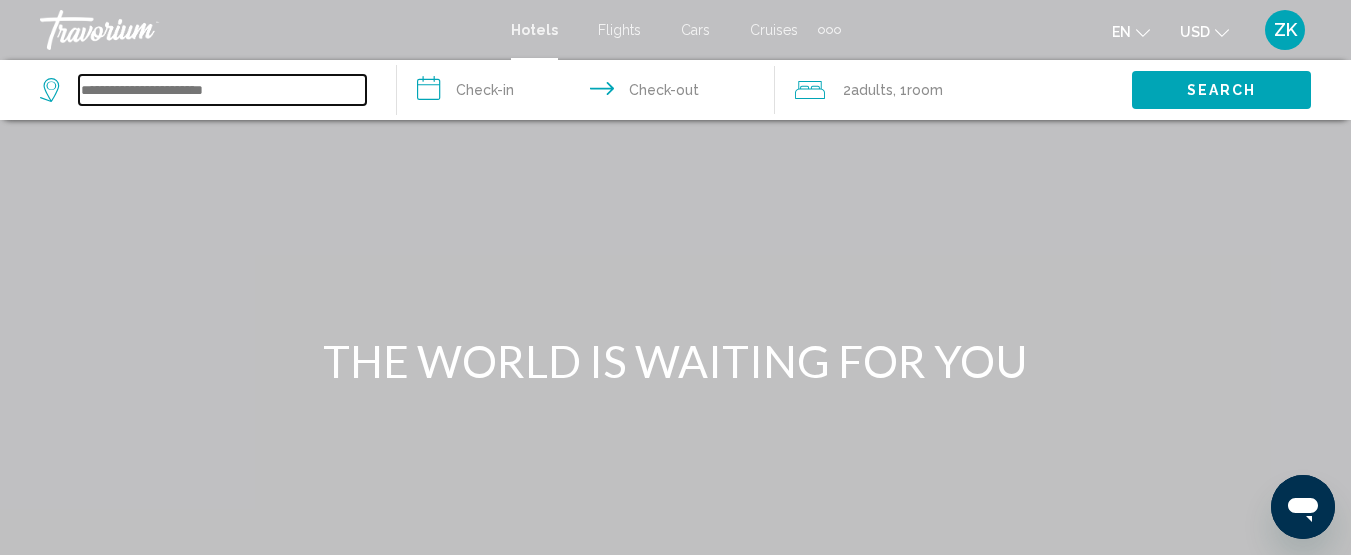 click at bounding box center [222, 90] 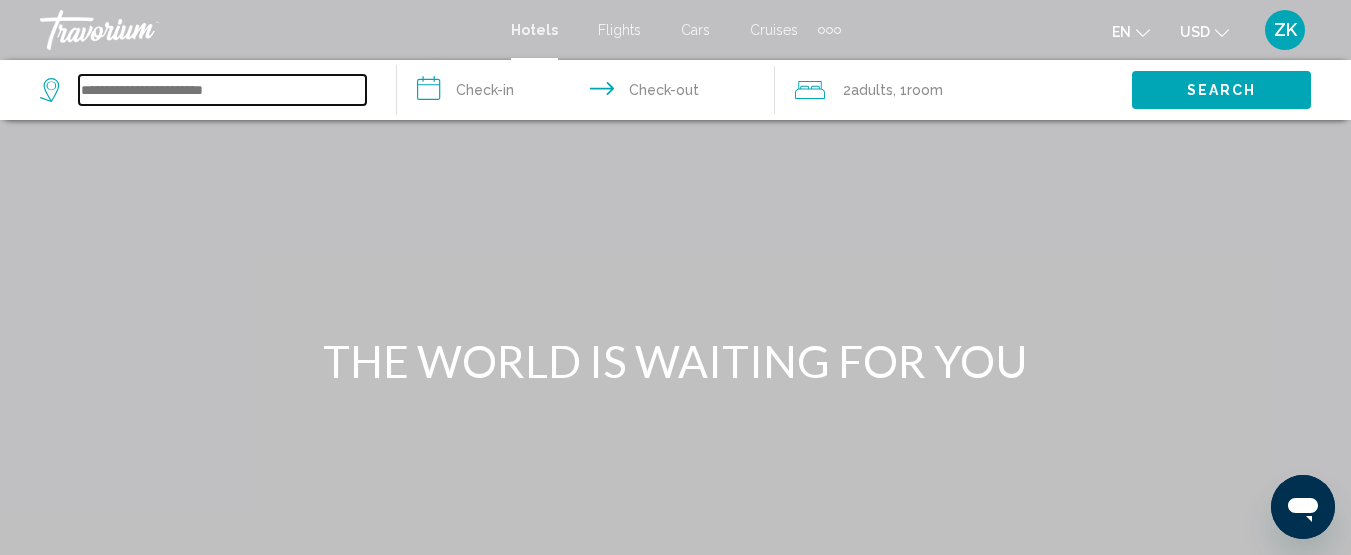 paste on "**********" 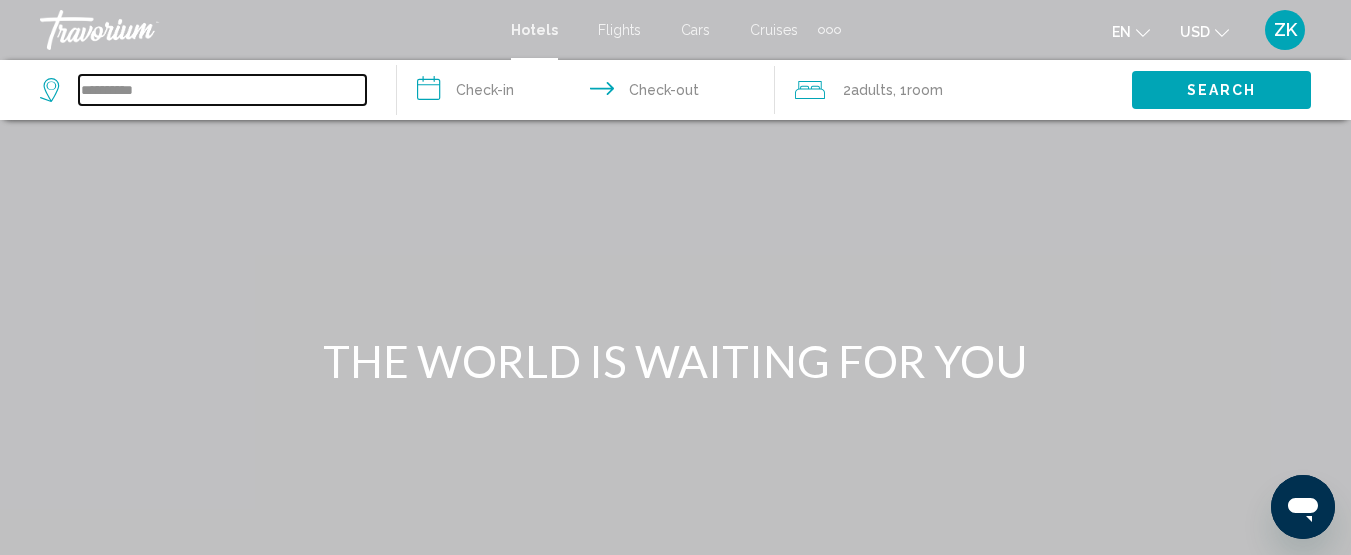type on "**********" 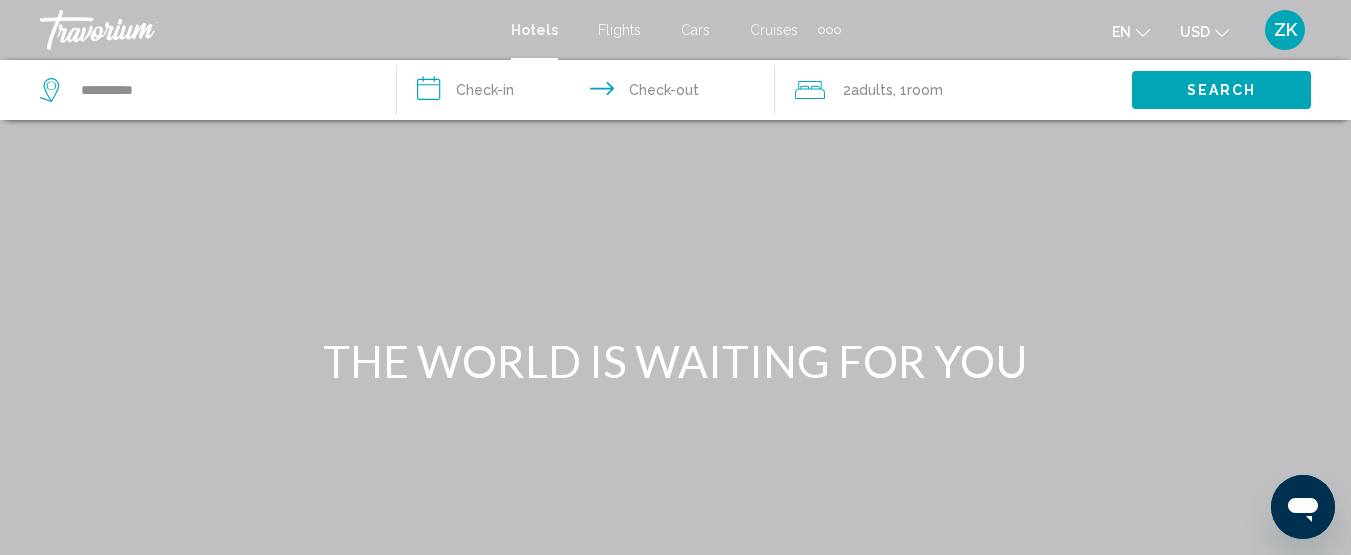 click on "**********" at bounding box center [589, 93] 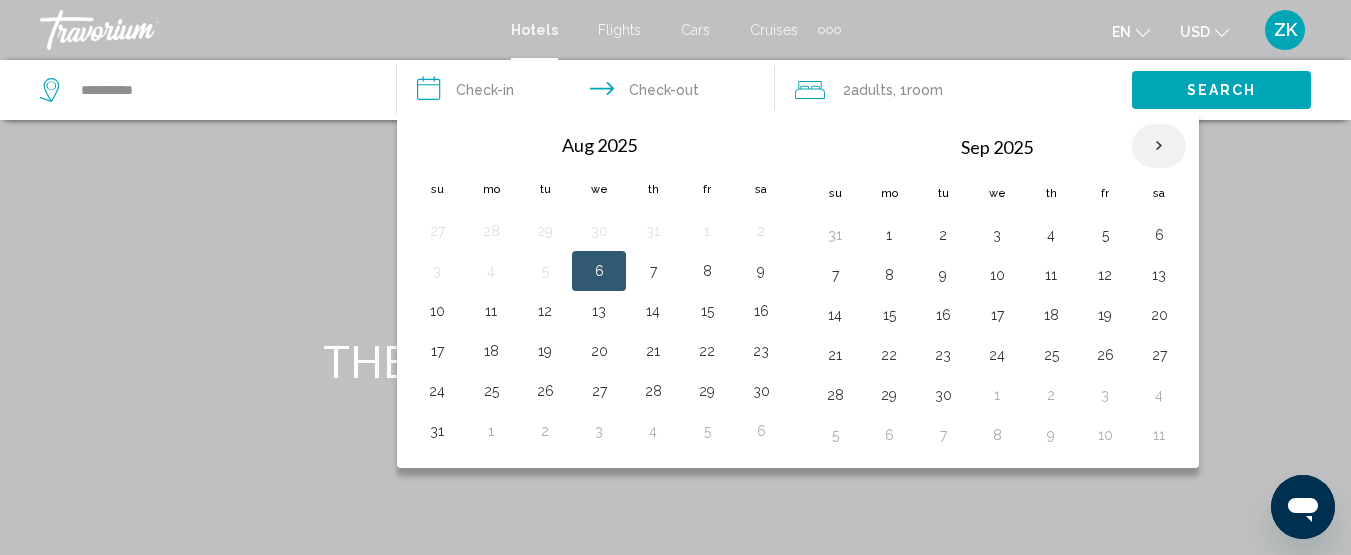 click at bounding box center [1159, 146] 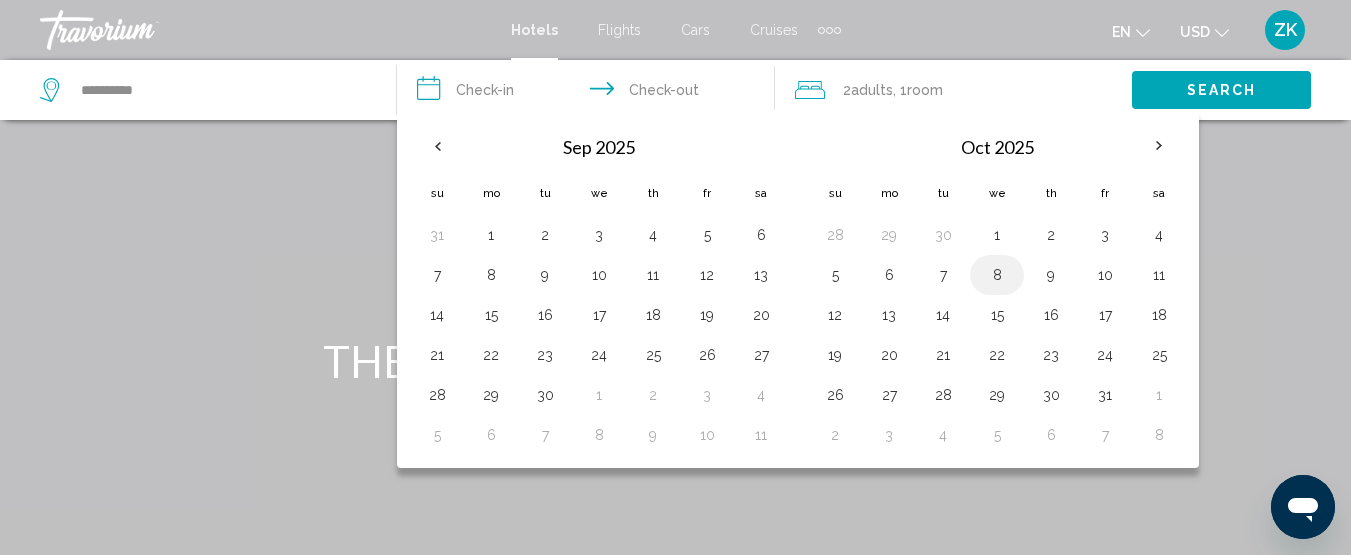 click on "8" at bounding box center (997, 275) 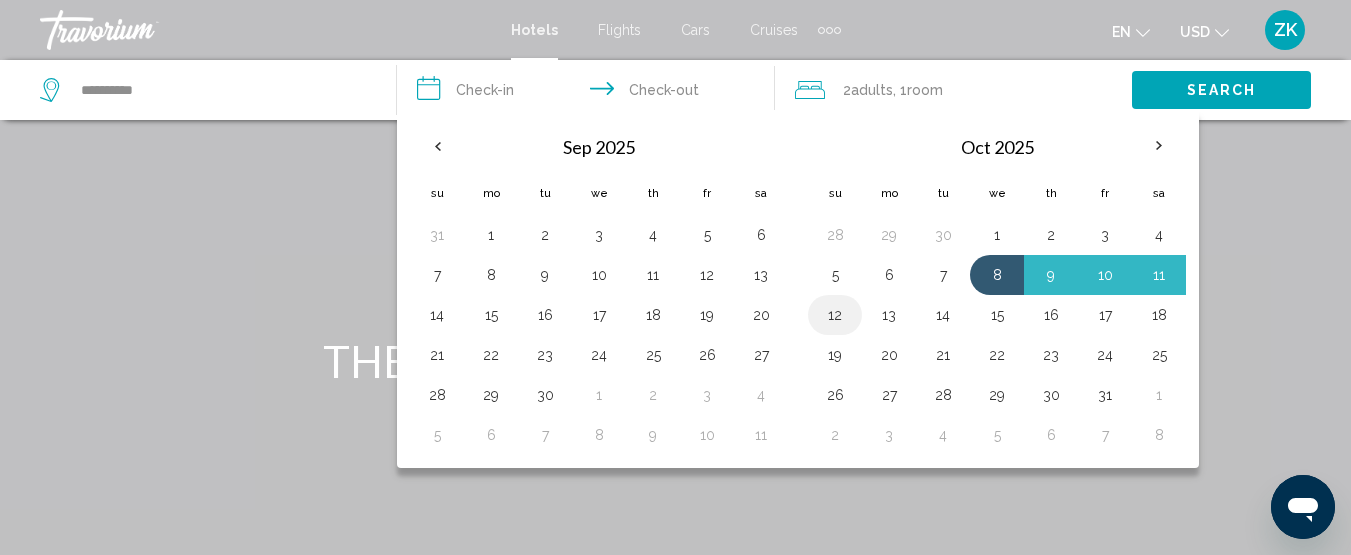 click on "12" at bounding box center (835, 315) 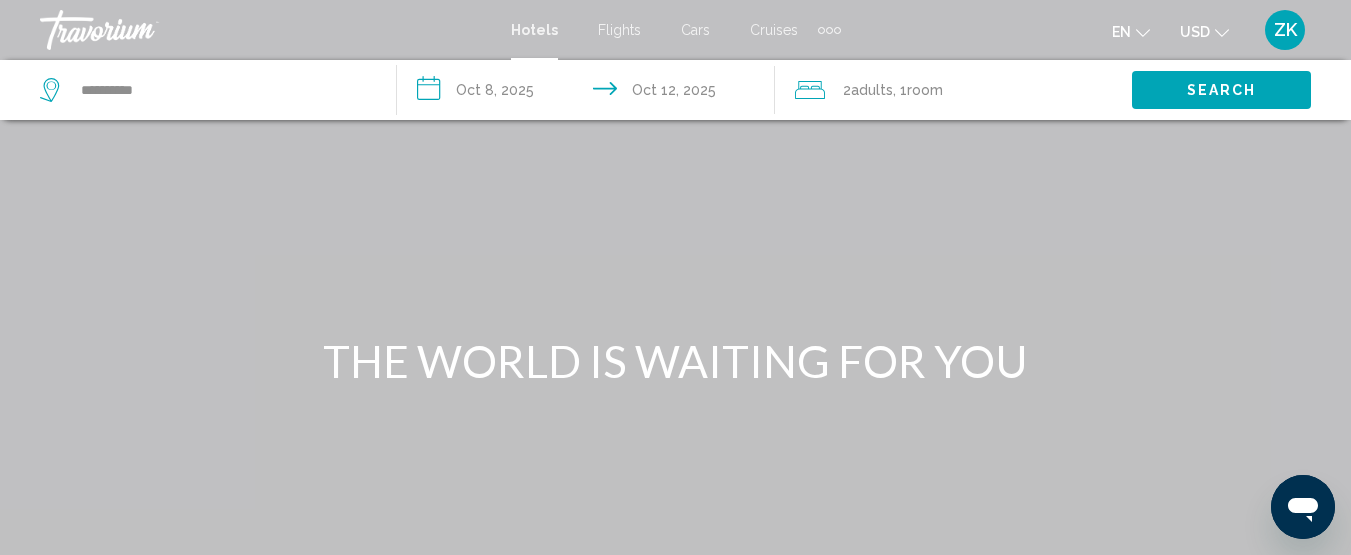 click on "2  Adult Adults , 1  Room rooms" 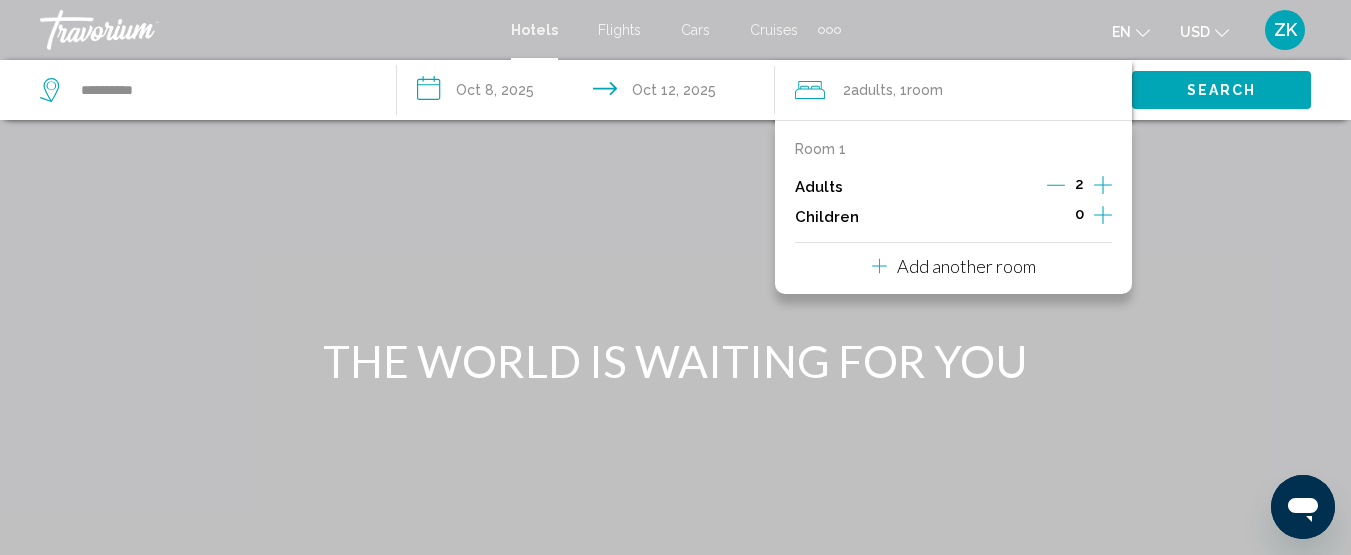 click 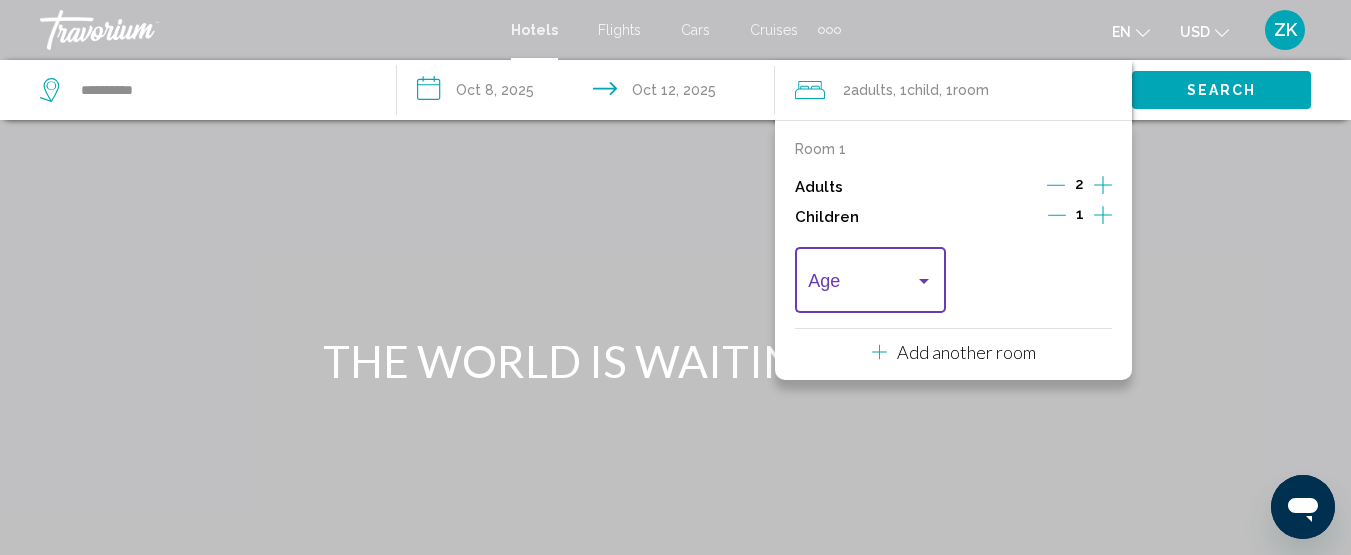 click at bounding box center (924, 281) 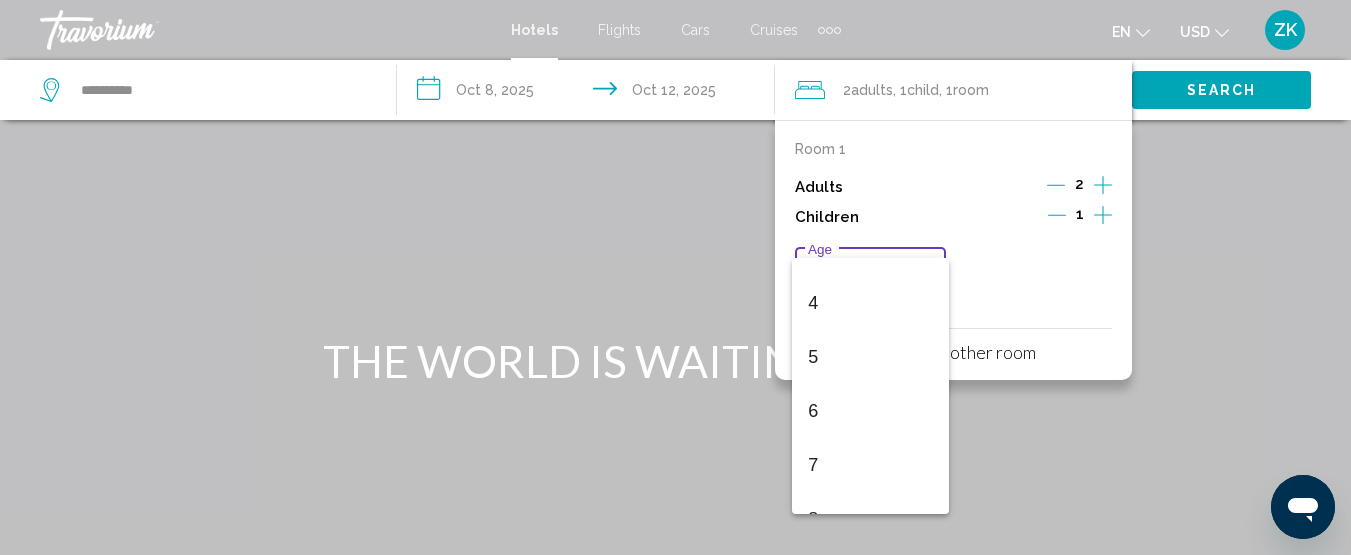scroll, scrollTop: 200, scrollLeft: 0, axis: vertical 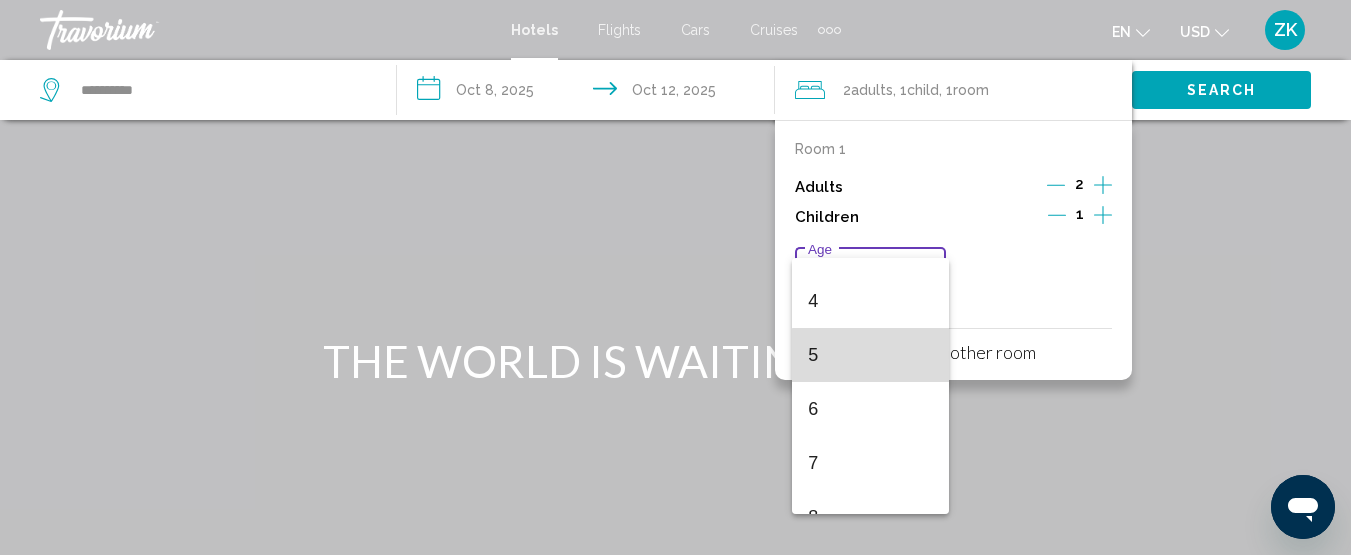click on "5" at bounding box center [870, 355] 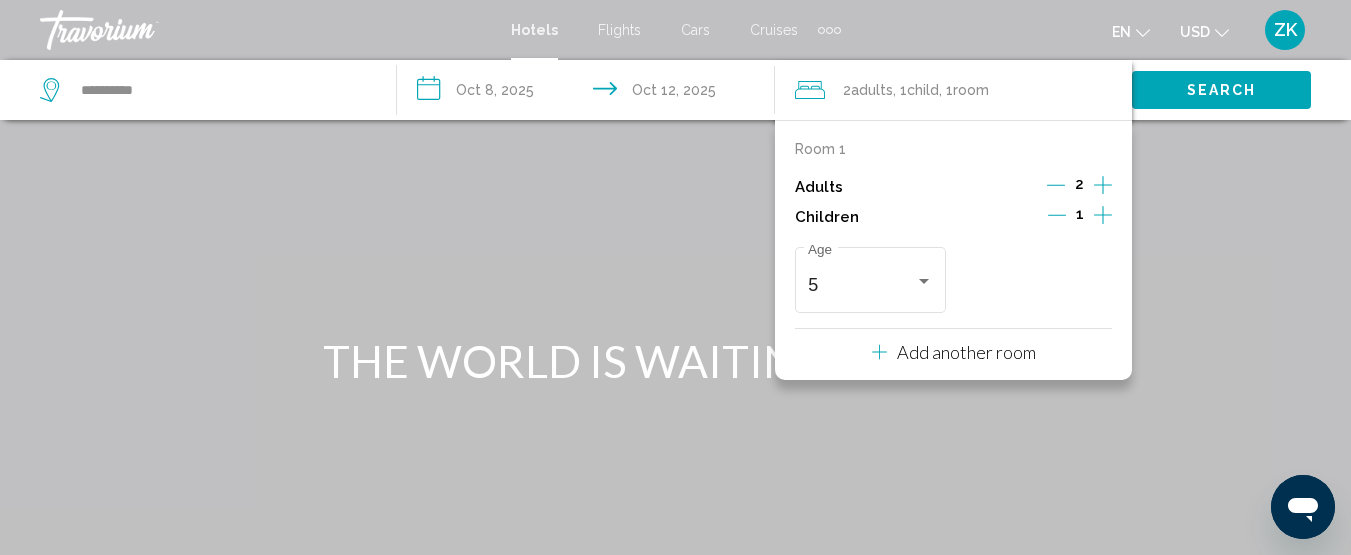 click 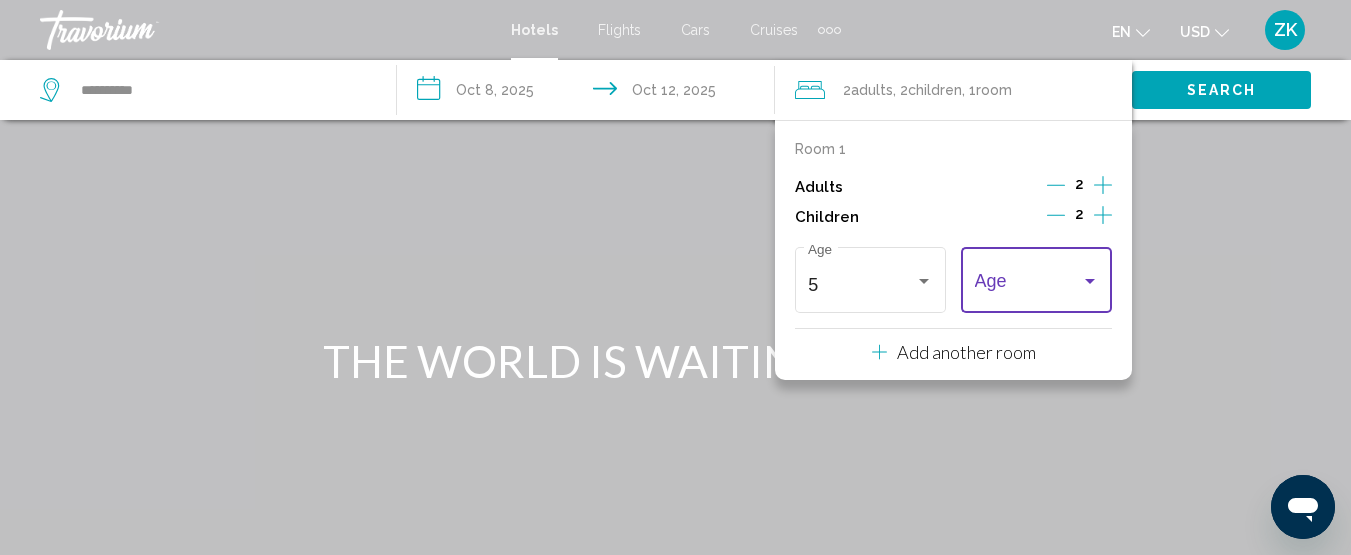 click at bounding box center (1090, 281) 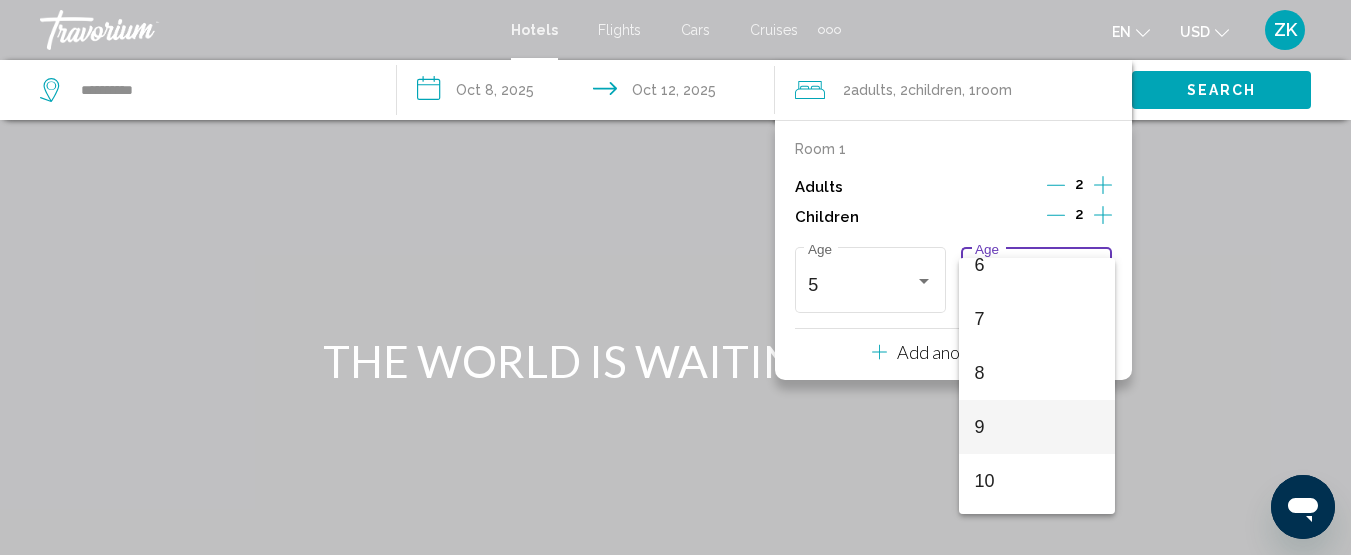 scroll, scrollTop: 400, scrollLeft: 0, axis: vertical 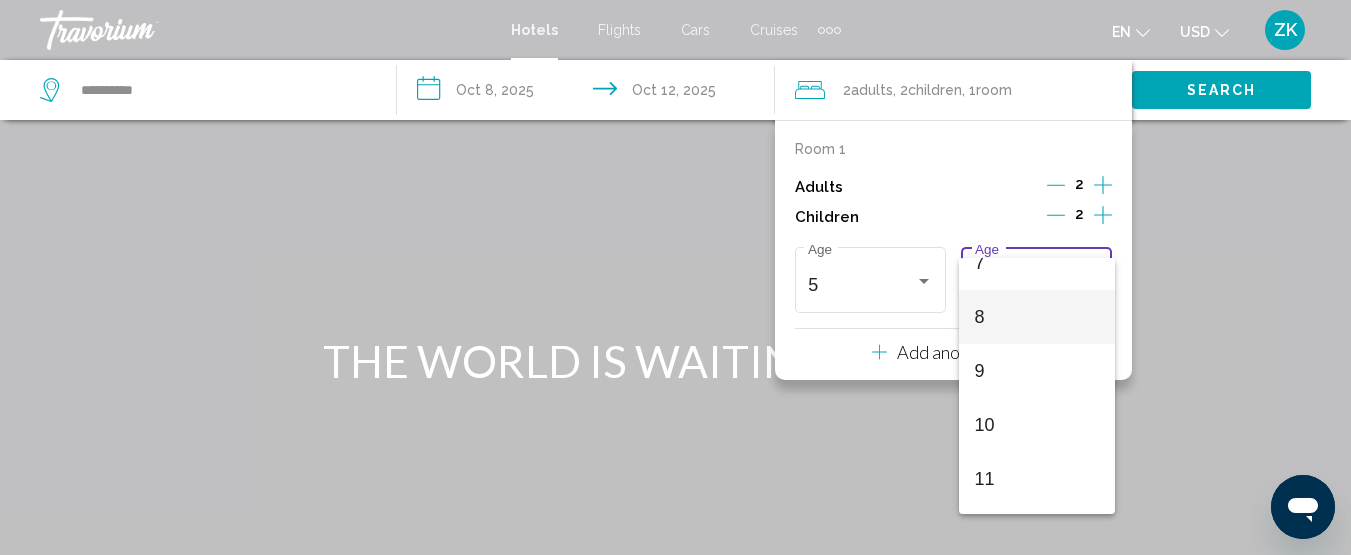 click on "8" at bounding box center [1037, 317] 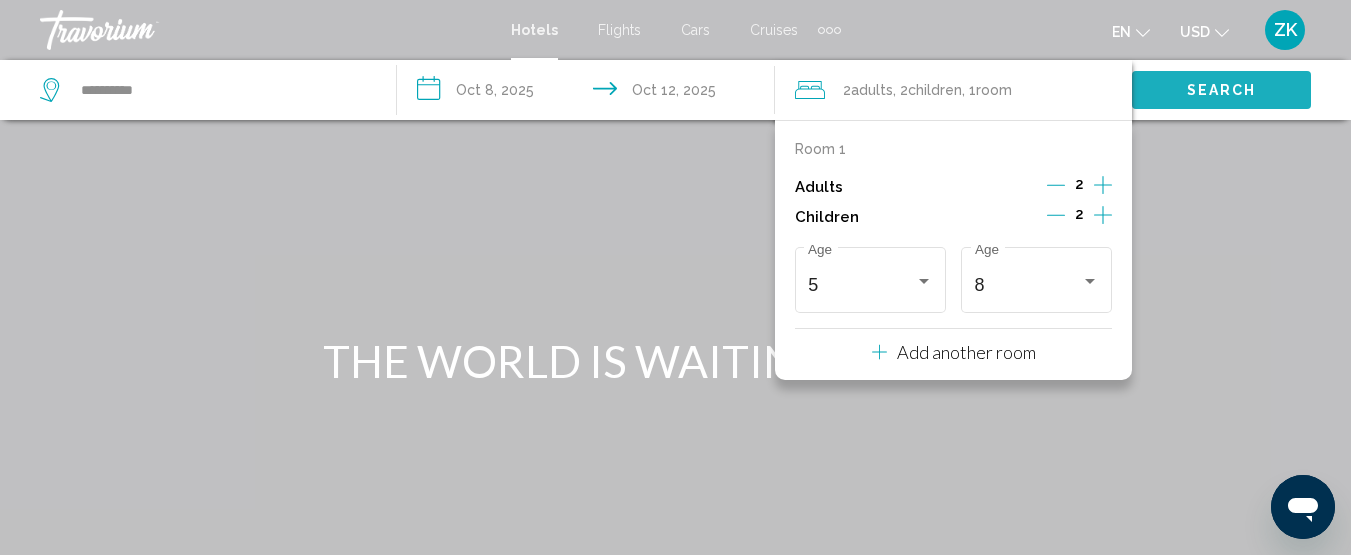 click on "Search" at bounding box center (1222, 91) 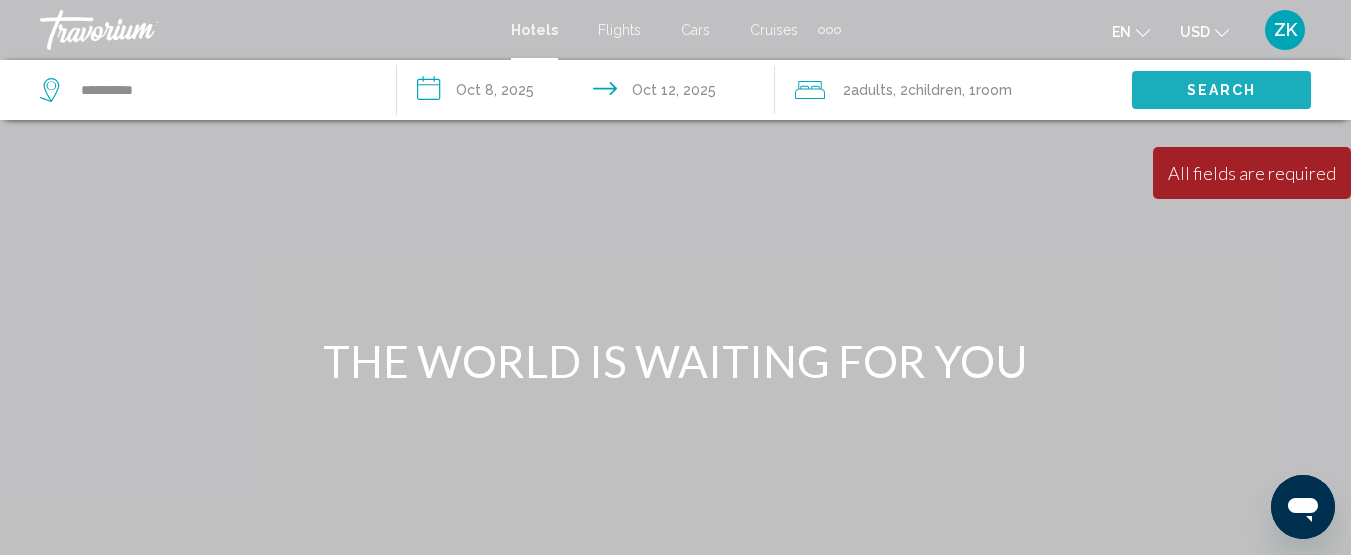 click on "Search" at bounding box center (1222, 91) 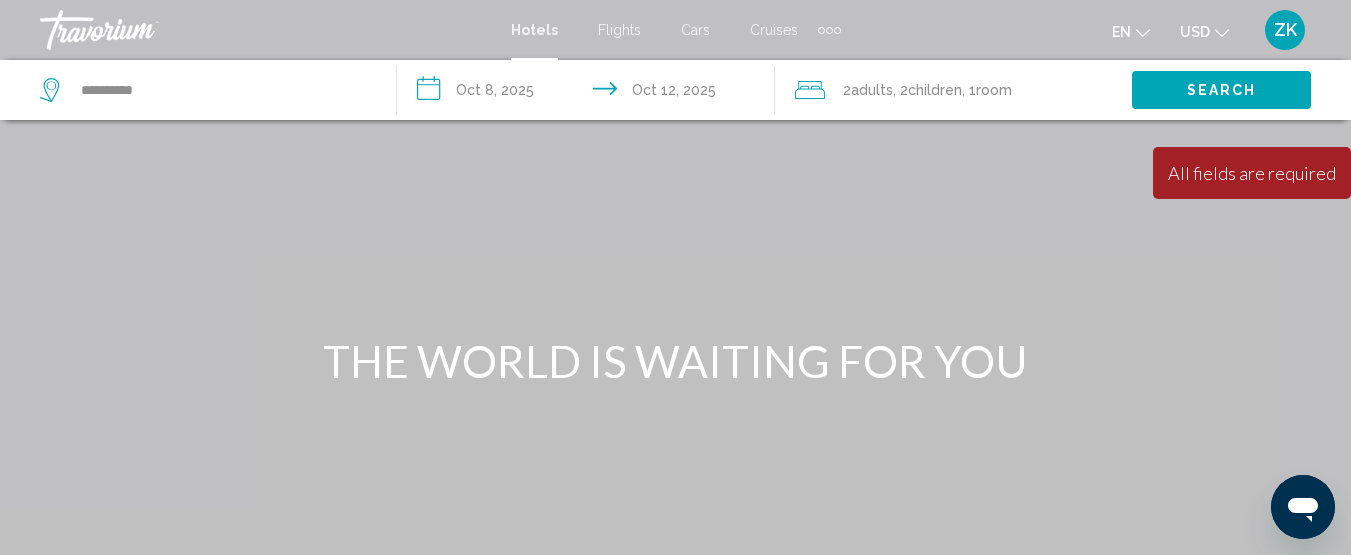 click on "All fields are required" at bounding box center (1252, 173) 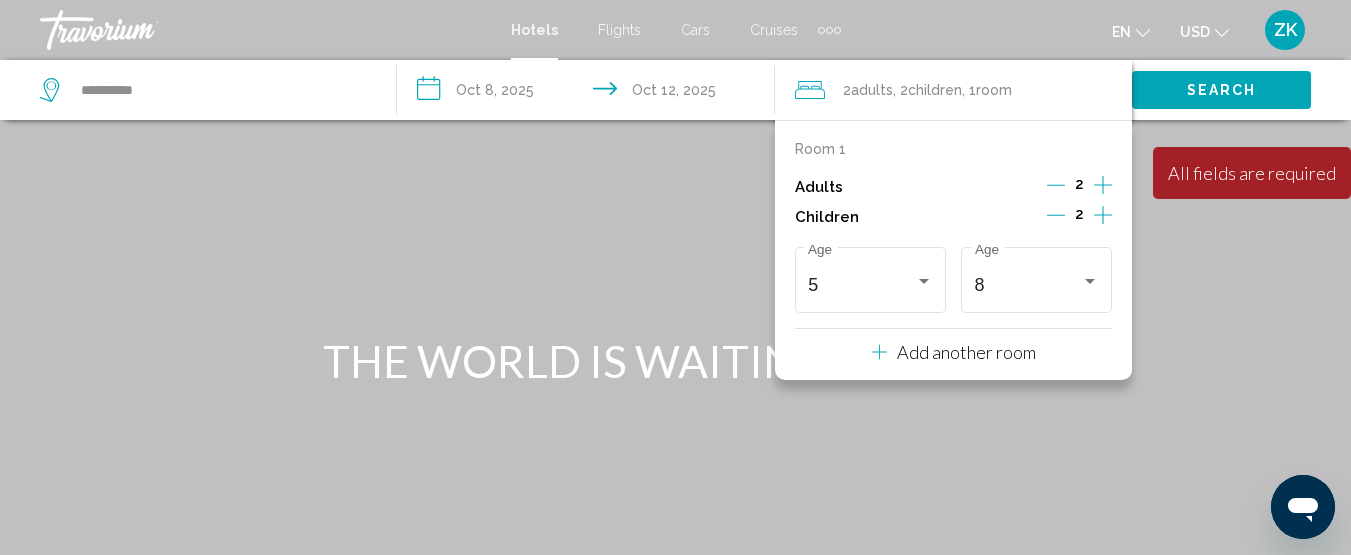 click on "Room" 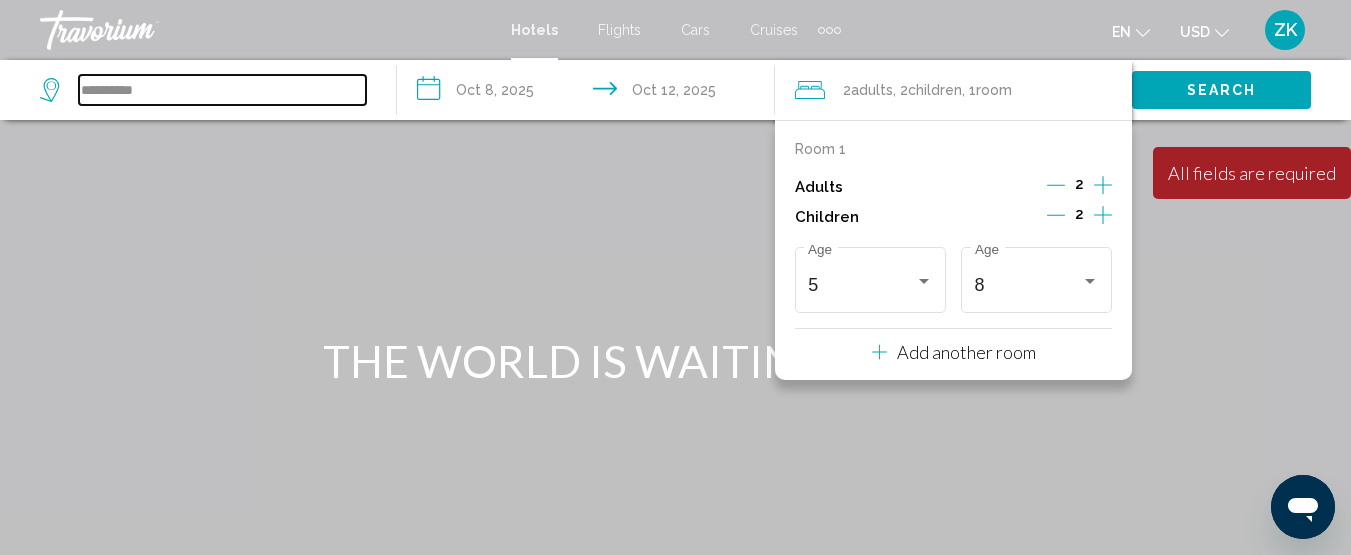 click on "**********" at bounding box center [222, 90] 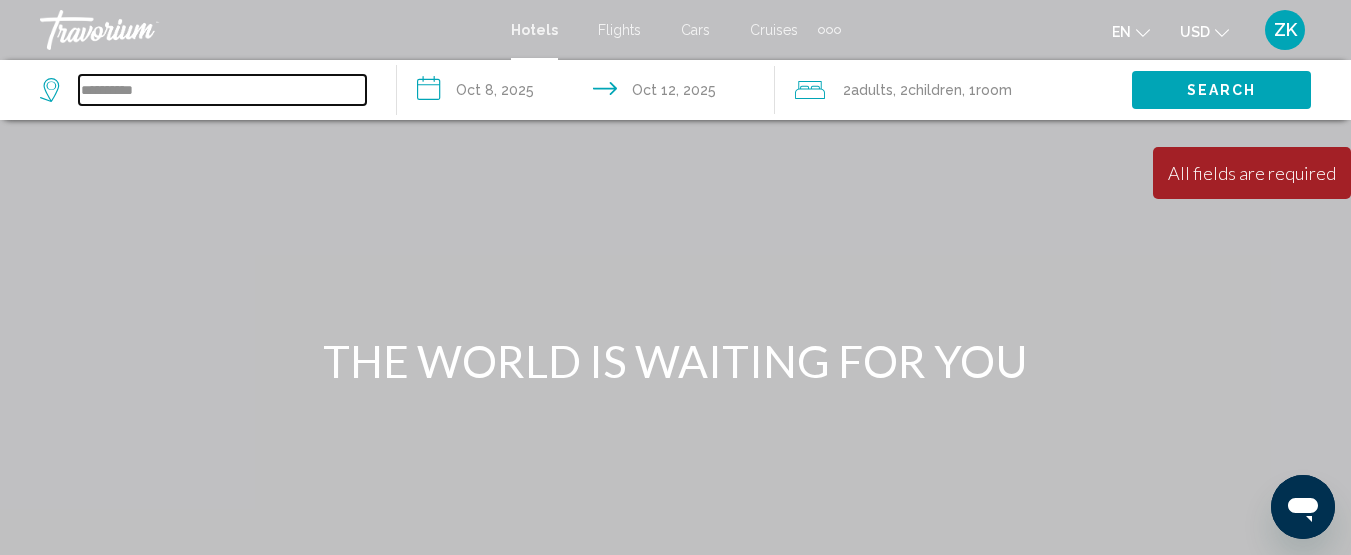 click on "**********" at bounding box center (222, 90) 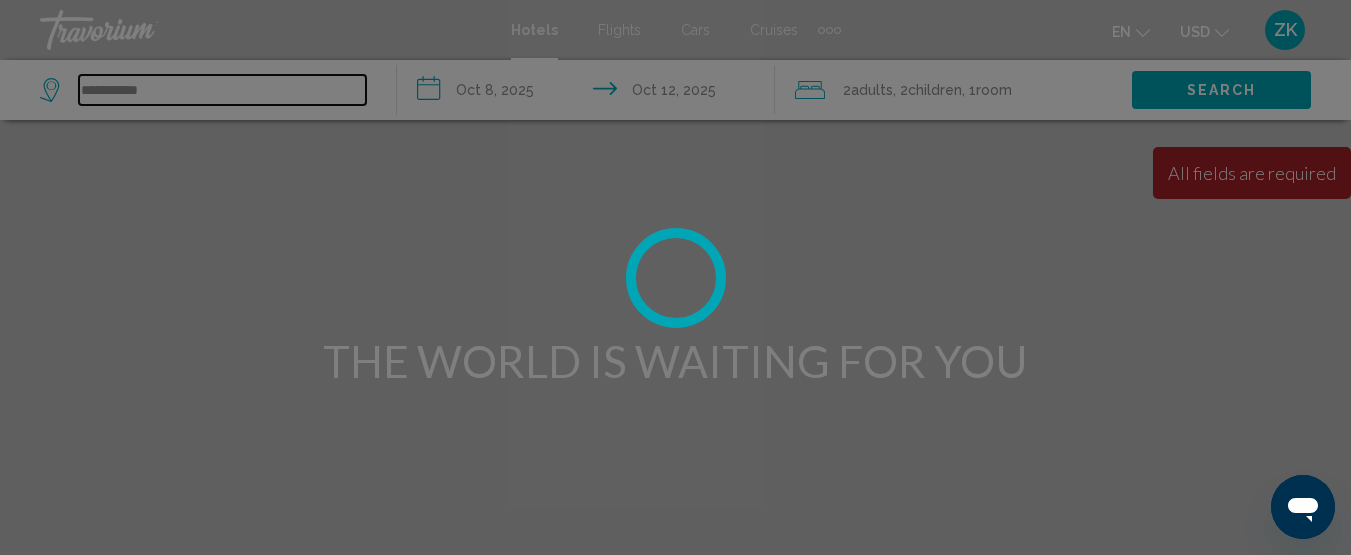 type on "**********" 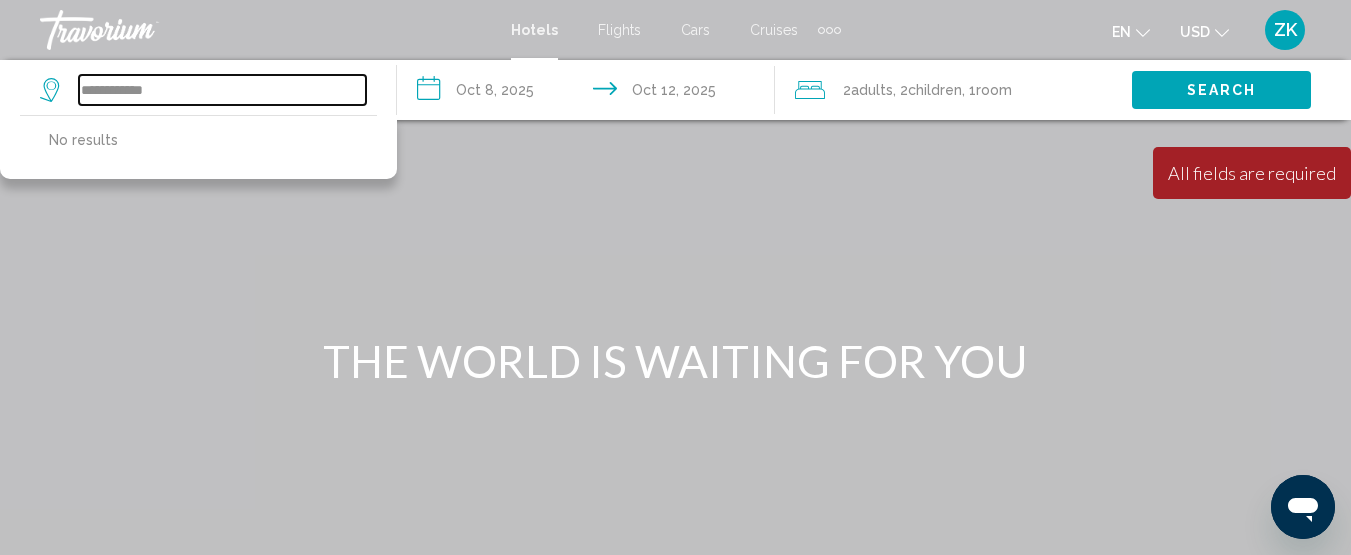 drag, startPoint x: 81, startPoint y: 87, endPoint x: 178, endPoint y: 92, distance: 97.128784 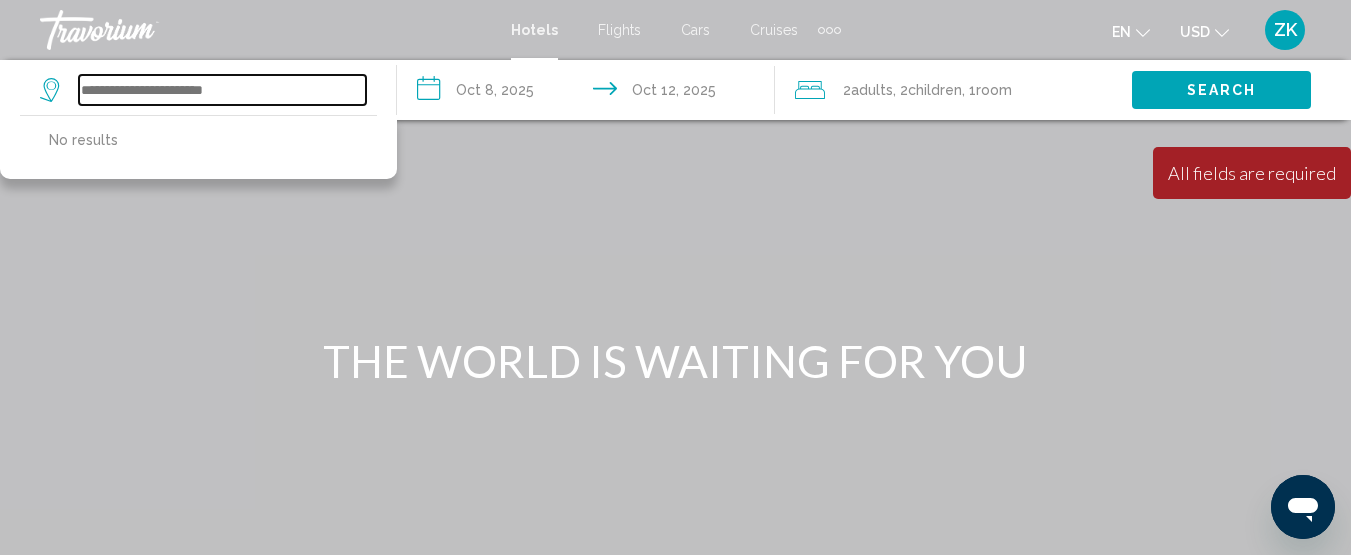 click at bounding box center (222, 90) 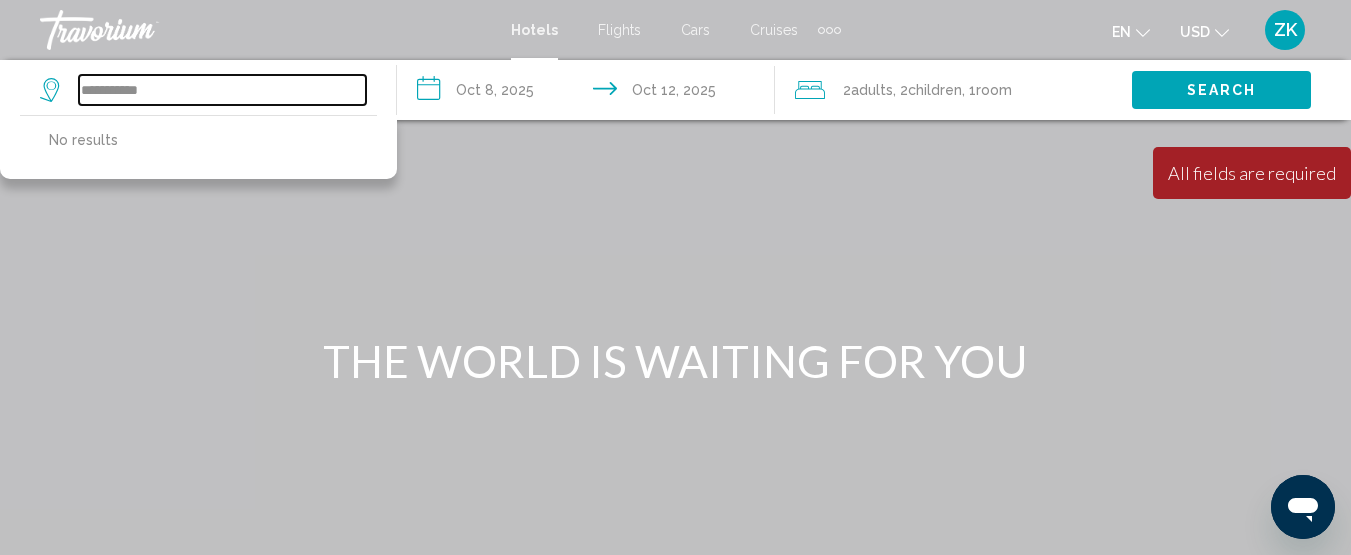 type on "**********" 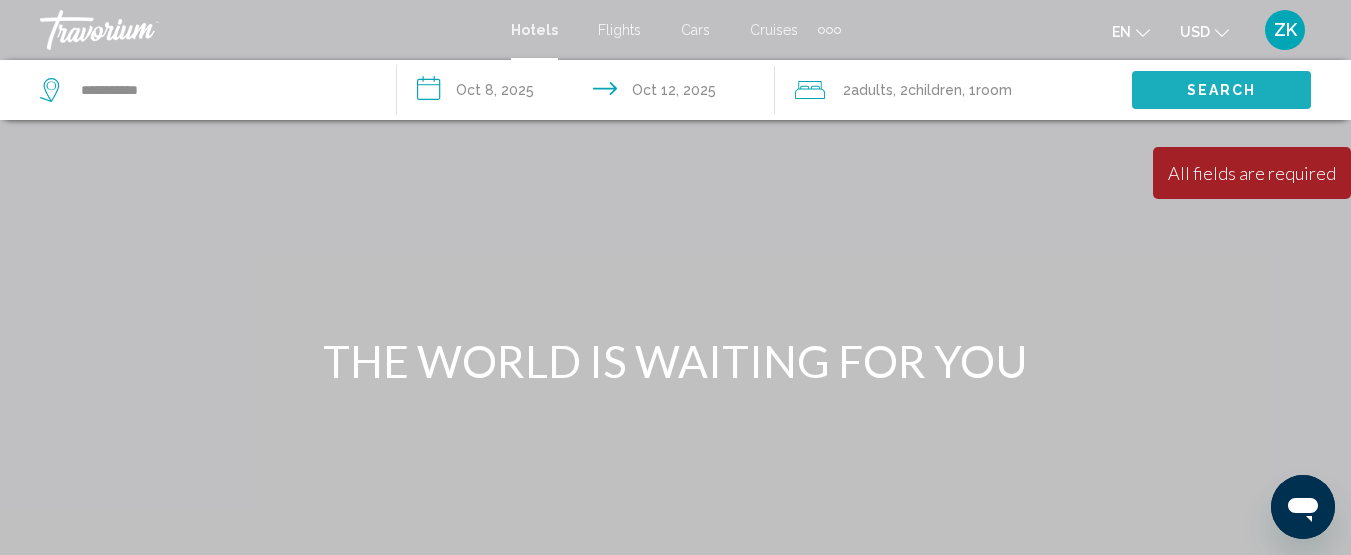 click on "Search" at bounding box center [1221, 89] 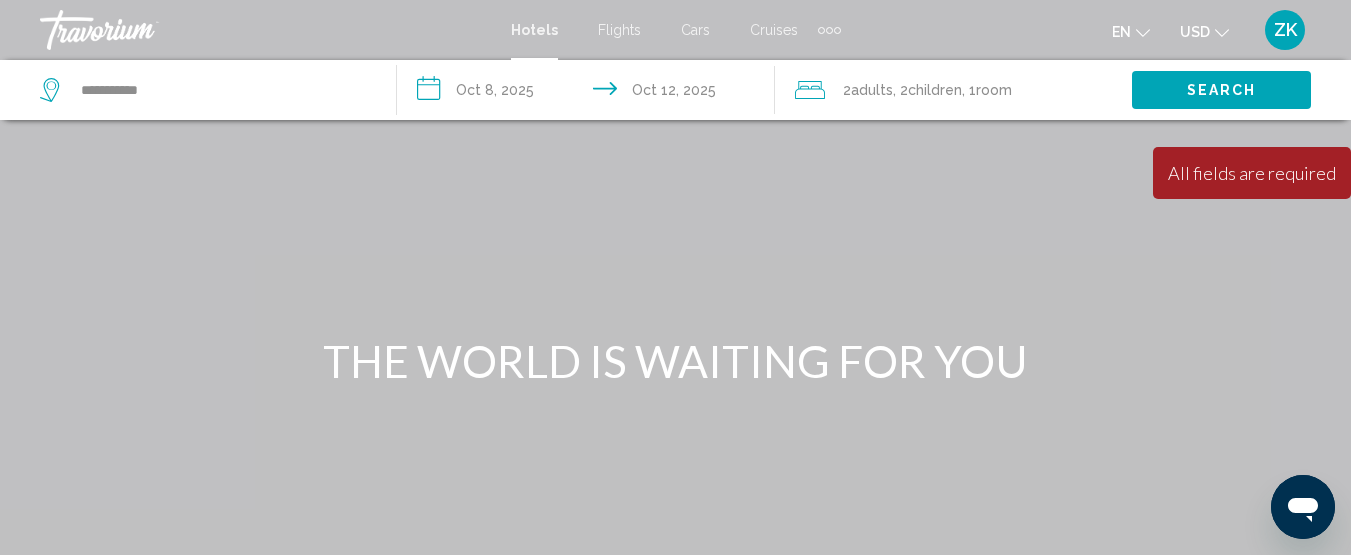click on "**********" at bounding box center [589, 93] 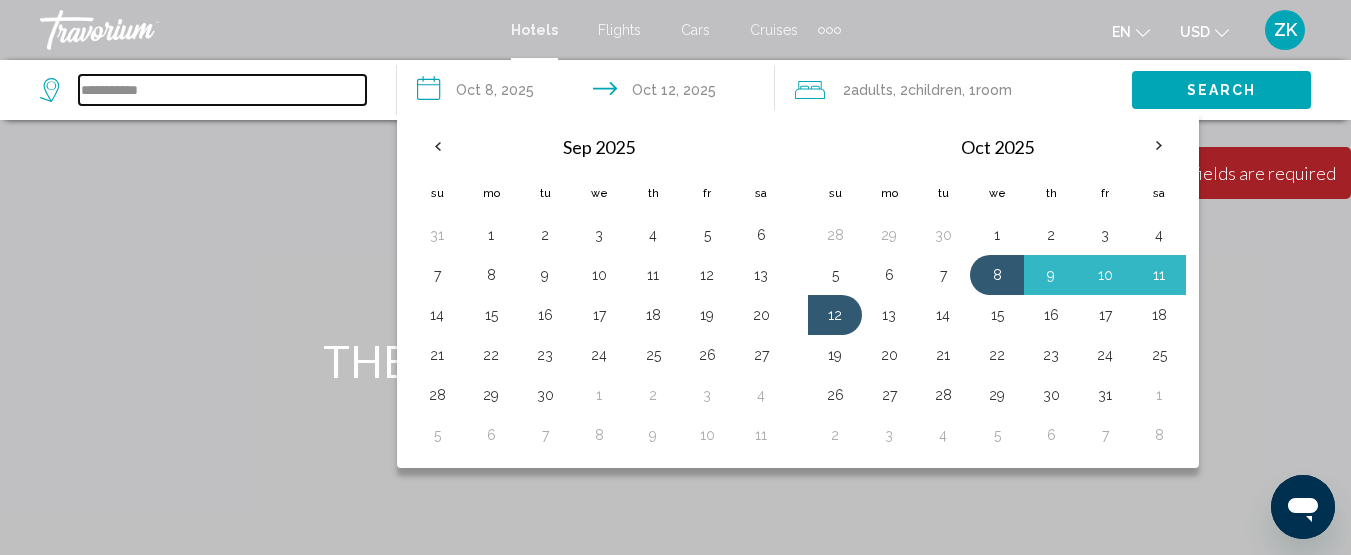 click on "**********" at bounding box center (222, 90) 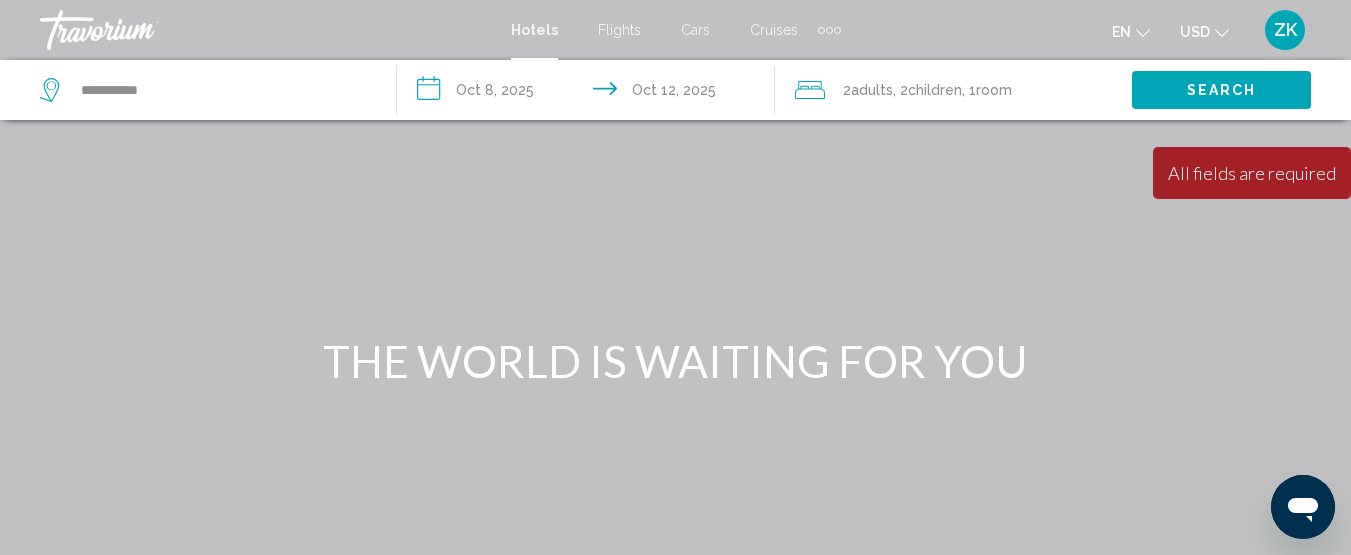 type 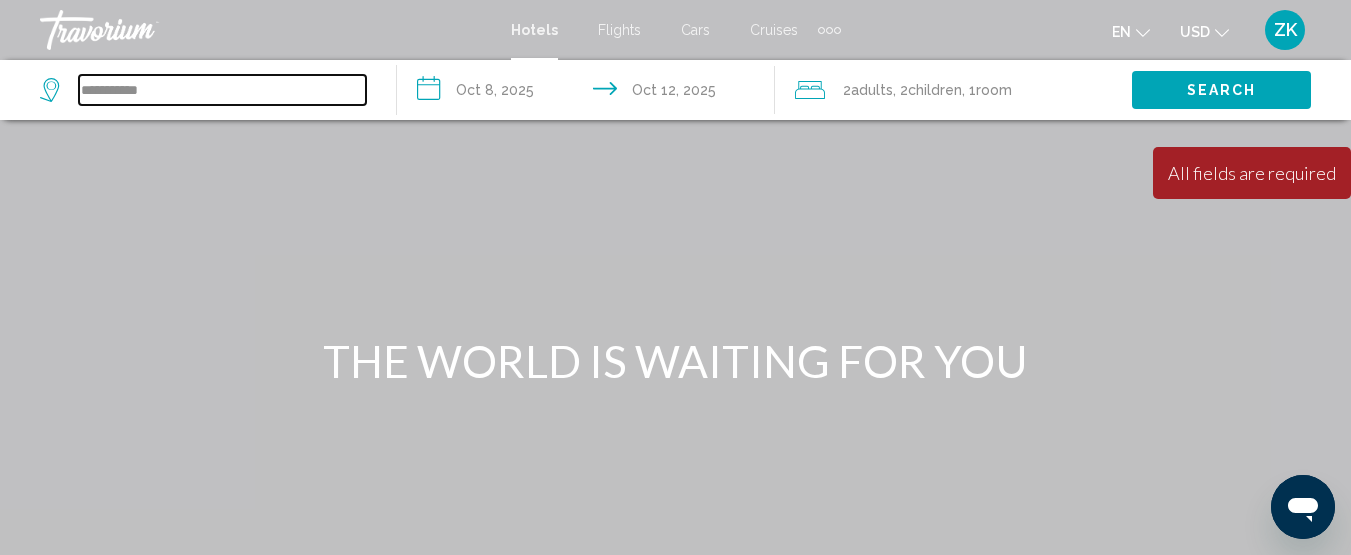 click on "**********" at bounding box center (222, 90) 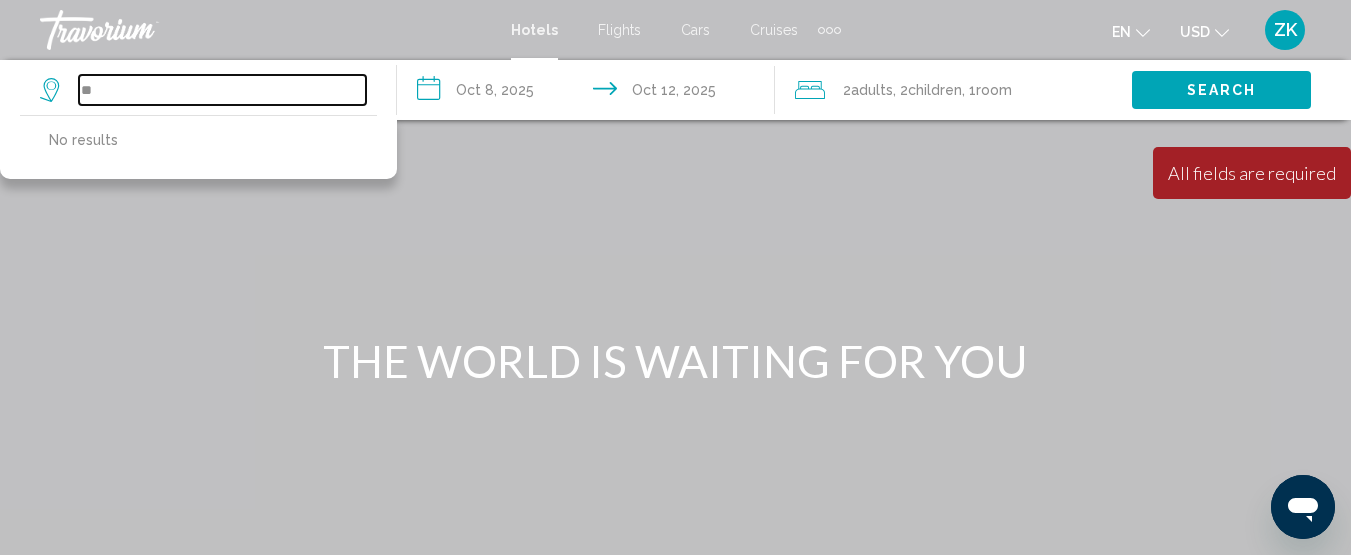 type on "*" 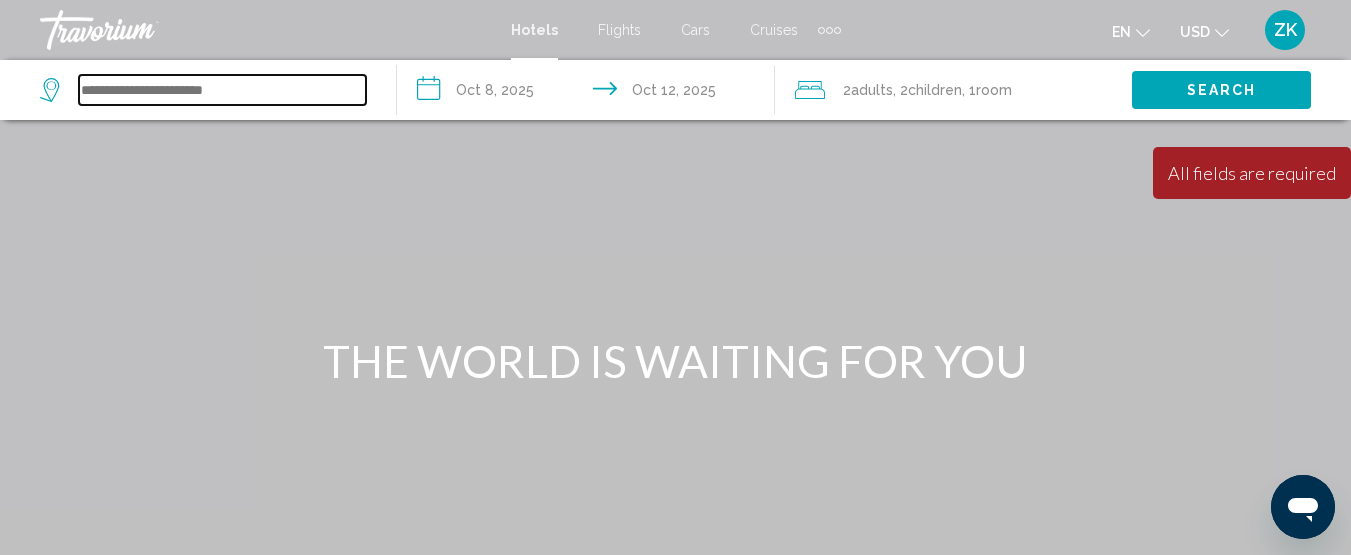 drag, startPoint x: 132, startPoint y: 89, endPoint x: 105, endPoint y: 87, distance: 27.073973 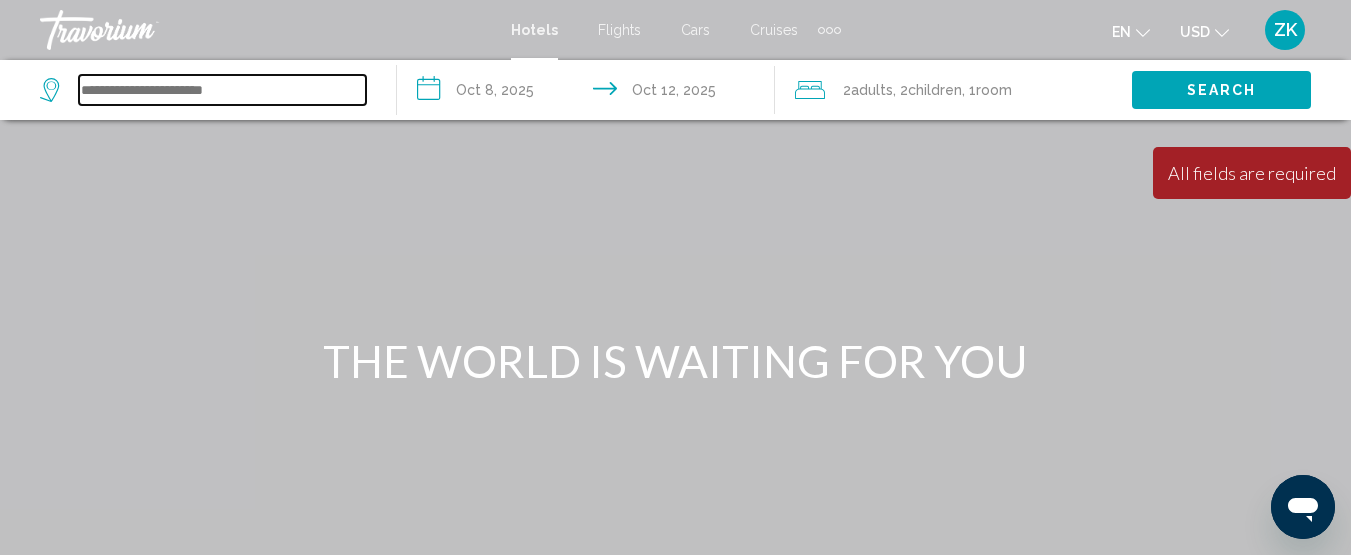 paste on "**********" 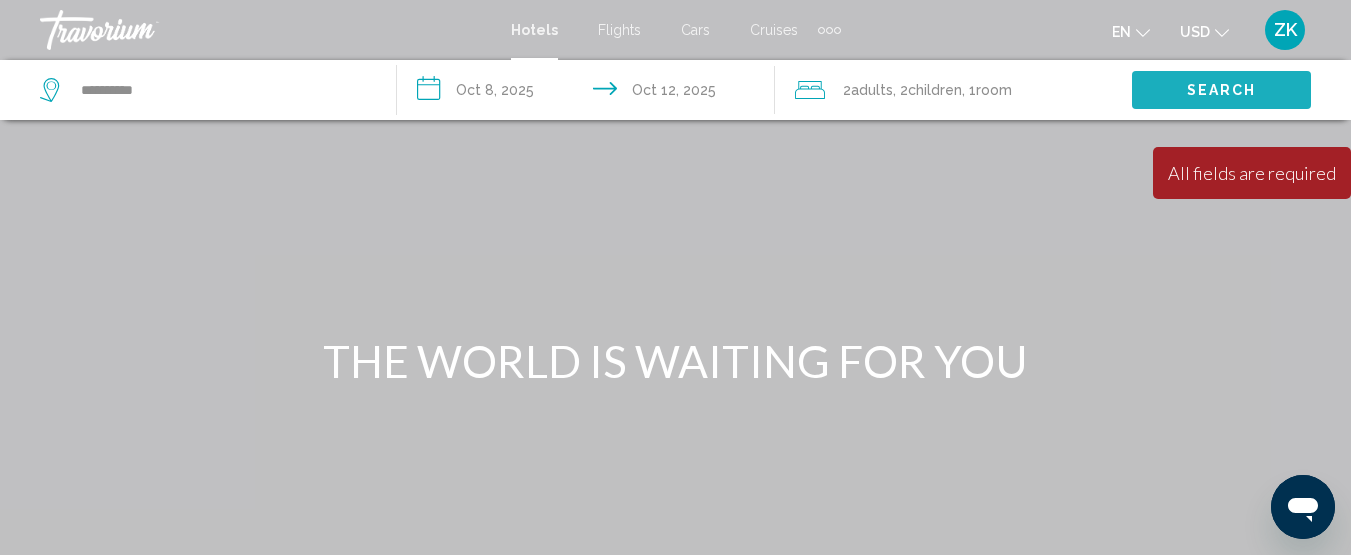 click on "Search" at bounding box center (1222, 91) 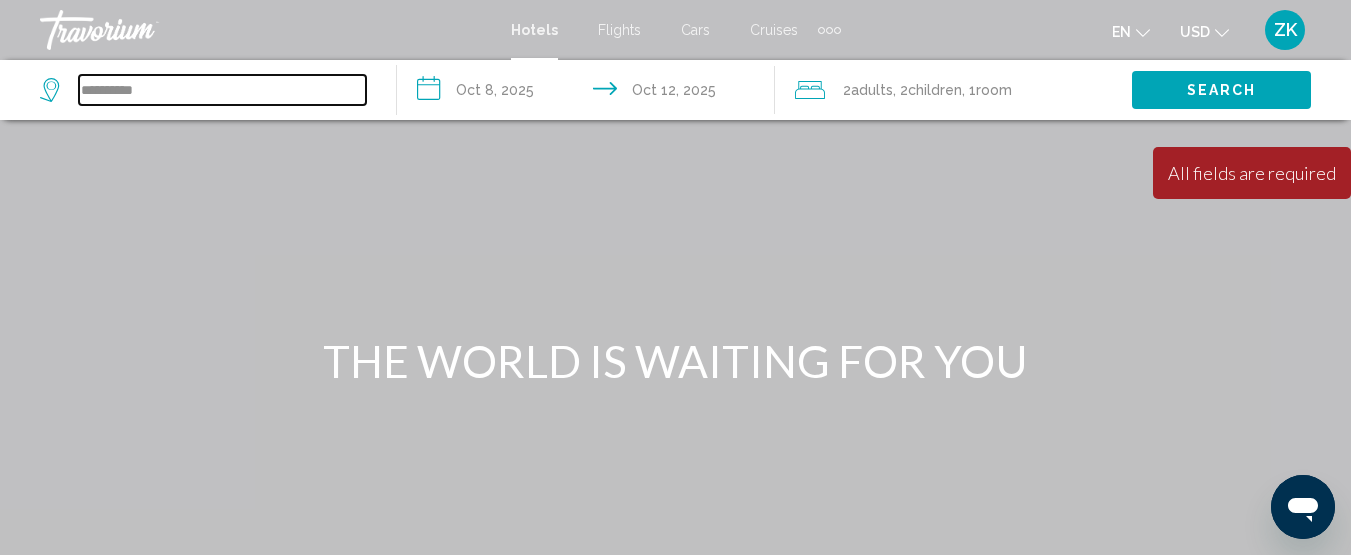 click on "**********" at bounding box center (222, 90) 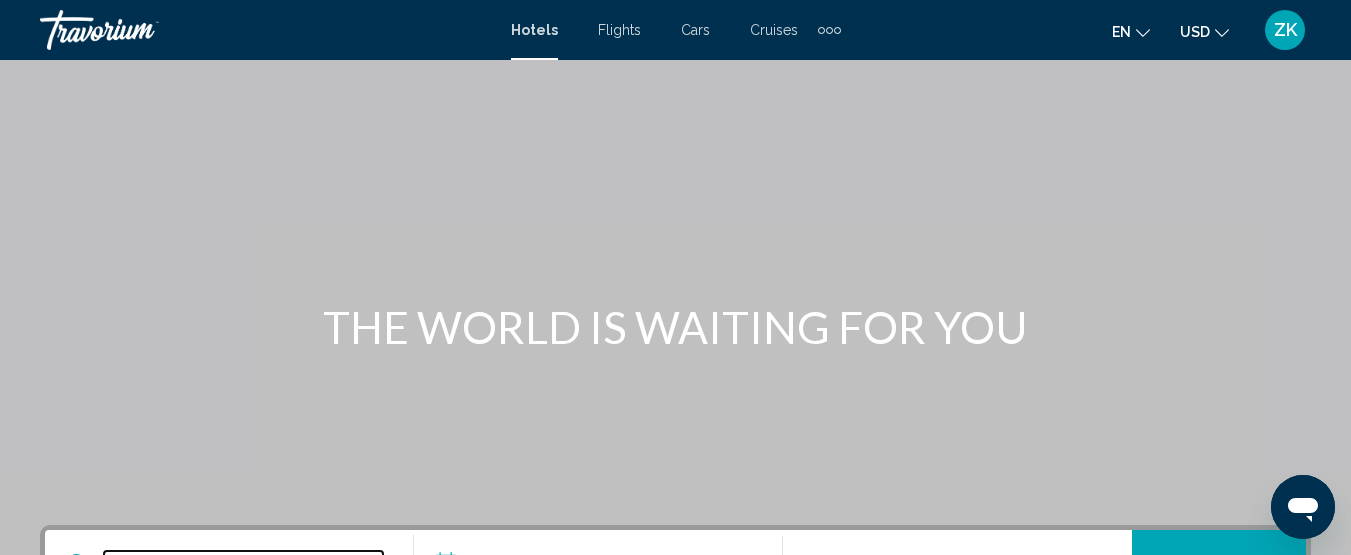 scroll, scrollTop: 0, scrollLeft: 0, axis: both 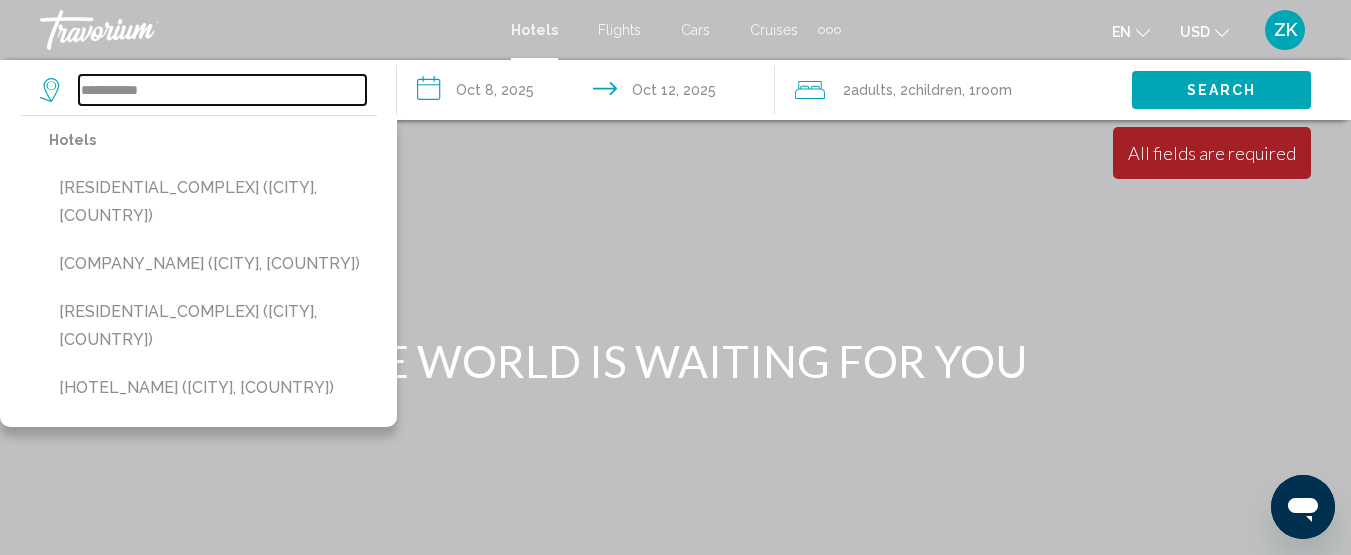 click on "**********" at bounding box center [222, 90] 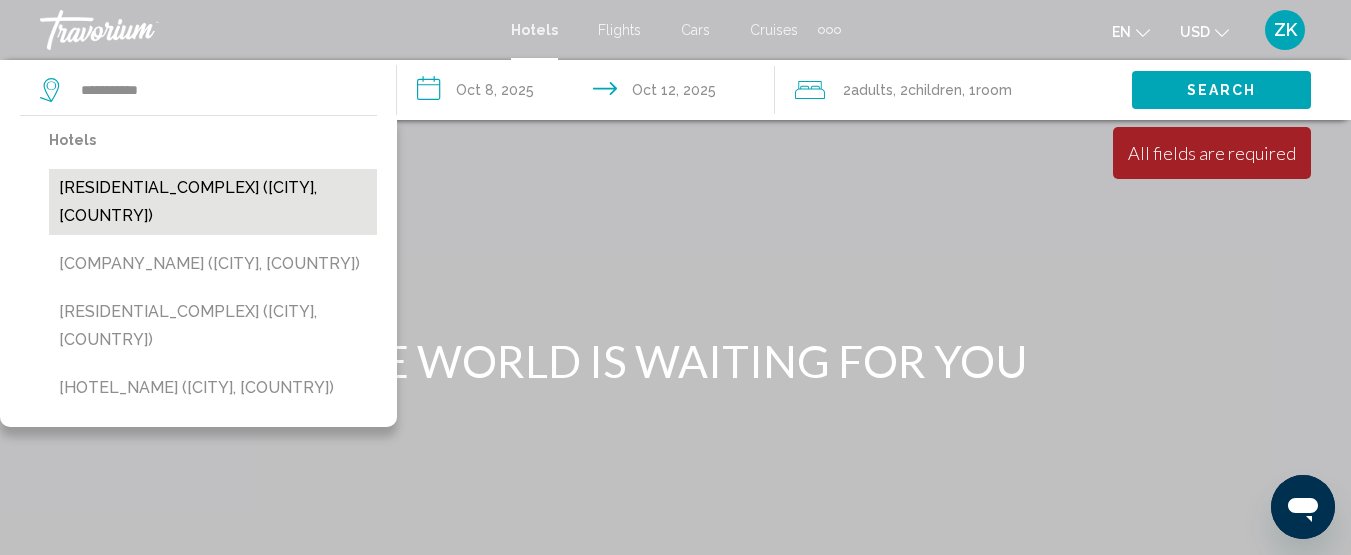 click on "Kazakhstan Residential complex (Tashkent, UZ)" at bounding box center (213, 202) 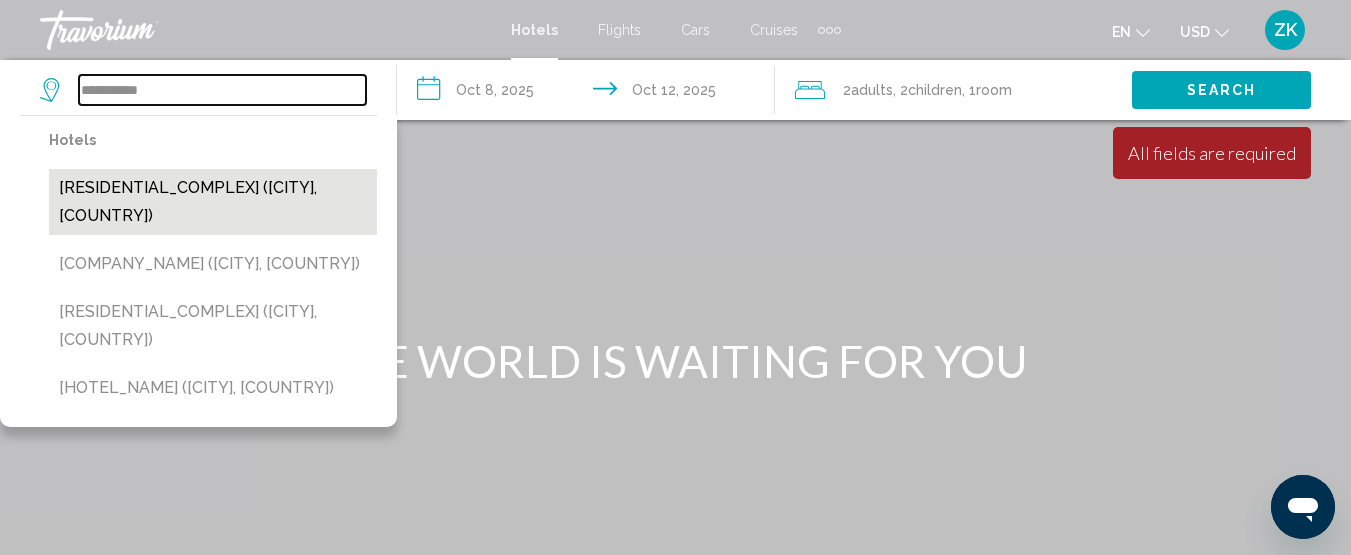 type on "**********" 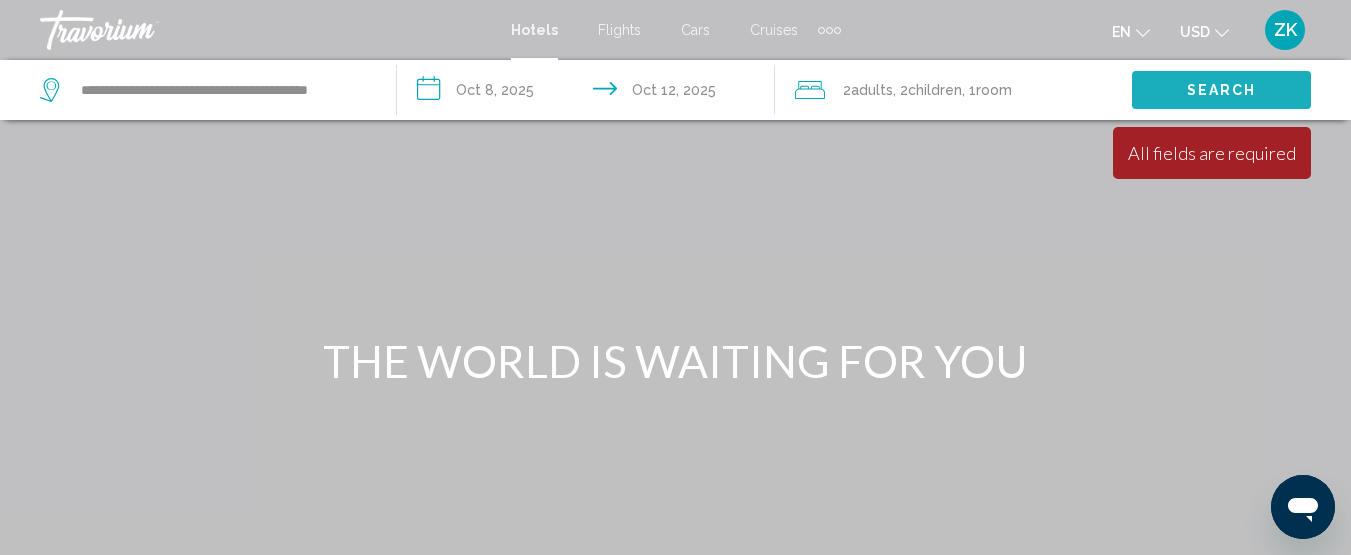 click on "Search" at bounding box center (1222, 91) 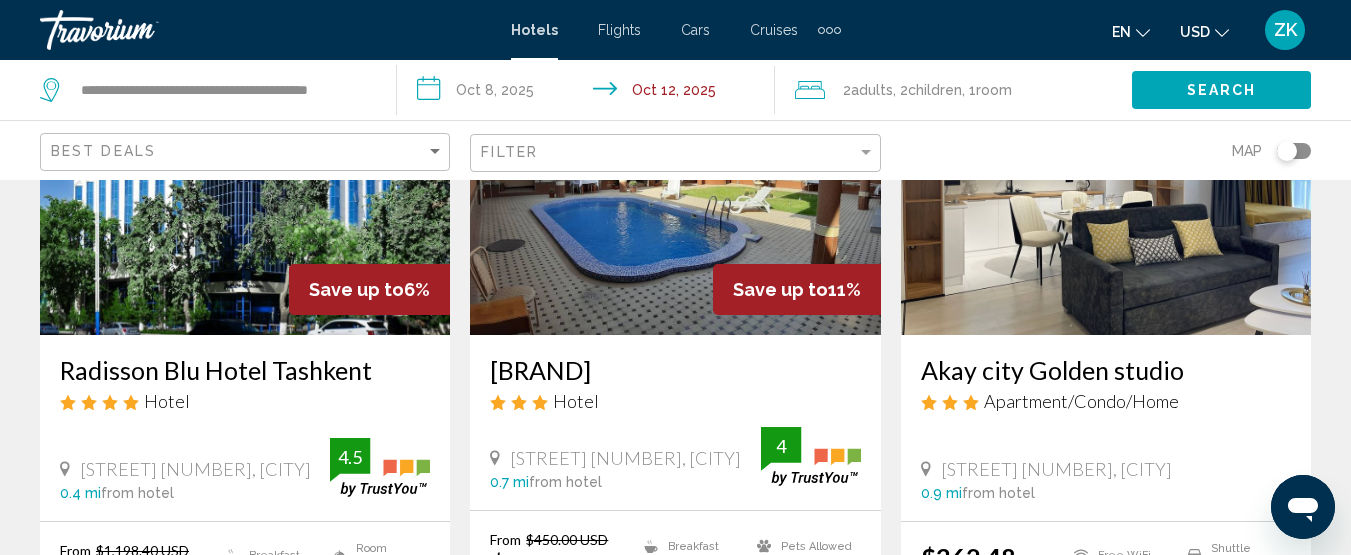 scroll, scrollTop: 200, scrollLeft: 0, axis: vertical 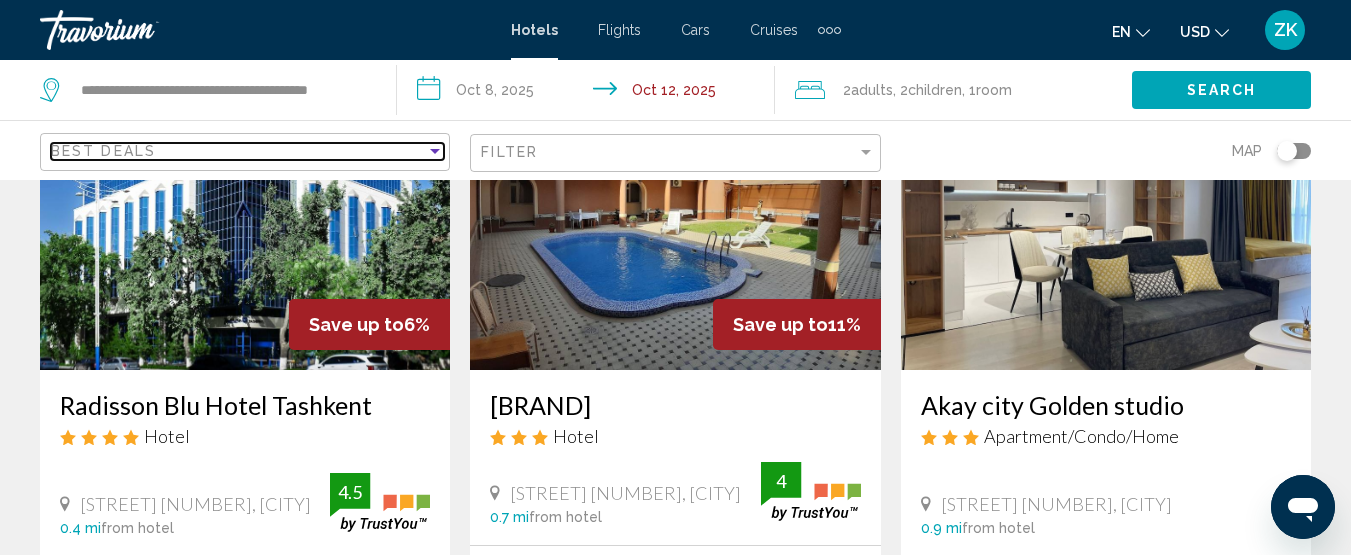 click at bounding box center (435, 151) 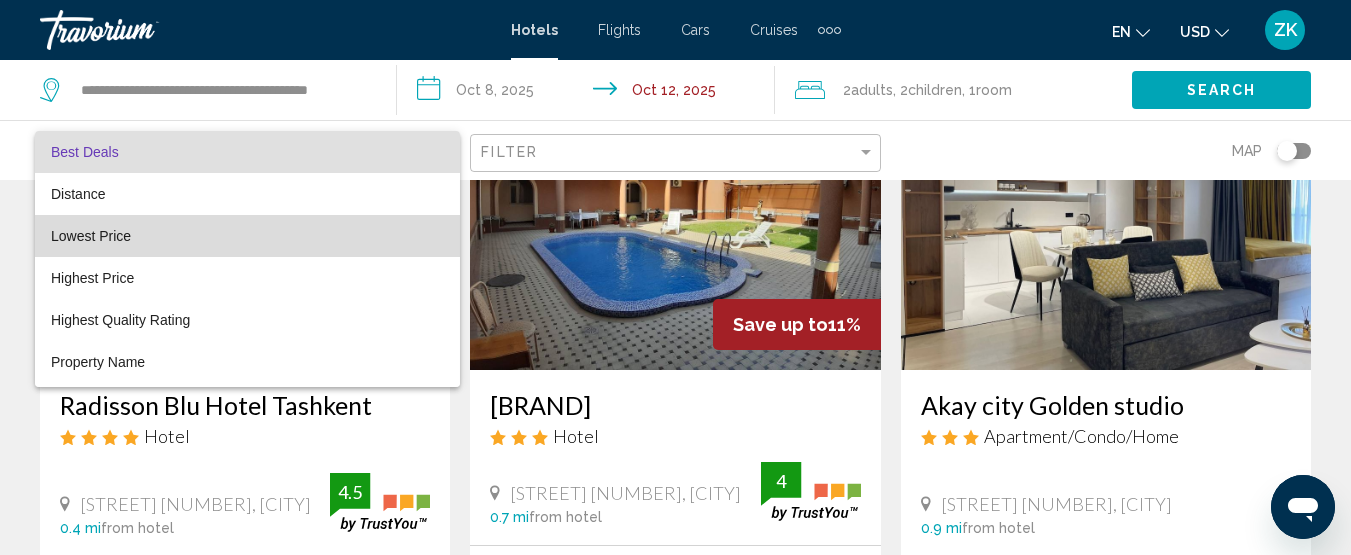 click on "Lowest Price" at bounding box center (247, 236) 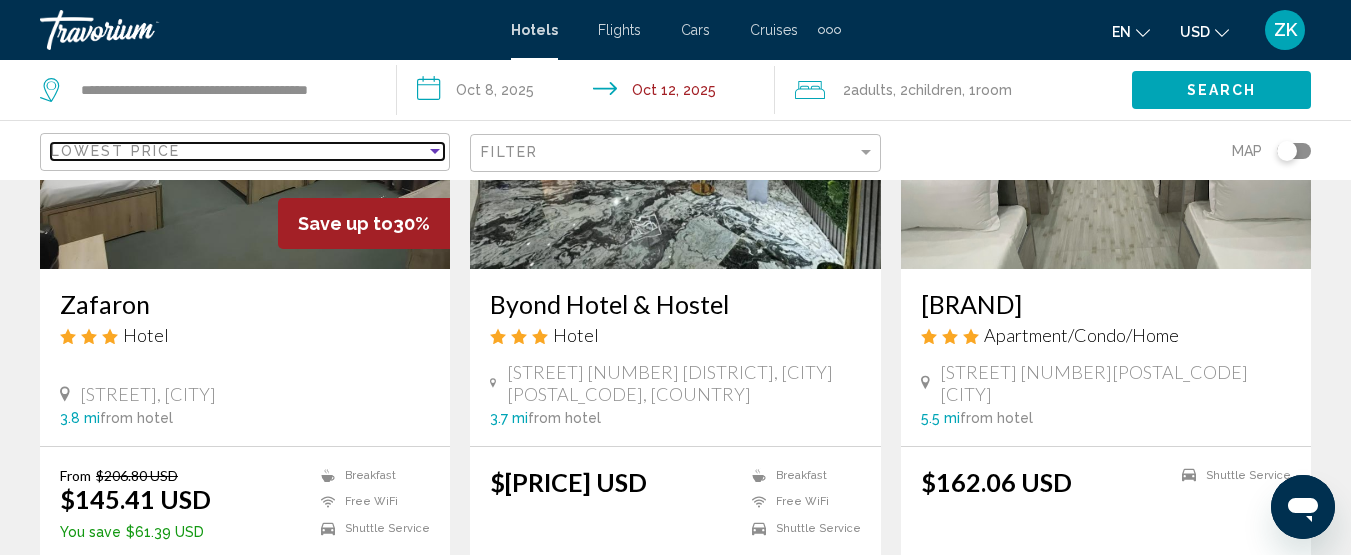 scroll, scrollTop: 400, scrollLeft: 0, axis: vertical 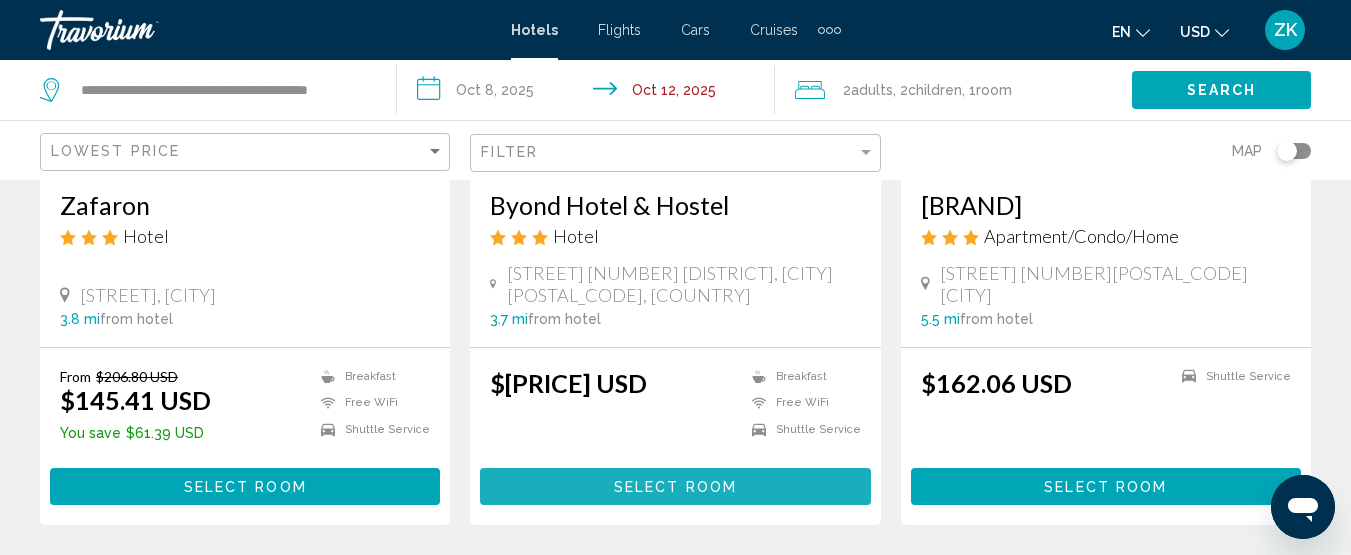 click on "Select Room" at bounding box center (675, 487) 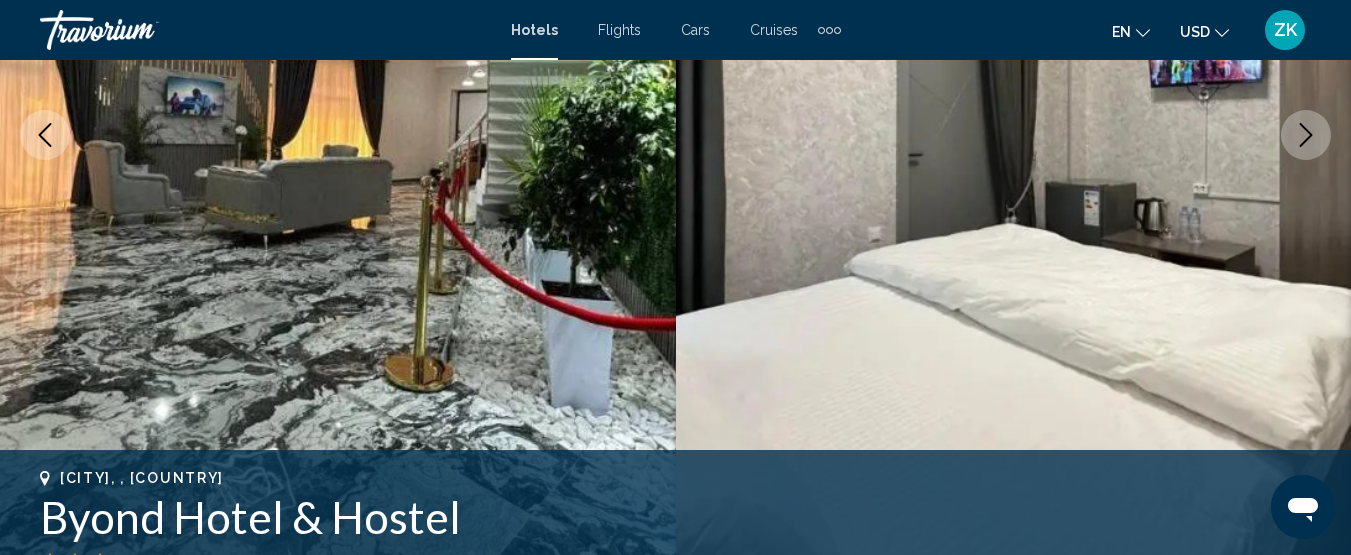 scroll, scrollTop: 258, scrollLeft: 0, axis: vertical 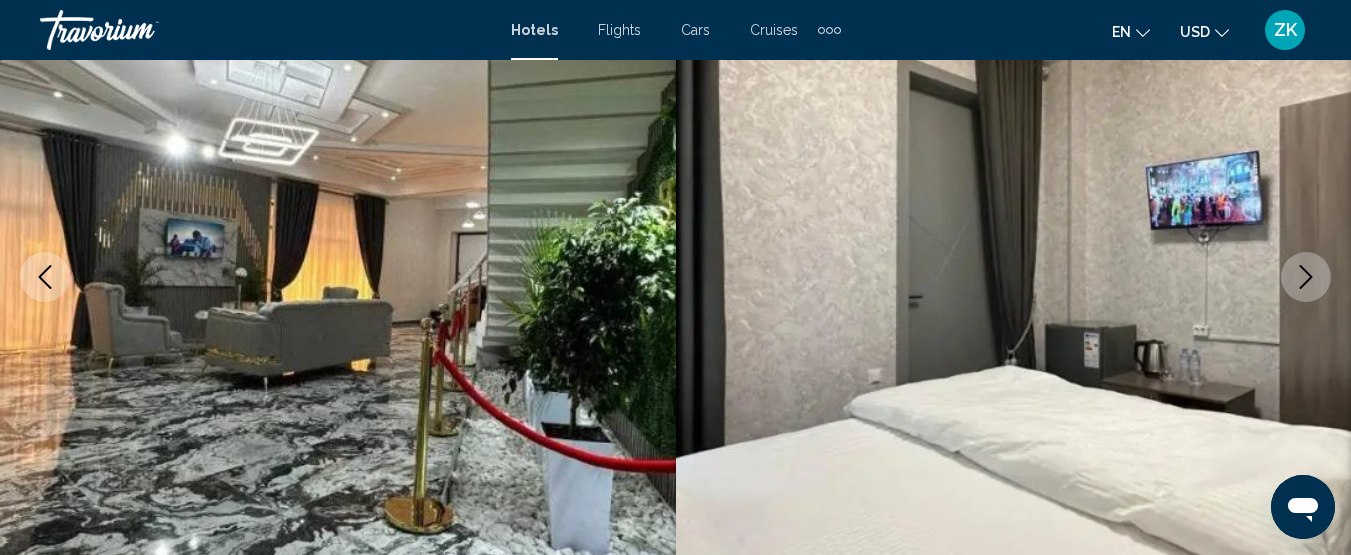 click 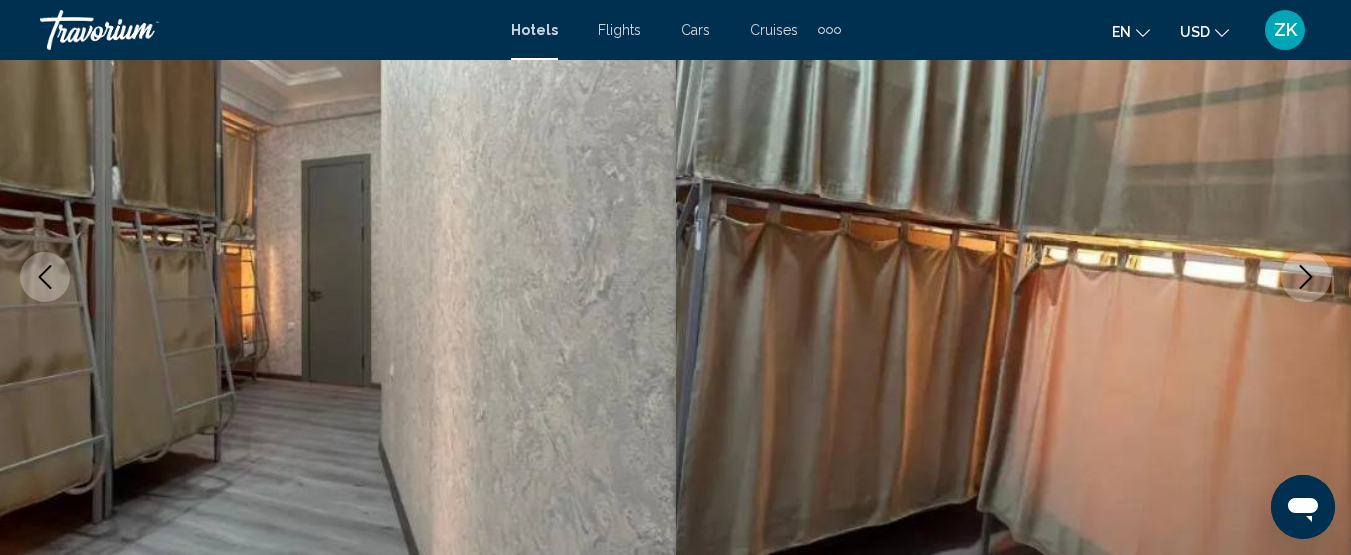 click 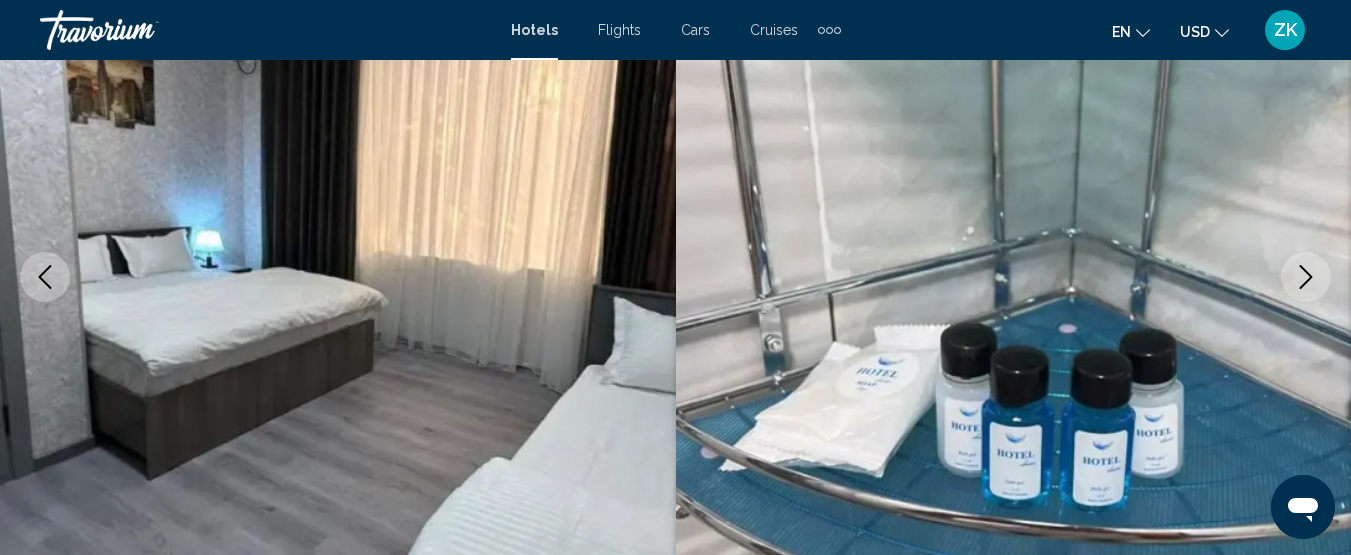 click 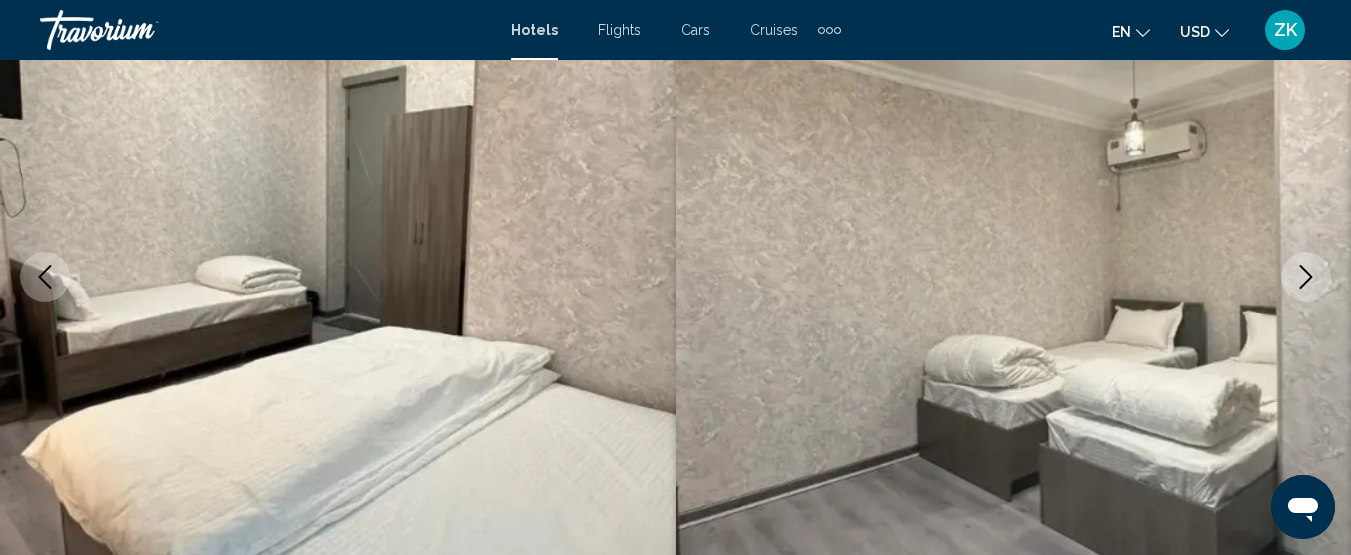 click 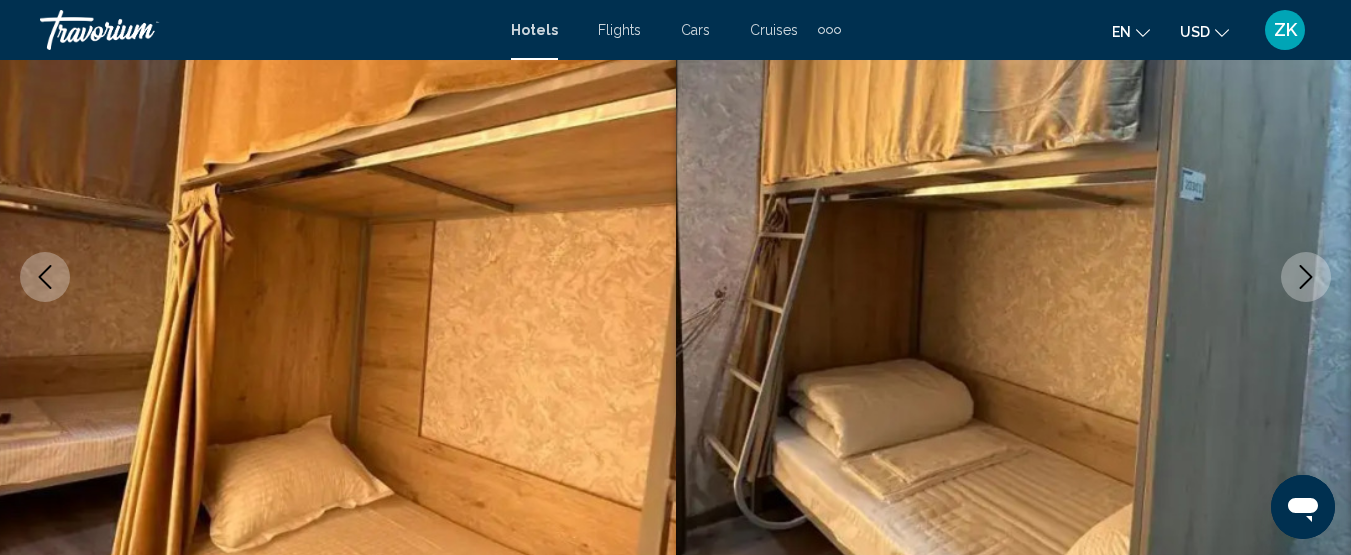 click 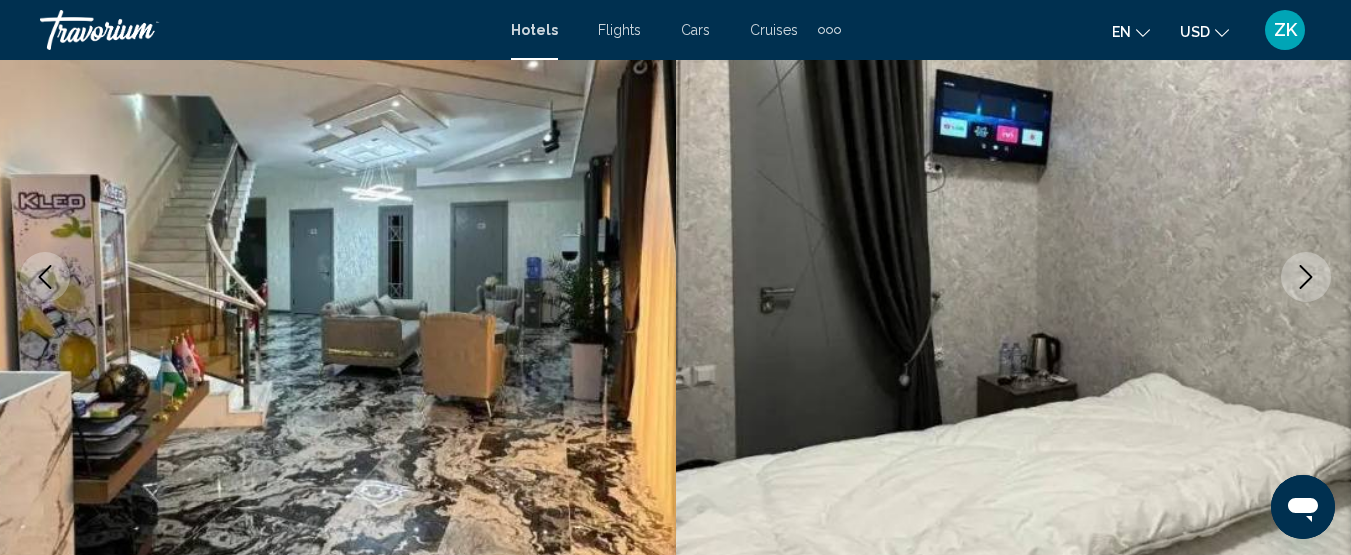 click 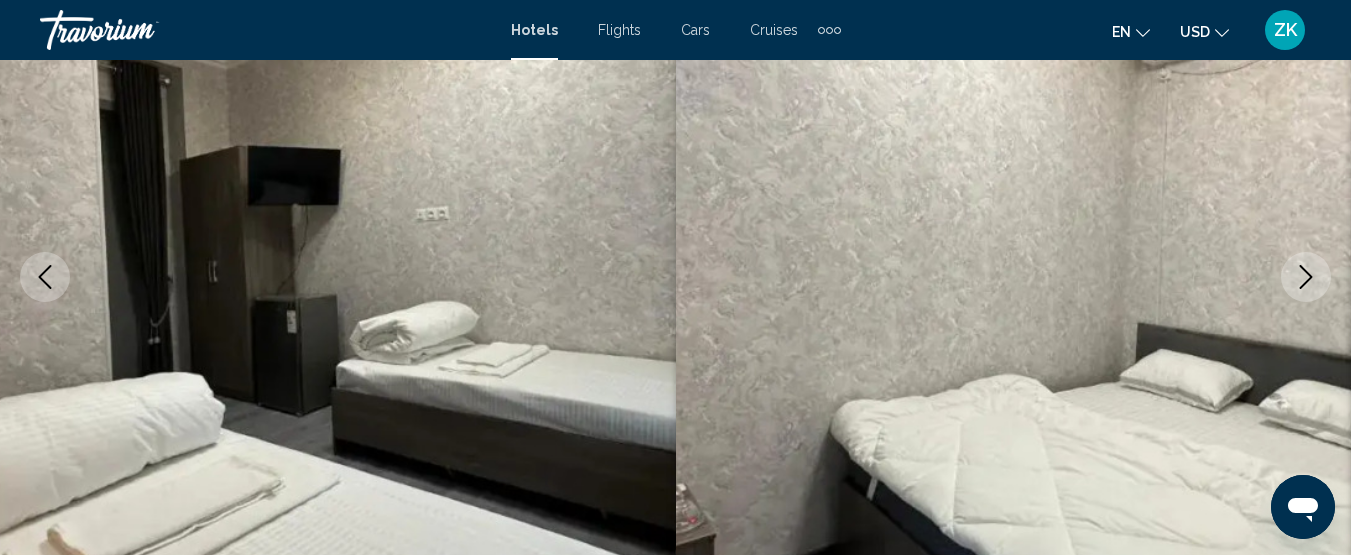 click 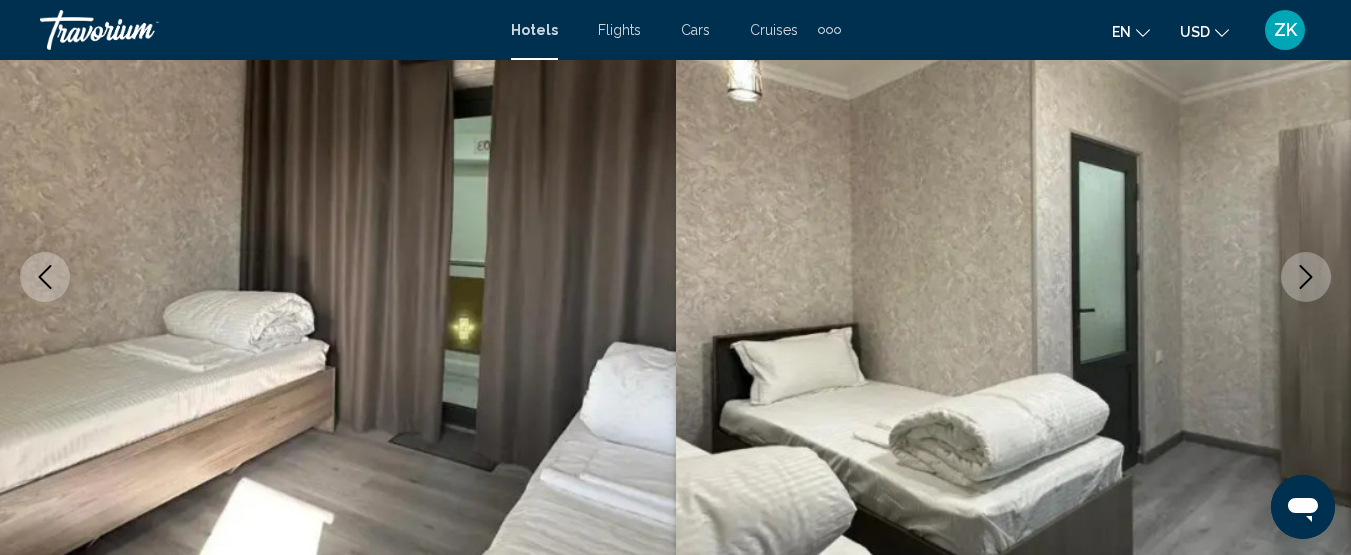 click 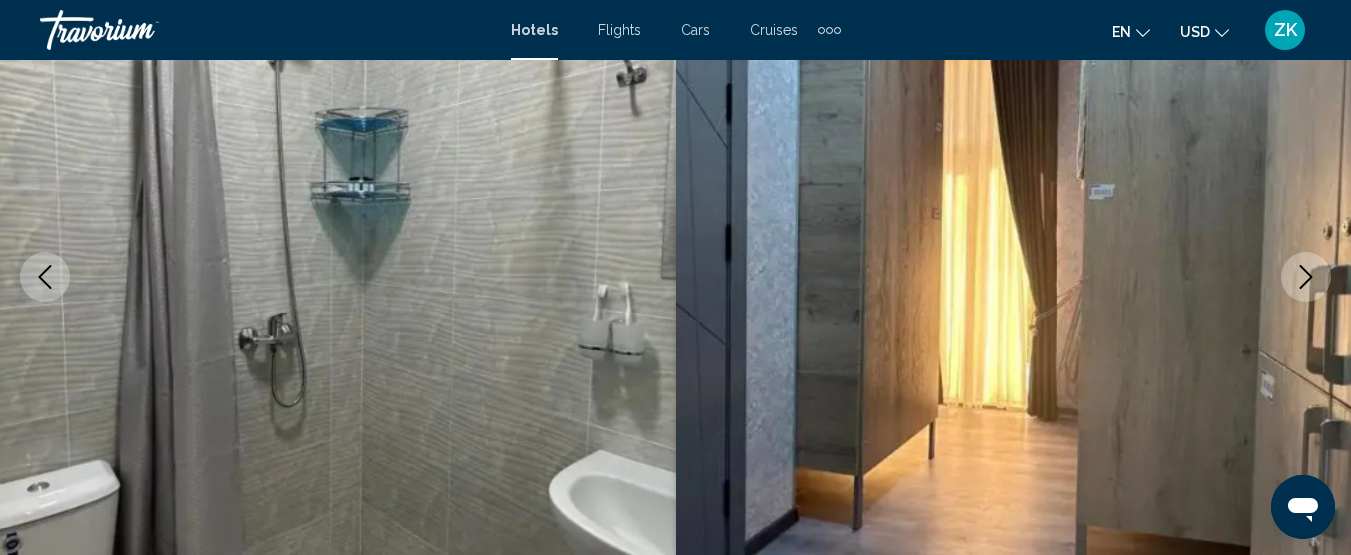 click 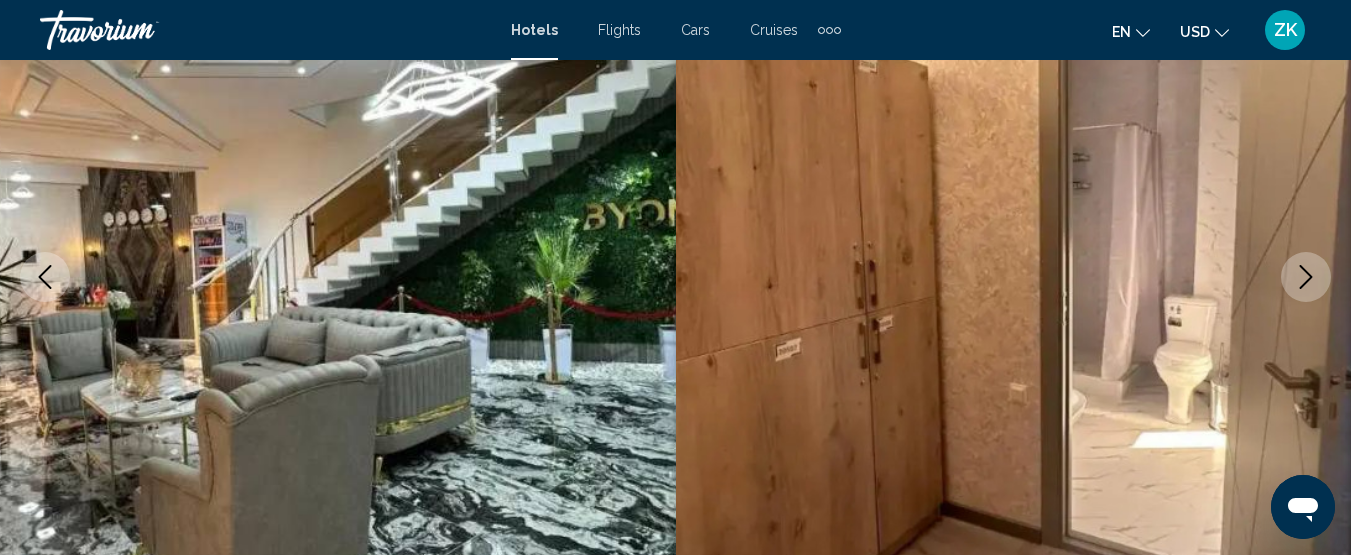 click 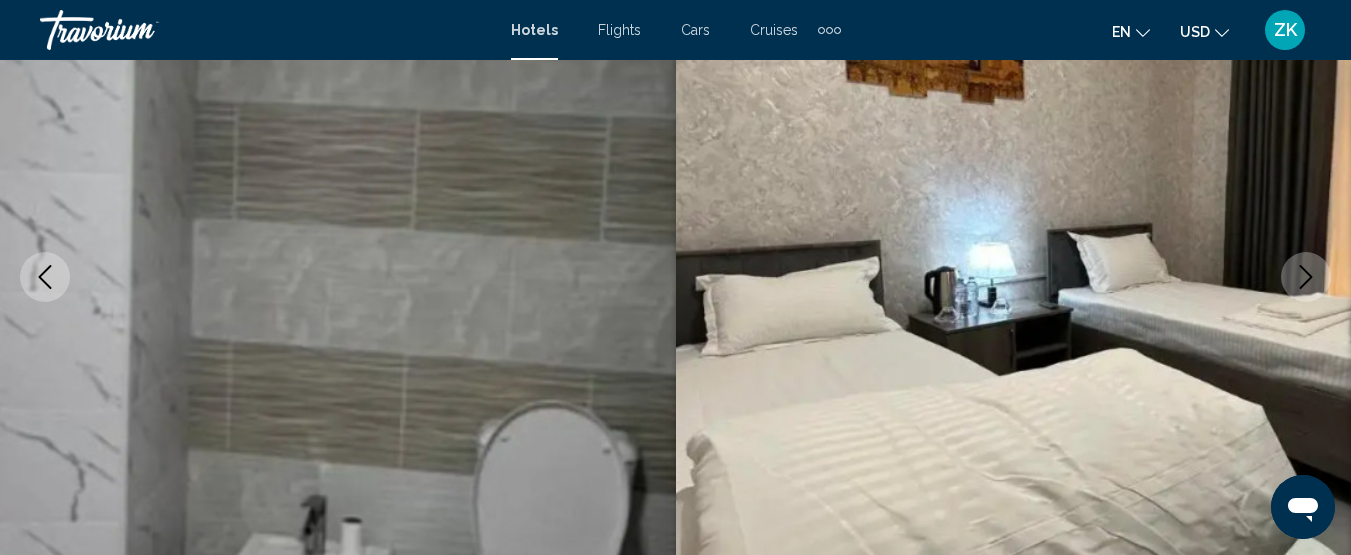 click 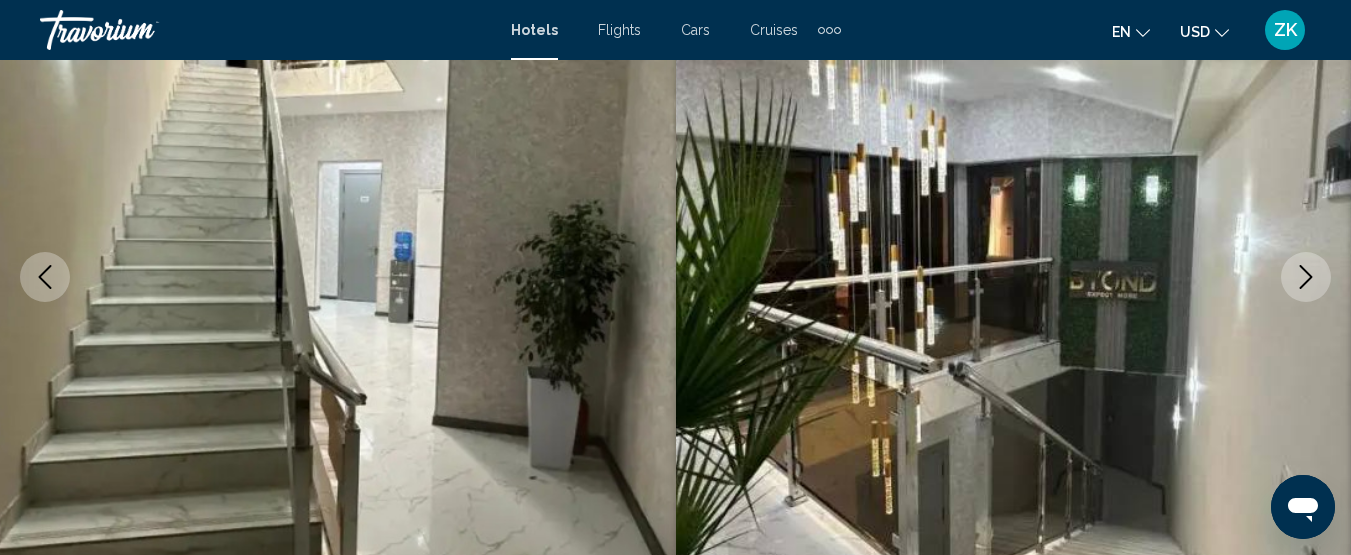 click 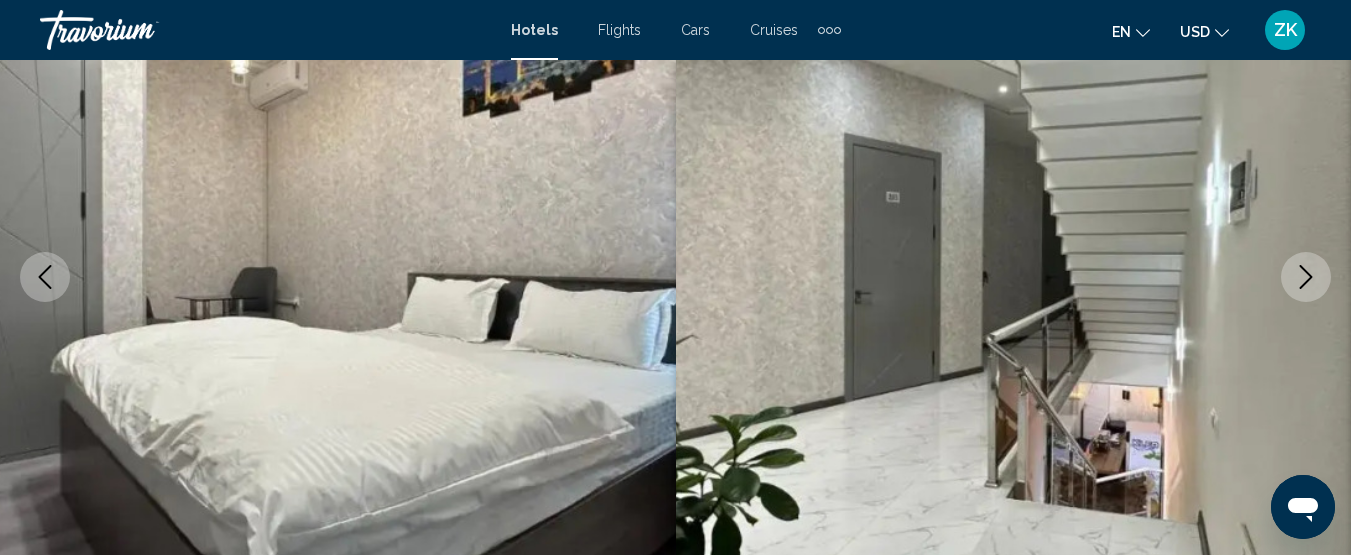 click 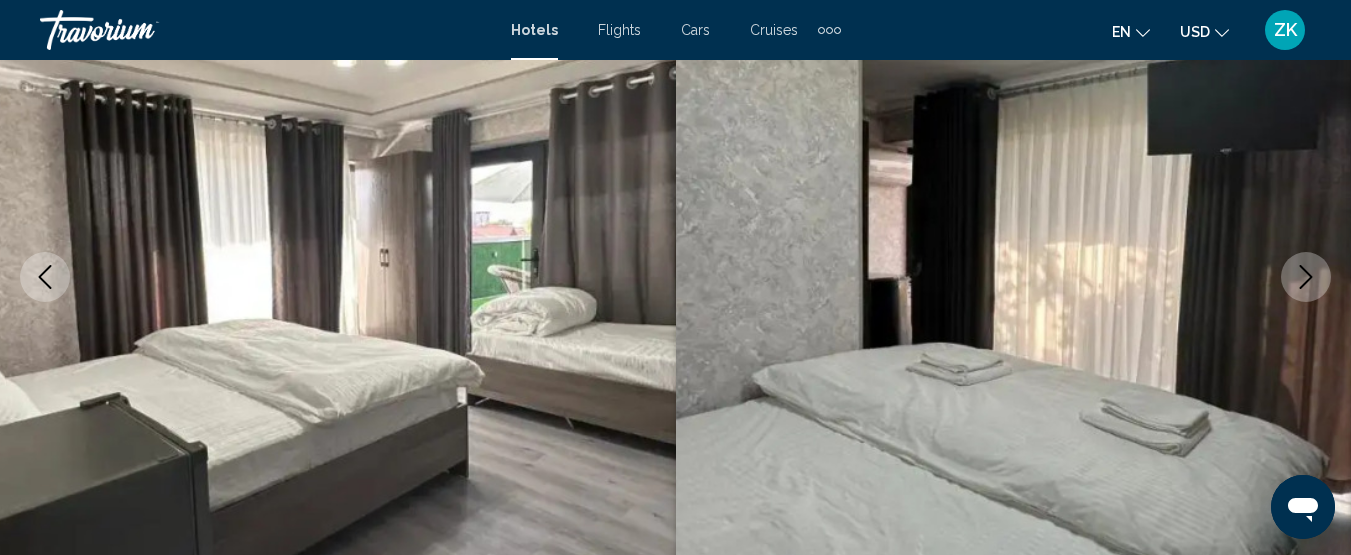 click 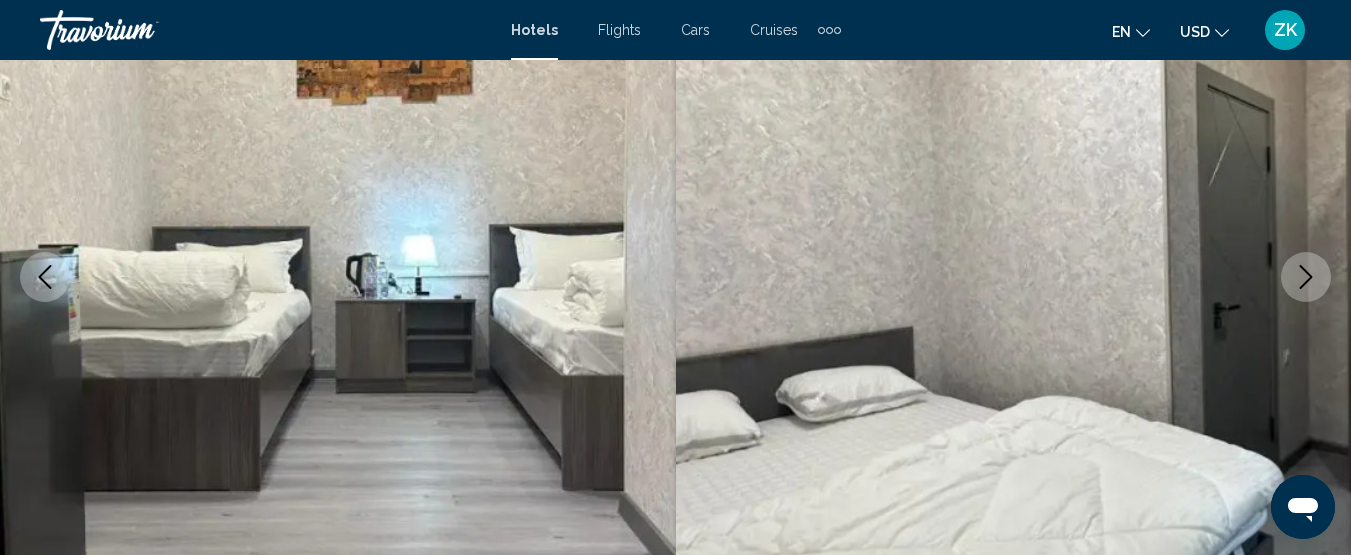 click 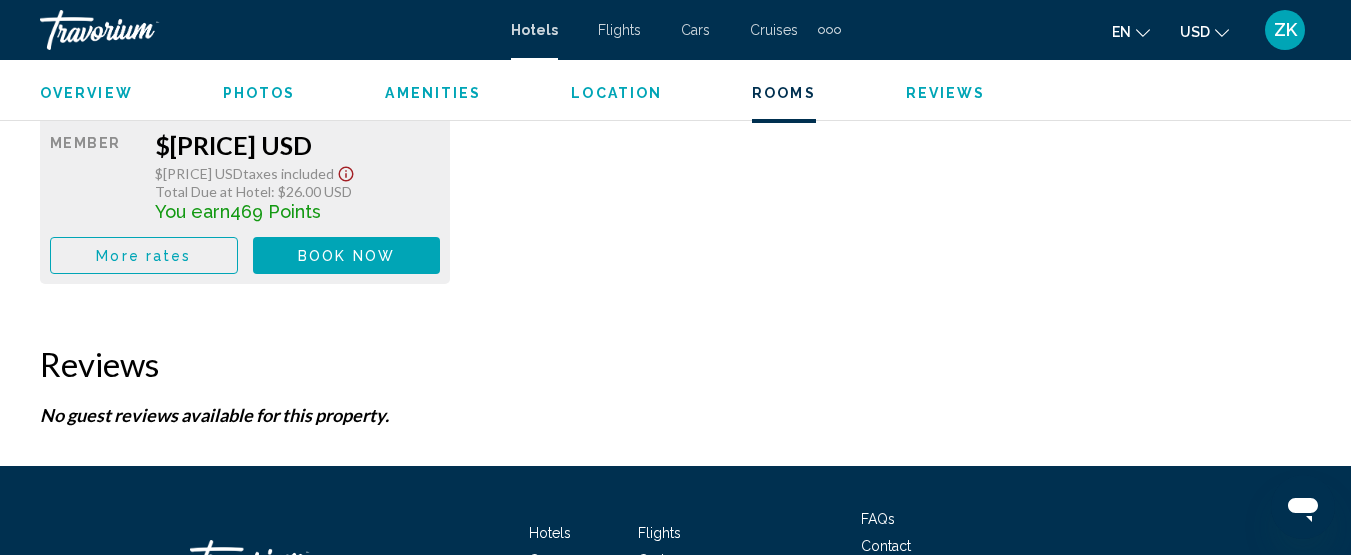 scroll, scrollTop: 3558, scrollLeft: 0, axis: vertical 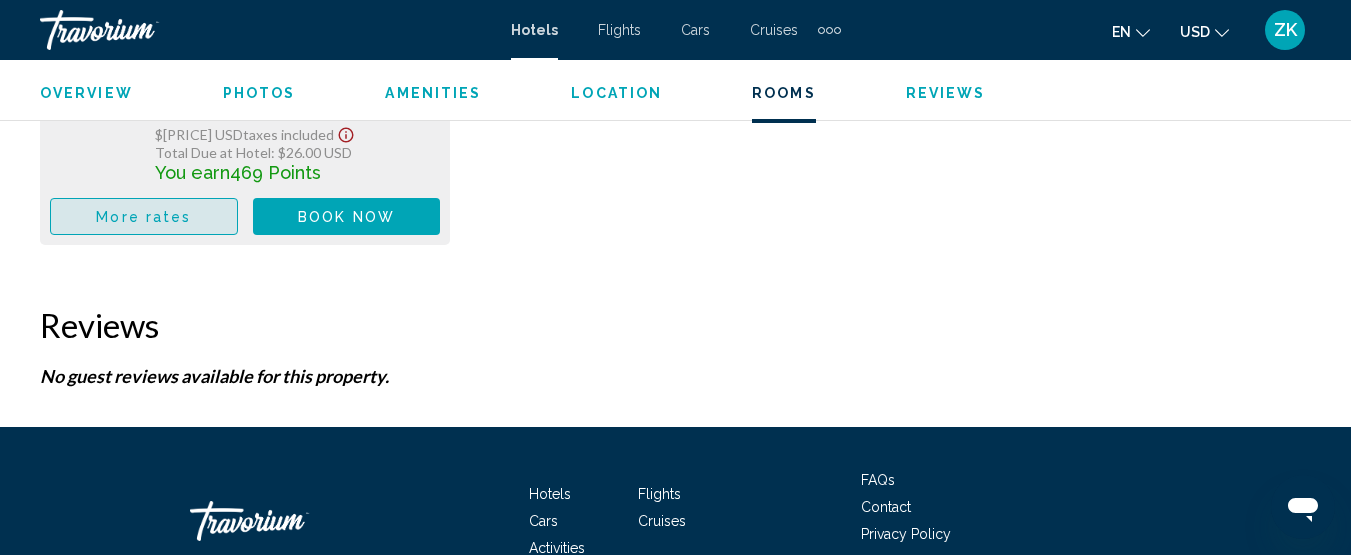 click on "More rates" at bounding box center [143, 217] 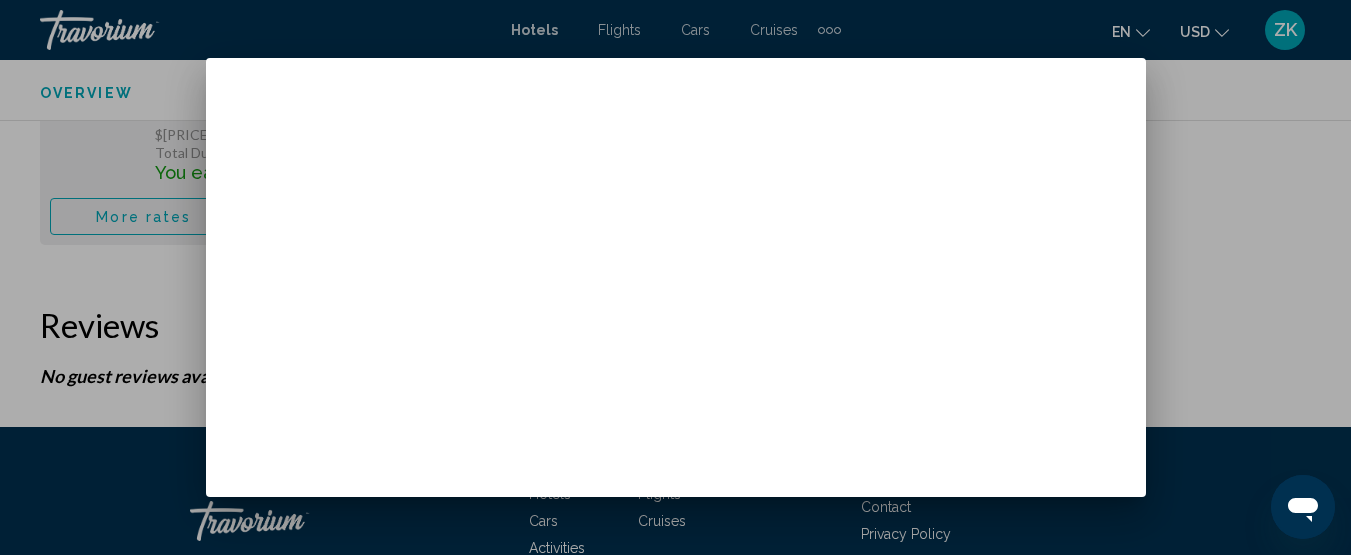 scroll, scrollTop: 0, scrollLeft: 0, axis: both 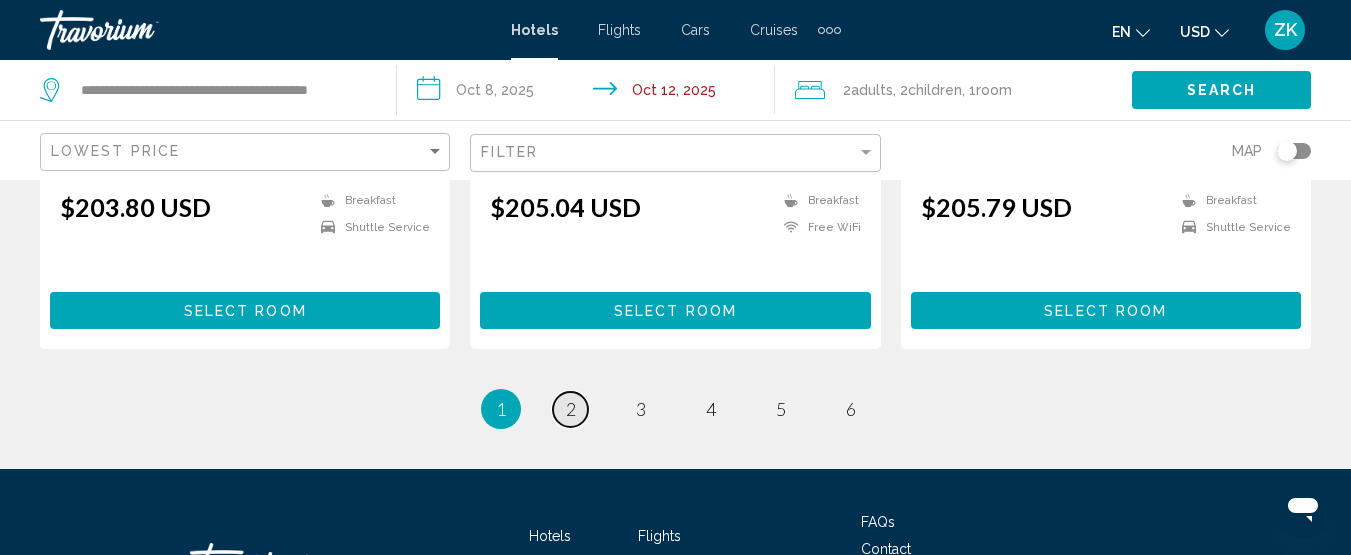 click on "2" at bounding box center (571, 409) 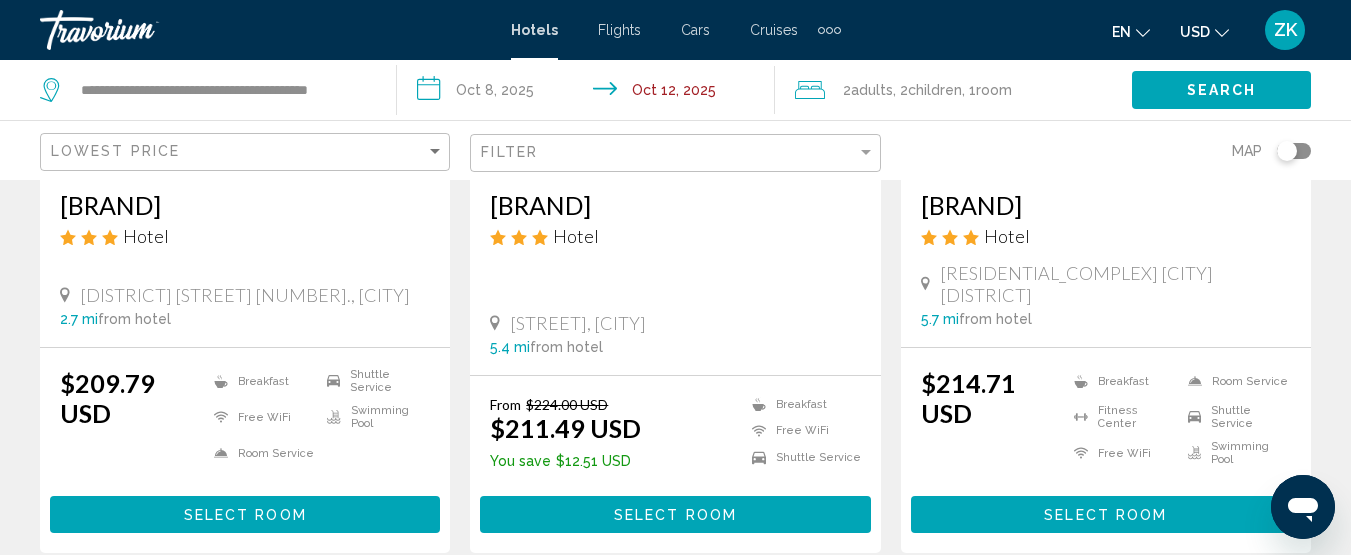 scroll, scrollTop: 500, scrollLeft: 0, axis: vertical 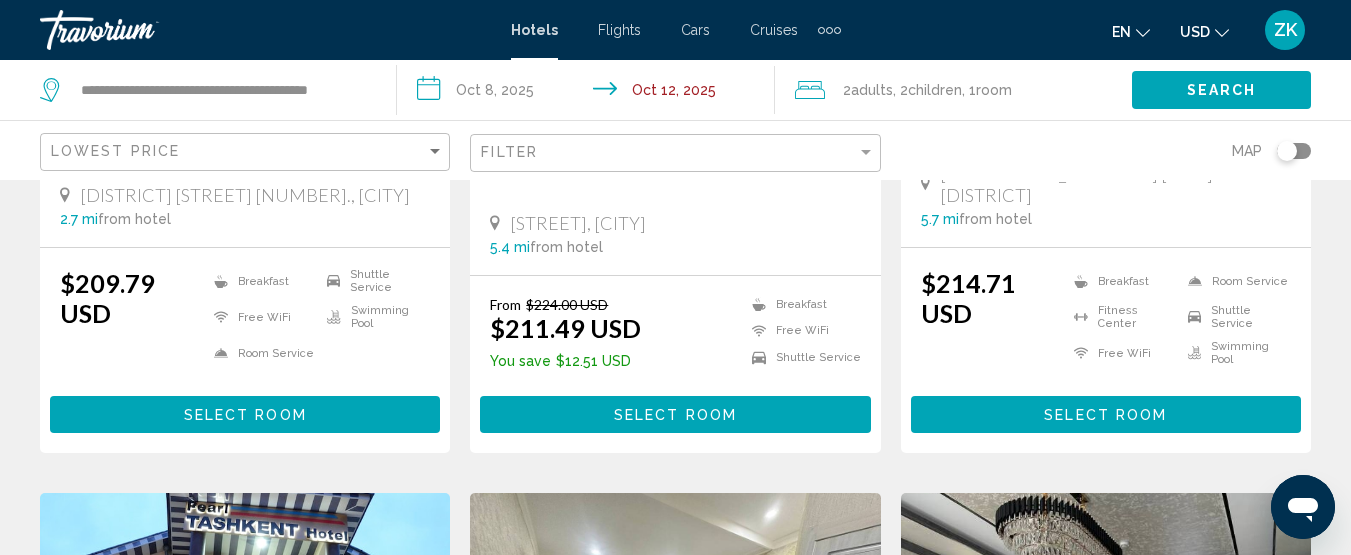click on "Select Room" at bounding box center [675, 415] 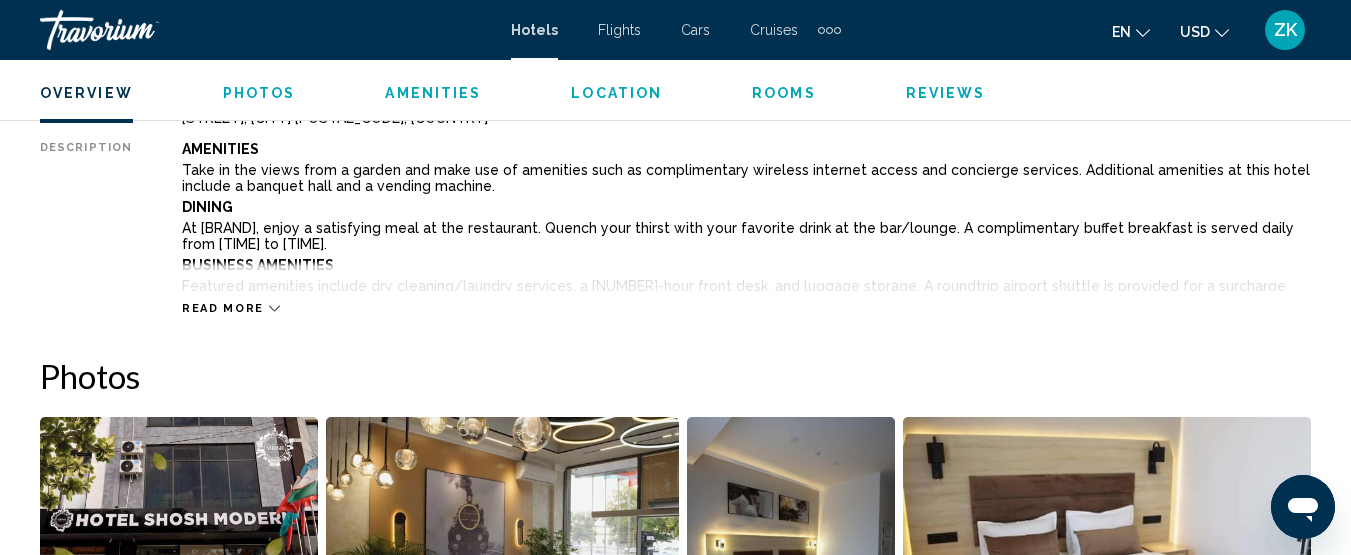 scroll, scrollTop: 1058, scrollLeft: 0, axis: vertical 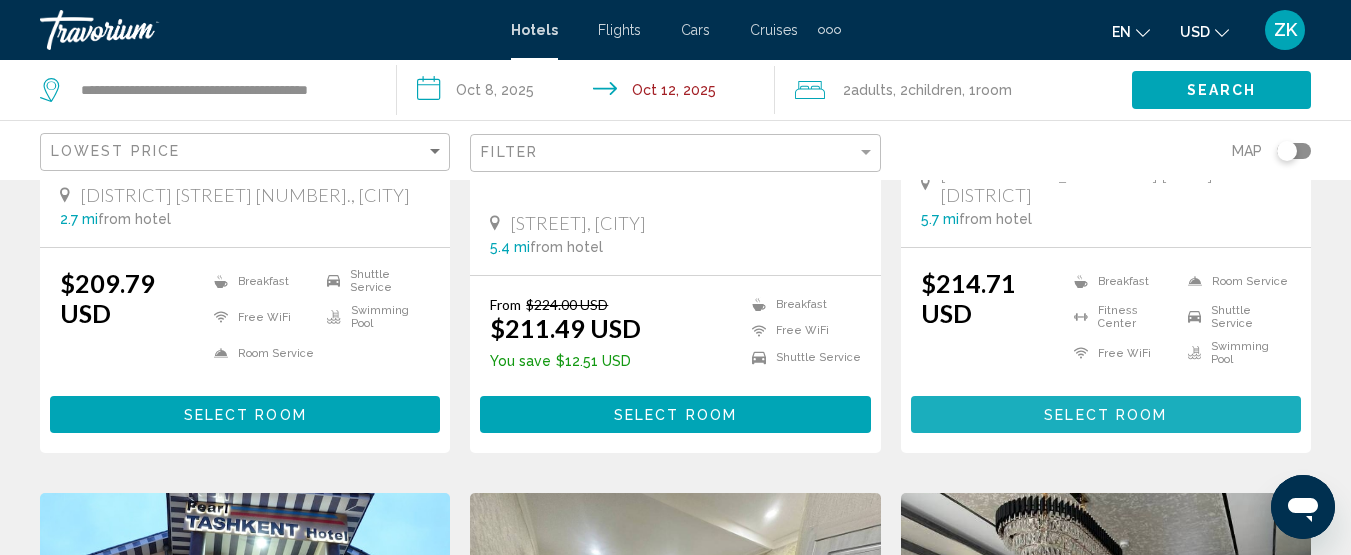 click on "Select Room" at bounding box center [1105, 415] 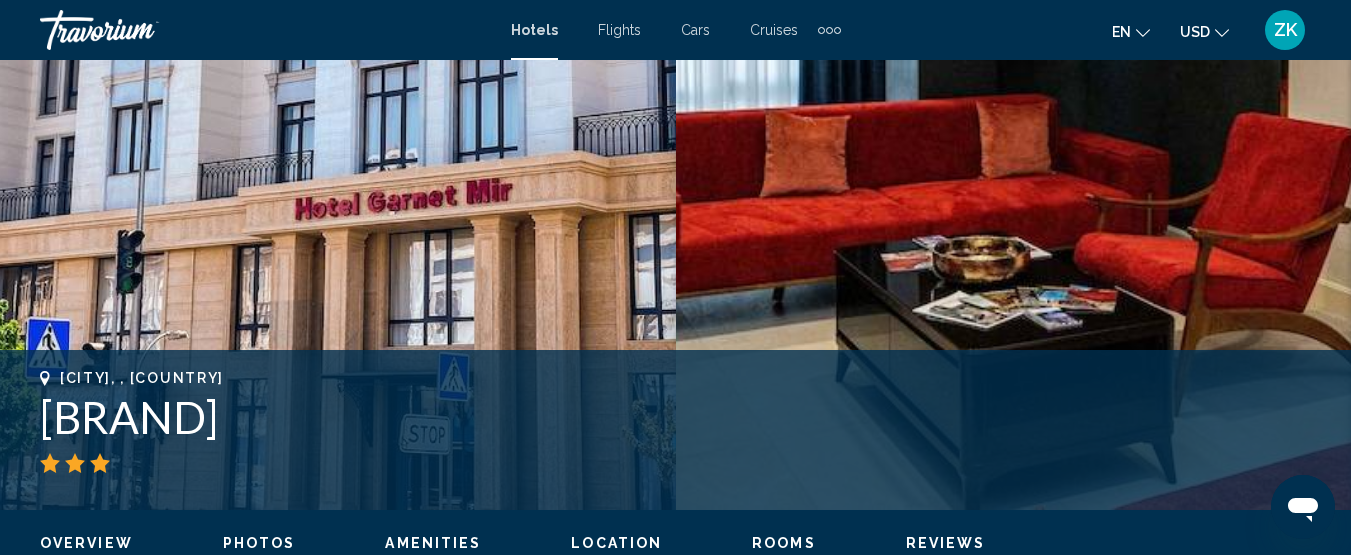 scroll, scrollTop: 258, scrollLeft: 0, axis: vertical 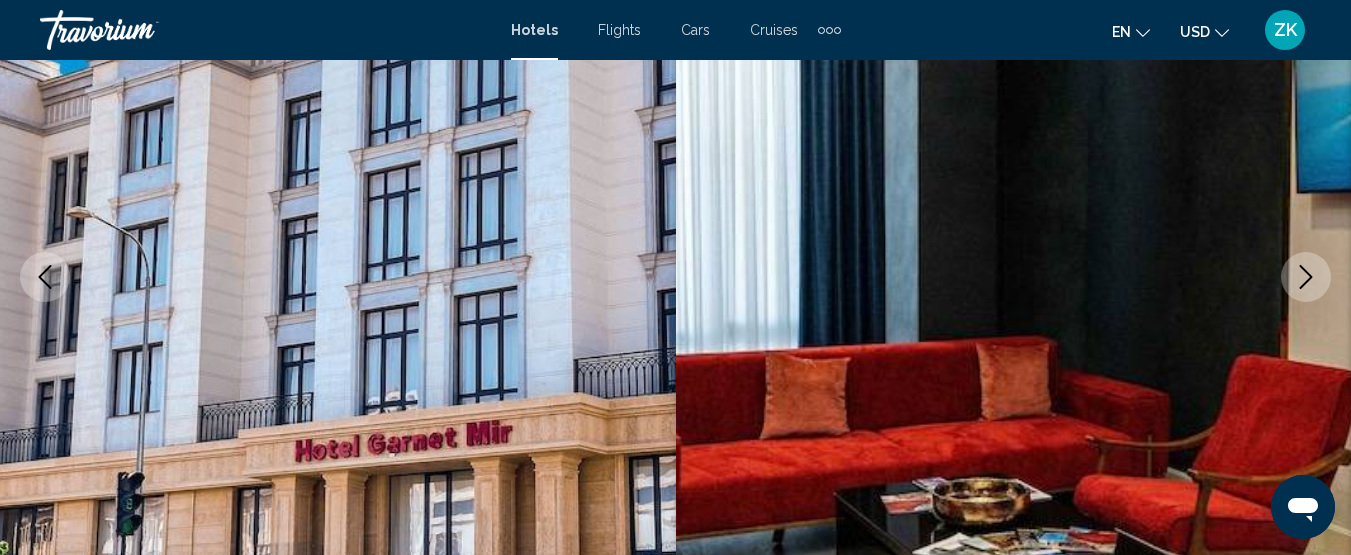 click 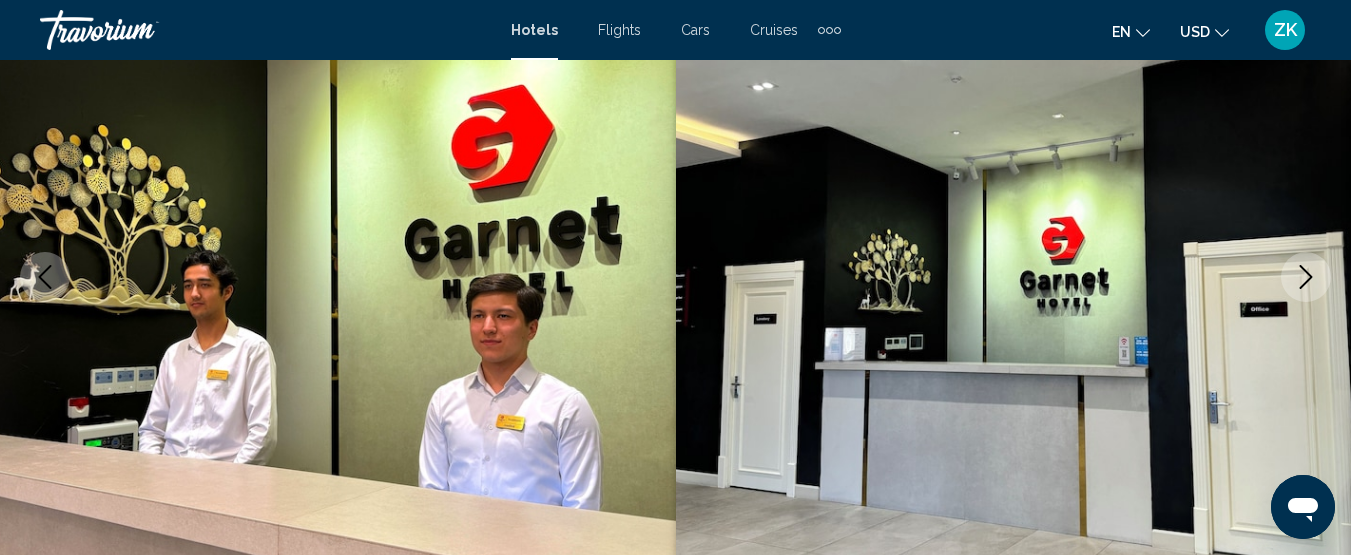 click 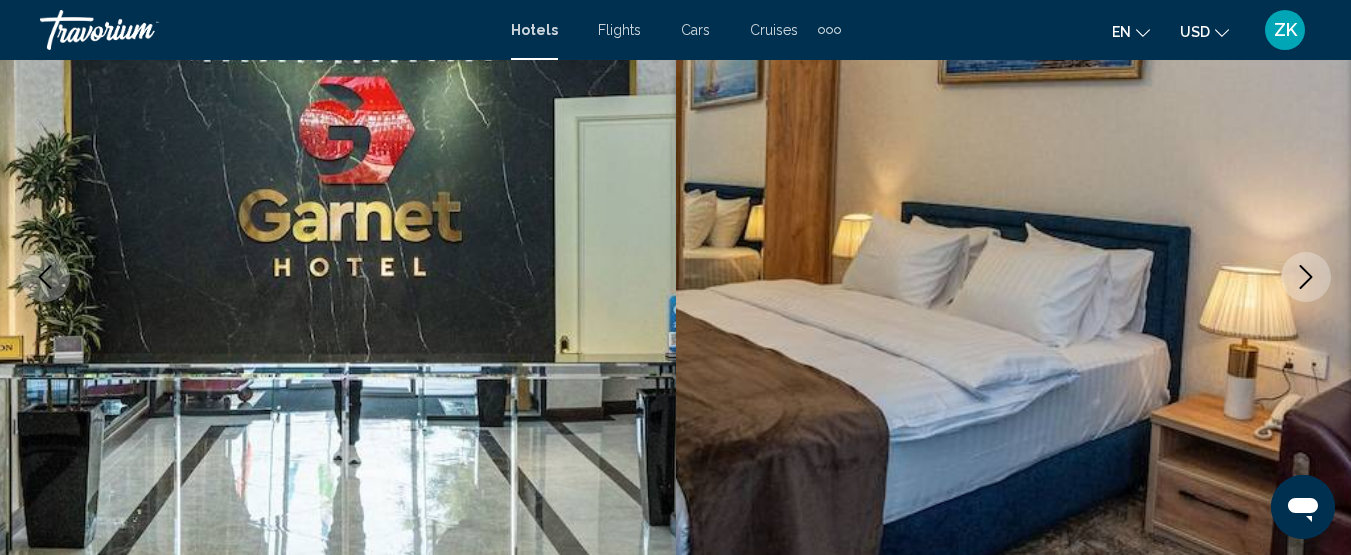 click 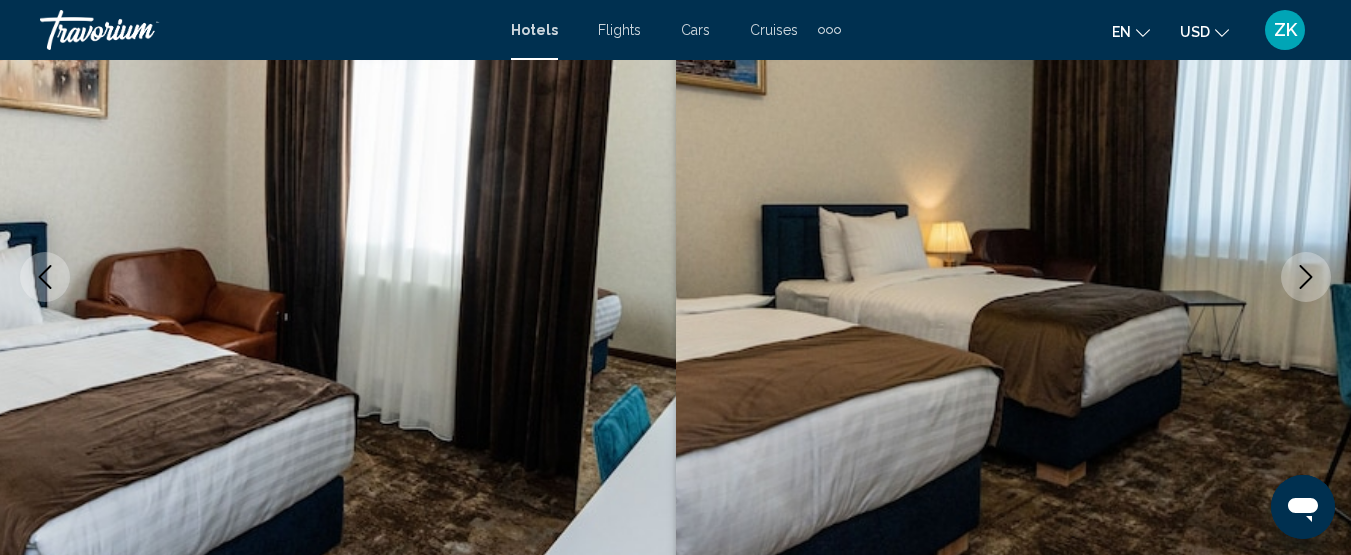 click 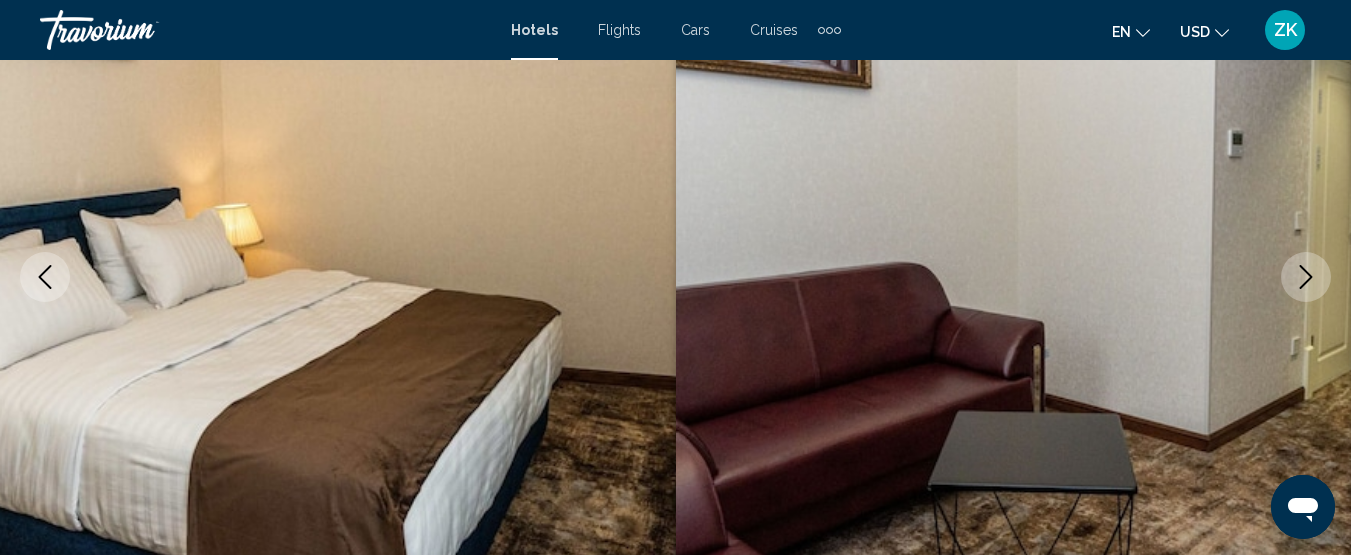 click 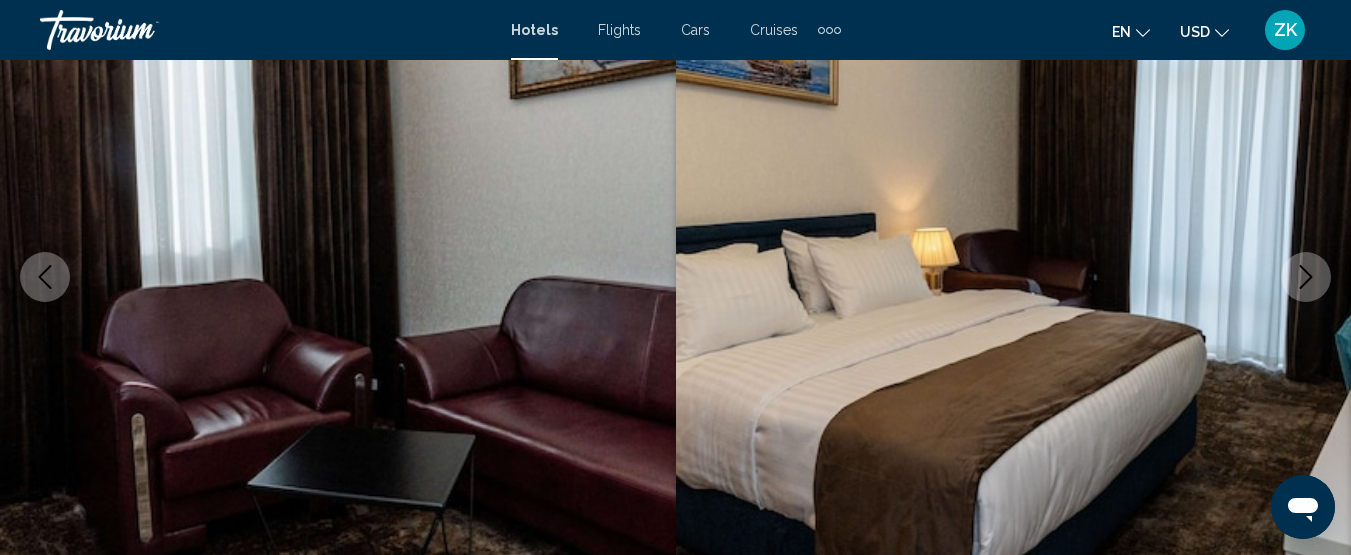 click 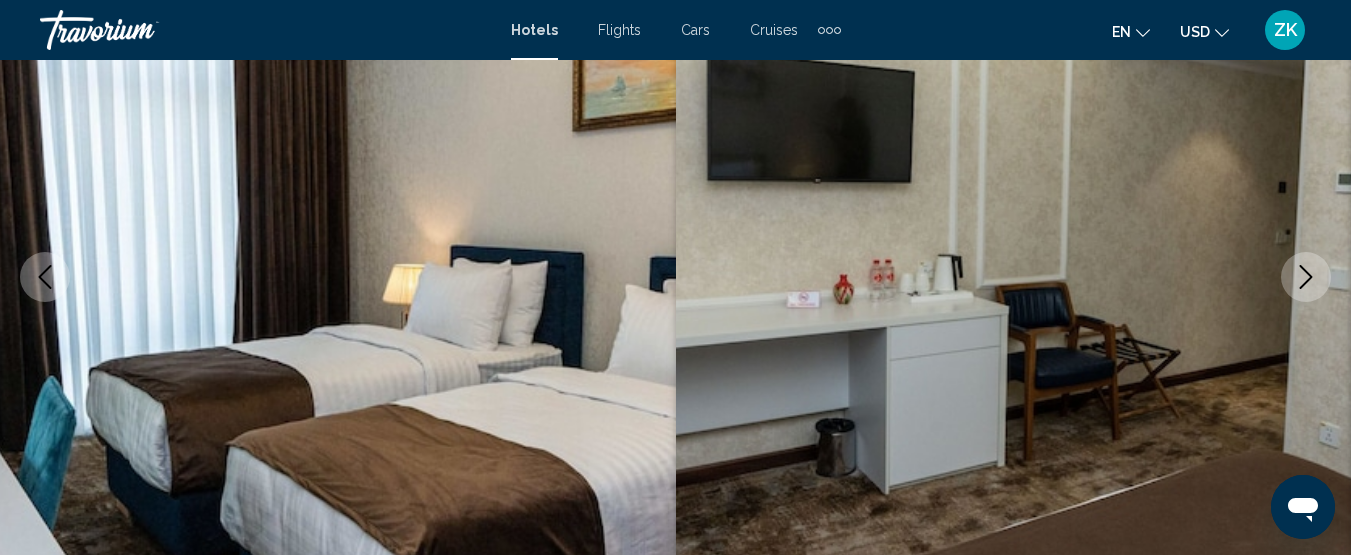 click 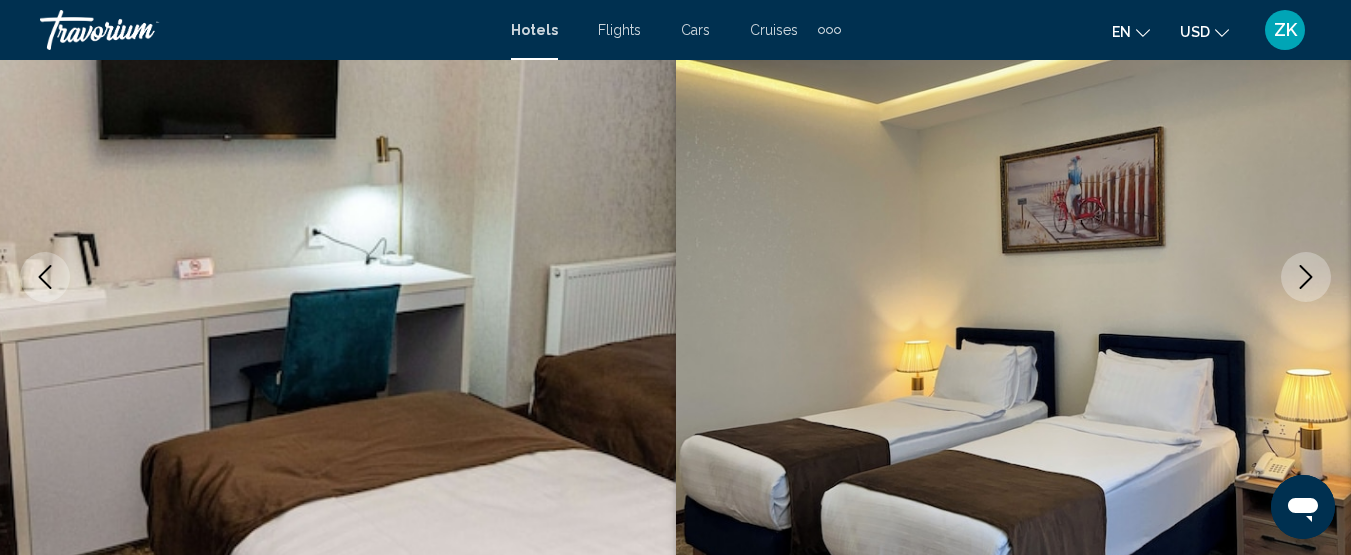 click 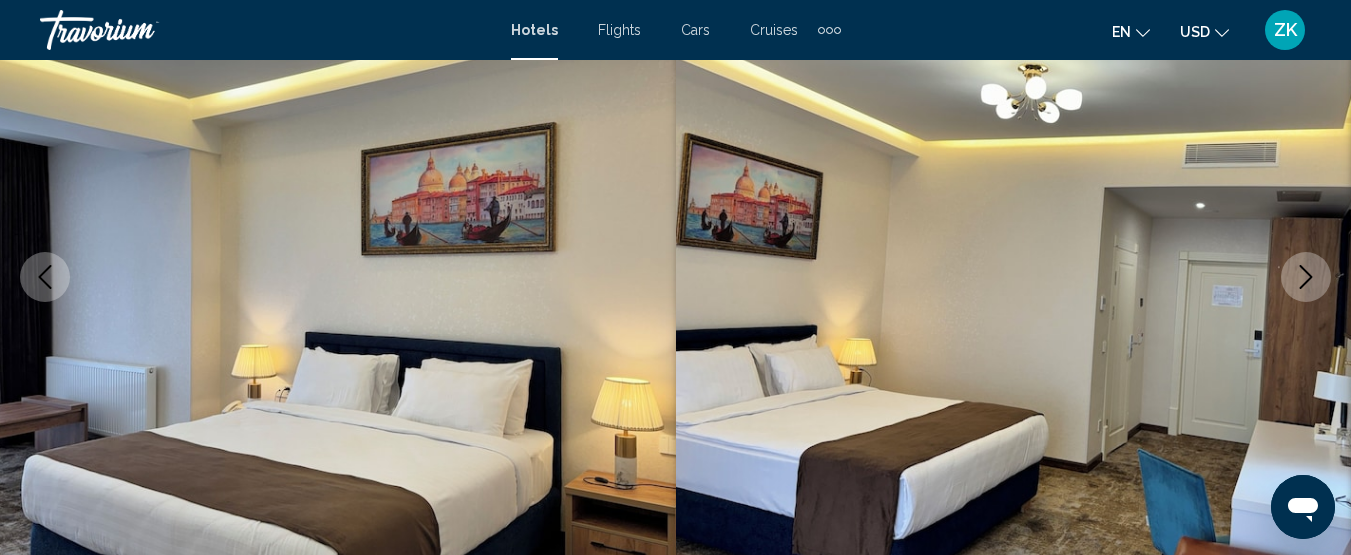 click 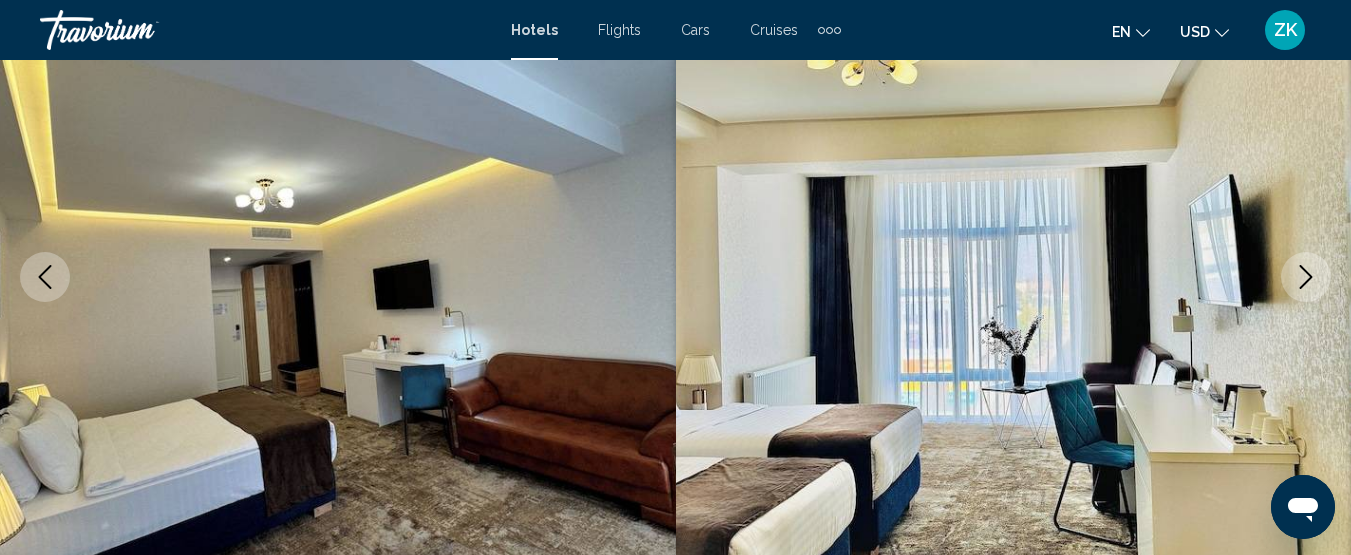 click 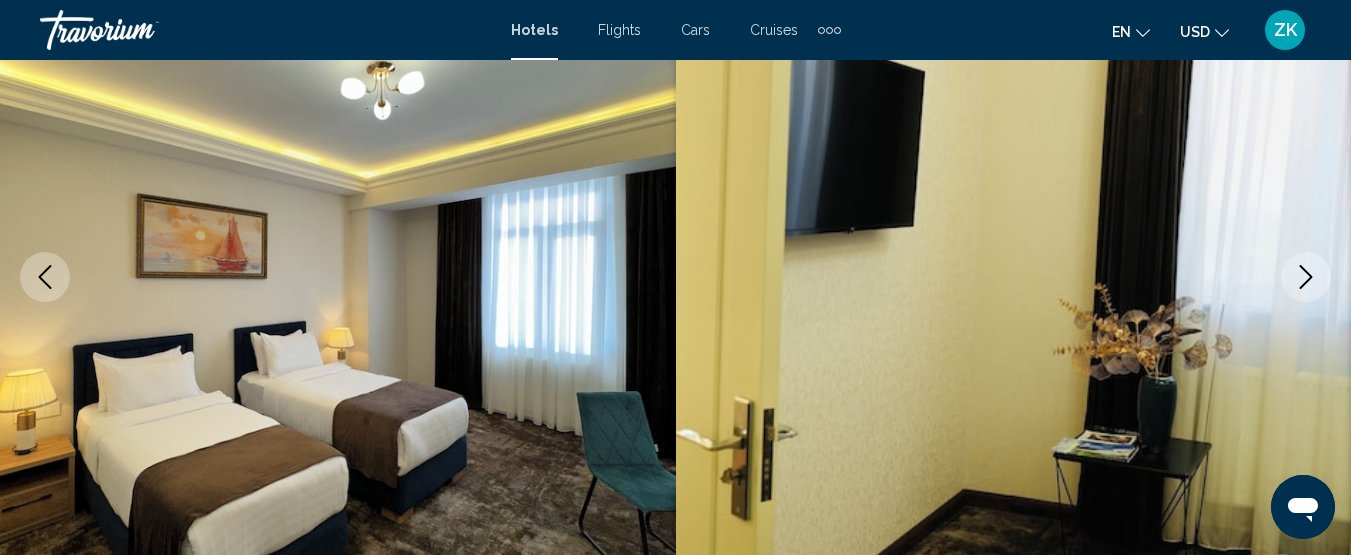 click 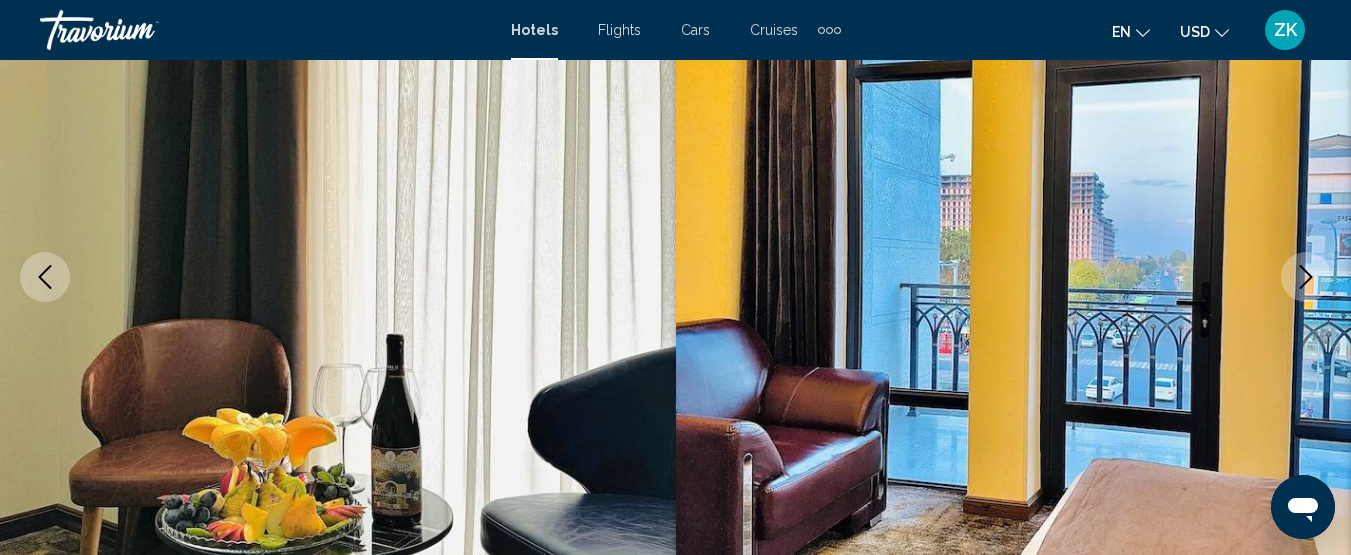 click 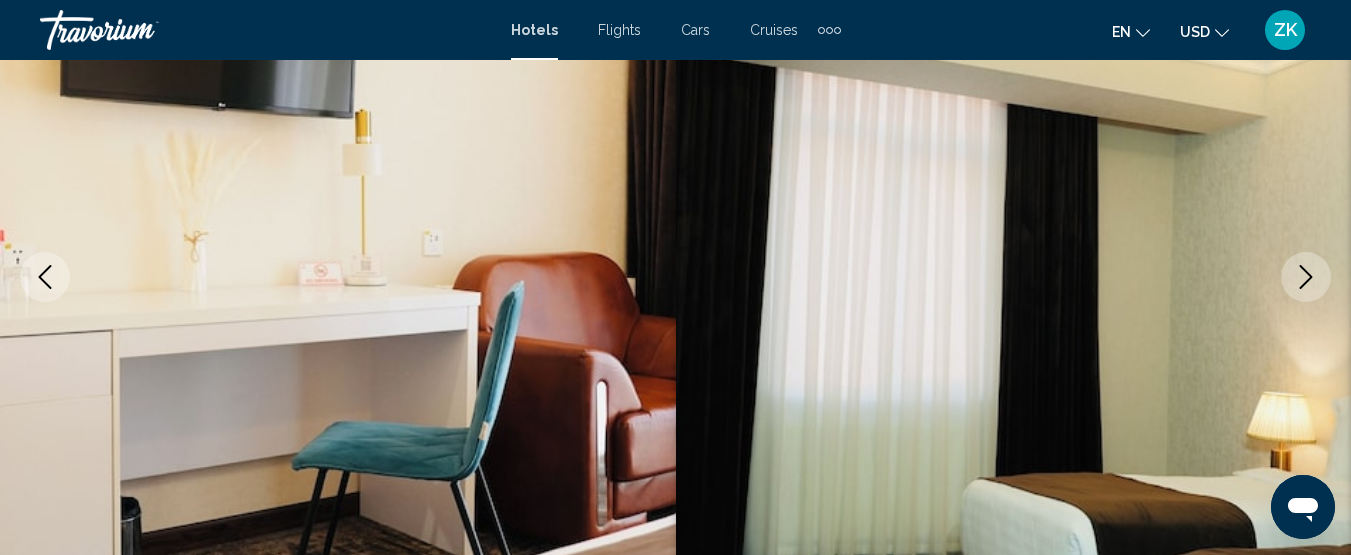 click 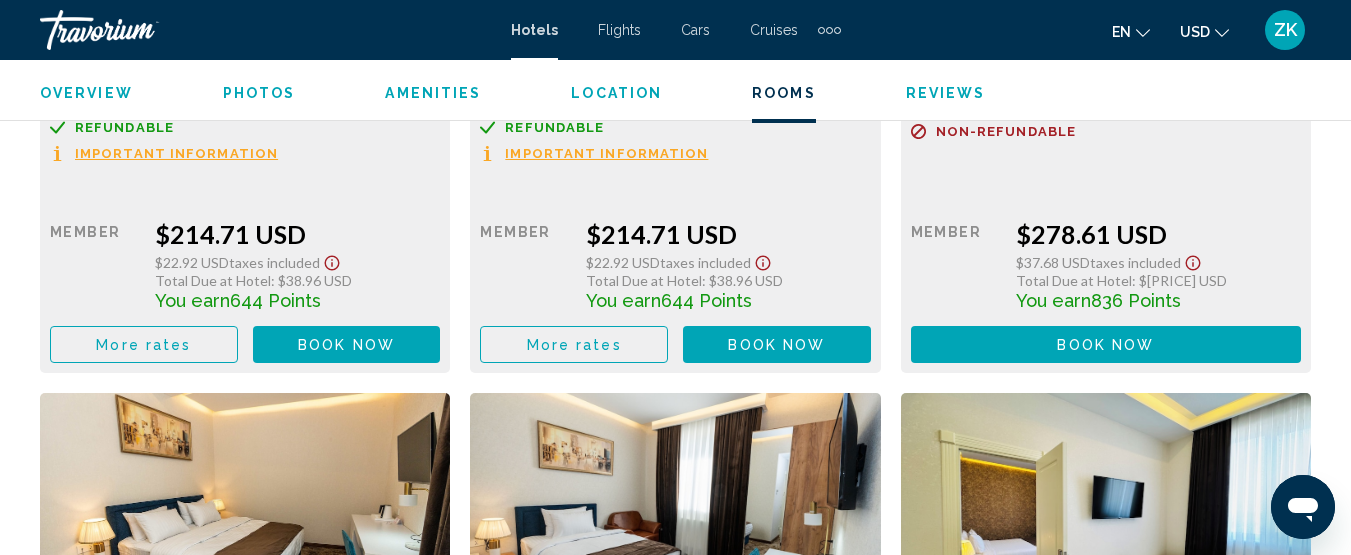 scroll, scrollTop: 3558, scrollLeft: 0, axis: vertical 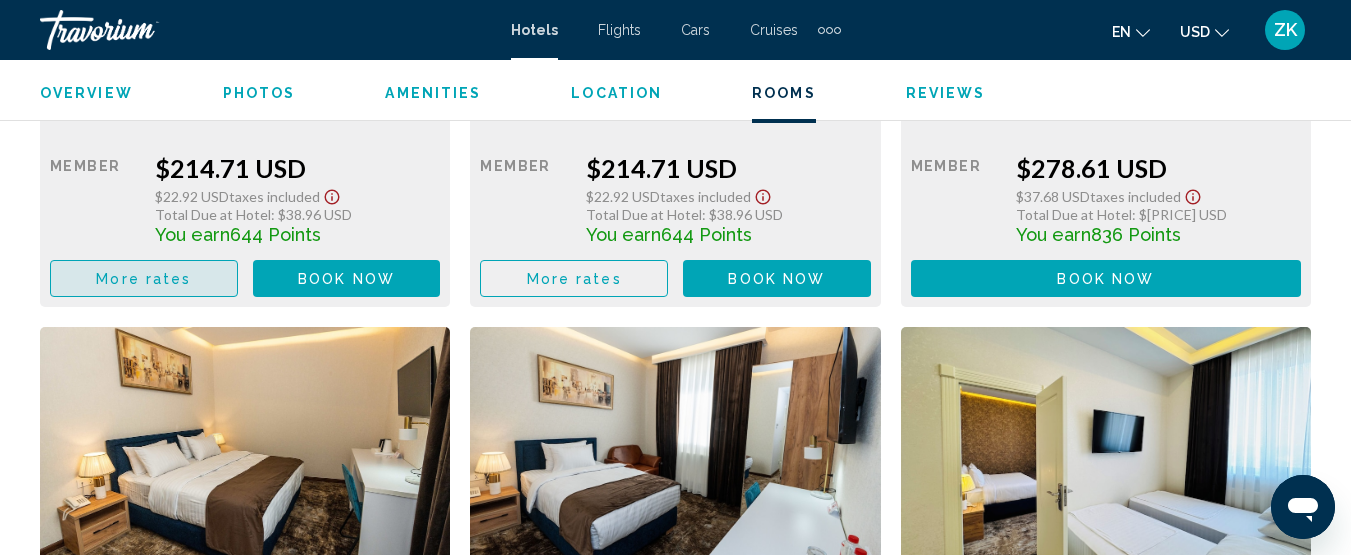 click on "More rates" at bounding box center [144, 278] 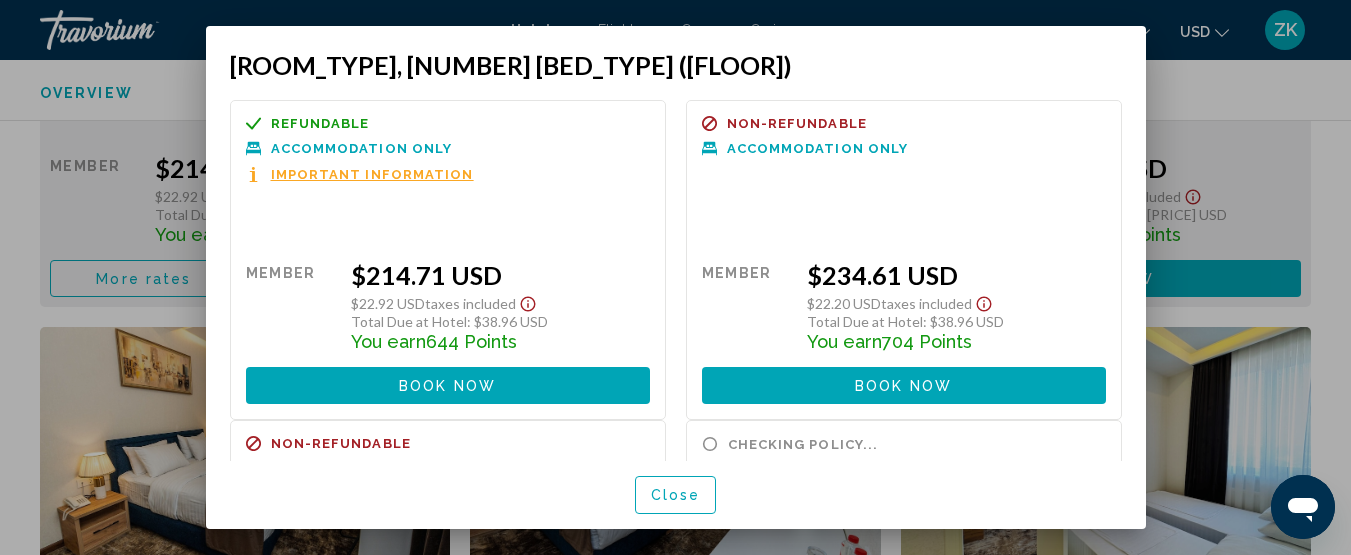 scroll, scrollTop: 0, scrollLeft: 0, axis: both 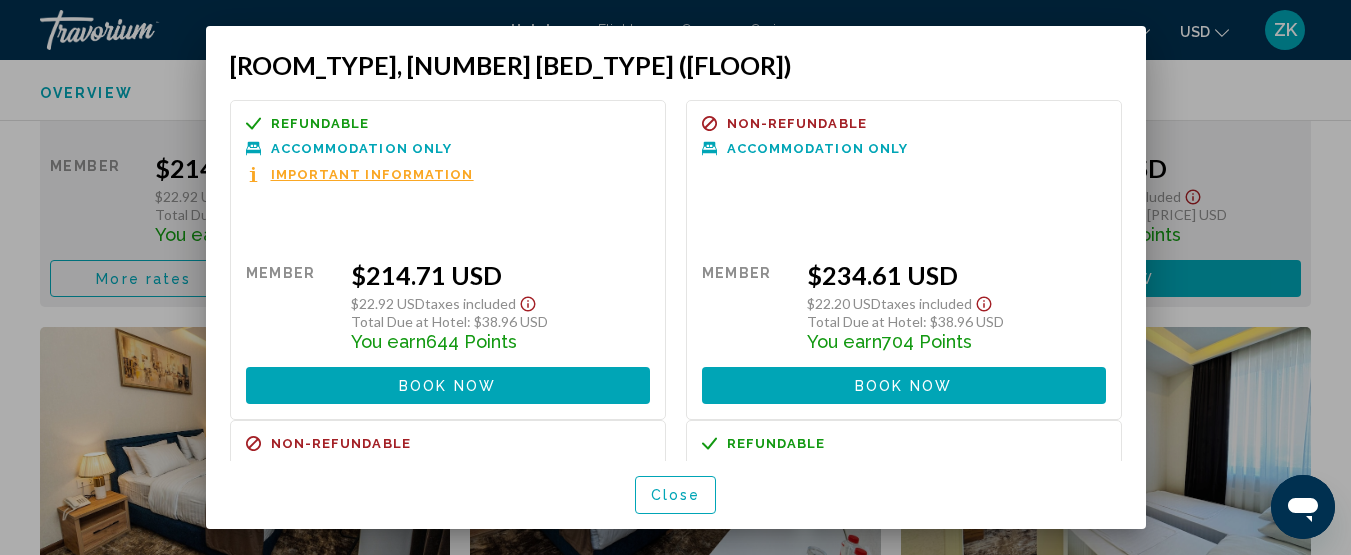 click at bounding box center (675, 277) 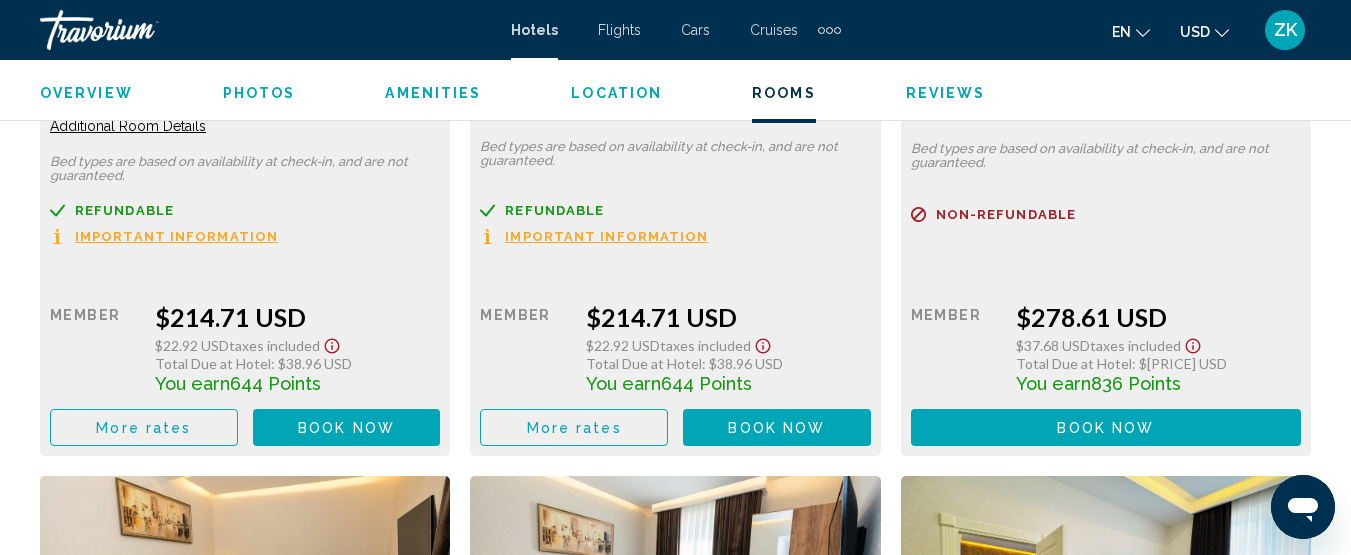 scroll, scrollTop: 3358, scrollLeft: 0, axis: vertical 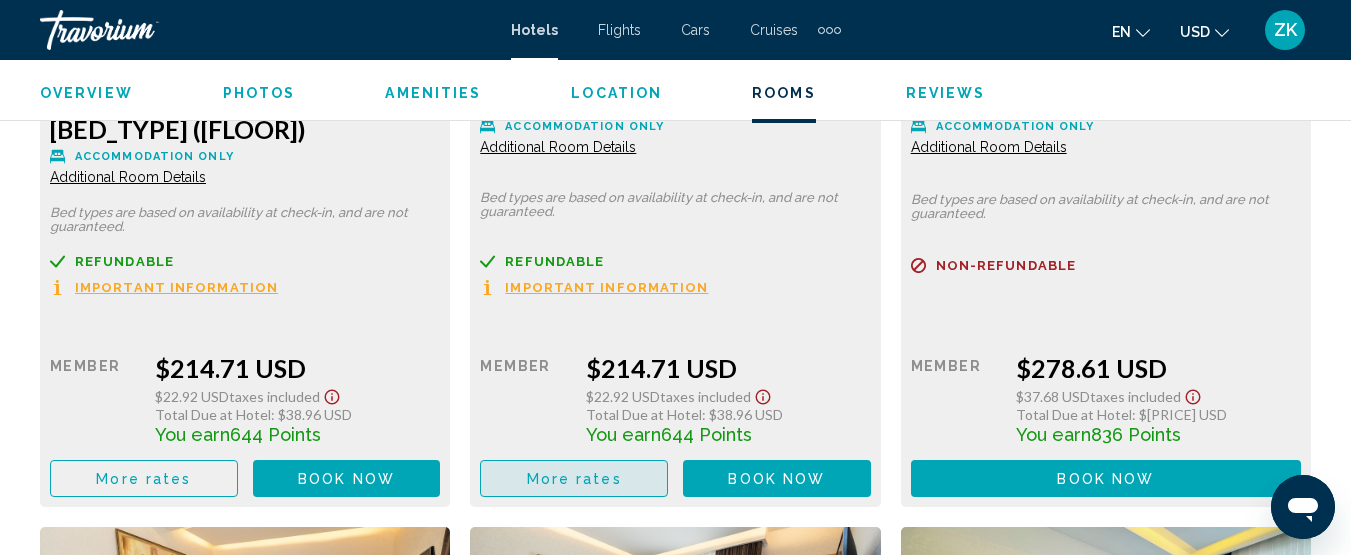 click on "More rates" at bounding box center (574, 479) 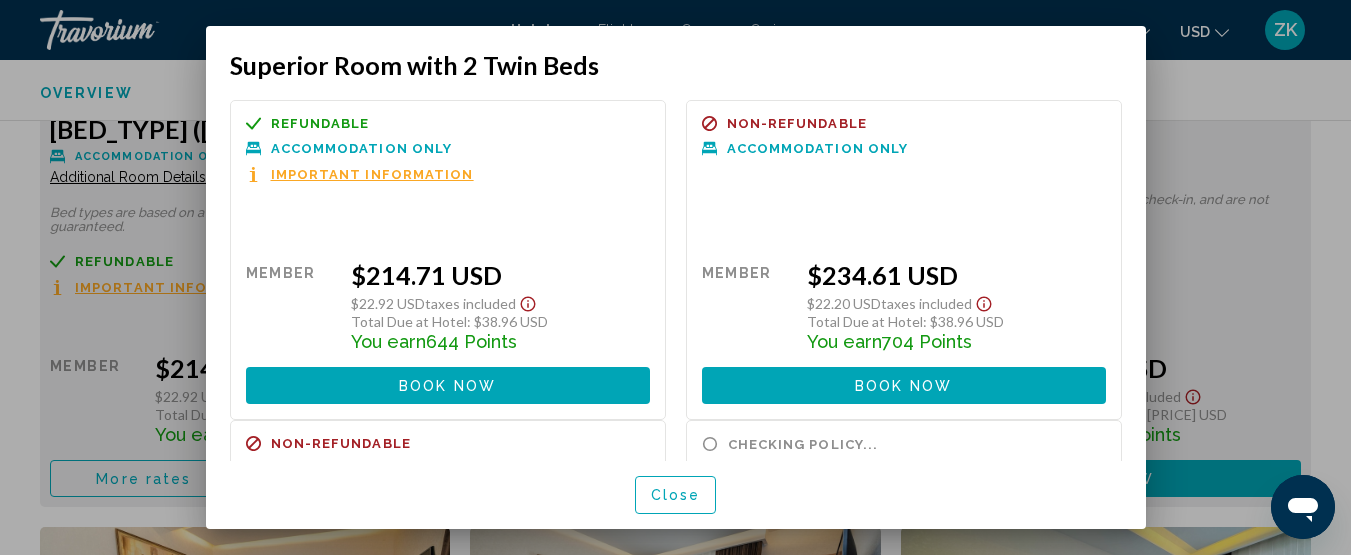 scroll, scrollTop: 0, scrollLeft: 0, axis: both 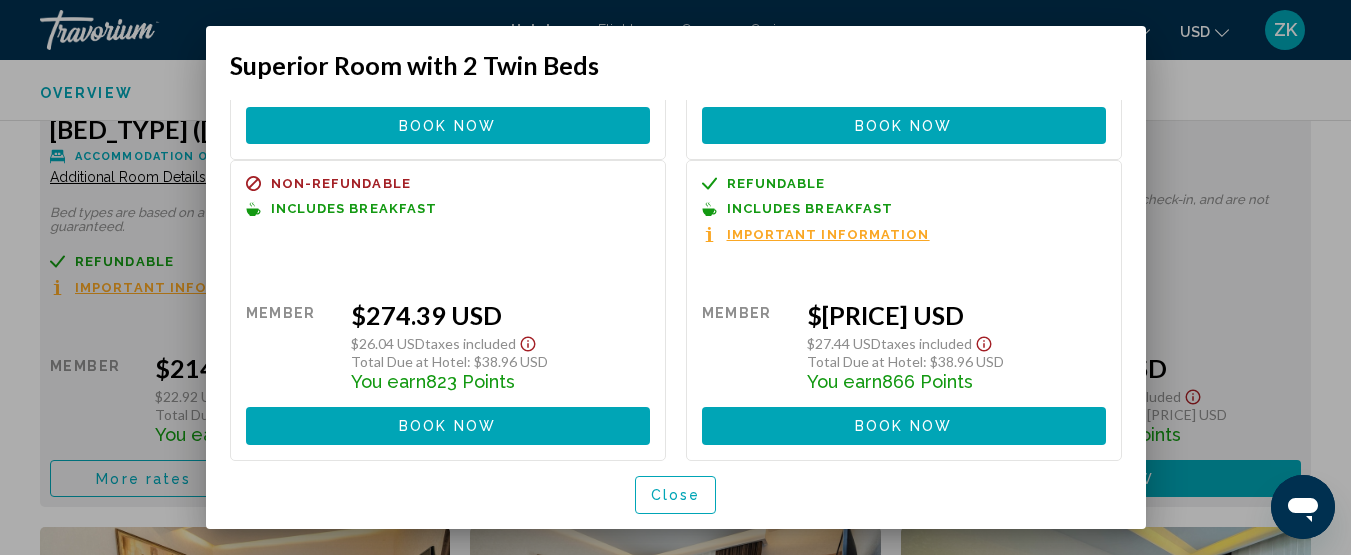 click at bounding box center (675, 277) 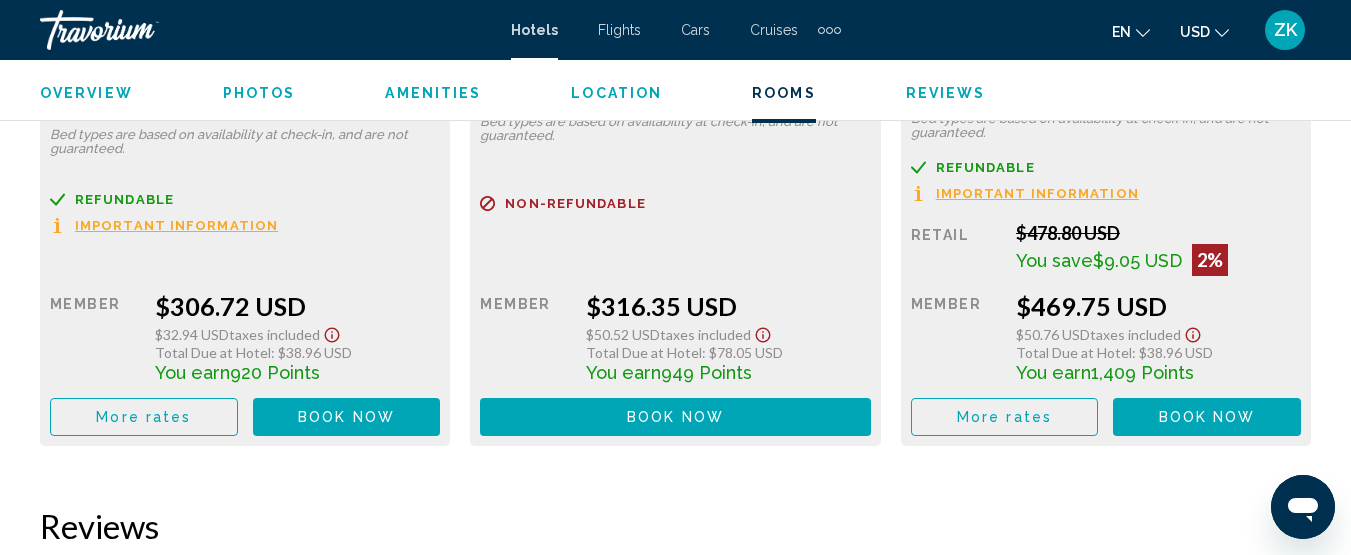 scroll, scrollTop: 4158, scrollLeft: 0, axis: vertical 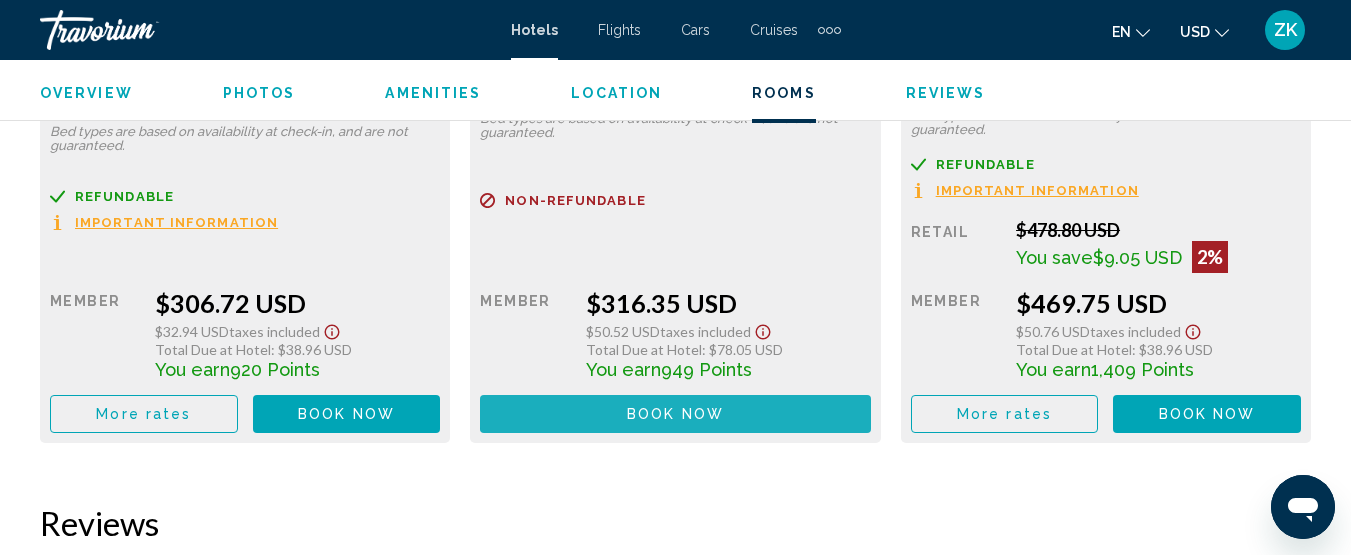 click on "Book now" at bounding box center [675, 415] 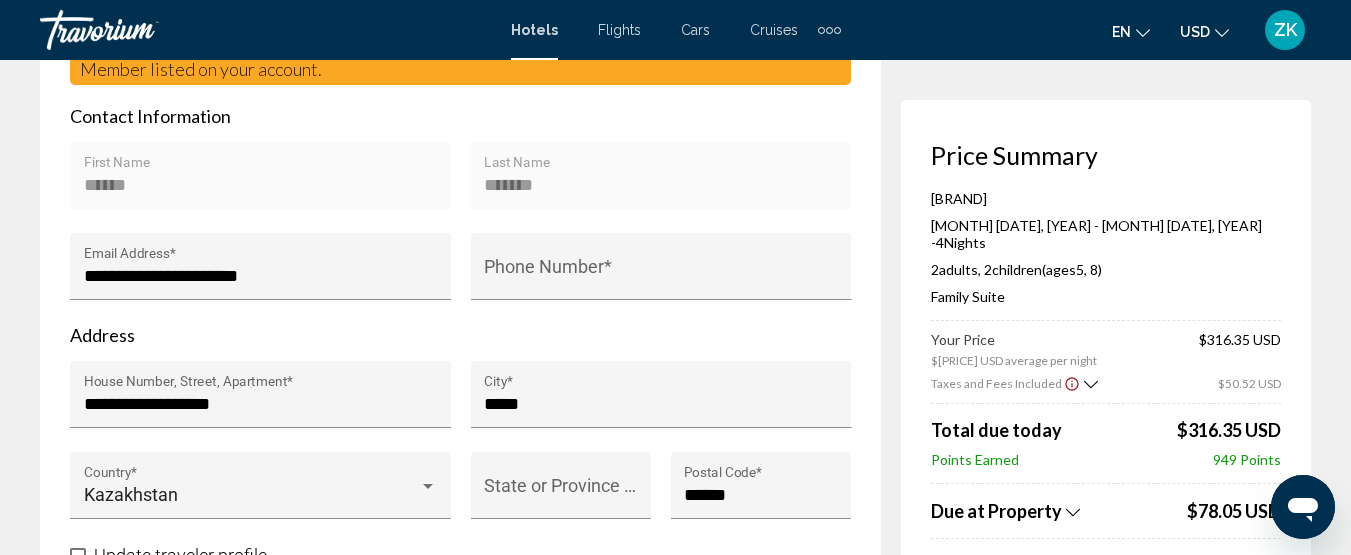 scroll, scrollTop: 900, scrollLeft: 0, axis: vertical 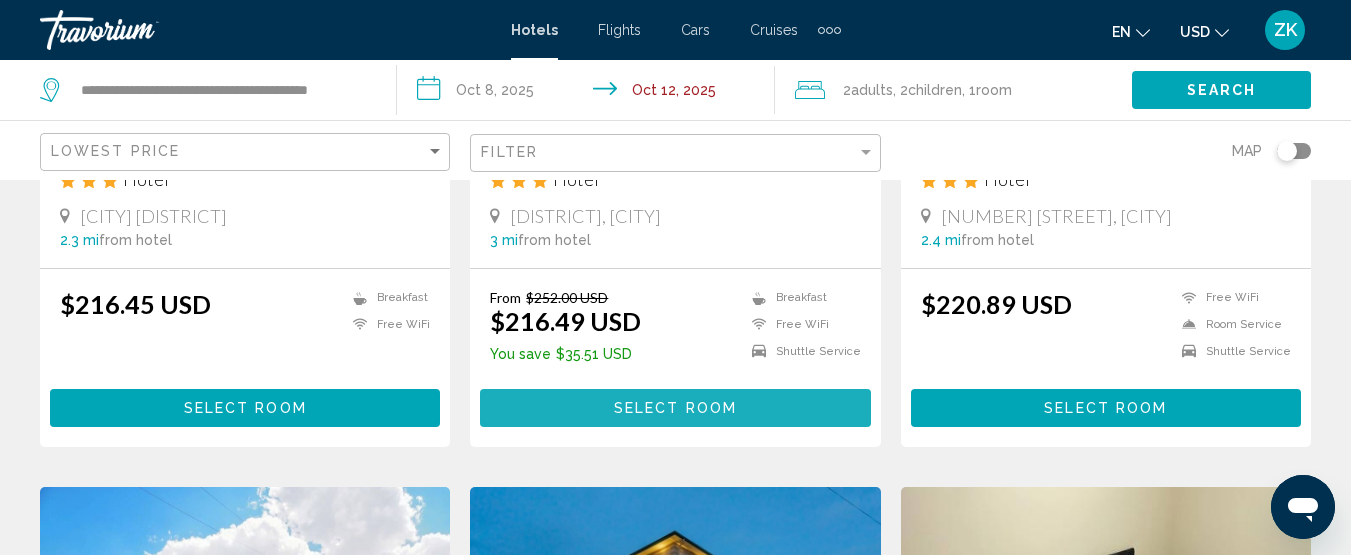 click on "Select Room" at bounding box center (675, 409) 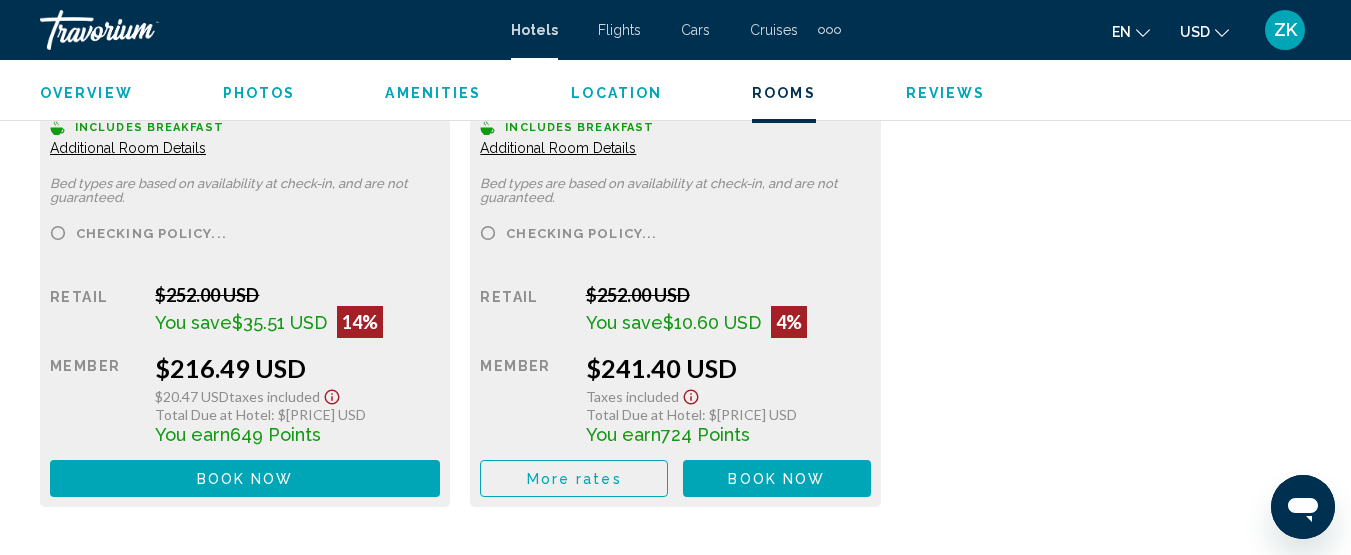 scroll, scrollTop: 3358, scrollLeft: 0, axis: vertical 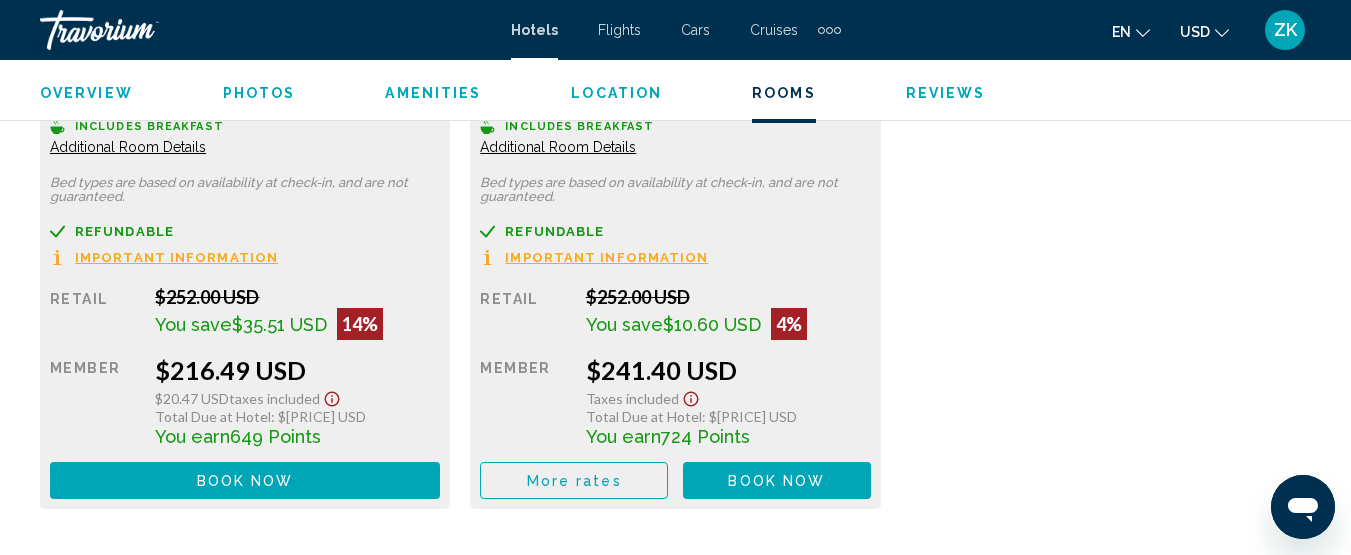 click on "More rates" at bounding box center [574, 480] 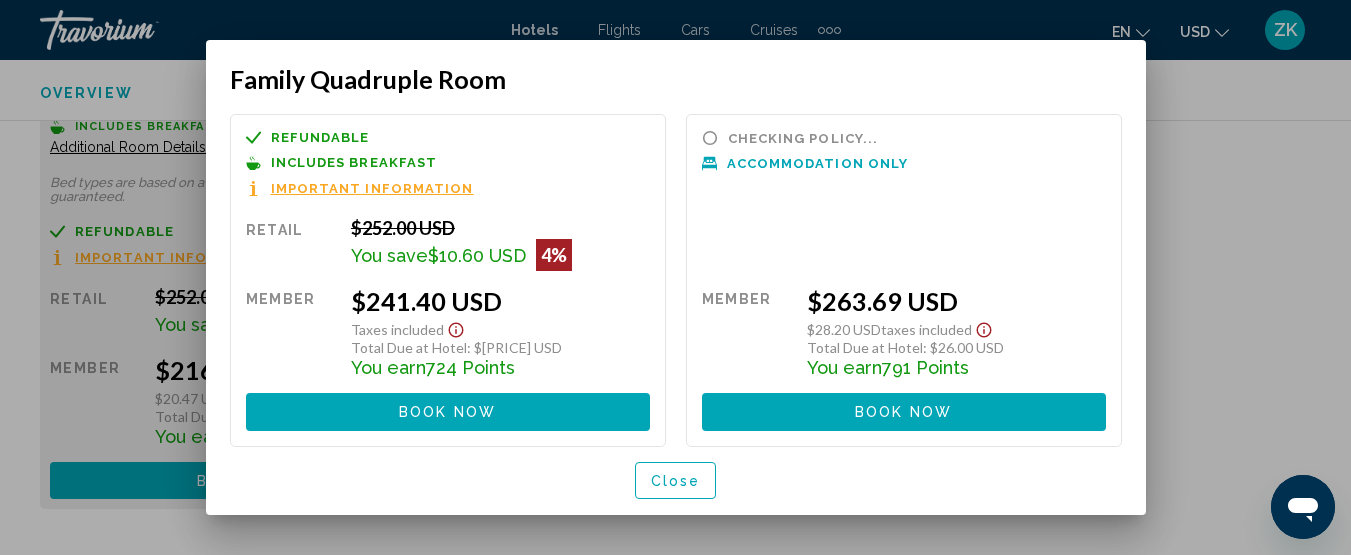 scroll, scrollTop: 0, scrollLeft: 0, axis: both 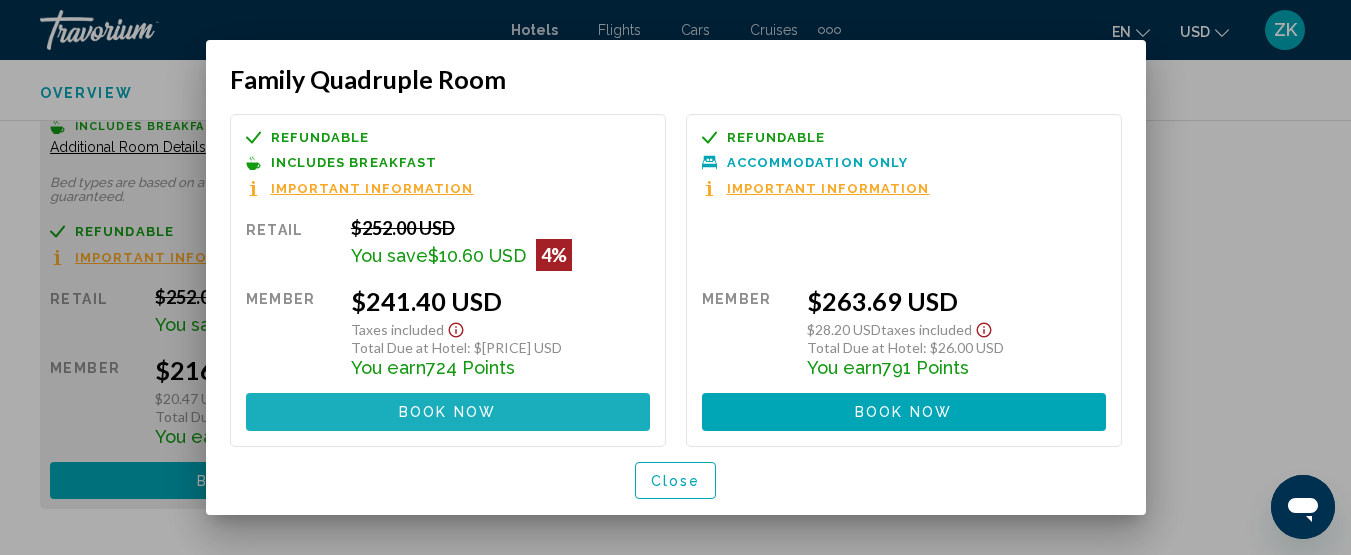 click on "Book now" at bounding box center [447, 413] 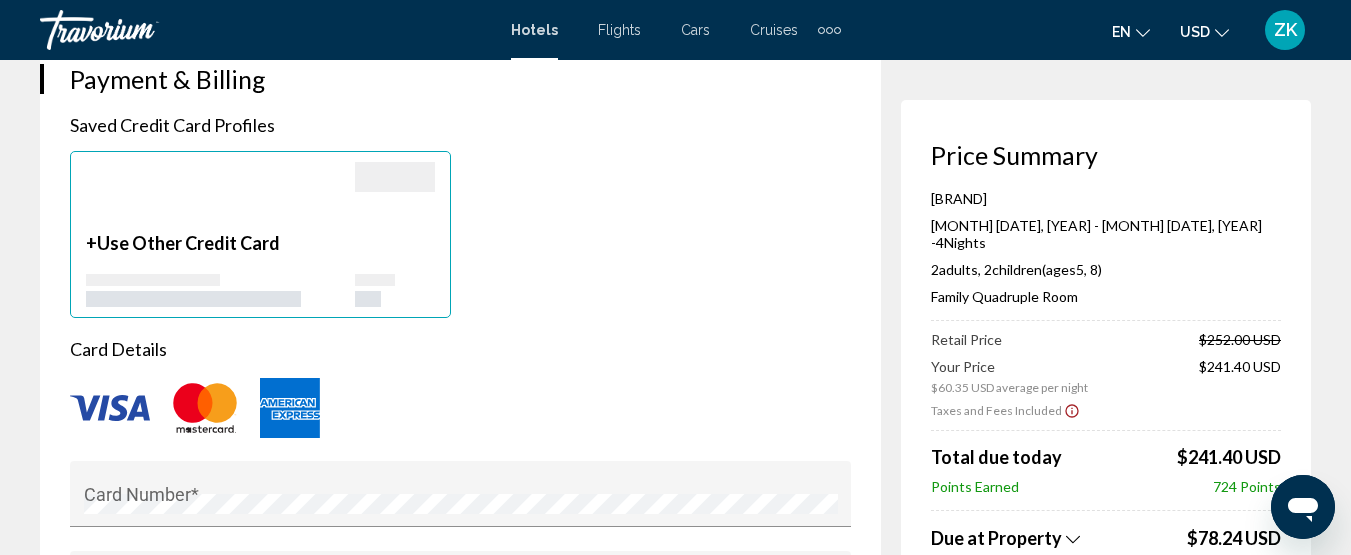 scroll, scrollTop: 1500, scrollLeft: 0, axis: vertical 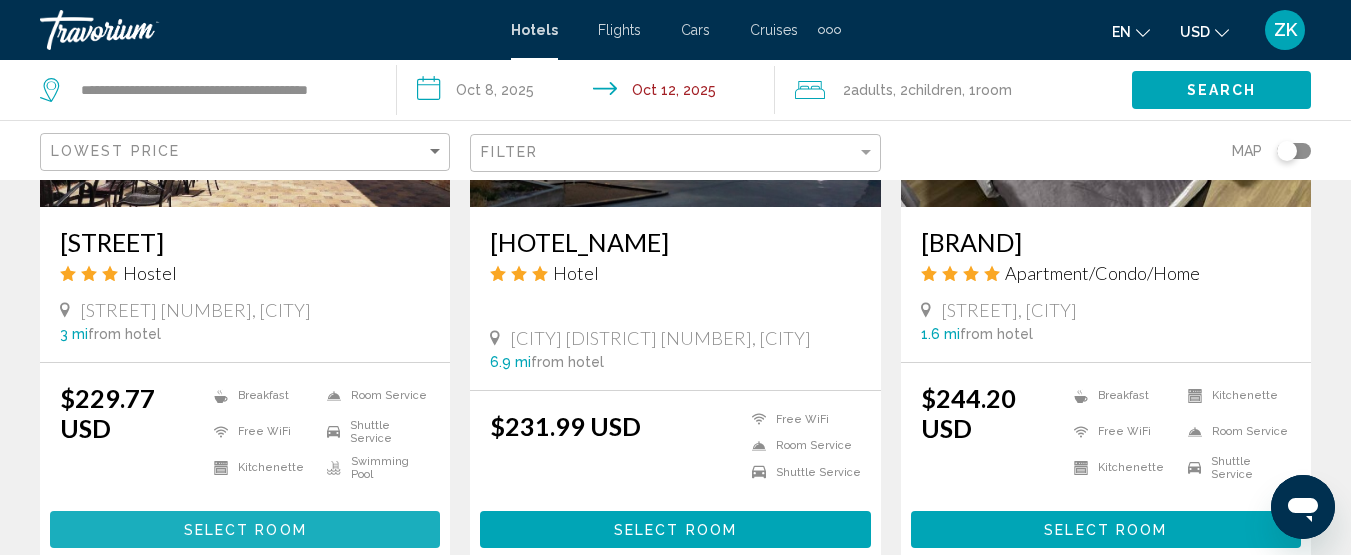 click on "Select Room" at bounding box center (245, 530) 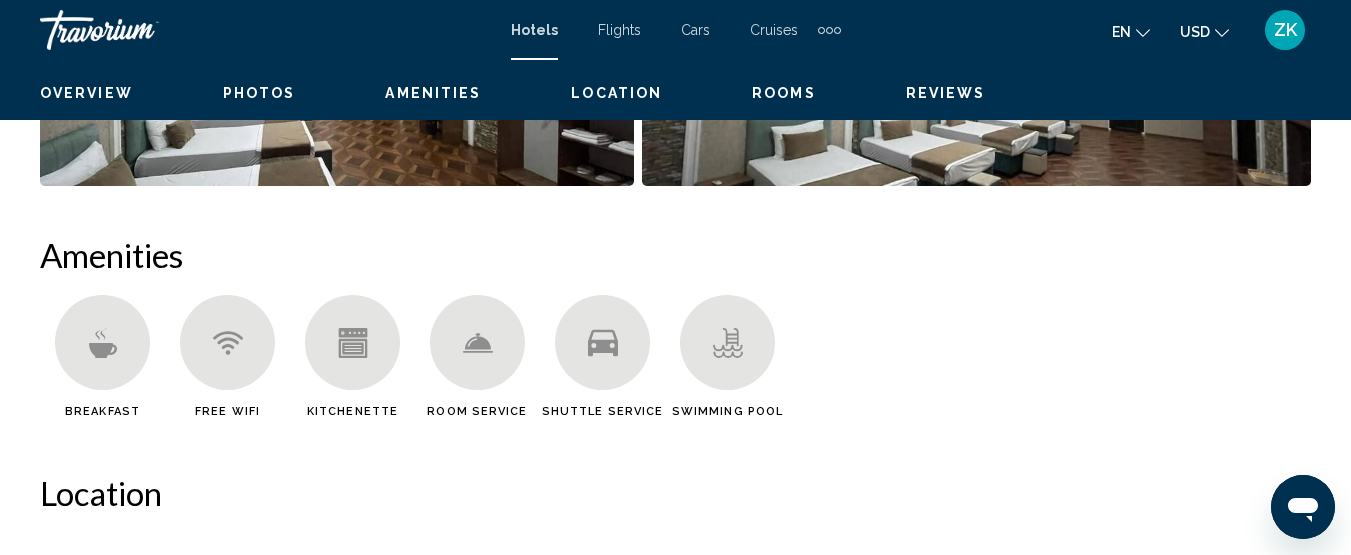 scroll, scrollTop: 258, scrollLeft: 0, axis: vertical 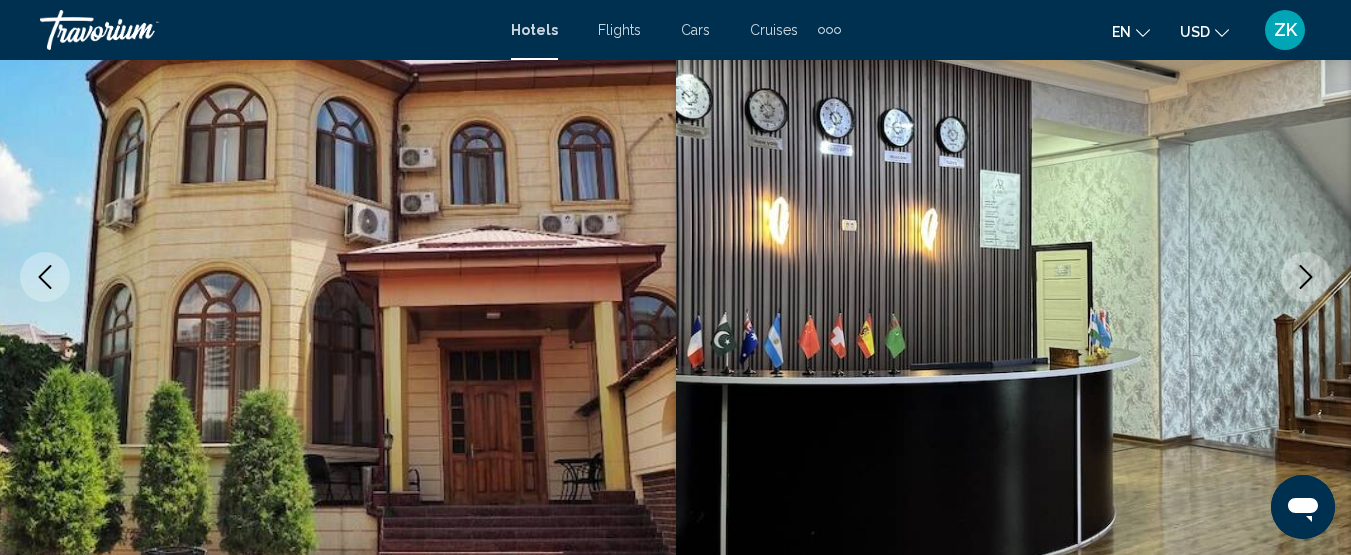 click 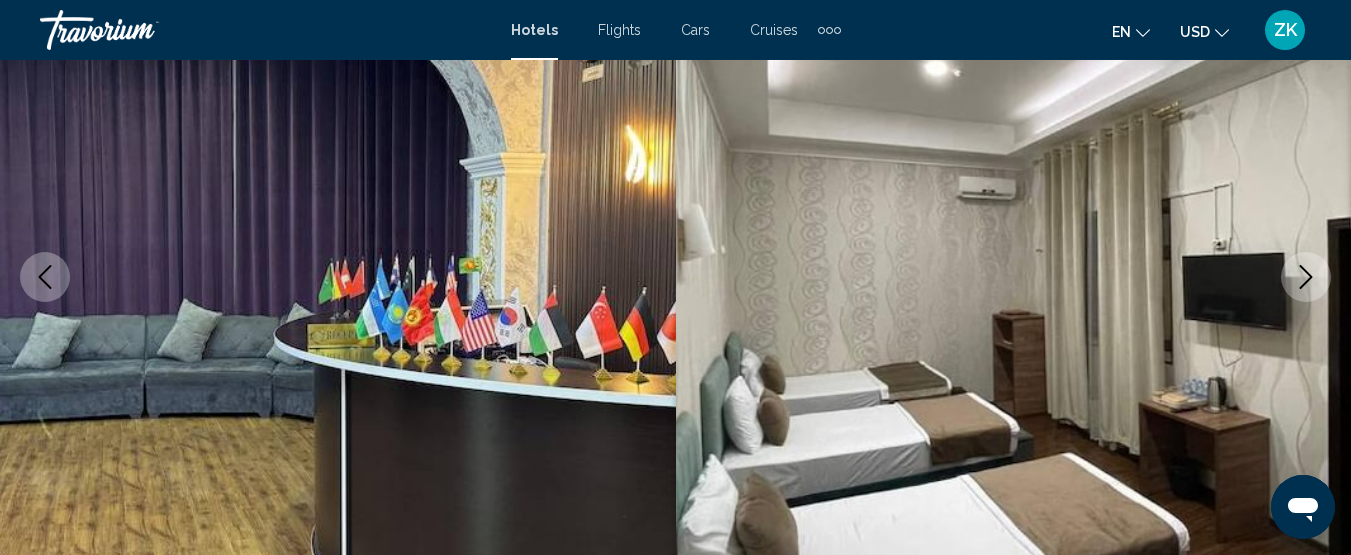 click 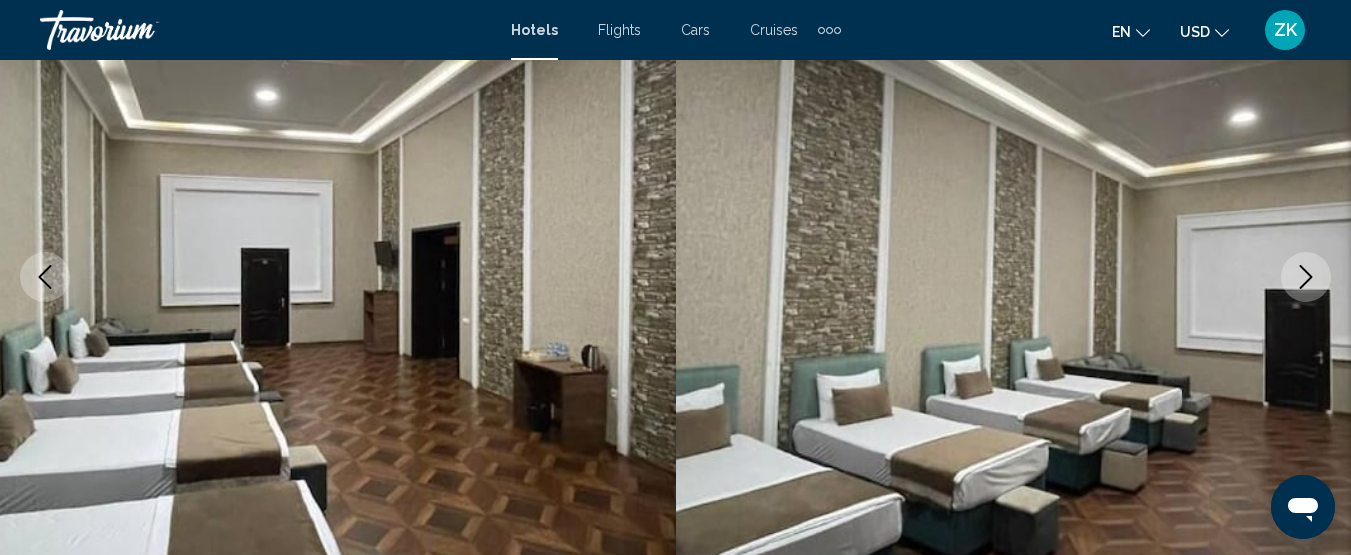 click 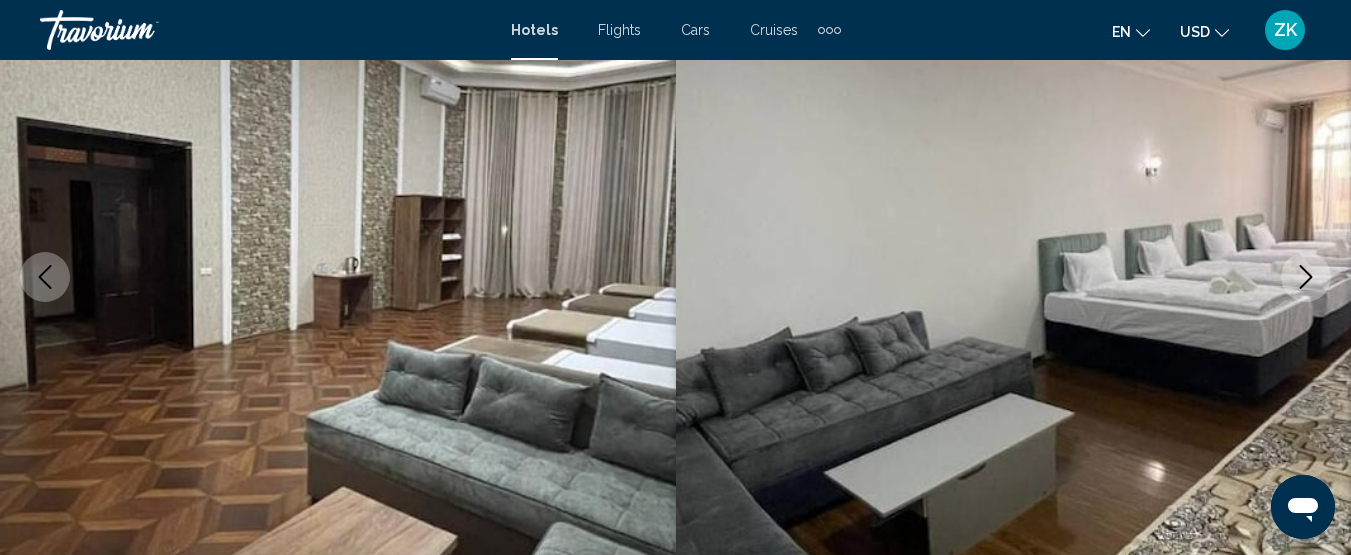 click 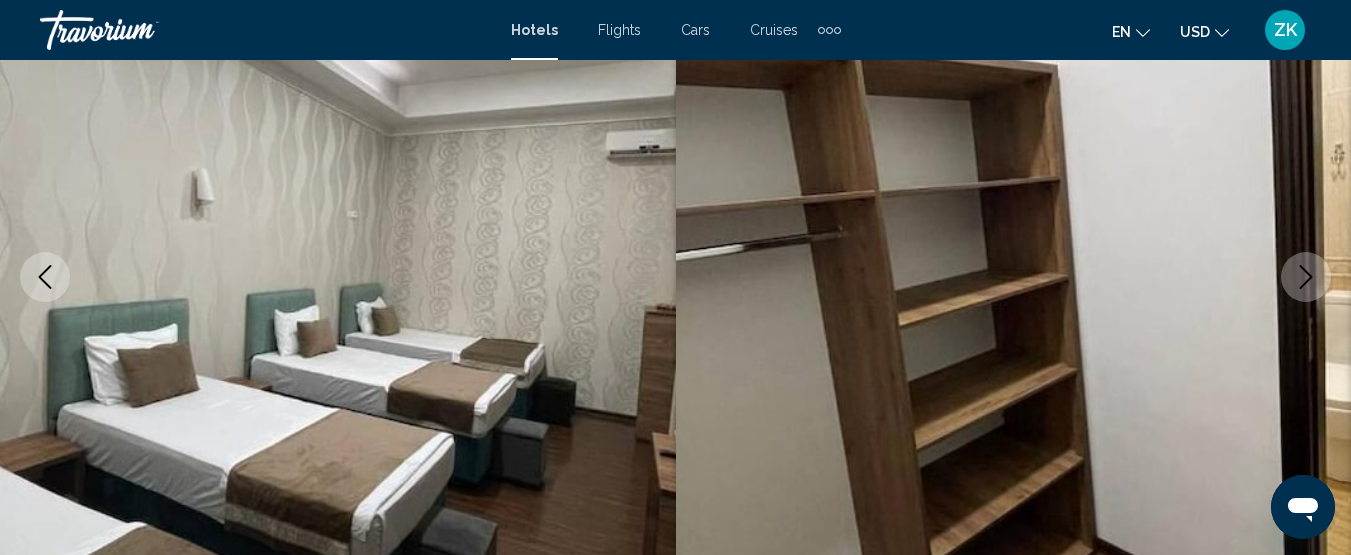 click 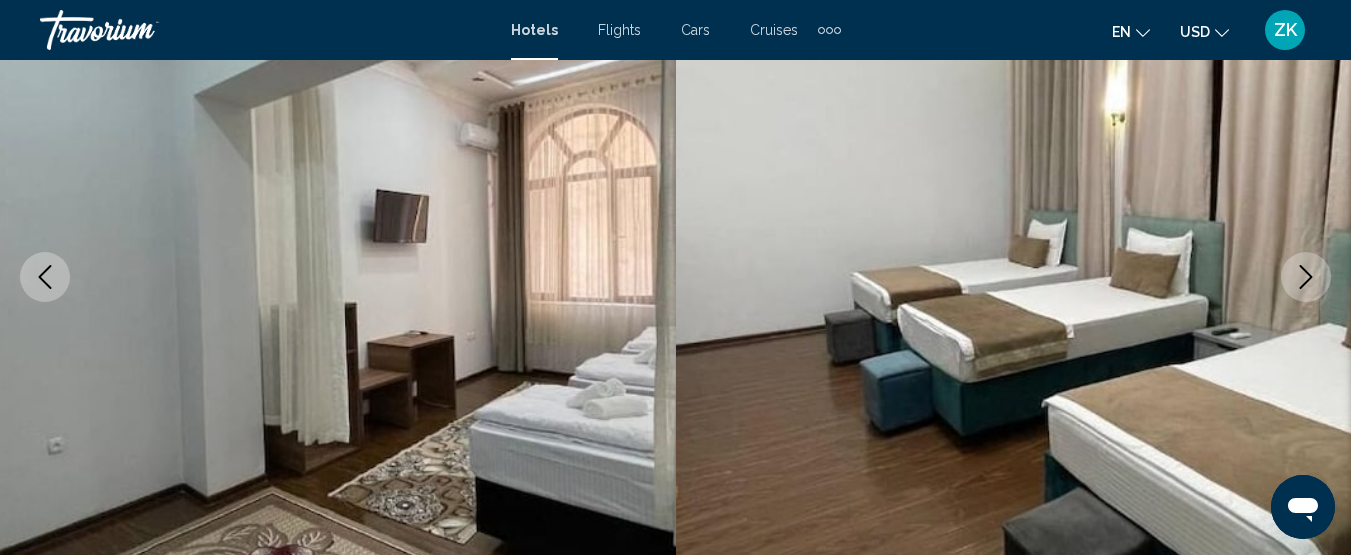 click 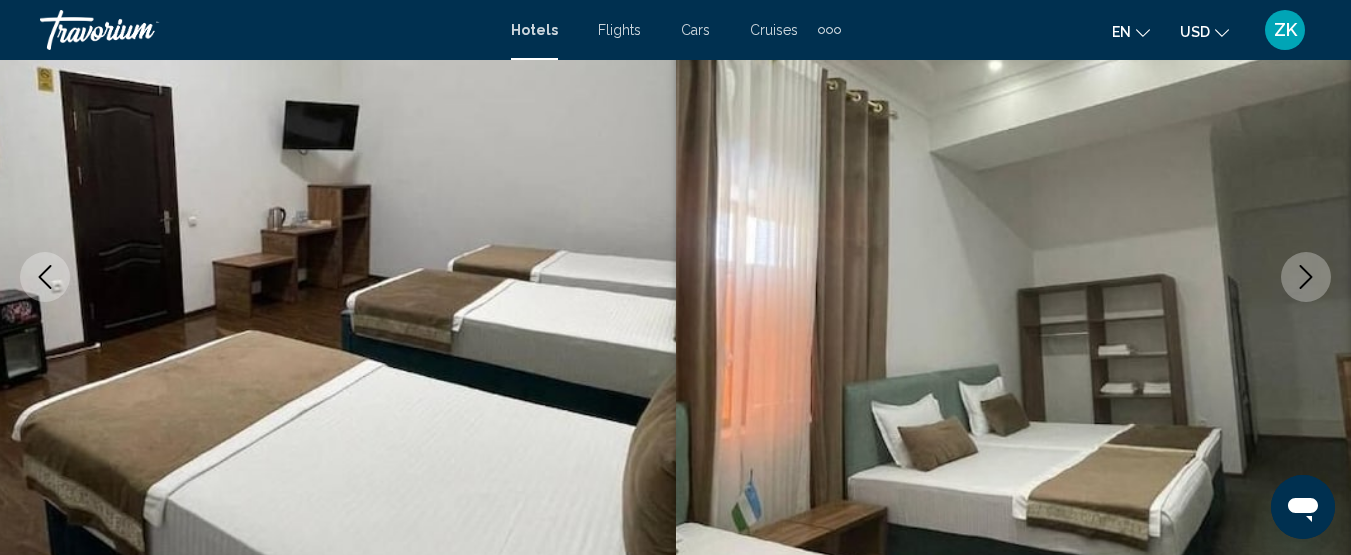 click 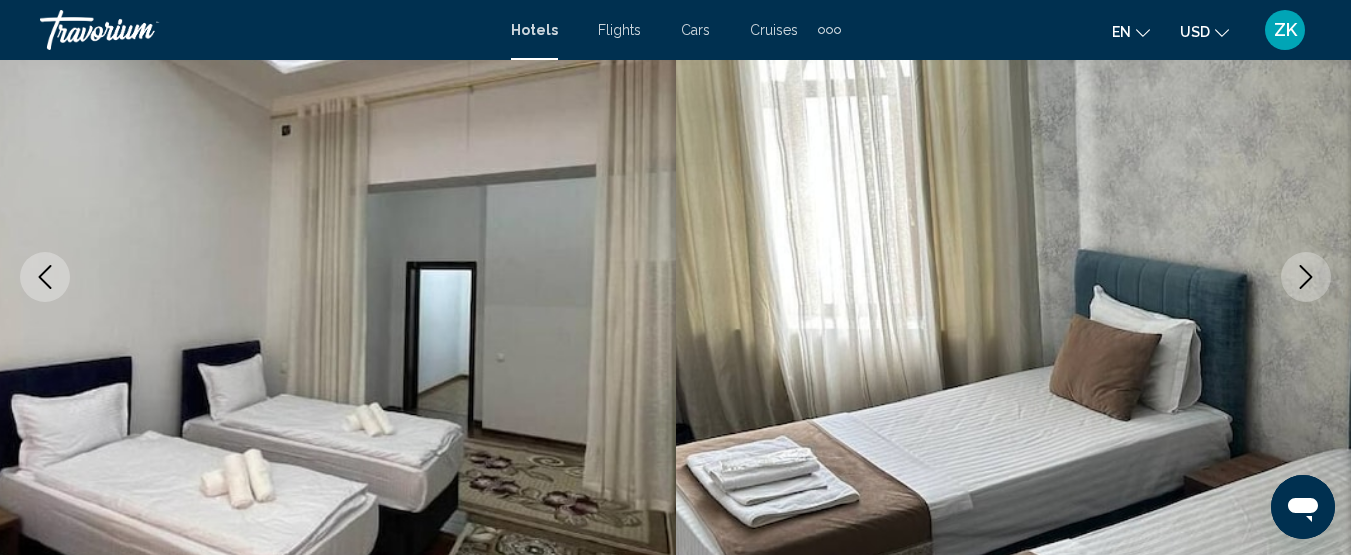 click 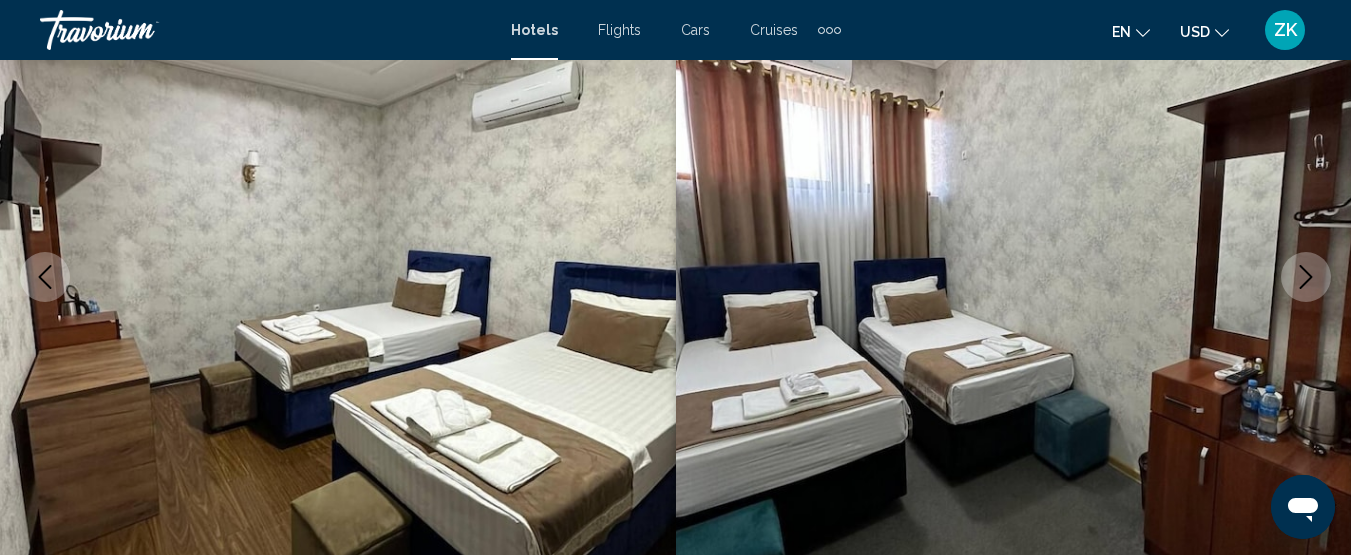 click 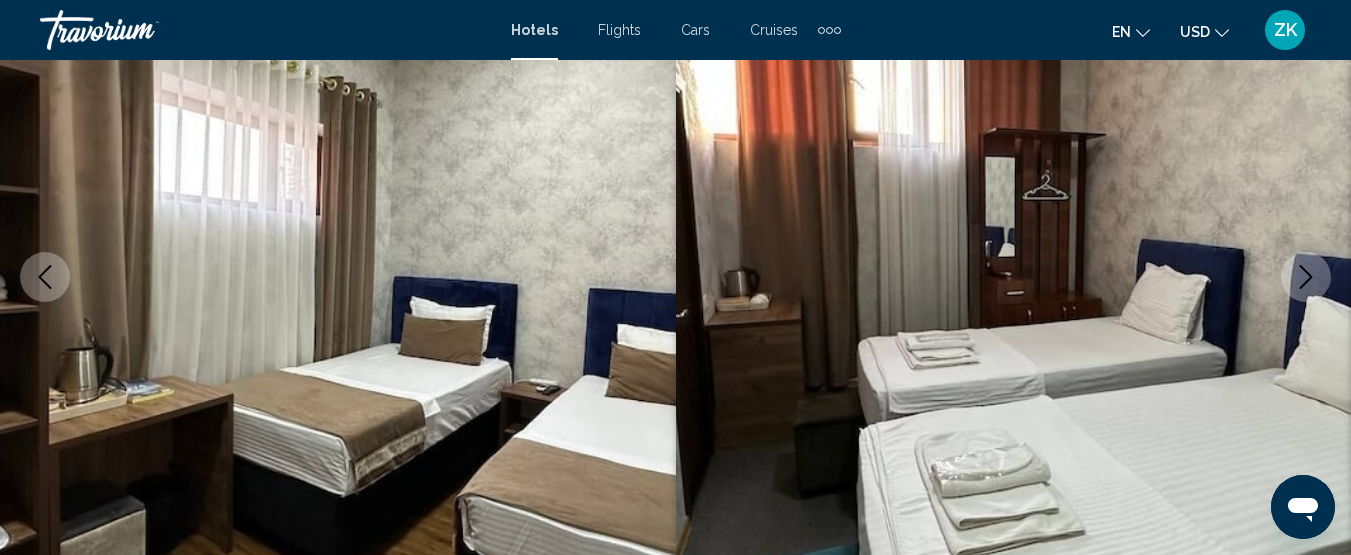 click 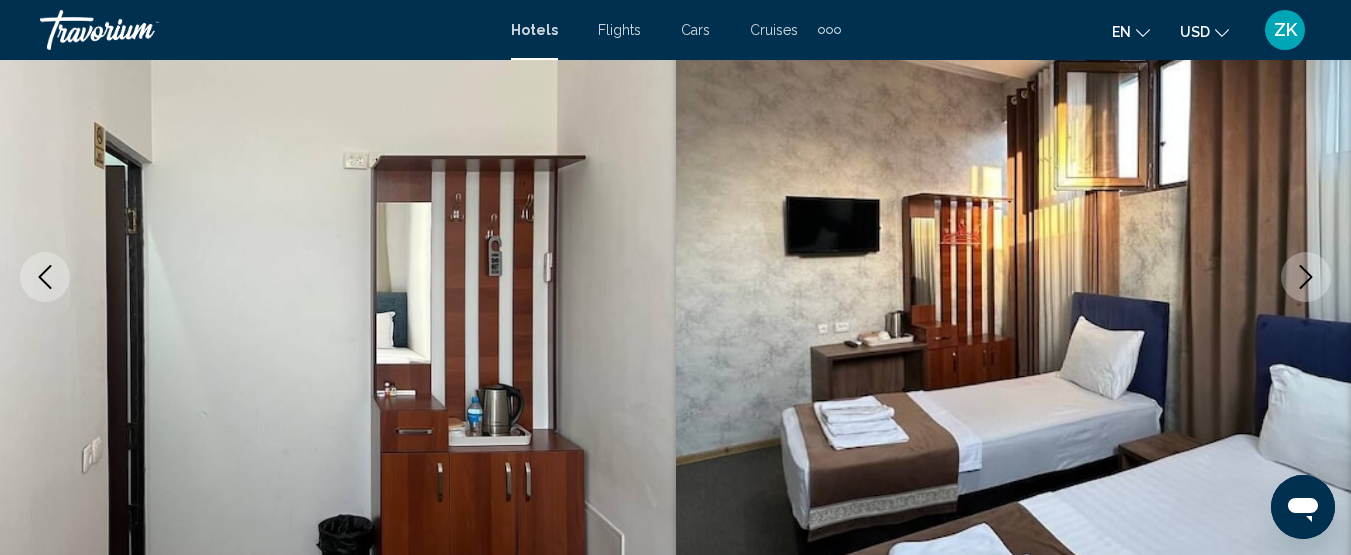 click 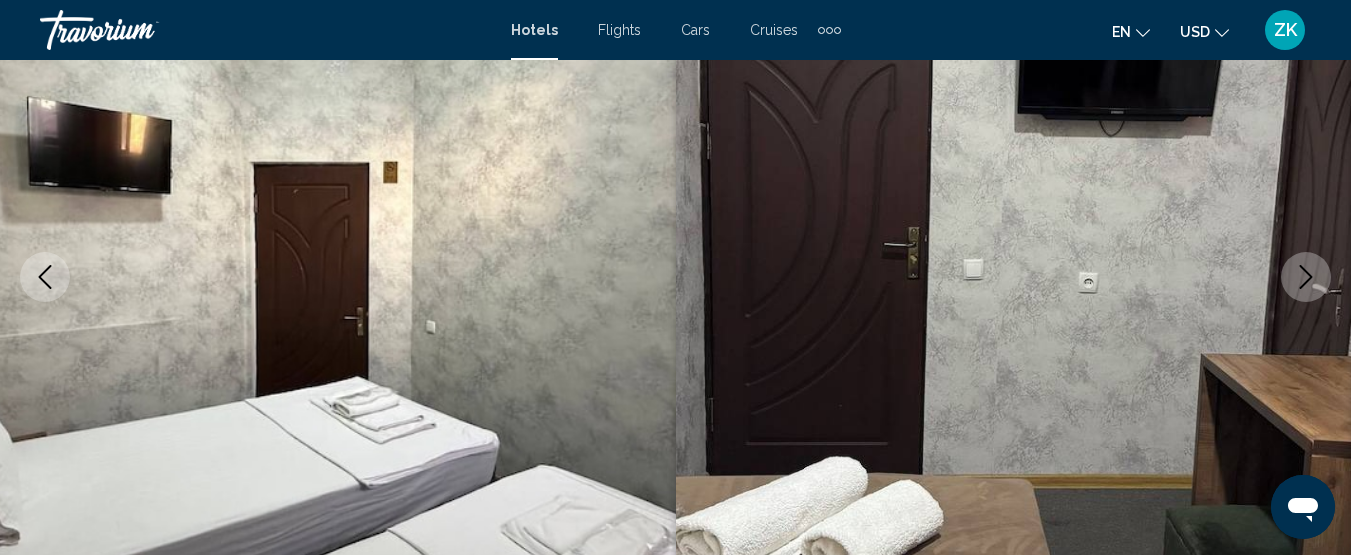 click 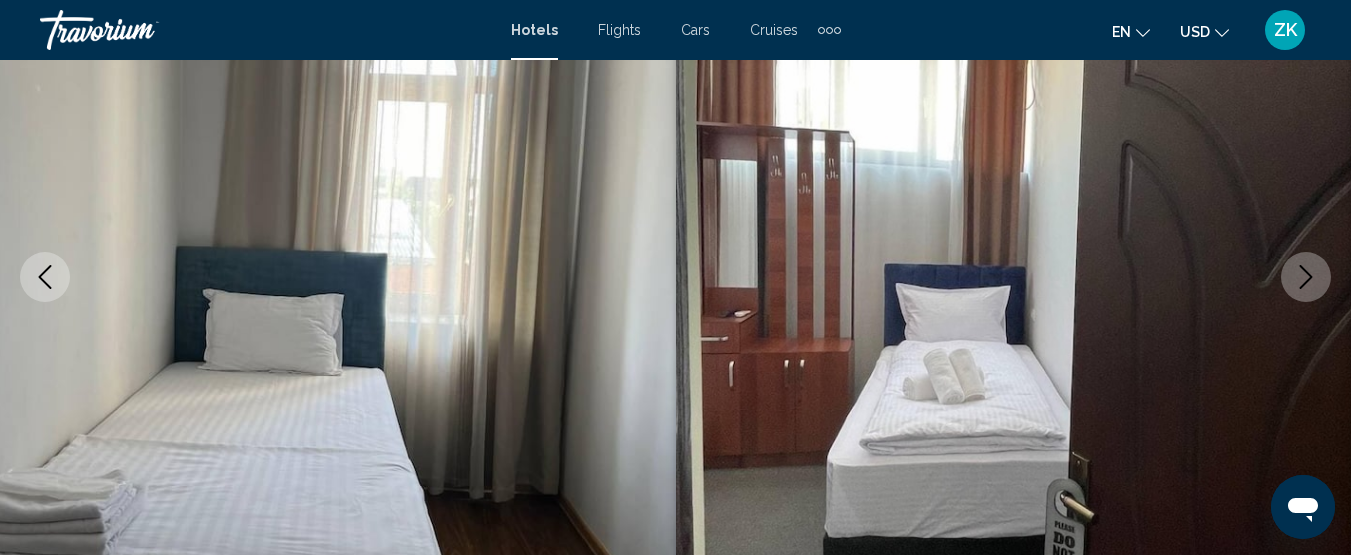 click 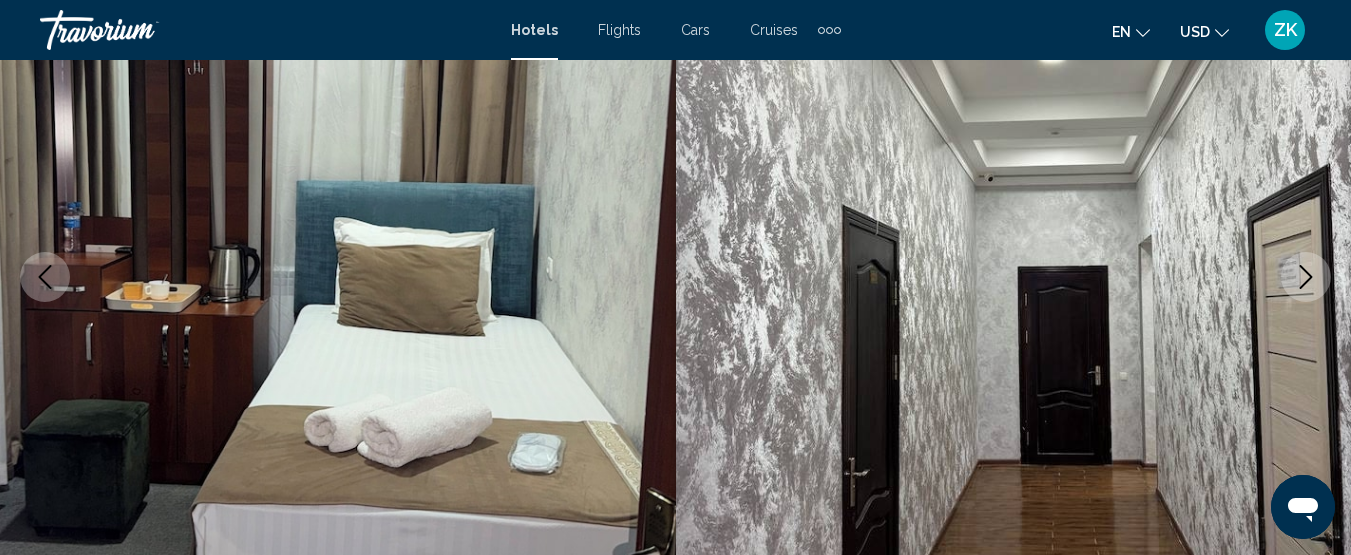 click 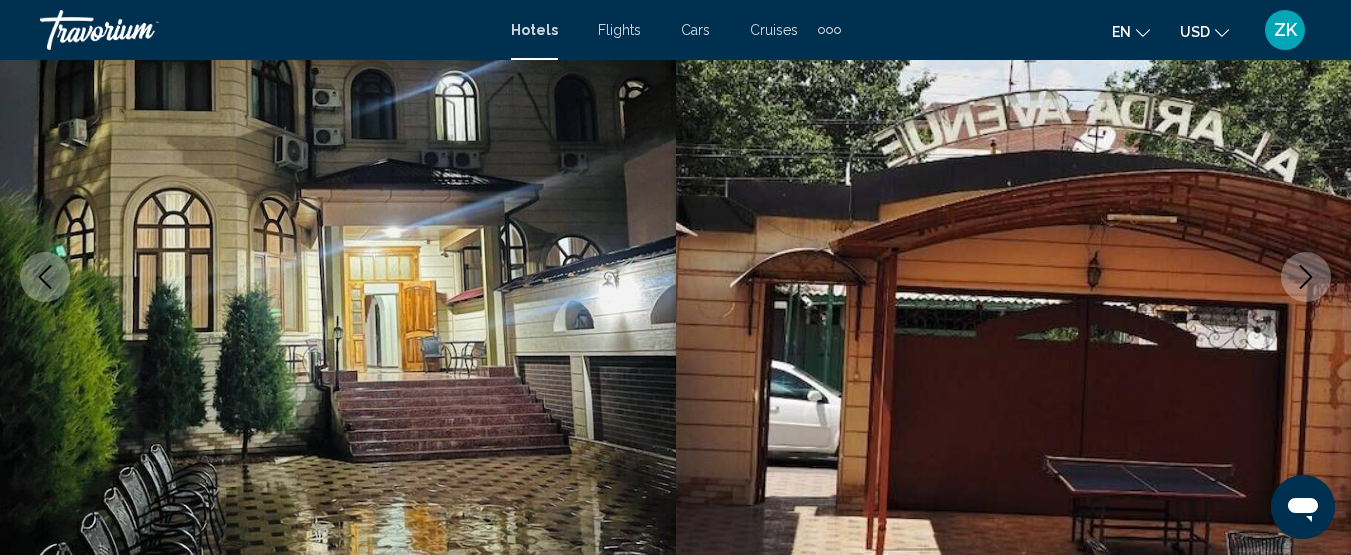 click 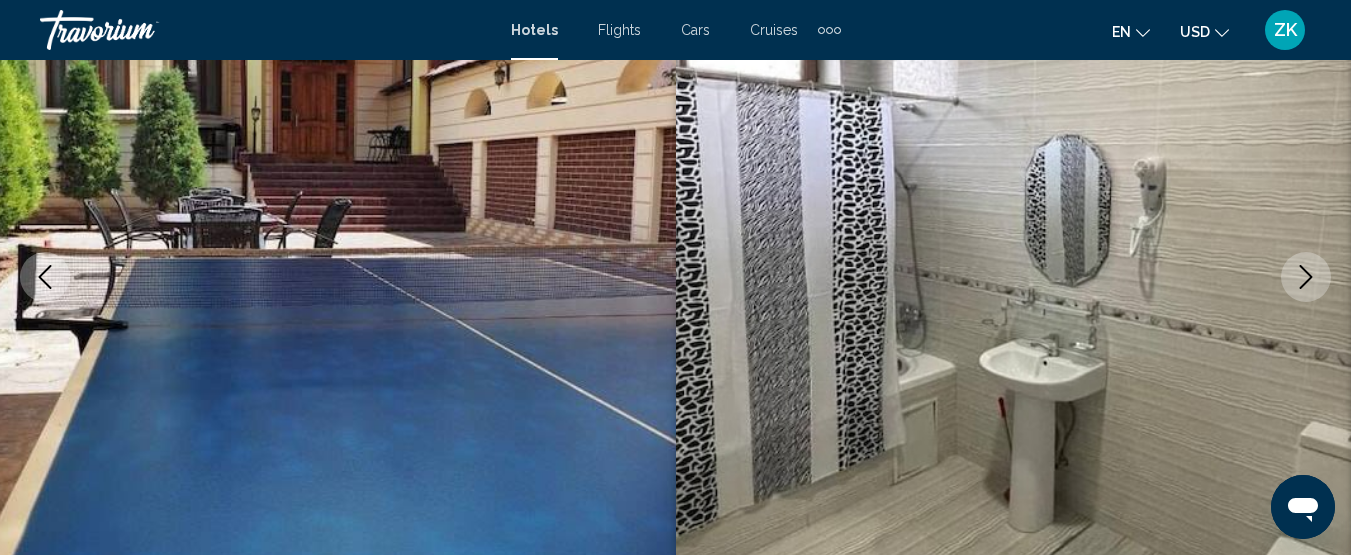 click 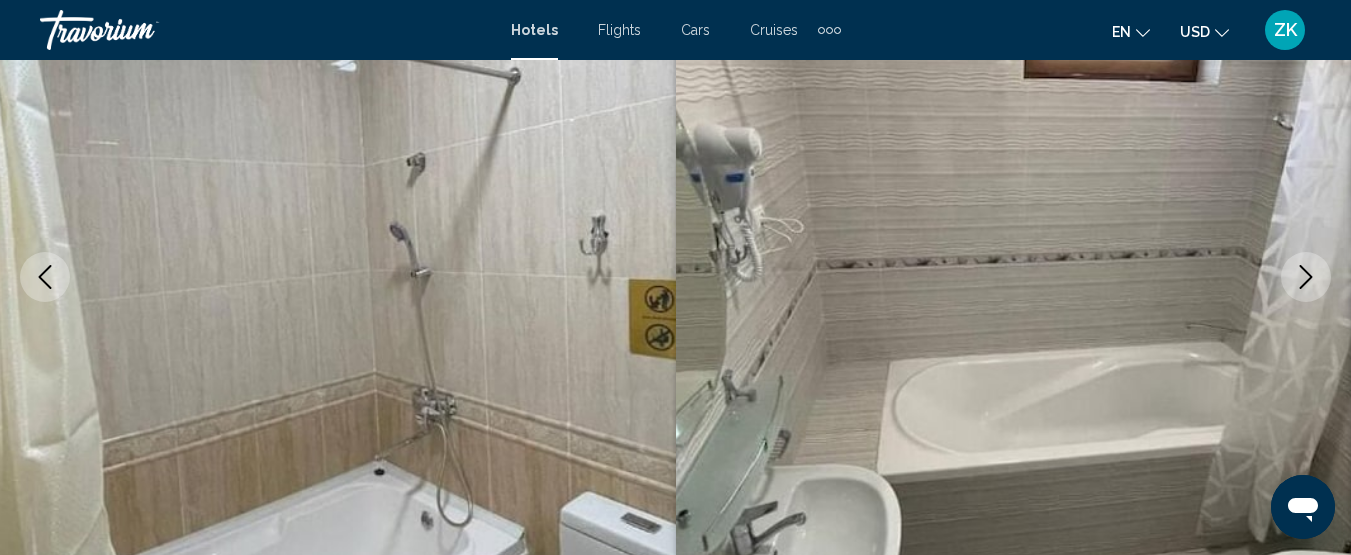 click 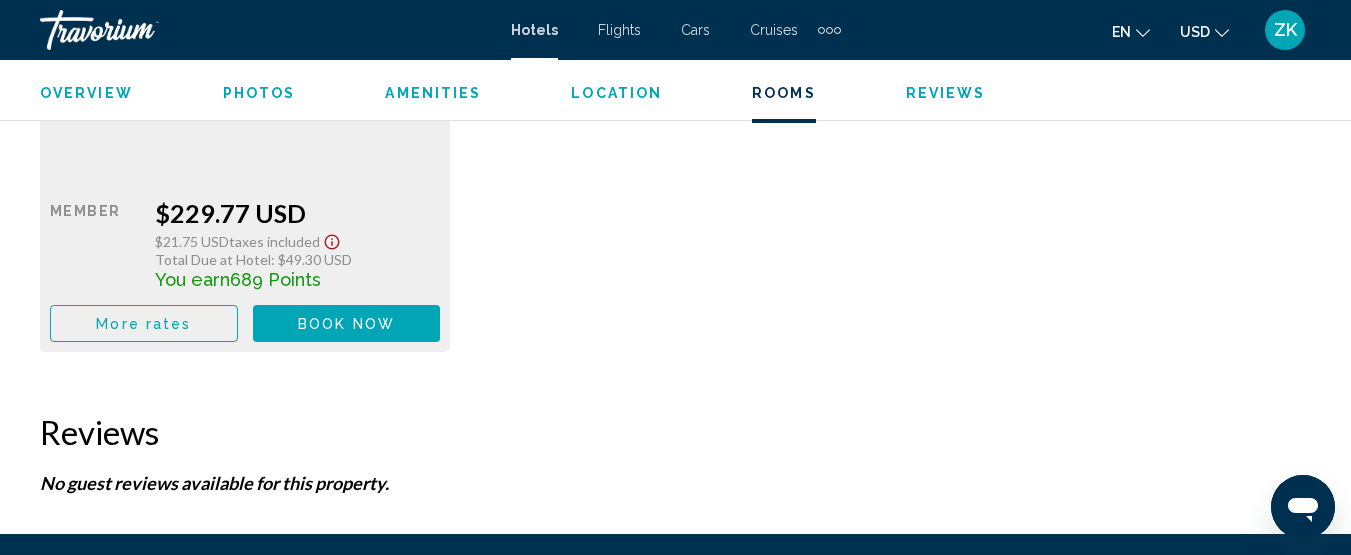 scroll, scrollTop: 3458, scrollLeft: 0, axis: vertical 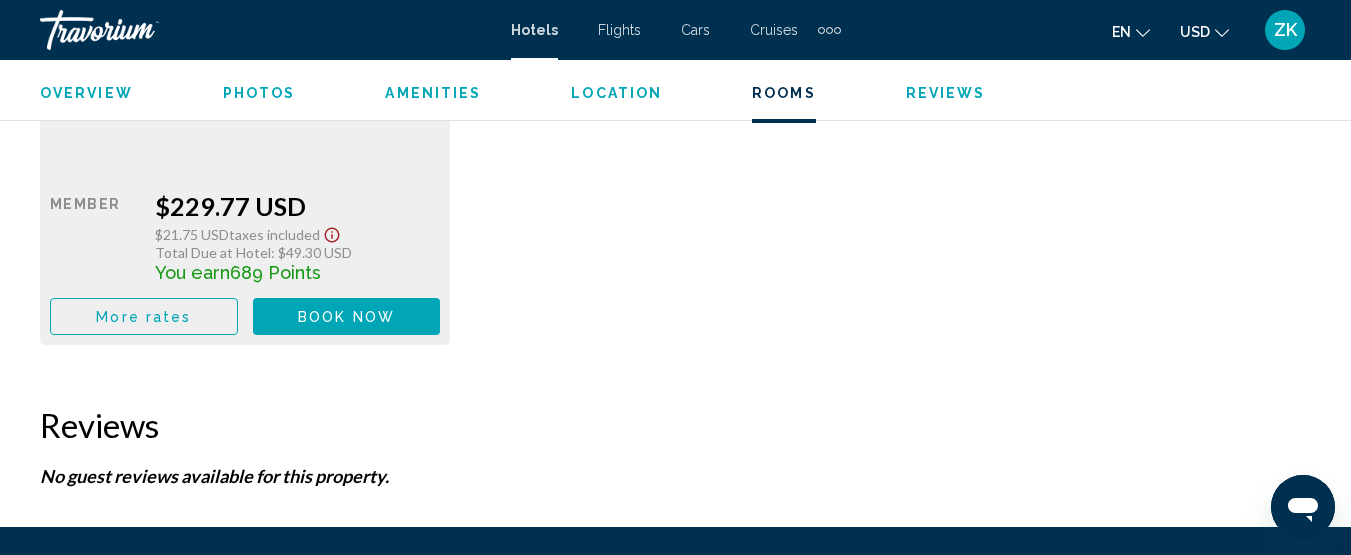 click on "More rates" at bounding box center (144, 316) 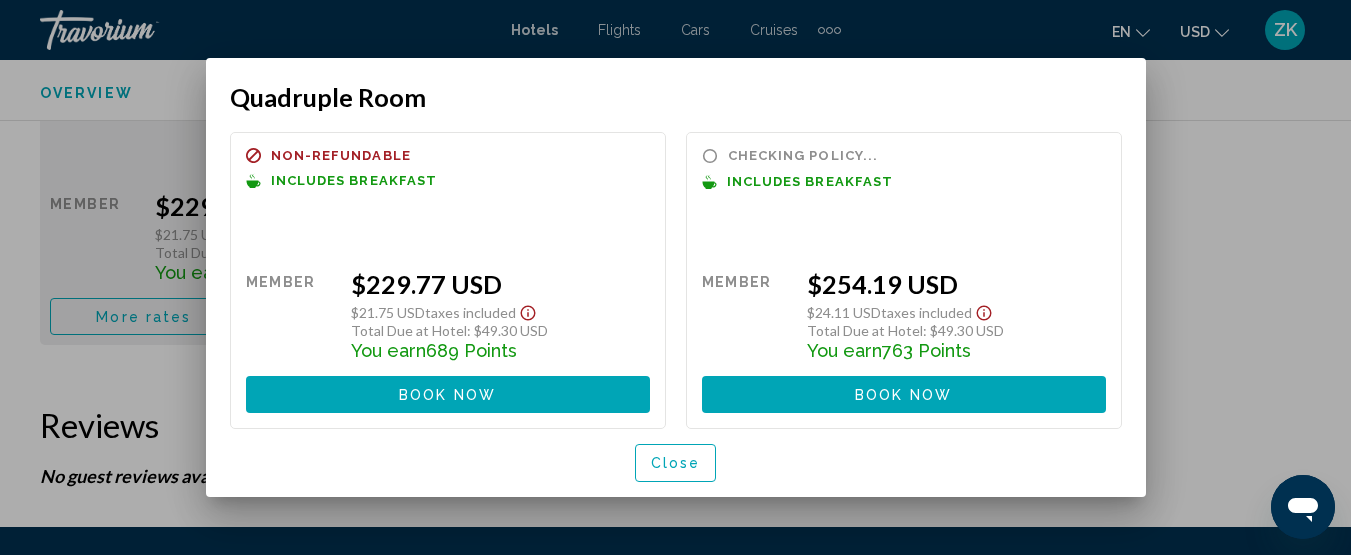 scroll, scrollTop: 0, scrollLeft: 0, axis: both 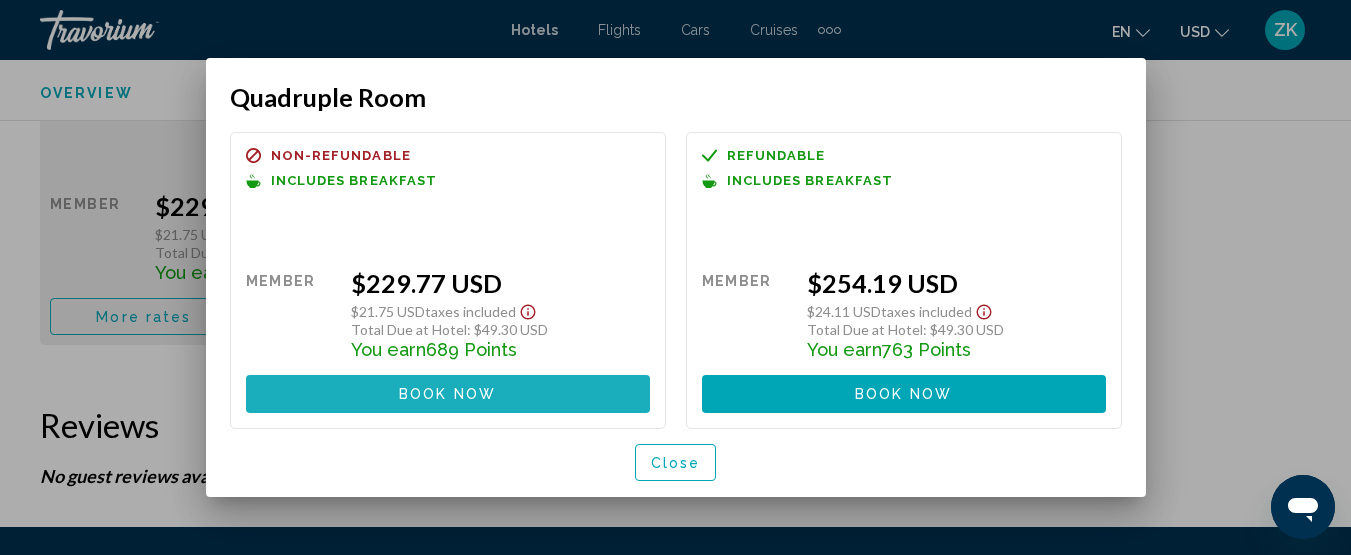 click on "Book now No longer available" at bounding box center [448, 393] 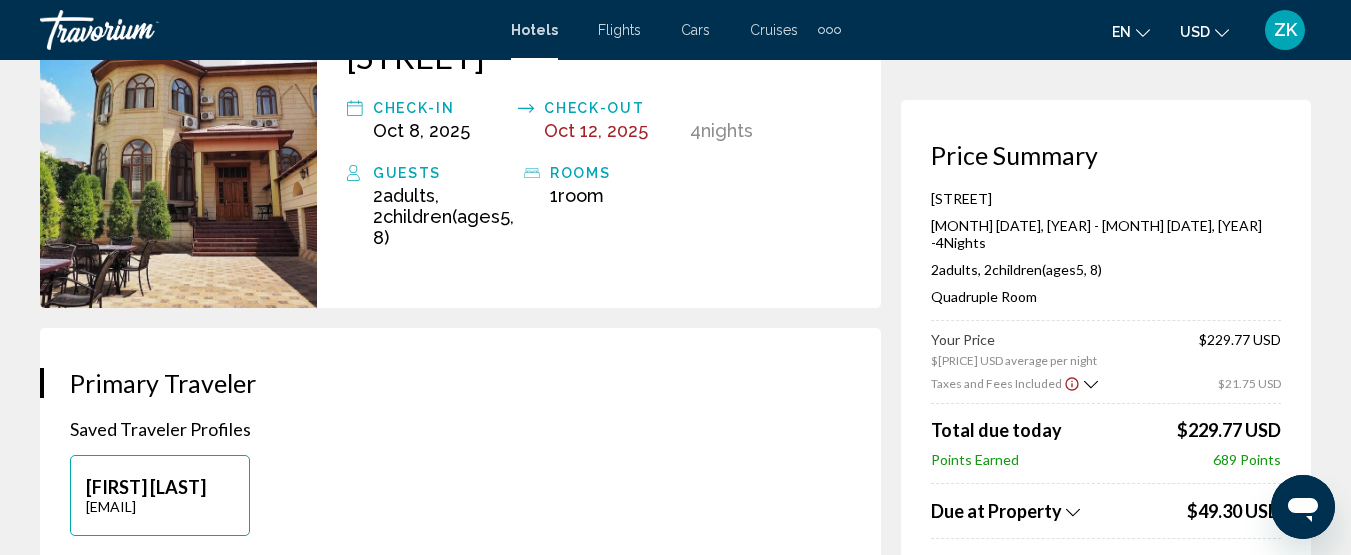 scroll, scrollTop: 0, scrollLeft: 0, axis: both 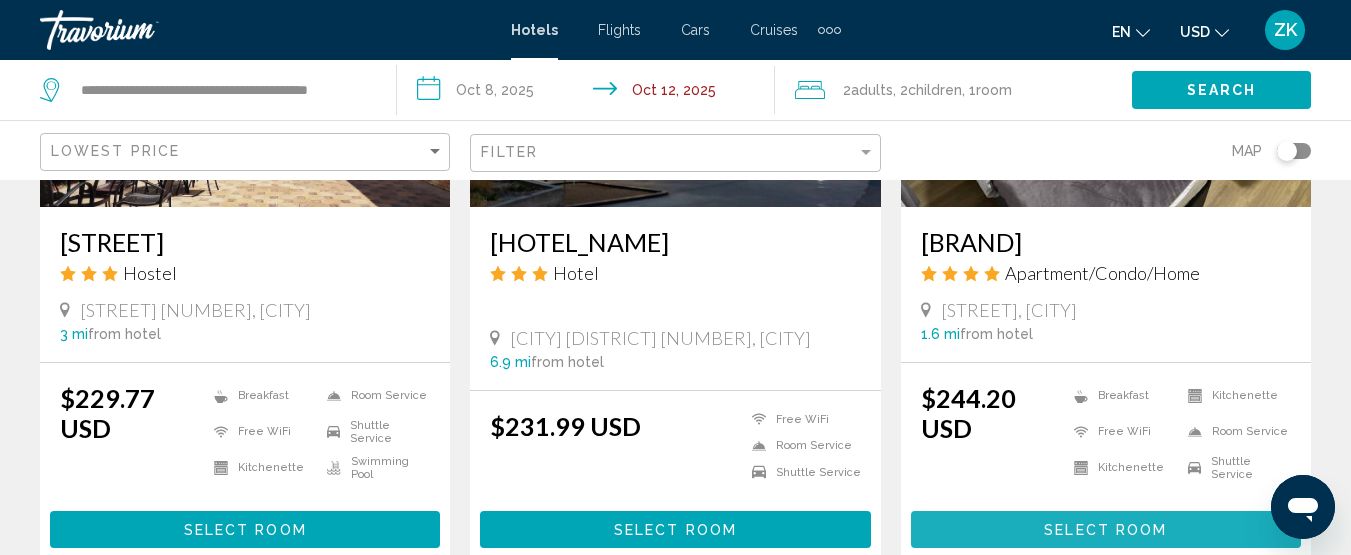 click on "Select Room" at bounding box center [1105, 530] 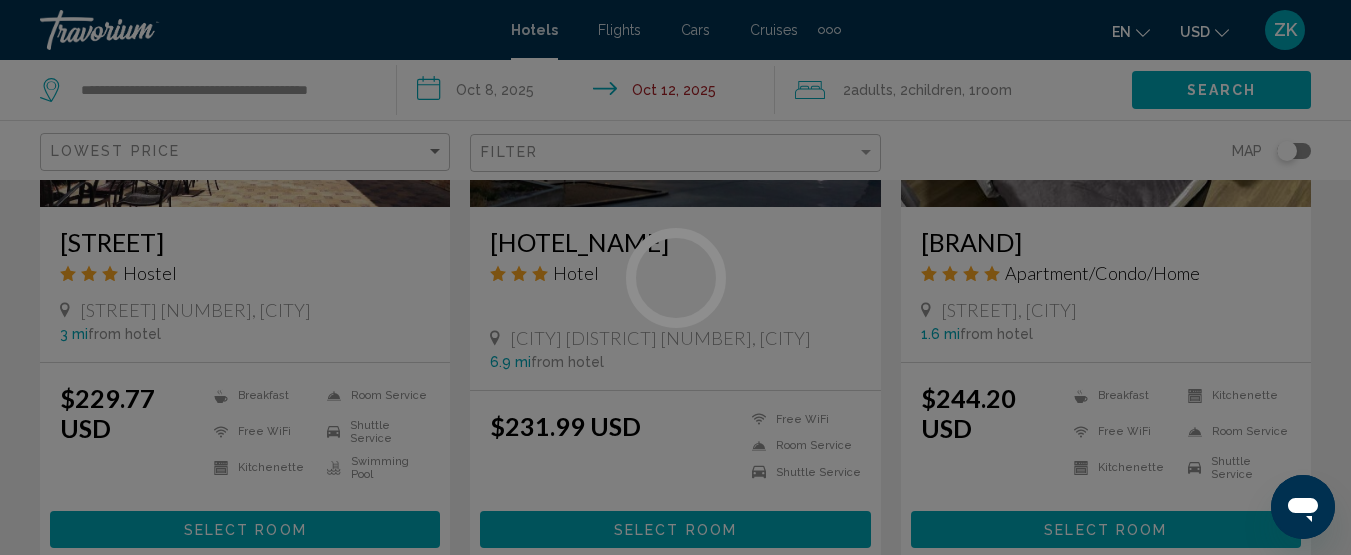 scroll, scrollTop: 258, scrollLeft: 0, axis: vertical 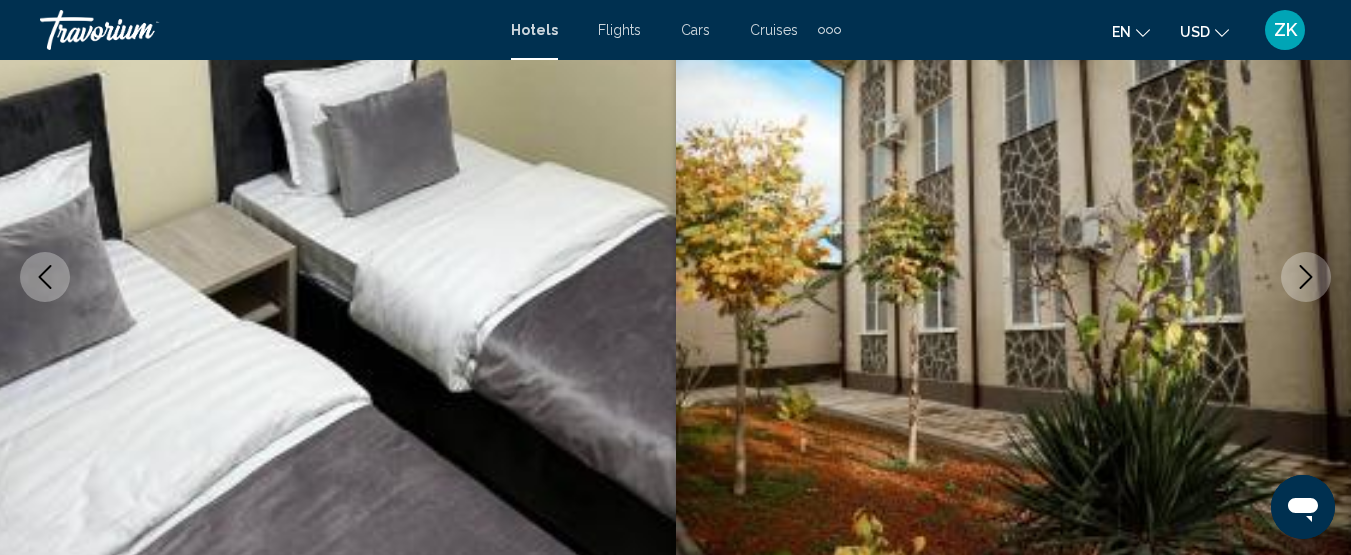 click 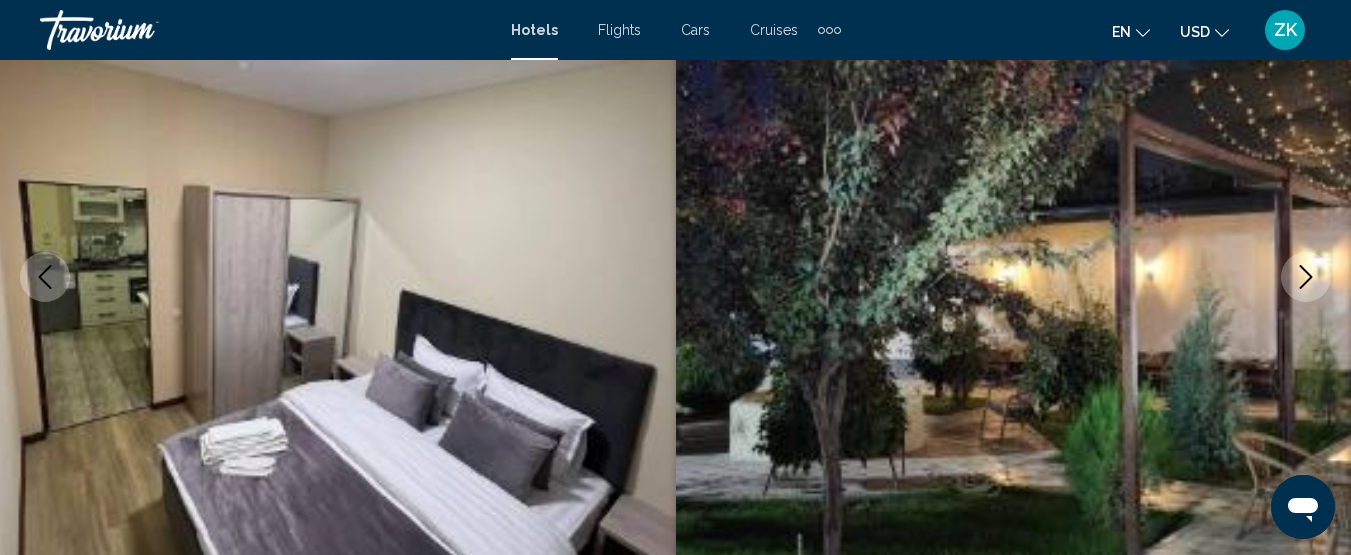 click 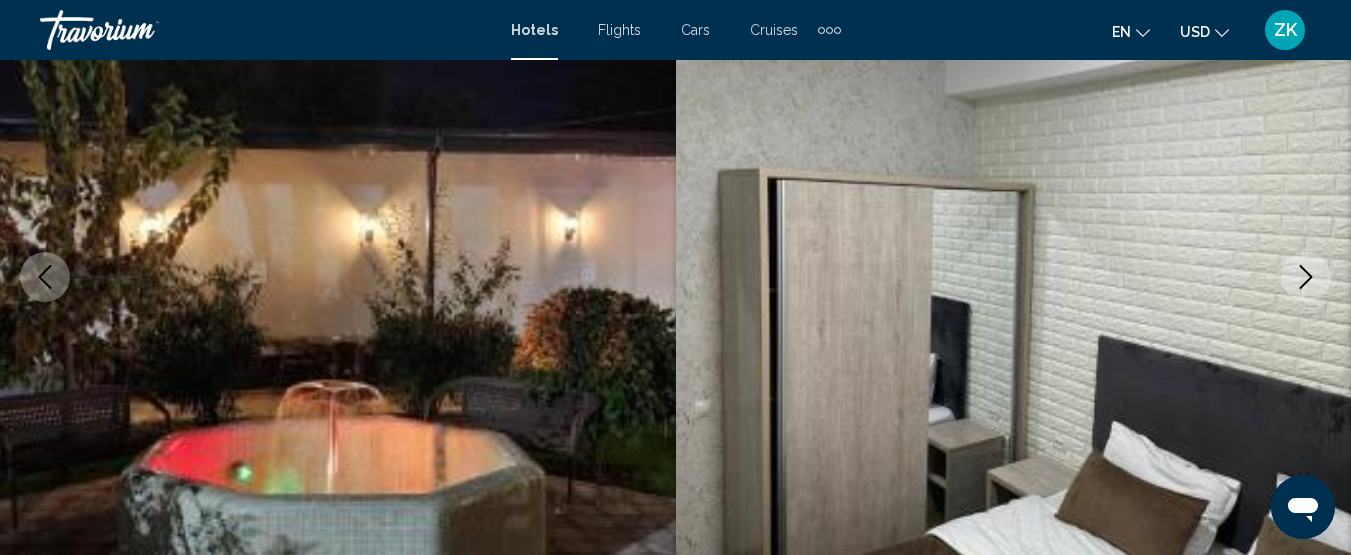 click 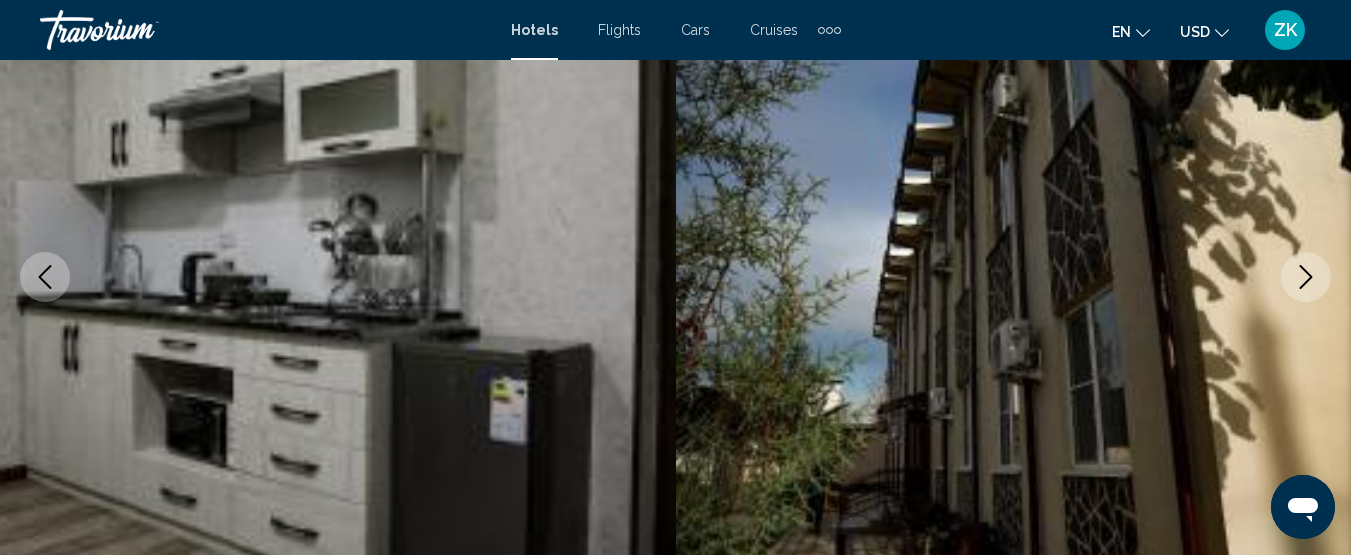 click 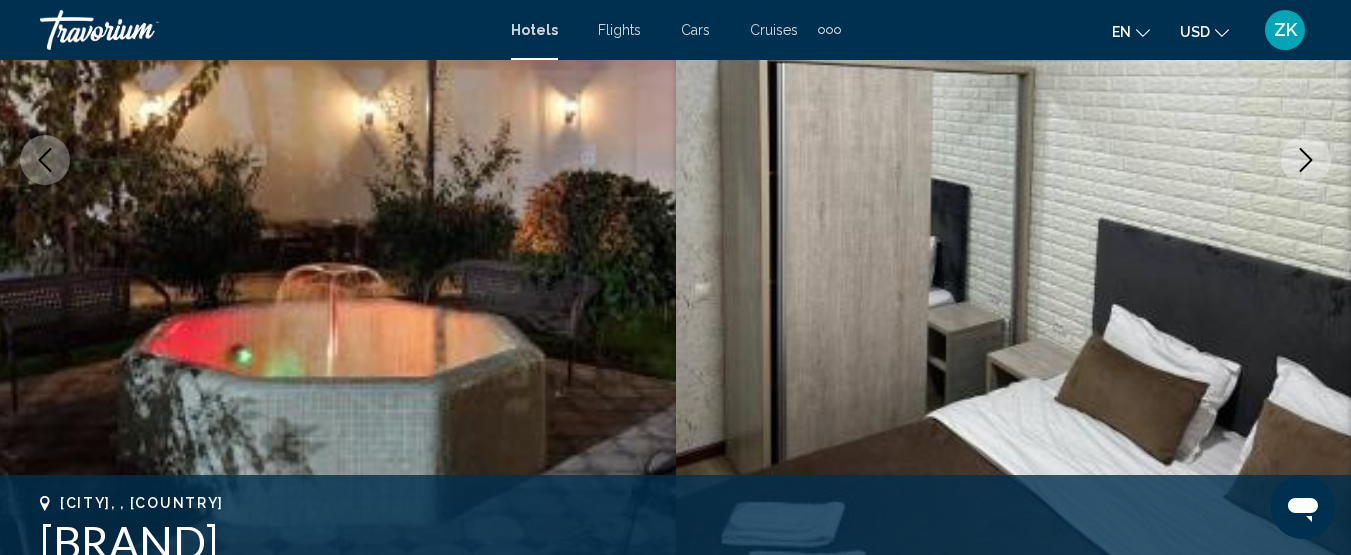 scroll, scrollTop: 358, scrollLeft: 0, axis: vertical 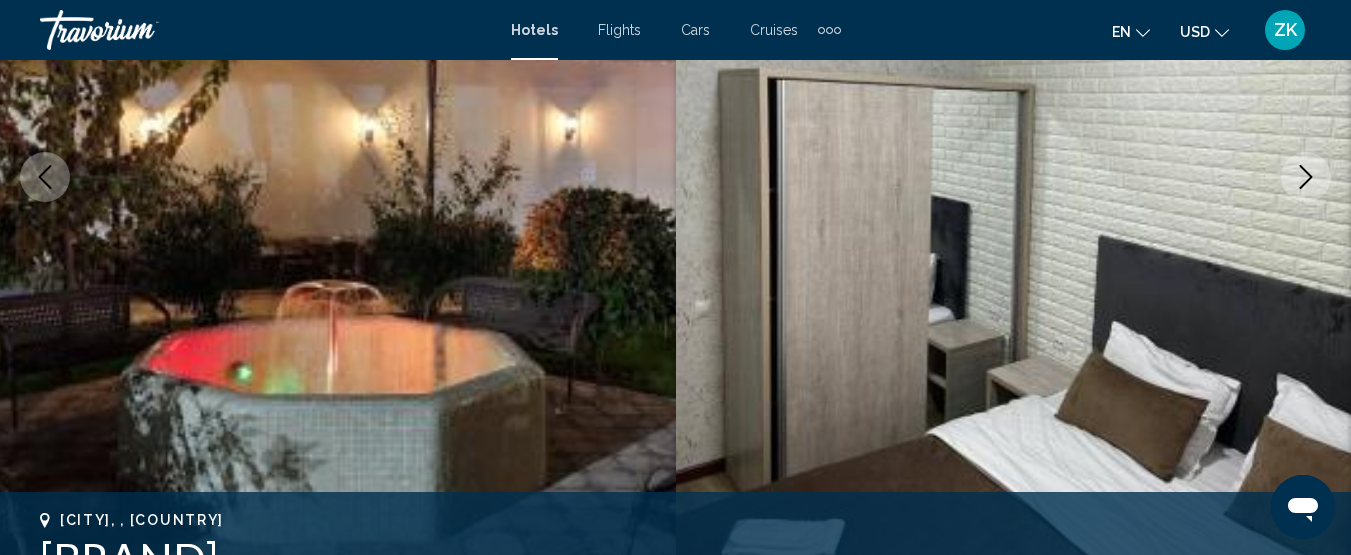 click at bounding box center [1306, 177] 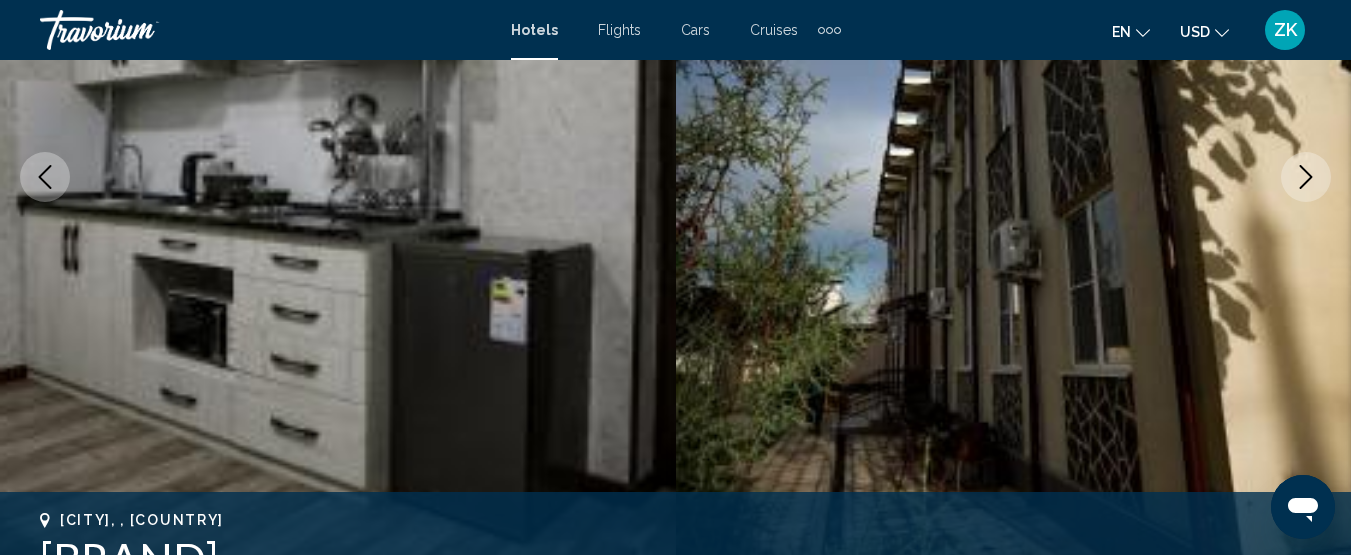 click 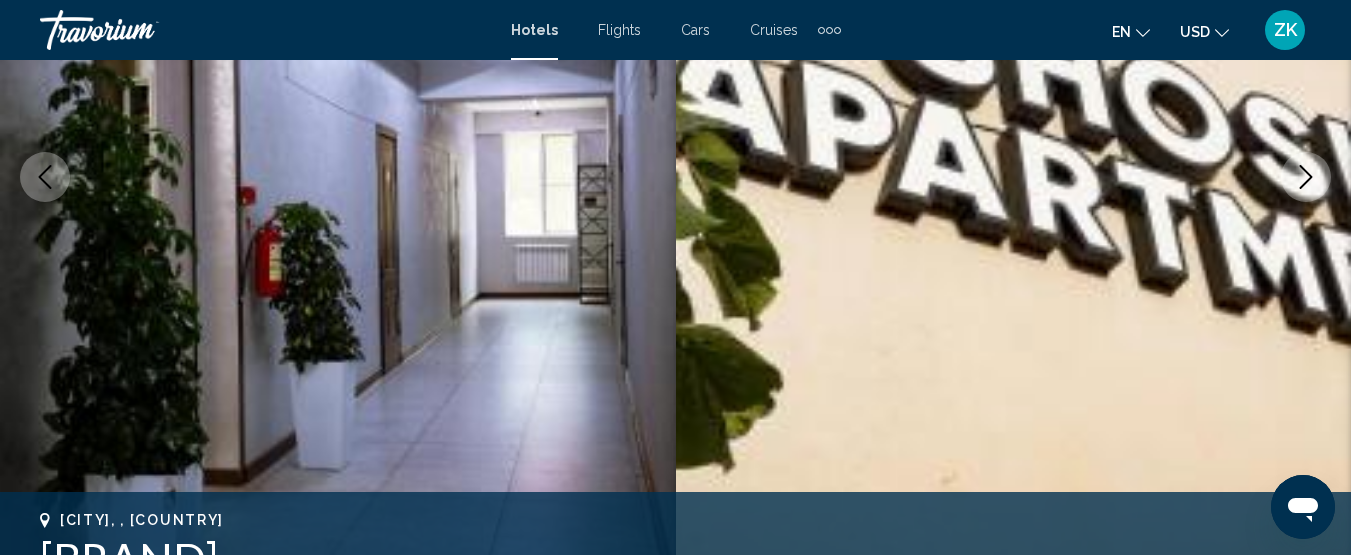 click 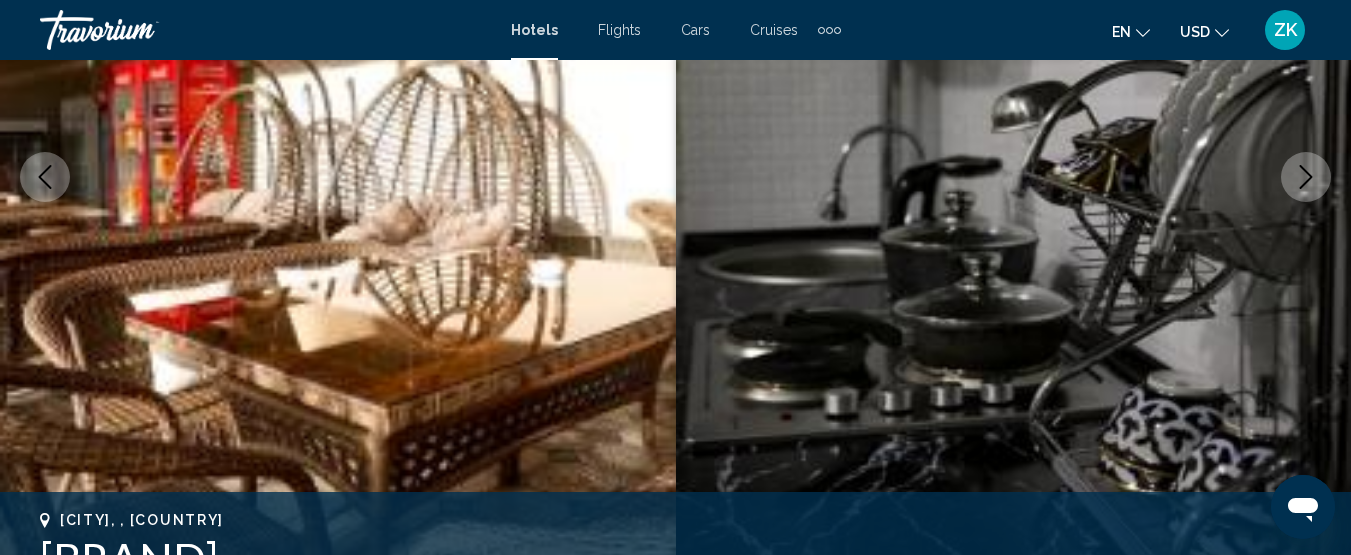 click 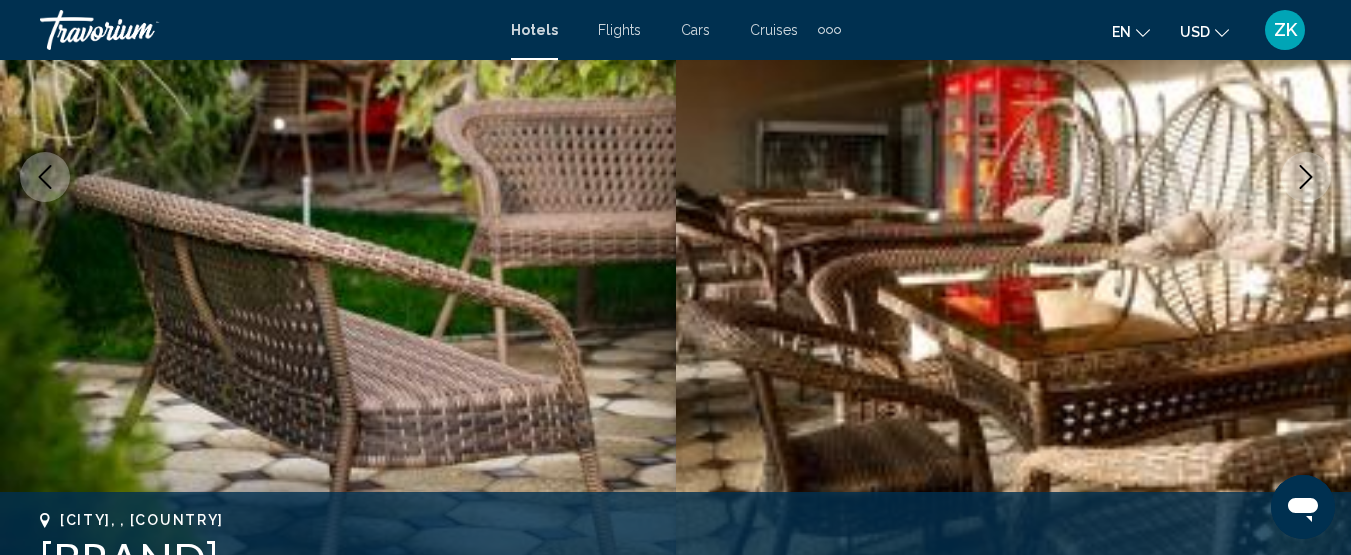 click 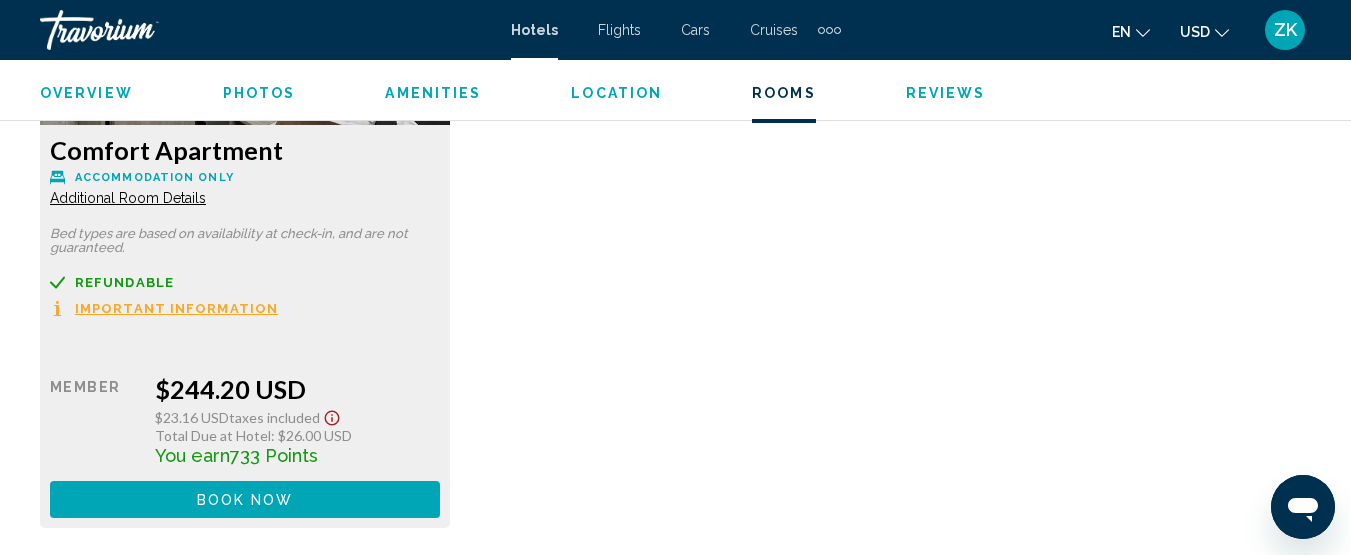 scroll, scrollTop: 3207, scrollLeft: 0, axis: vertical 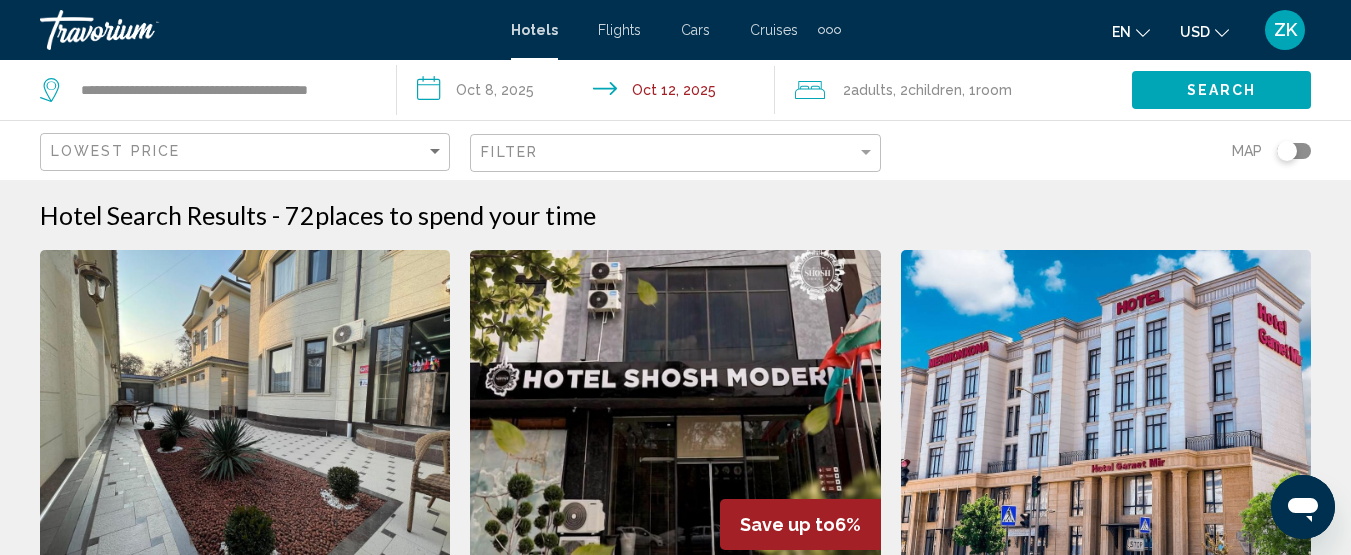 click on "en
English Español Français Italiano Português русский" 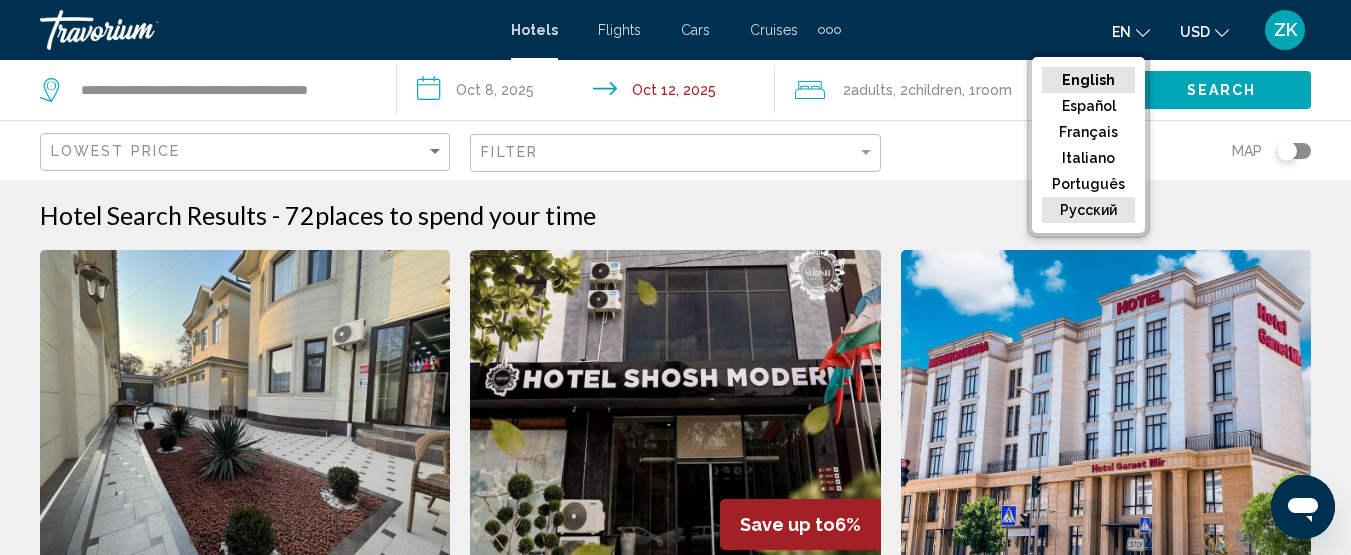 click on "русский" 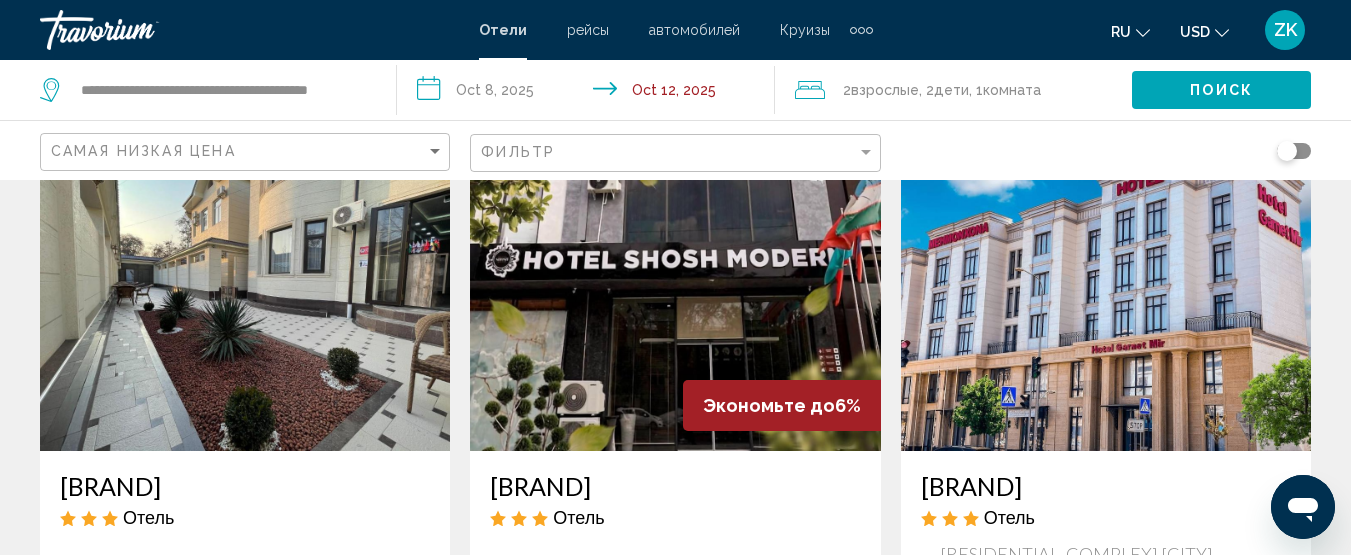 scroll, scrollTop: 0, scrollLeft: 0, axis: both 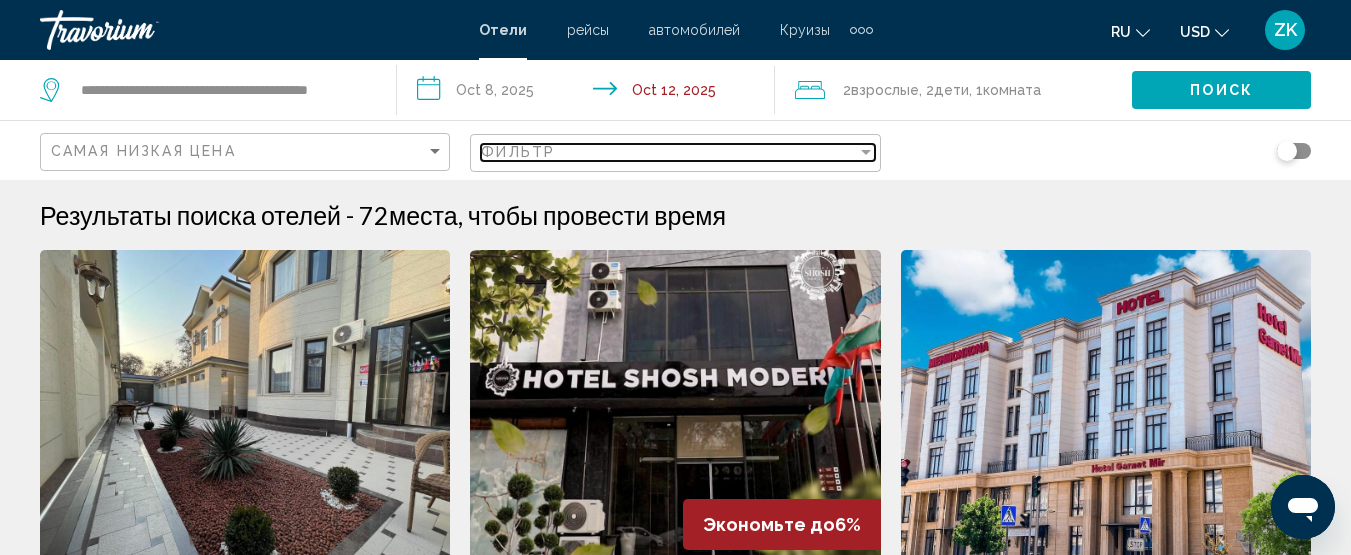 click at bounding box center (866, 152) 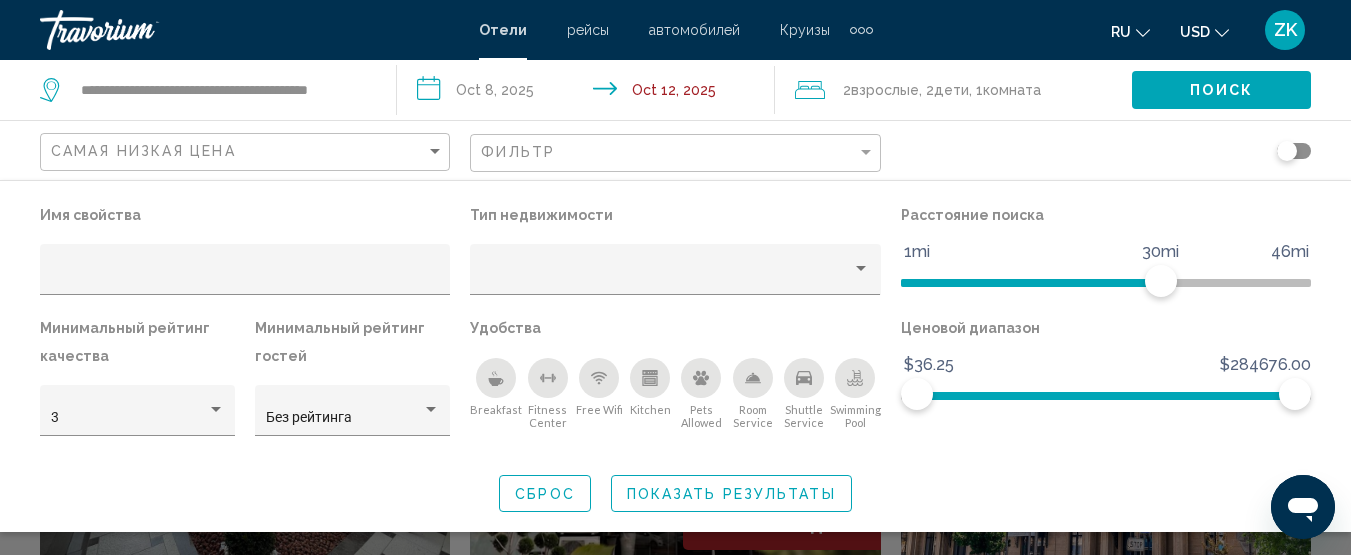 click 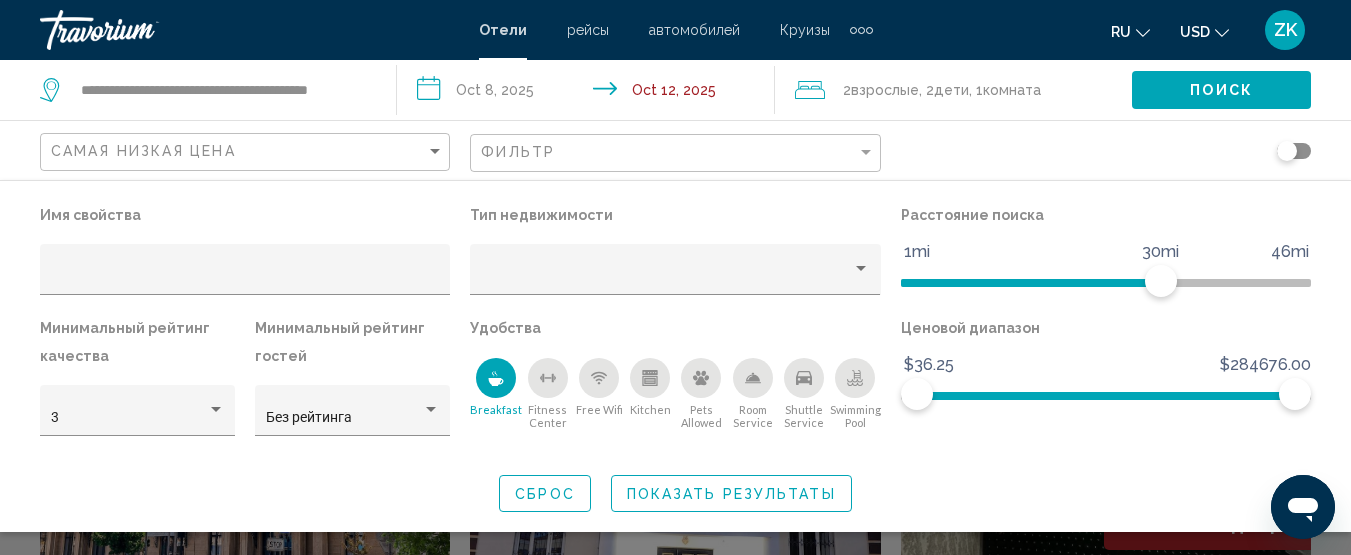 click 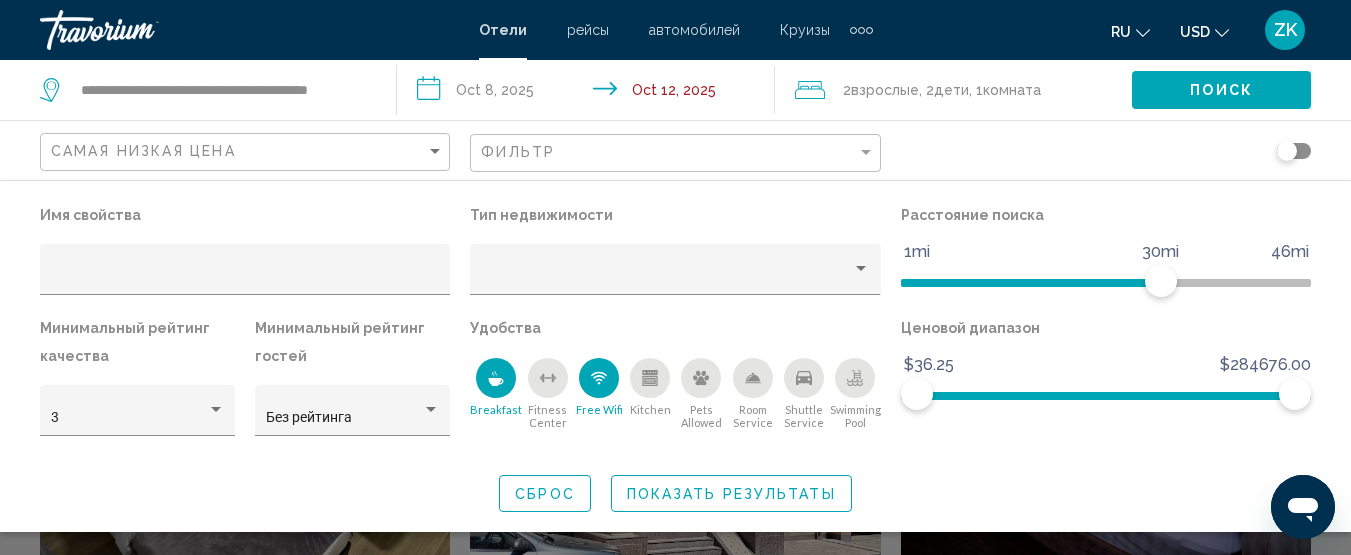 click 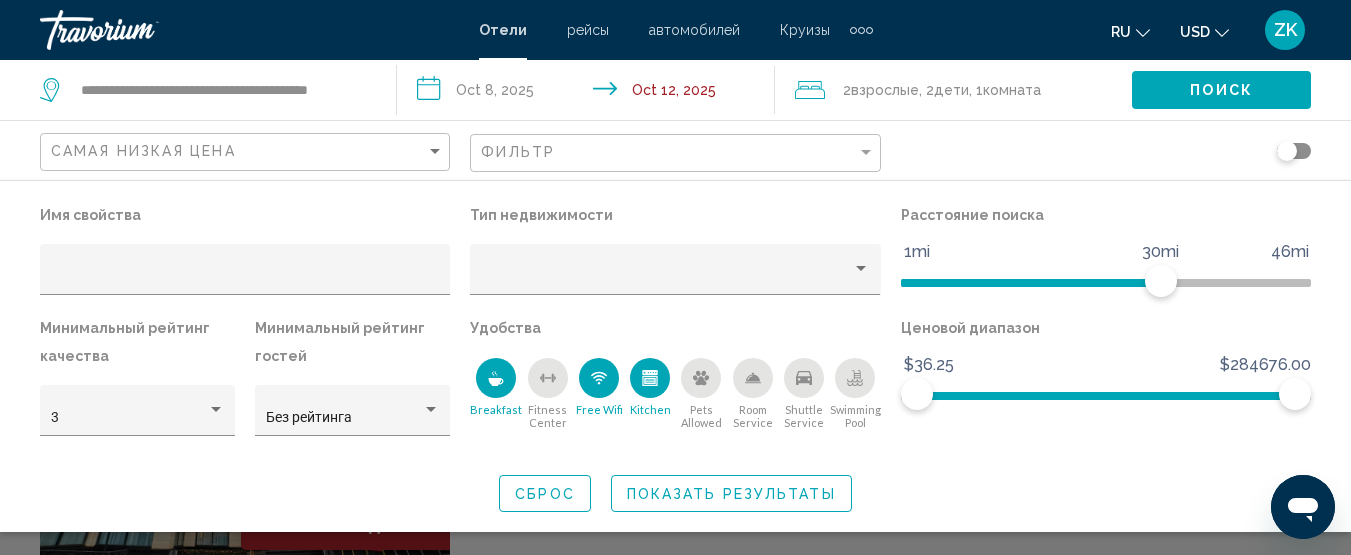 click 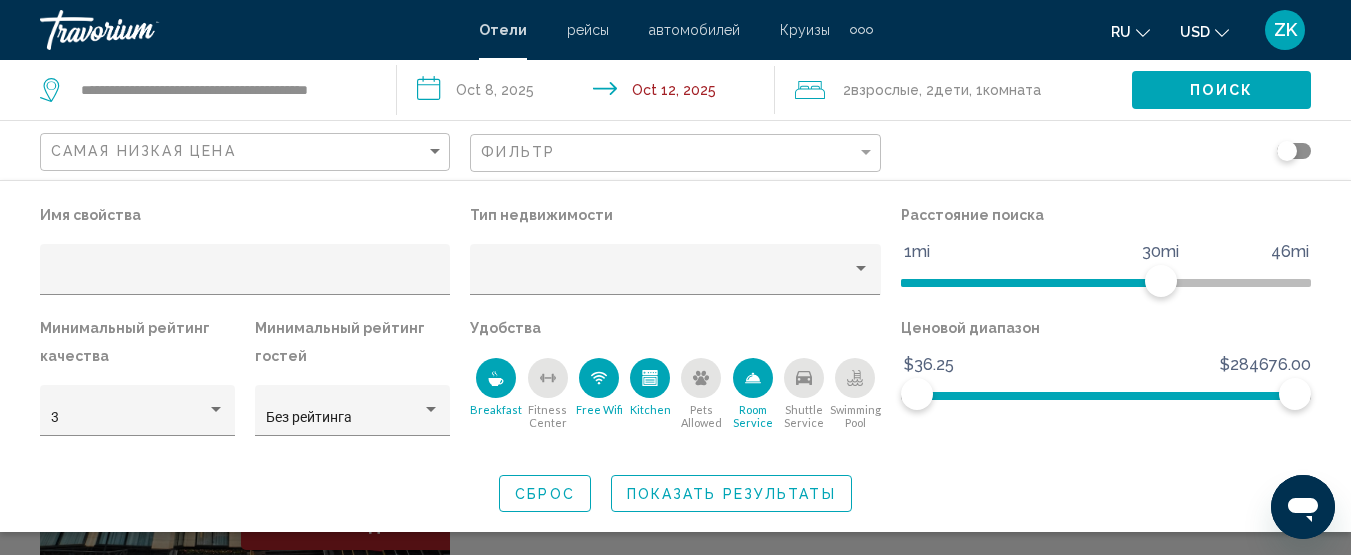 click 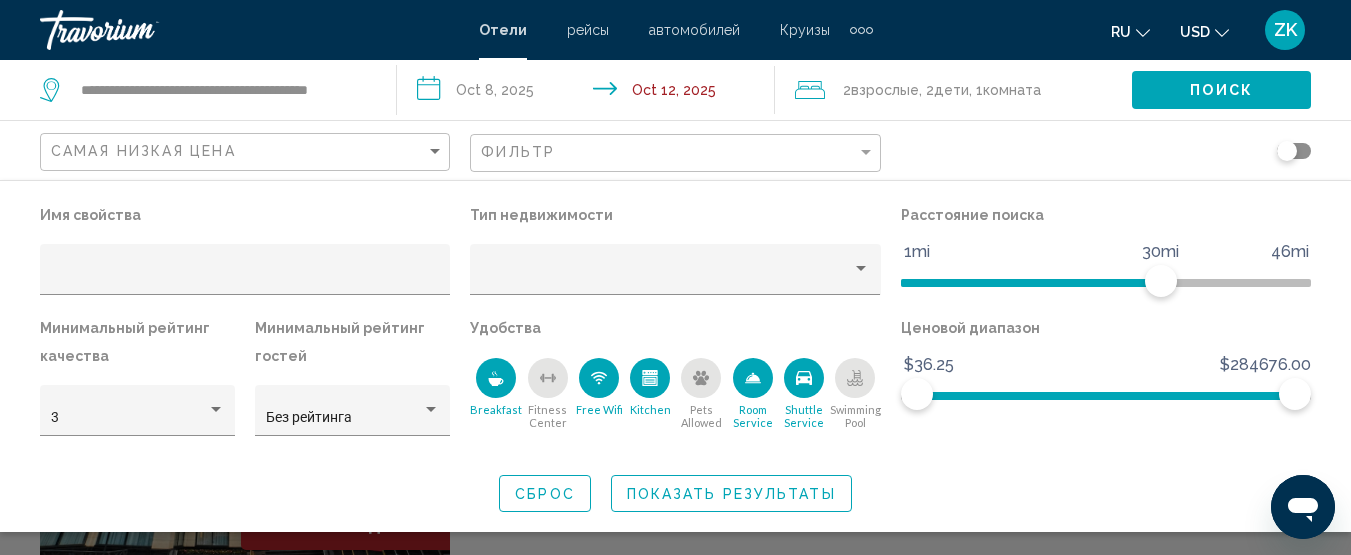 click 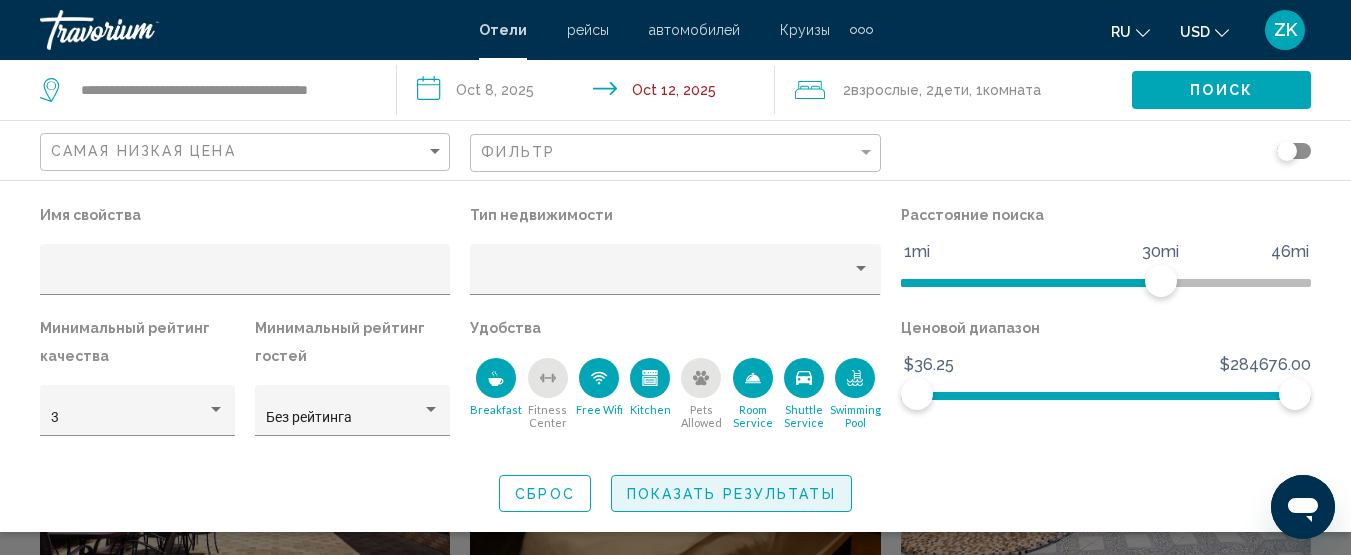 click on "Показать результаты" 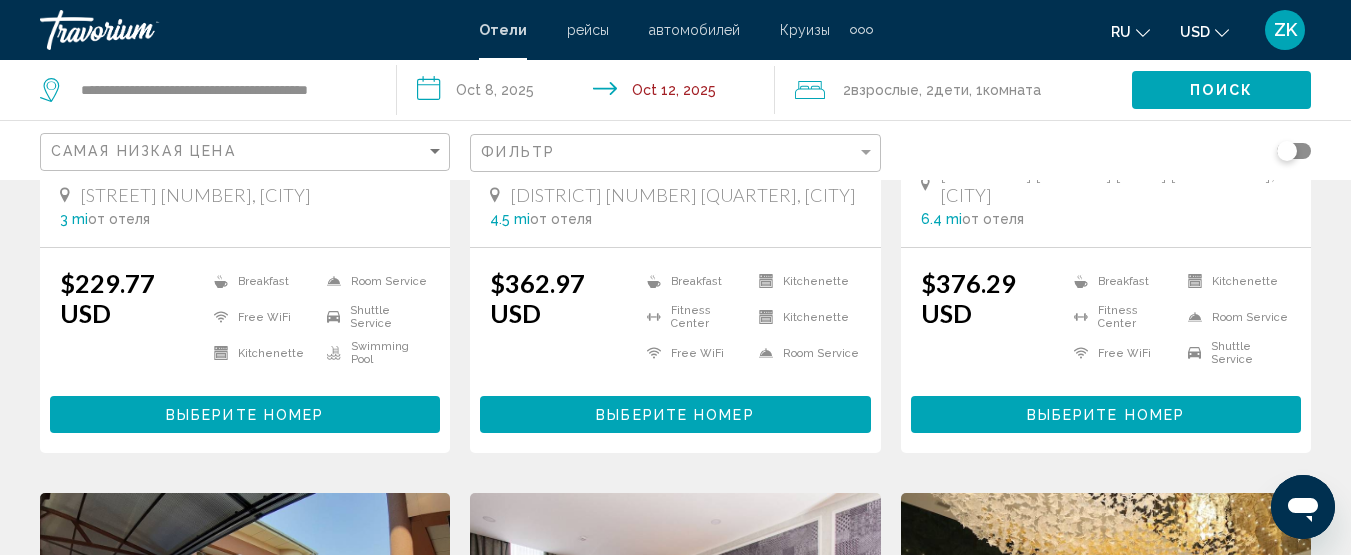 scroll, scrollTop: 400, scrollLeft: 0, axis: vertical 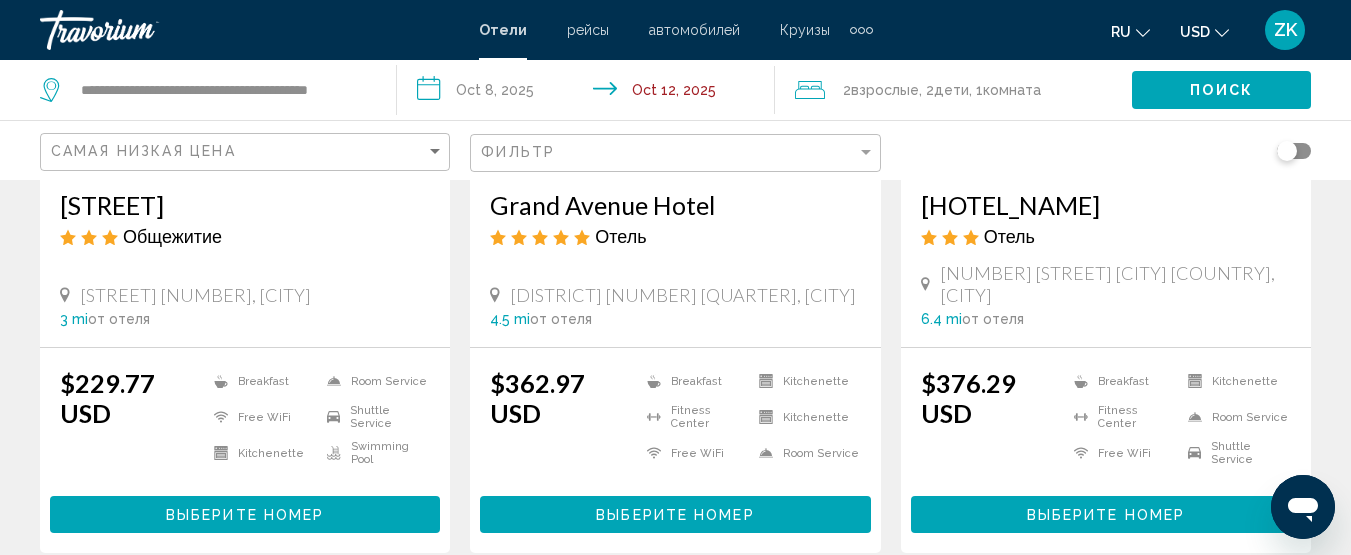 click on "Выберите номер" at bounding box center [675, 514] 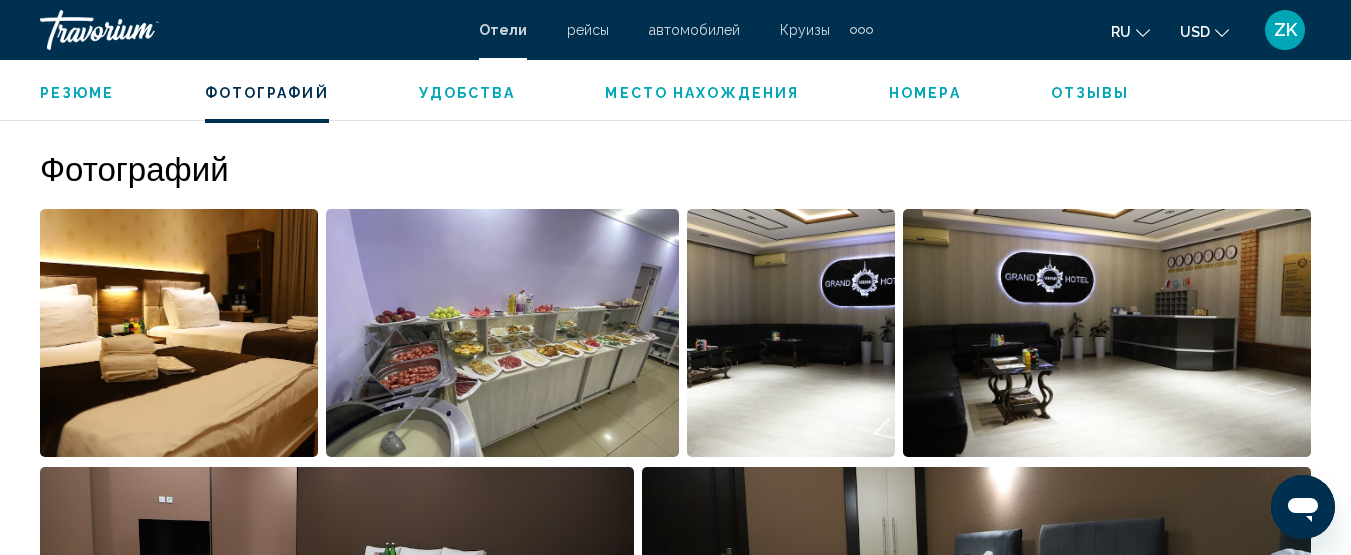 scroll, scrollTop: 1405, scrollLeft: 0, axis: vertical 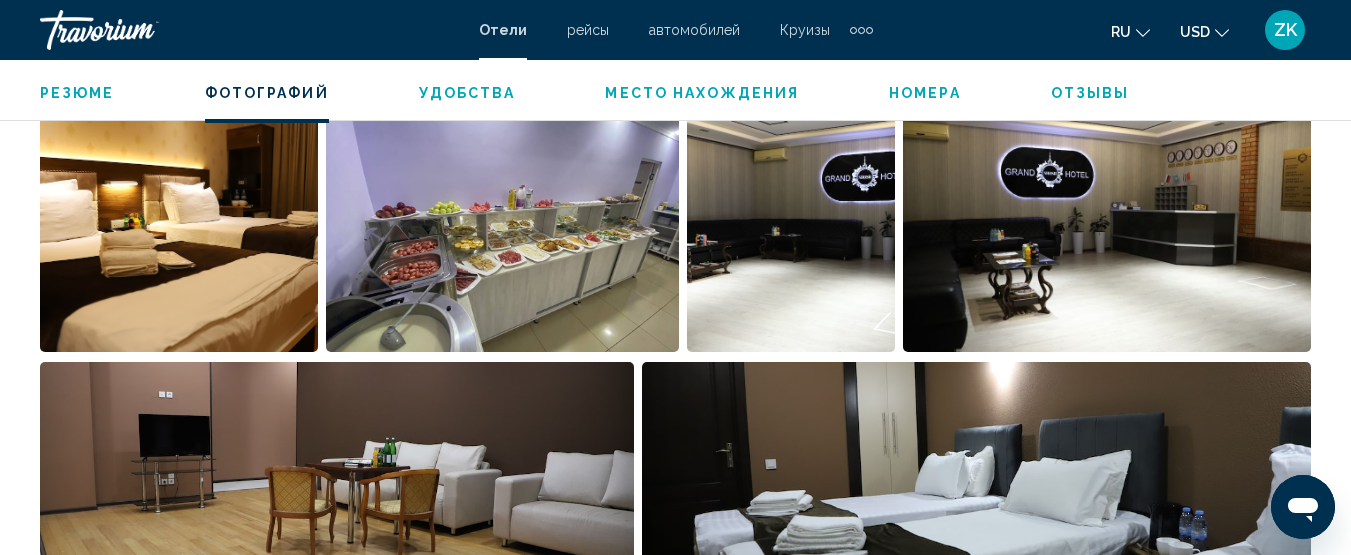 click at bounding box center [502, 228] 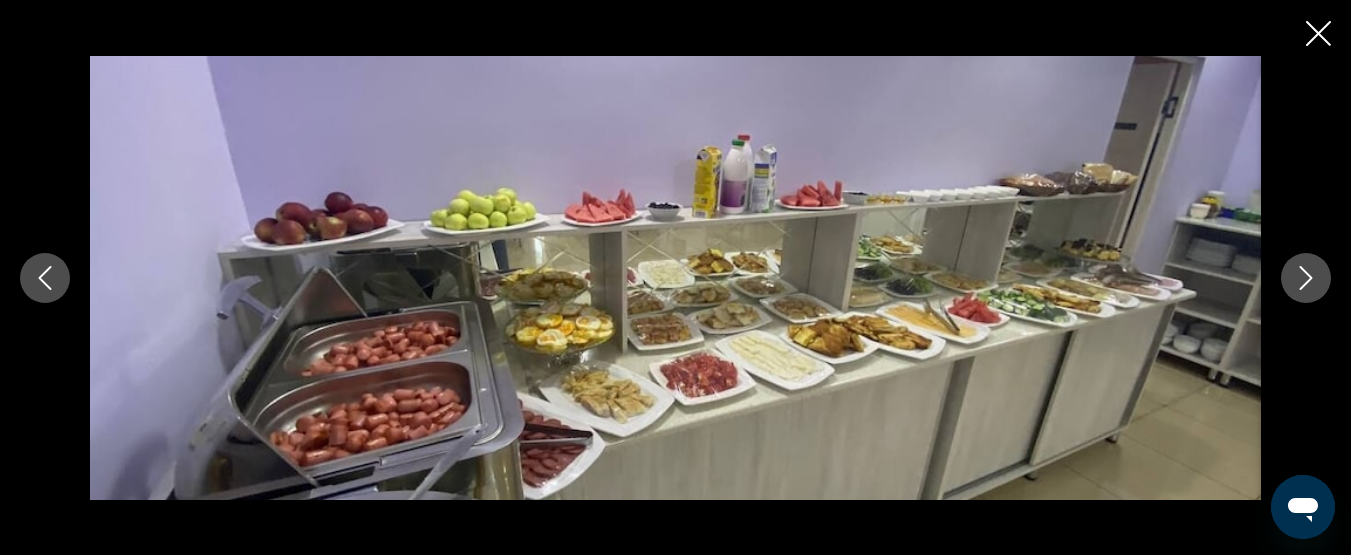 click 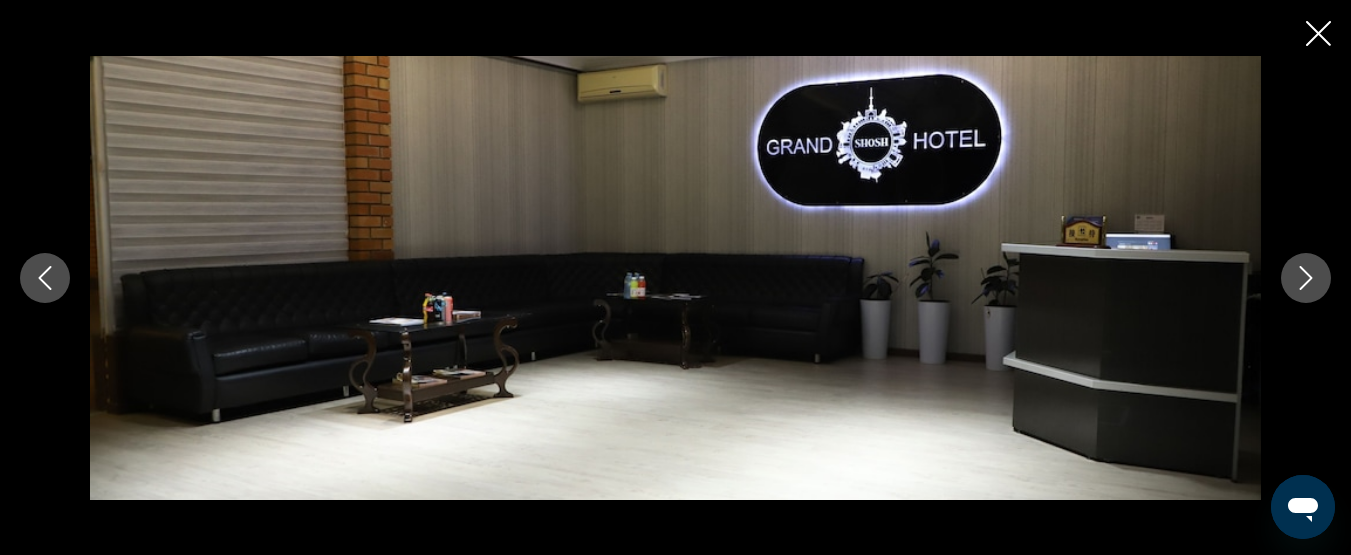 click 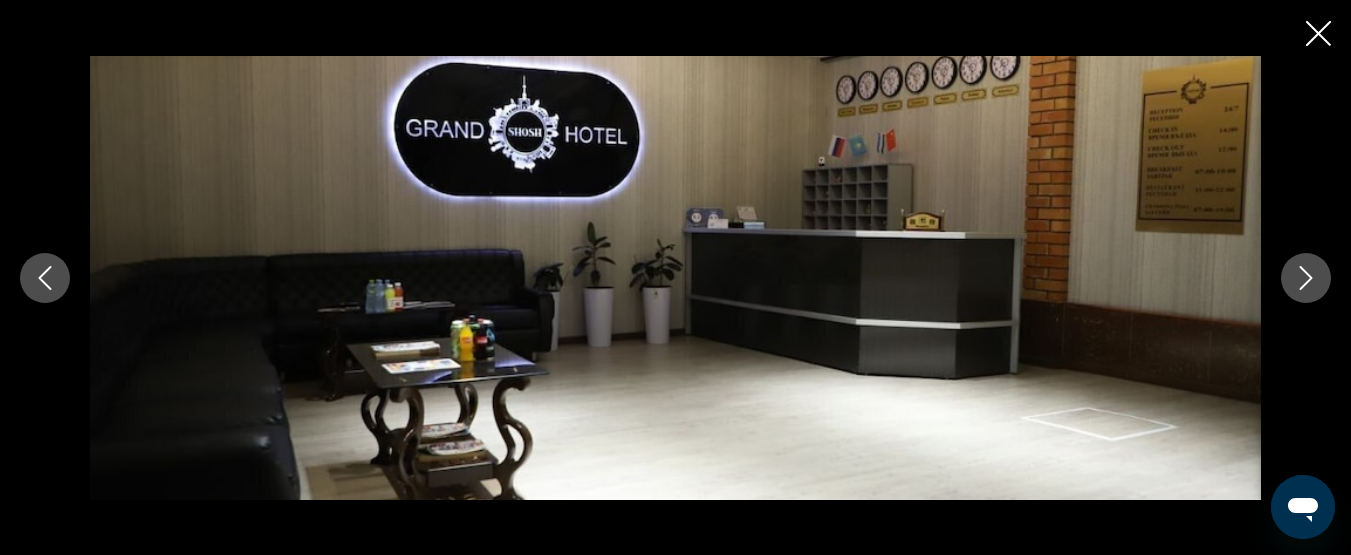 click 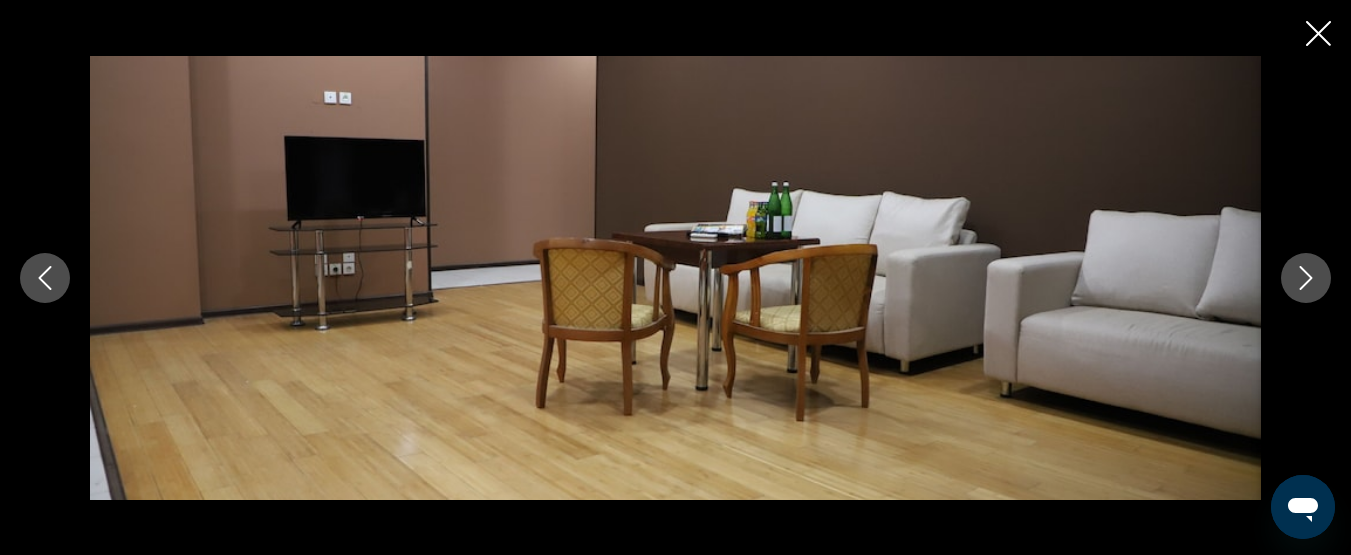 click 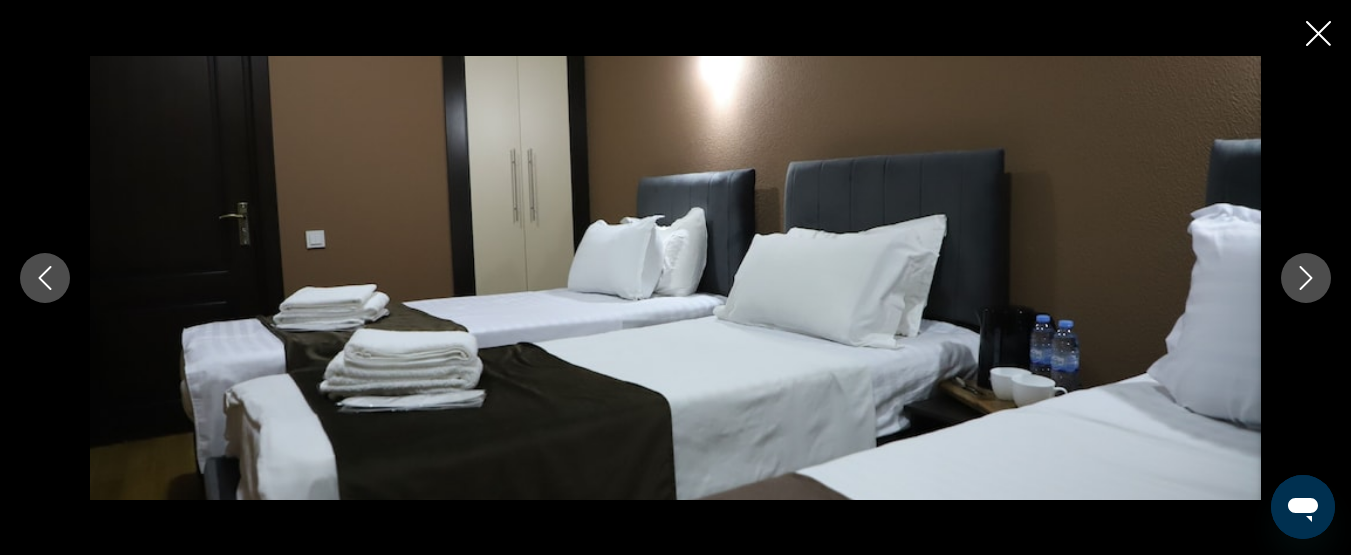 click 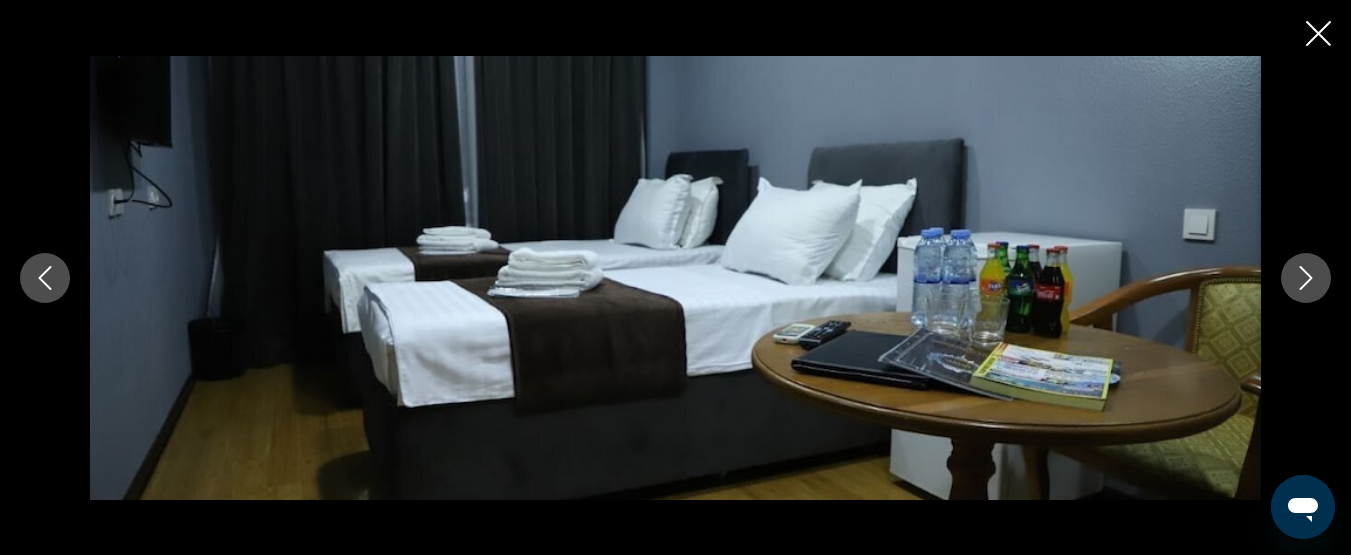click 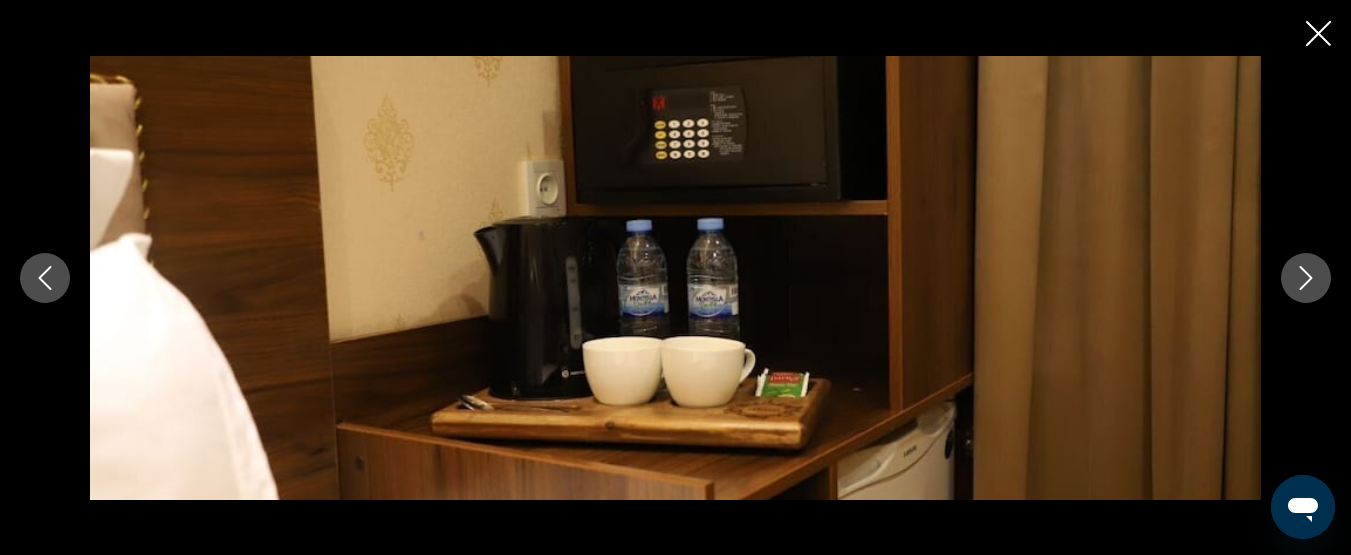 click 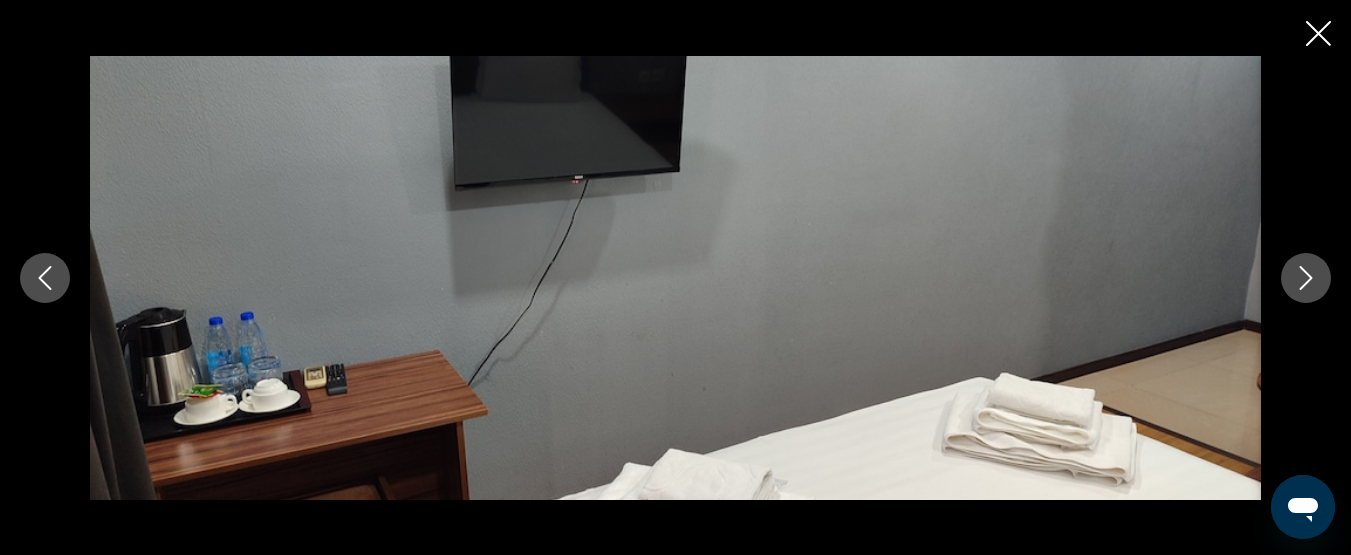 click 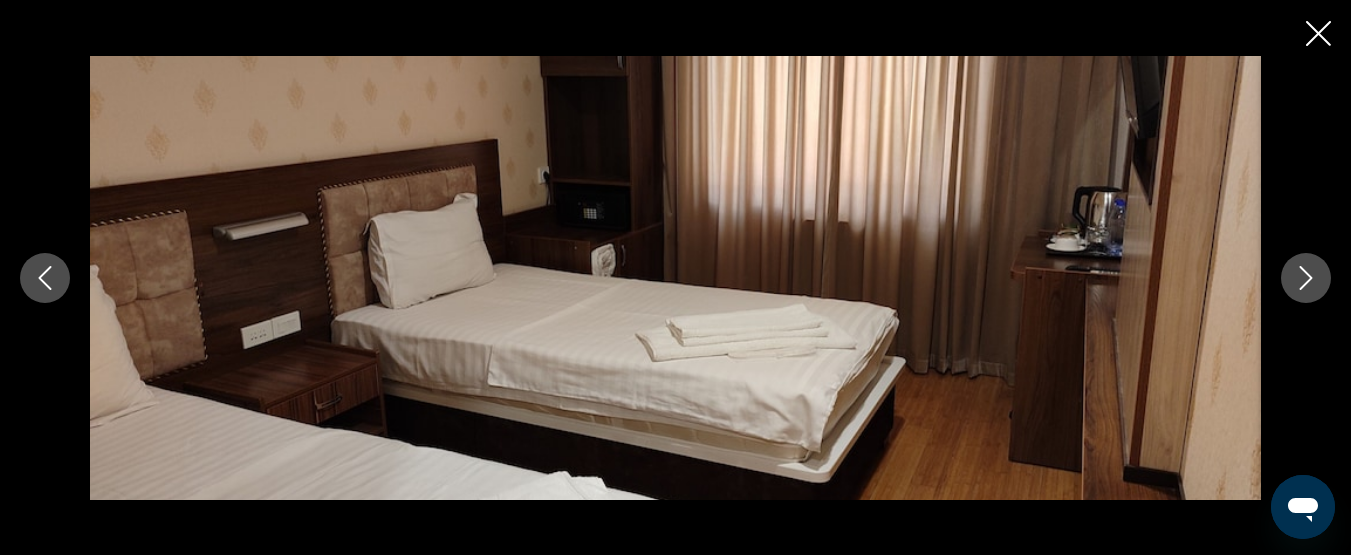 click 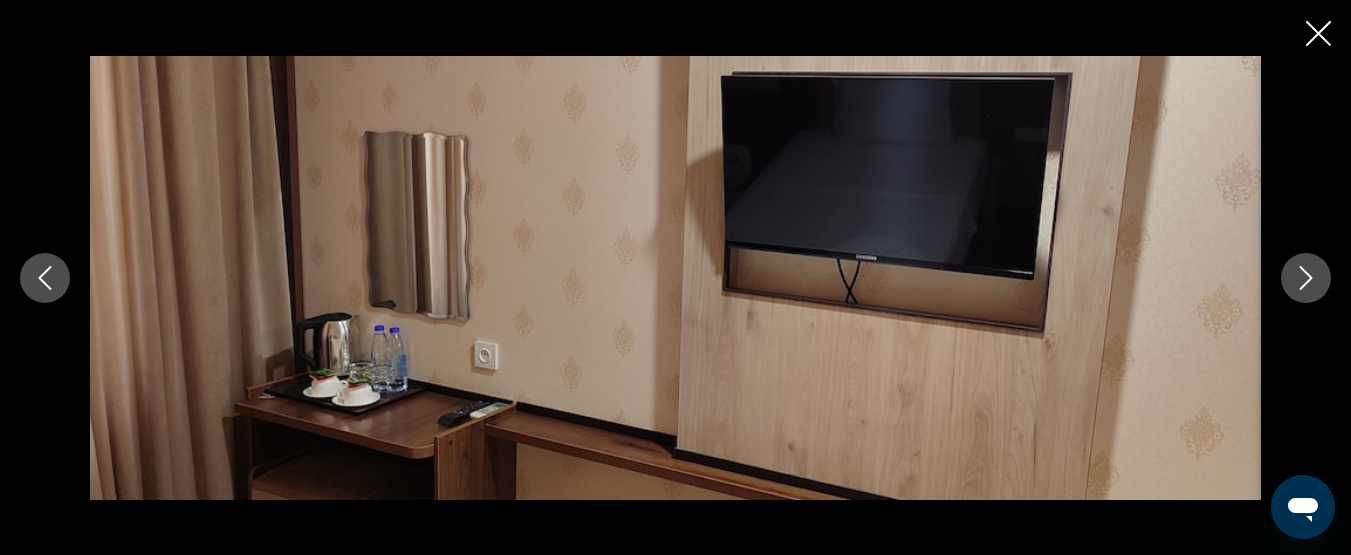 click 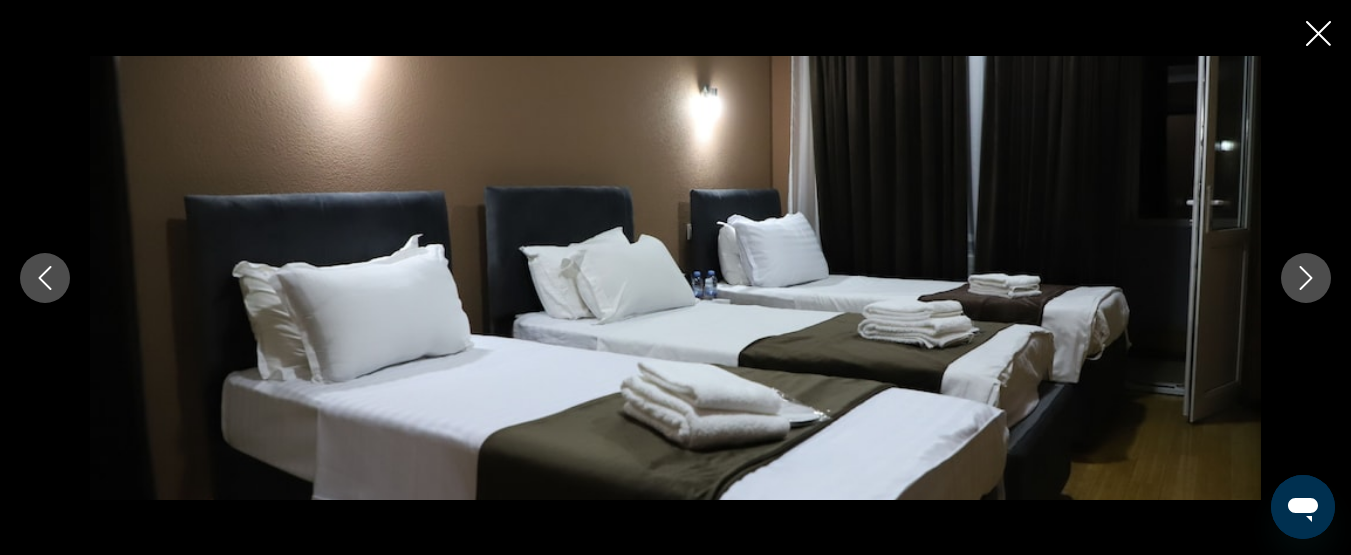 click 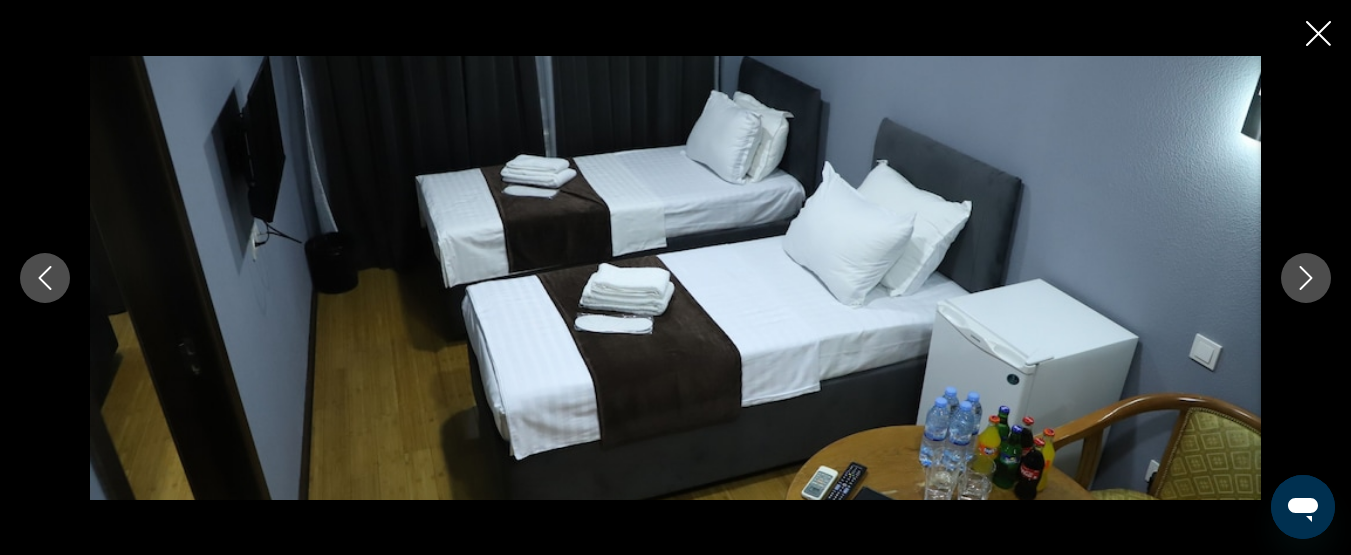 click 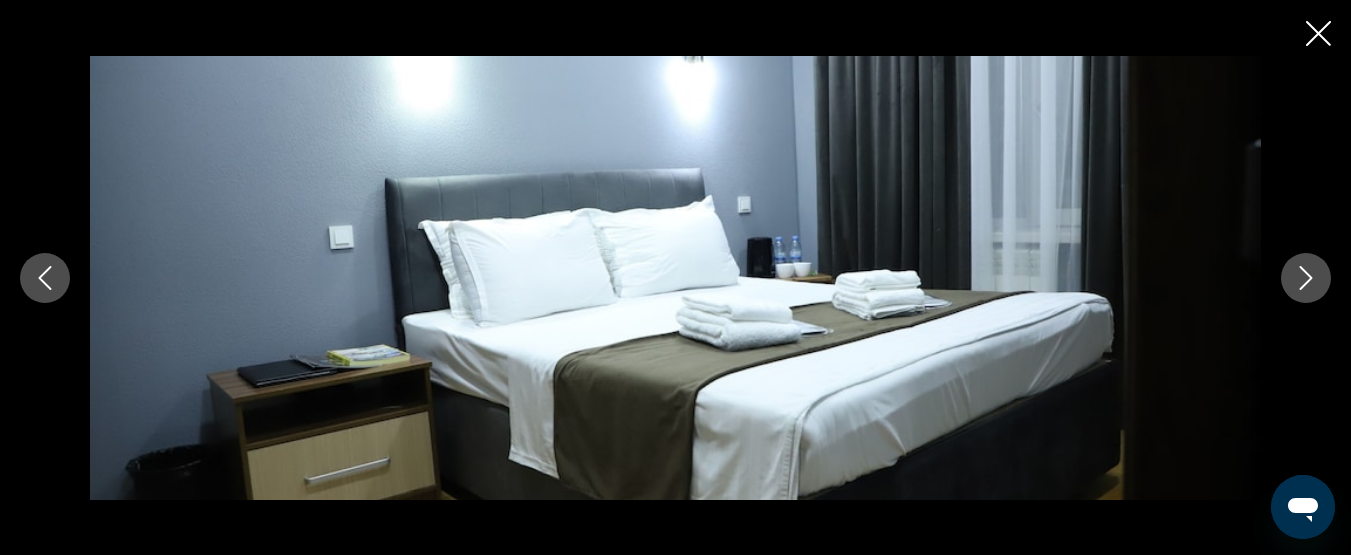 click 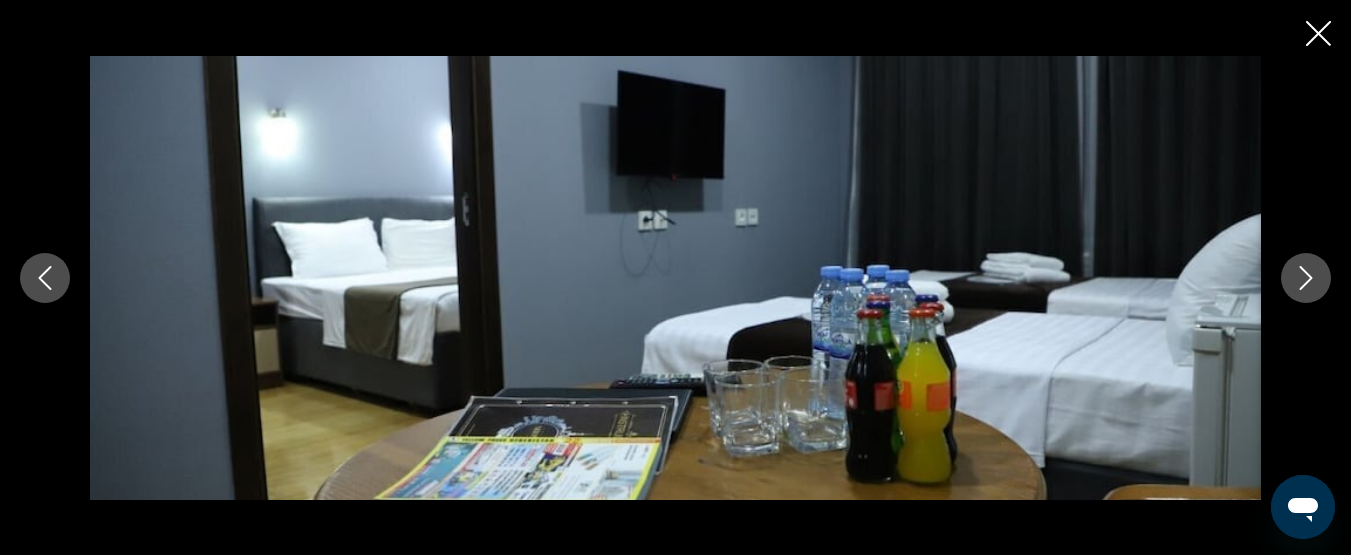 click 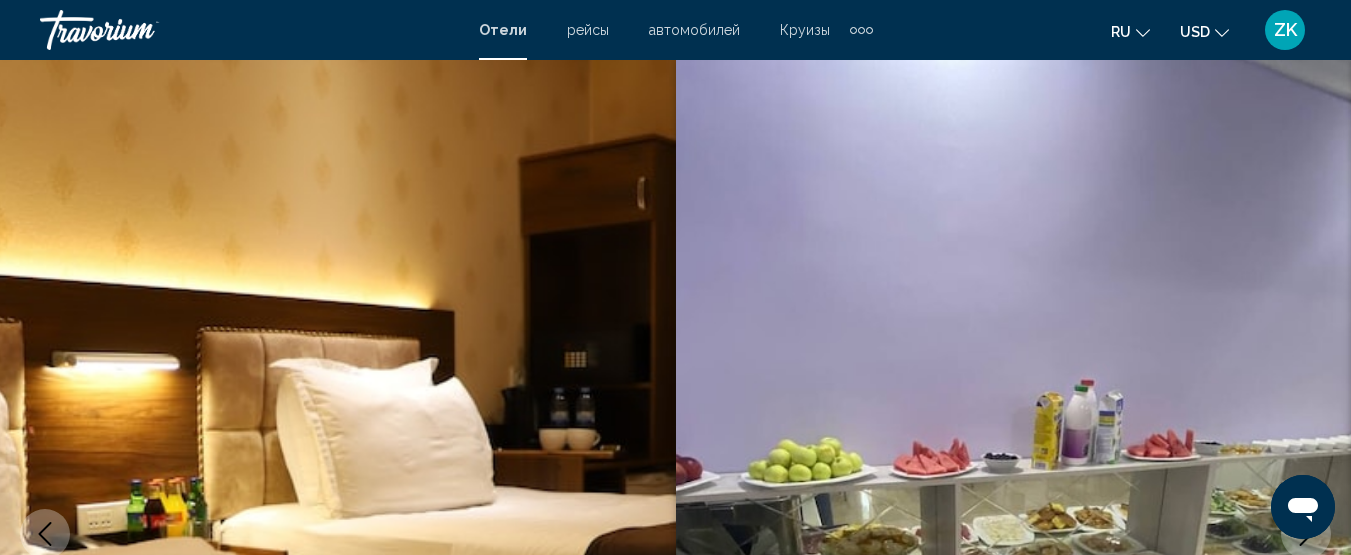 scroll, scrollTop: 0, scrollLeft: 0, axis: both 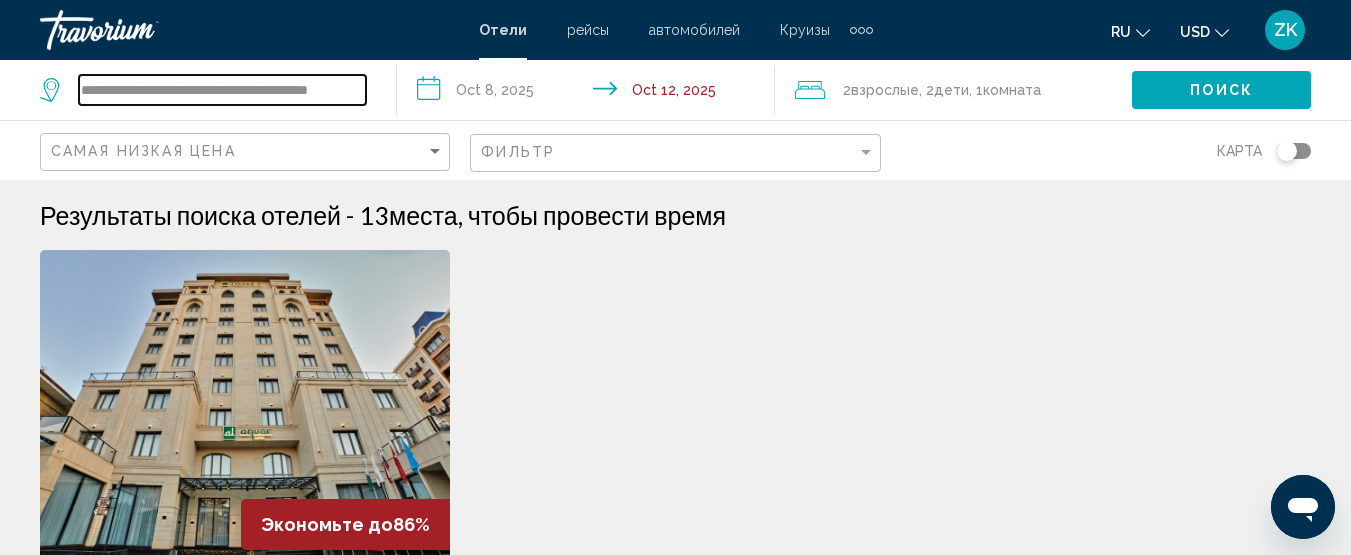 click on "**********" at bounding box center [222, 90] 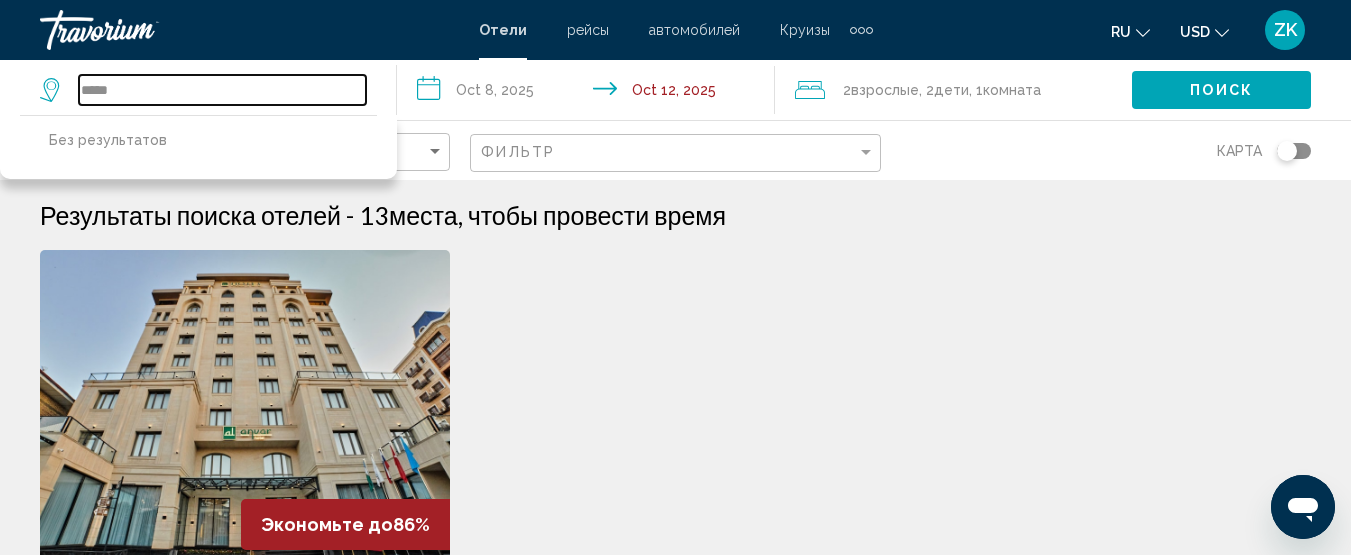 click on "*****" at bounding box center [222, 90] 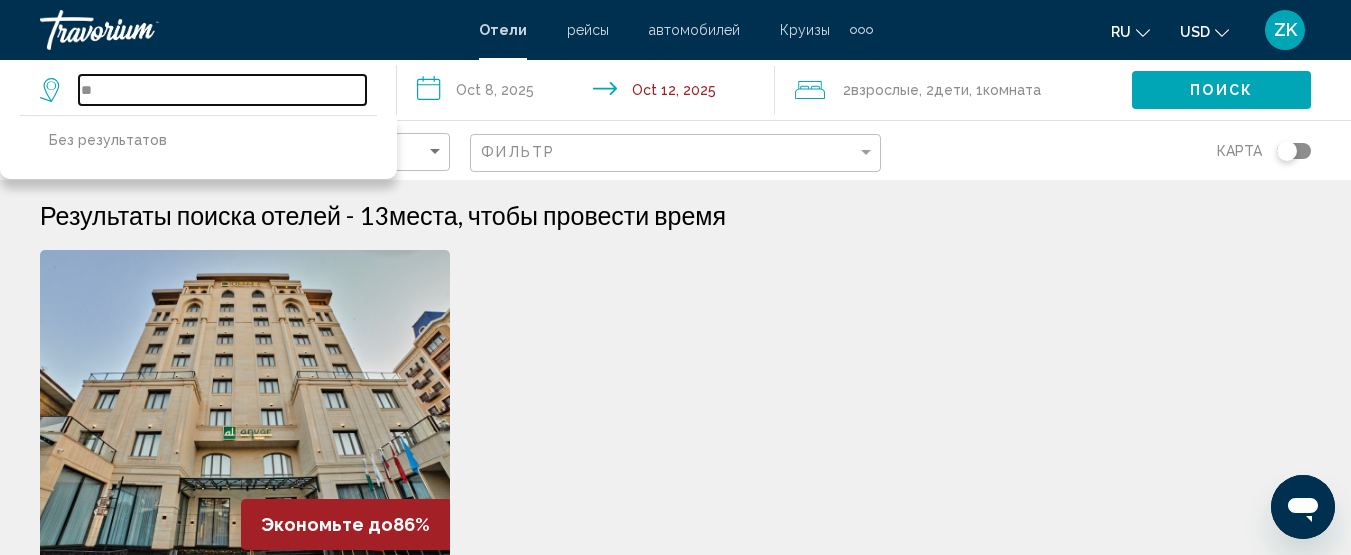 type on "*" 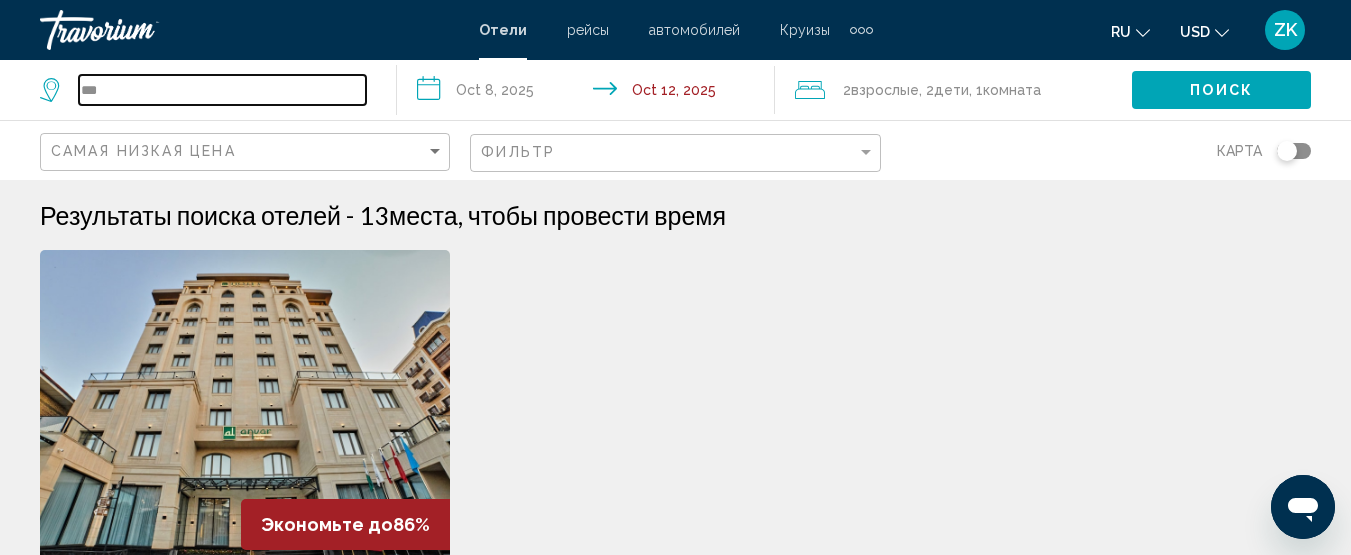 click on "***" at bounding box center (222, 90) 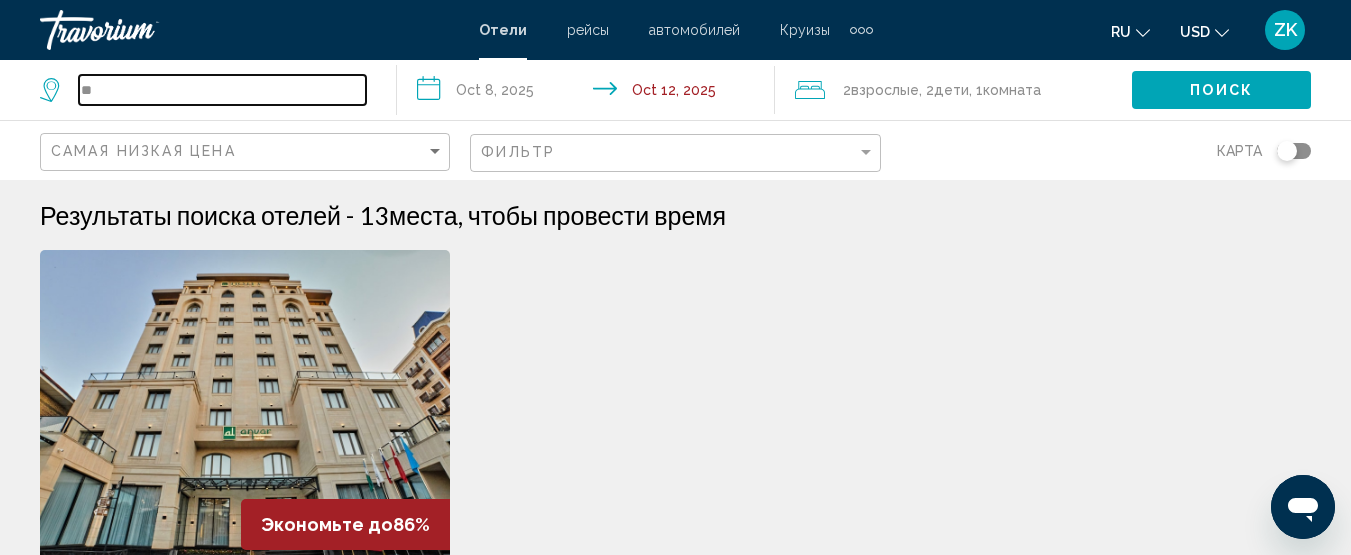 type on "*" 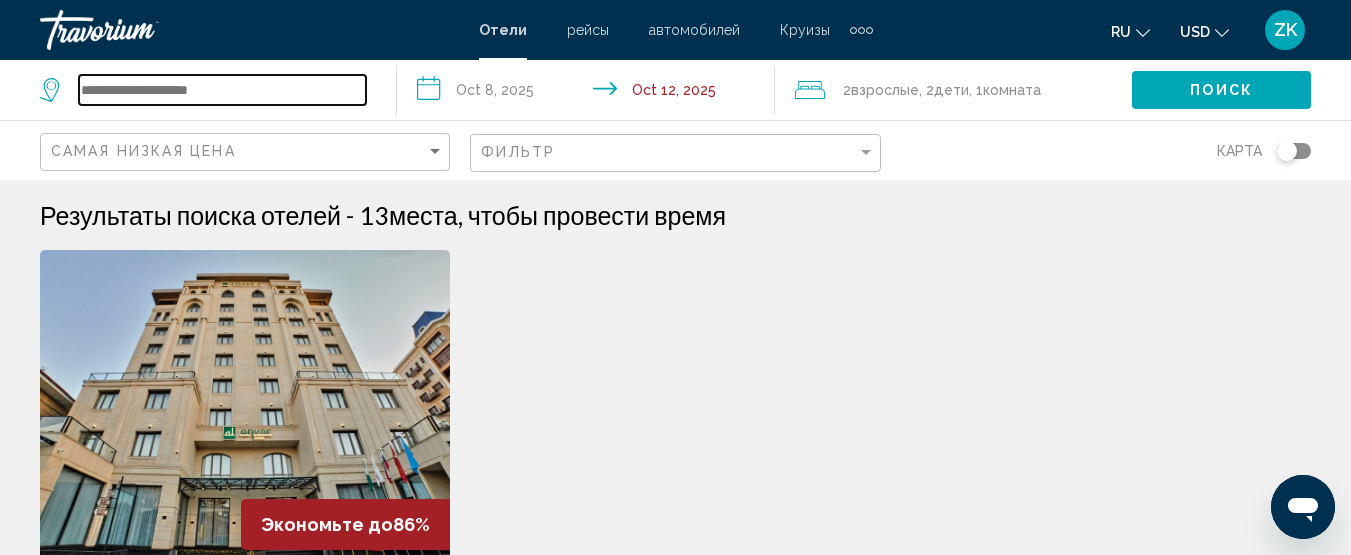 paste on "**********" 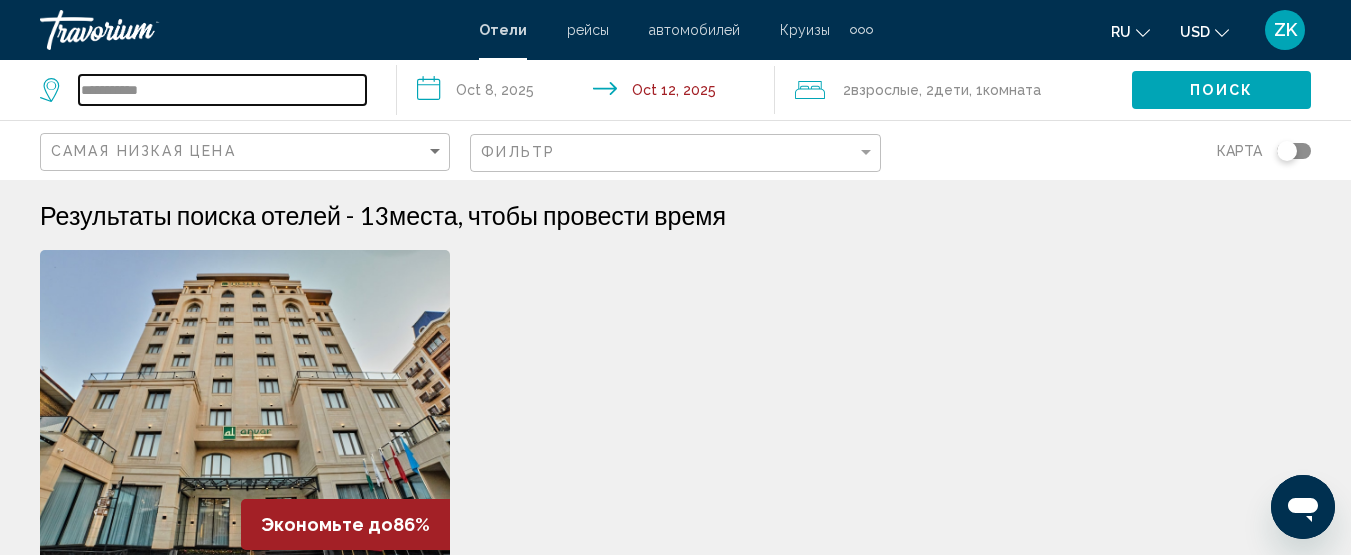 click on "**********" at bounding box center [222, 90] 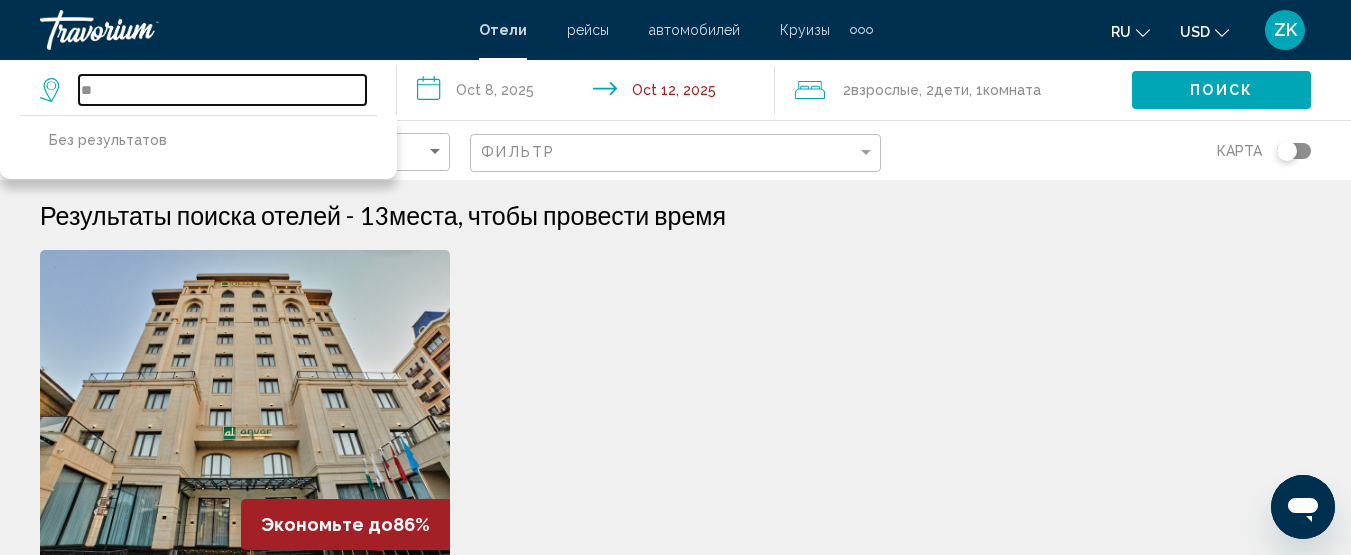type on "*" 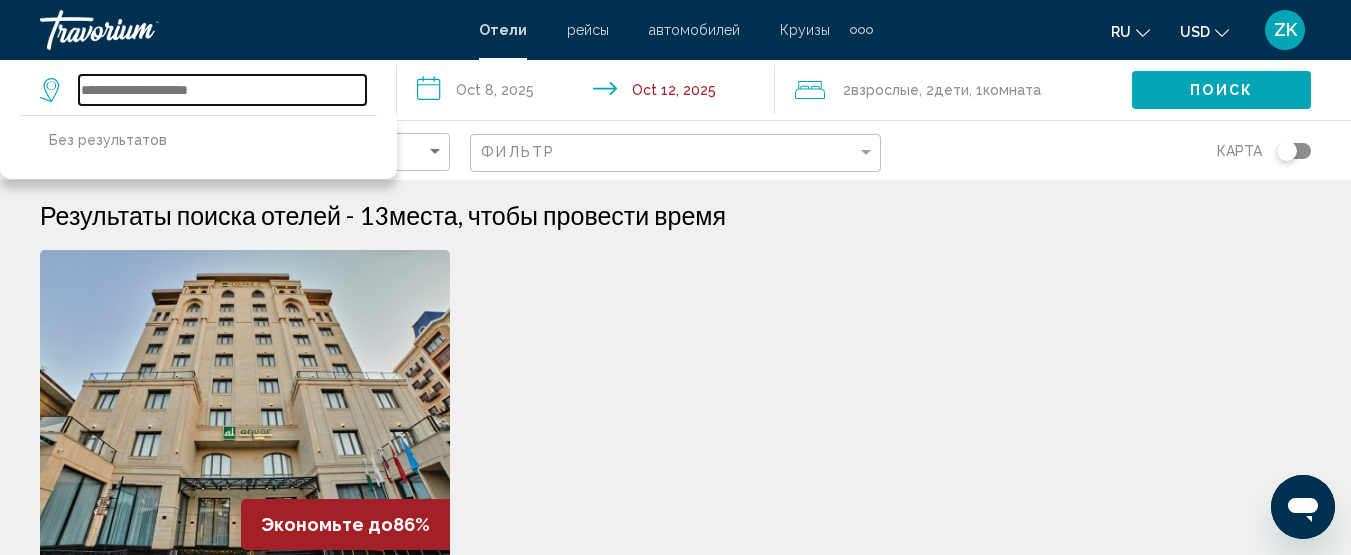 paste on "**********" 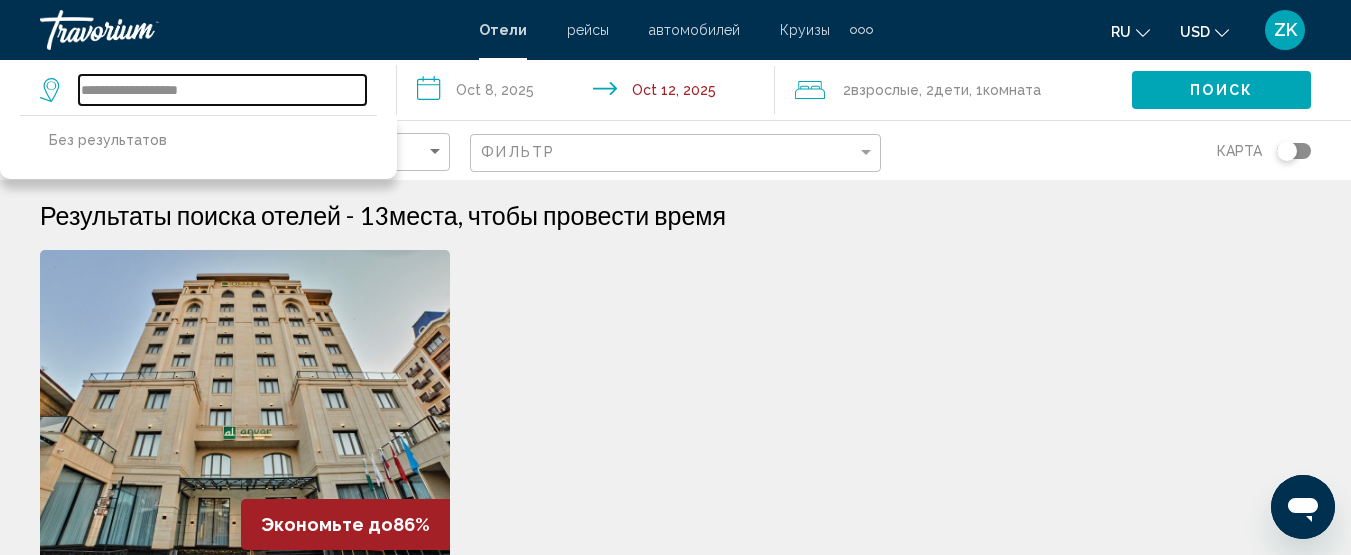 type on "**********" 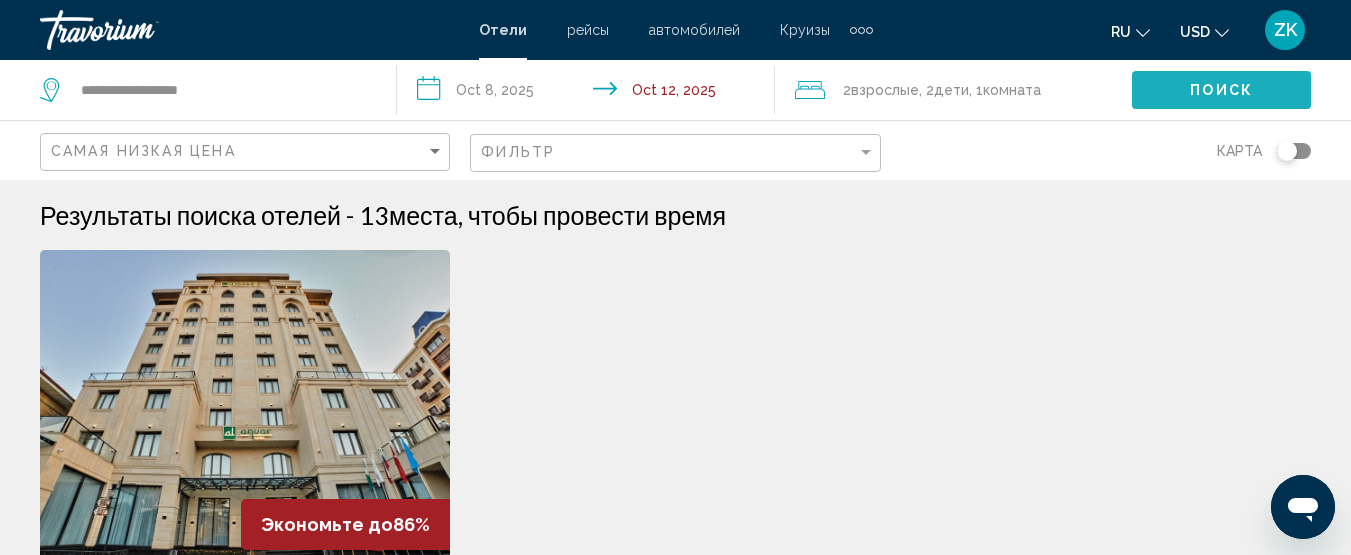 click on "Поиск" 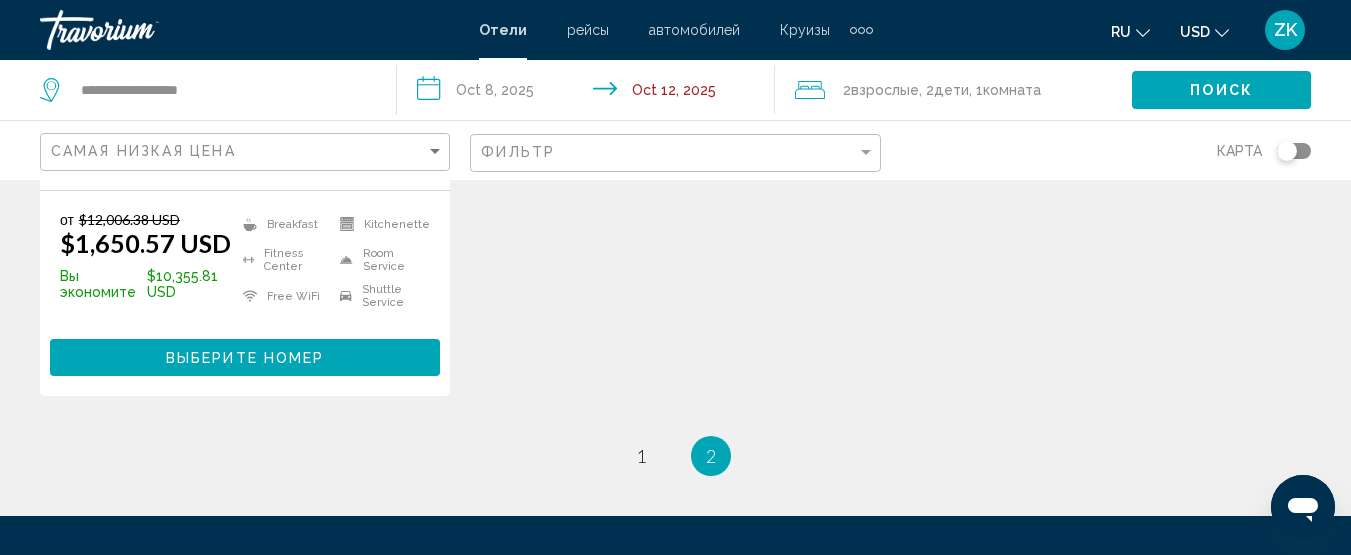 scroll, scrollTop: 500, scrollLeft: 0, axis: vertical 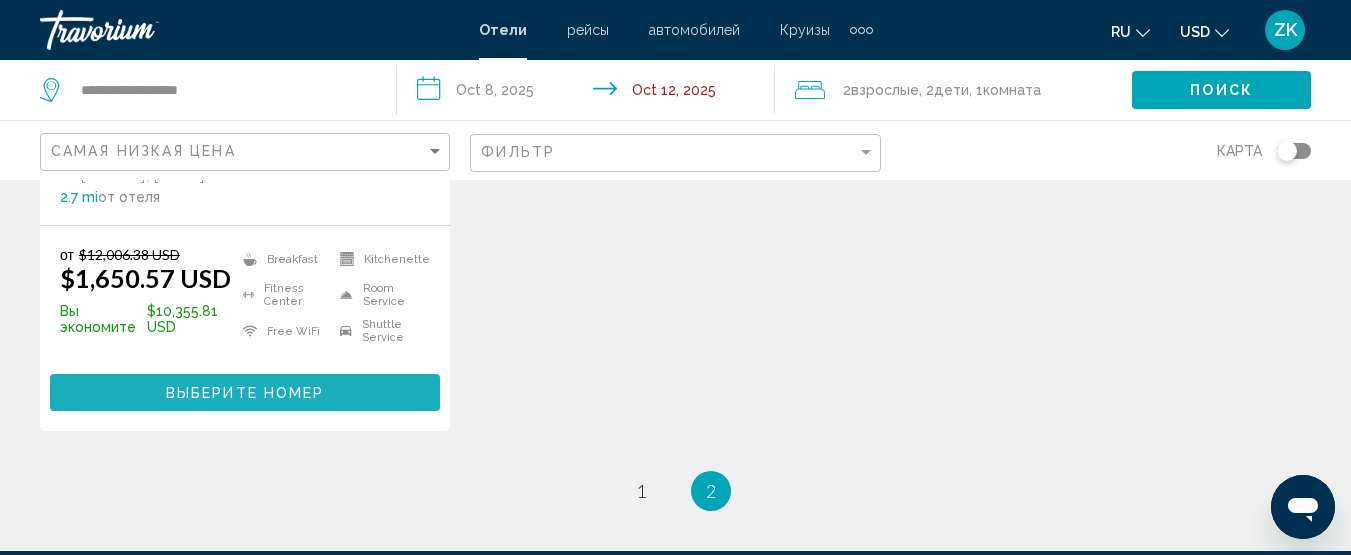 click on "Выберите номер" at bounding box center (245, 393) 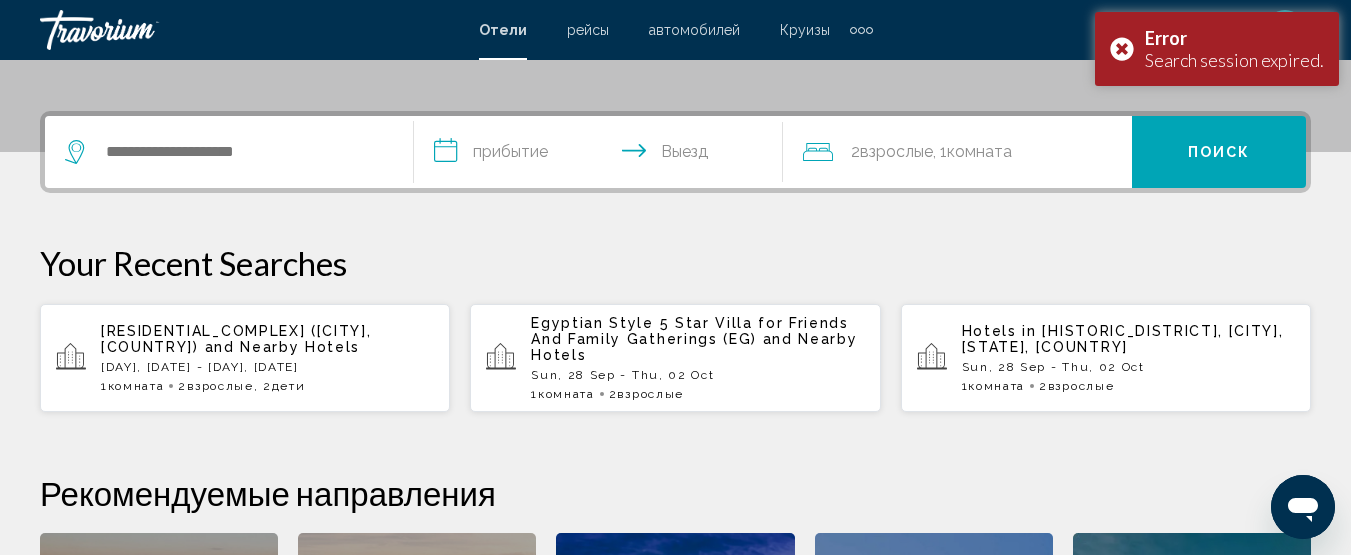 scroll, scrollTop: 441, scrollLeft: 0, axis: vertical 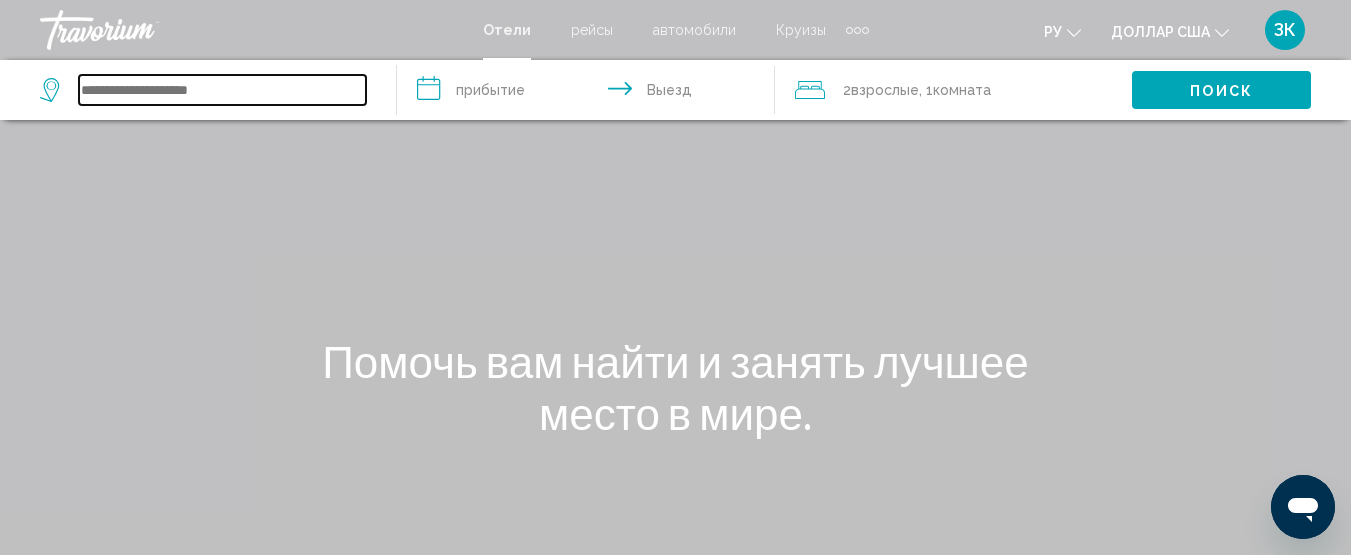 click at bounding box center [222, 90] 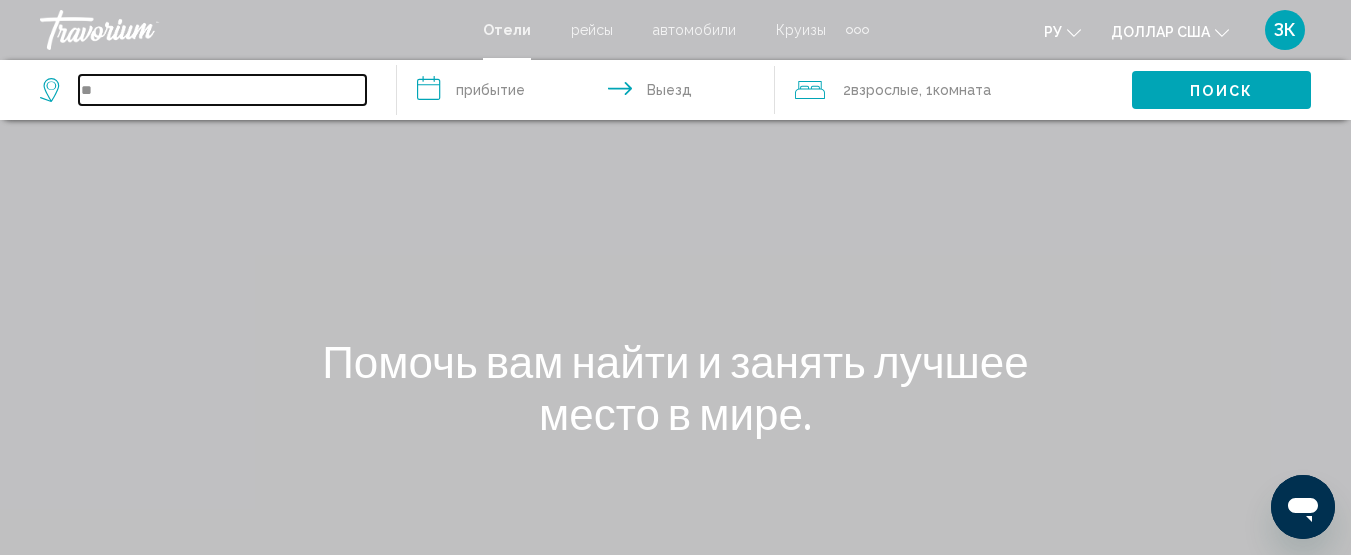 type on "*" 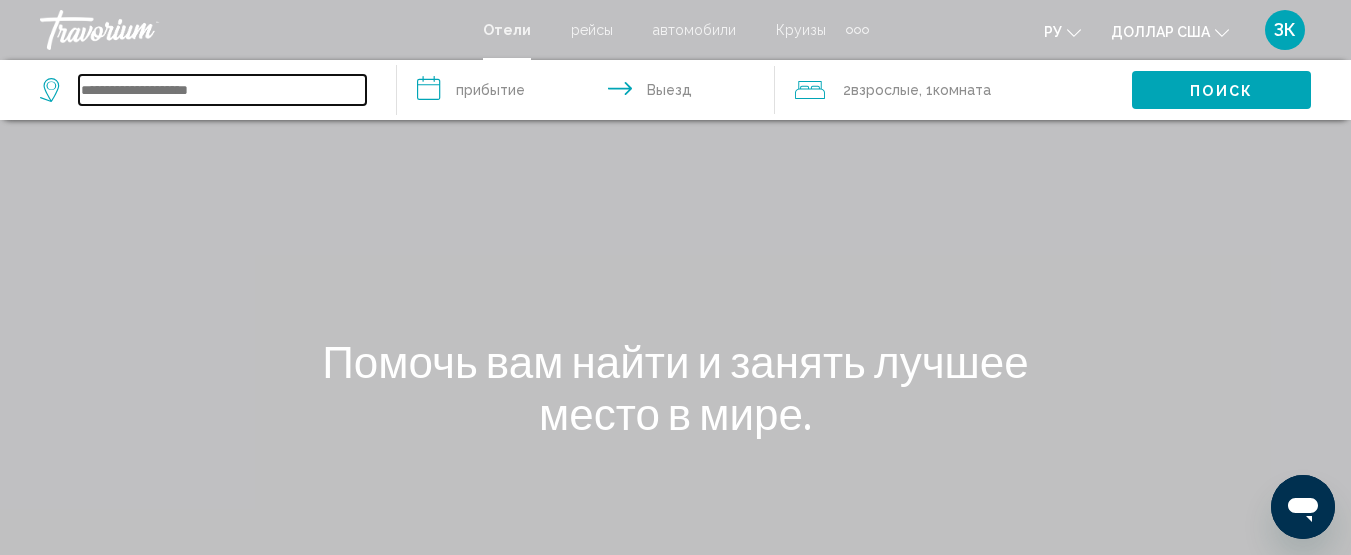 click at bounding box center (222, 90) 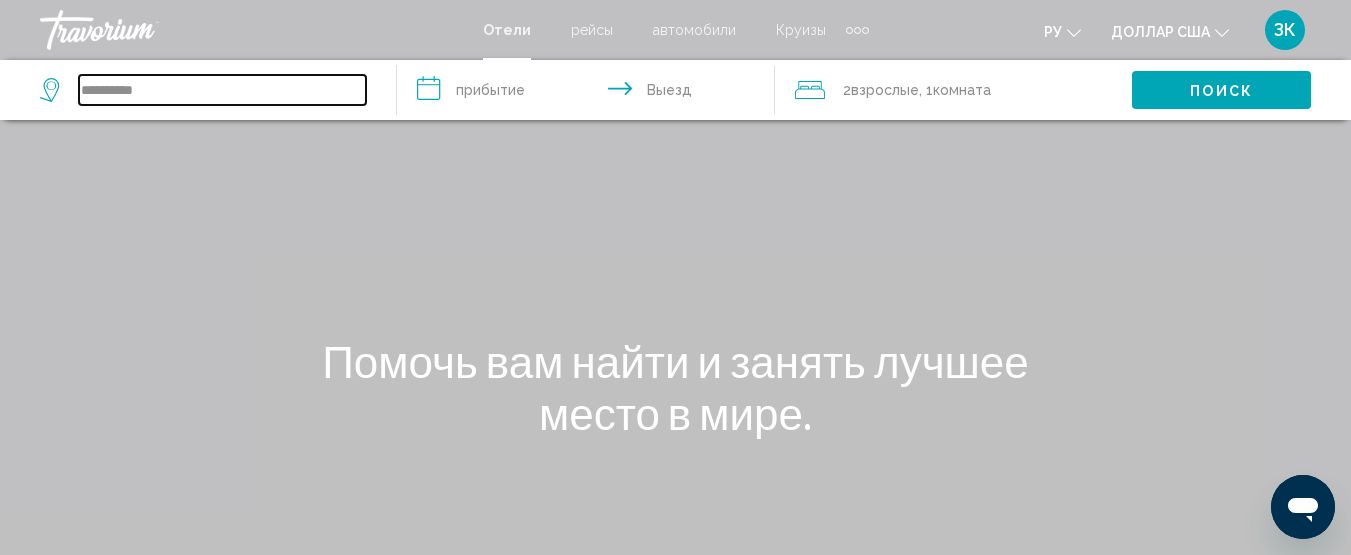 type on "**********" 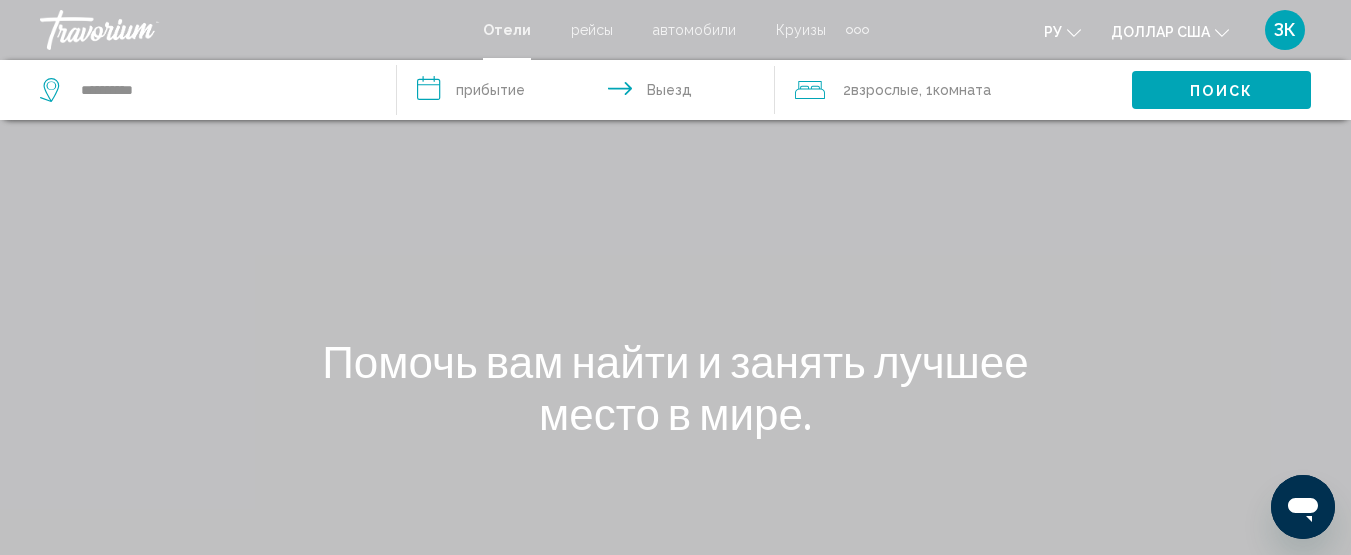 click on "**********" at bounding box center [589, 93] 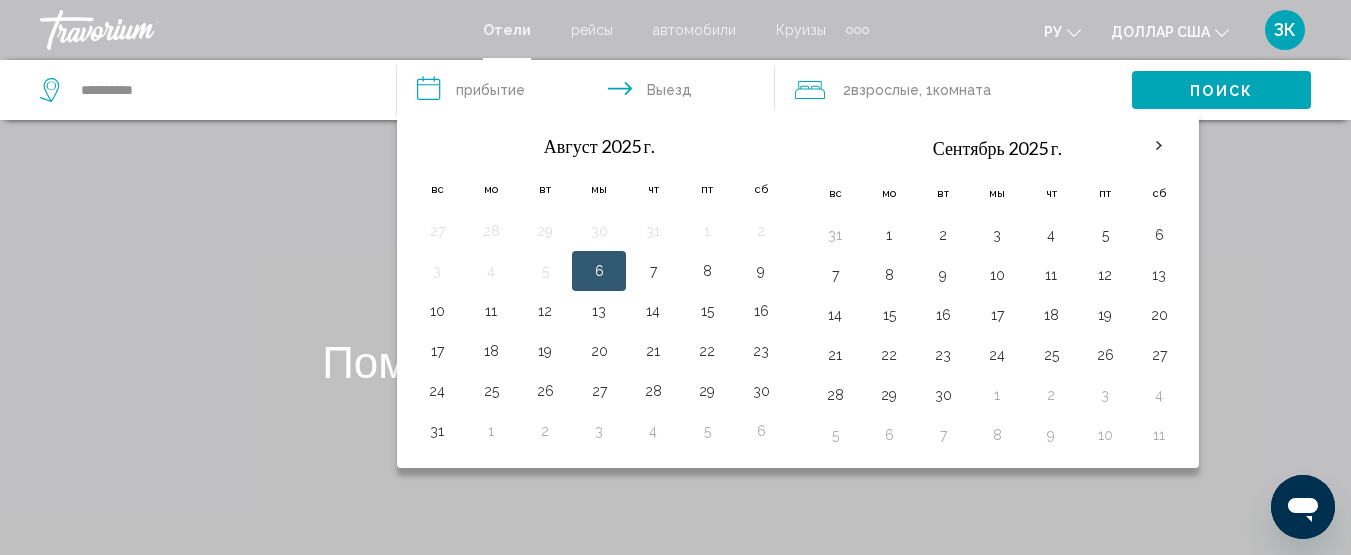 click 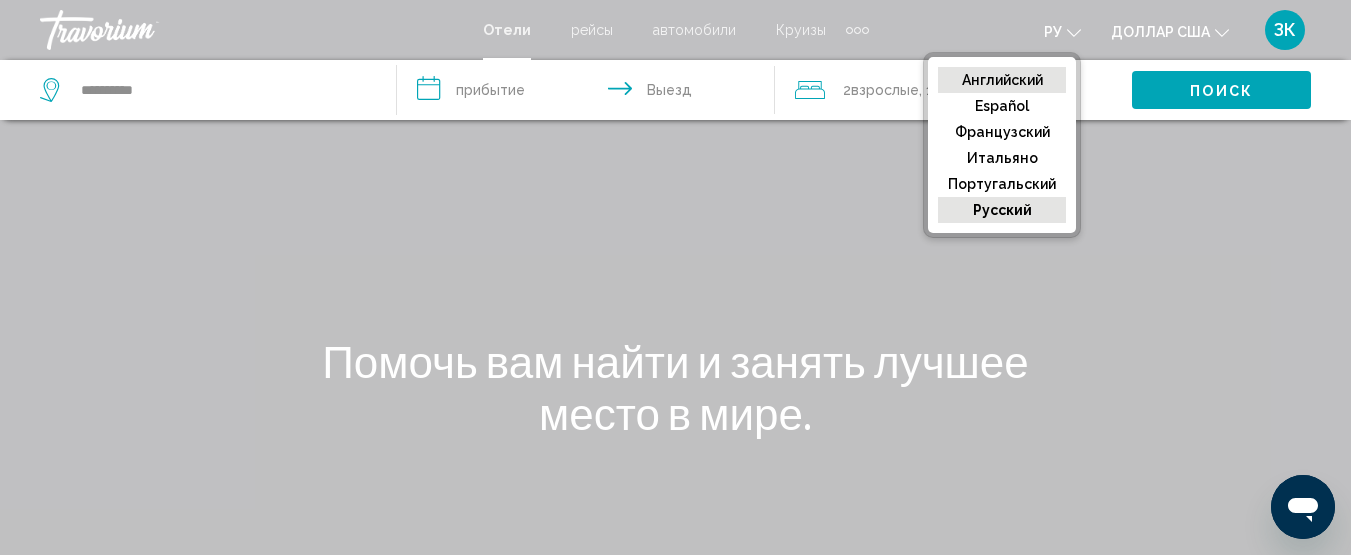 click on "Английский" 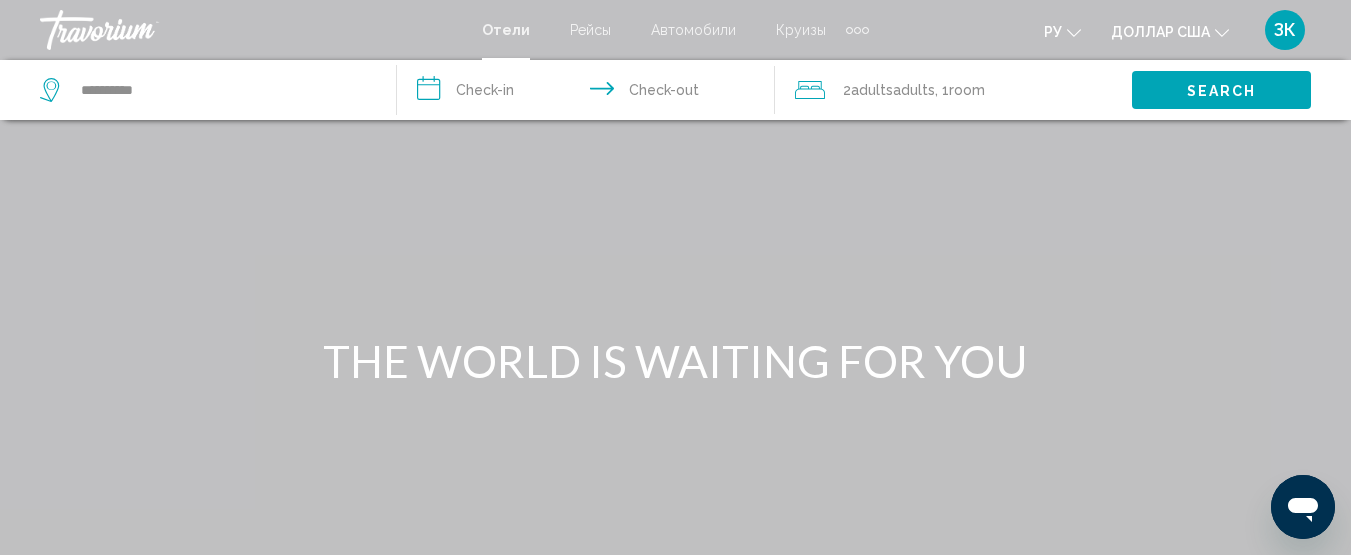 click on "**********" at bounding box center (589, 93) 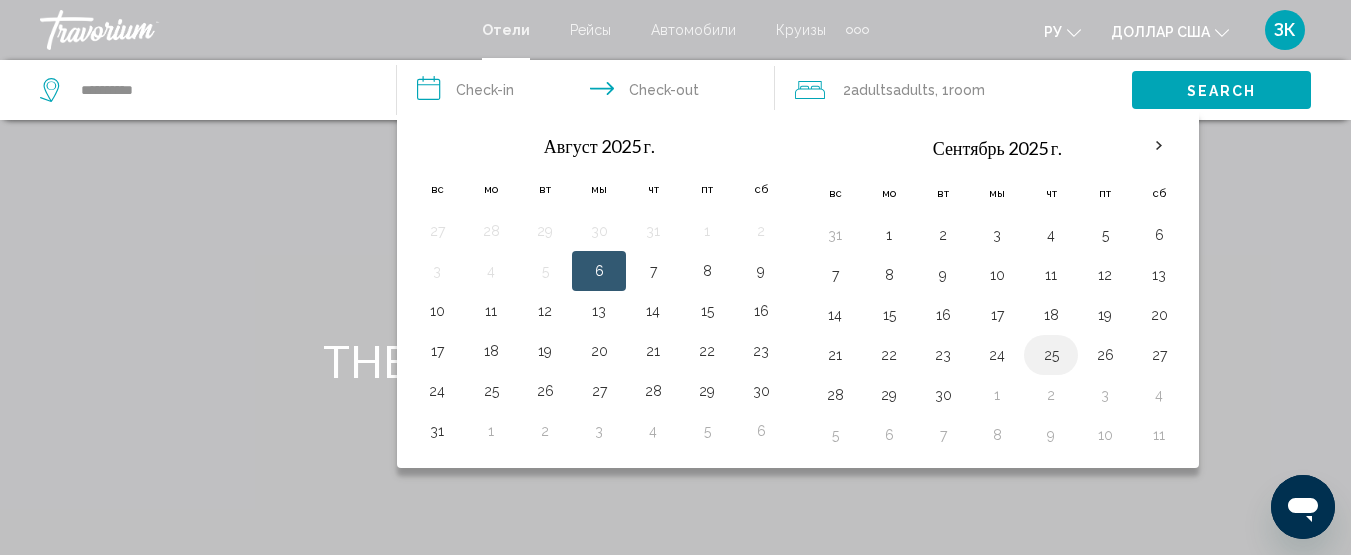 click on "25" at bounding box center (1051, 355) 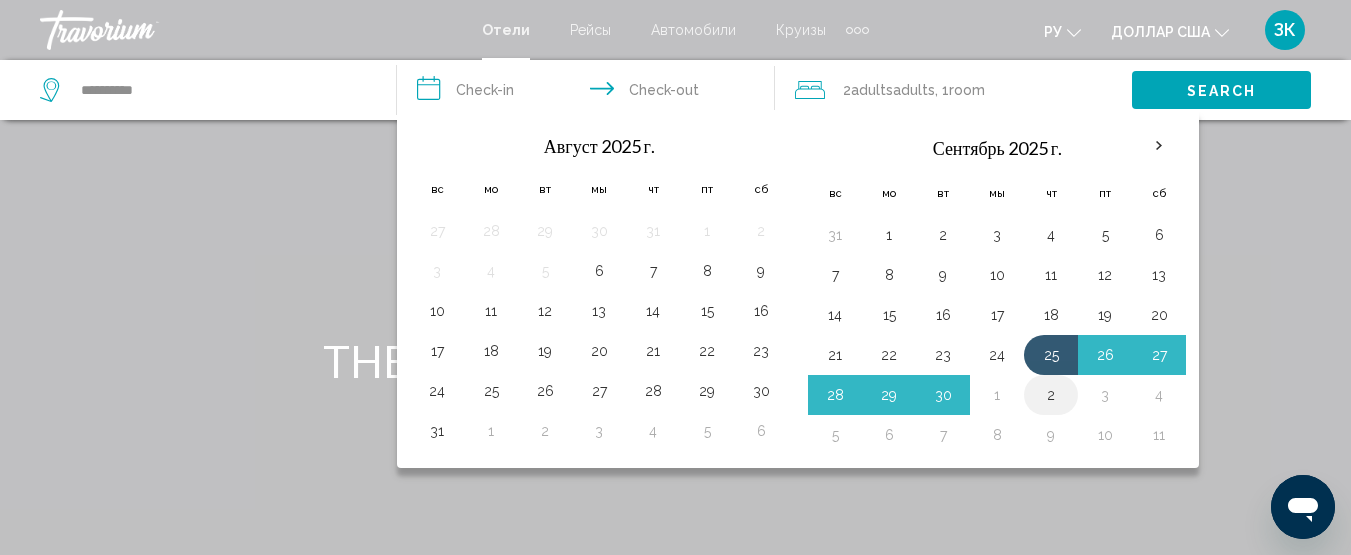 click on "2" at bounding box center (1051, 395) 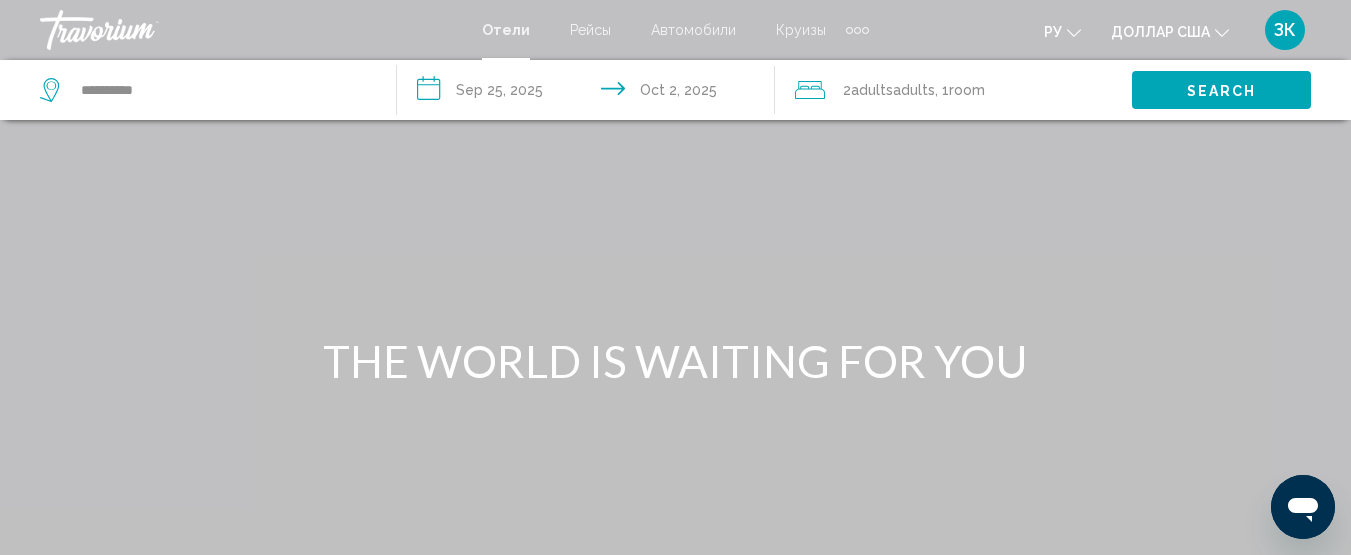 click on "Adults" 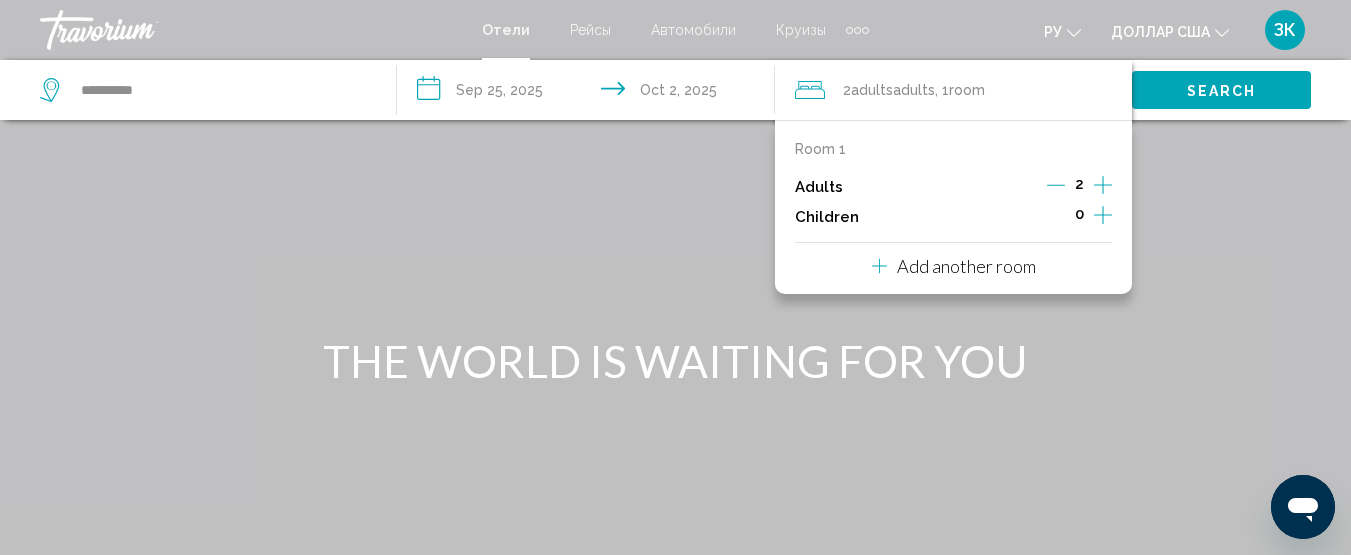 click on "**********" at bounding box center [589, 93] 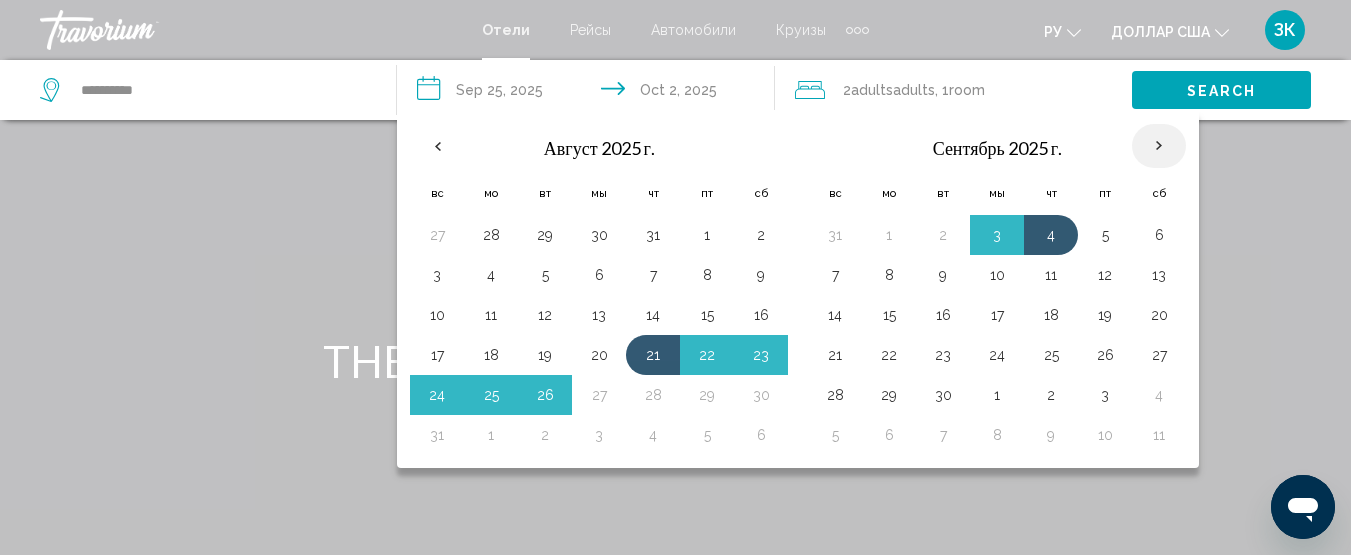 click at bounding box center [1159, 146] 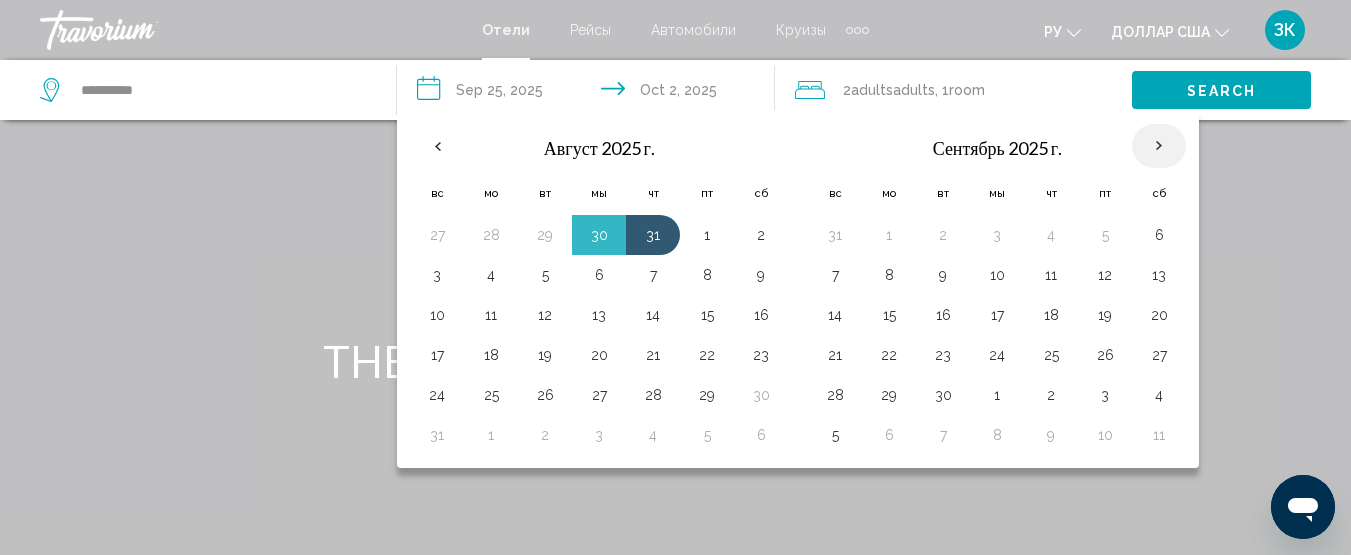 click at bounding box center (1159, 146) 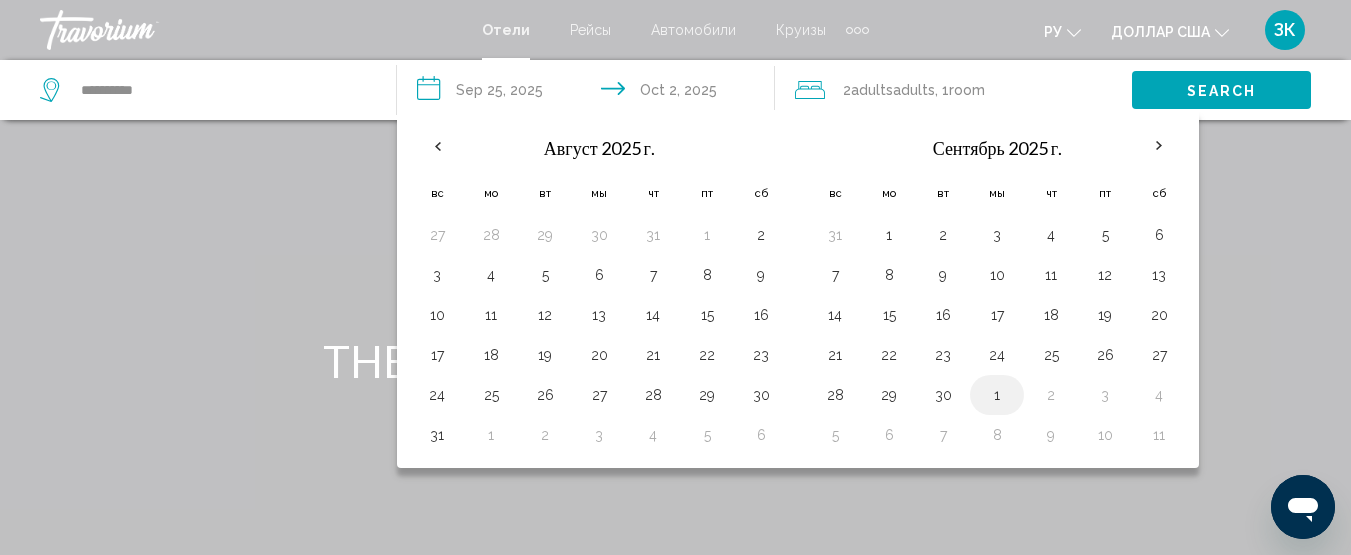 click on "1" at bounding box center [997, 395] 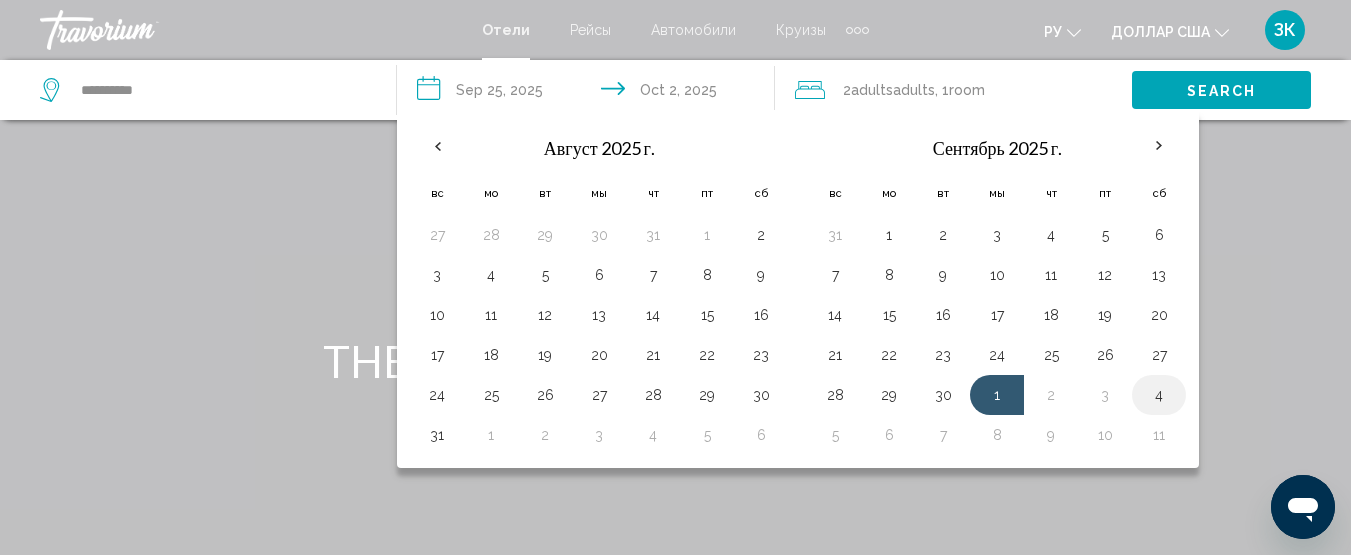 click on "4" at bounding box center (1159, 395) 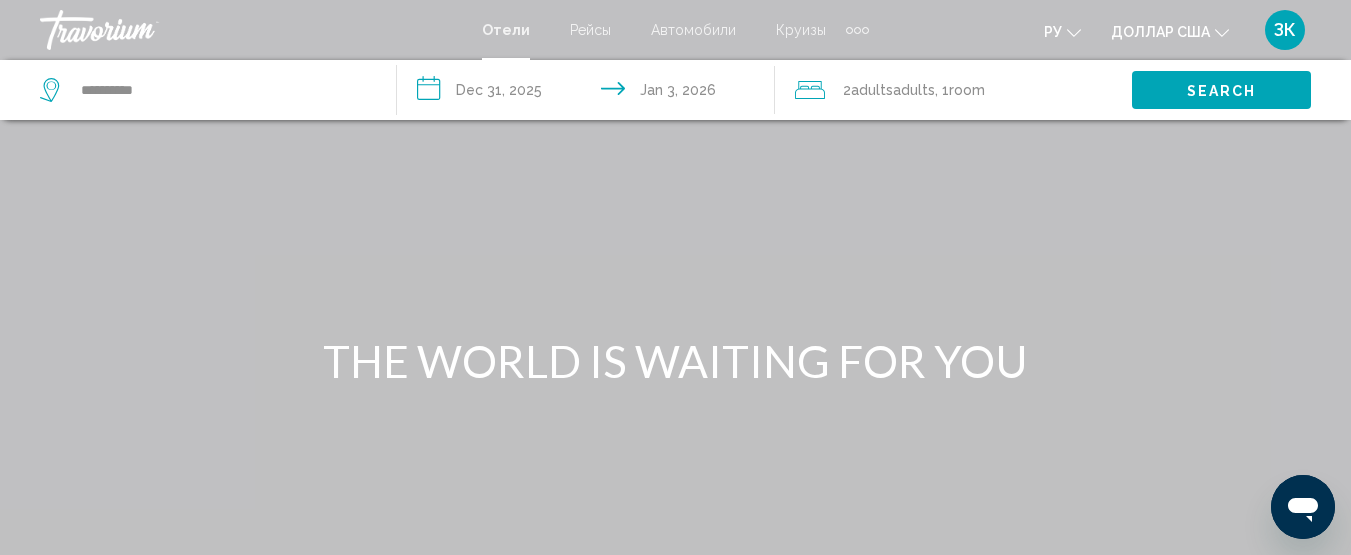 click on "**********" at bounding box center (589, 93) 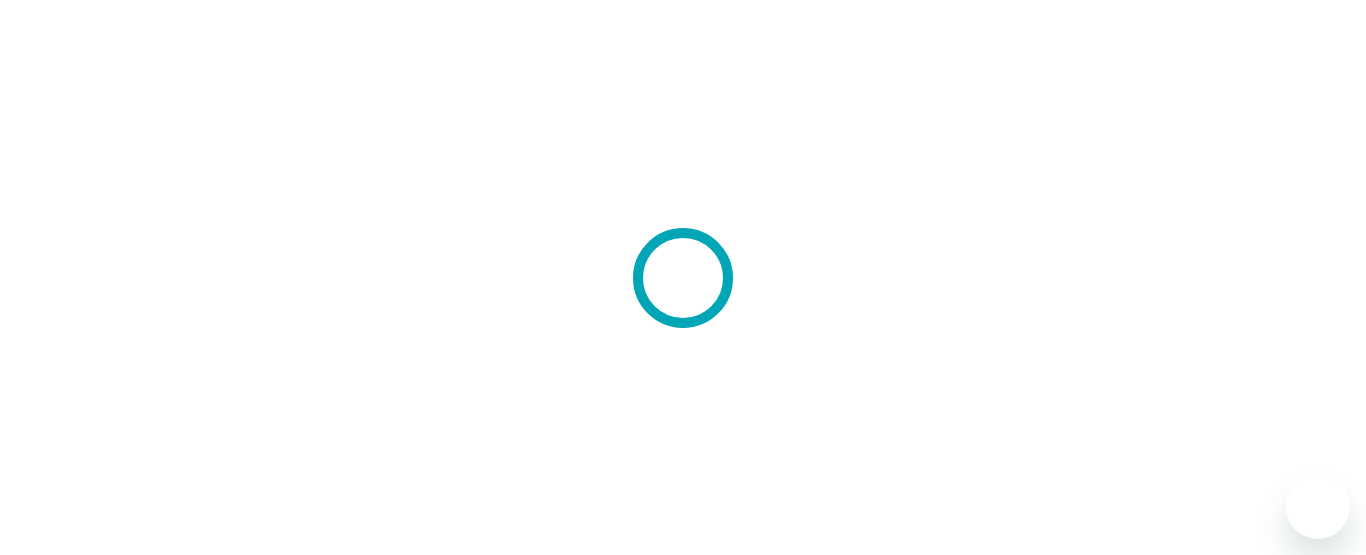 scroll, scrollTop: 0, scrollLeft: 0, axis: both 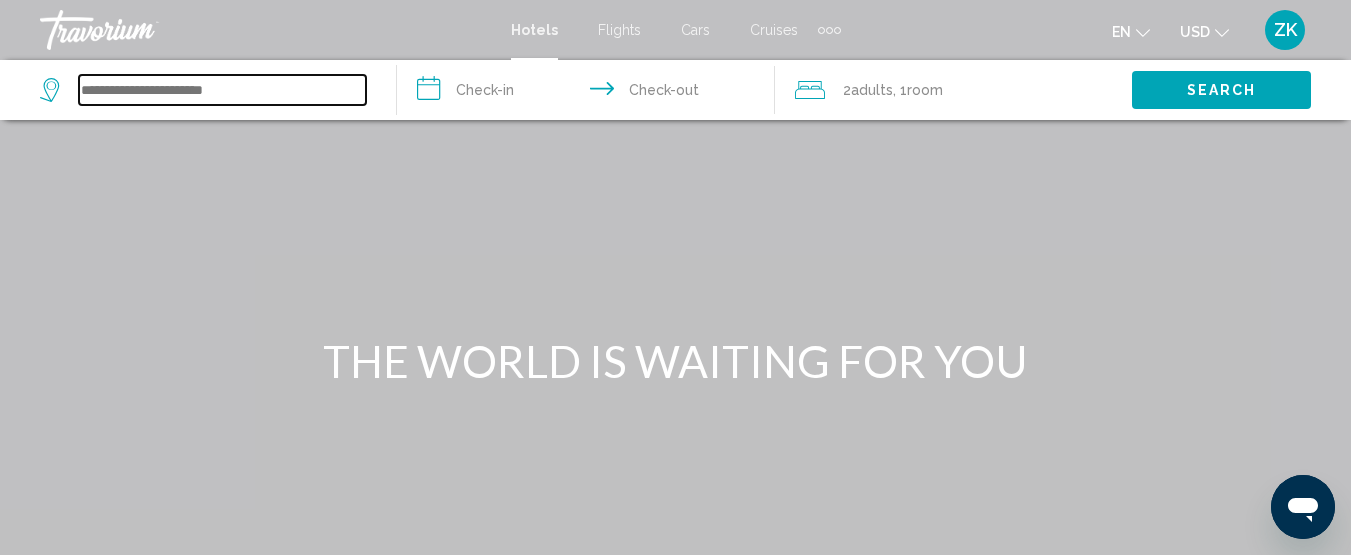 click at bounding box center [222, 90] 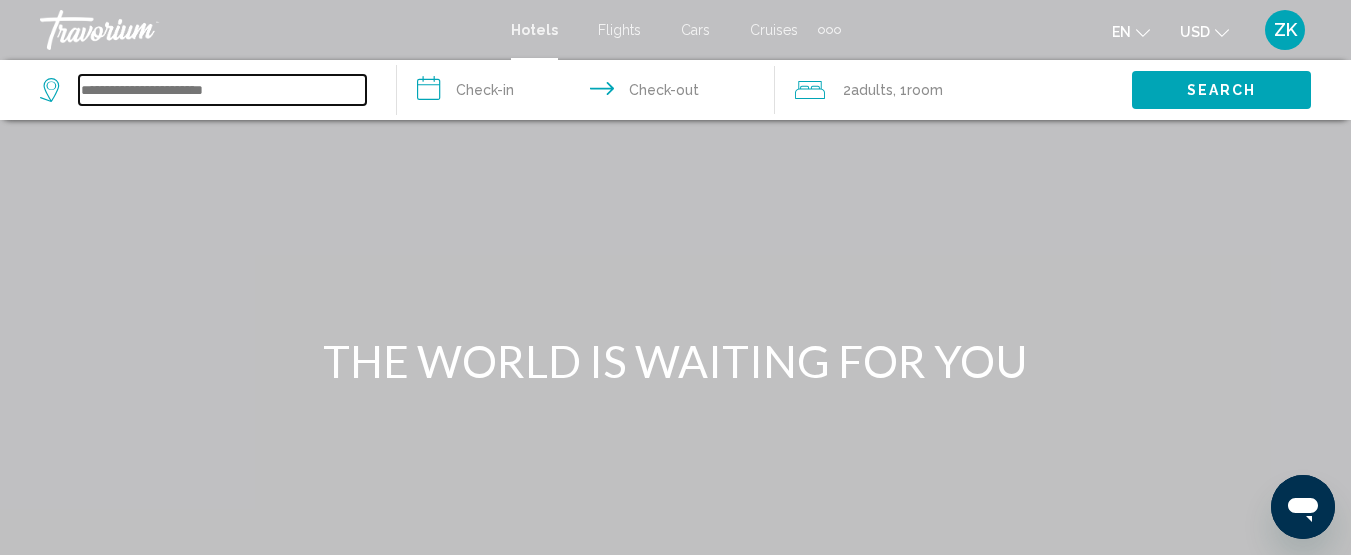 click at bounding box center (222, 90) 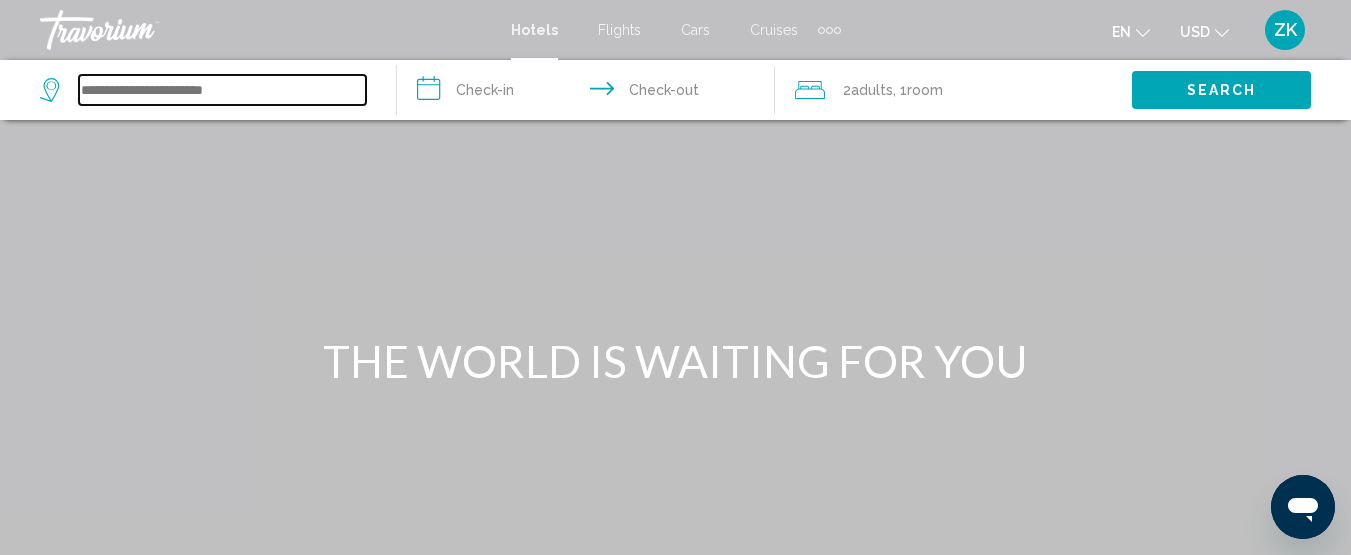 paste on "**********" 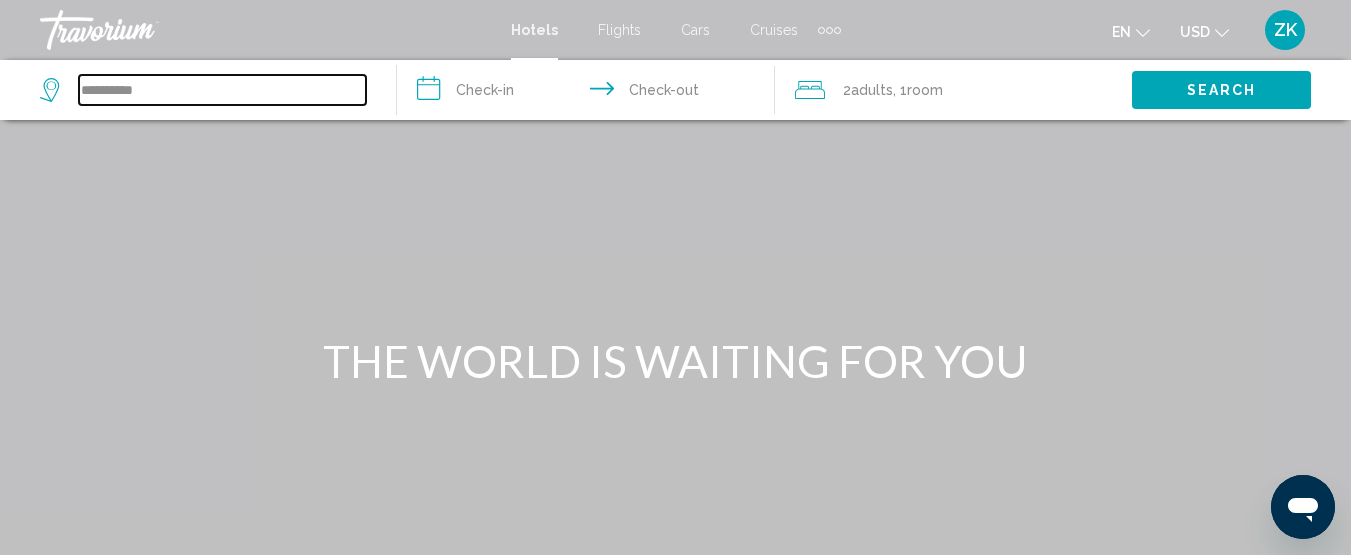 type on "**********" 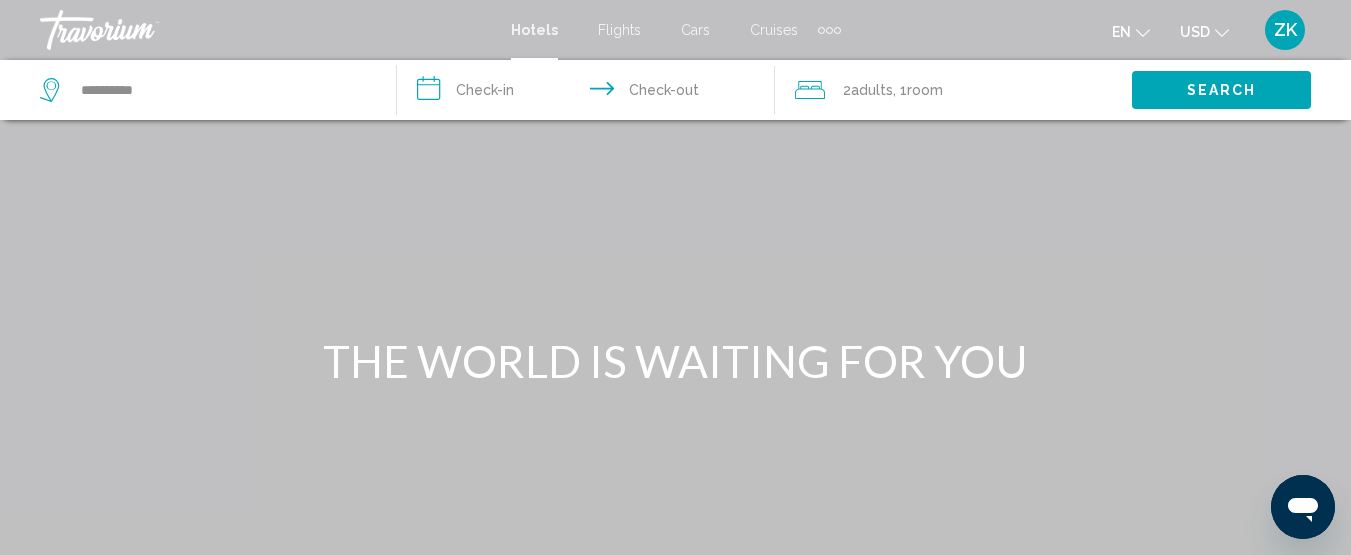 click on "**********" at bounding box center [589, 93] 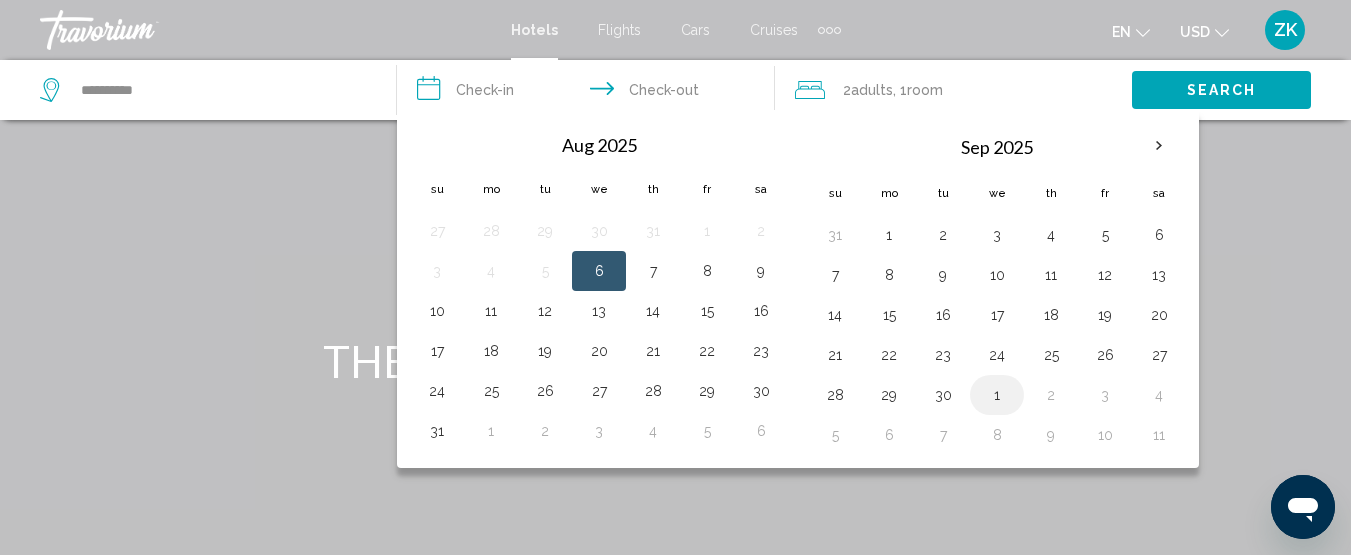 click on "1" at bounding box center [997, 395] 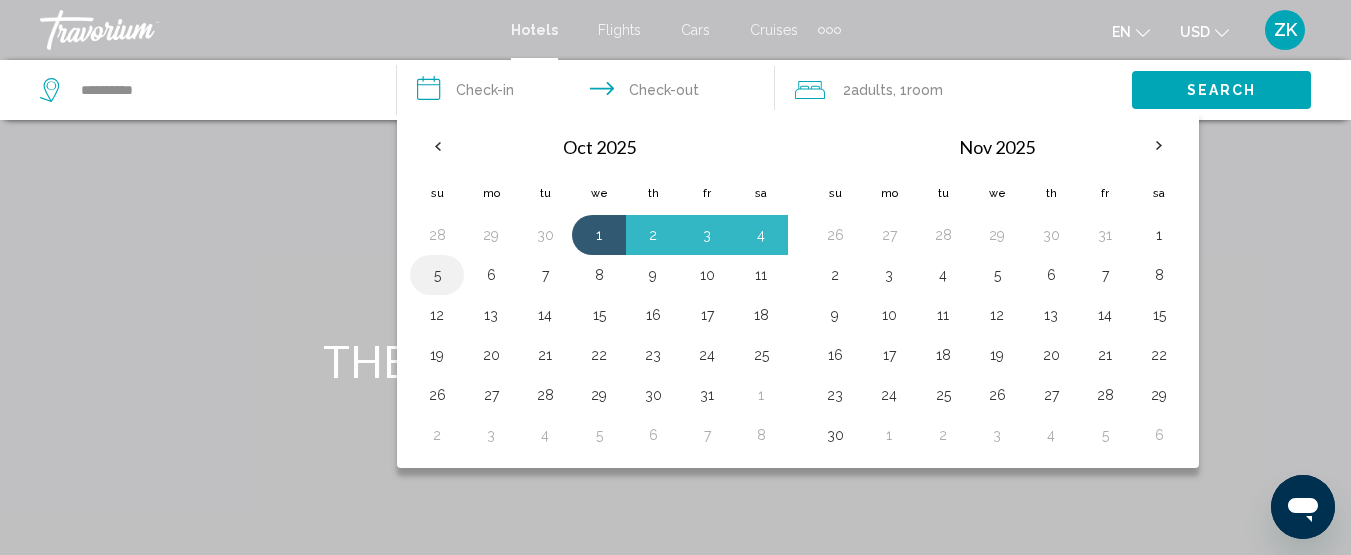 click on "5" at bounding box center (437, 275) 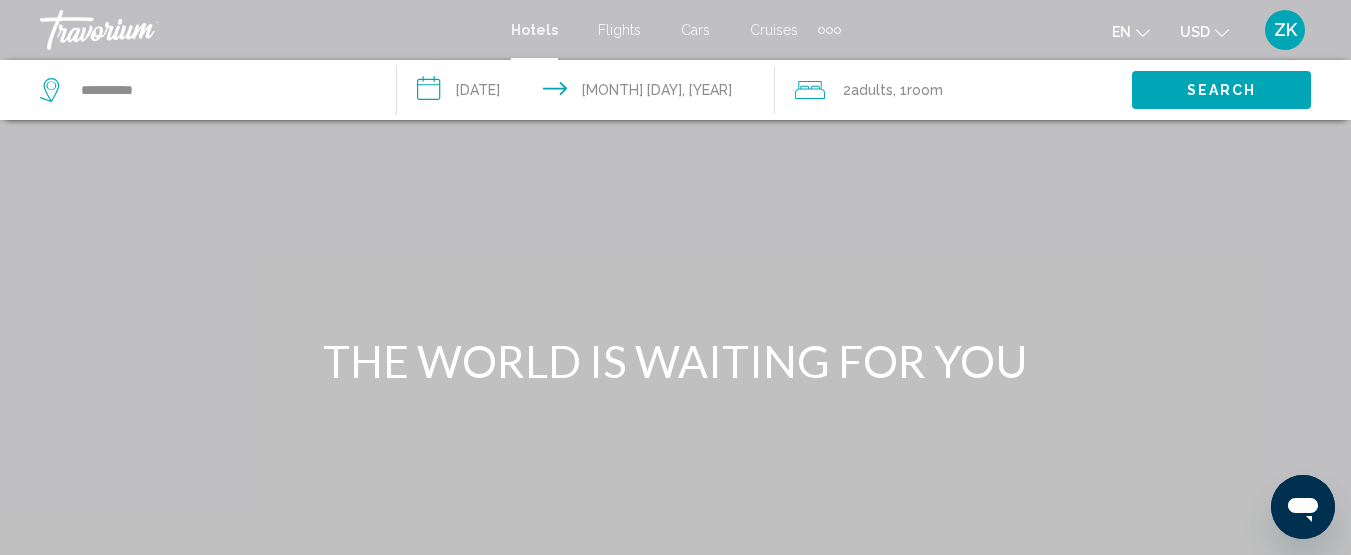 click on ", 1  Room rooms" 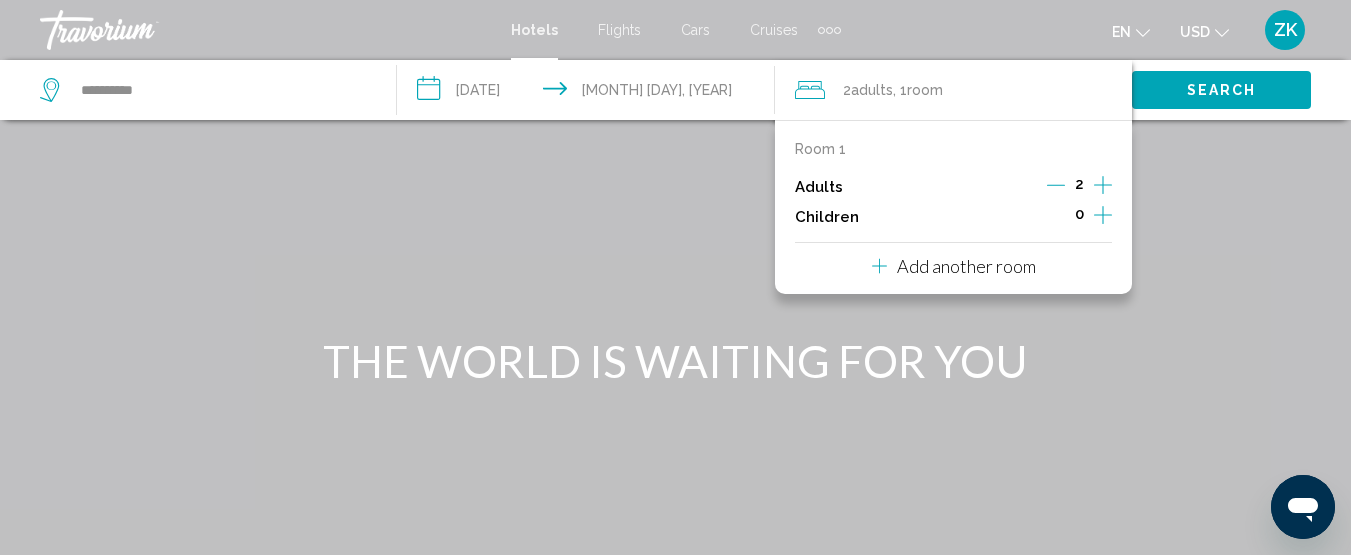 click 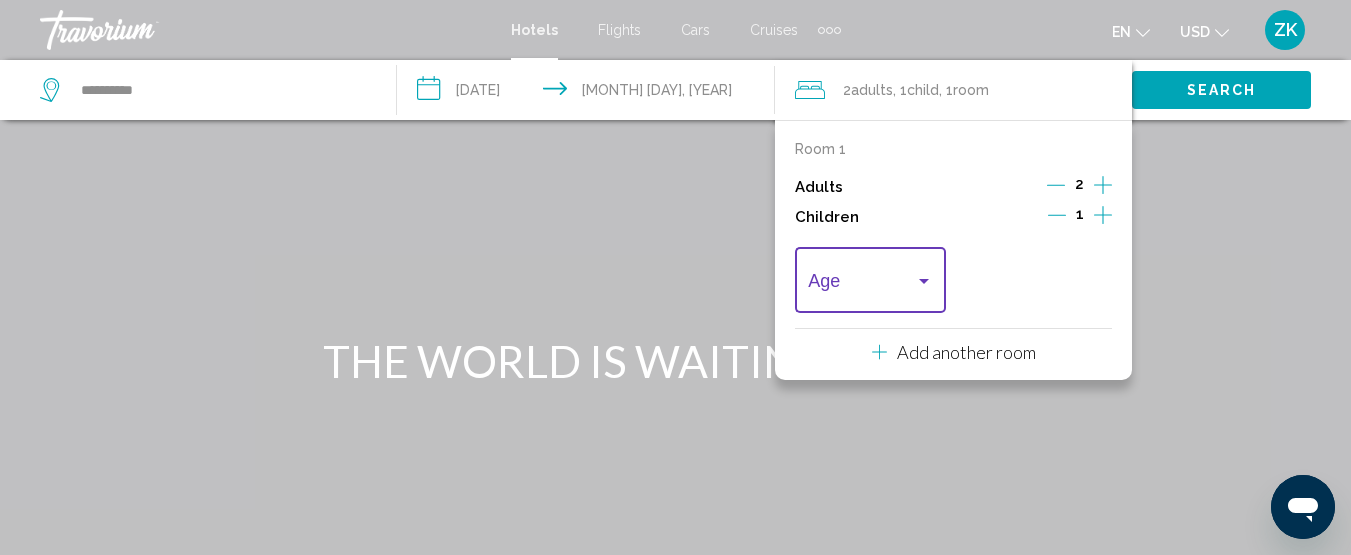 click at bounding box center (924, 281) 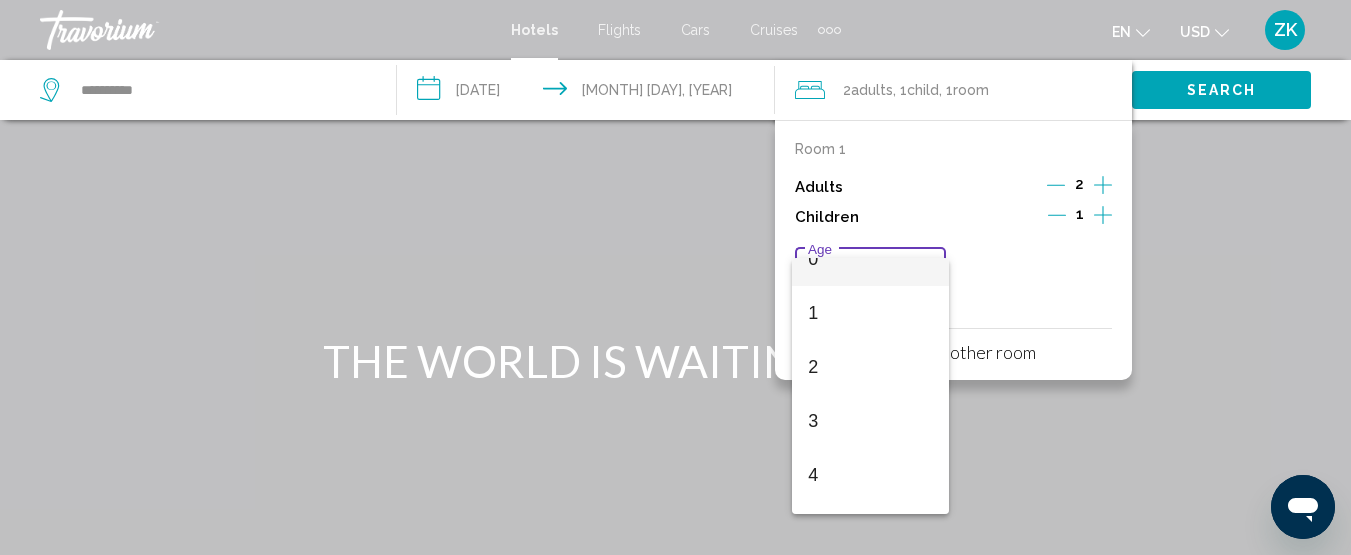 scroll, scrollTop: 40, scrollLeft: 0, axis: vertical 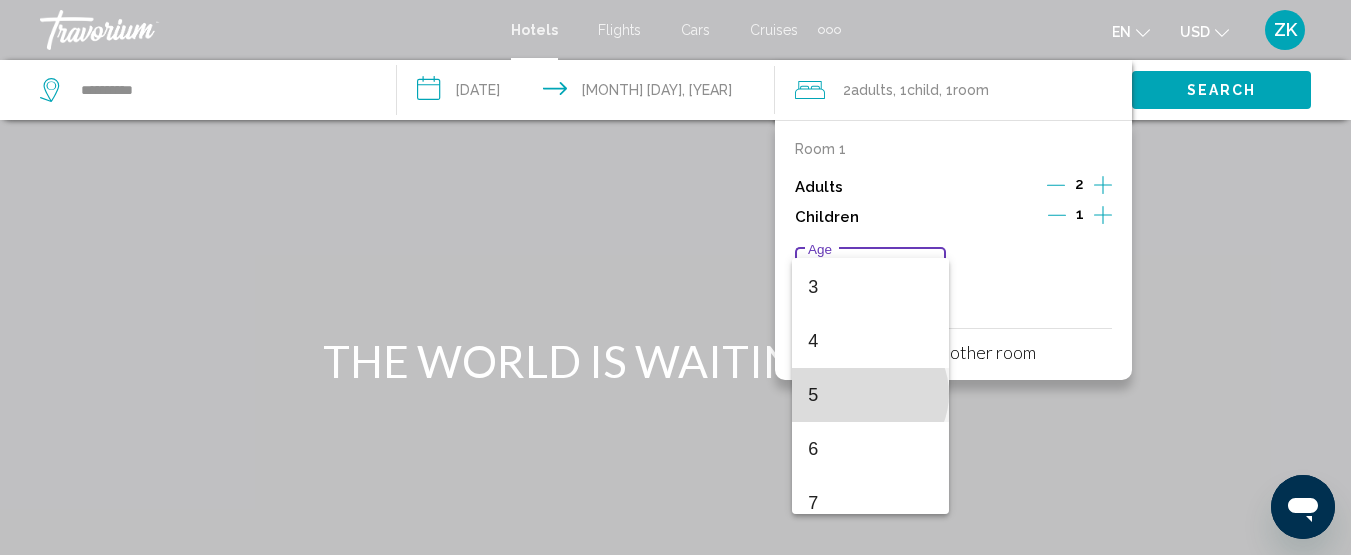 click on "5" at bounding box center [870, 395] 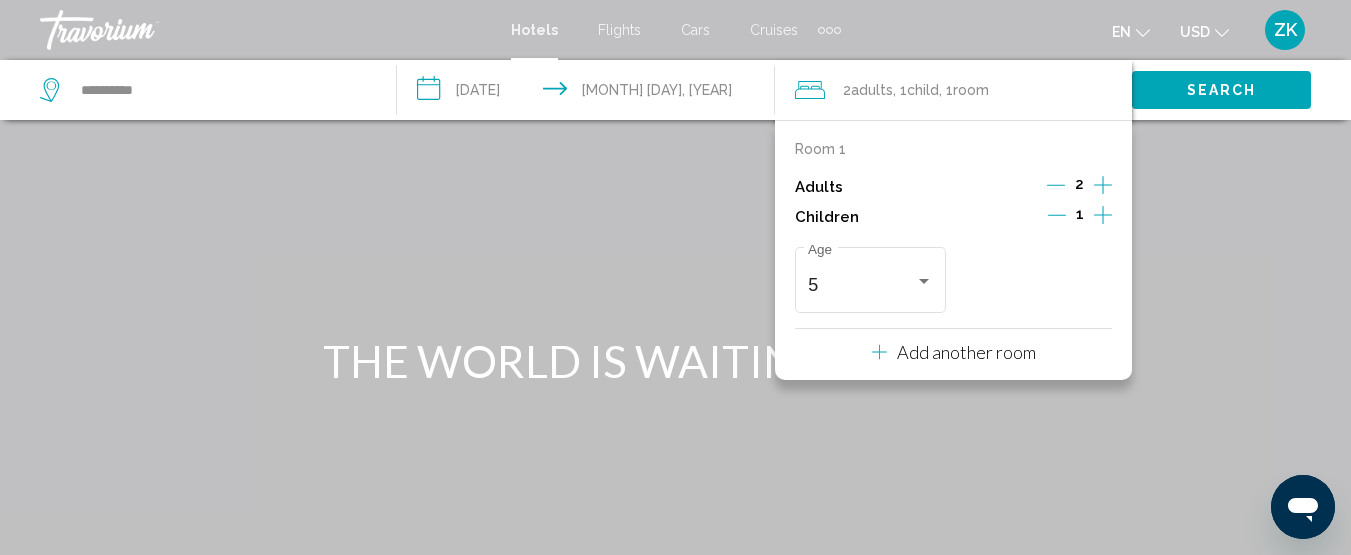 click 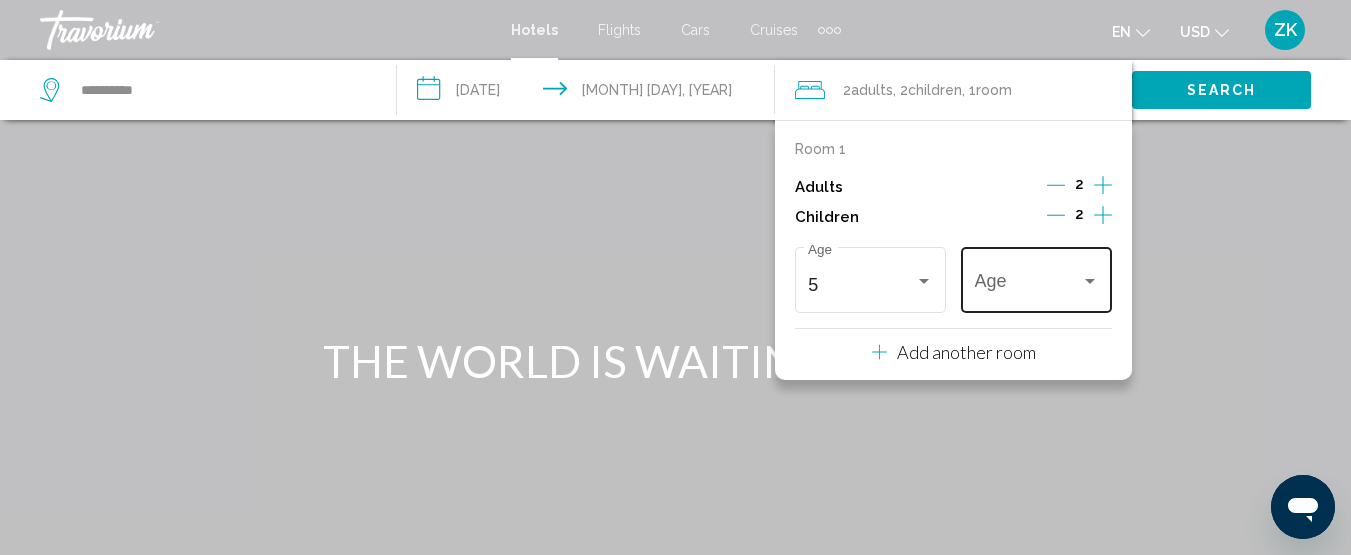 click at bounding box center [1090, 281] 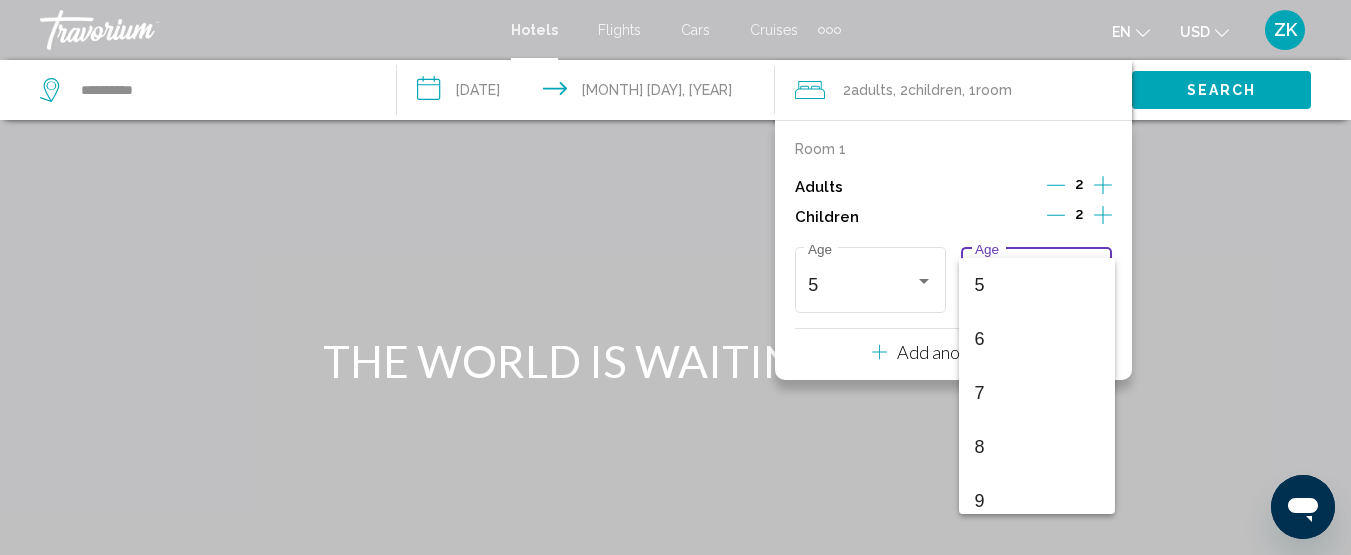scroll, scrollTop: 300, scrollLeft: 0, axis: vertical 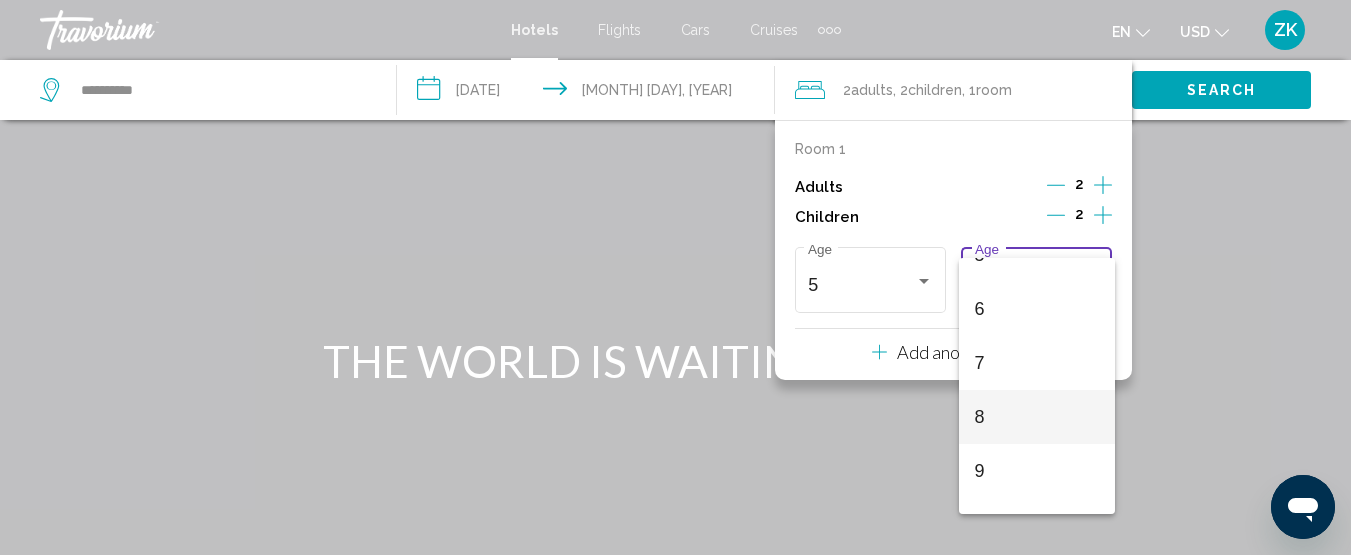 click on "8" at bounding box center (1037, 417) 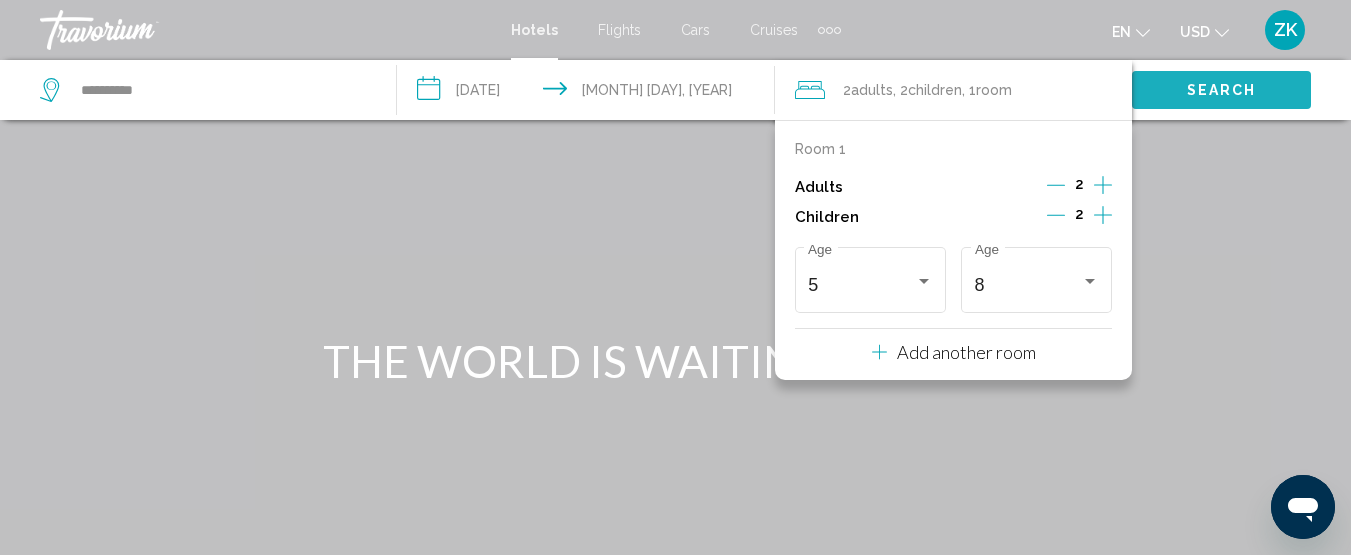 click on "Search" at bounding box center [1222, 91] 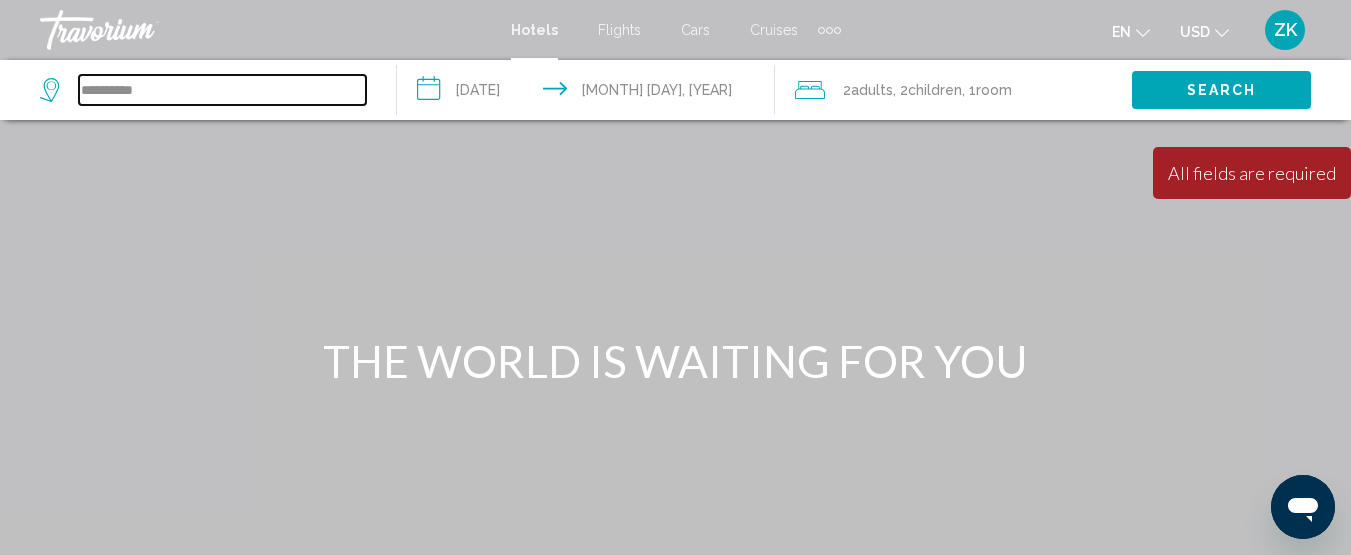 click on "**********" at bounding box center [222, 90] 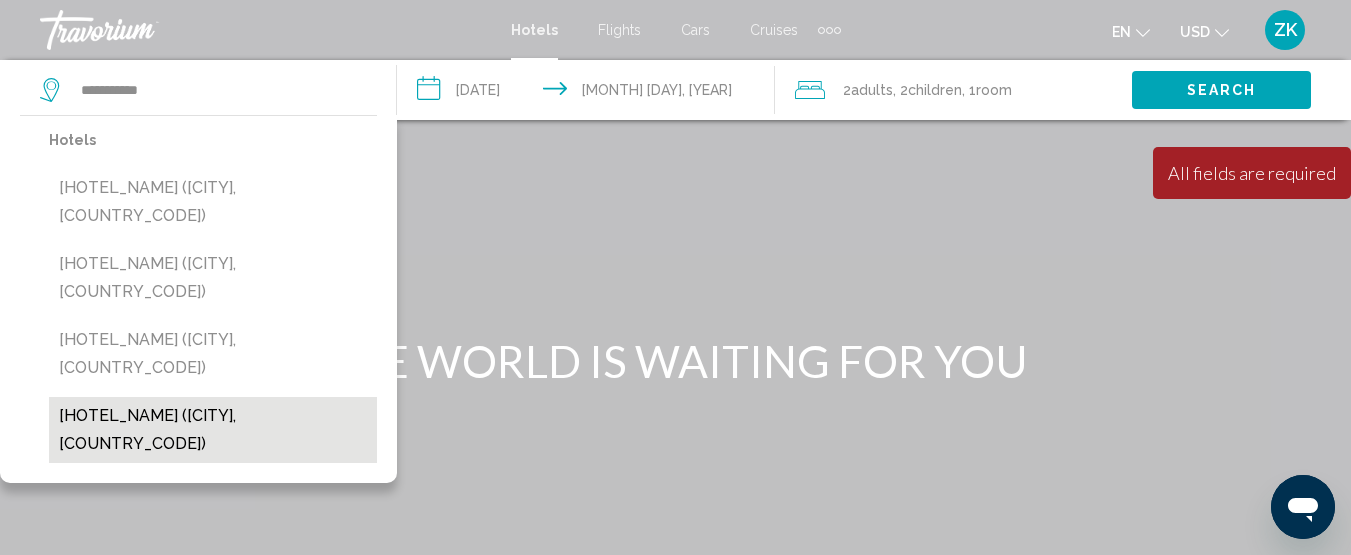 click on "Kazakhstan Hotel (Almaty, KZ)" at bounding box center [213, 430] 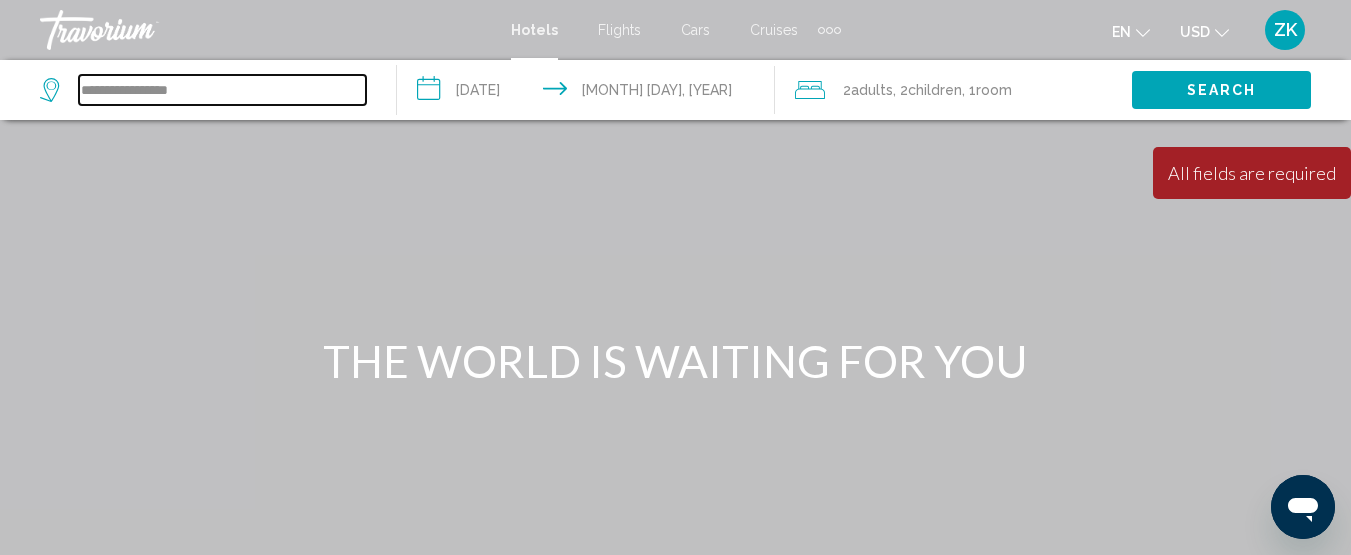 type on "**********" 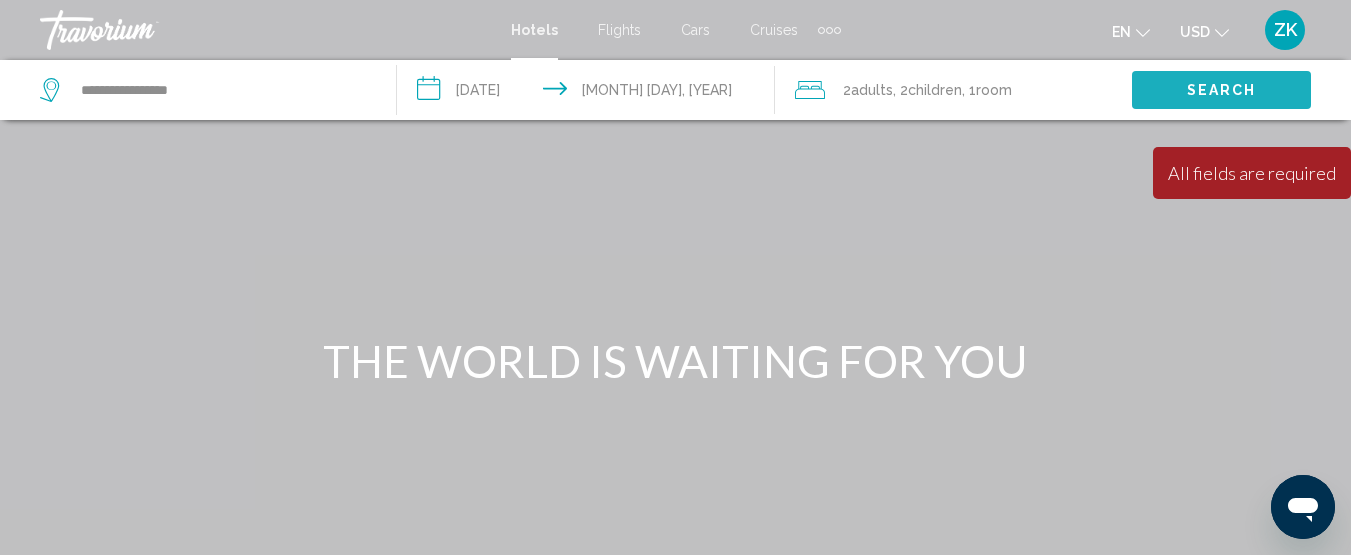 click on "Search" at bounding box center [1221, 89] 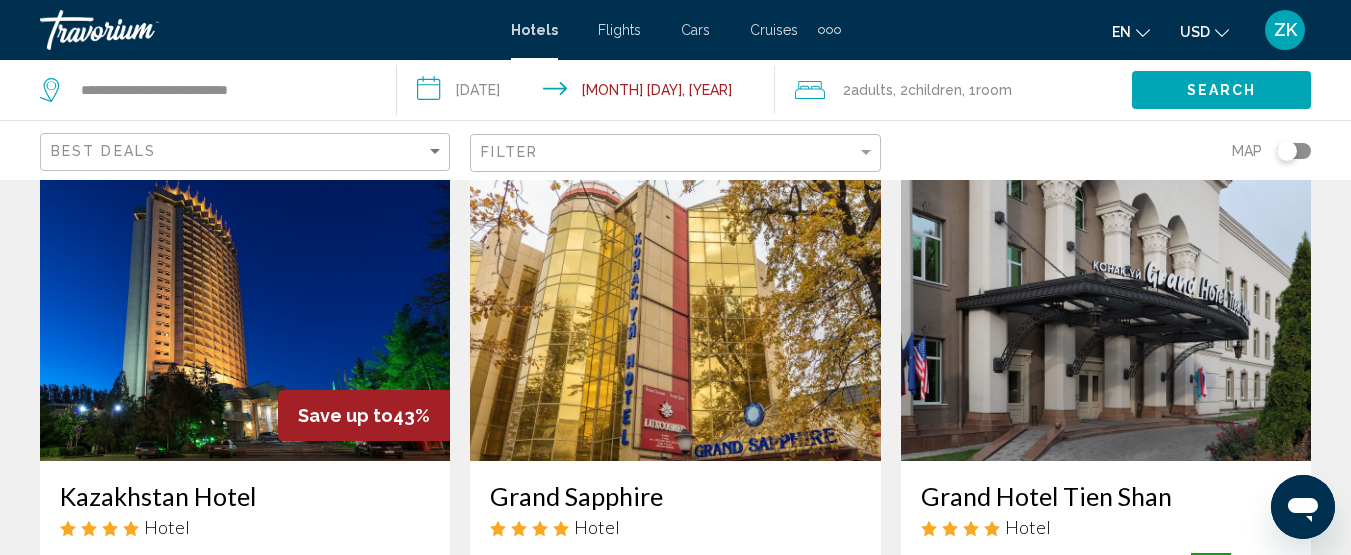 scroll, scrollTop: 100, scrollLeft: 0, axis: vertical 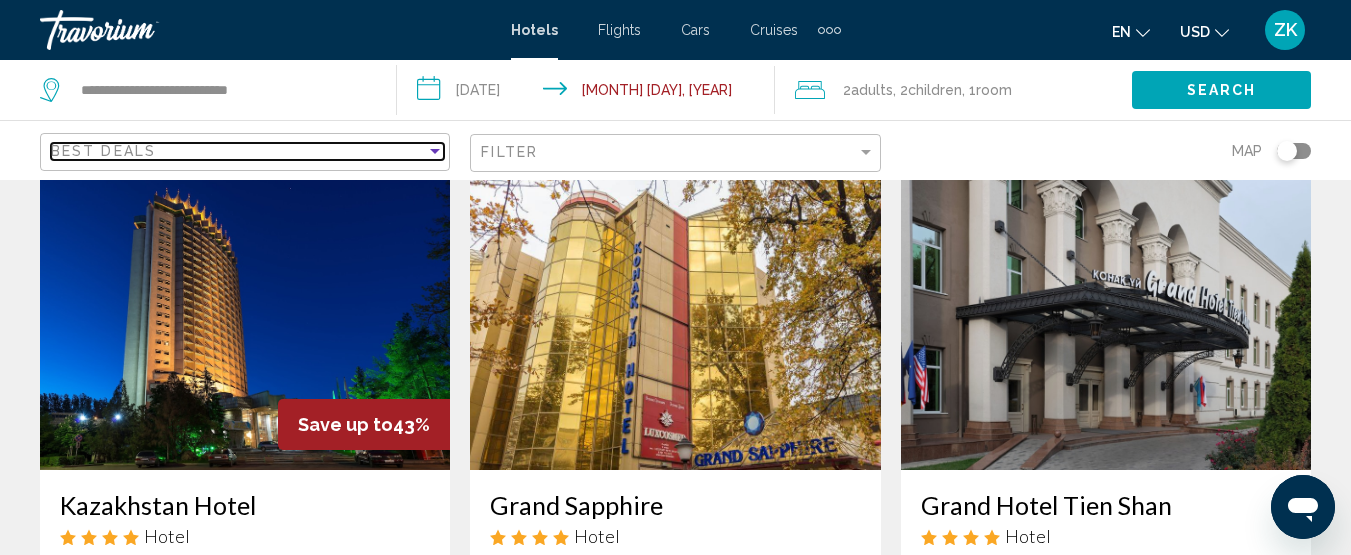 click at bounding box center (435, 151) 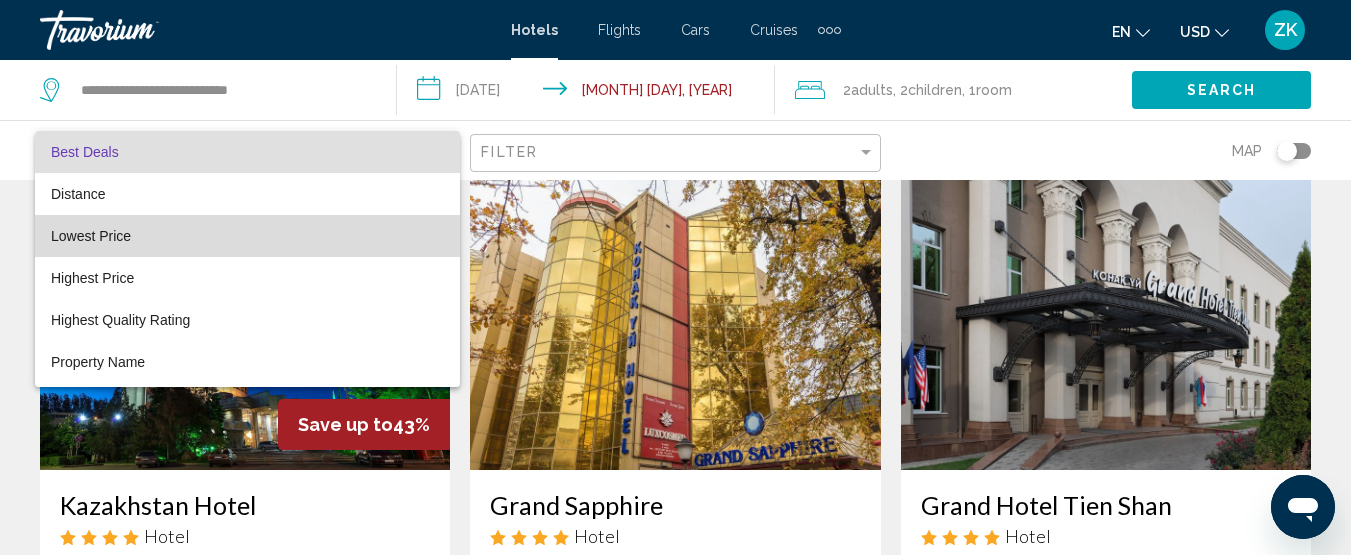 click on "Lowest Price" at bounding box center (247, 236) 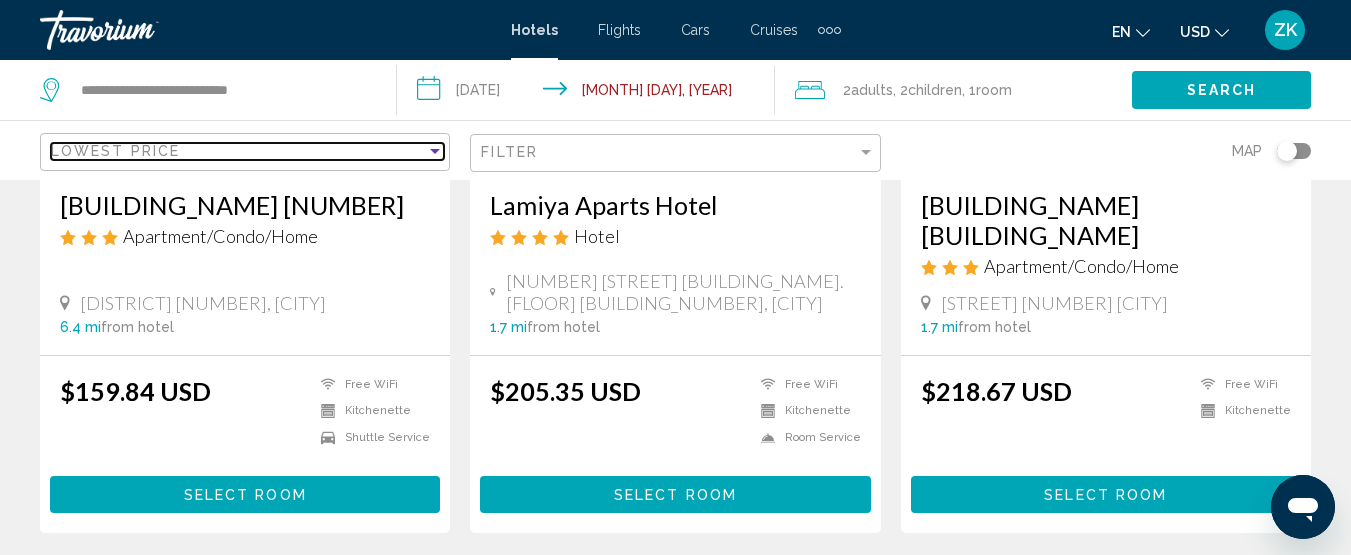 scroll, scrollTop: 500, scrollLeft: 0, axis: vertical 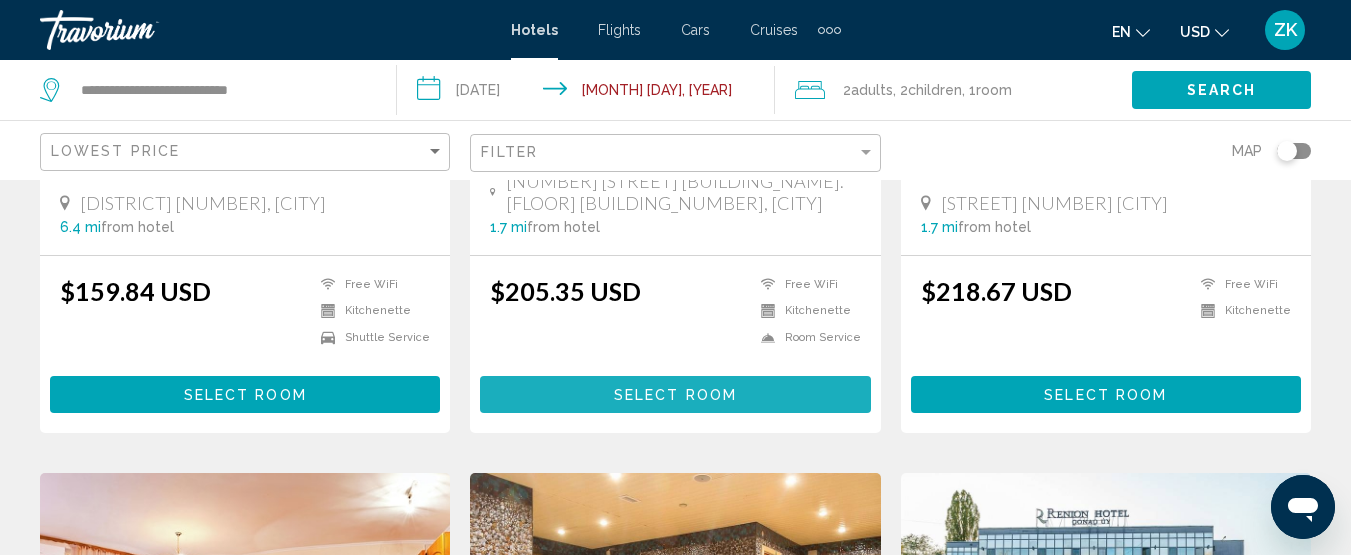 click on "Select Room" at bounding box center [675, 395] 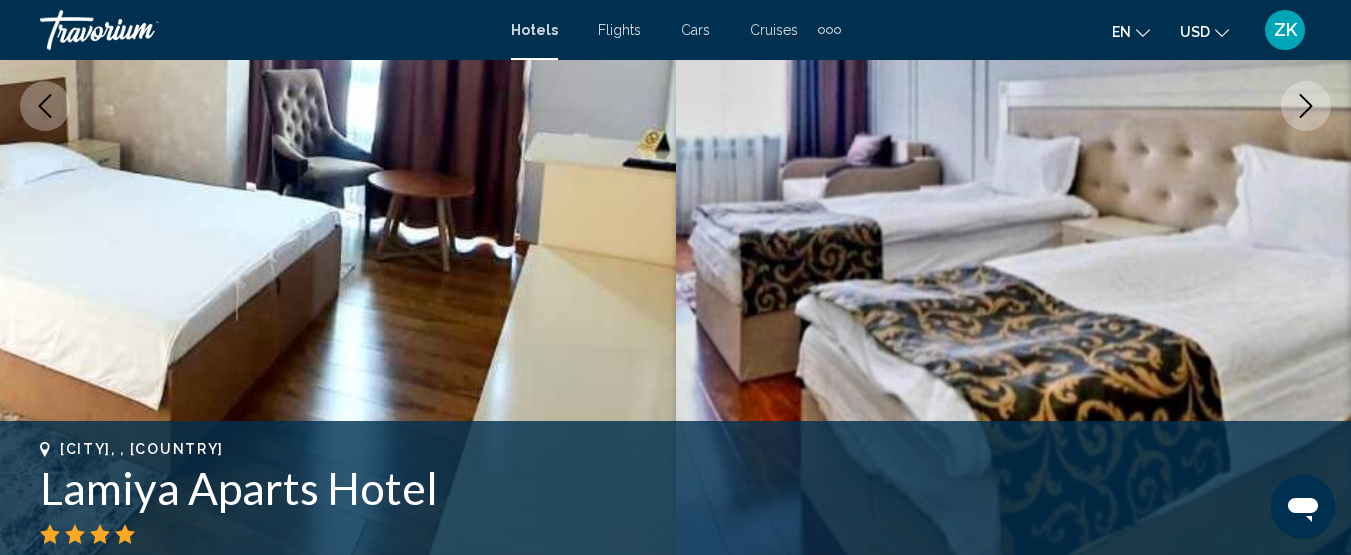 scroll, scrollTop: 457, scrollLeft: 0, axis: vertical 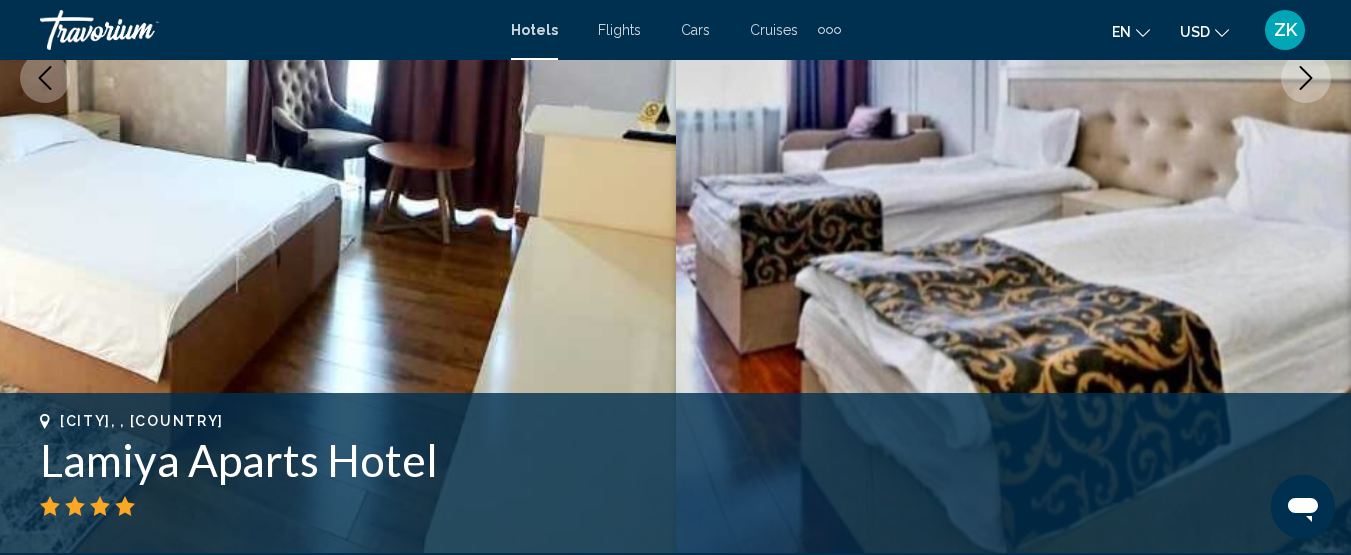 click 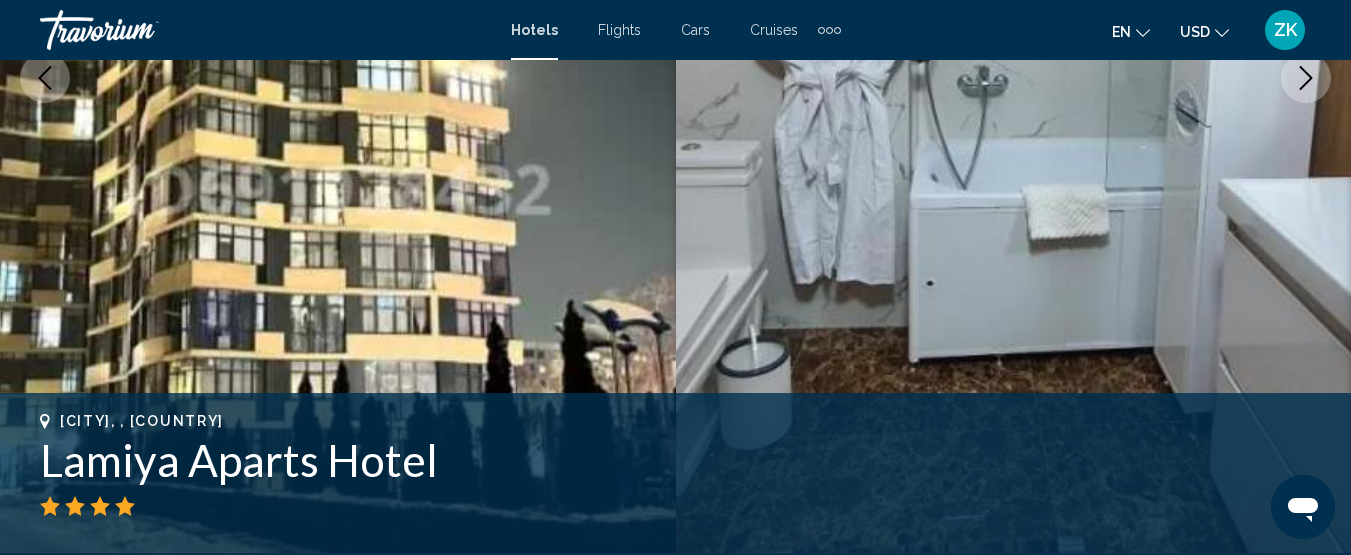 click 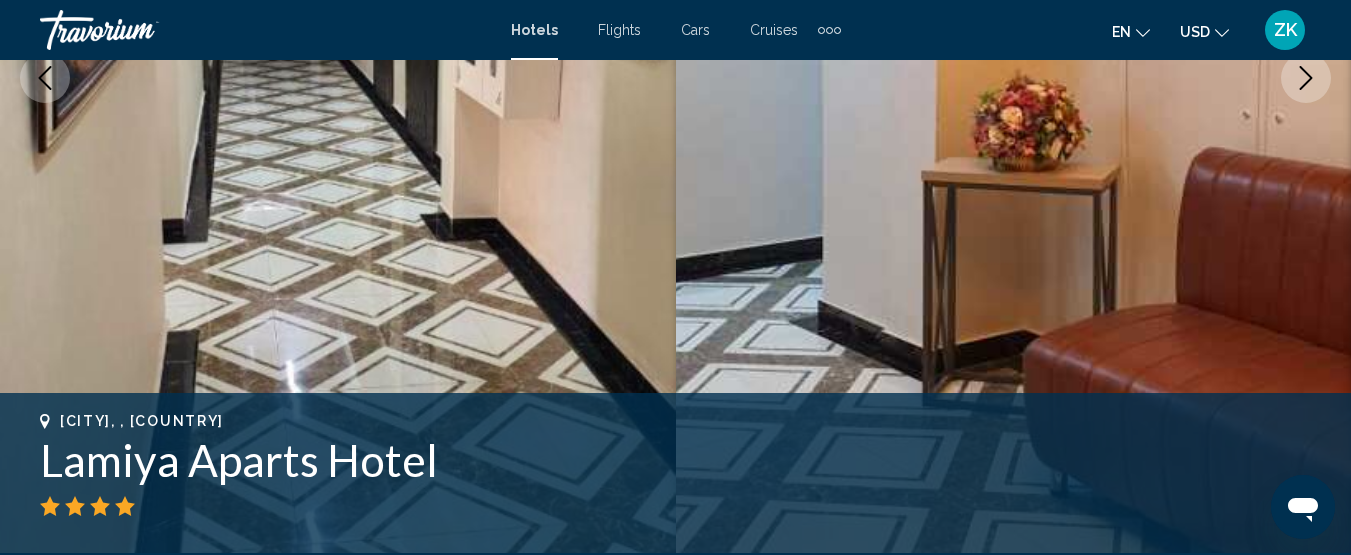 click 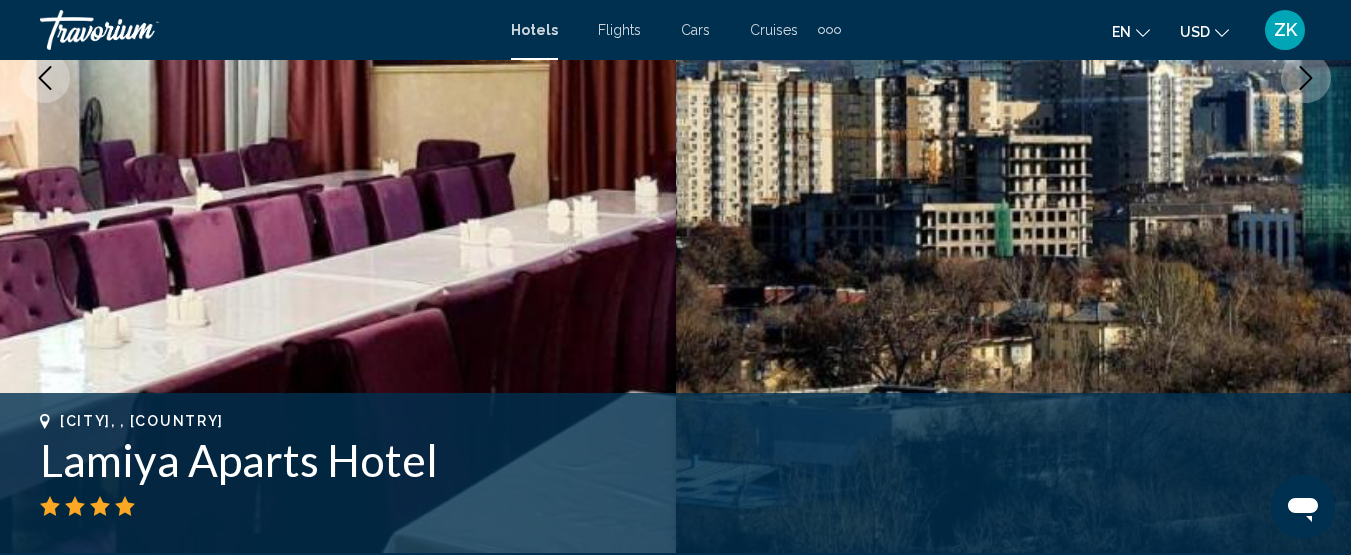 click 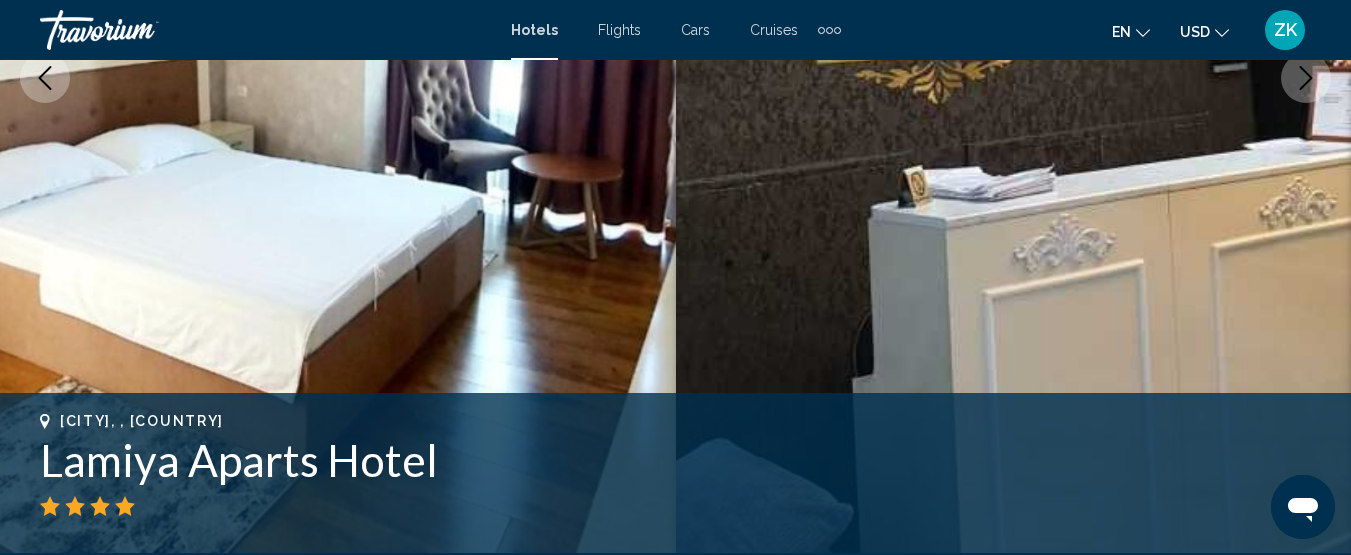 click 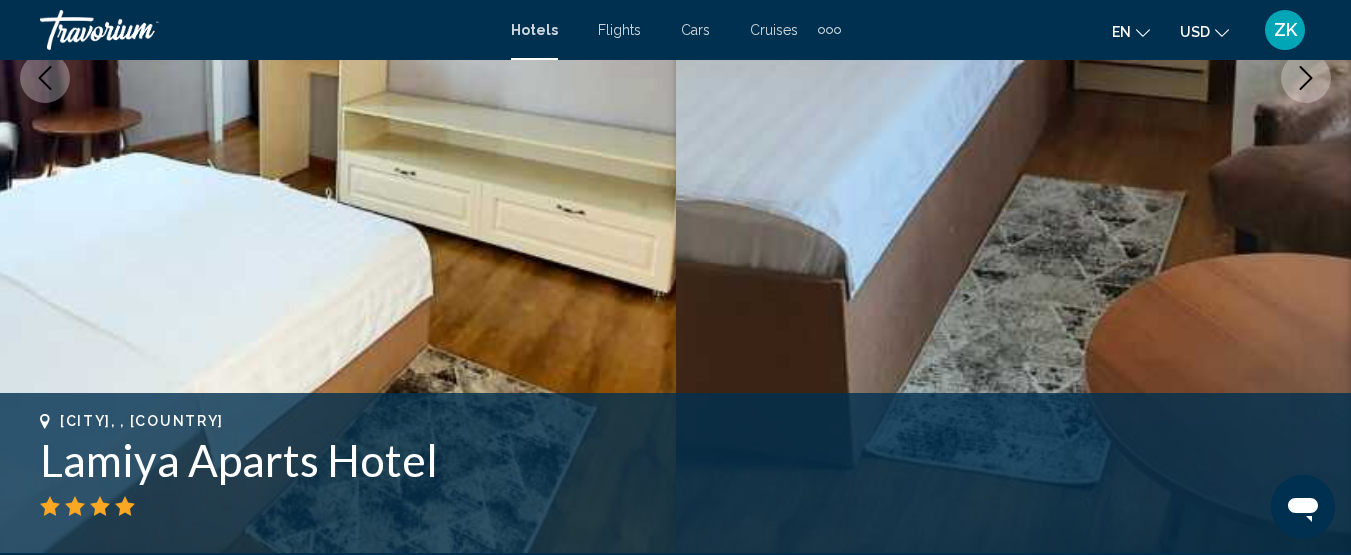 click 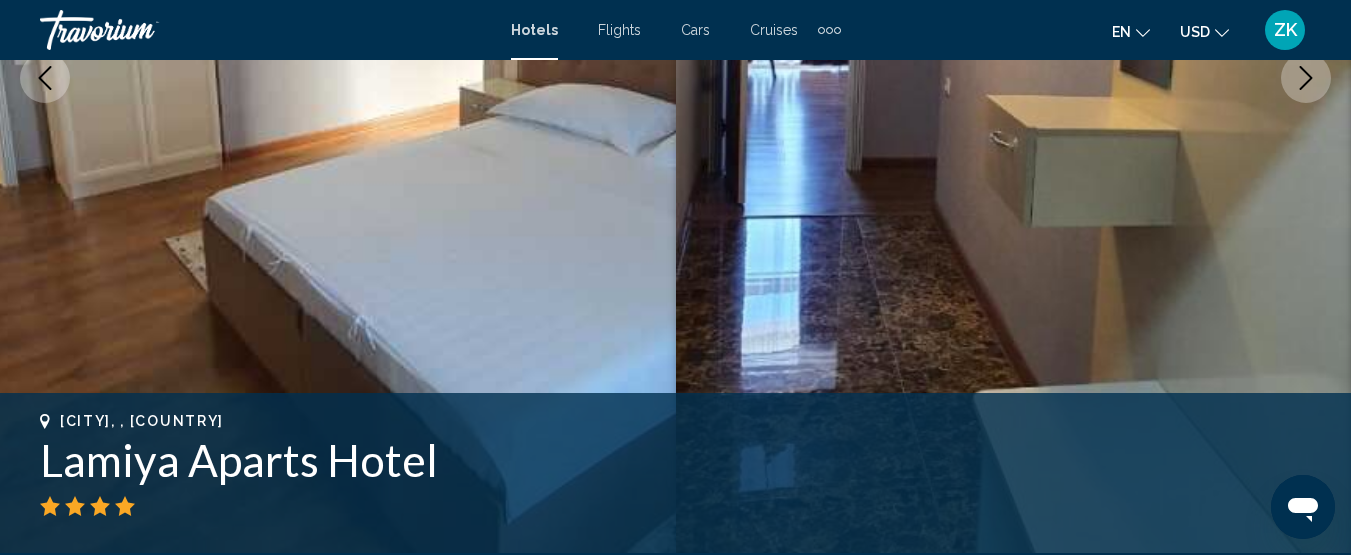click 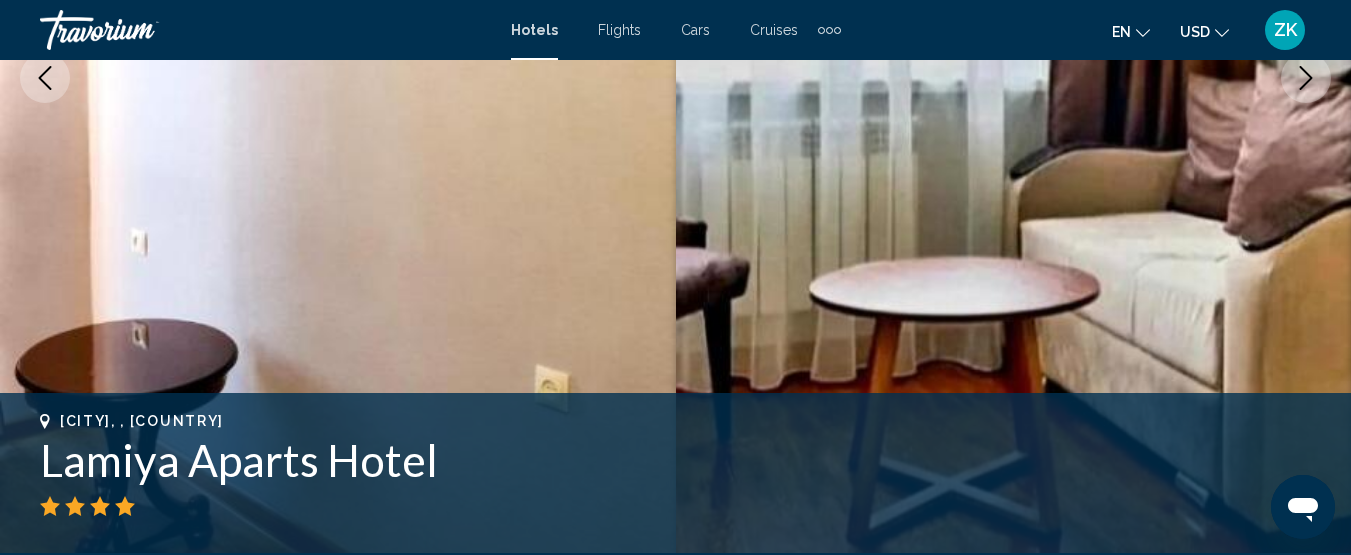 click 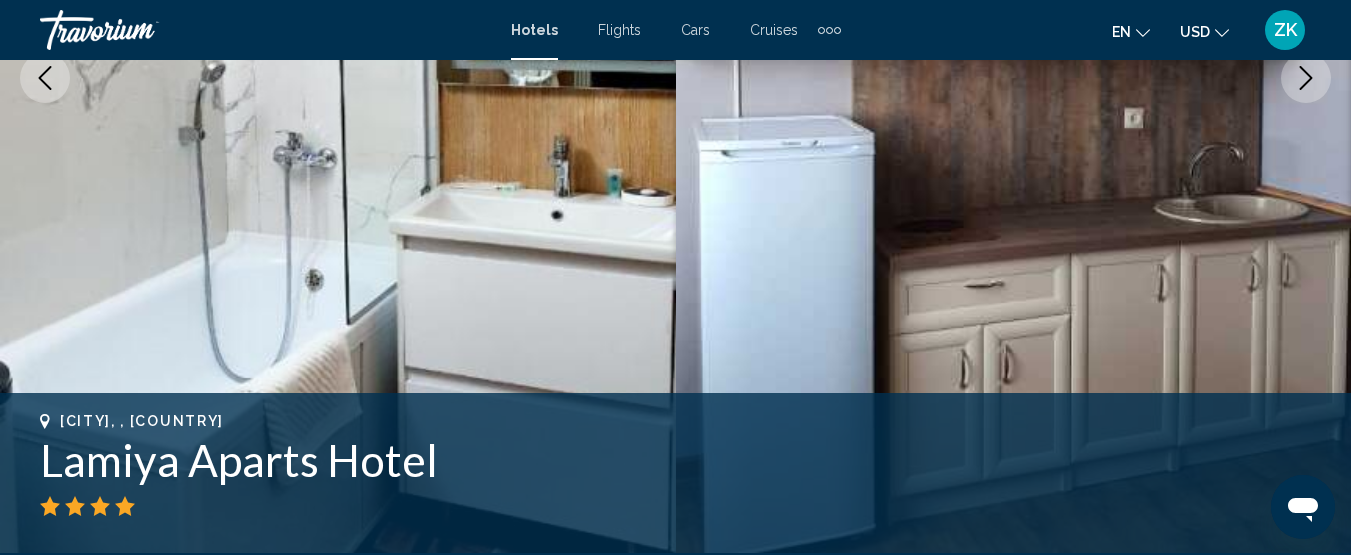 click 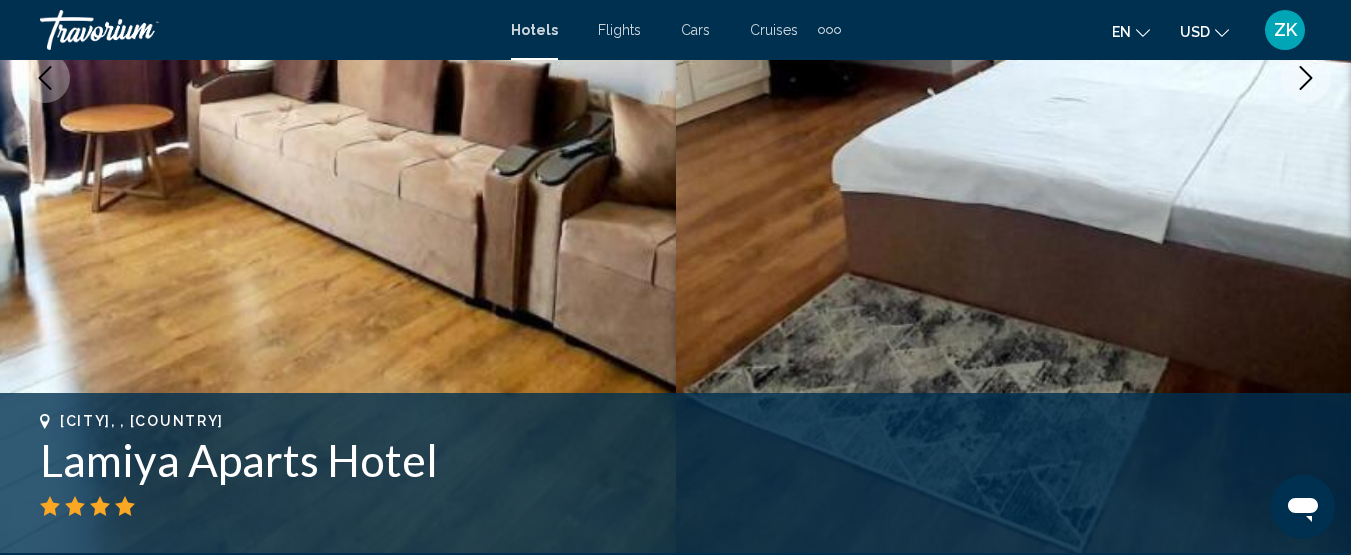 click 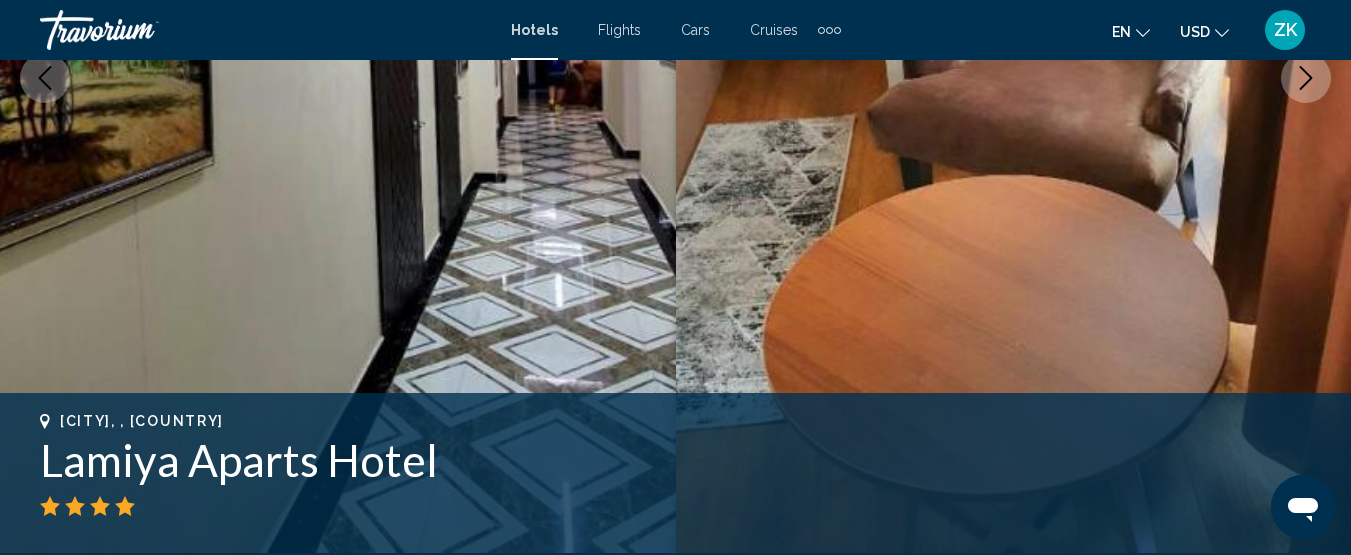 click 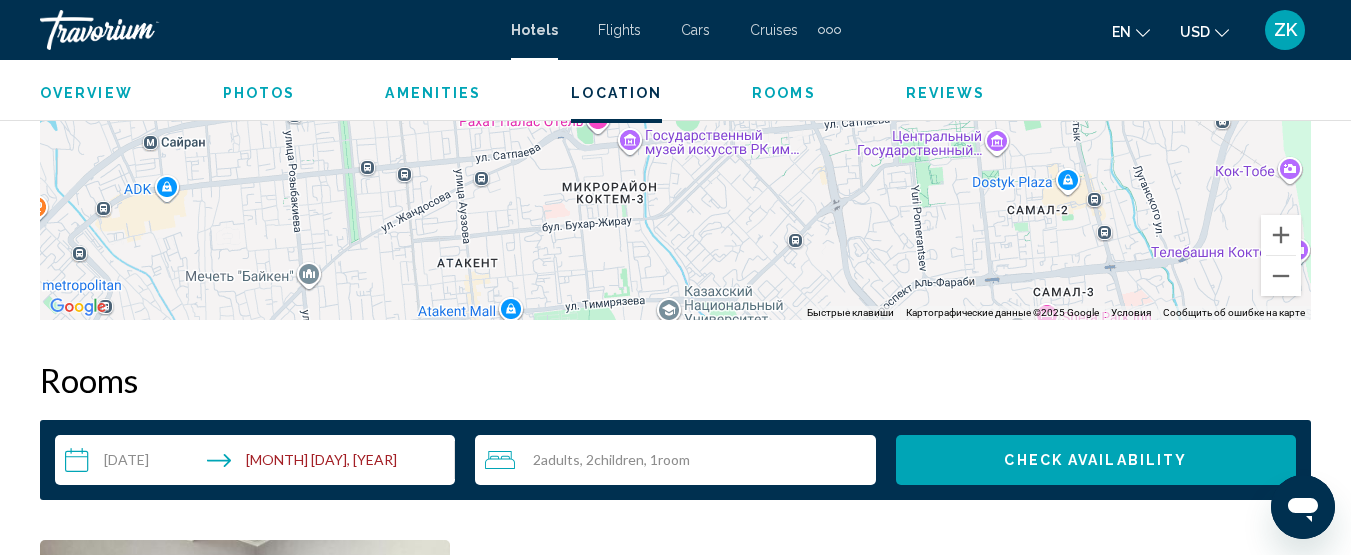scroll, scrollTop: 2557, scrollLeft: 0, axis: vertical 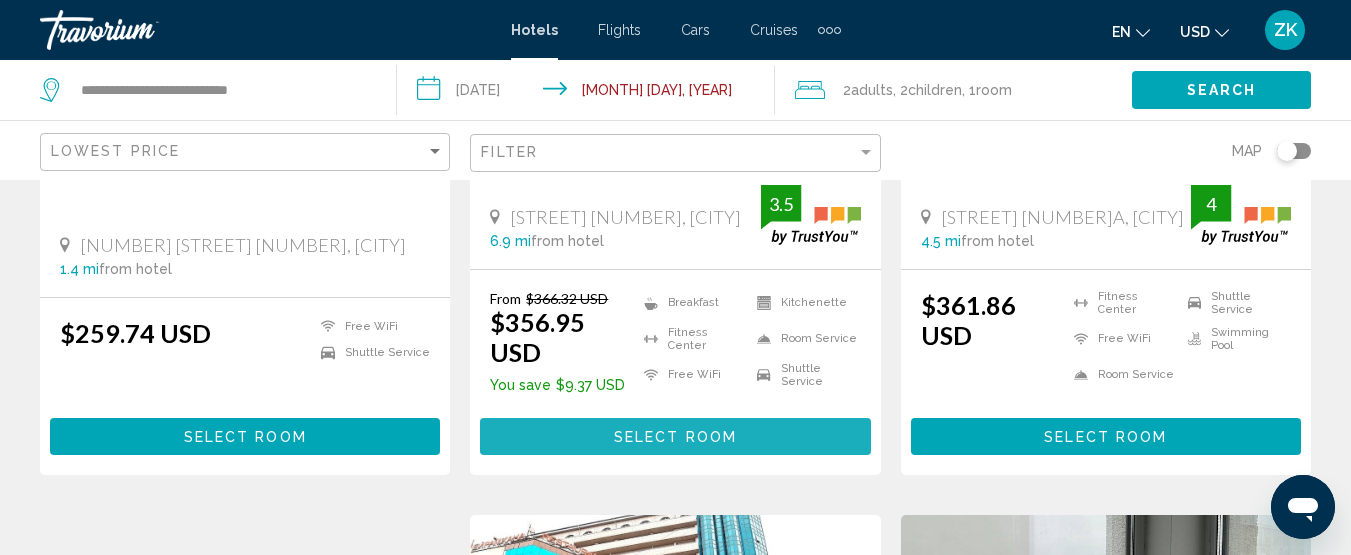 click on "Select Room" at bounding box center [675, 437] 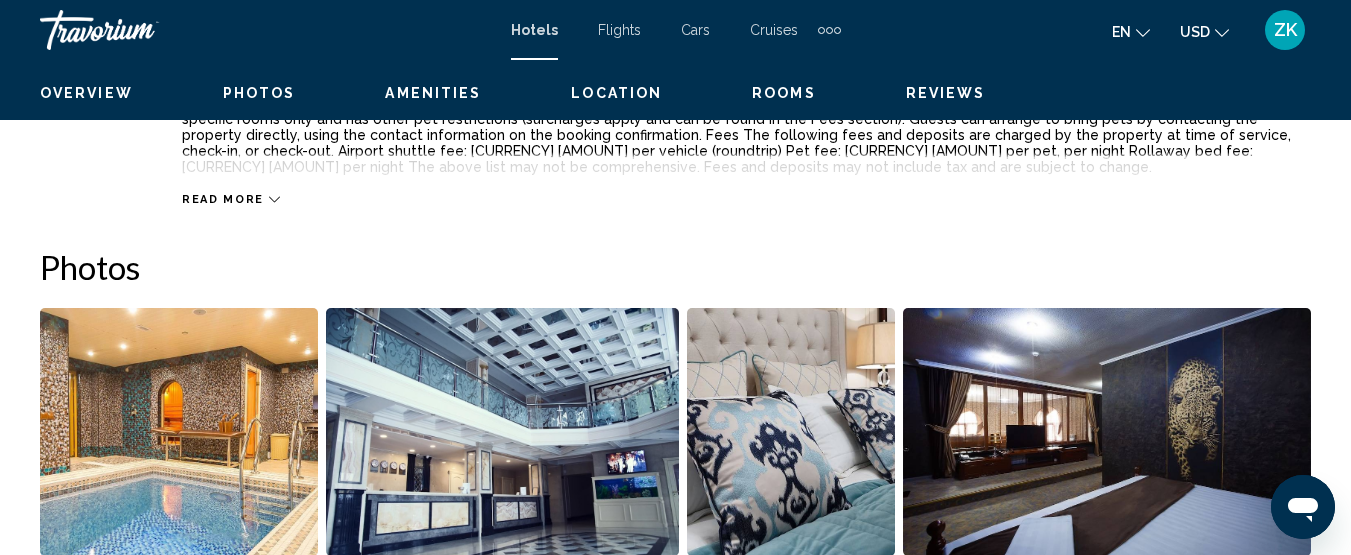 scroll, scrollTop: 257, scrollLeft: 0, axis: vertical 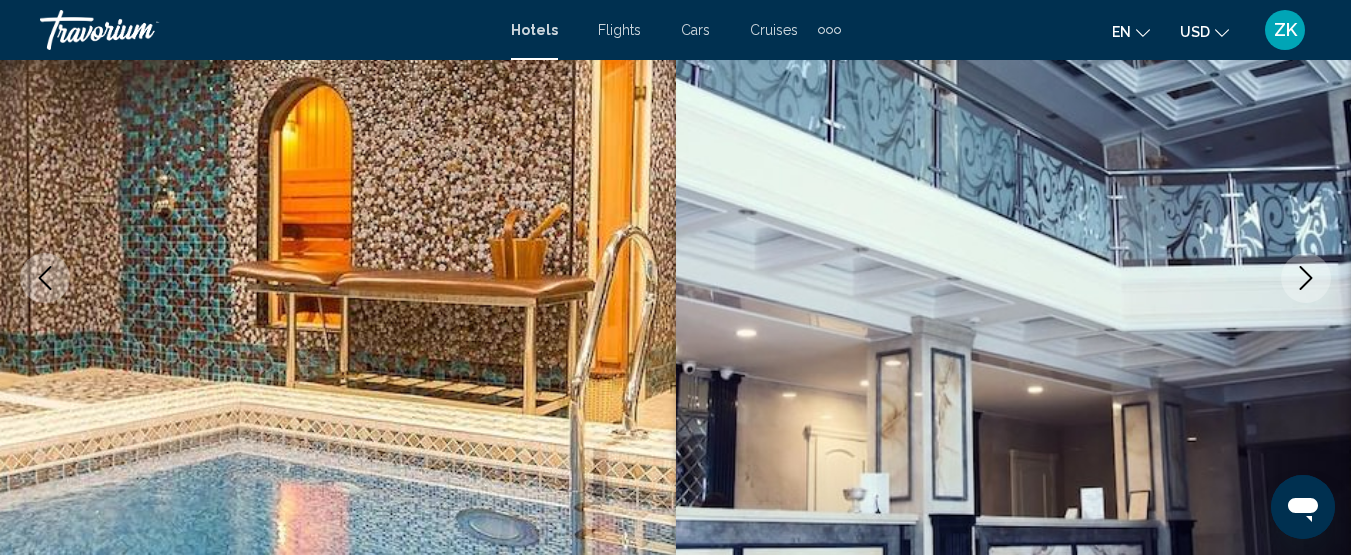 click 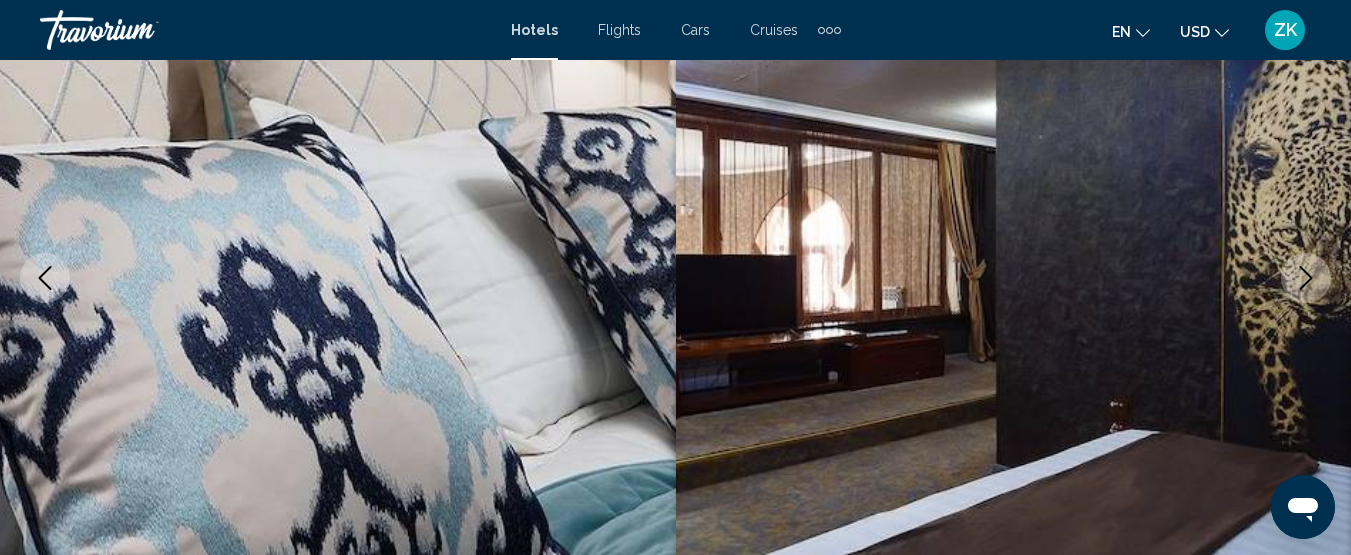 click 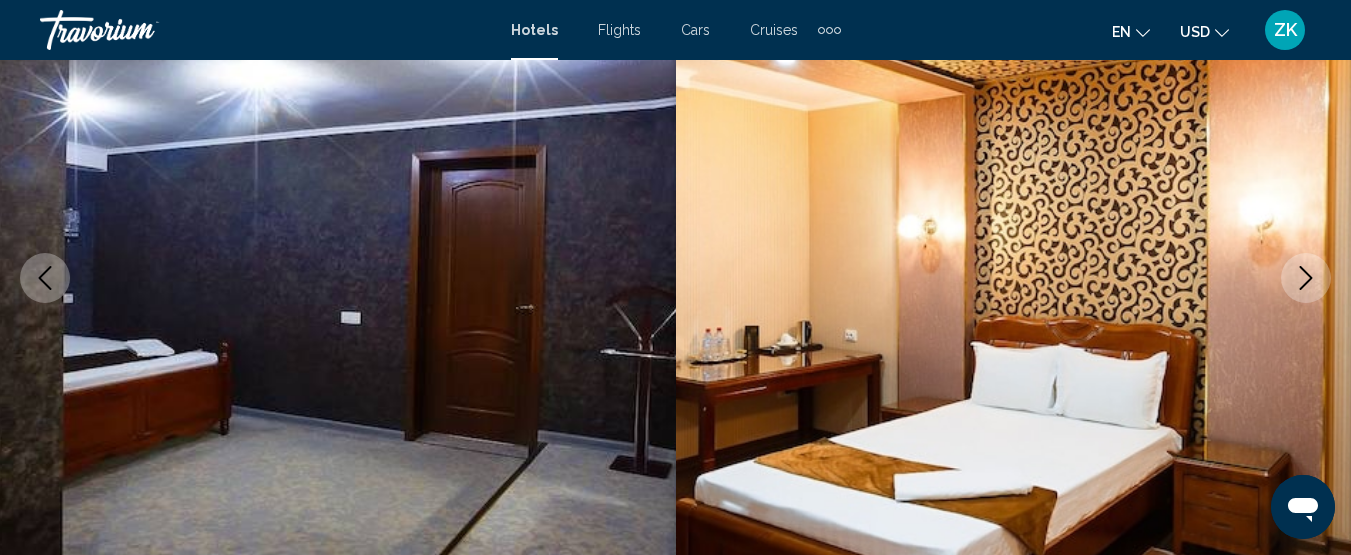 click 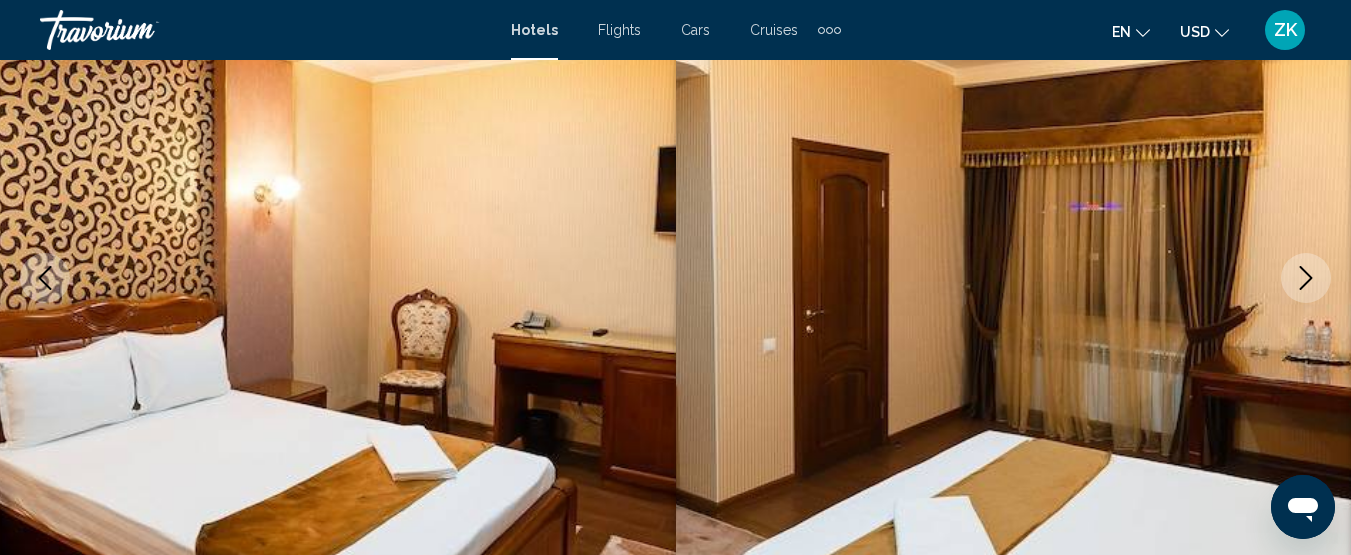 click 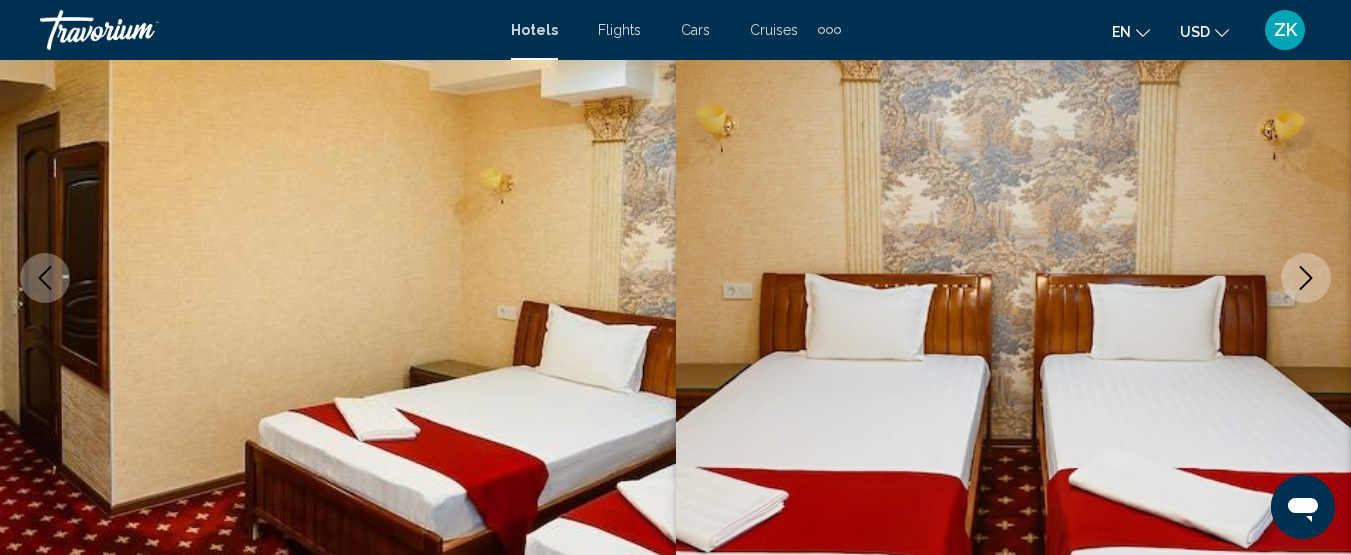click 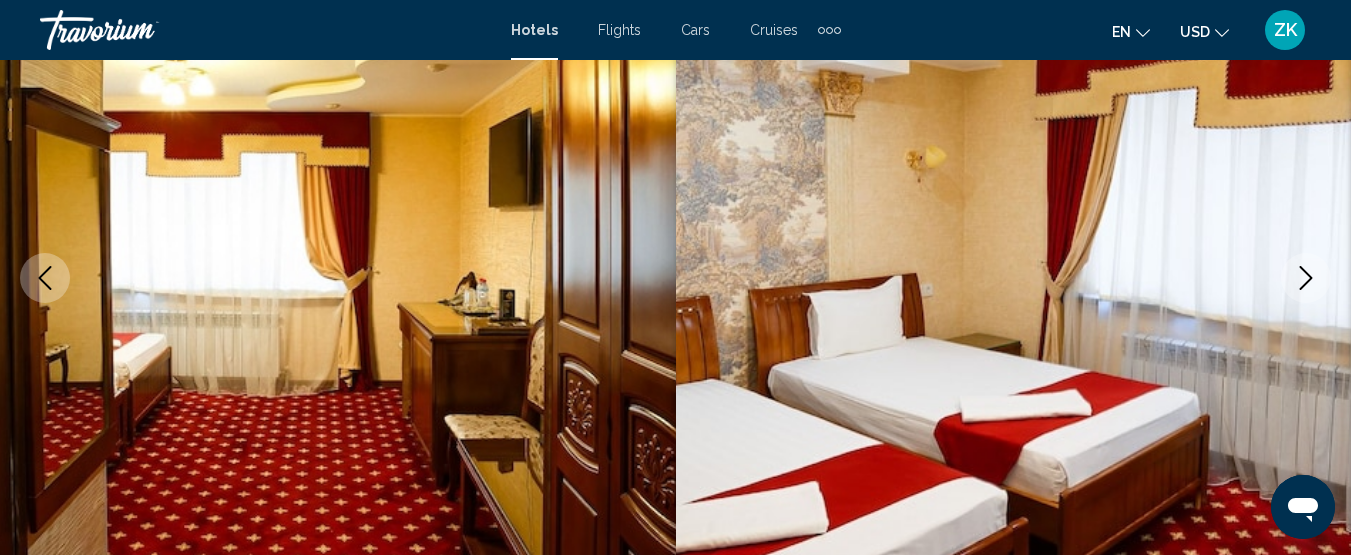 click 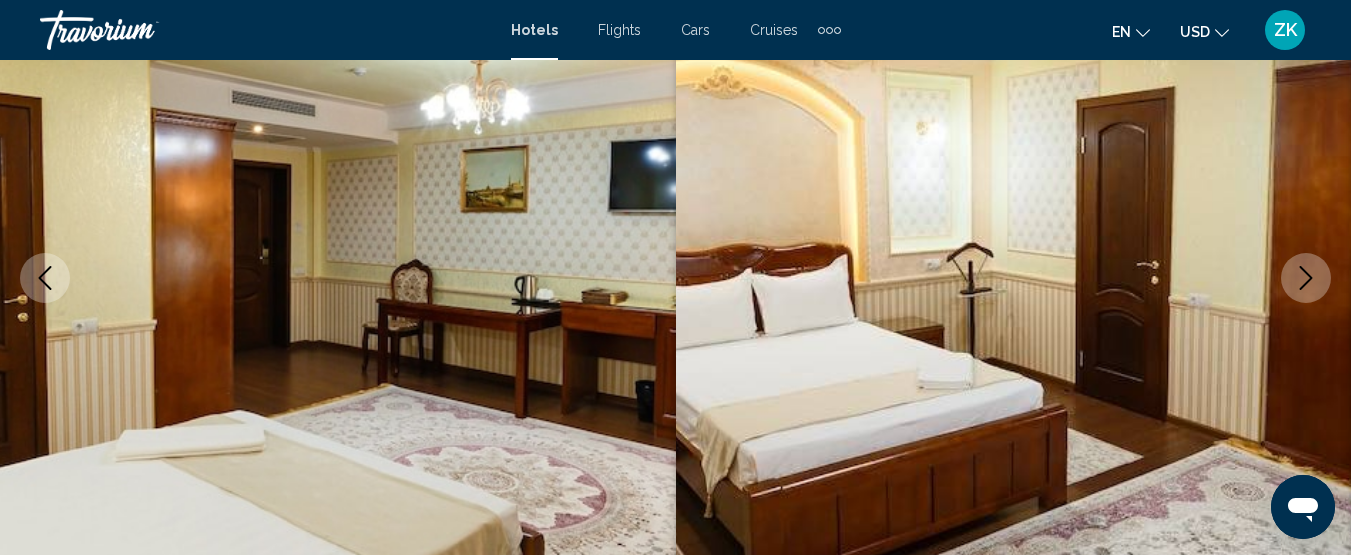 click 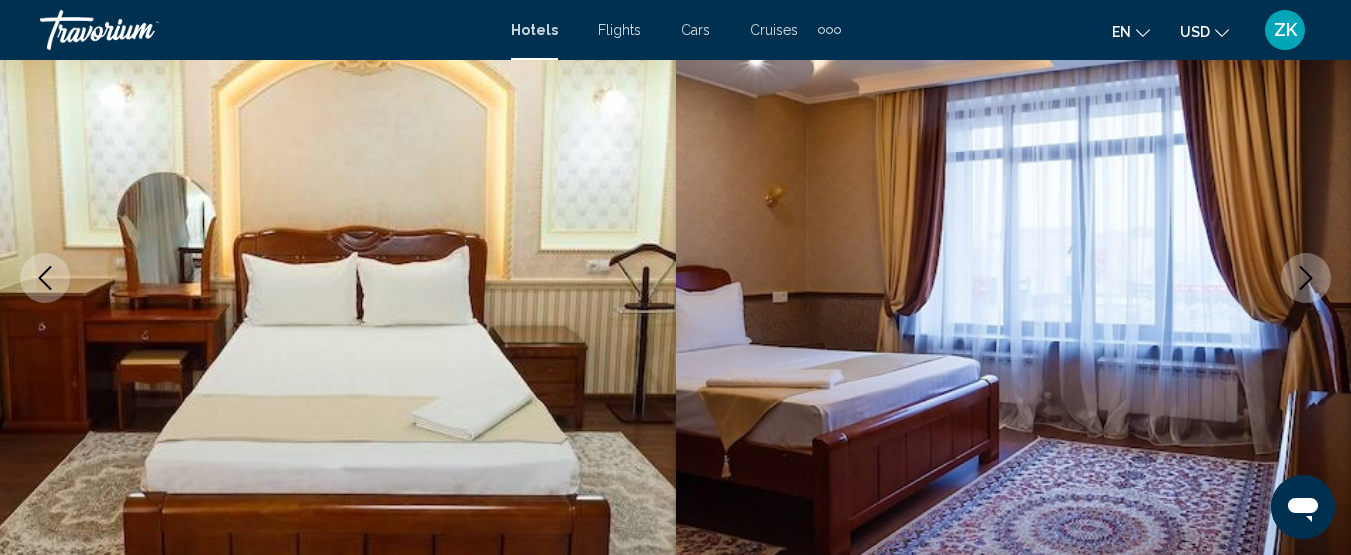click 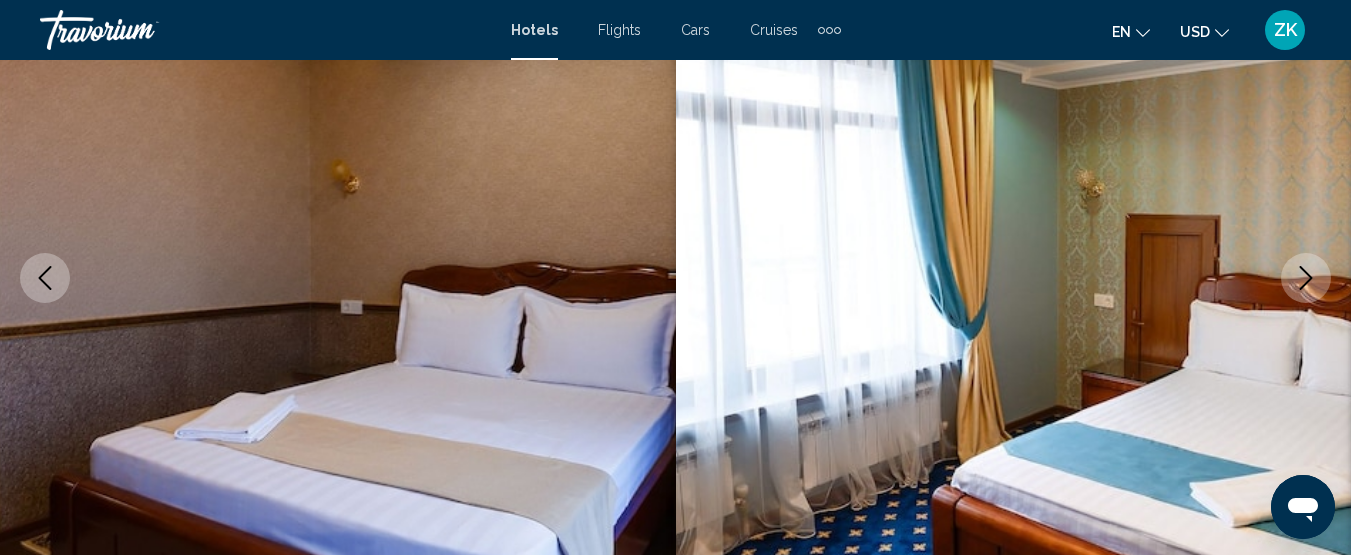 click 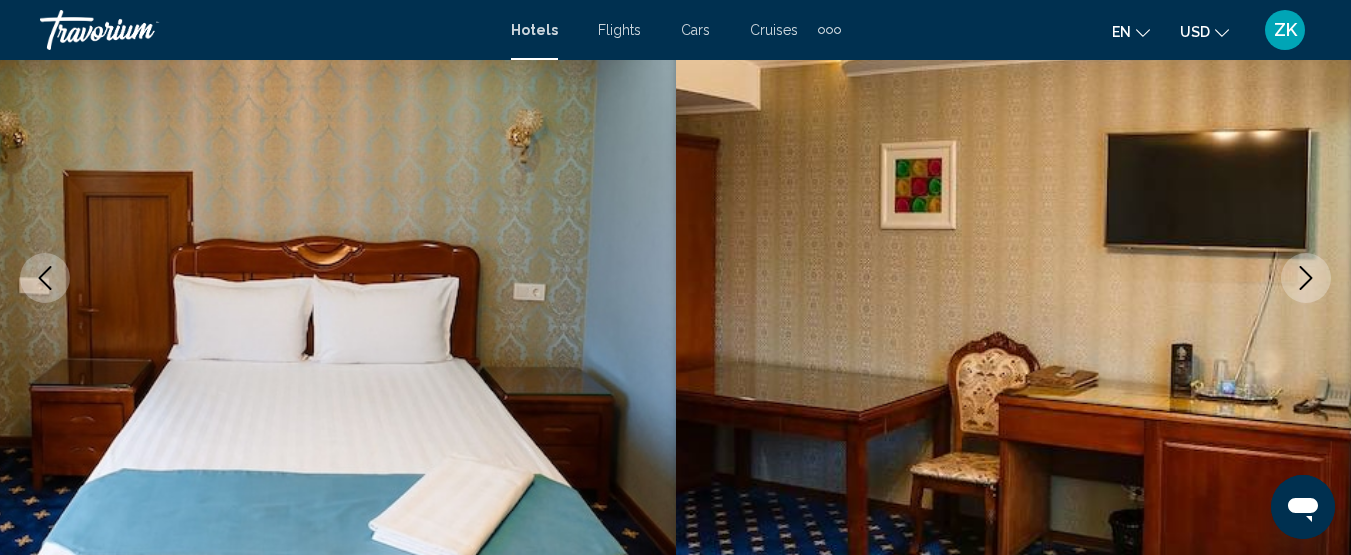 click 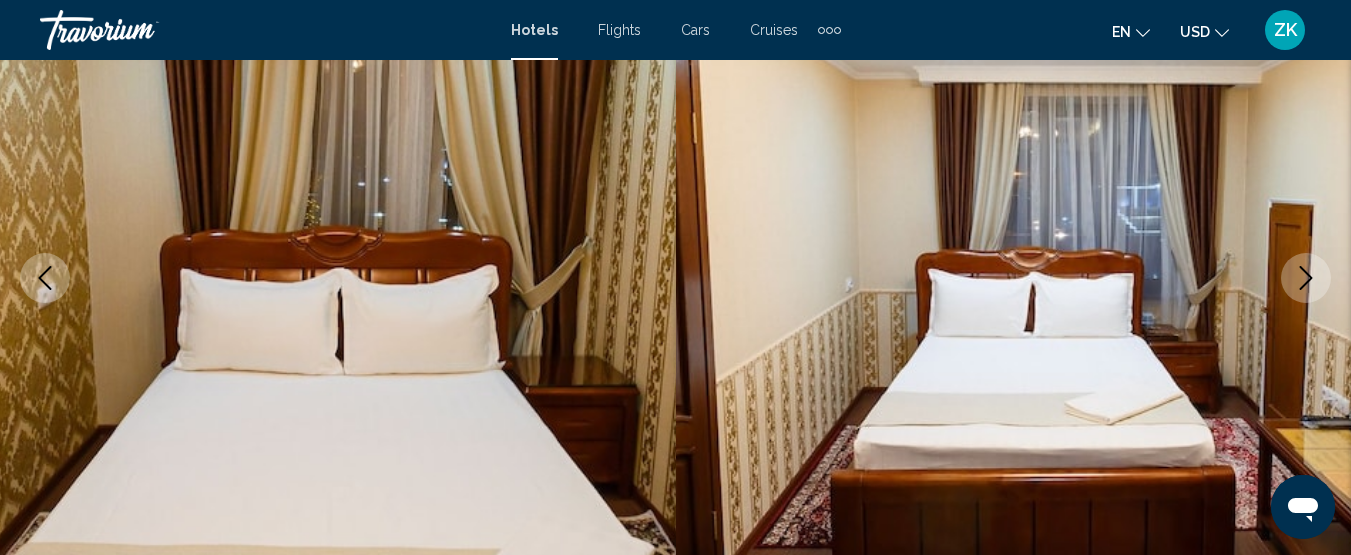 click 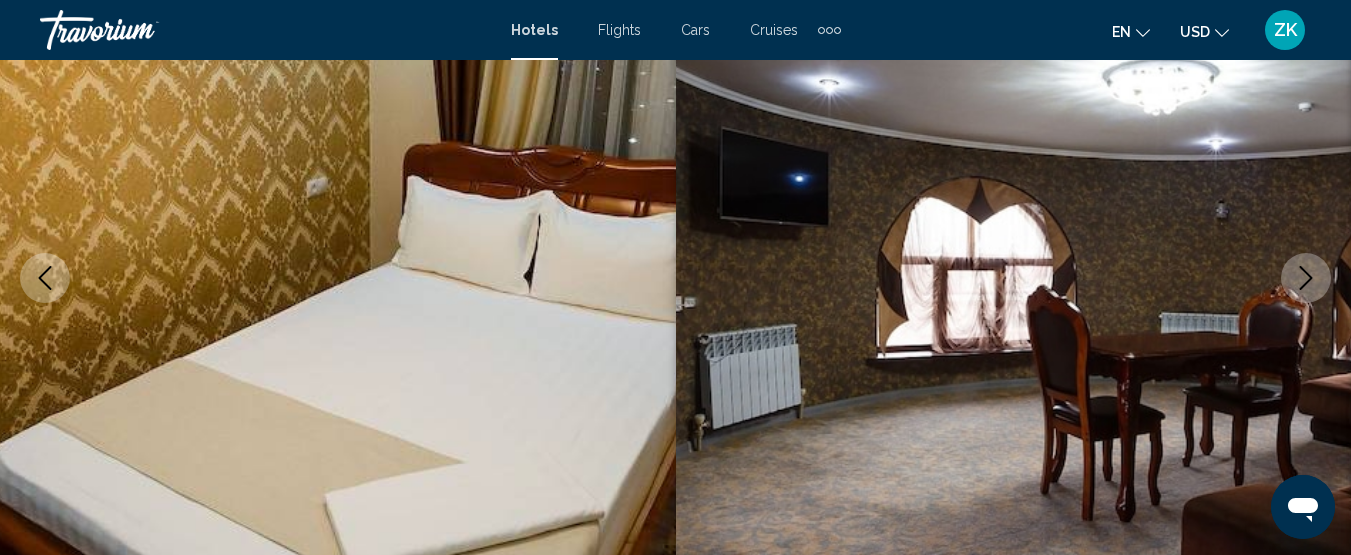 click 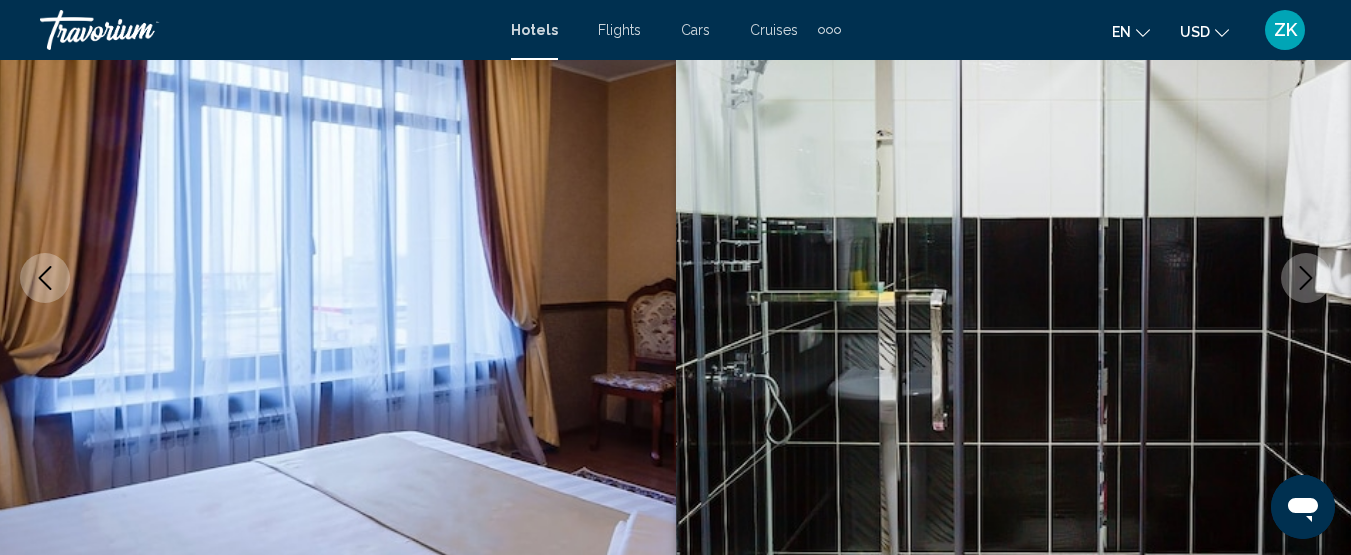 click 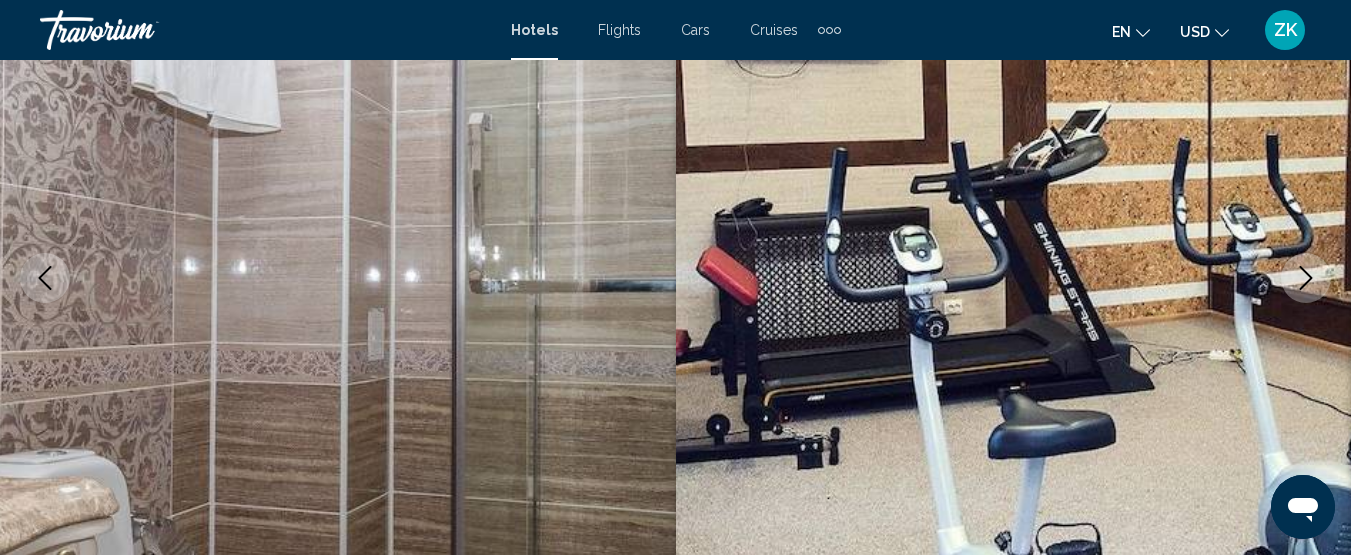 click 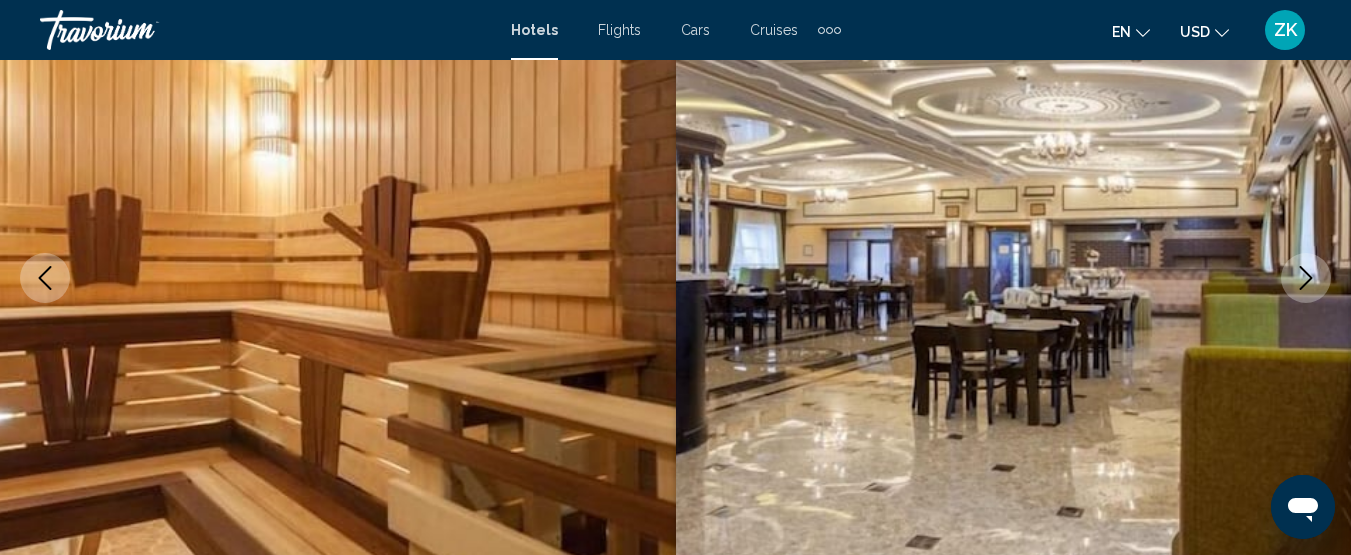 click 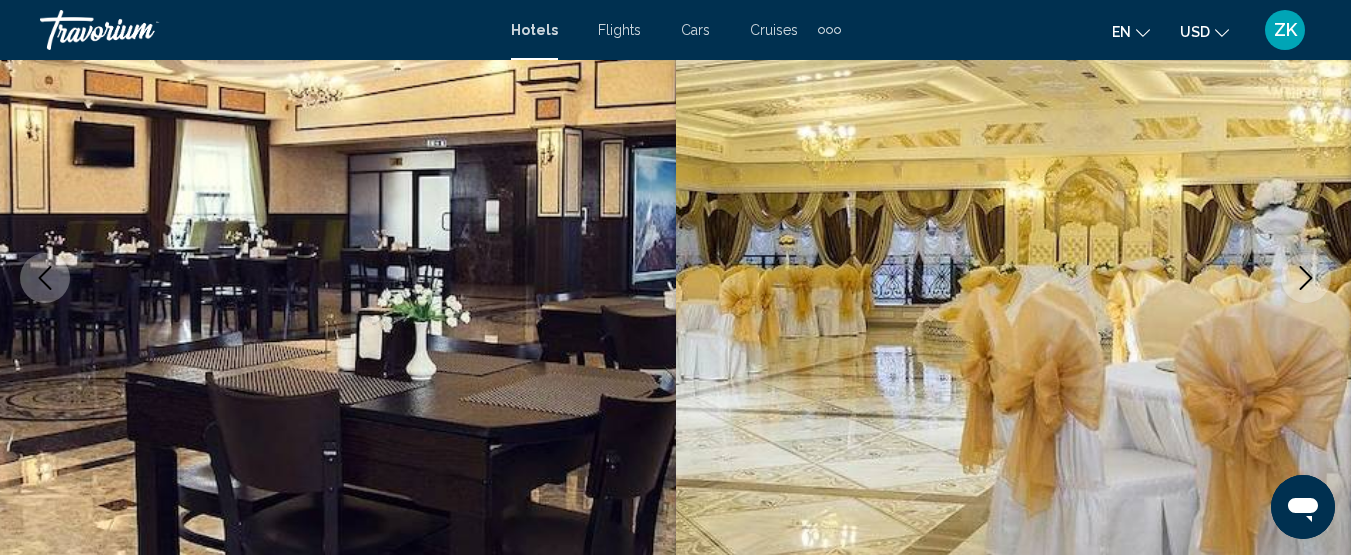 click 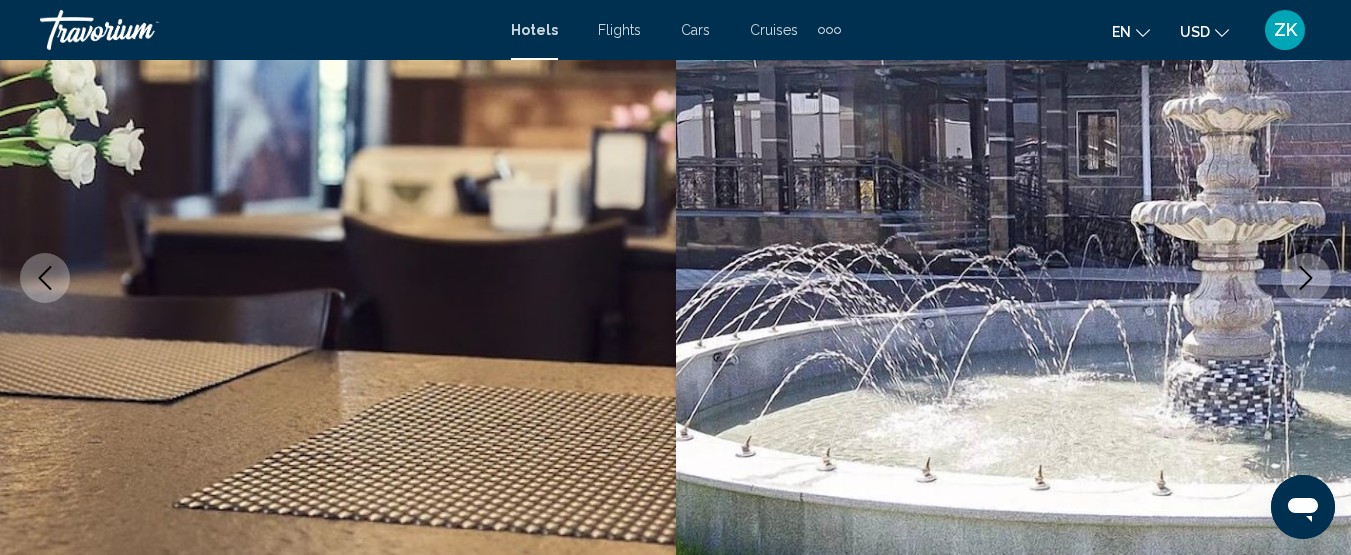 click 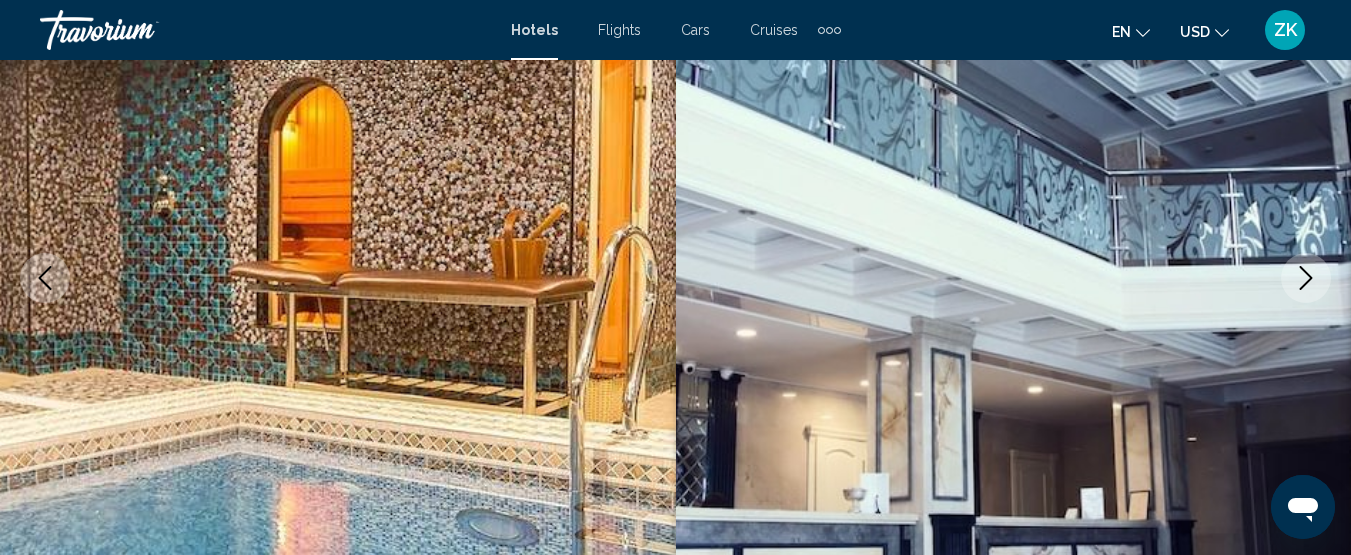 click 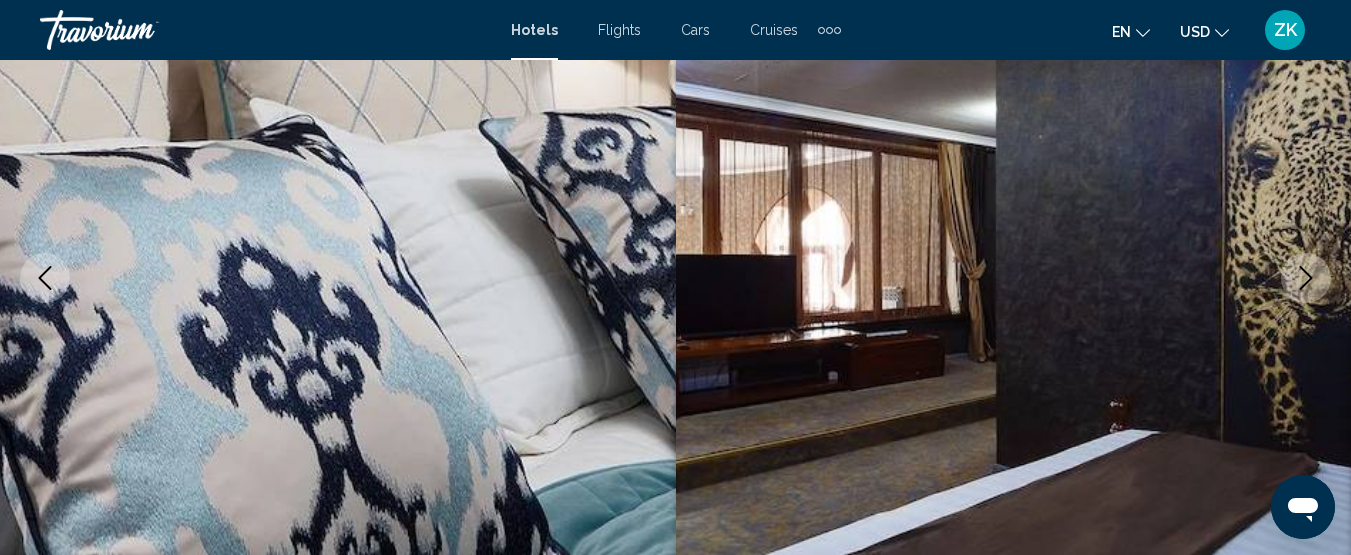 click 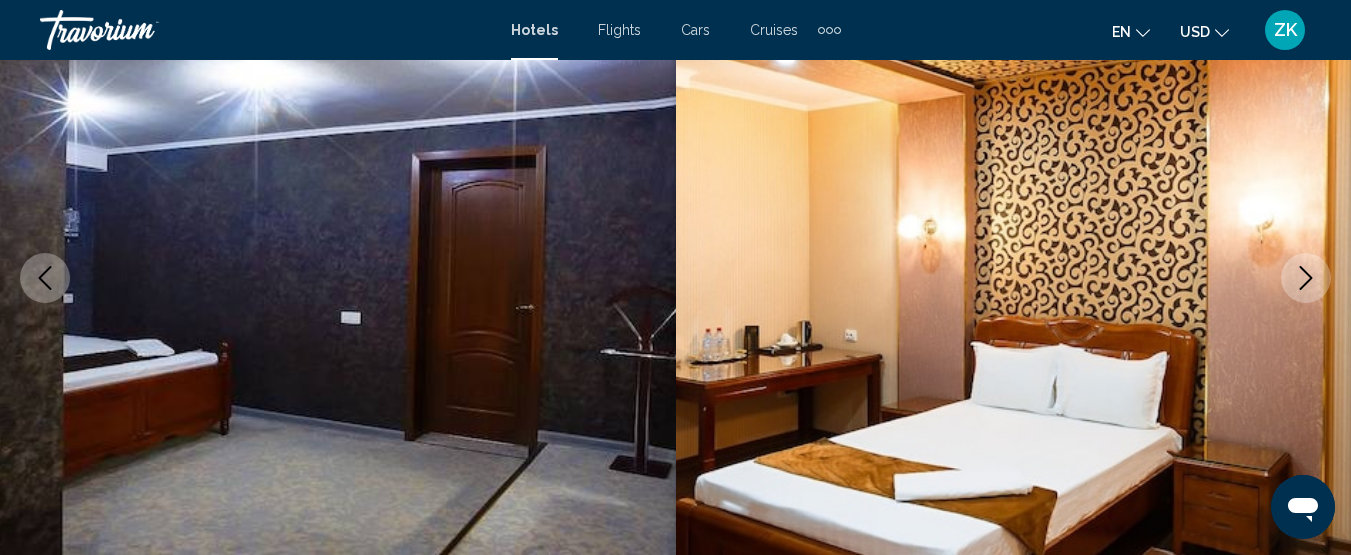 click 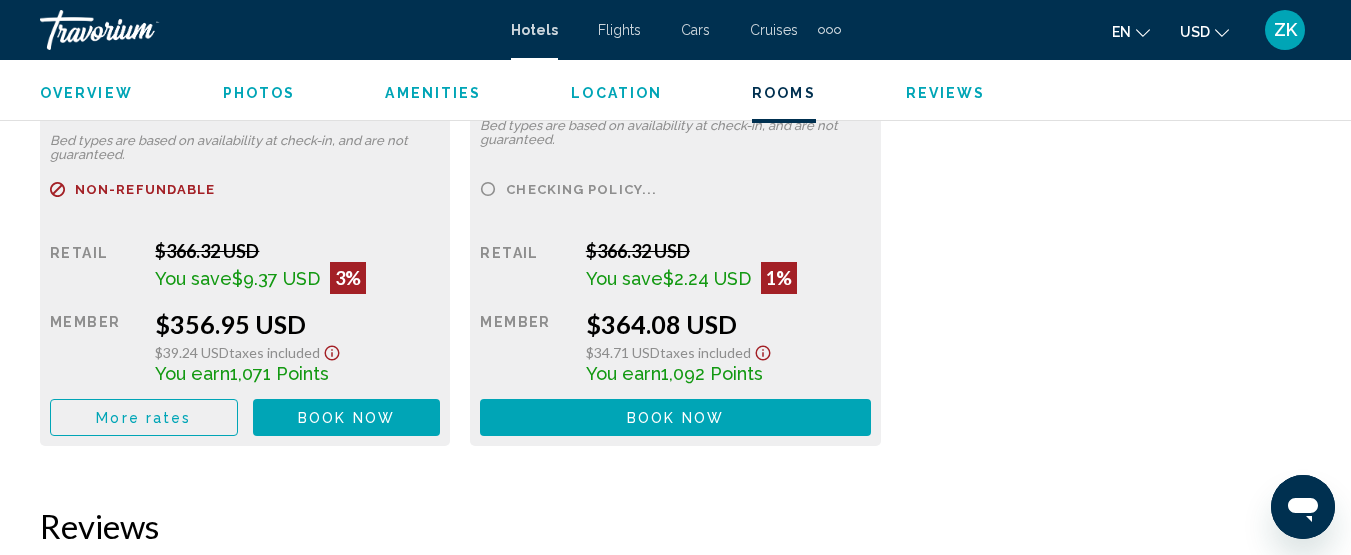 scroll, scrollTop: 3457, scrollLeft: 0, axis: vertical 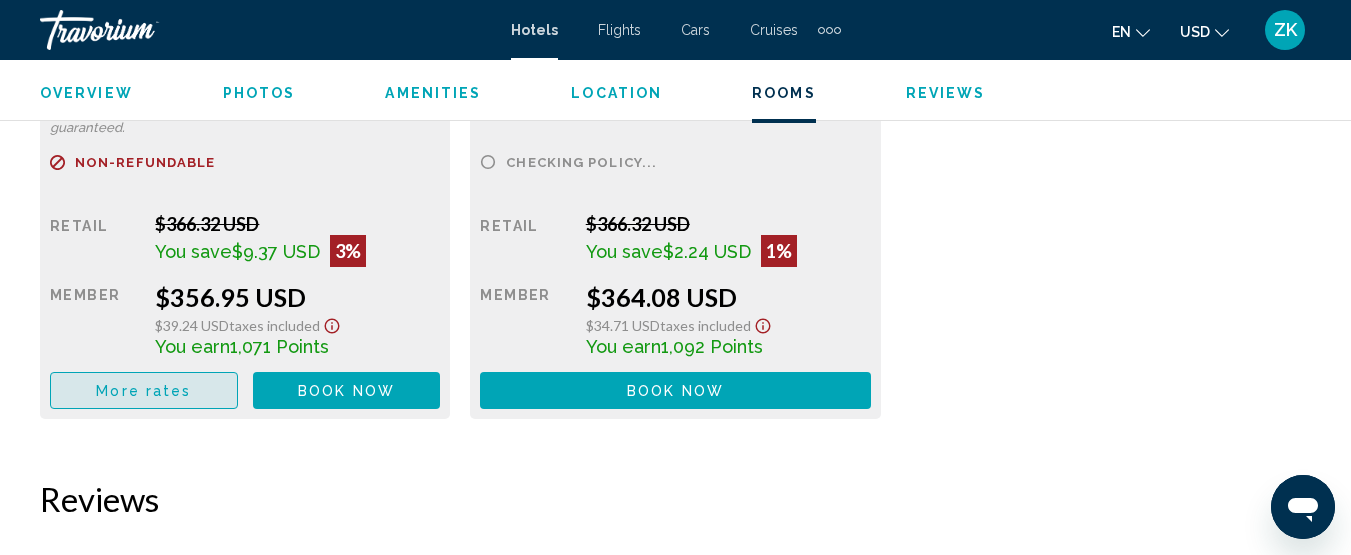 click on "More rates" at bounding box center (143, 391) 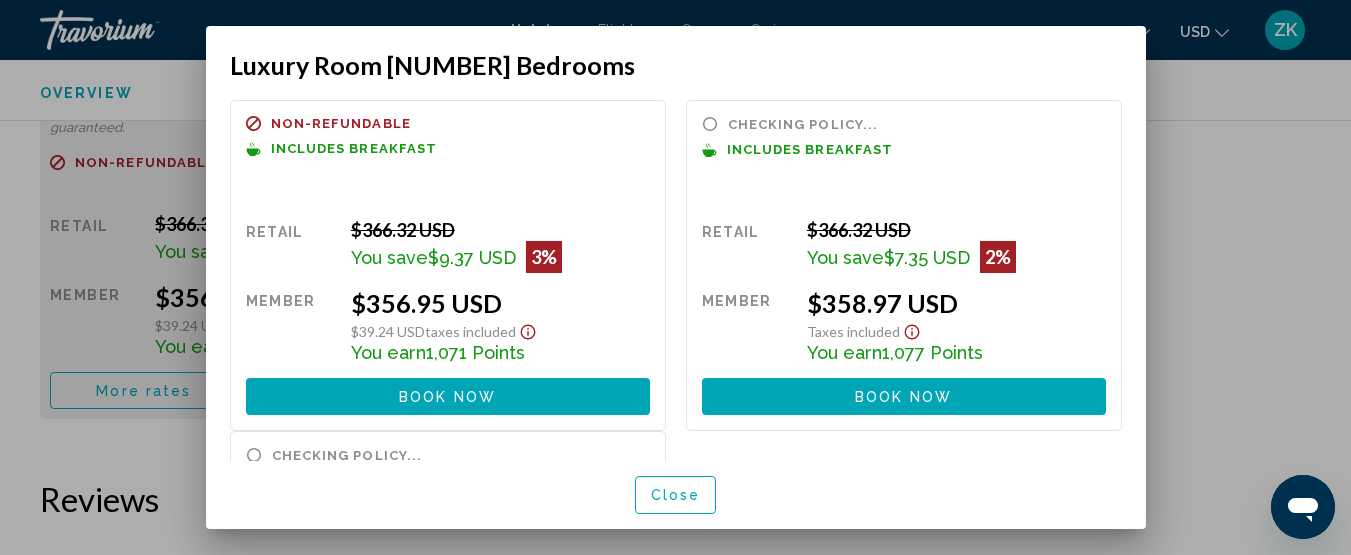 scroll, scrollTop: 0, scrollLeft: 0, axis: both 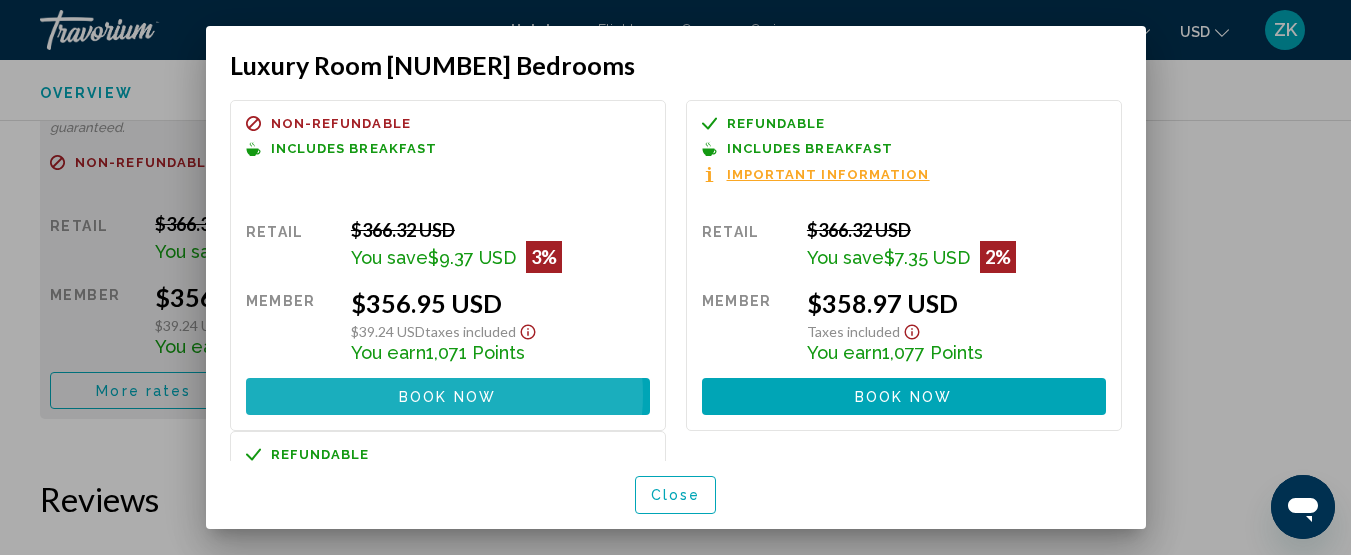 click on "Book now" at bounding box center (447, 397) 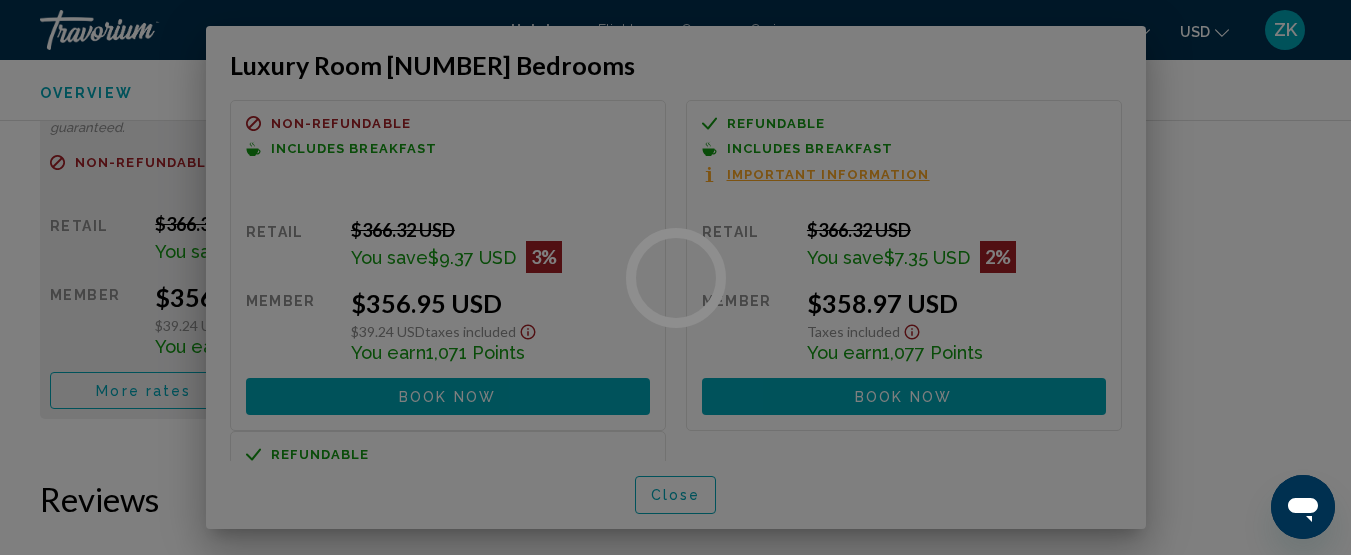 scroll, scrollTop: 3457, scrollLeft: 0, axis: vertical 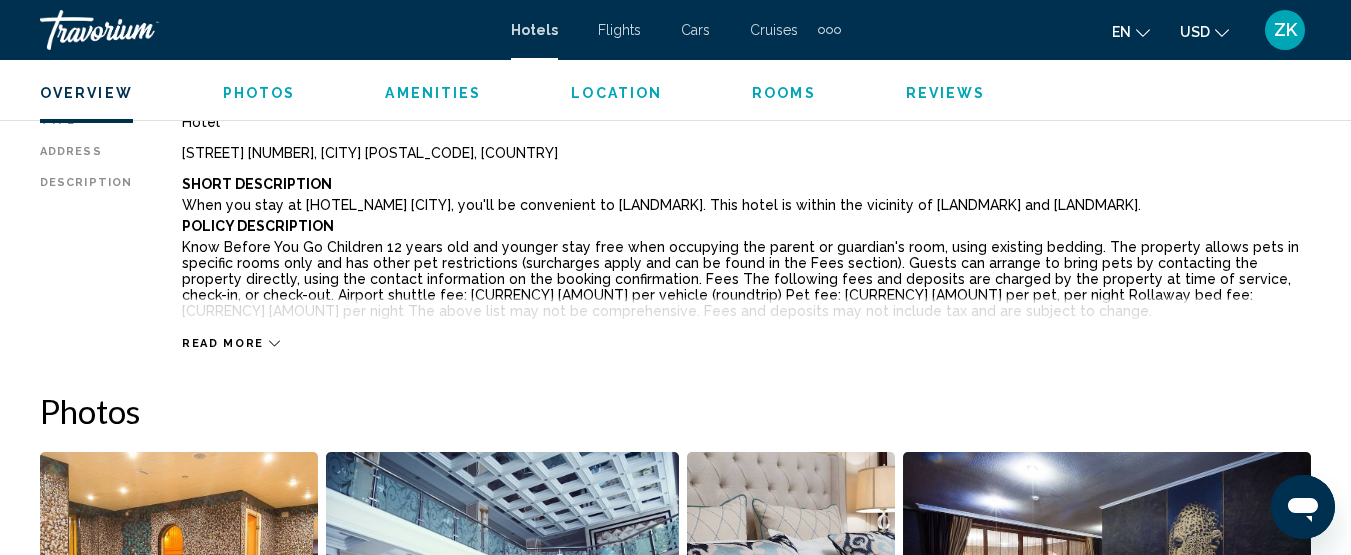click 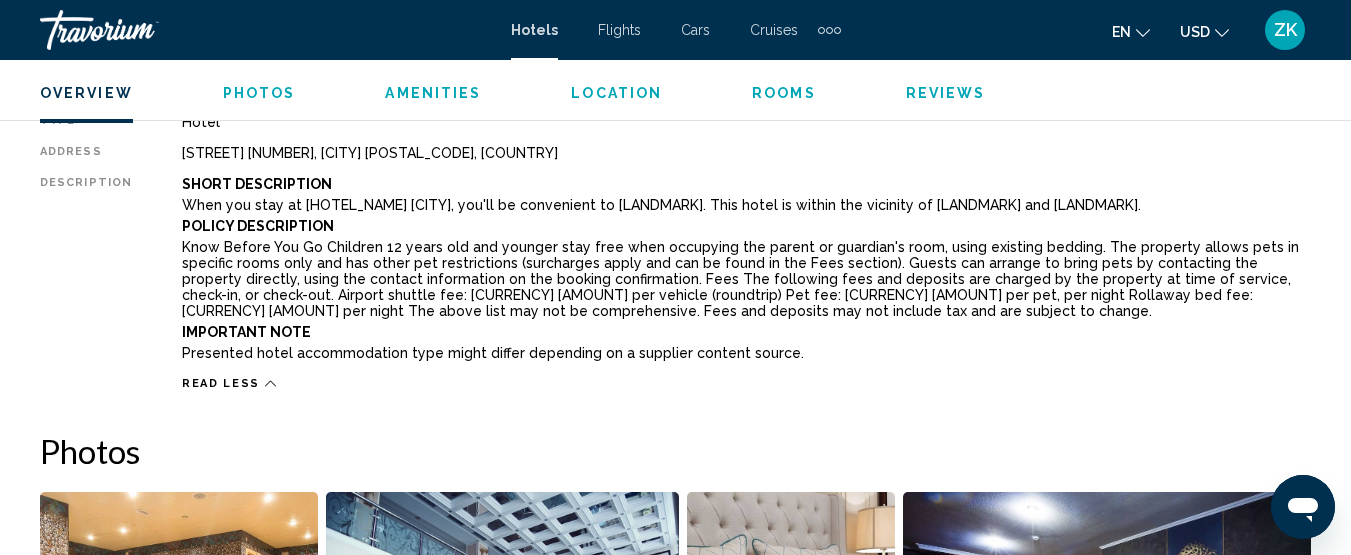 click 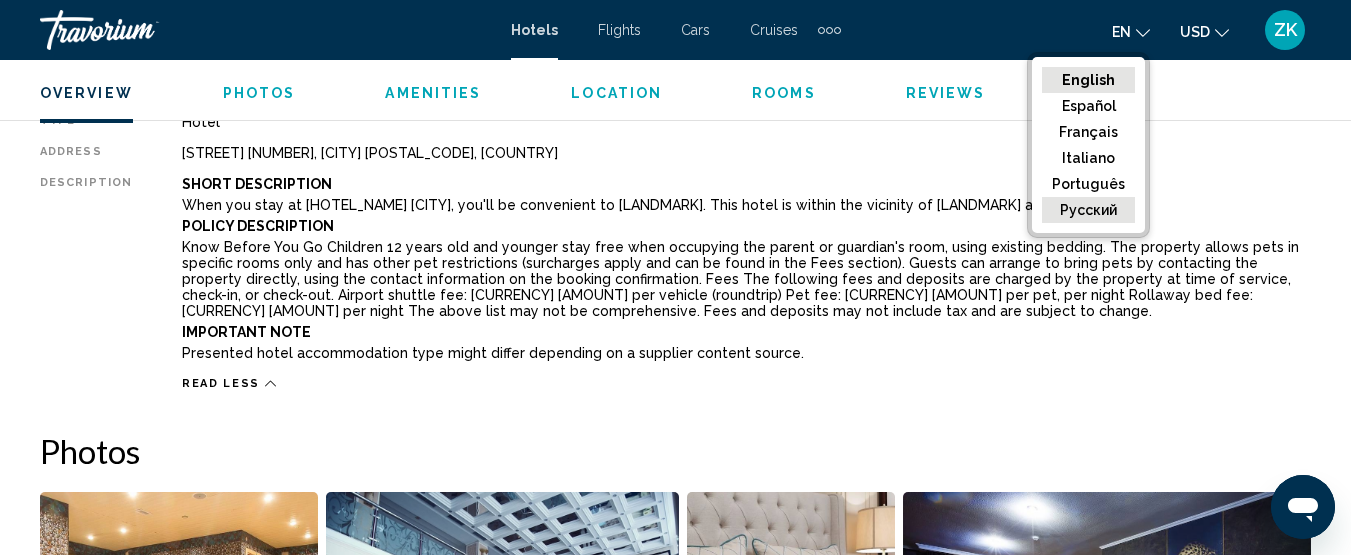 click on "русский" 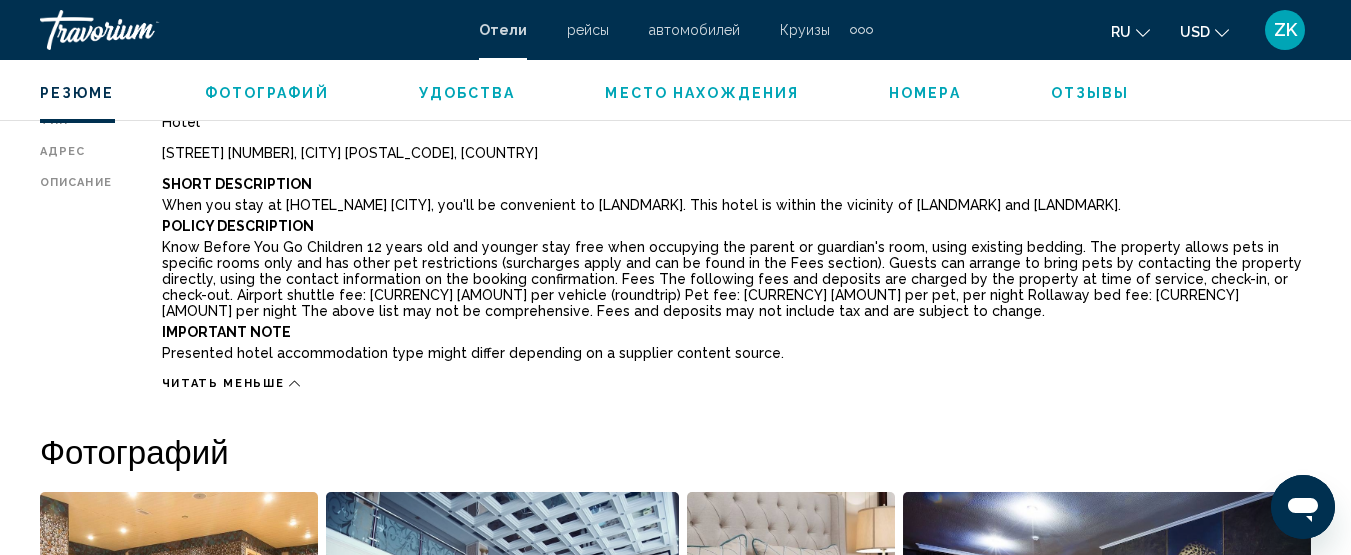 click 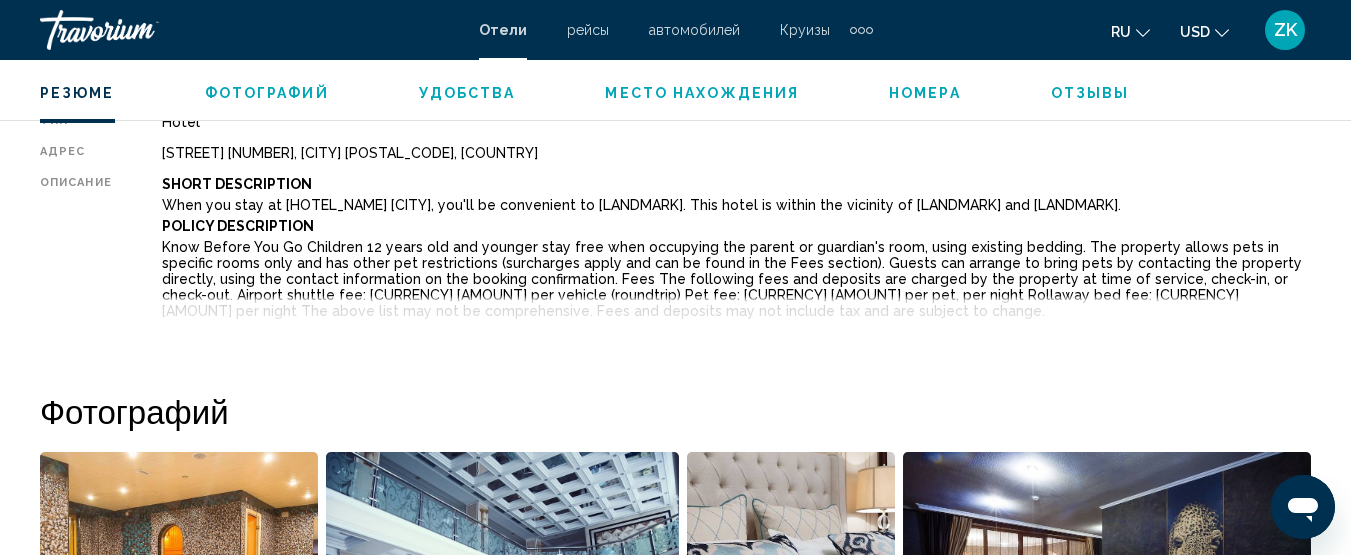 scroll, scrollTop: 1124, scrollLeft: 0, axis: vertical 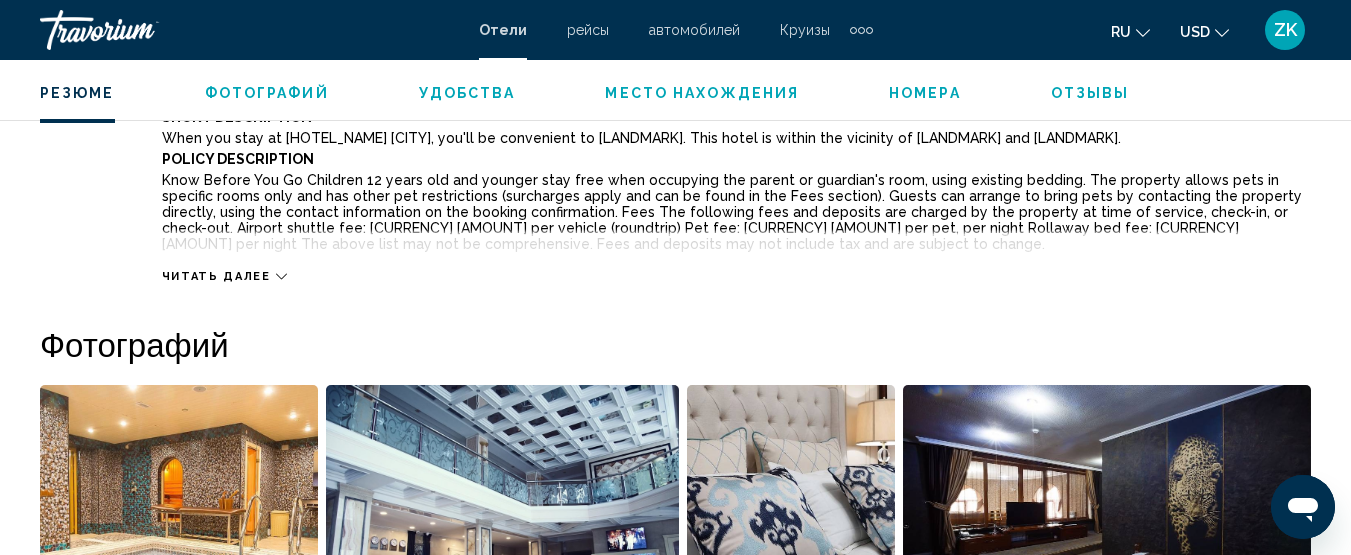 click 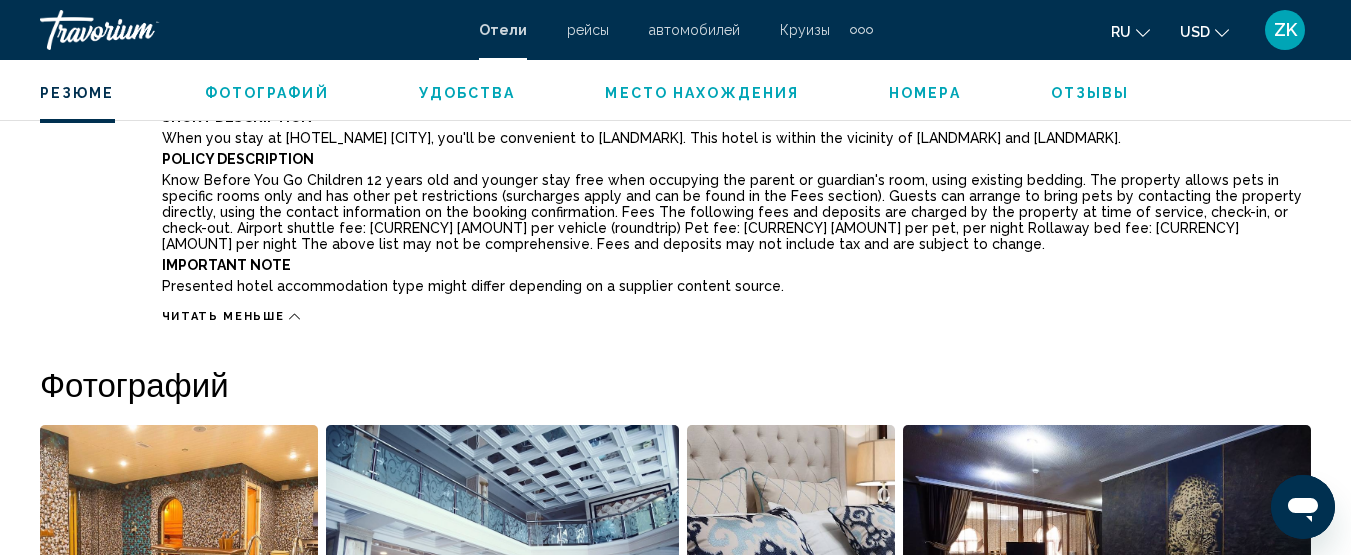 click 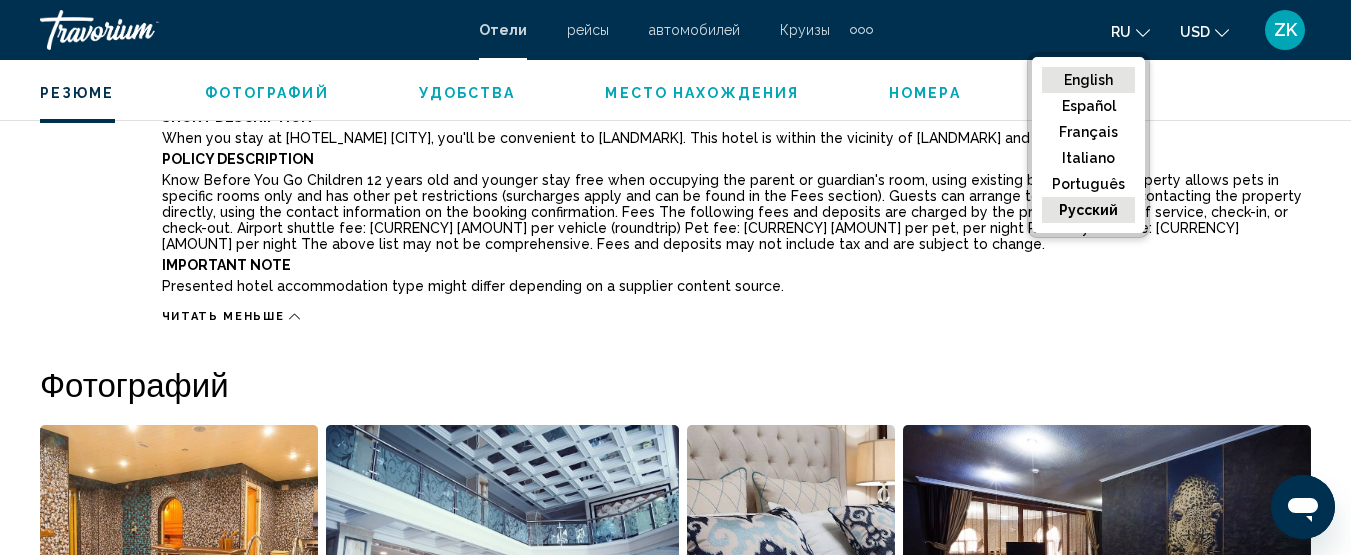 click on "English" 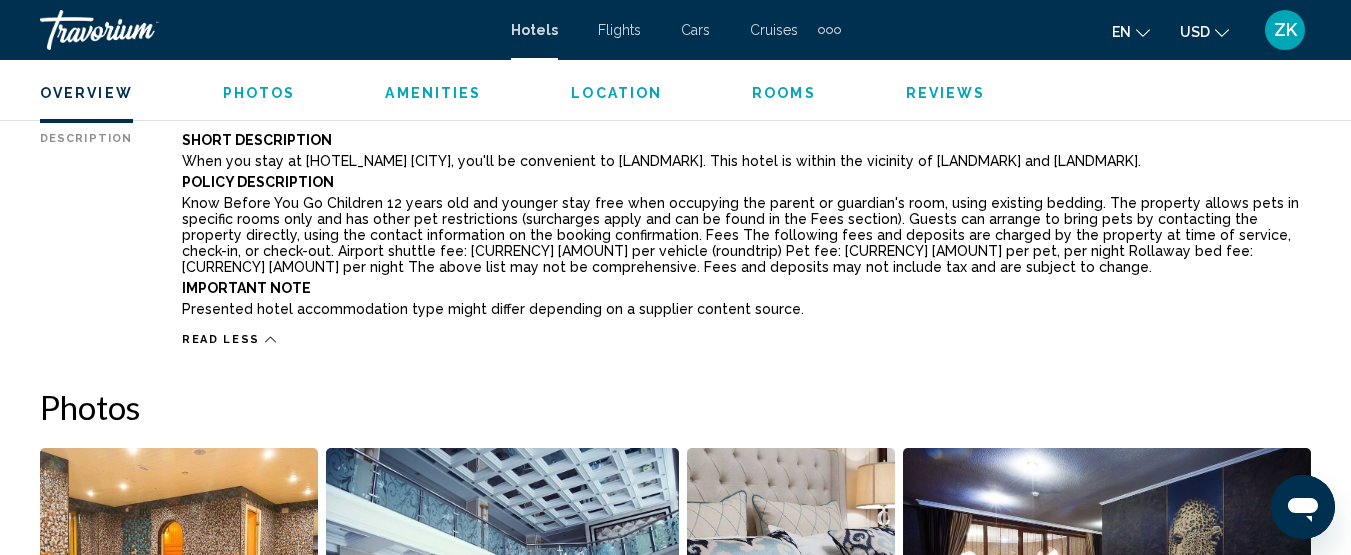 scroll, scrollTop: 1124, scrollLeft: 0, axis: vertical 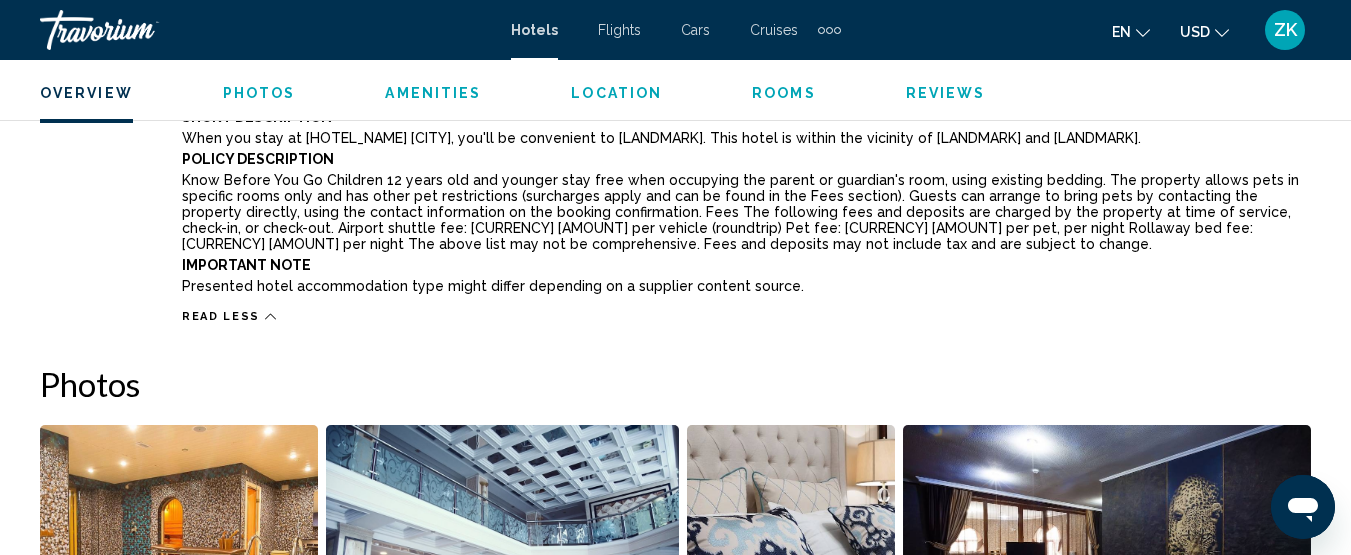 click 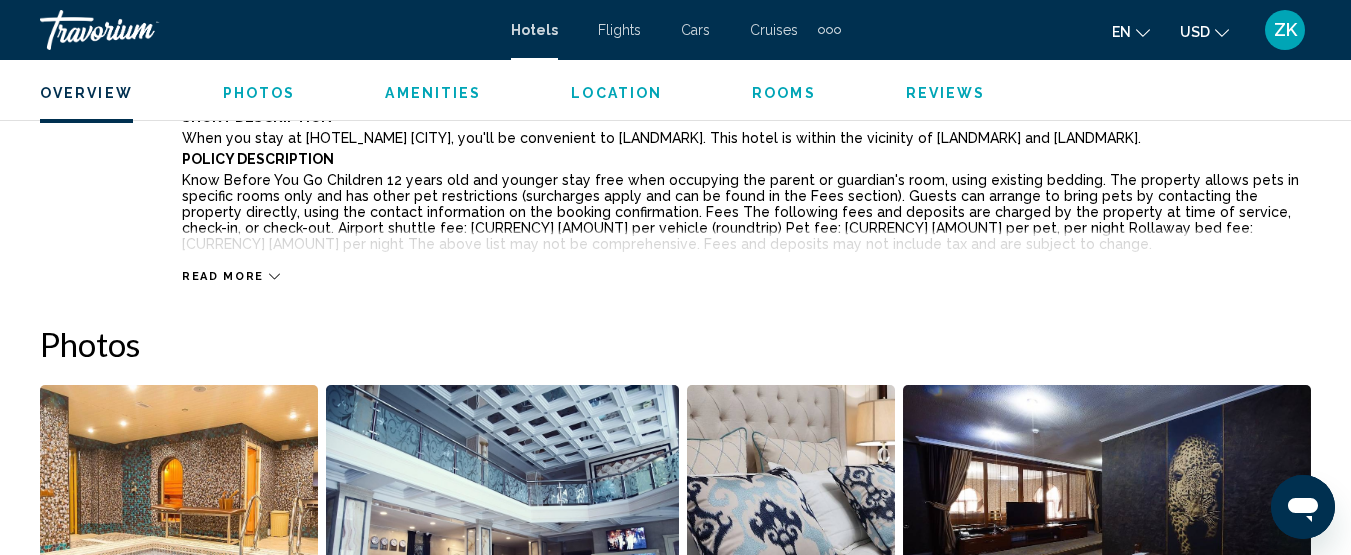 scroll, scrollTop: 1123, scrollLeft: 0, axis: vertical 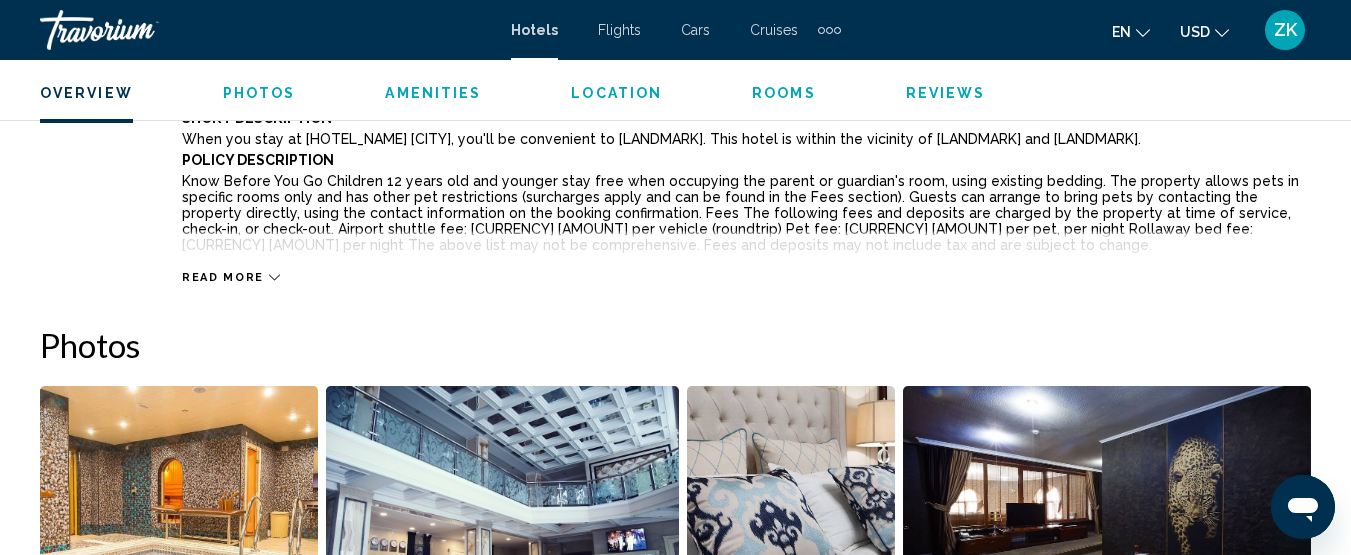 click 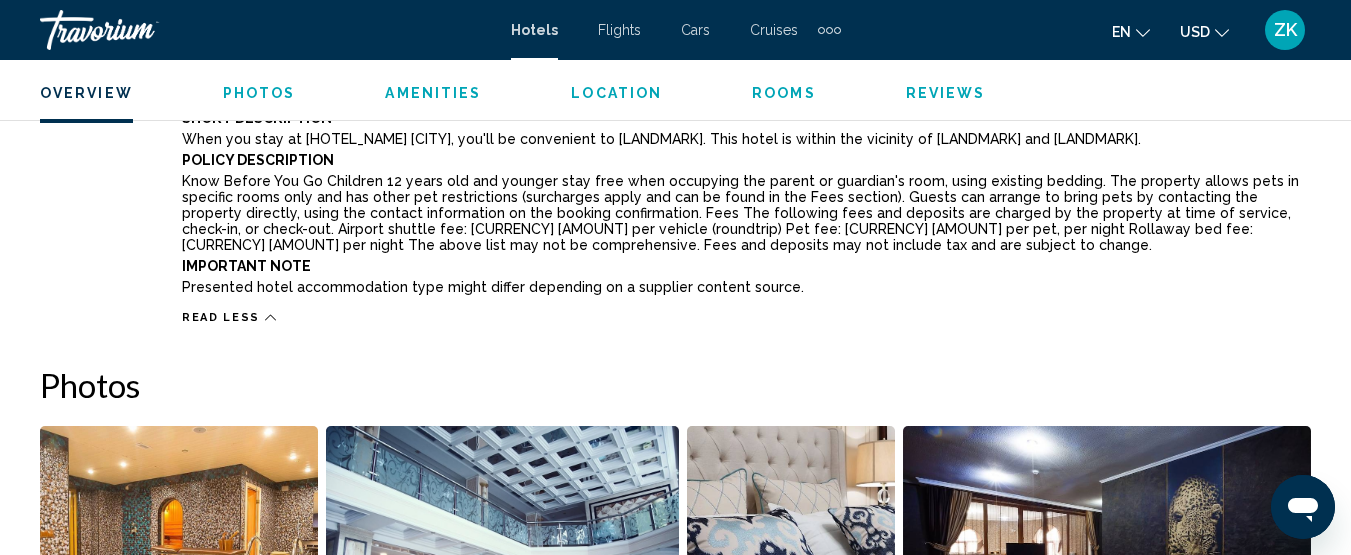 click 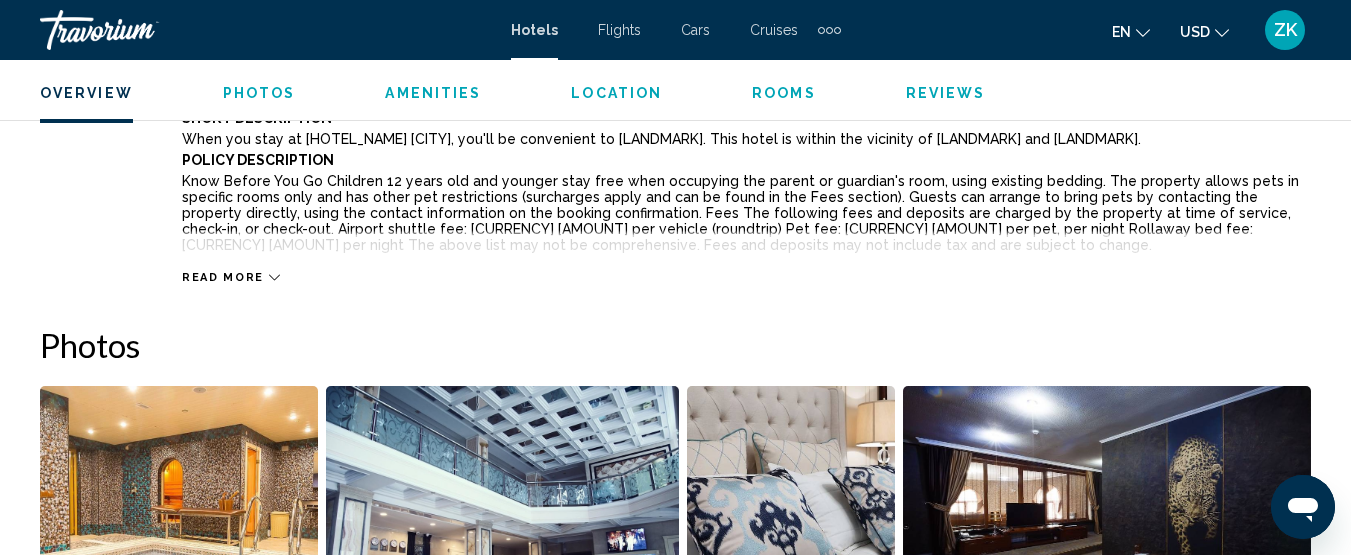 click 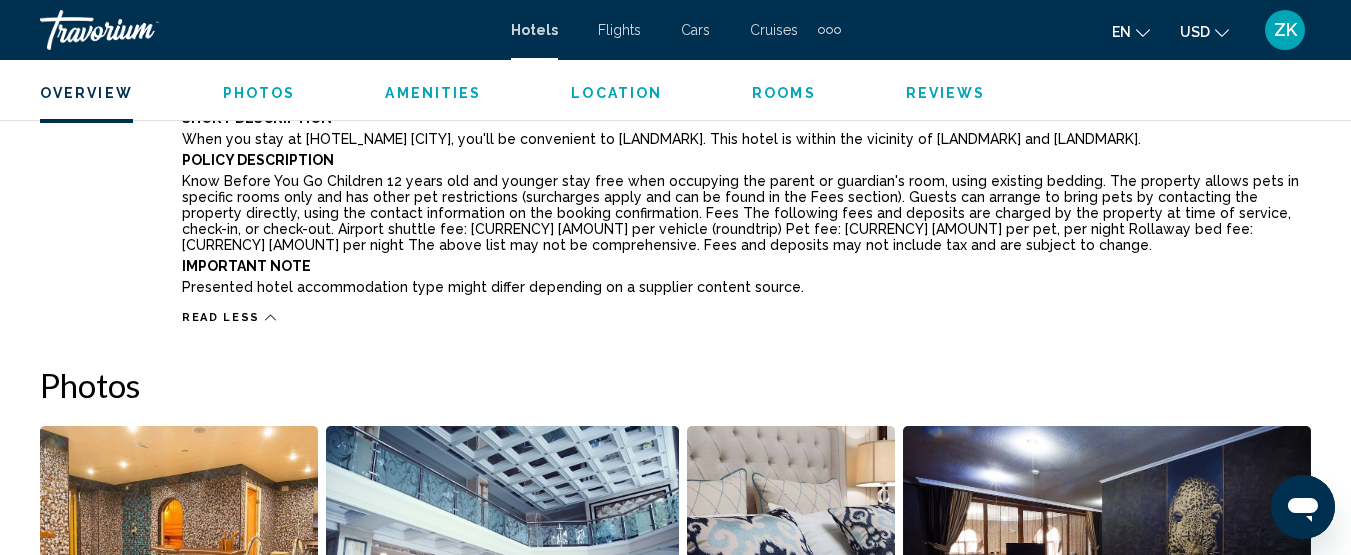 scroll, scrollTop: 1023, scrollLeft: 0, axis: vertical 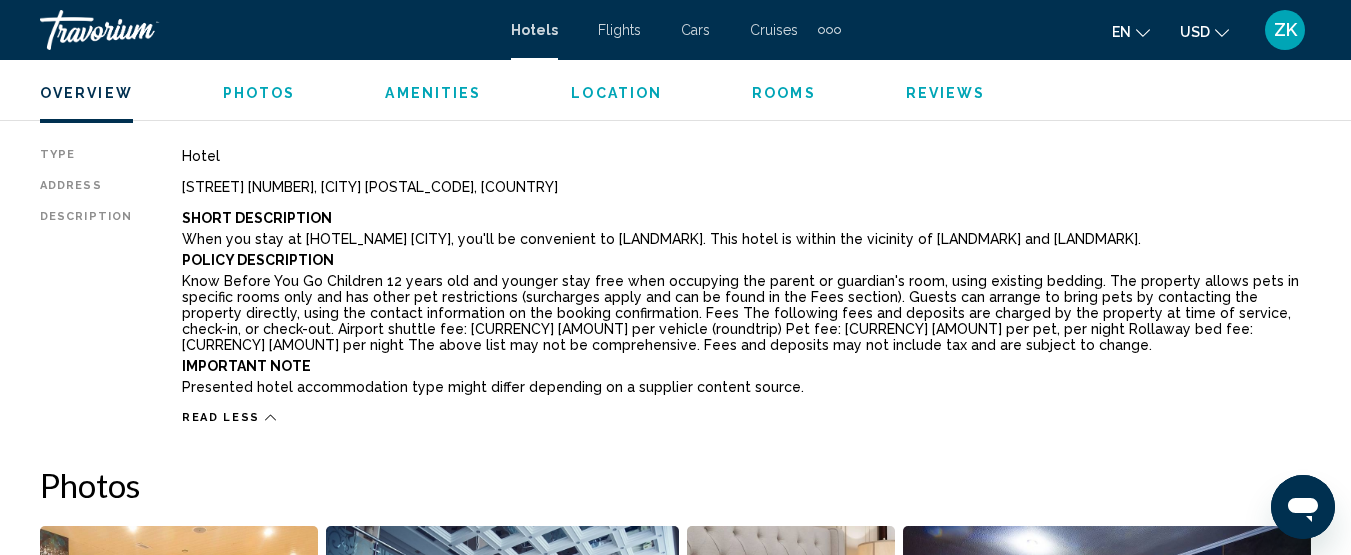drag, startPoint x: 182, startPoint y: 223, endPoint x: 778, endPoint y: 391, distance: 619.22534 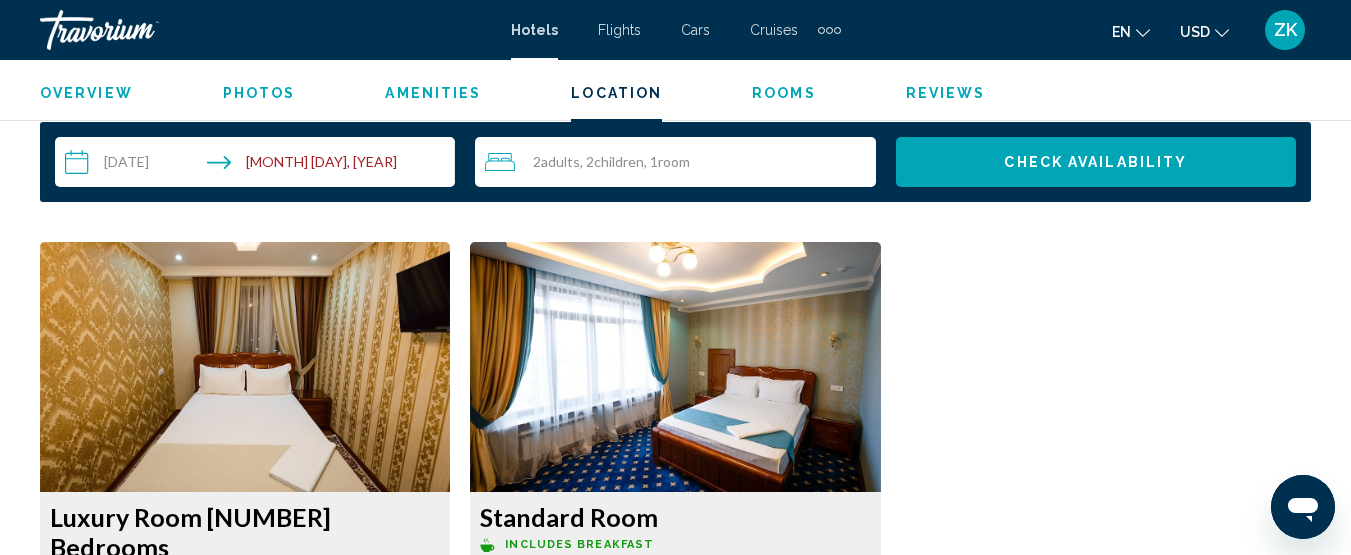 scroll, scrollTop: 2823, scrollLeft: 0, axis: vertical 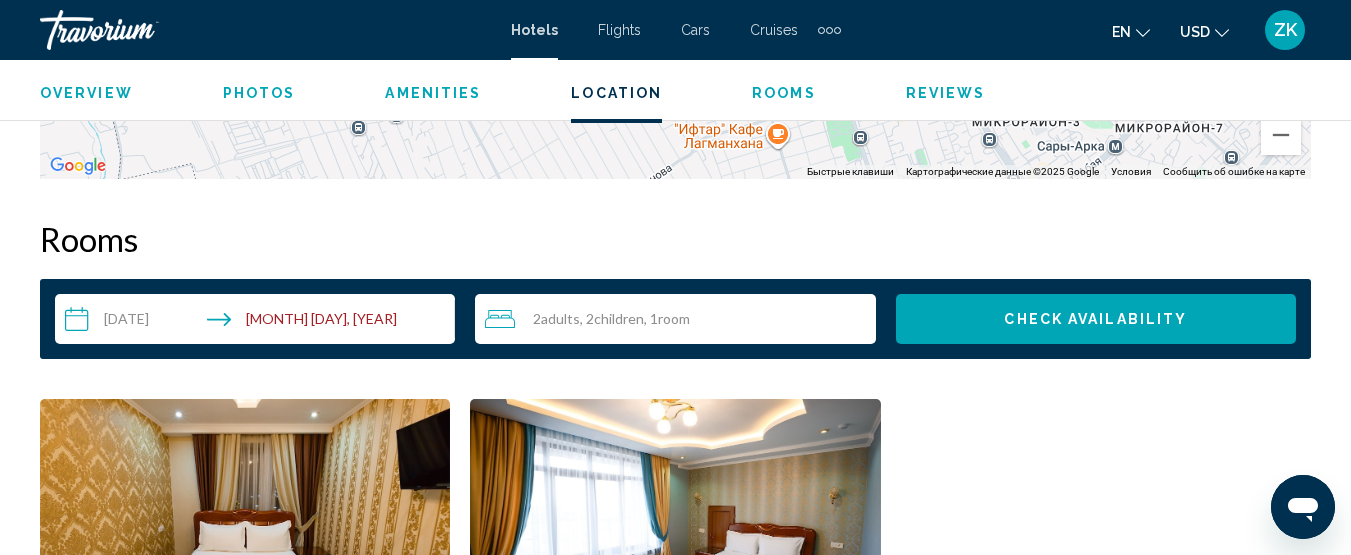 click at bounding box center (245, 524) 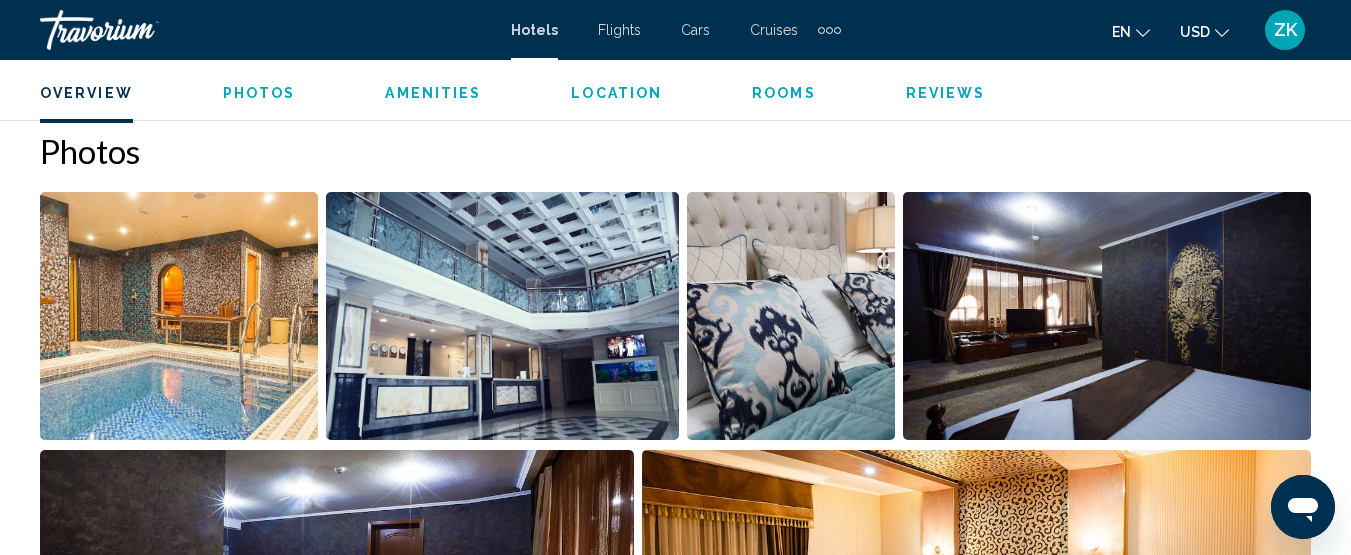 scroll, scrollTop: 1323, scrollLeft: 0, axis: vertical 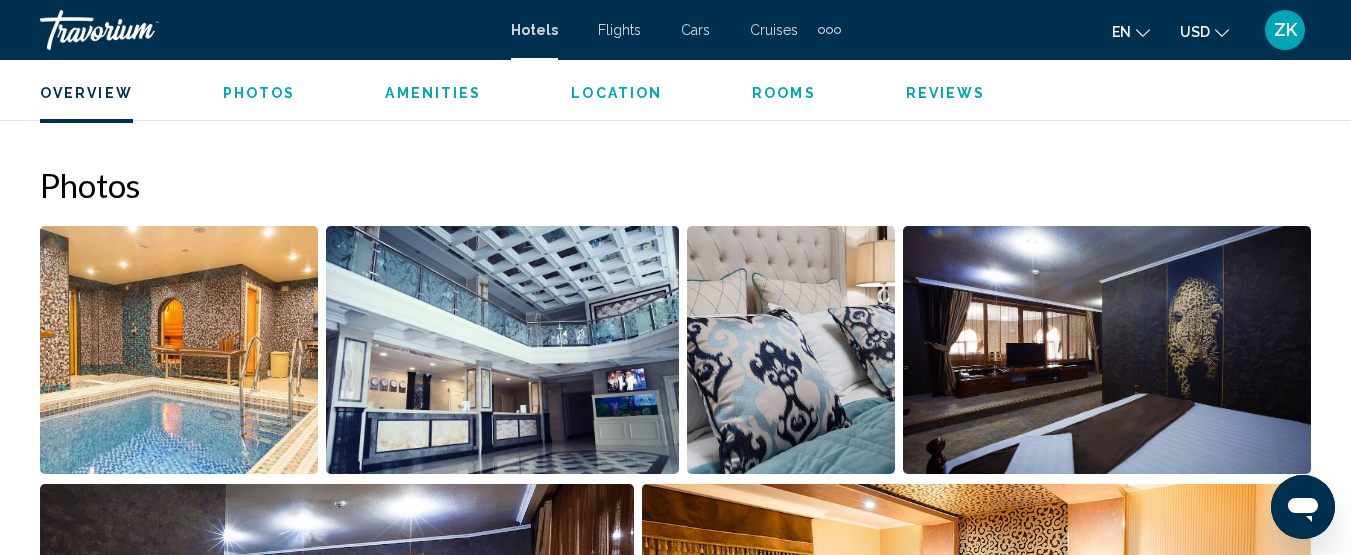 click at bounding box center (502, 350) 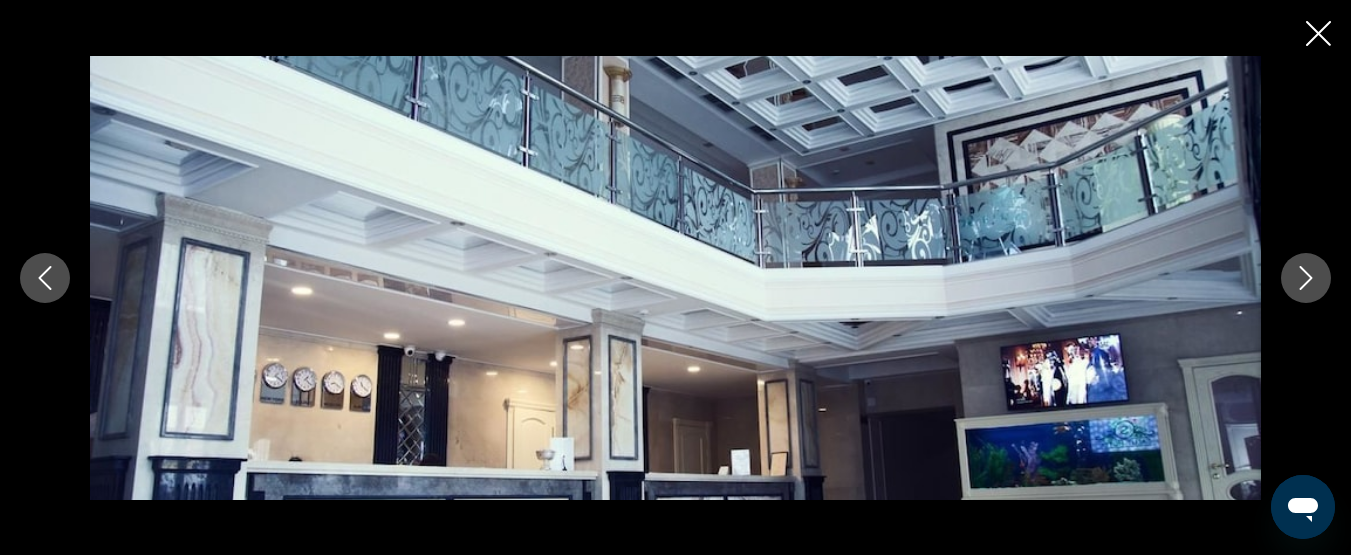 click at bounding box center (1306, 278) 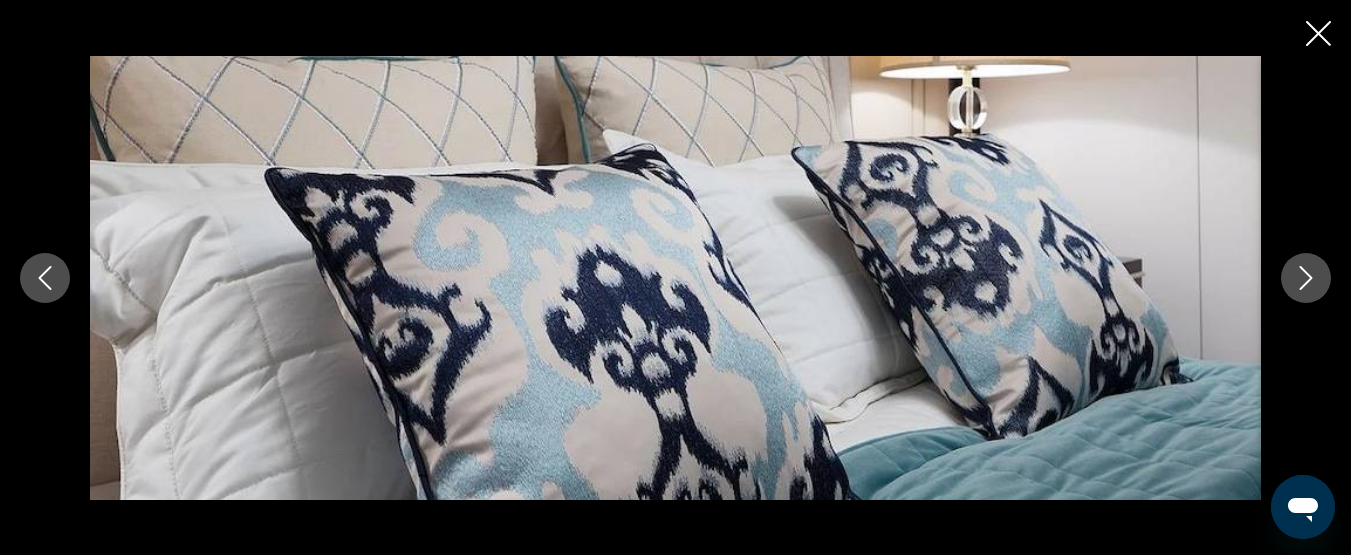 click at bounding box center (1306, 278) 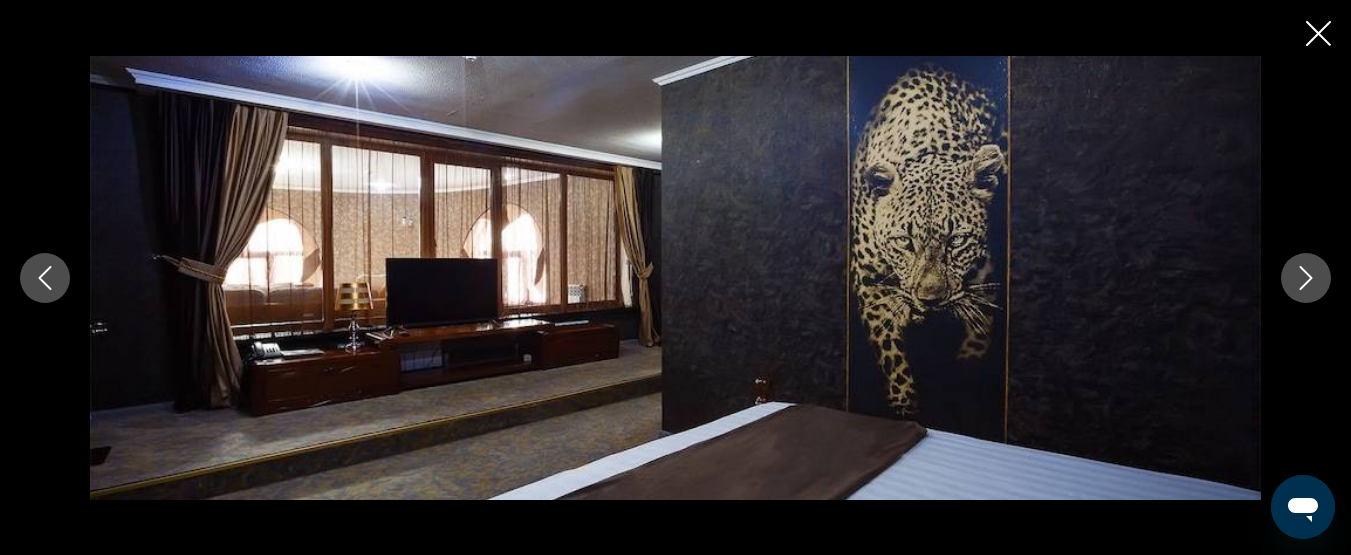 click at bounding box center [1306, 278] 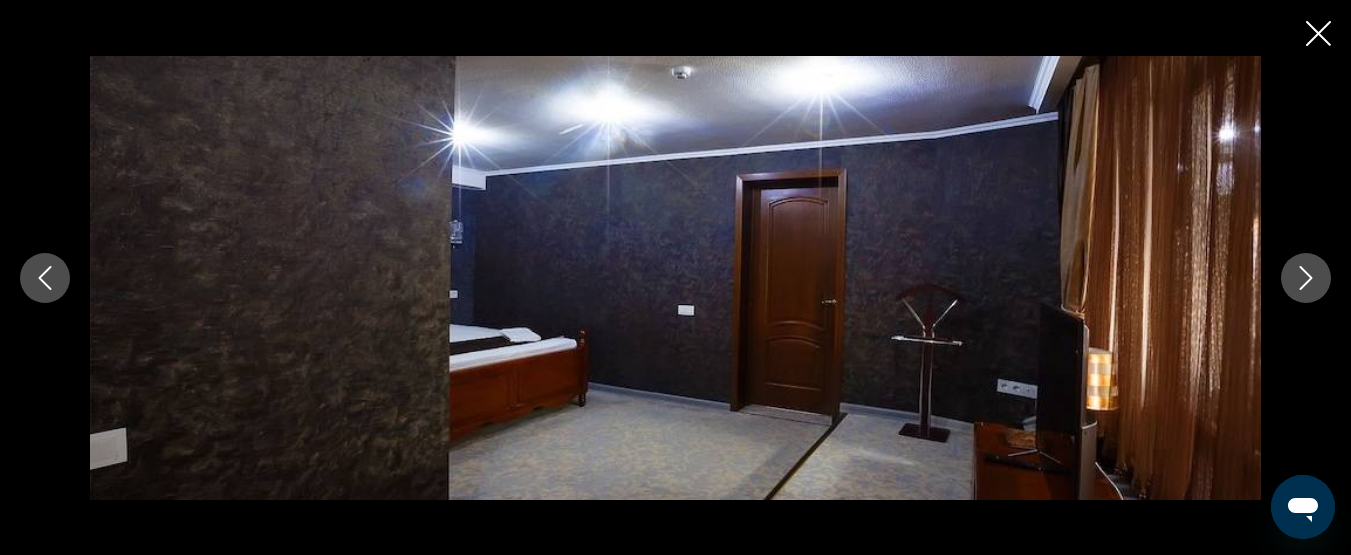 click at bounding box center (1306, 278) 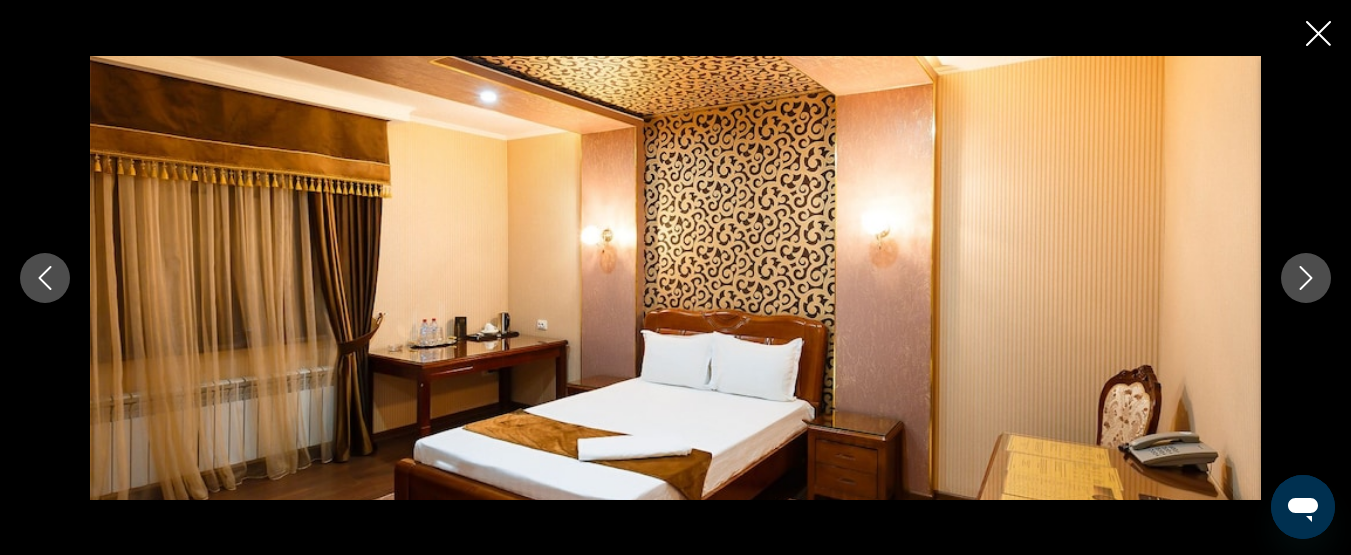 click at bounding box center (1306, 278) 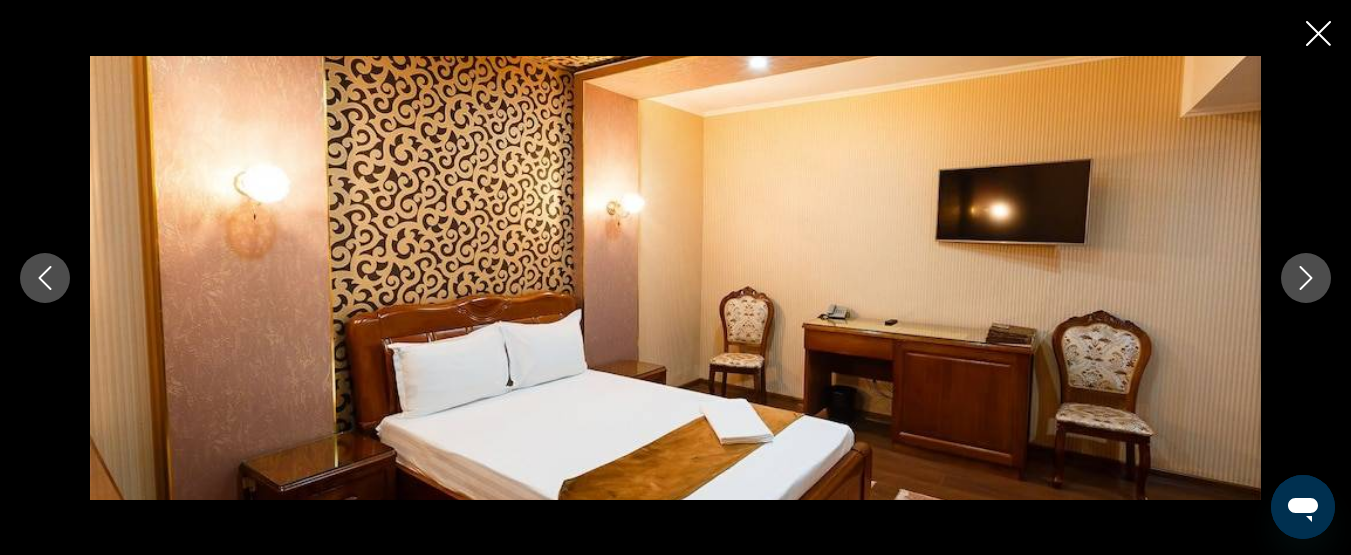 click at bounding box center [1306, 278] 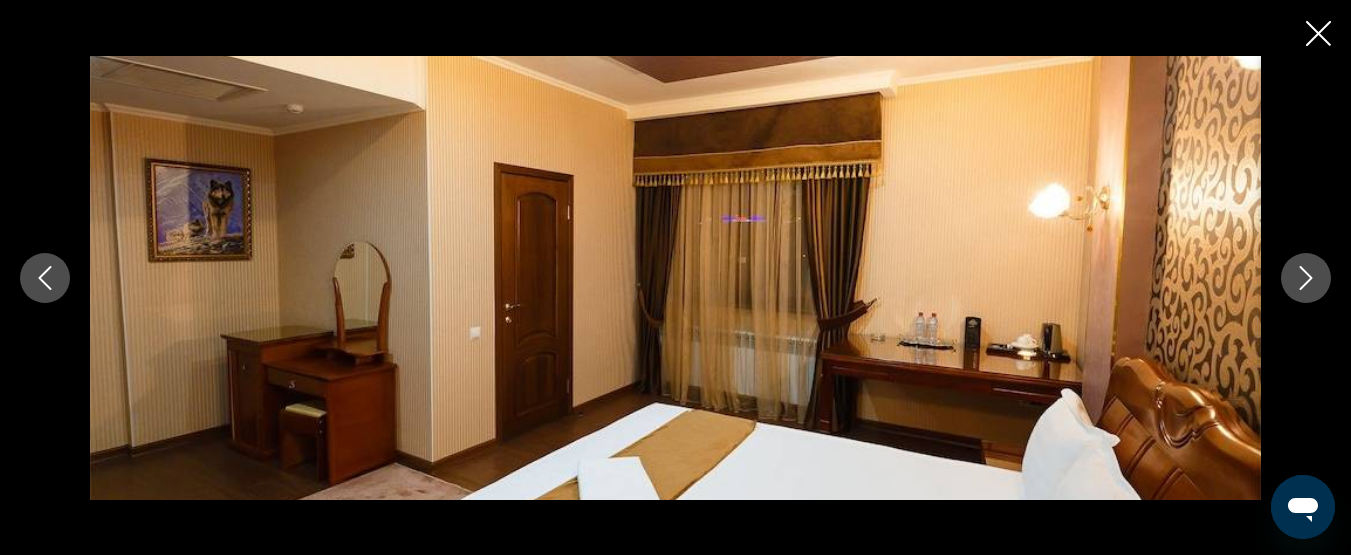click at bounding box center [1306, 278] 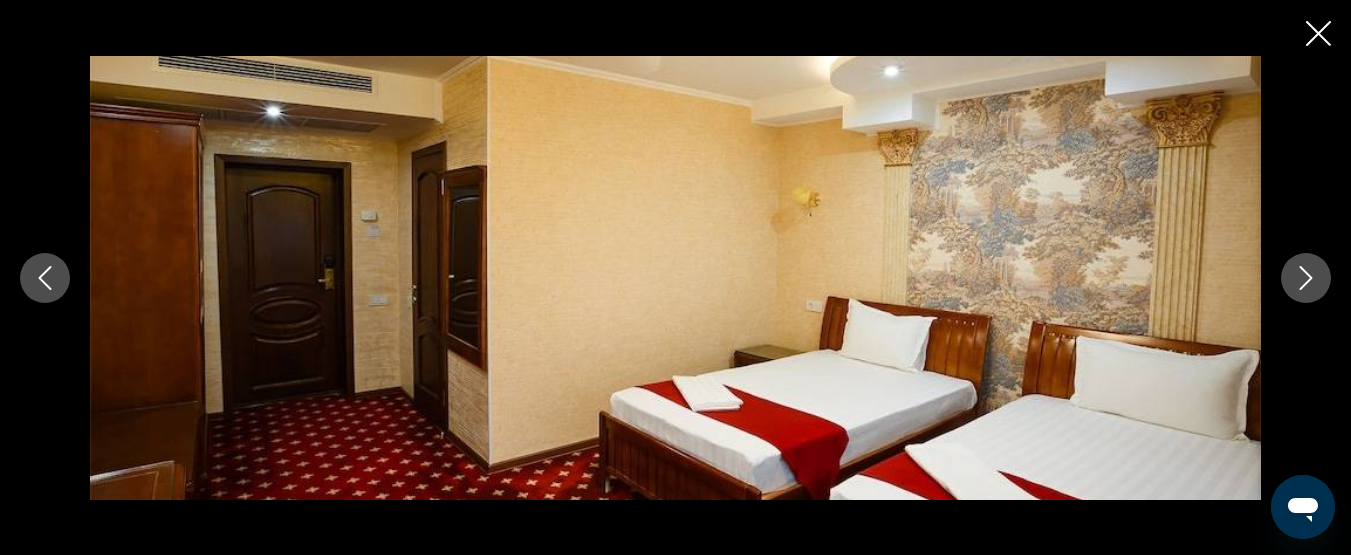 click at bounding box center [1306, 278] 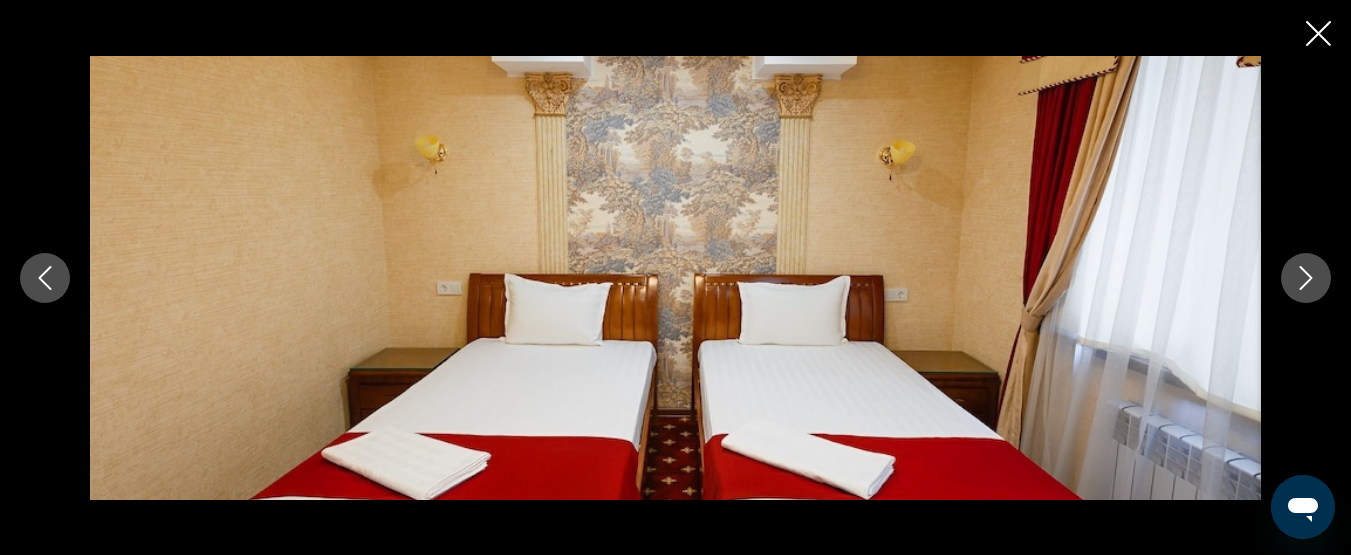 click at bounding box center [1306, 278] 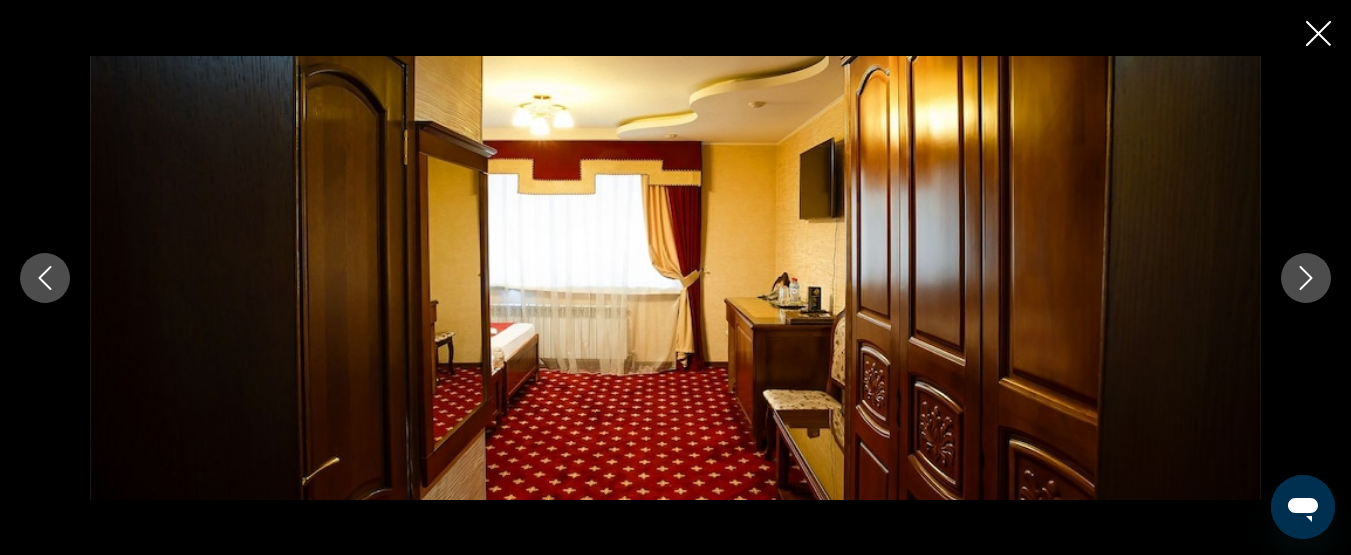click at bounding box center (1306, 278) 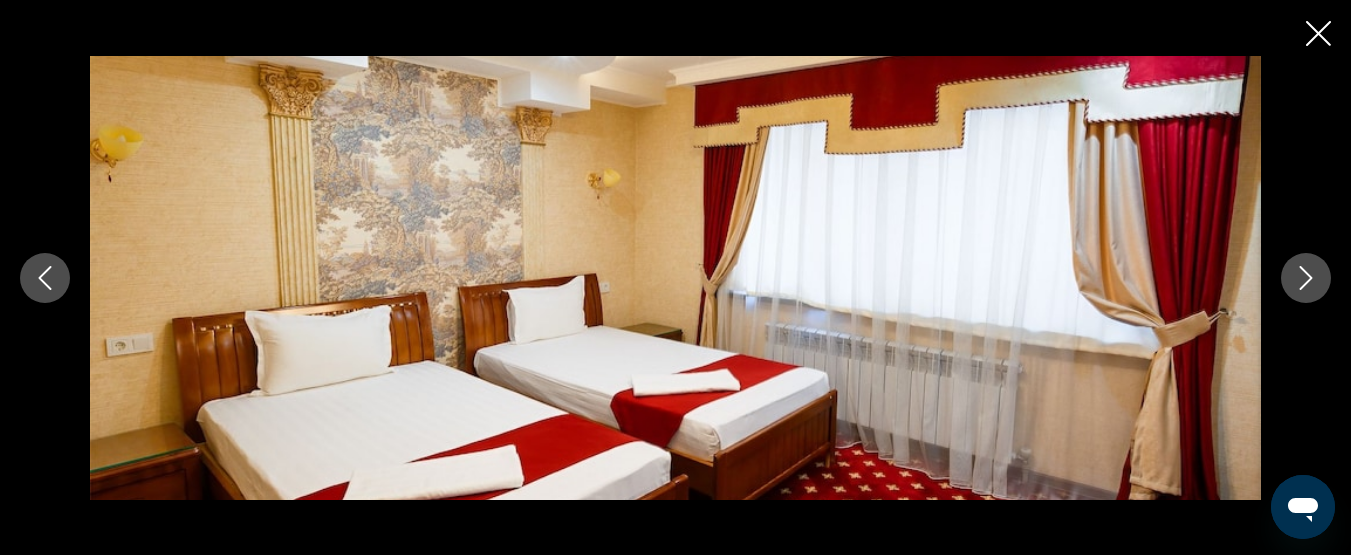 click at bounding box center [1306, 278] 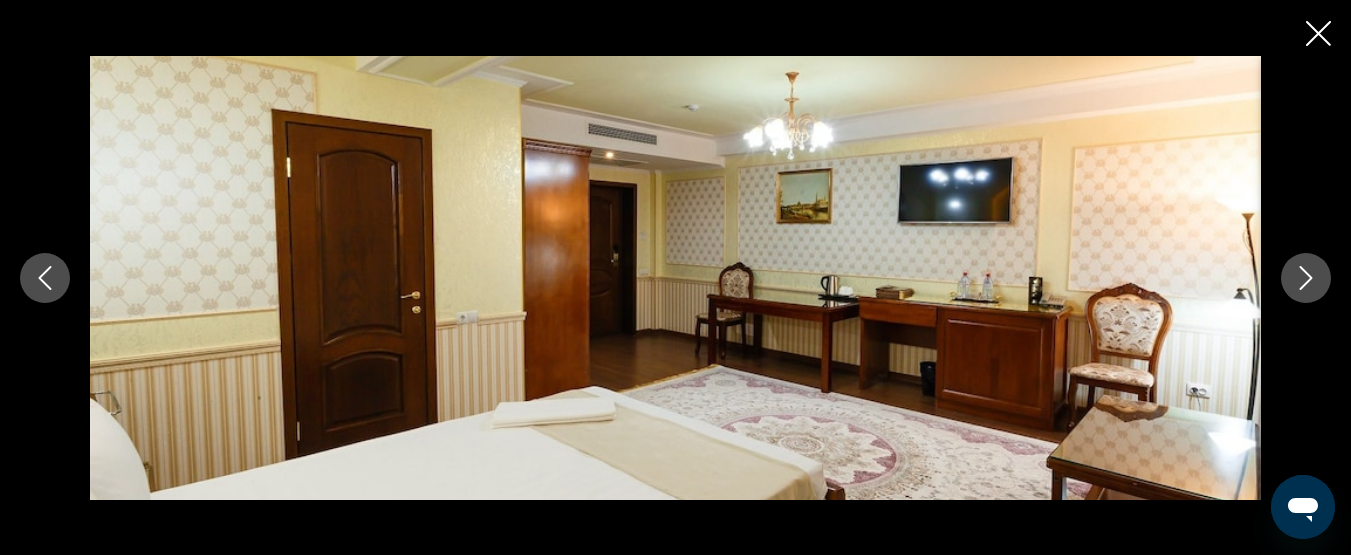 click at bounding box center [1306, 278] 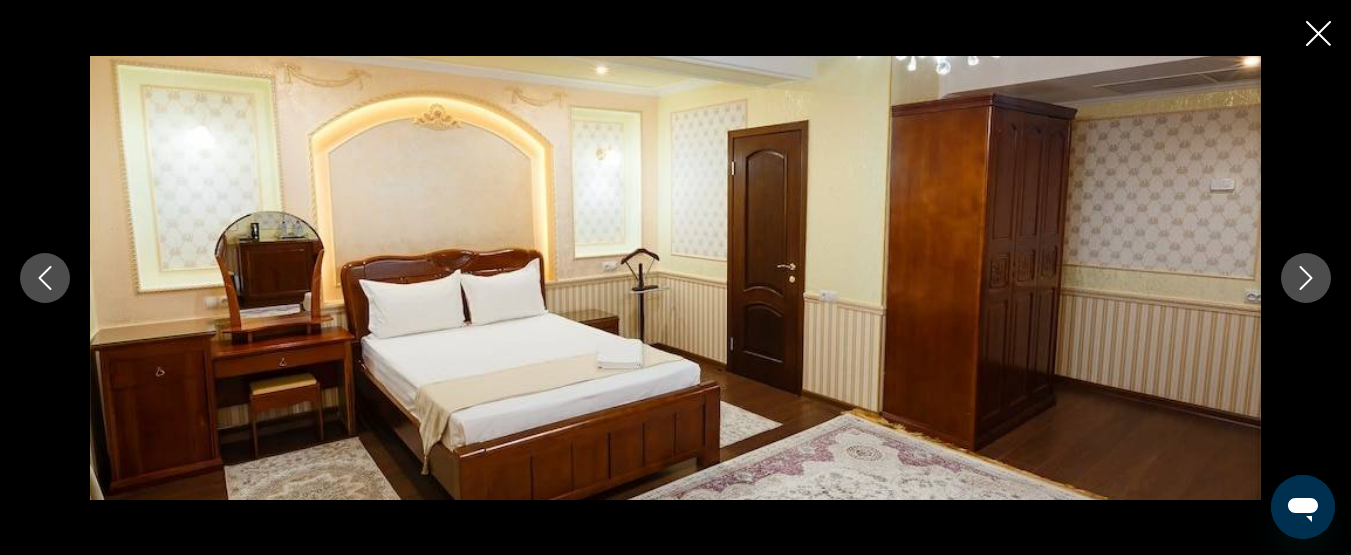 click at bounding box center (1306, 278) 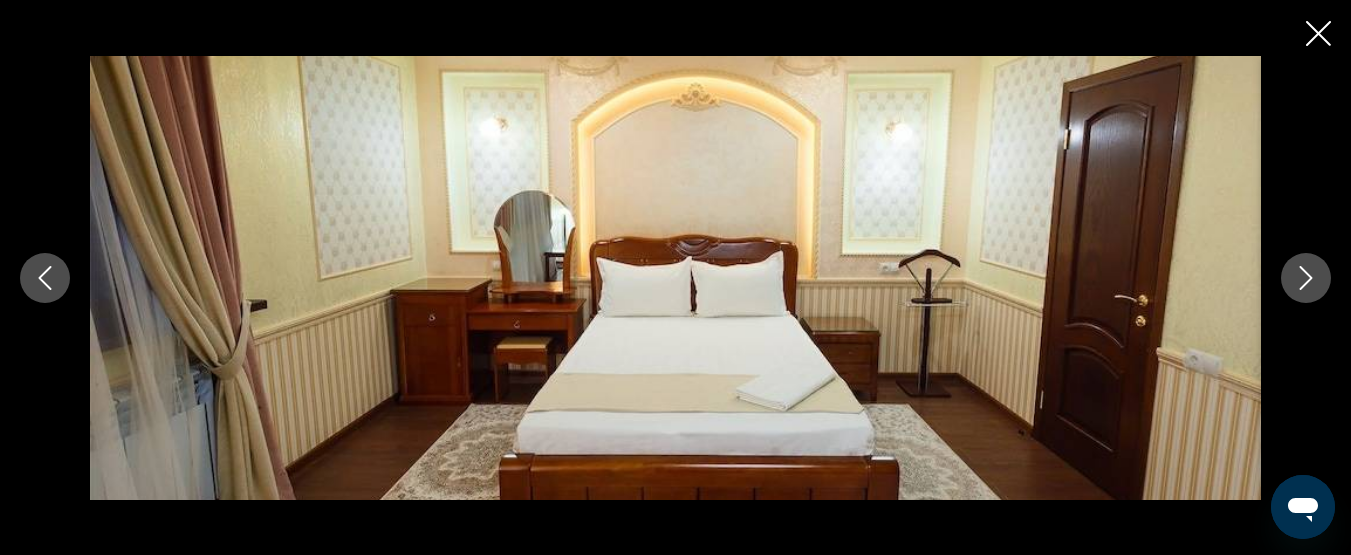click at bounding box center [1306, 278] 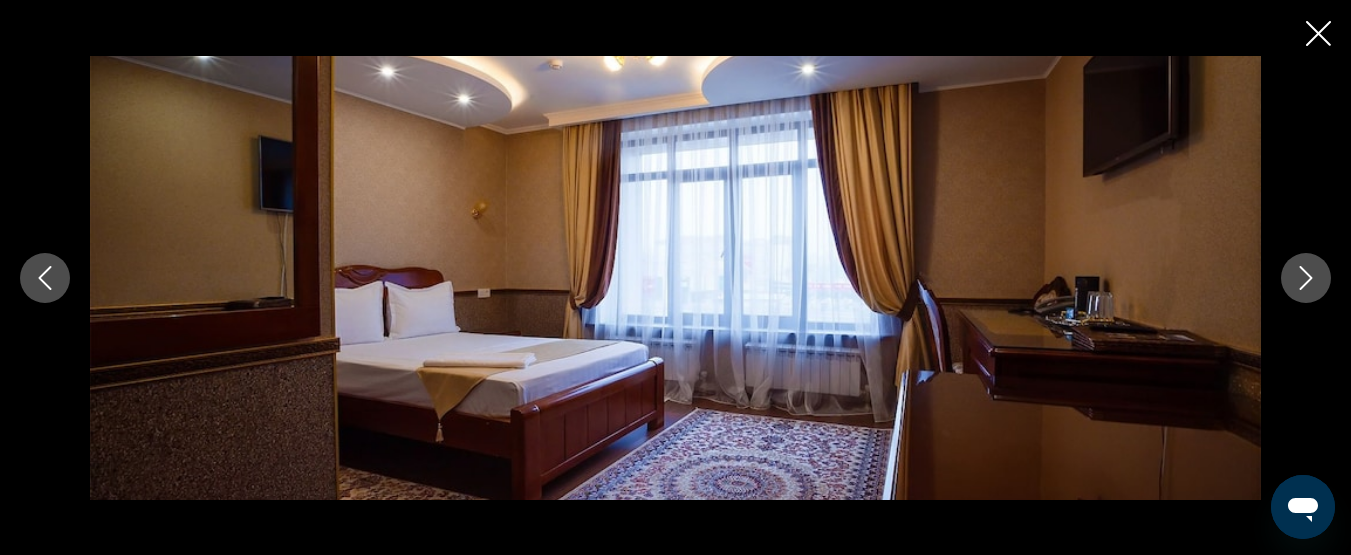 click at bounding box center [1306, 278] 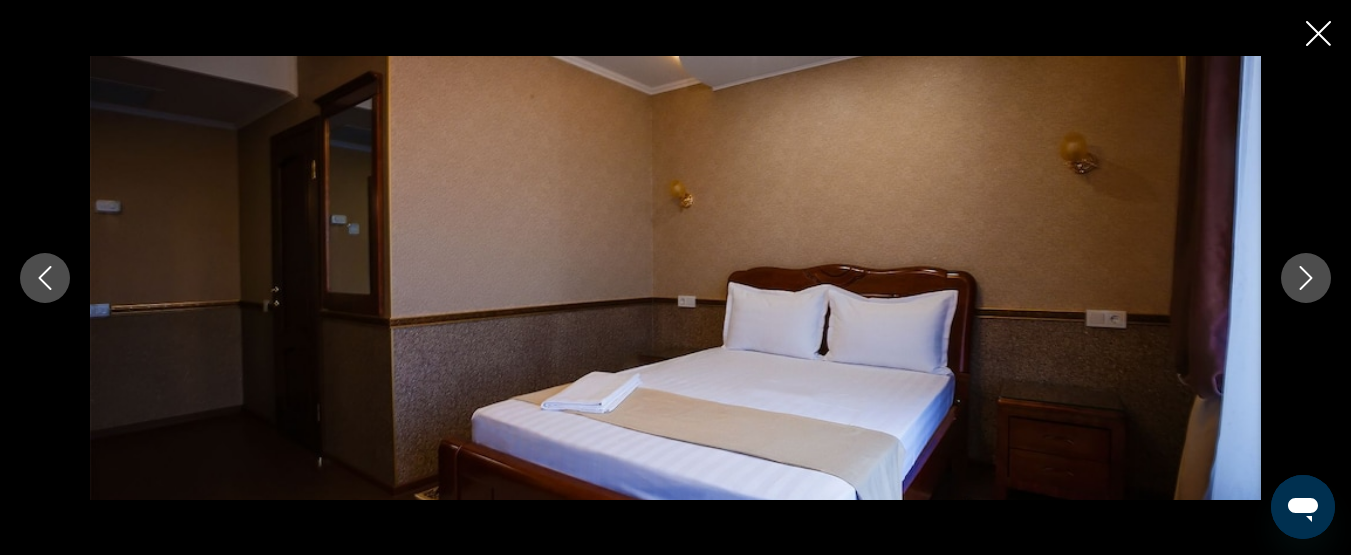 click at bounding box center (1306, 278) 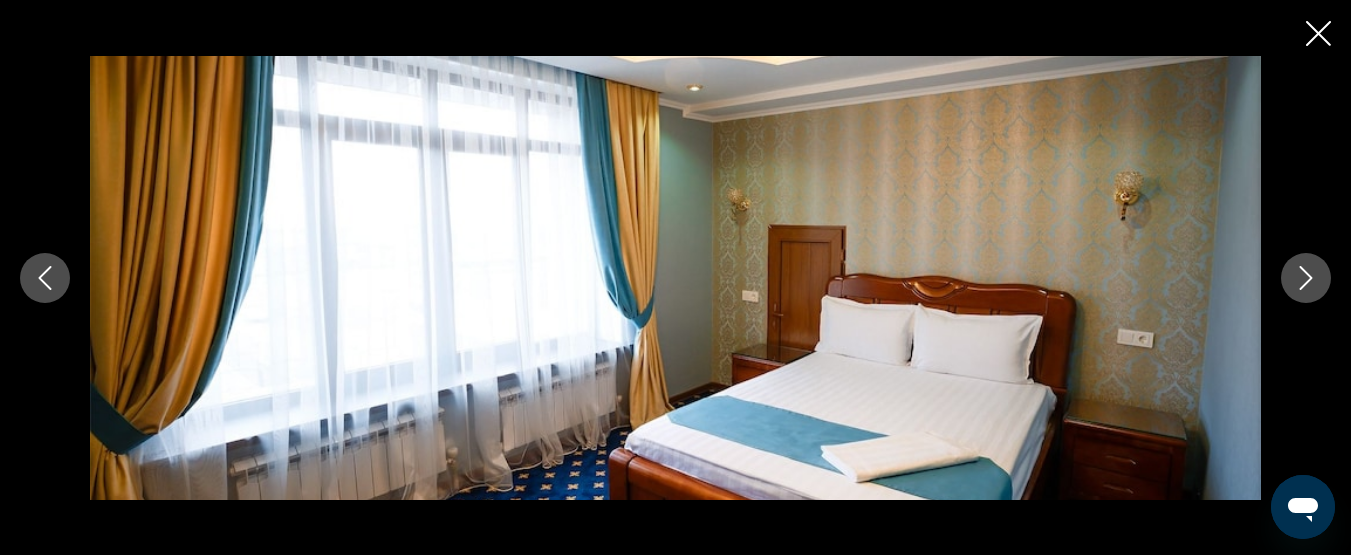 click at bounding box center (1306, 278) 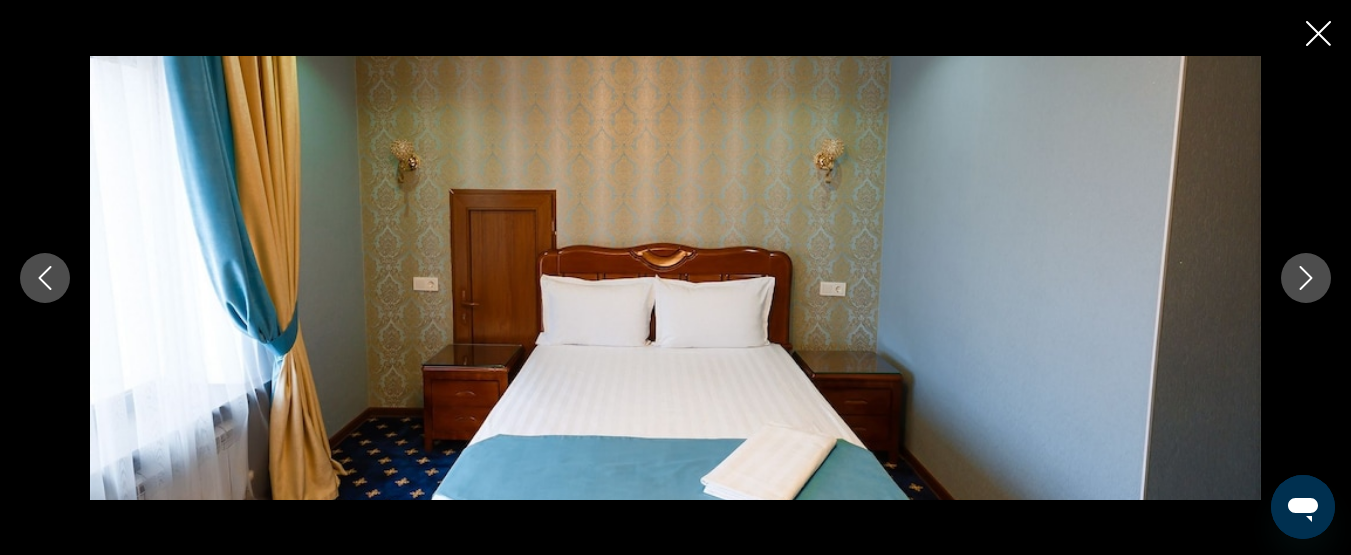 click at bounding box center [1306, 278] 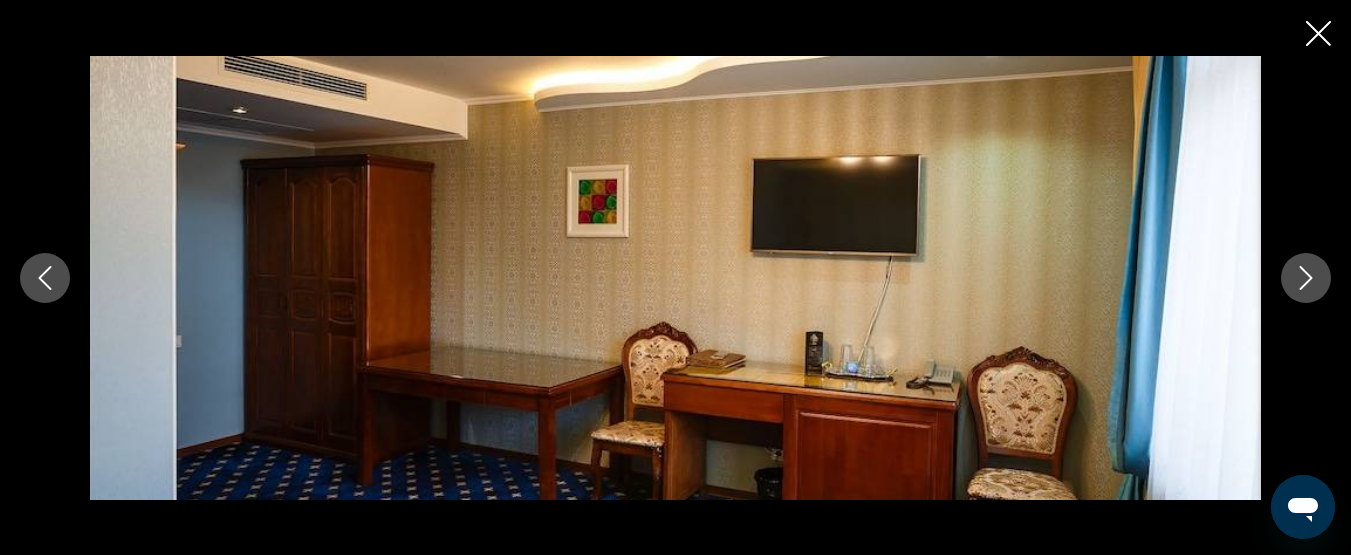 click at bounding box center (1306, 278) 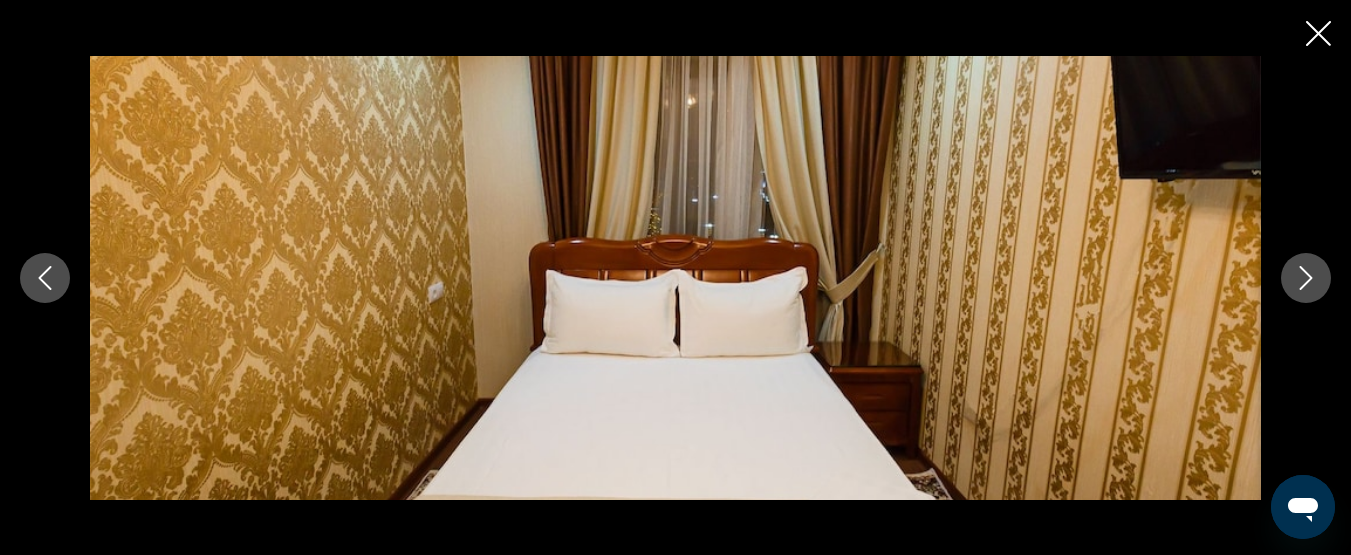 click at bounding box center [1306, 278] 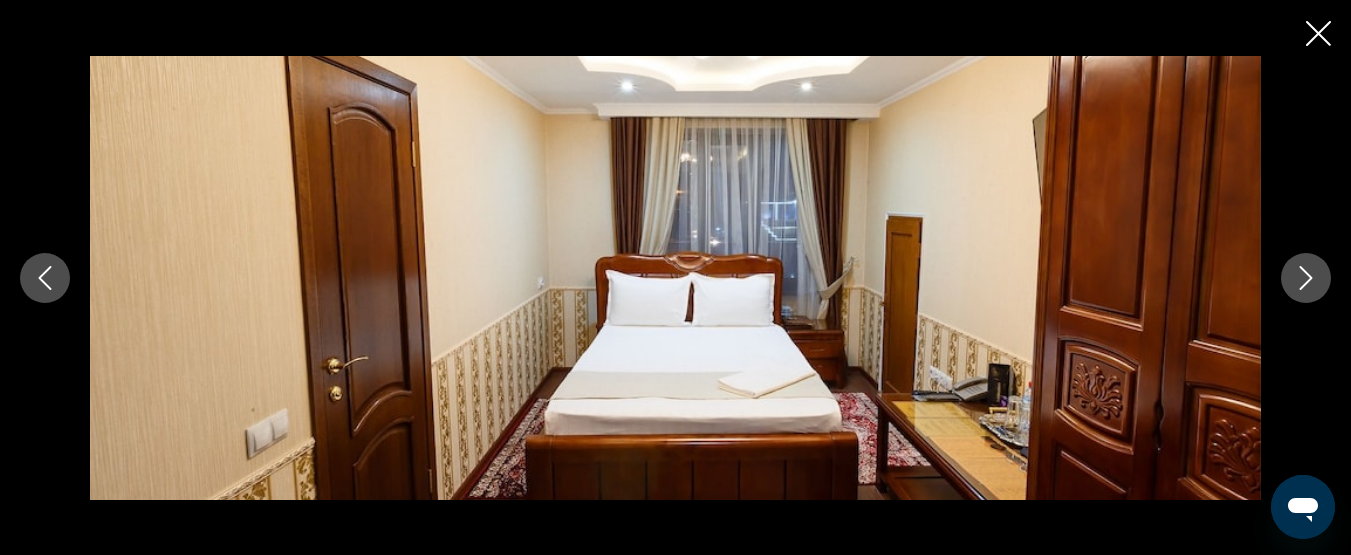 click at bounding box center [1306, 278] 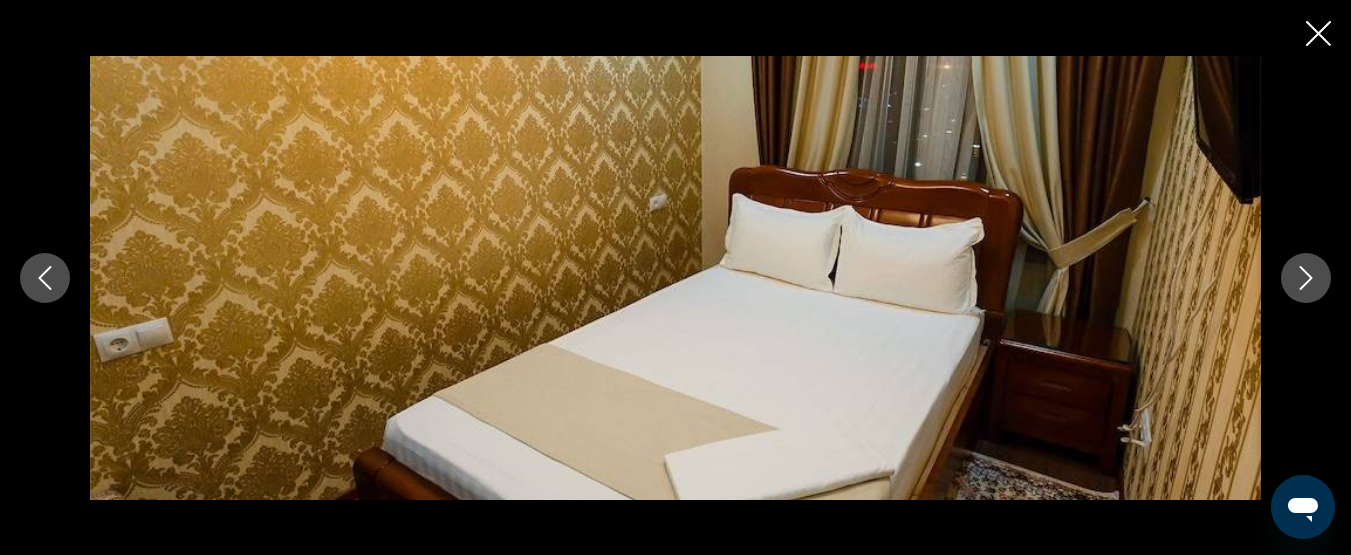 click at bounding box center (1306, 278) 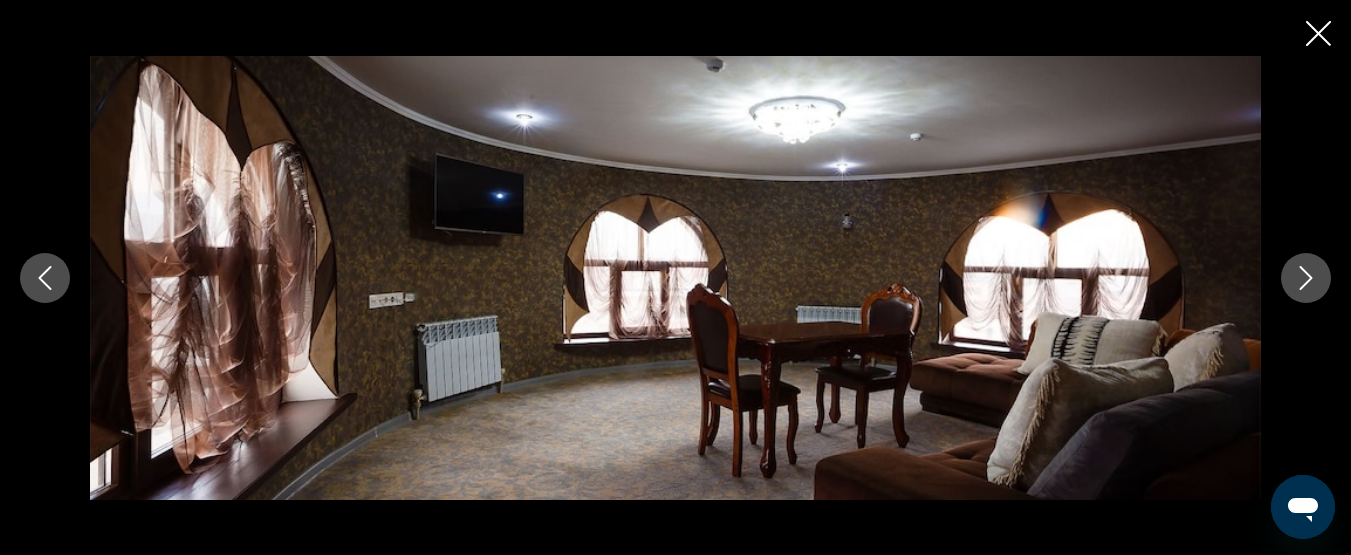 click at bounding box center (1306, 278) 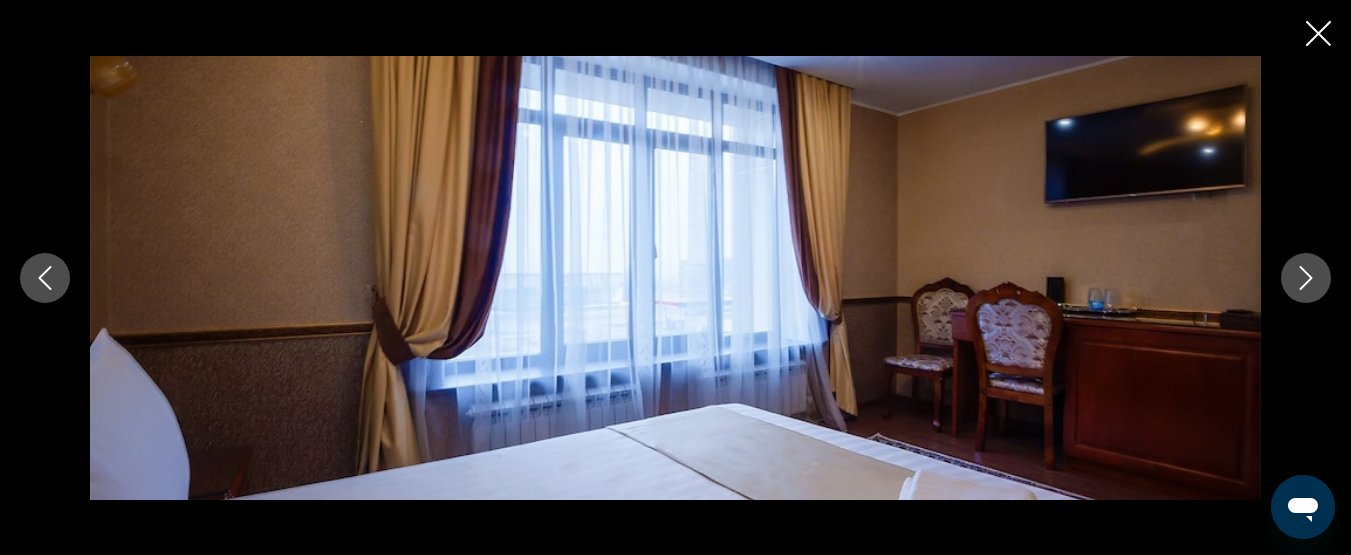 click at bounding box center [1306, 278] 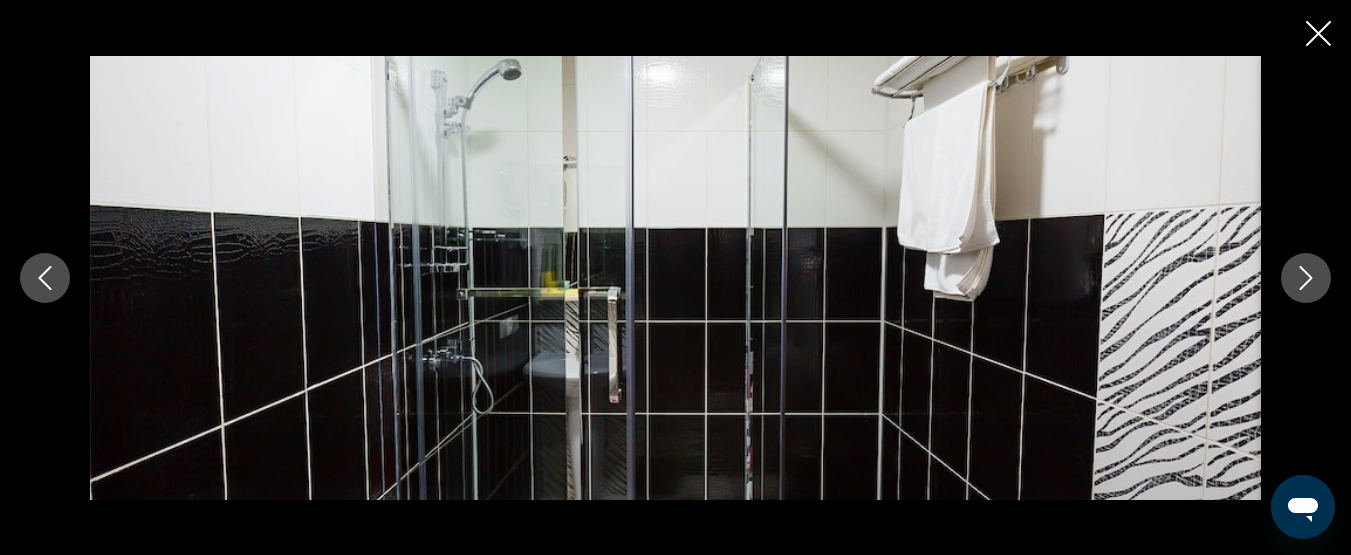 click at bounding box center [1306, 278] 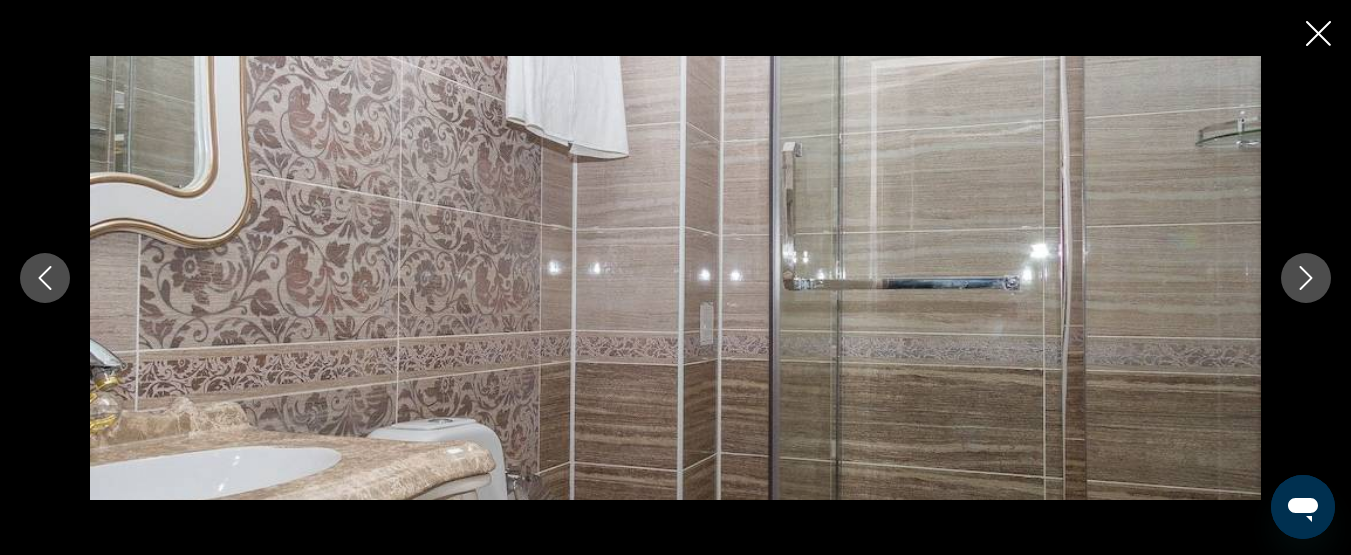 click at bounding box center (1306, 278) 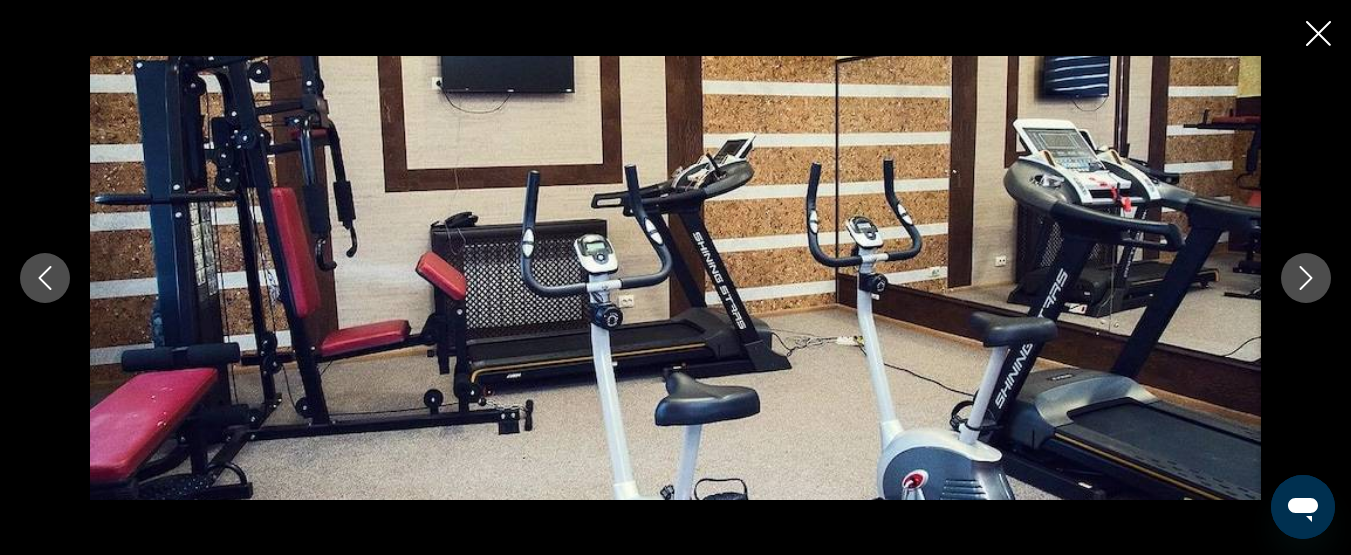 click at bounding box center (1306, 278) 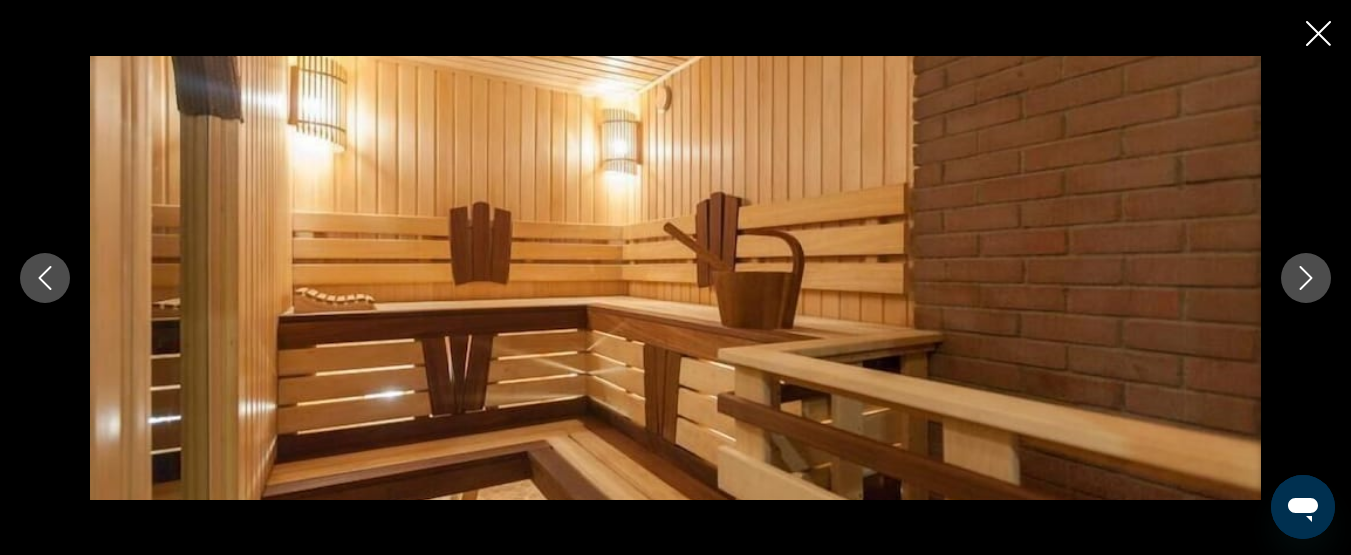 click at bounding box center [1306, 278] 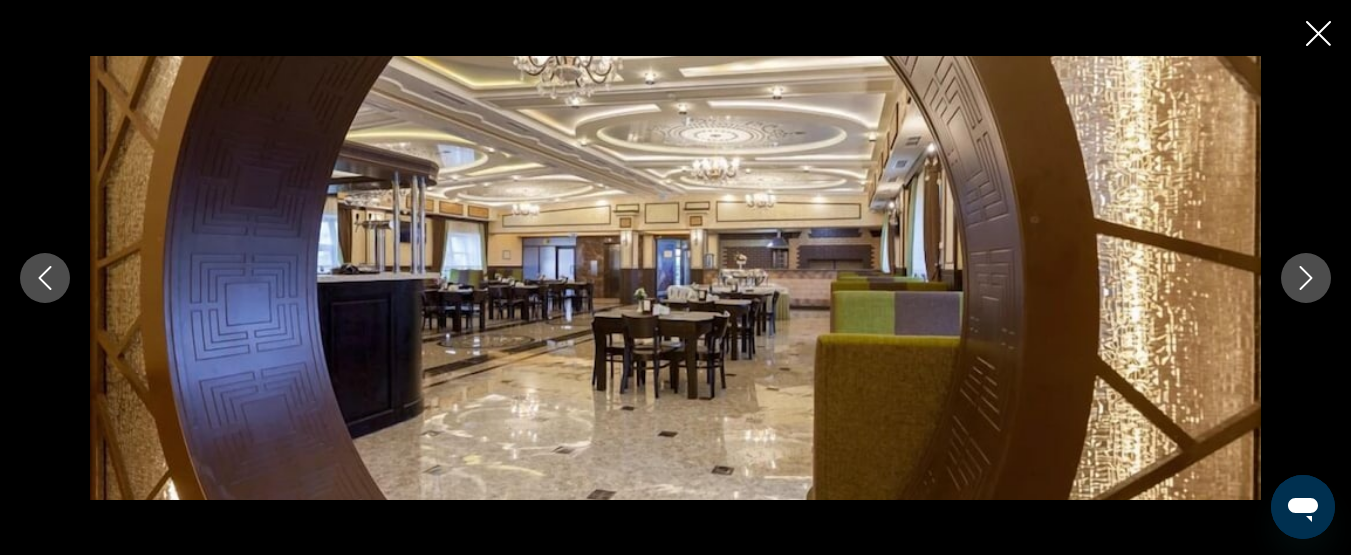 click at bounding box center (1306, 278) 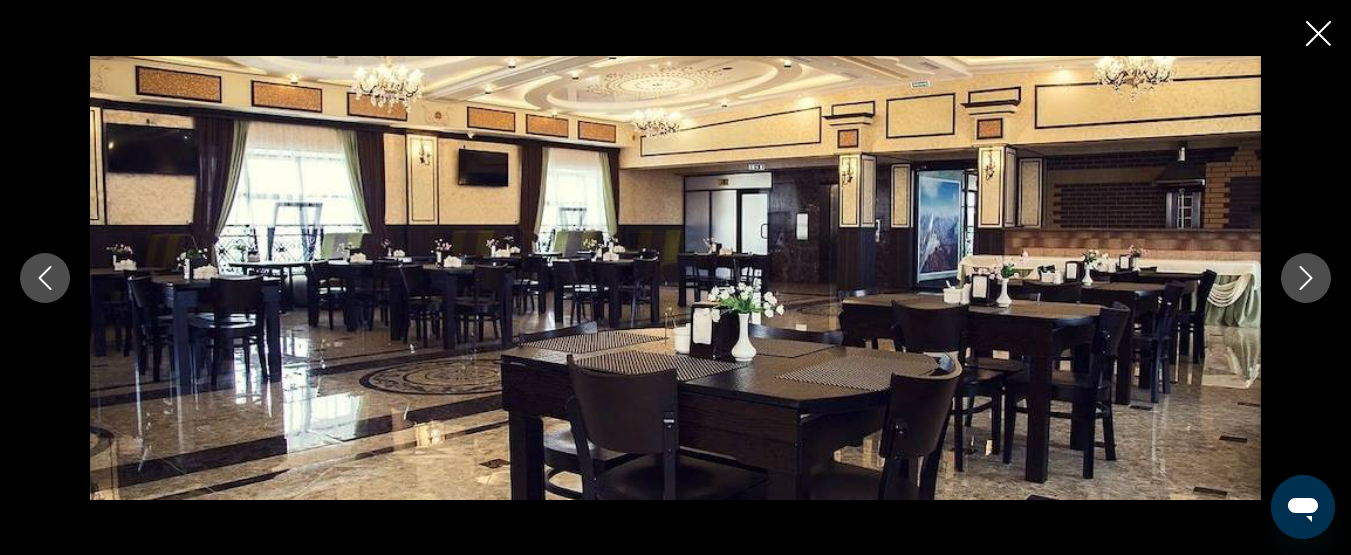 click at bounding box center [1306, 278] 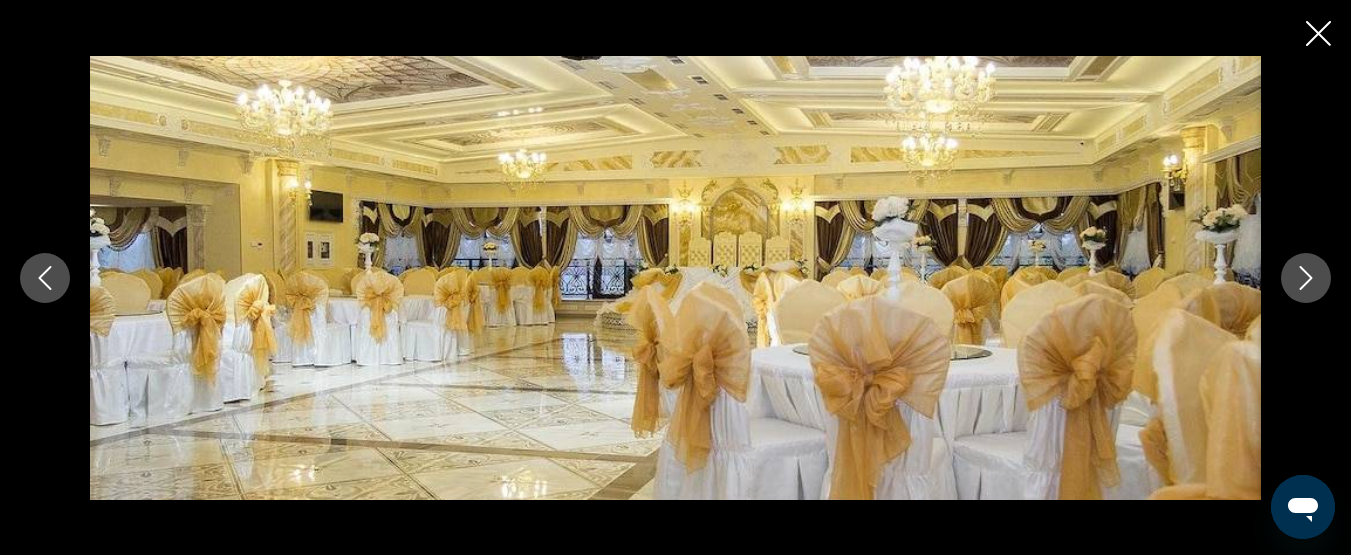 click at bounding box center [1306, 278] 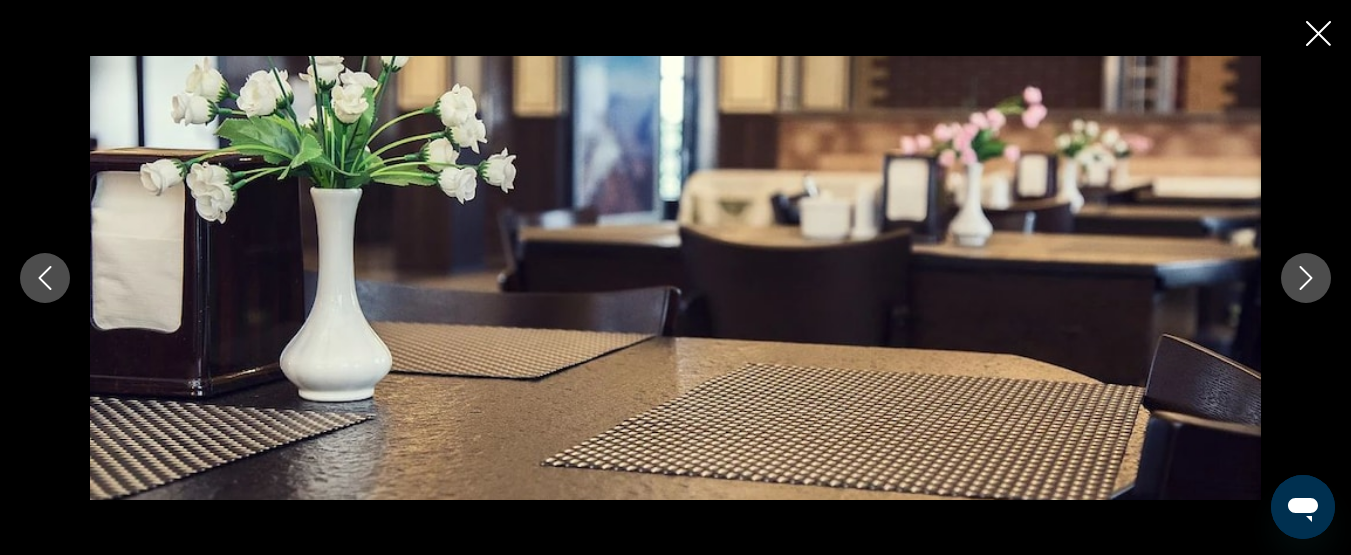 click at bounding box center (1306, 278) 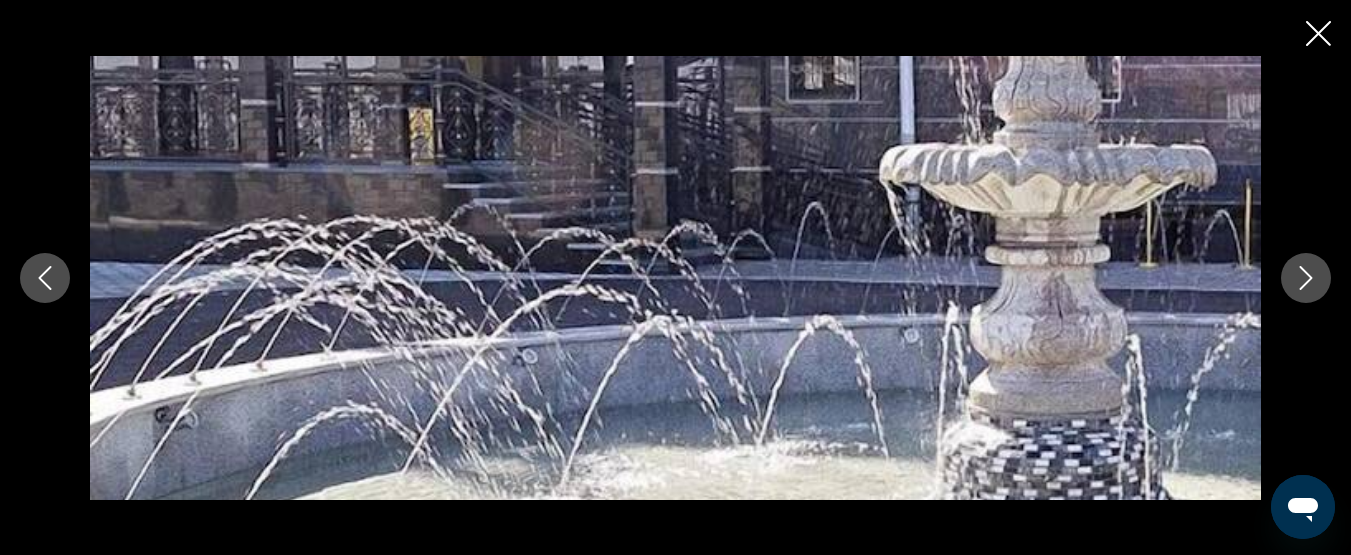 click at bounding box center [1306, 278] 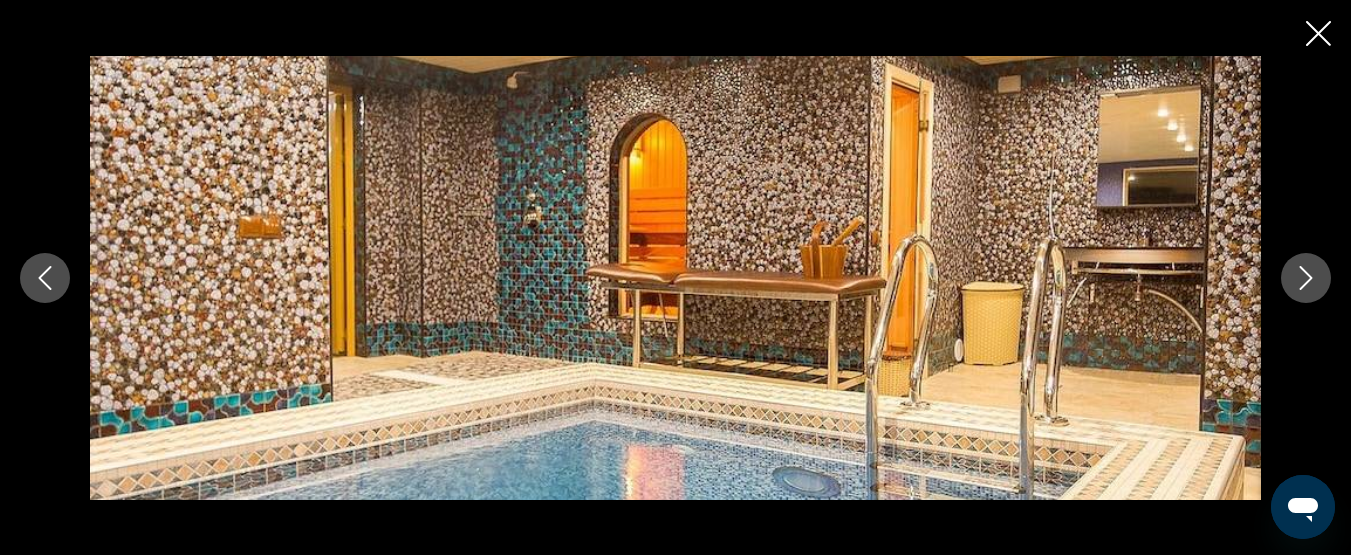 click at bounding box center [1306, 278] 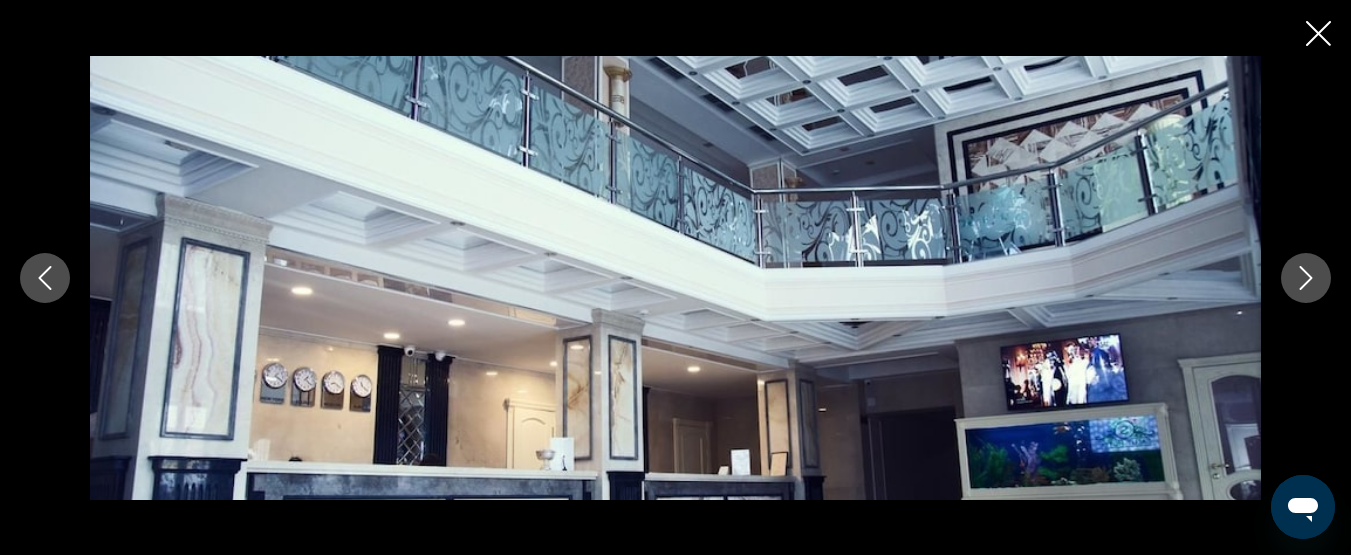 click at bounding box center (1306, 278) 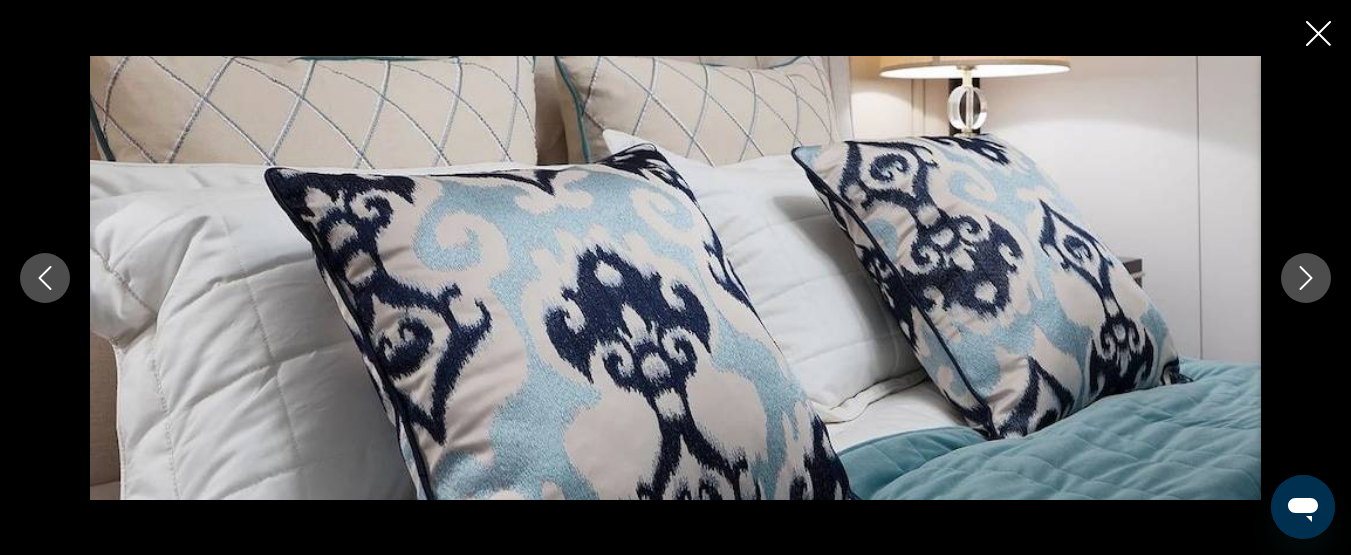 click 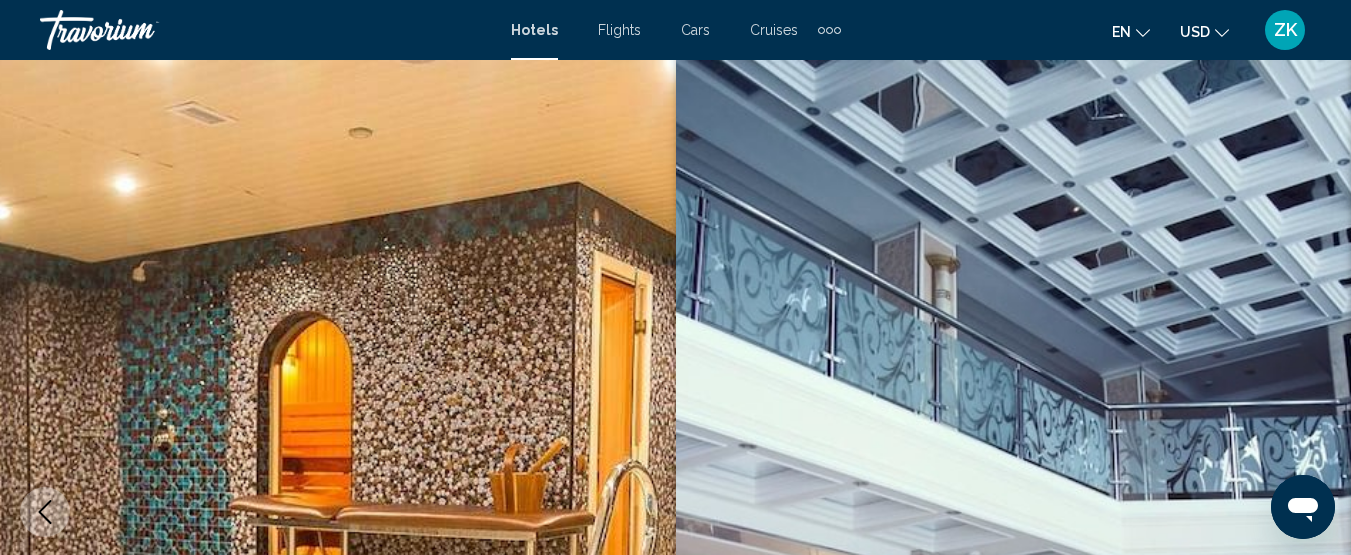 scroll, scrollTop: 0, scrollLeft: 0, axis: both 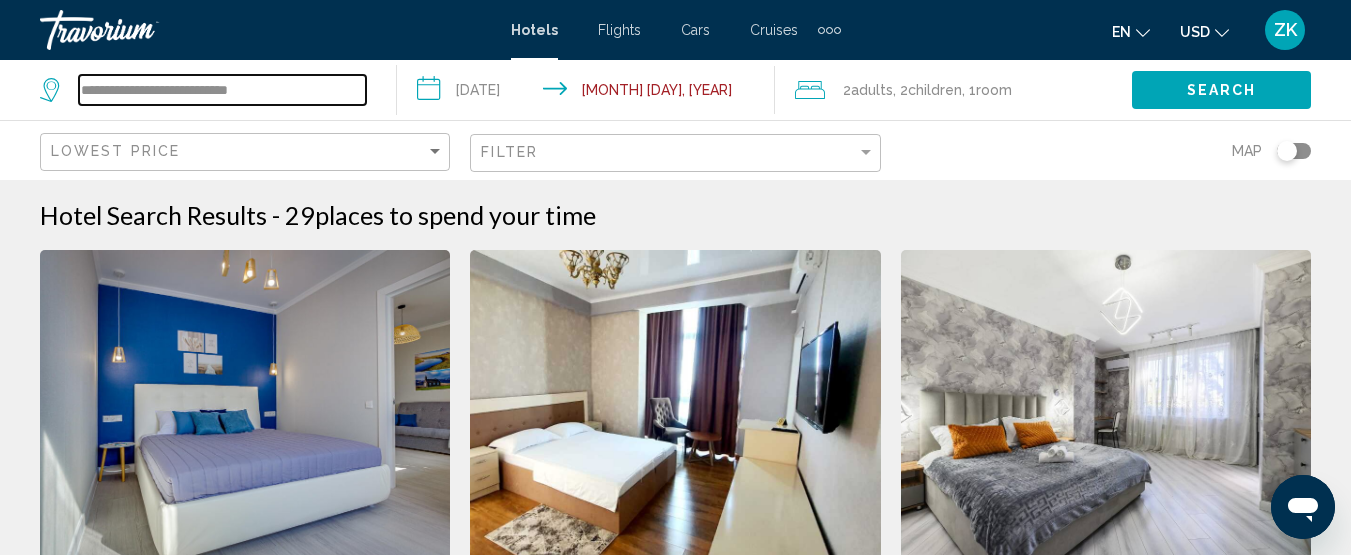 click on "**********" at bounding box center (222, 90) 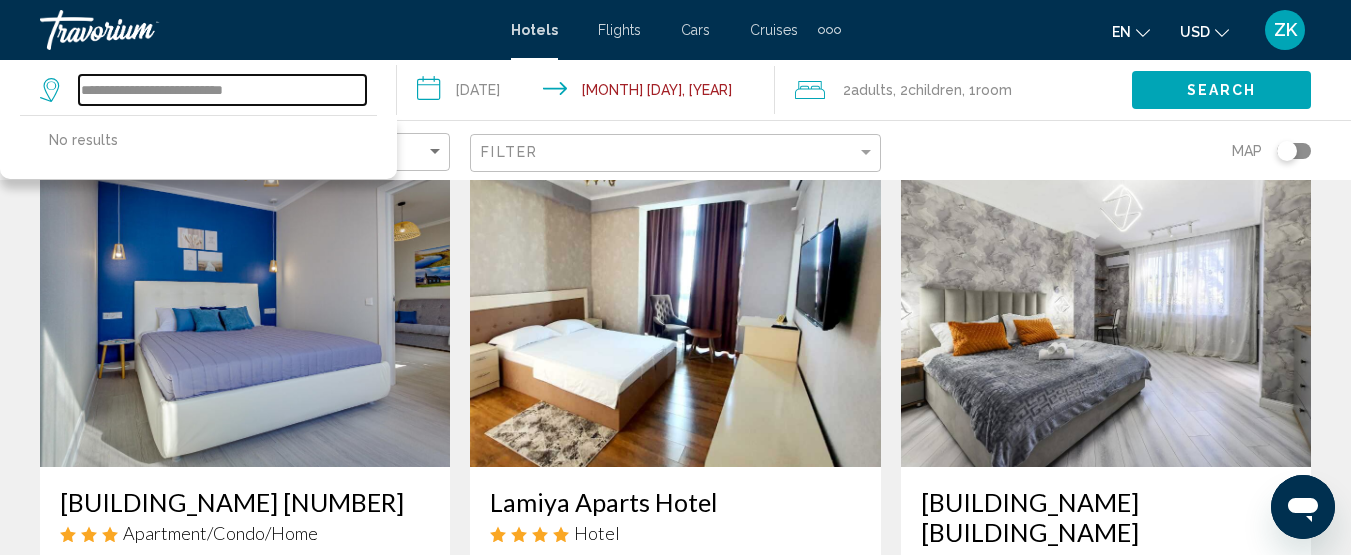 scroll, scrollTop: 0, scrollLeft: 0, axis: both 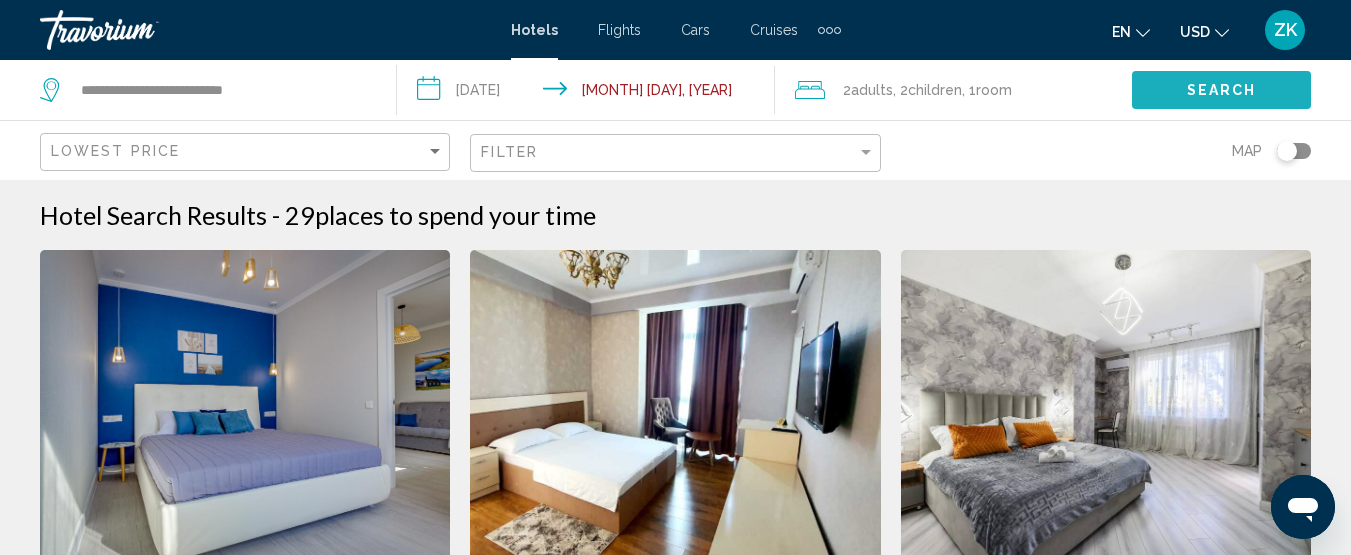 click on "Search" 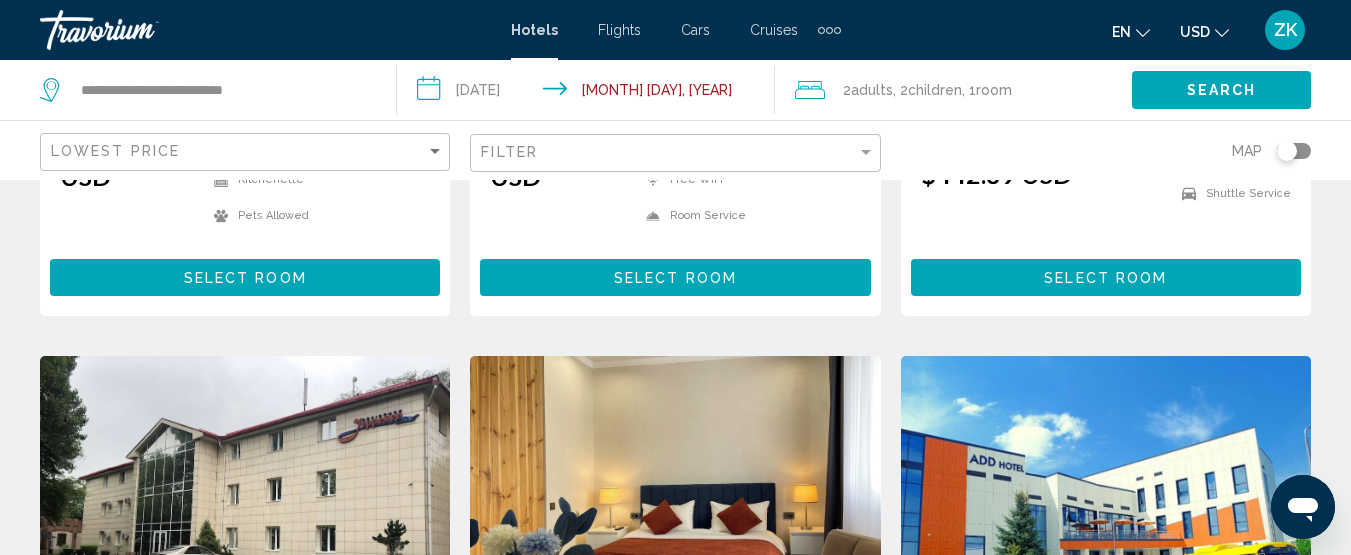 scroll, scrollTop: 2100, scrollLeft: 0, axis: vertical 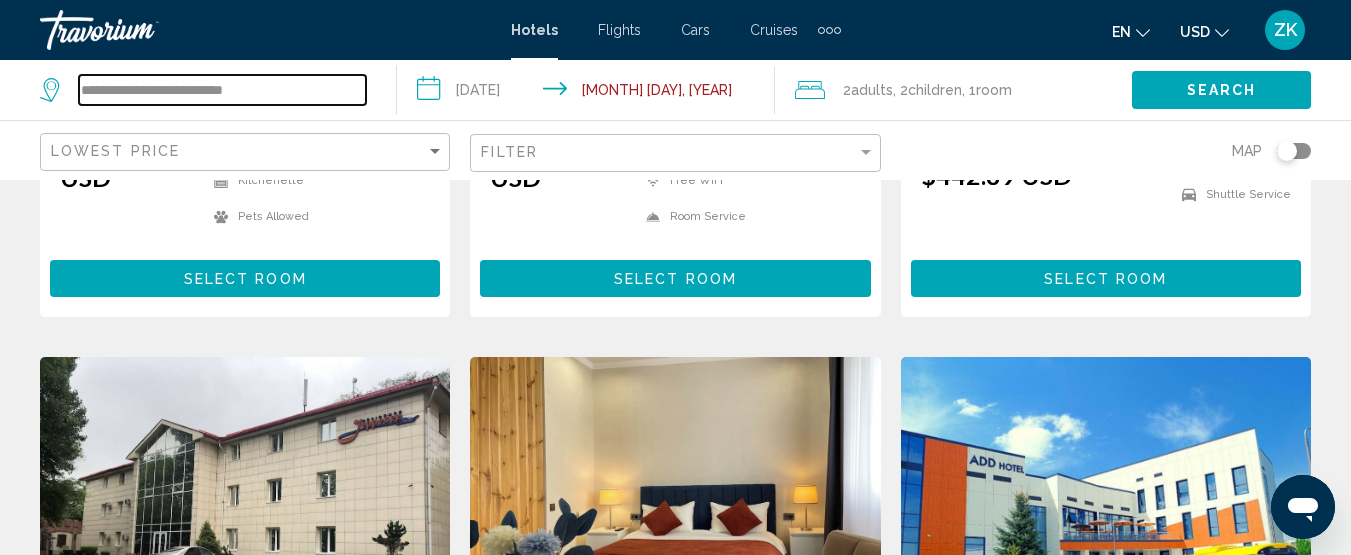 click on "**********" at bounding box center (222, 90) 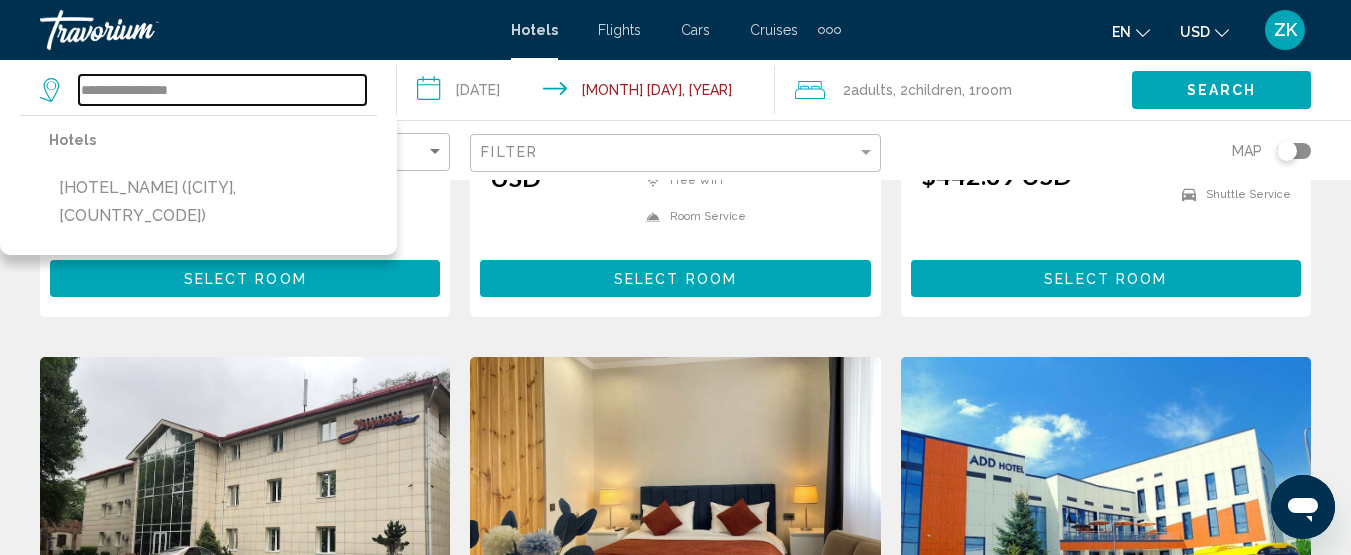 click on "**********" at bounding box center (222, 90) 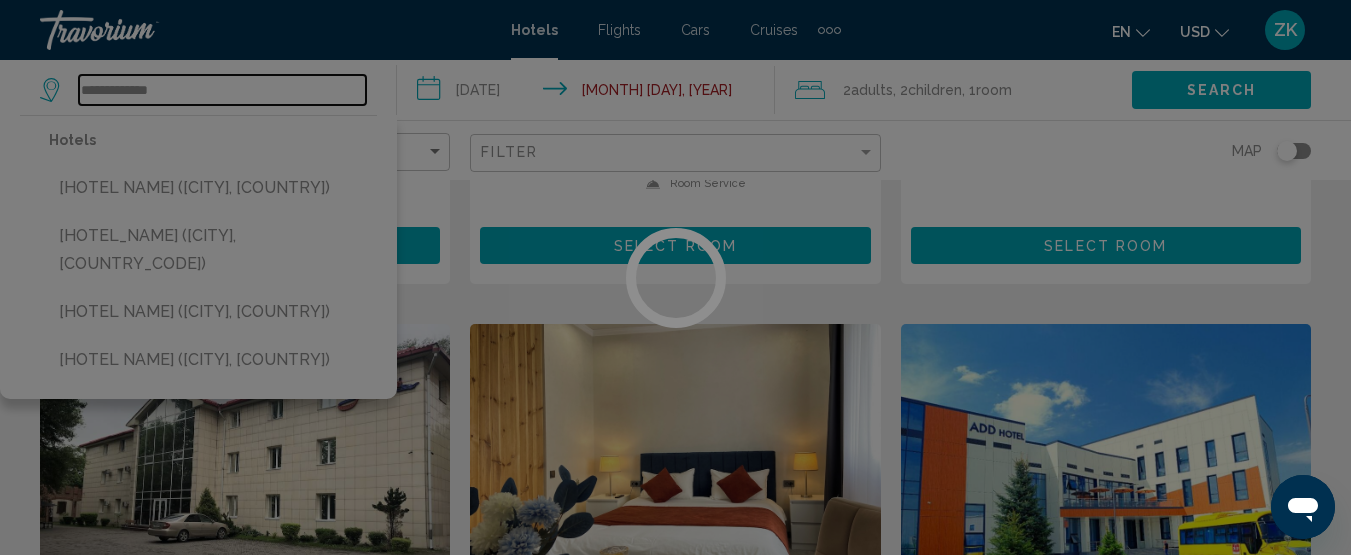 scroll, scrollTop: 2100, scrollLeft: 0, axis: vertical 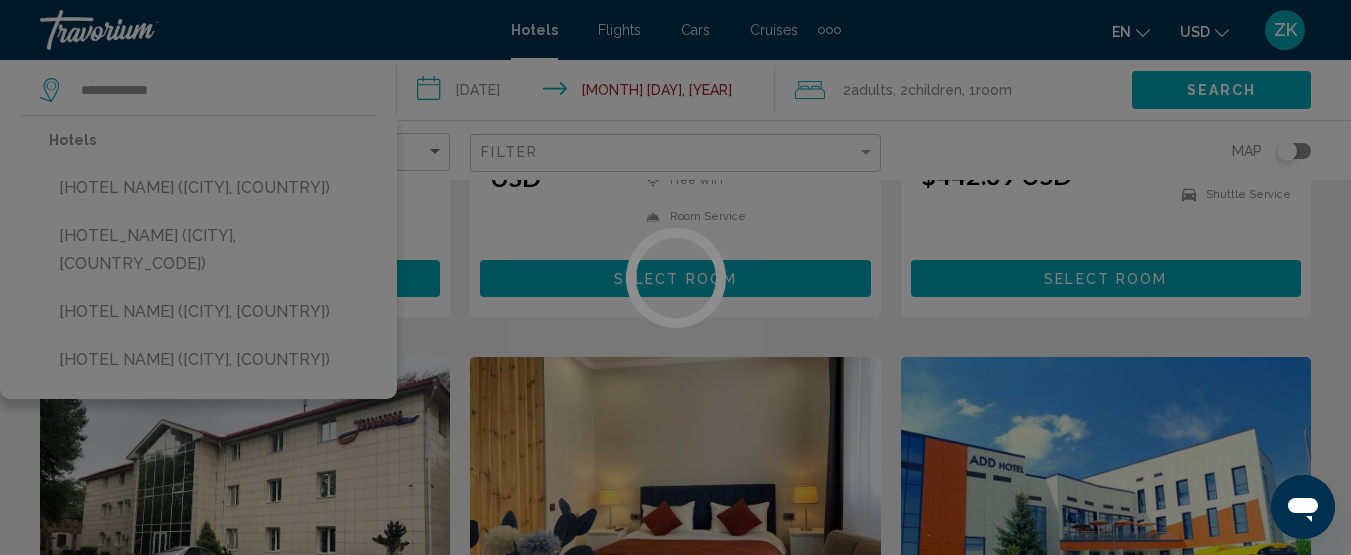 click at bounding box center [675, 277] 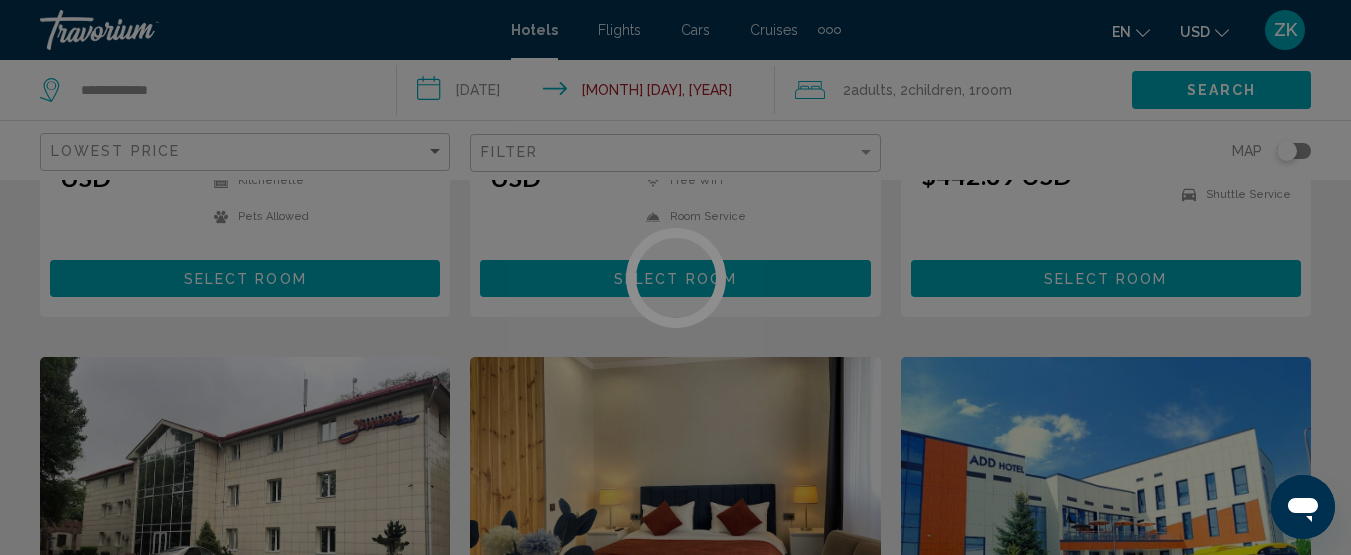 click at bounding box center (675, 277) 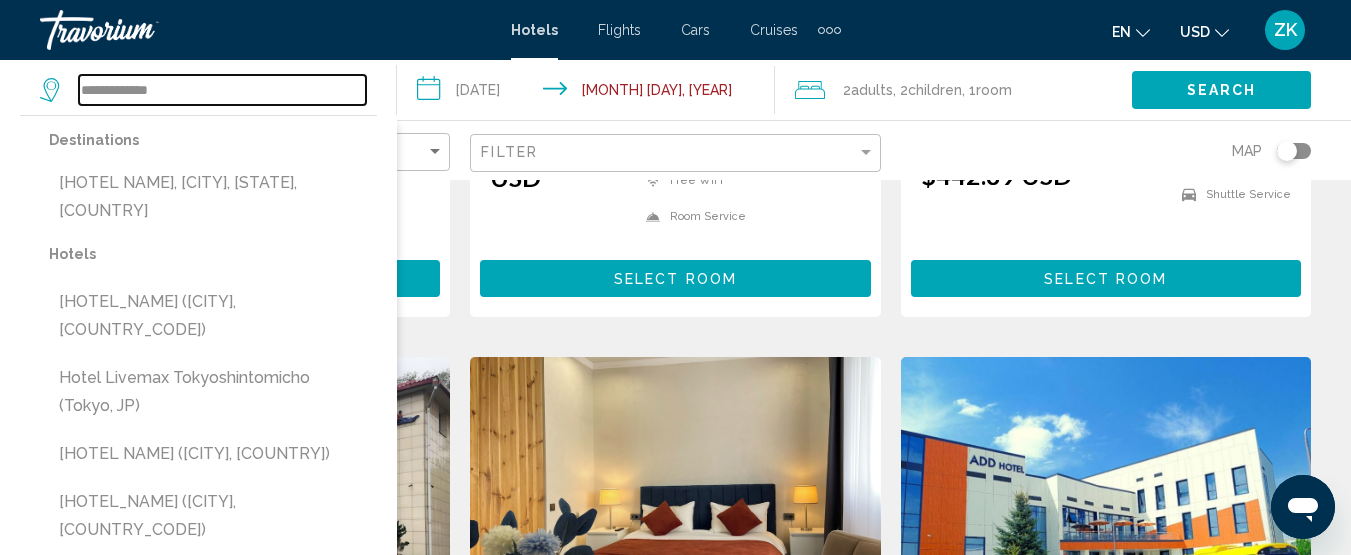 click on "**********" at bounding box center (222, 90) 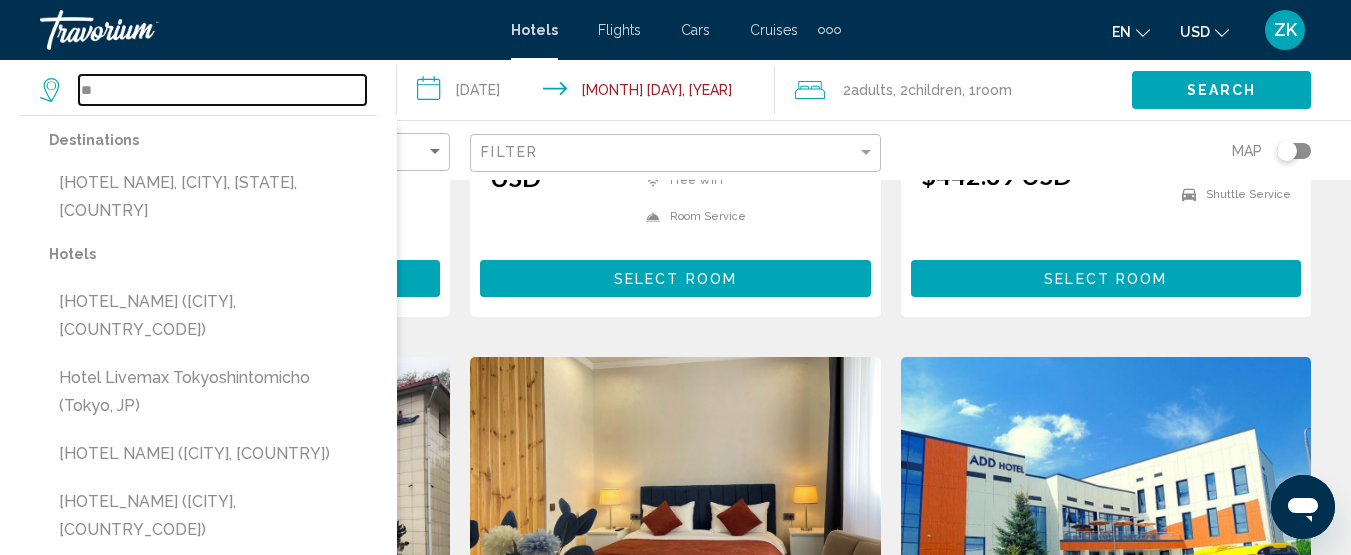 type on "*" 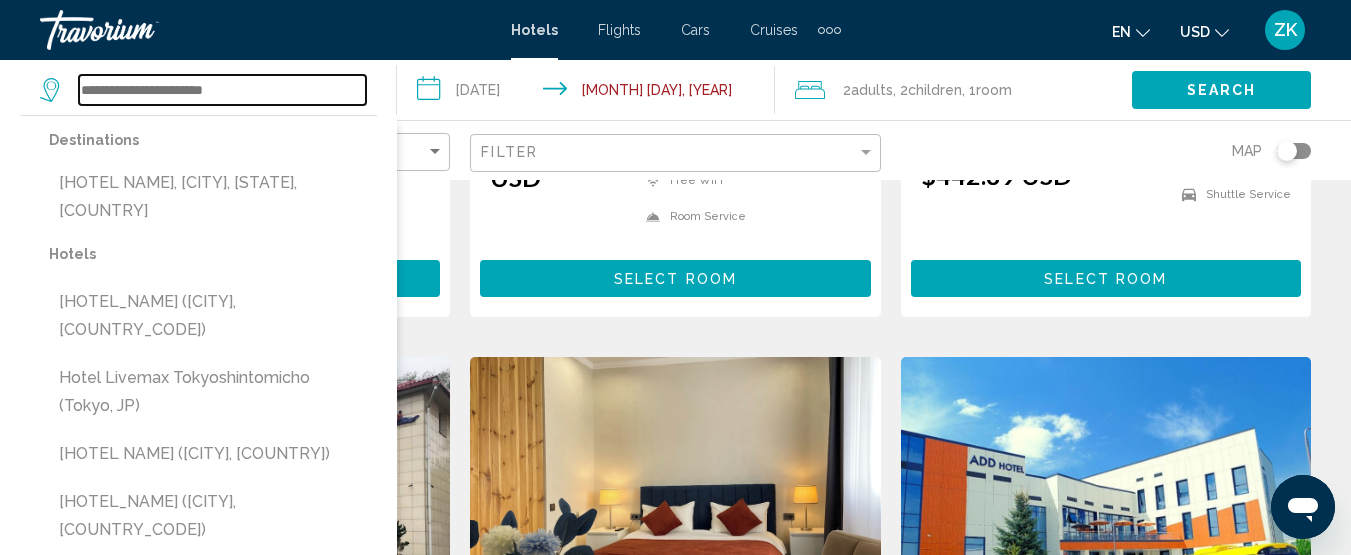 paste on "**********" 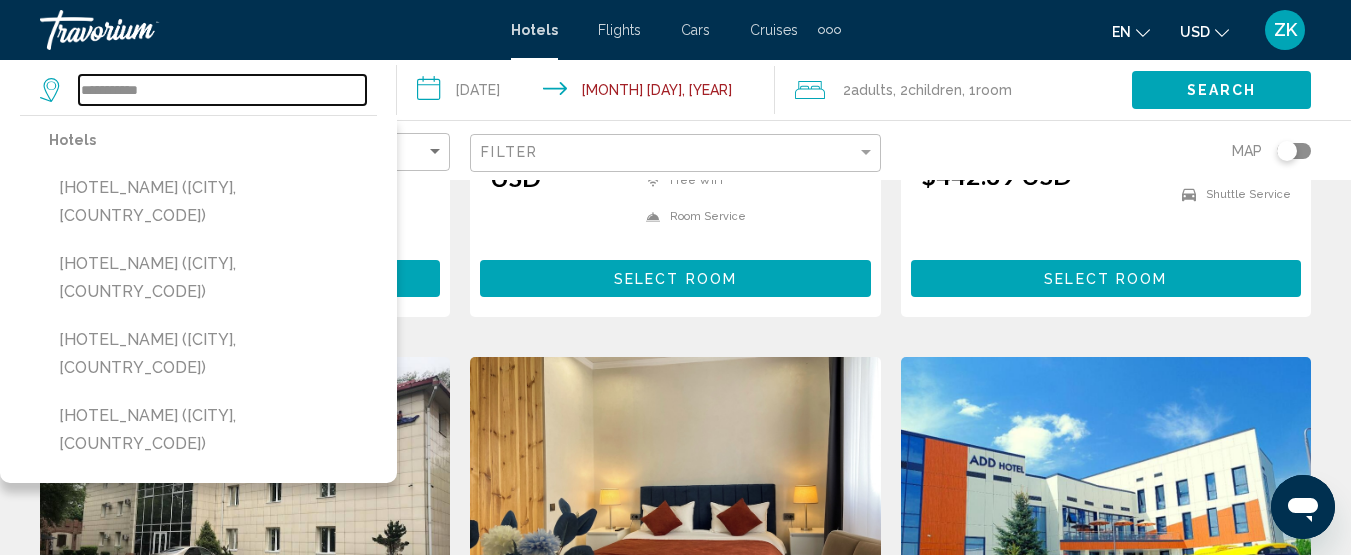 click on "**********" at bounding box center (222, 90) 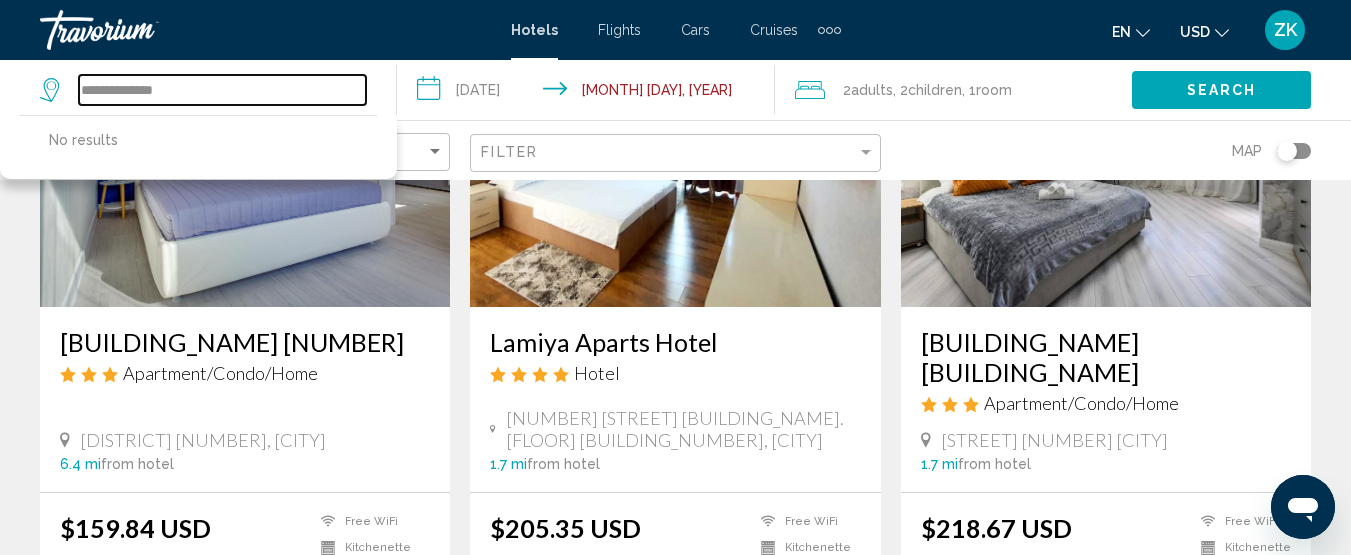 scroll, scrollTop: 261, scrollLeft: 0, axis: vertical 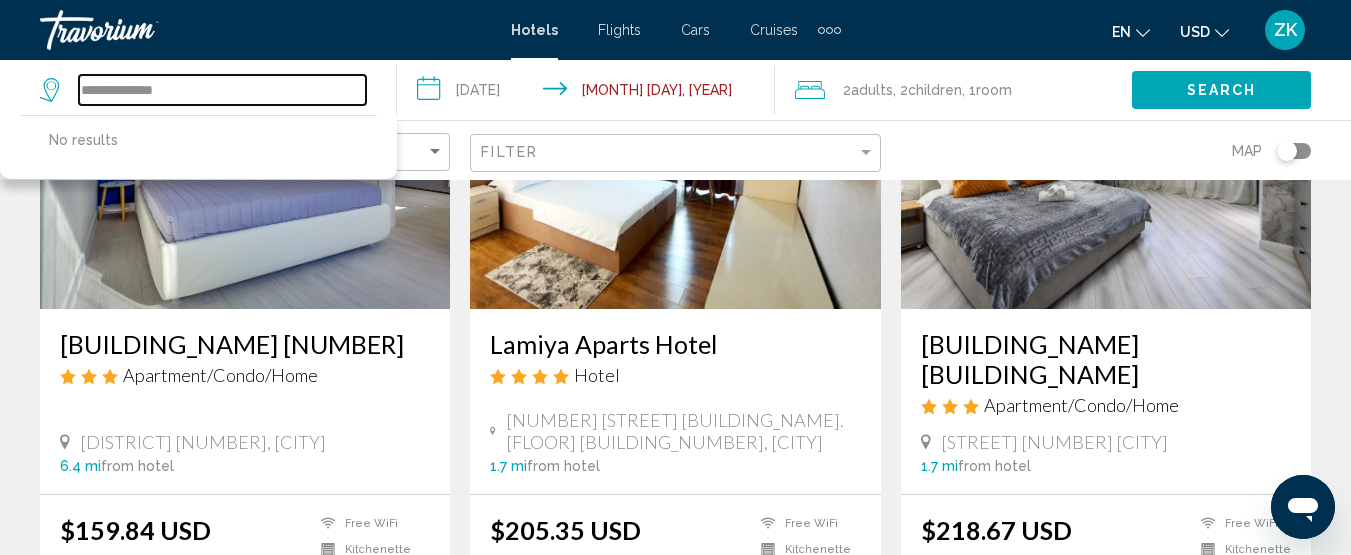 click on "**********" at bounding box center [222, 90] 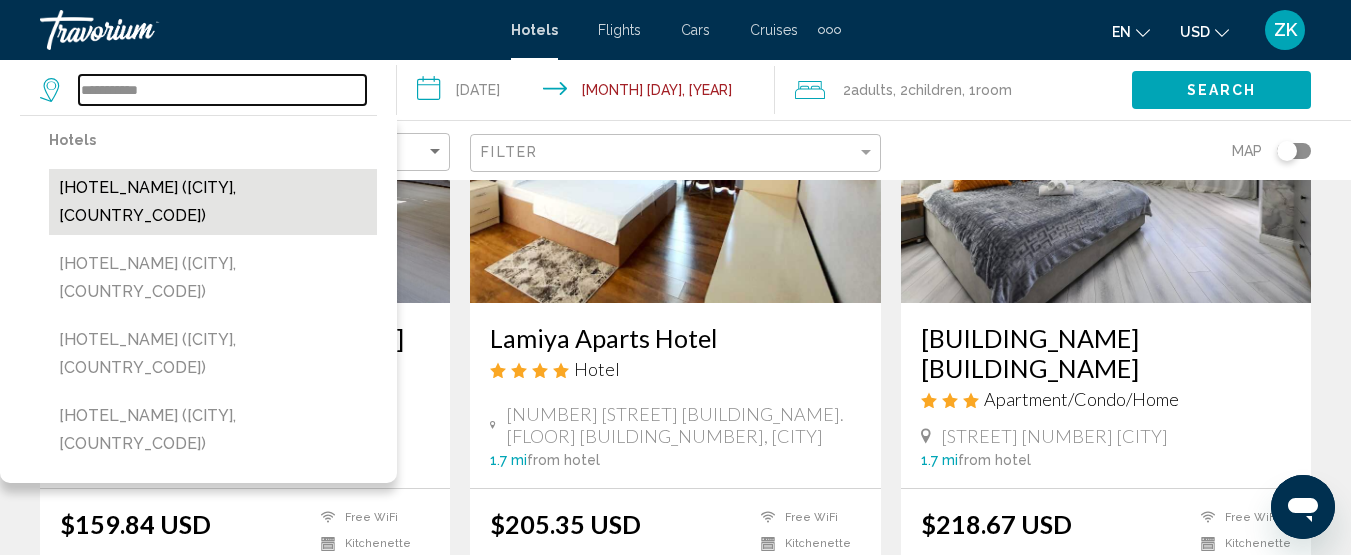 scroll, scrollTop: 261, scrollLeft: 0, axis: vertical 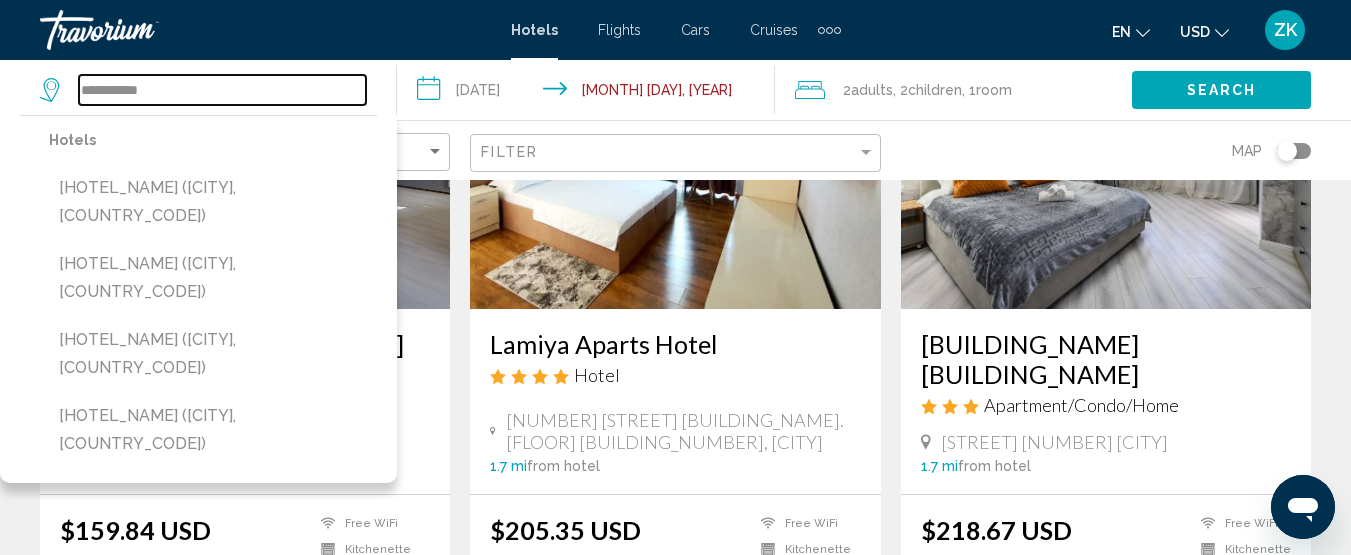 click on "**********" at bounding box center (222, 90) 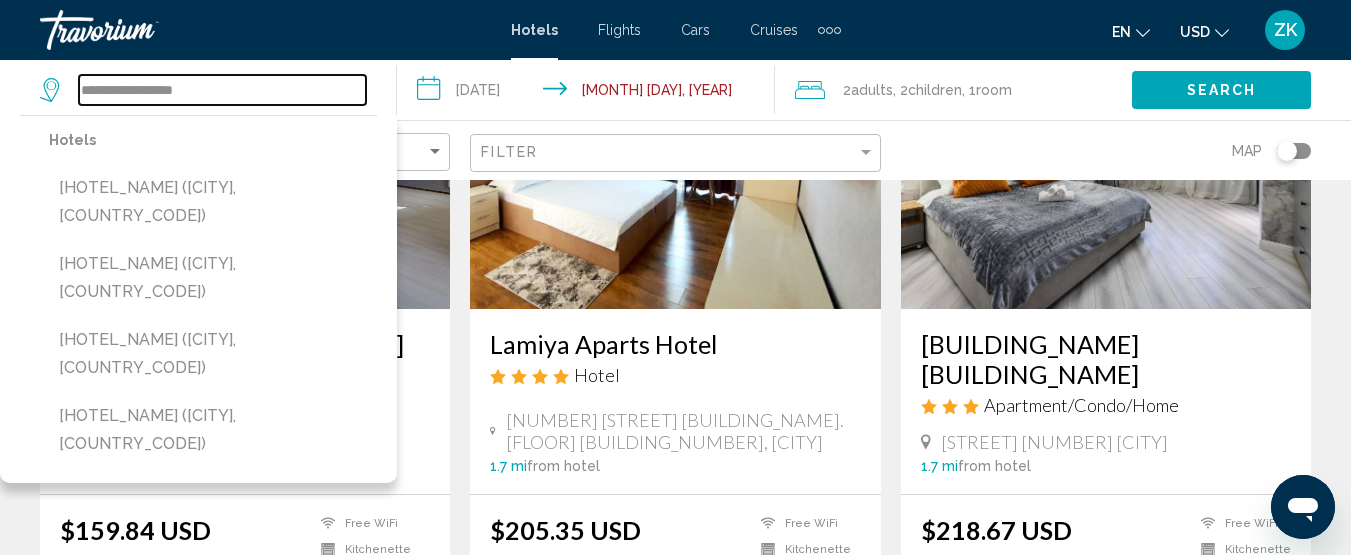 click on "**********" at bounding box center [222, 90] 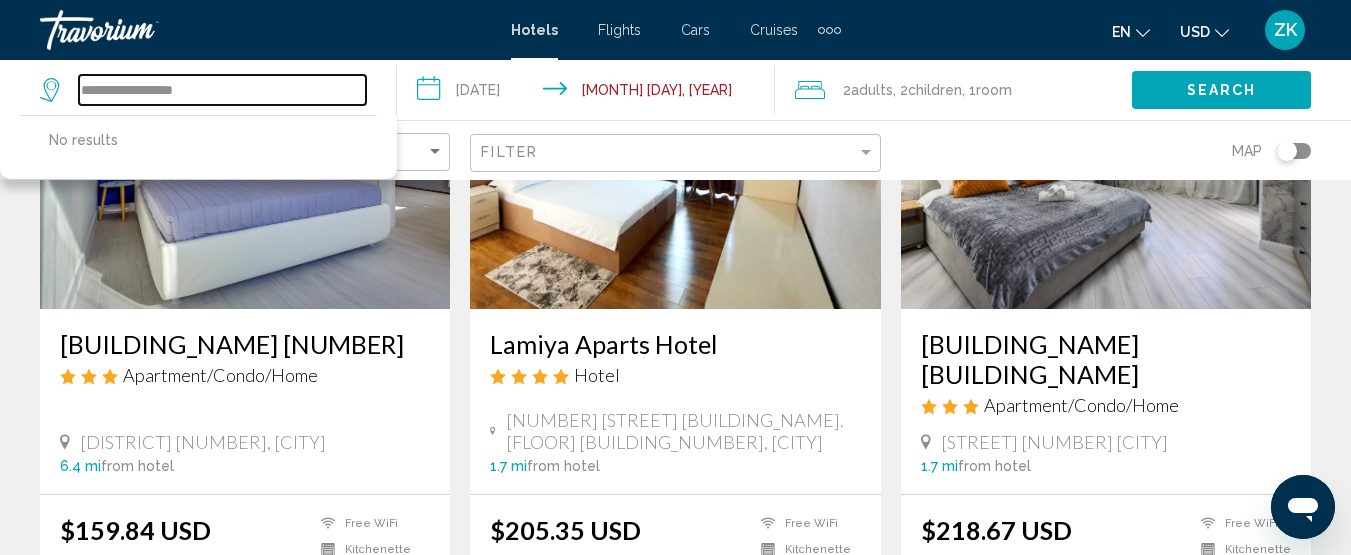 click on "**********" at bounding box center [222, 90] 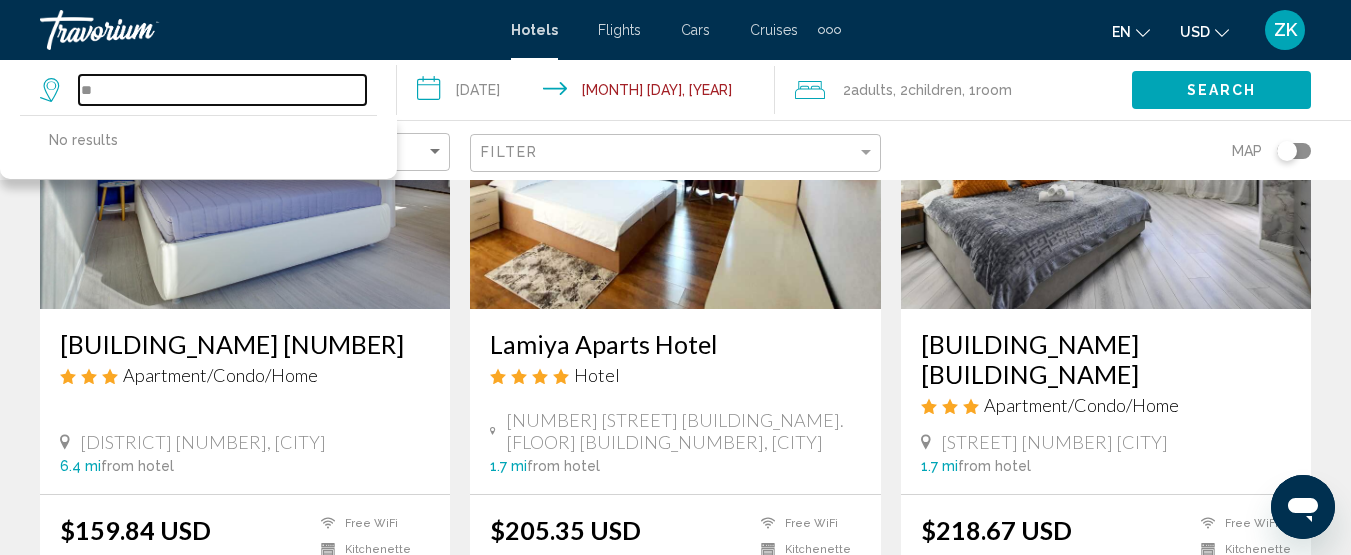 type on "*" 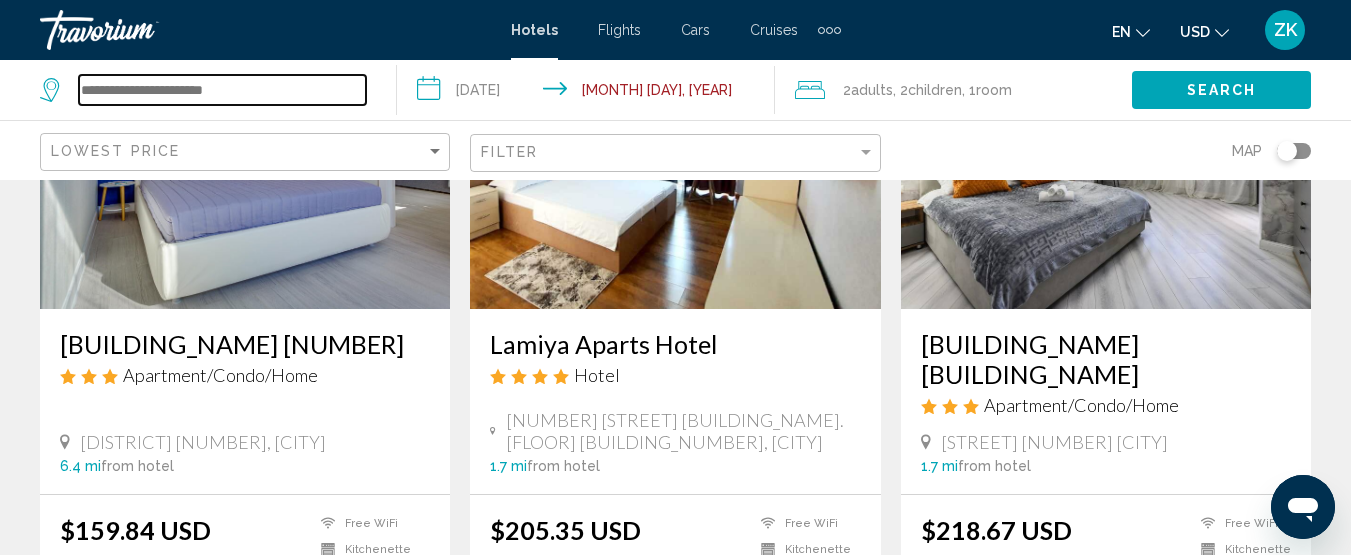 paste on "*******" 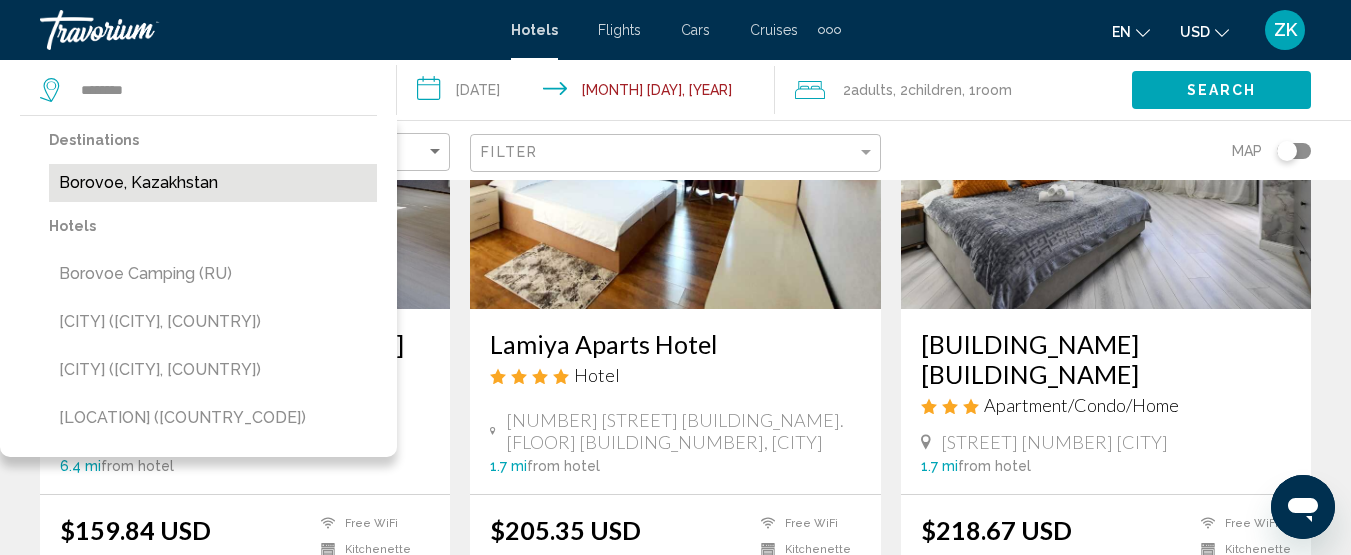 click on "Borovoe, Kazakhstan" at bounding box center (213, 183) 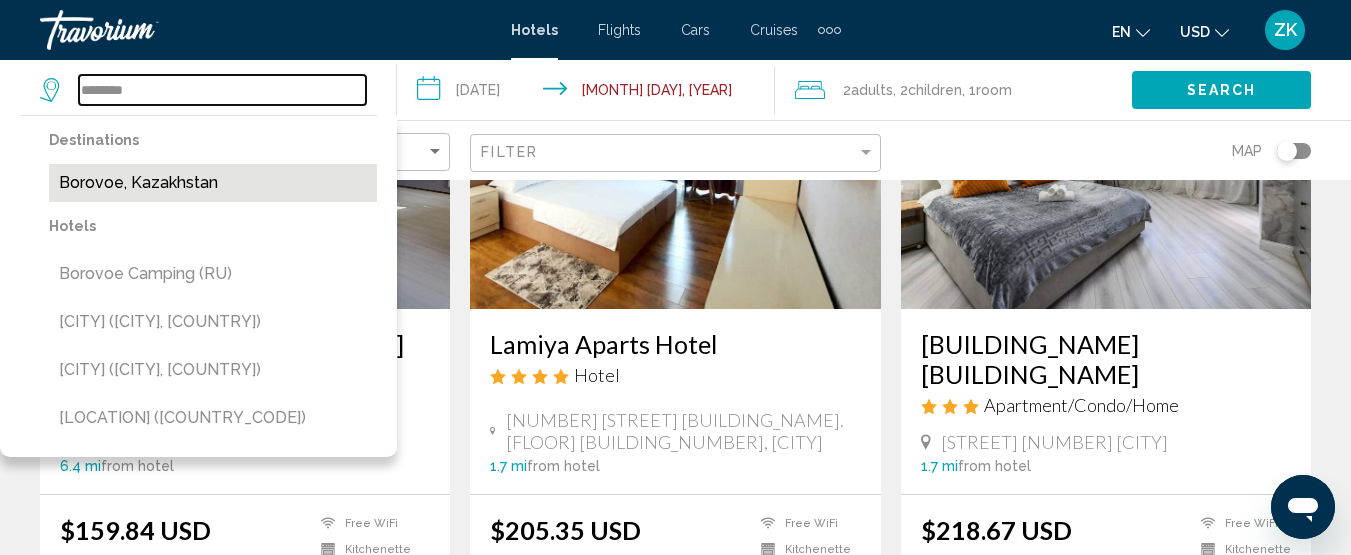 type on "**********" 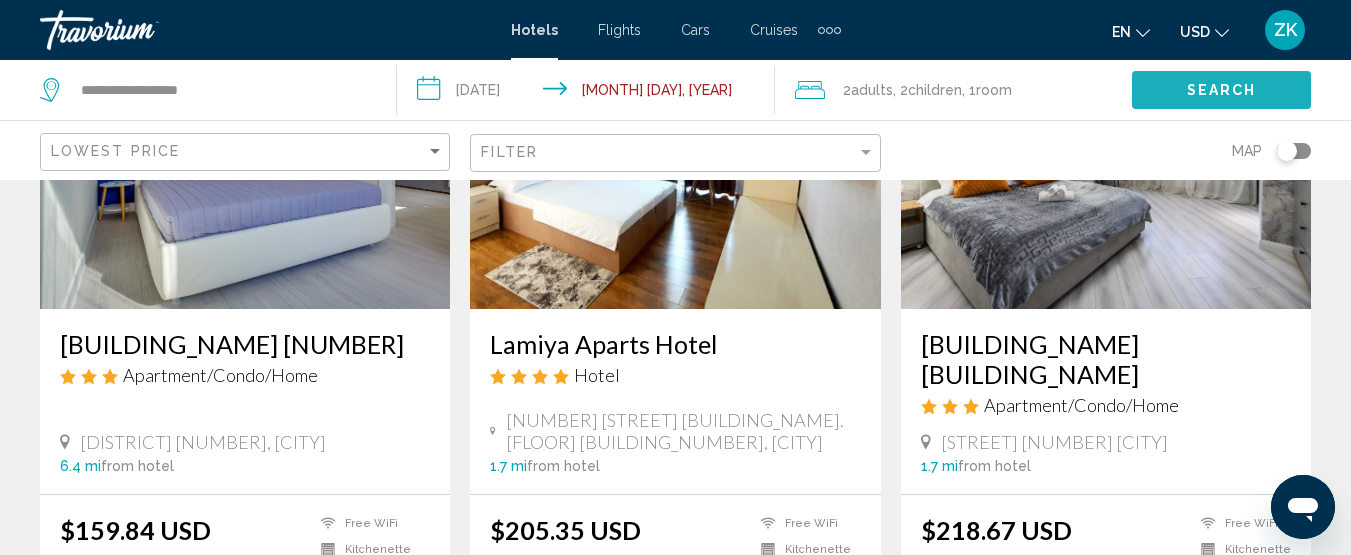 click on "Search" 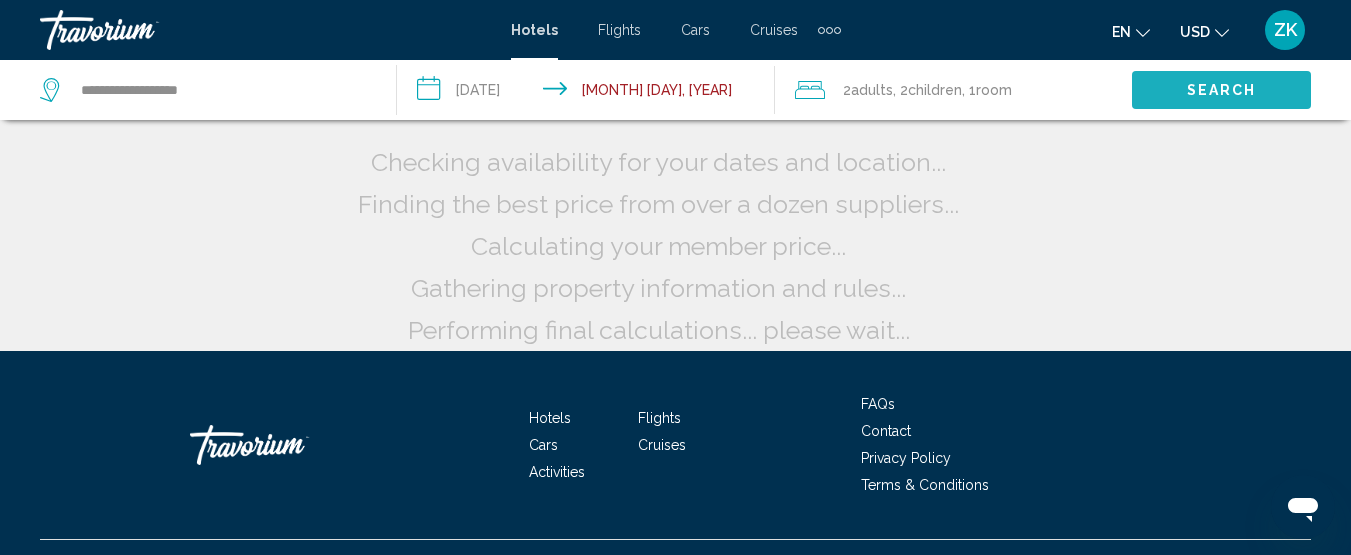 click on "Search" 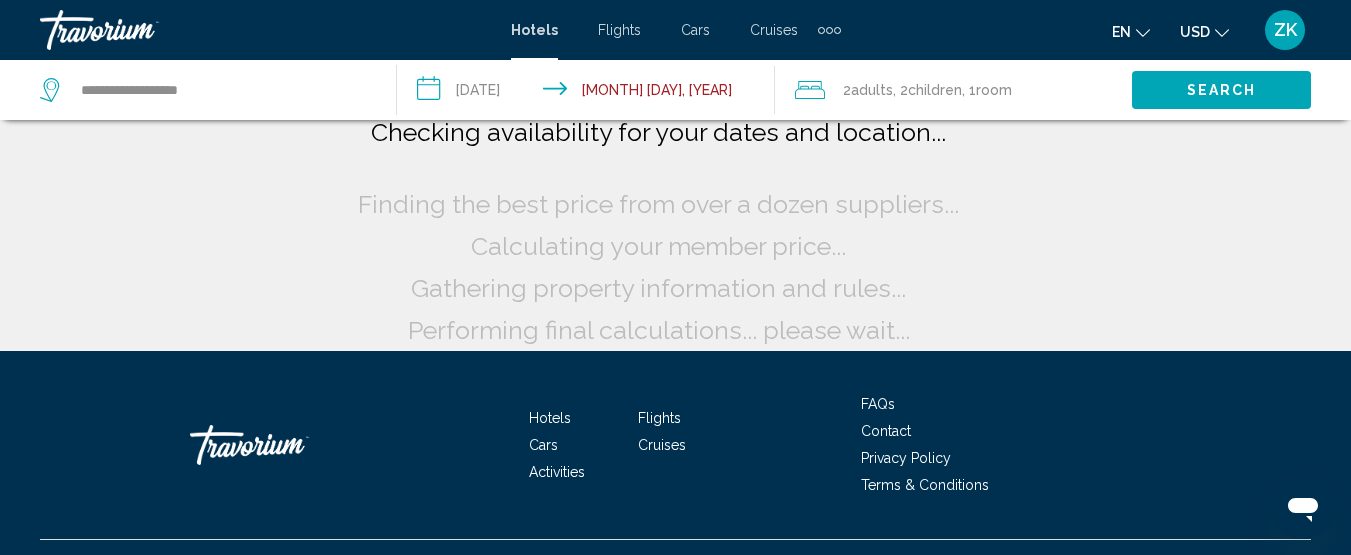 scroll, scrollTop: 0, scrollLeft: 0, axis: both 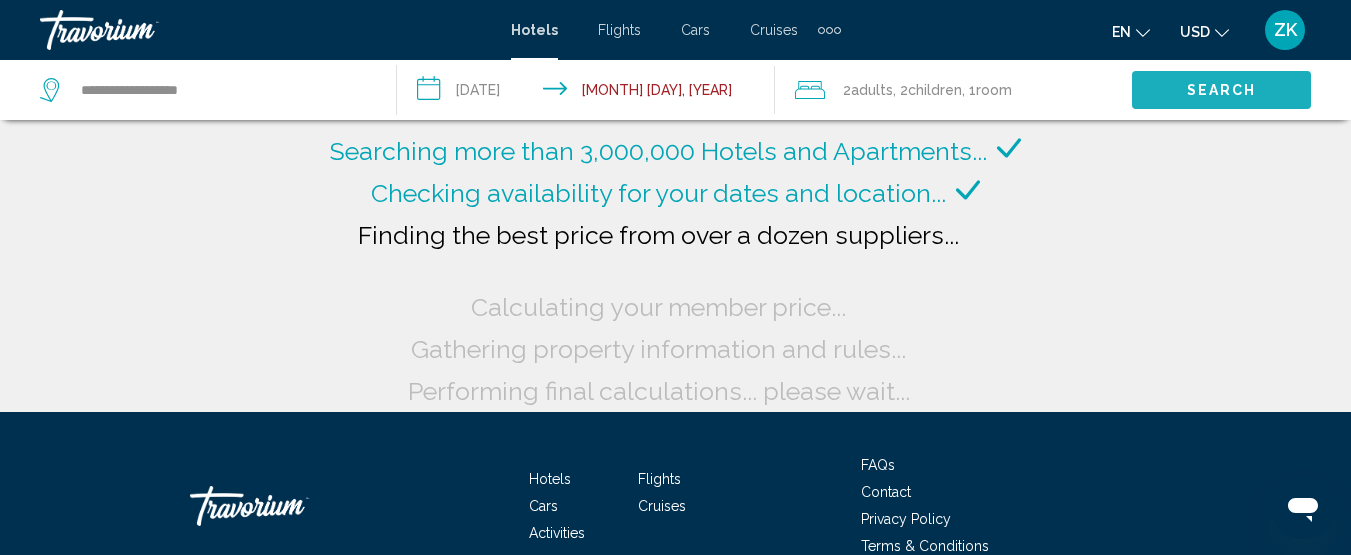 click on "Search" 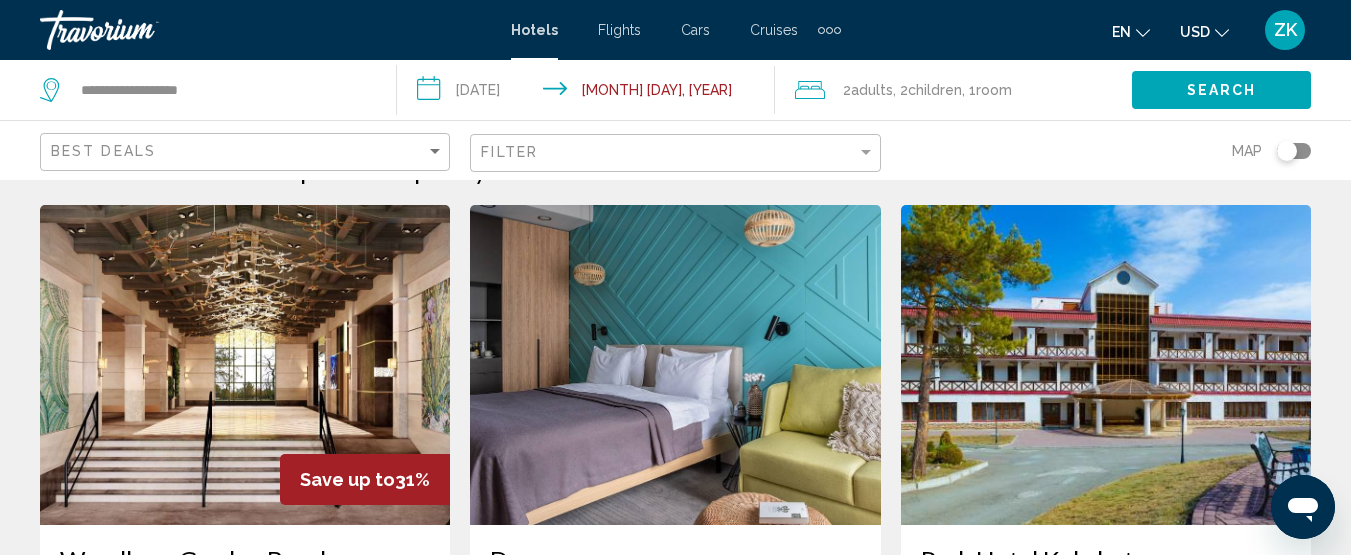 scroll, scrollTop: 0, scrollLeft: 0, axis: both 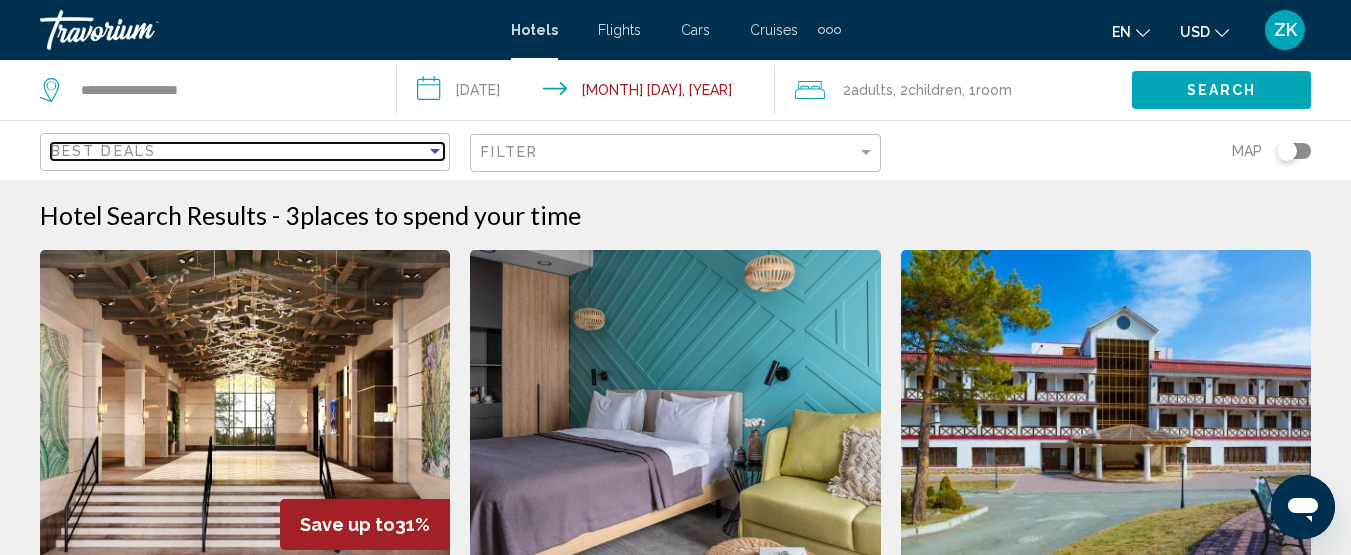 click at bounding box center (435, 151) 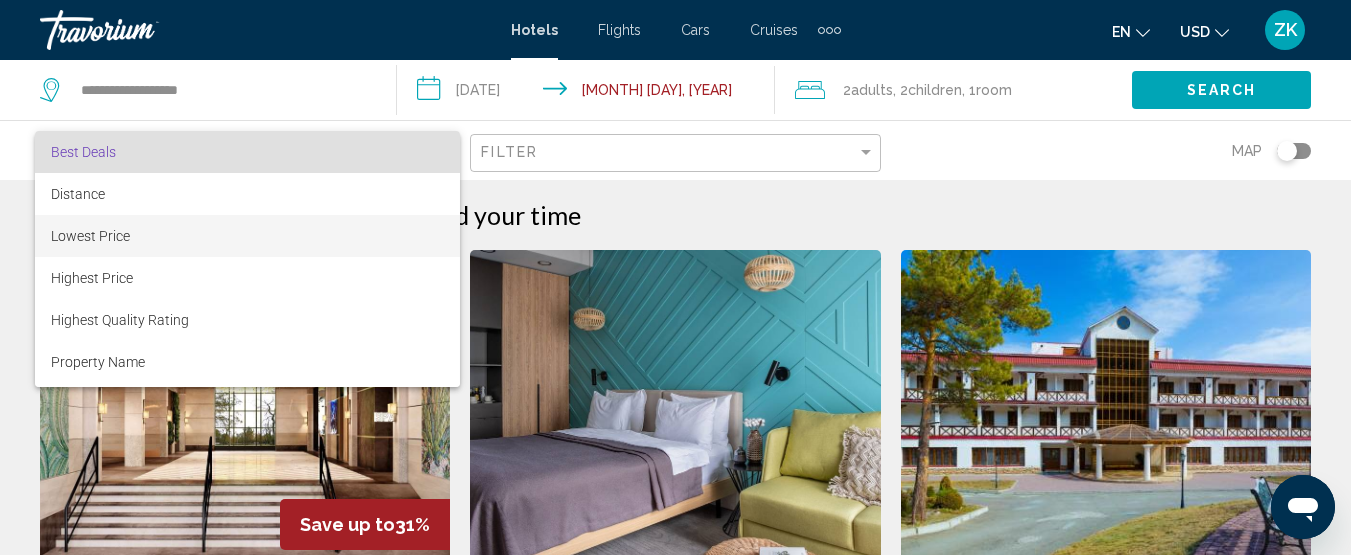 click on "Lowest Price" at bounding box center [247, 236] 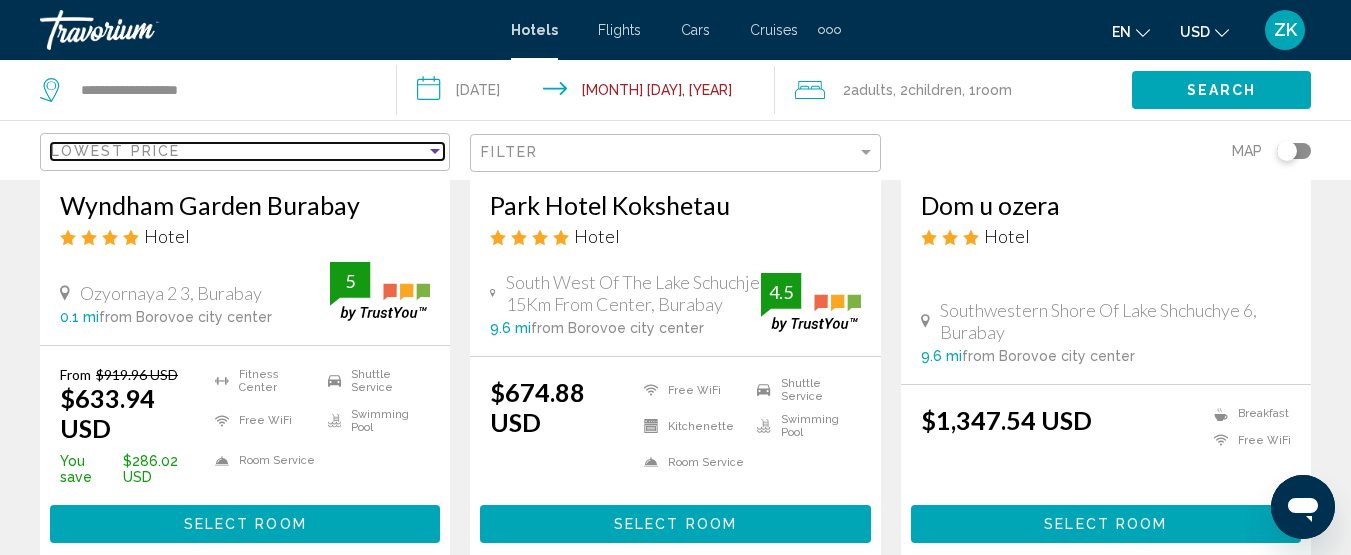 scroll, scrollTop: 500, scrollLeft: 0, axis: vertical 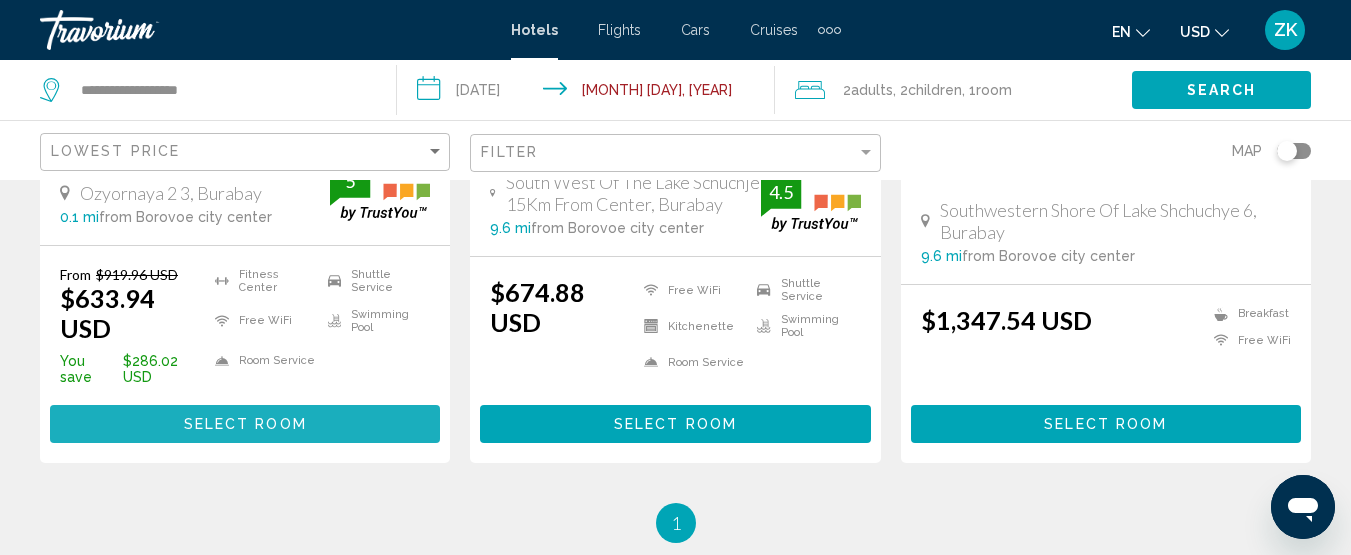 click on "Select Room" at bounding box center (245, 425) 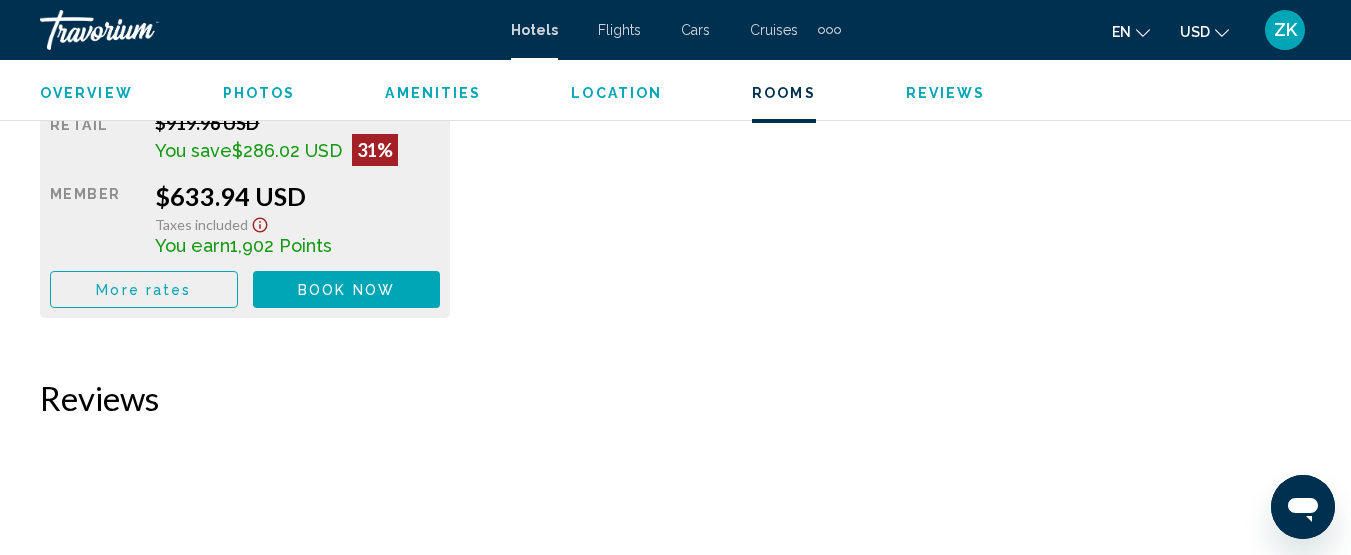 scroll, scrollTop: 3559, scrollLeft: 0, axis: vertical 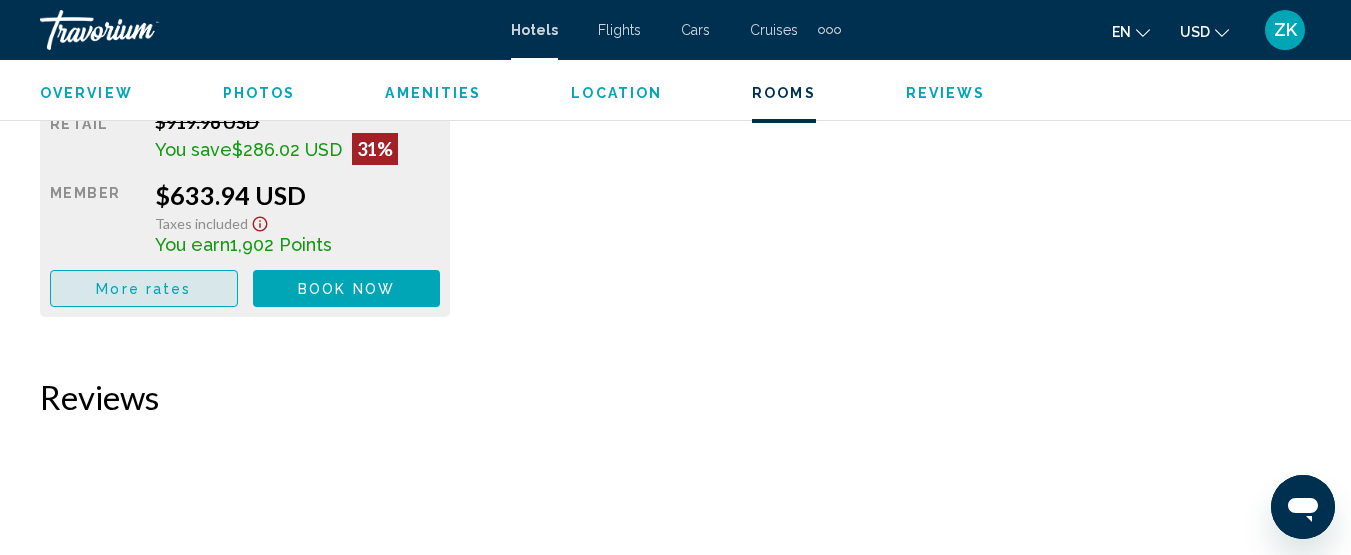 click on "More rates" at bounding box center [143, 289] 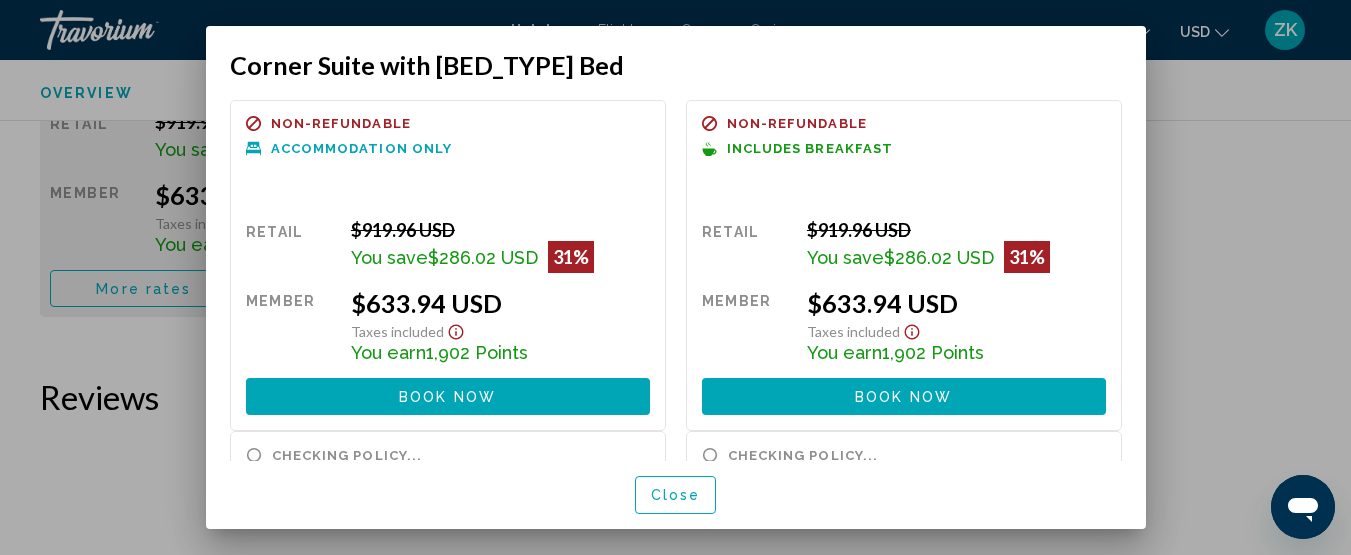 scroll, scrollTop: 0, scrollLeft: 0, axis: both 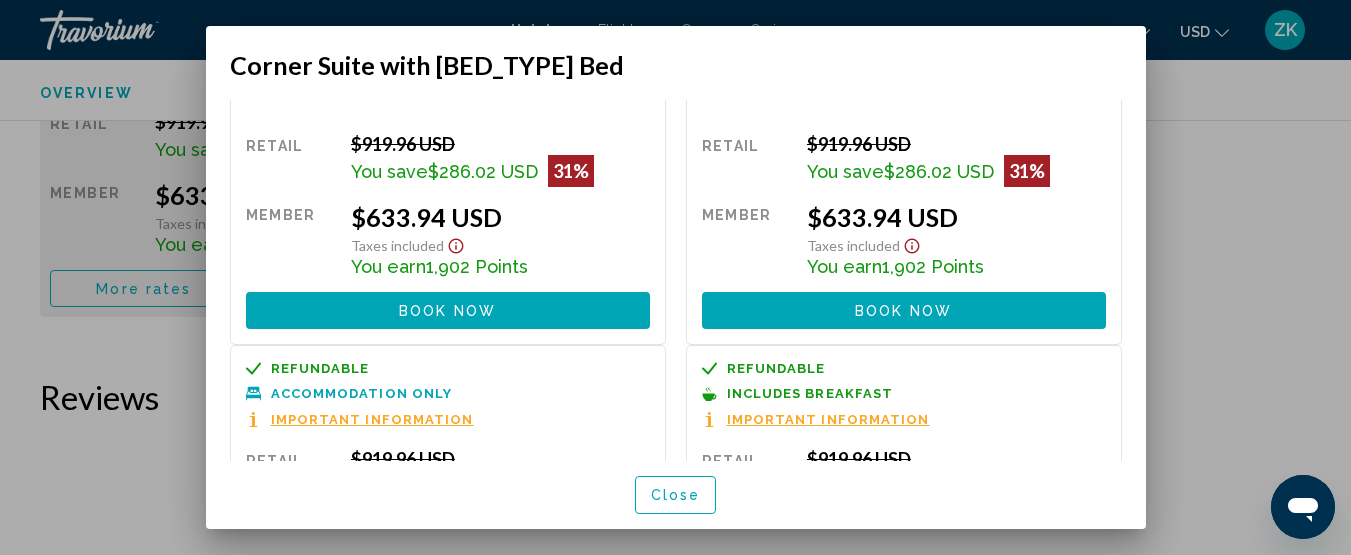 click on "Book now No longer available" at bounding box center (904, 310) 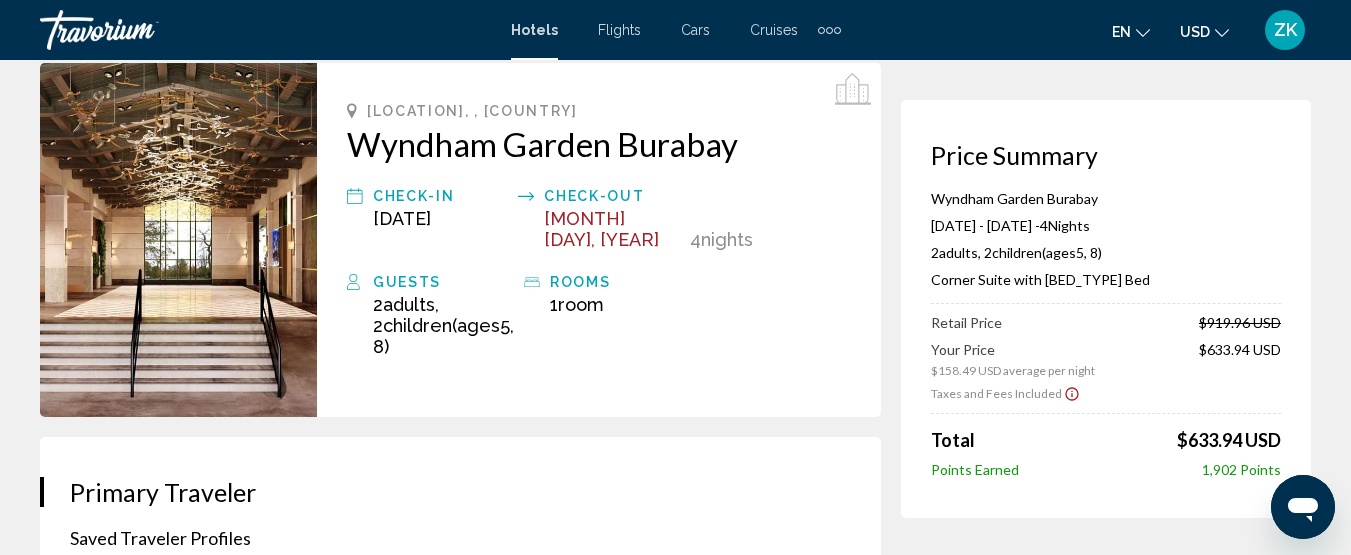 scroll, scrollTop: 0, scrollLeft: 0, axis: both 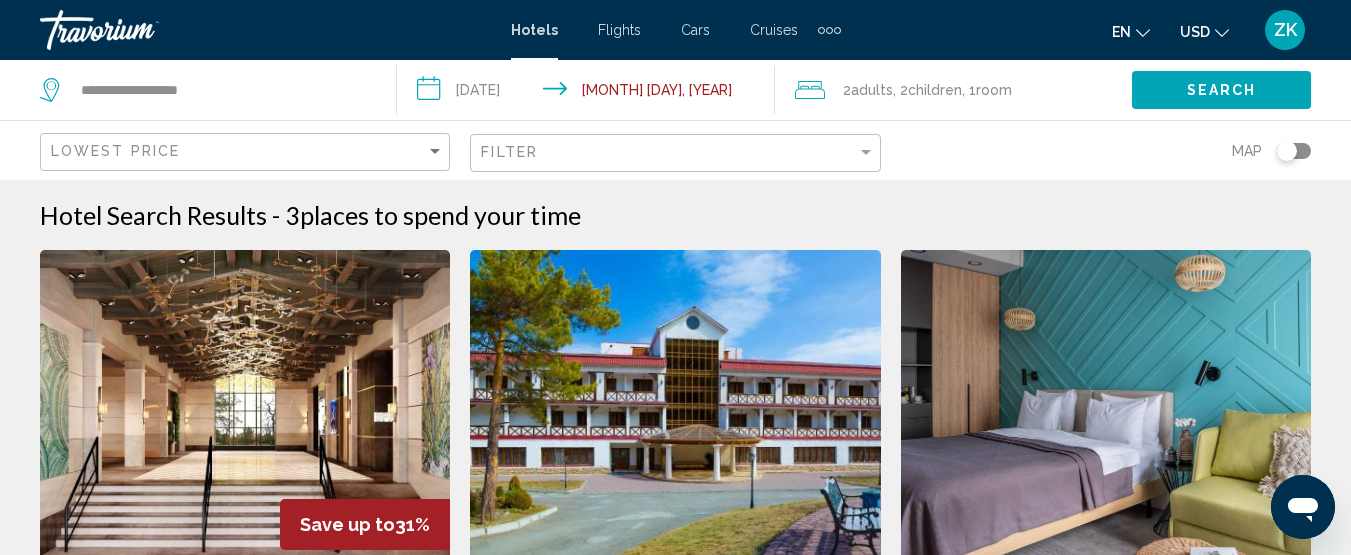click on ", 1  Room rooms" 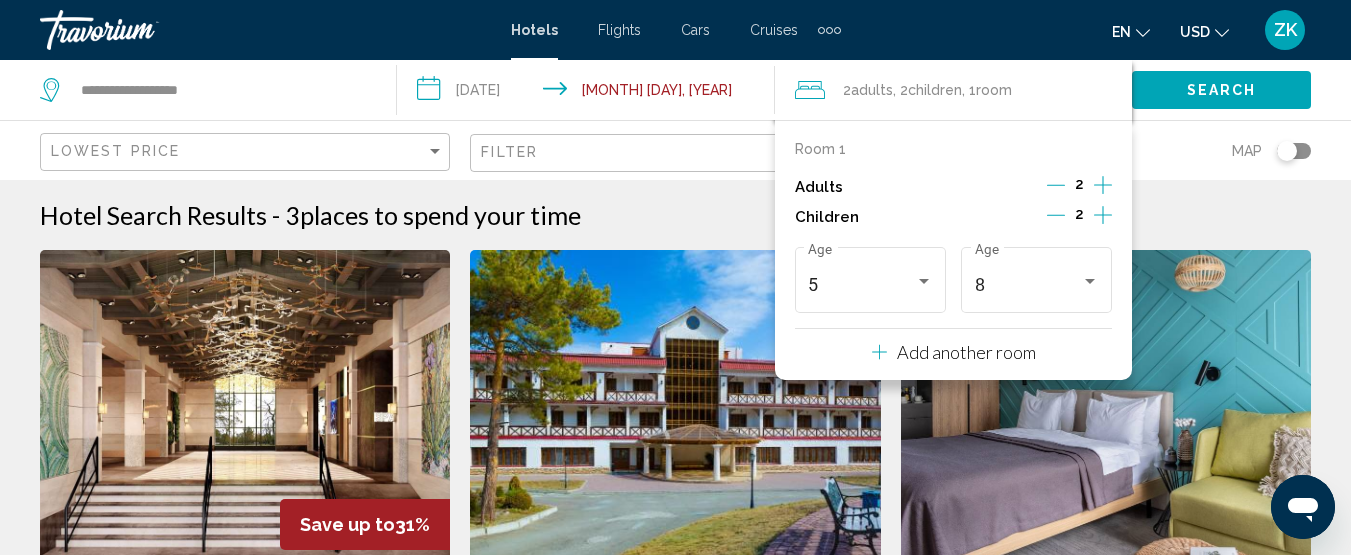 click 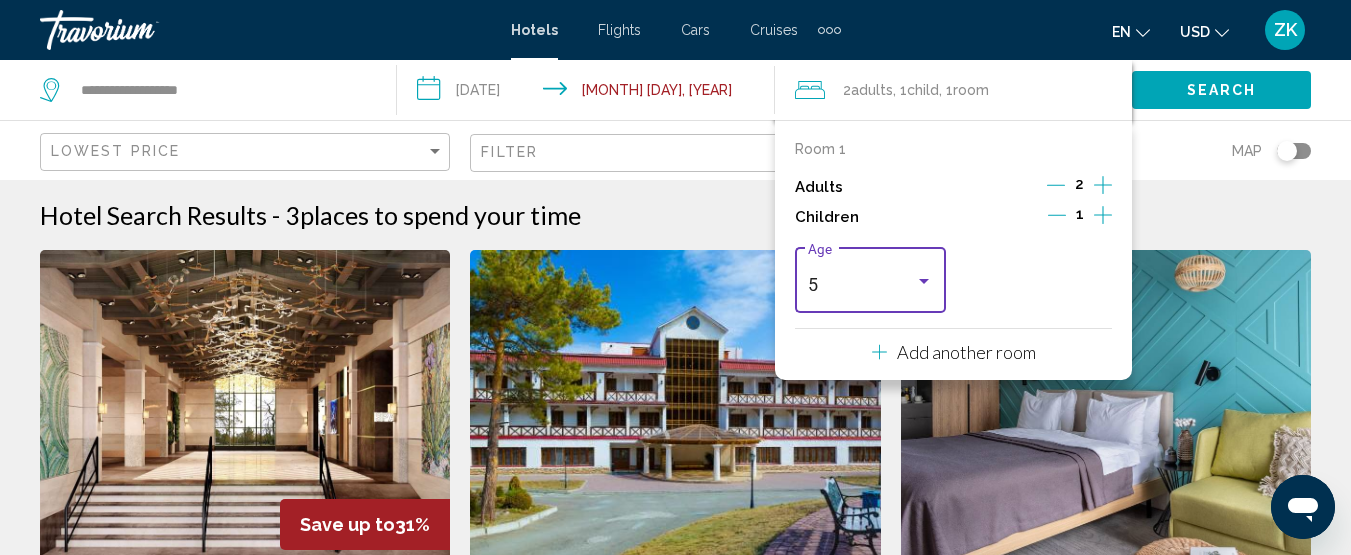 click at bounding box center (924, 281) 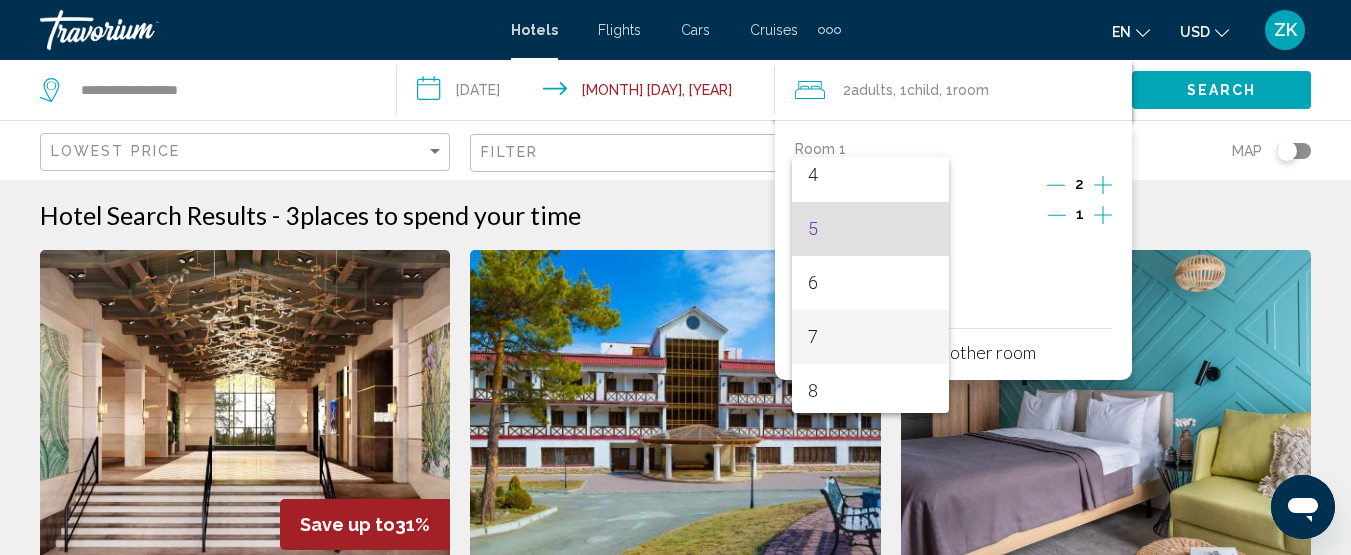 scroll, scrollTop: 269, scrollLeft: 0, axis: vertical 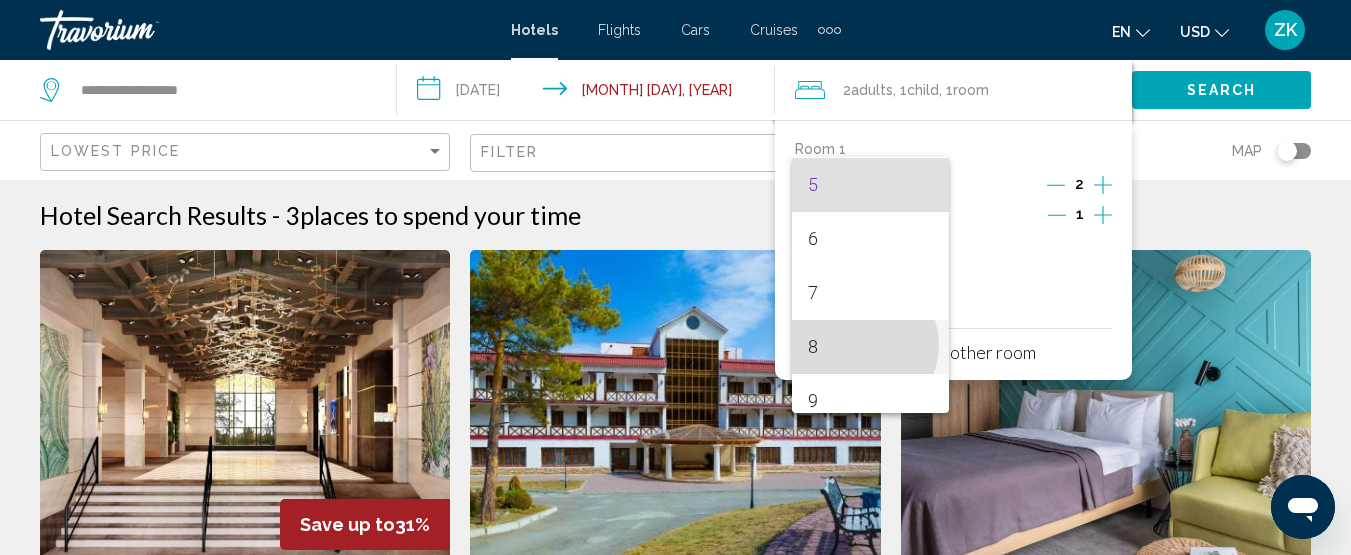 click on "8" at bounding box center [870, 347] 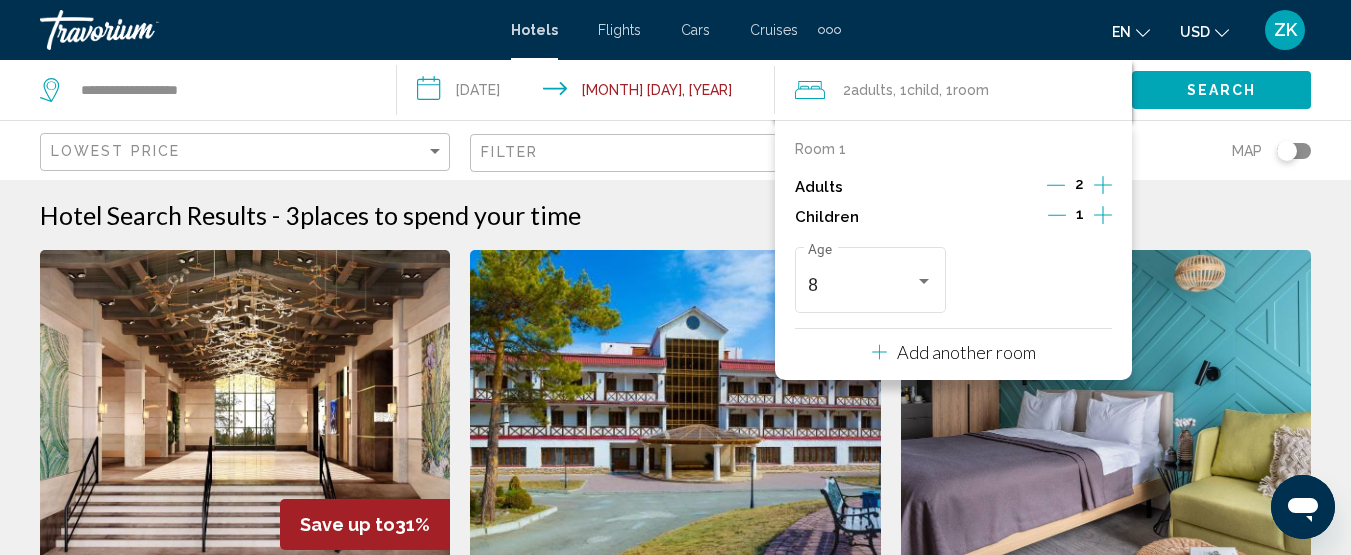 click on "**********" at bounding box center (589, 93) 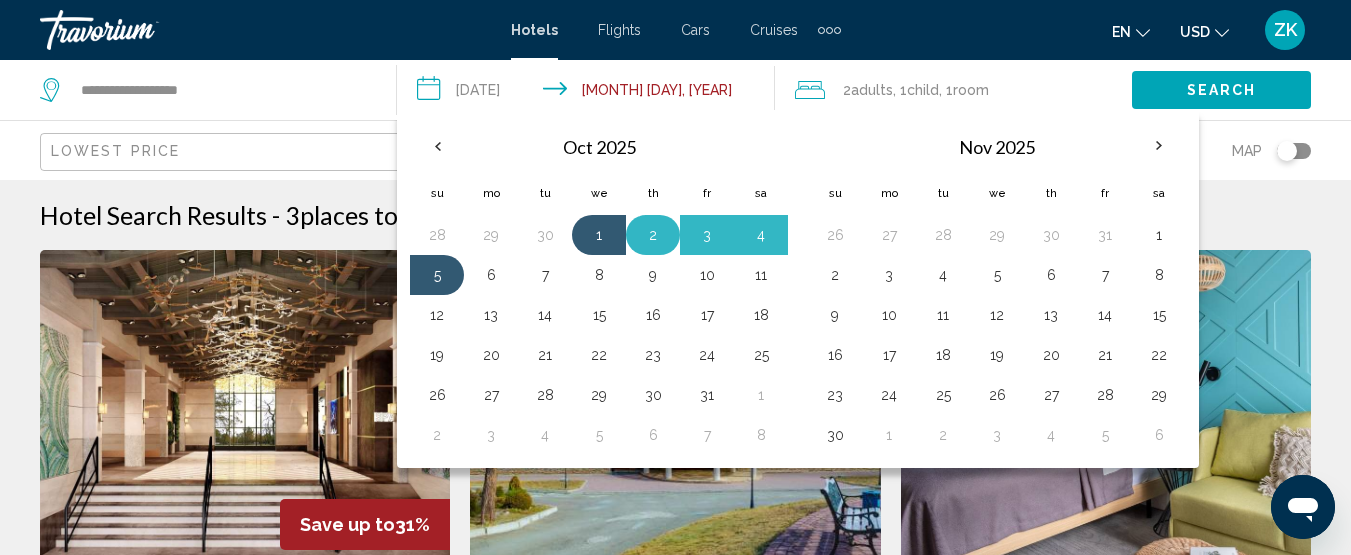 click on "2" at bounding box center (653, 235) 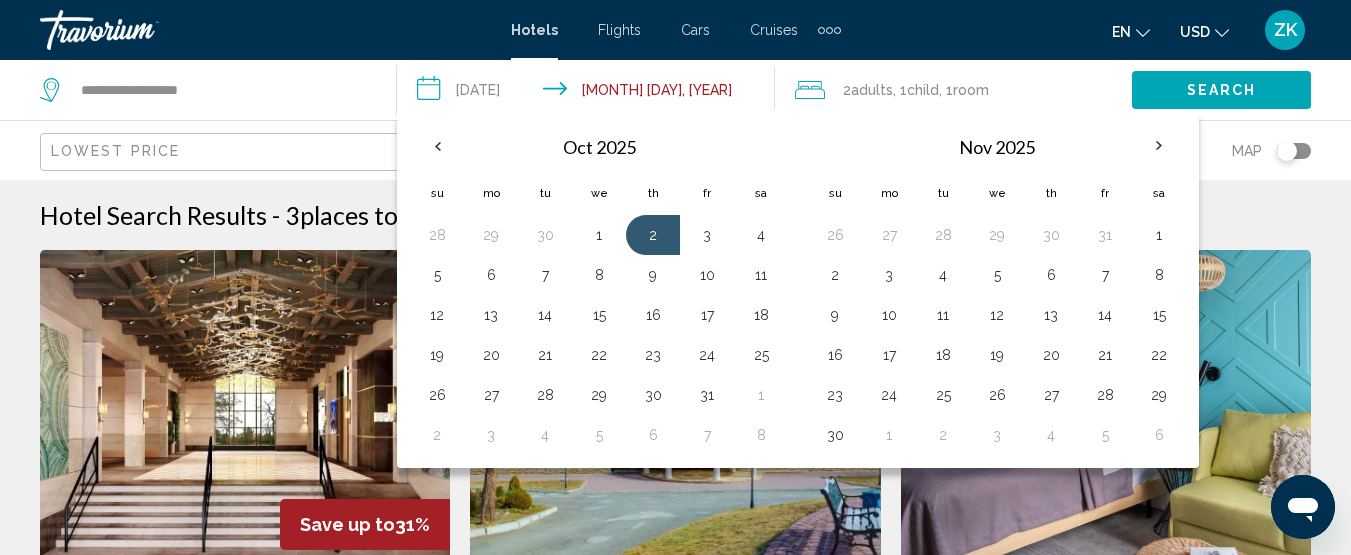 click on "**********" at bounding box center (589, 93) 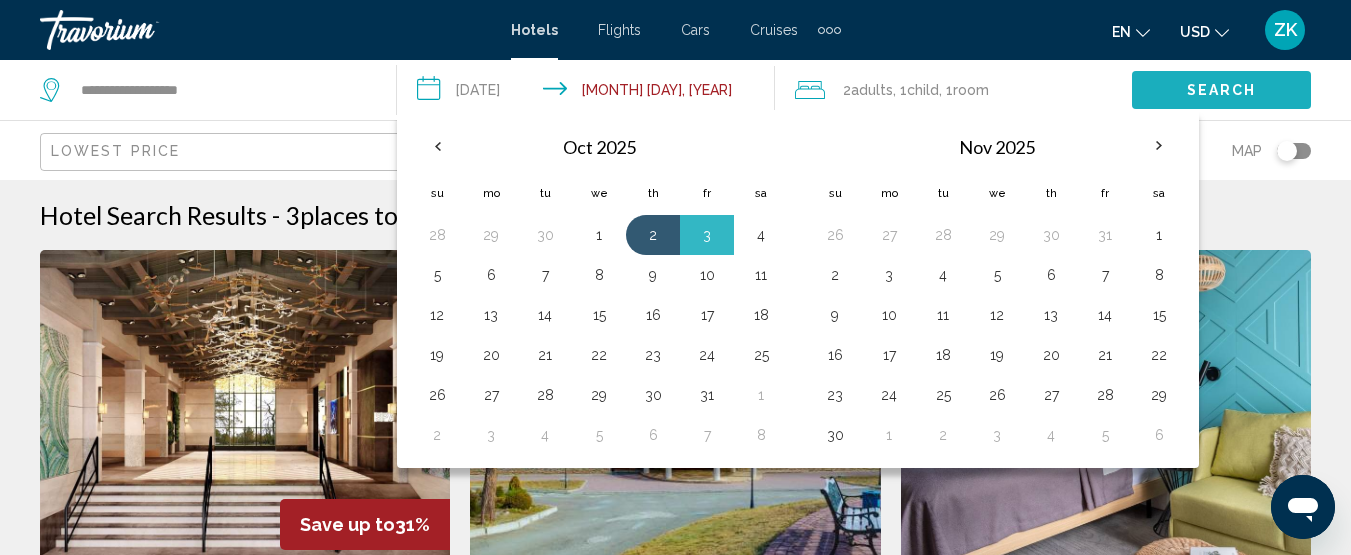 click on "Search" 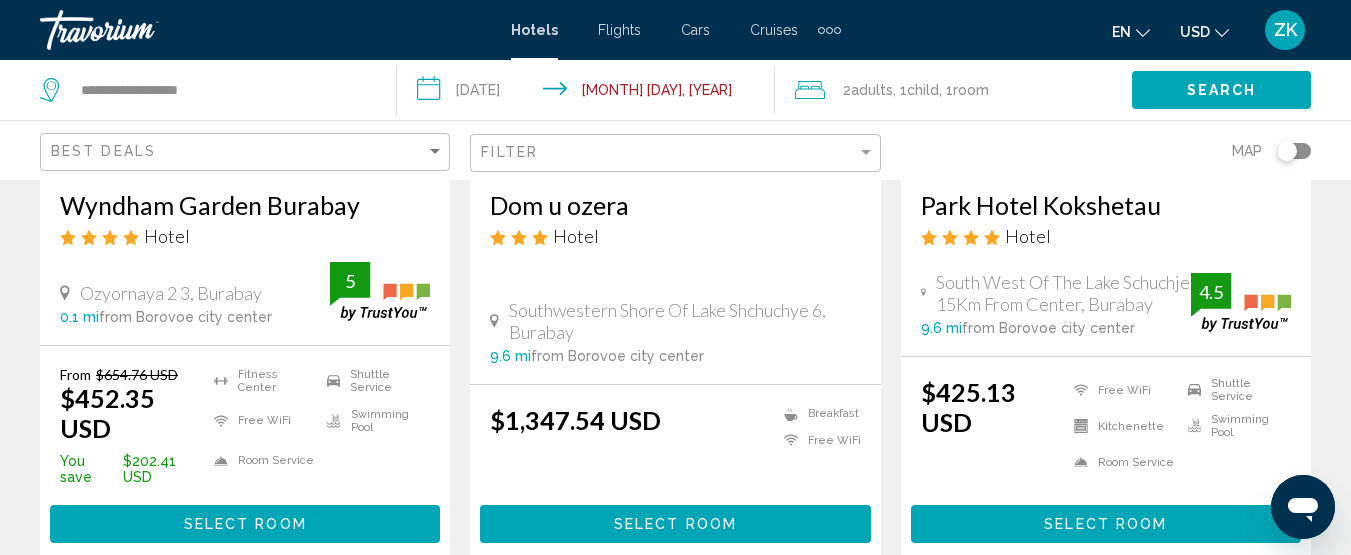 scroll, scrollTop: 500, scrollLeft: 0, axis: vertical 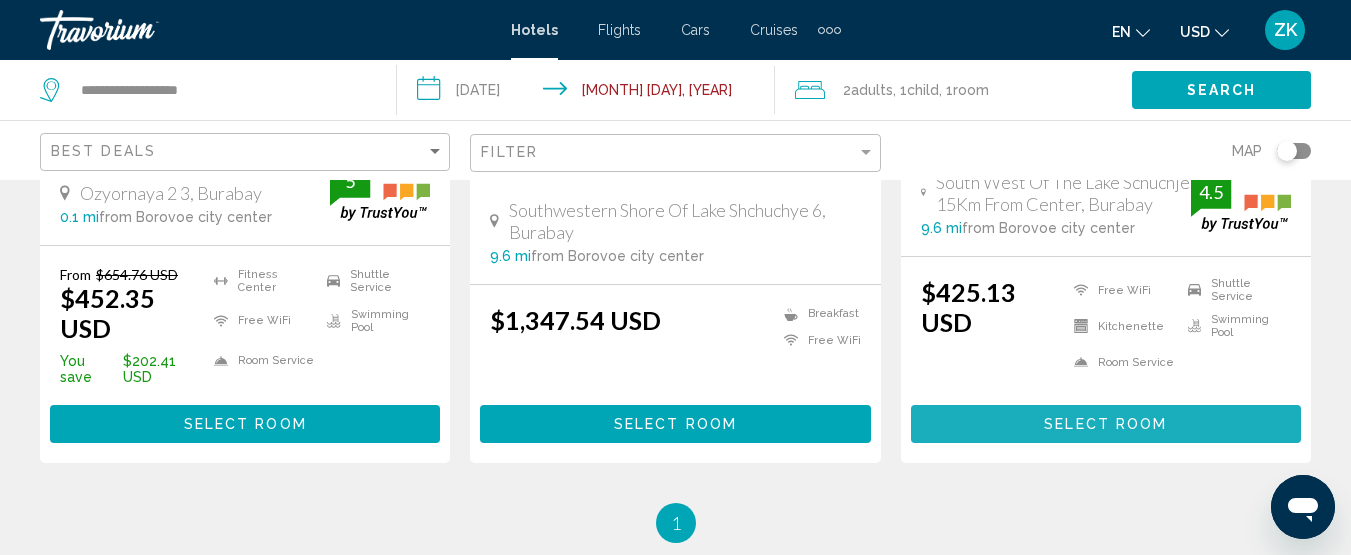 click on "Select Room" at bounding box center (1105, 425) 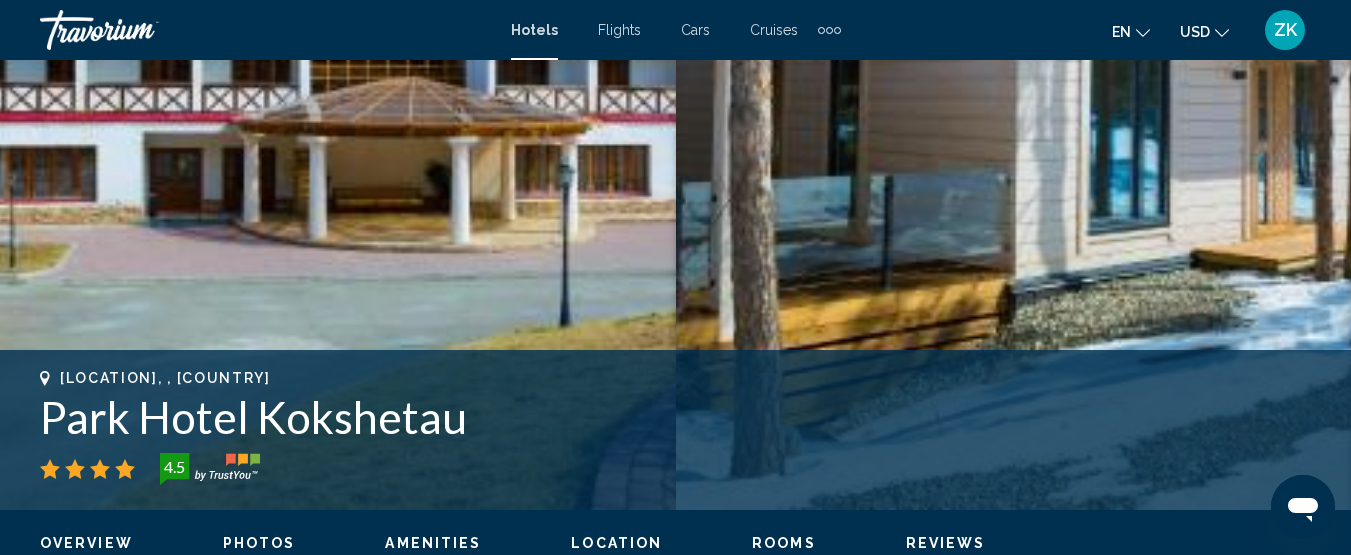 scroll, scrollTop: 258, scrollLeft: 0, axis: vertical 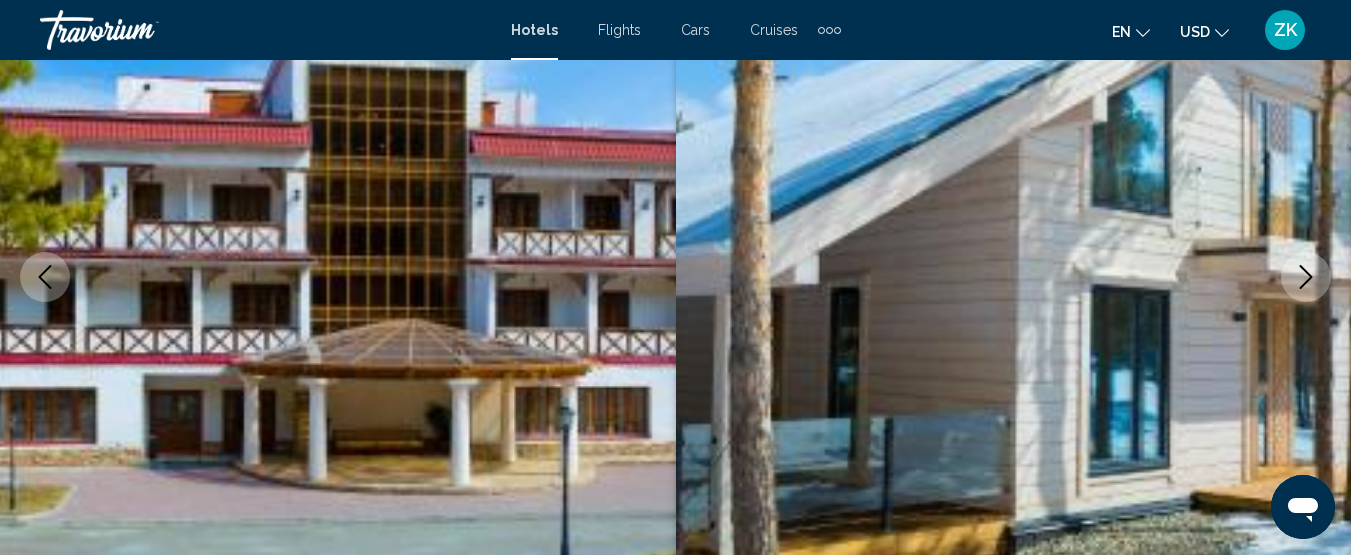 click 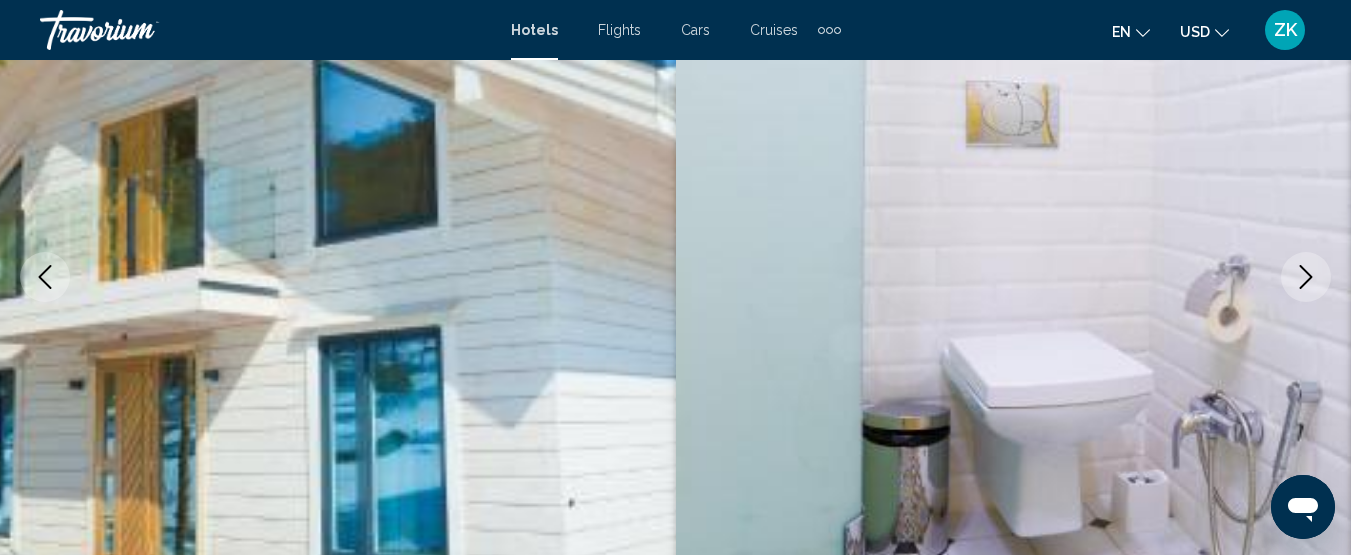 click 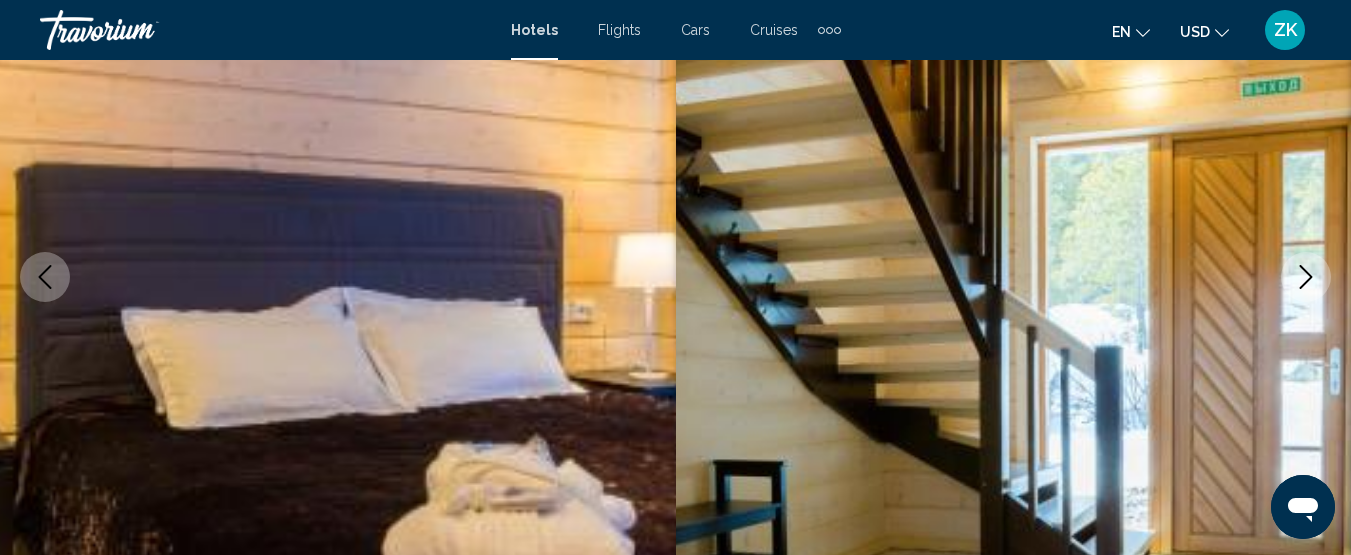 click 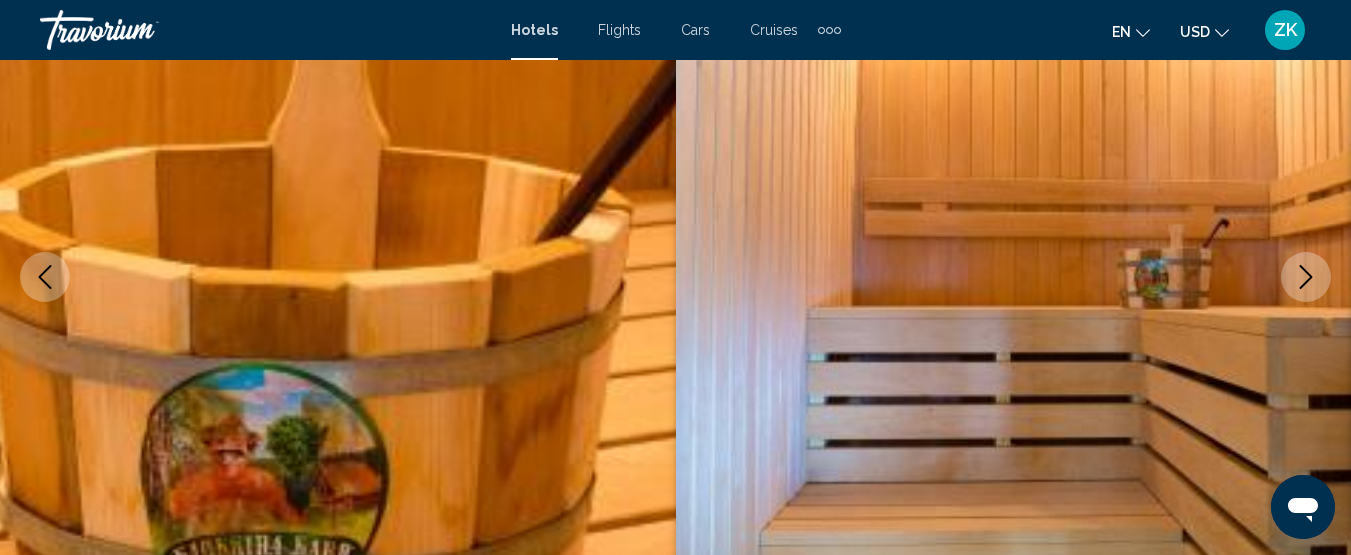 click 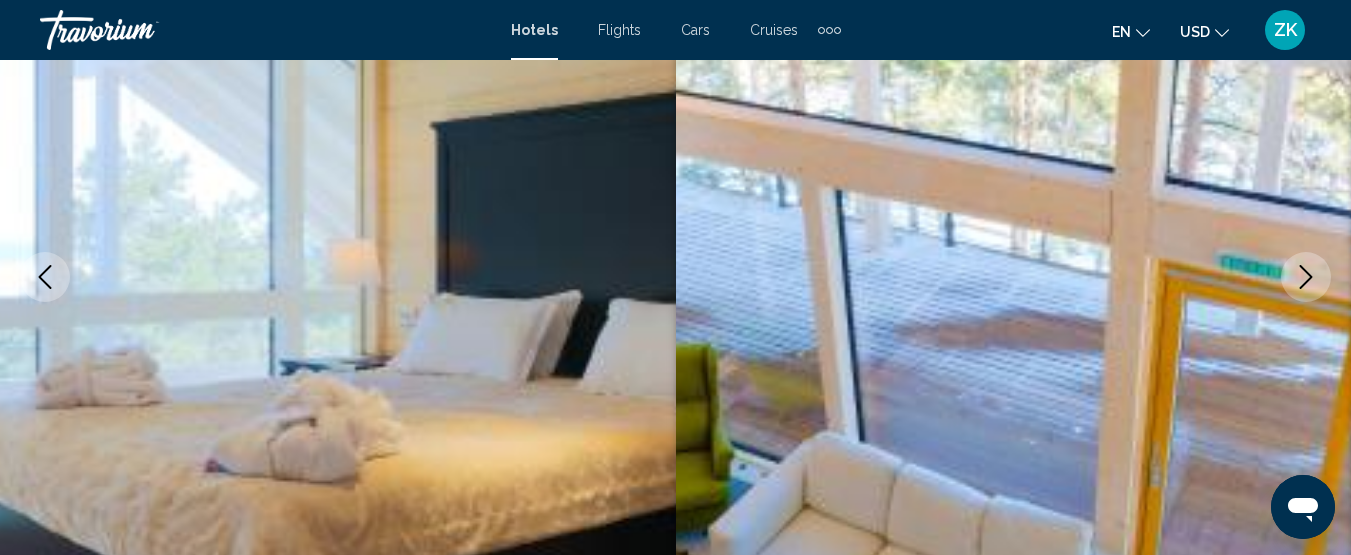 click 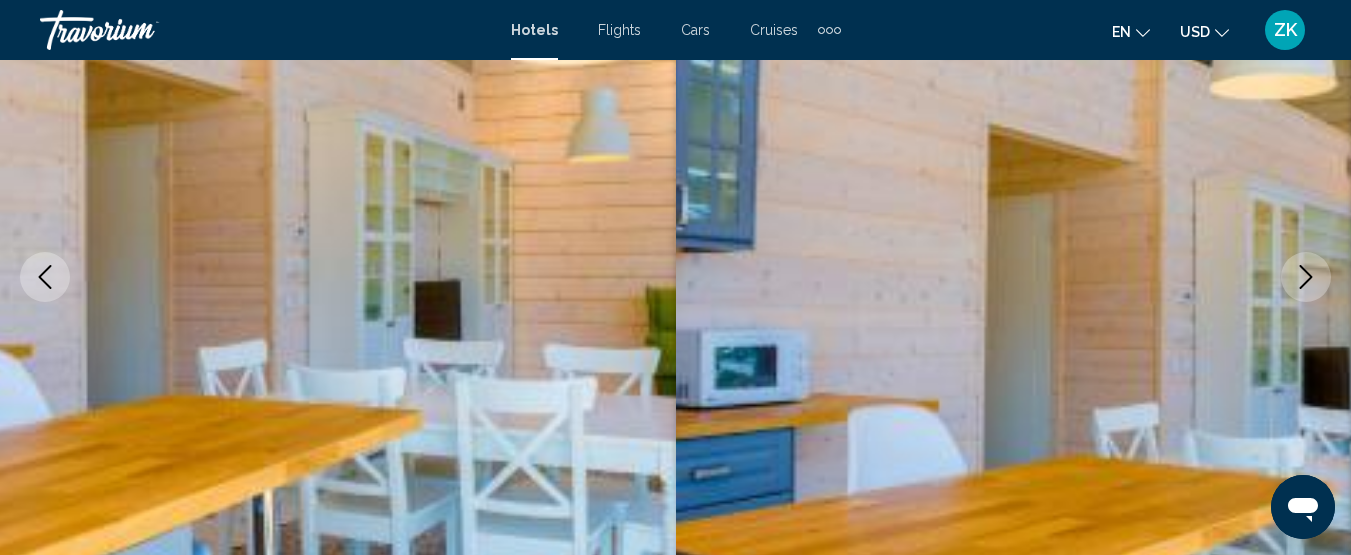 click 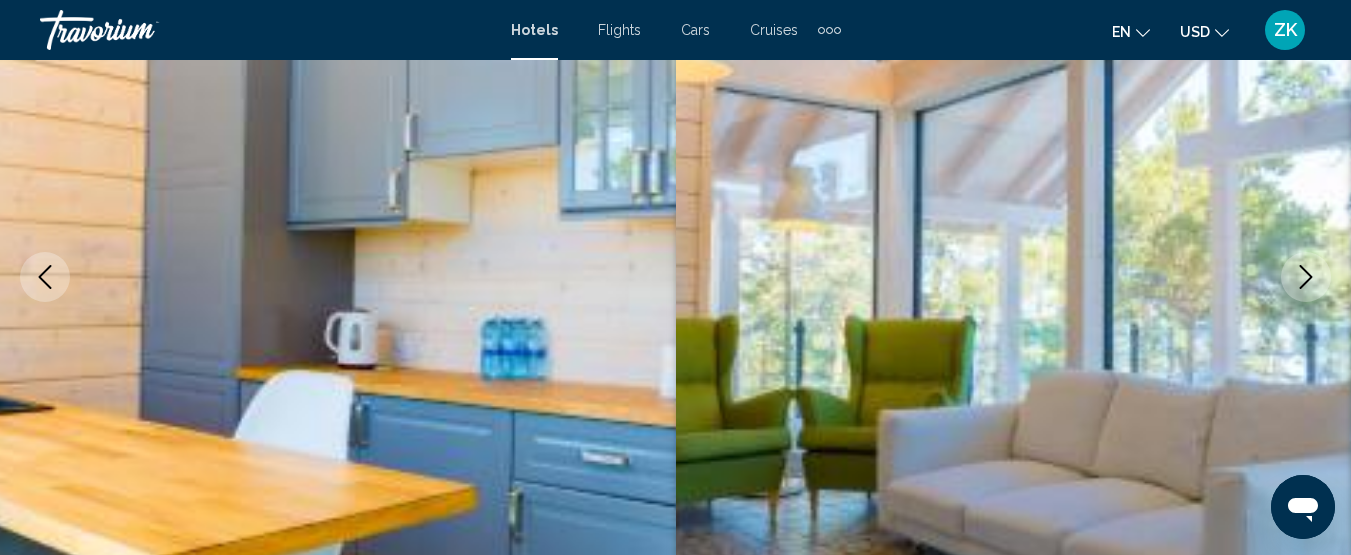 click 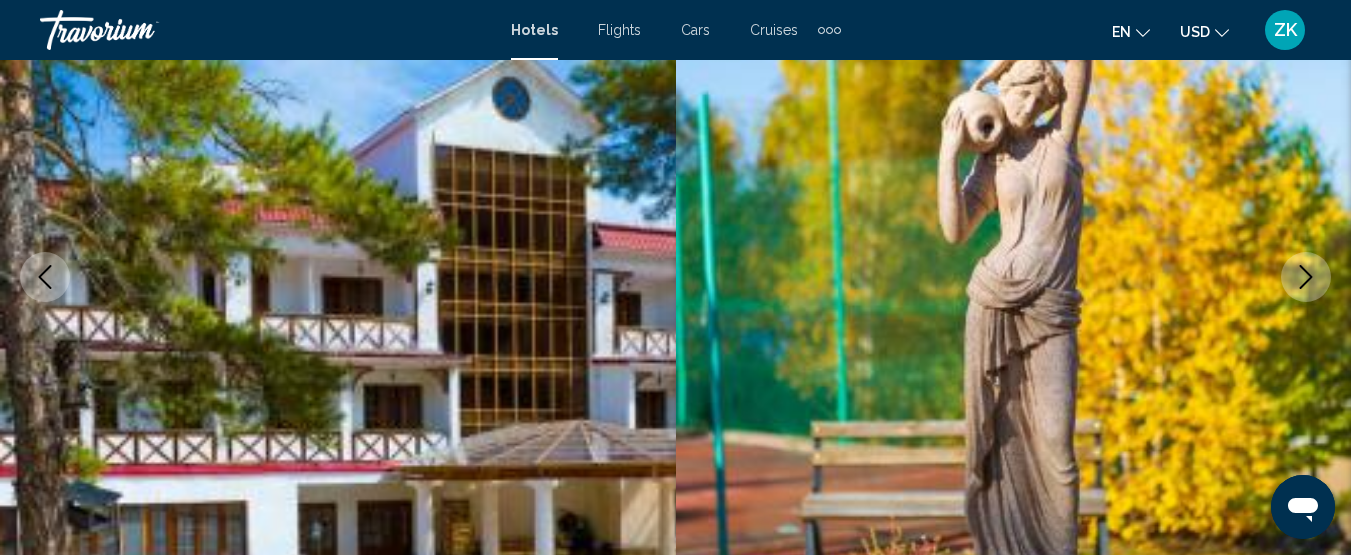 click 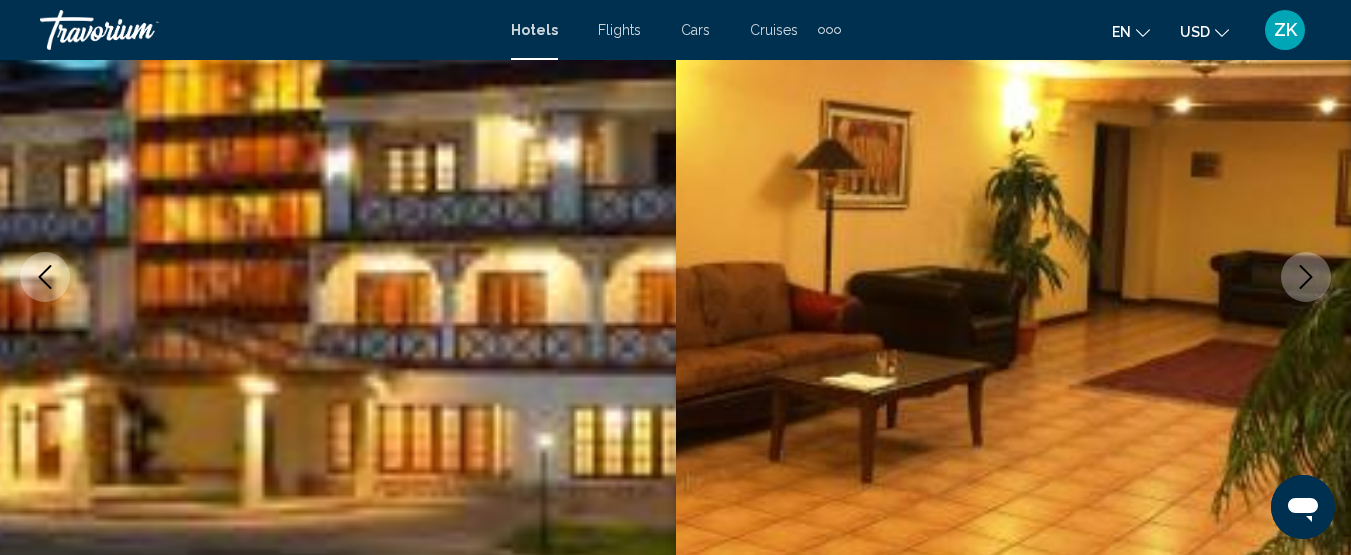 click 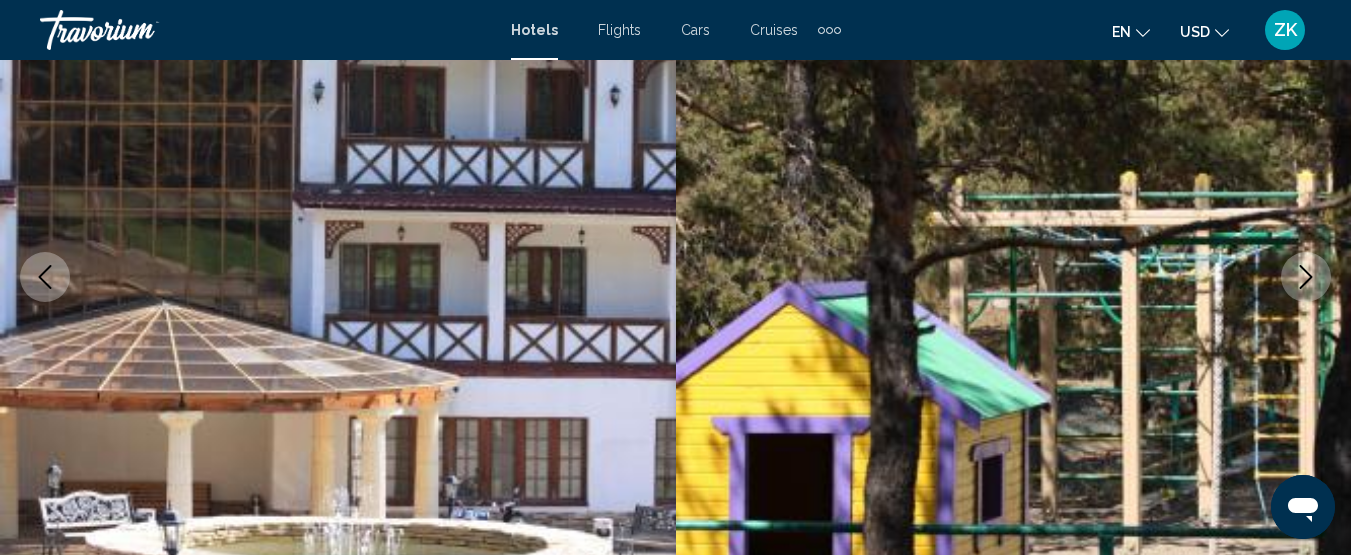 click 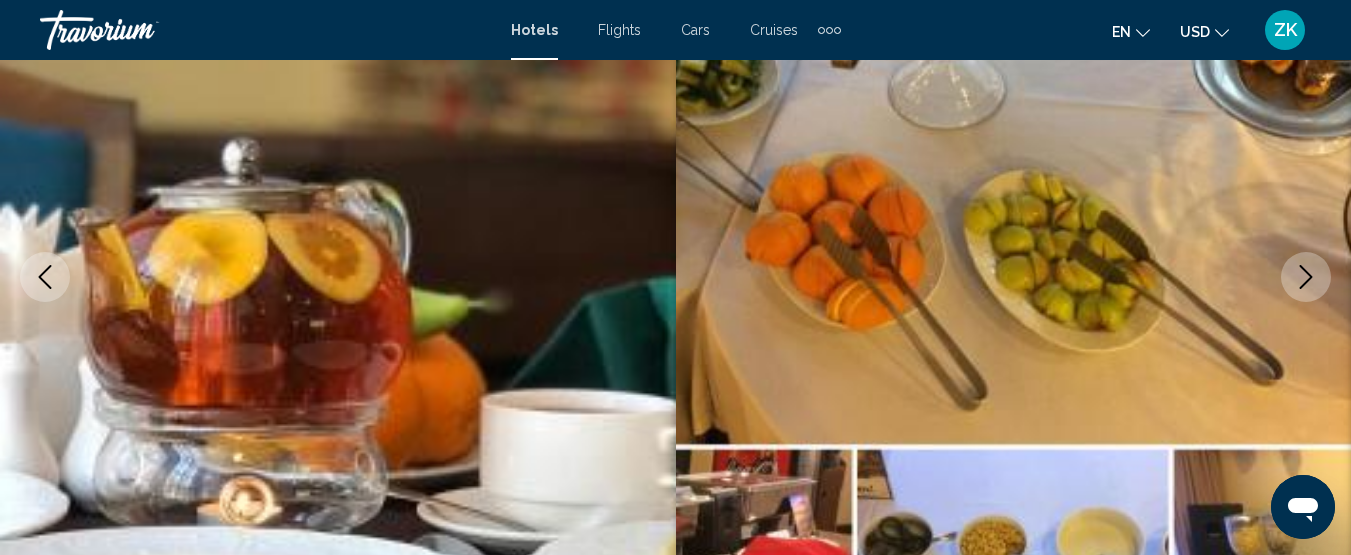 click 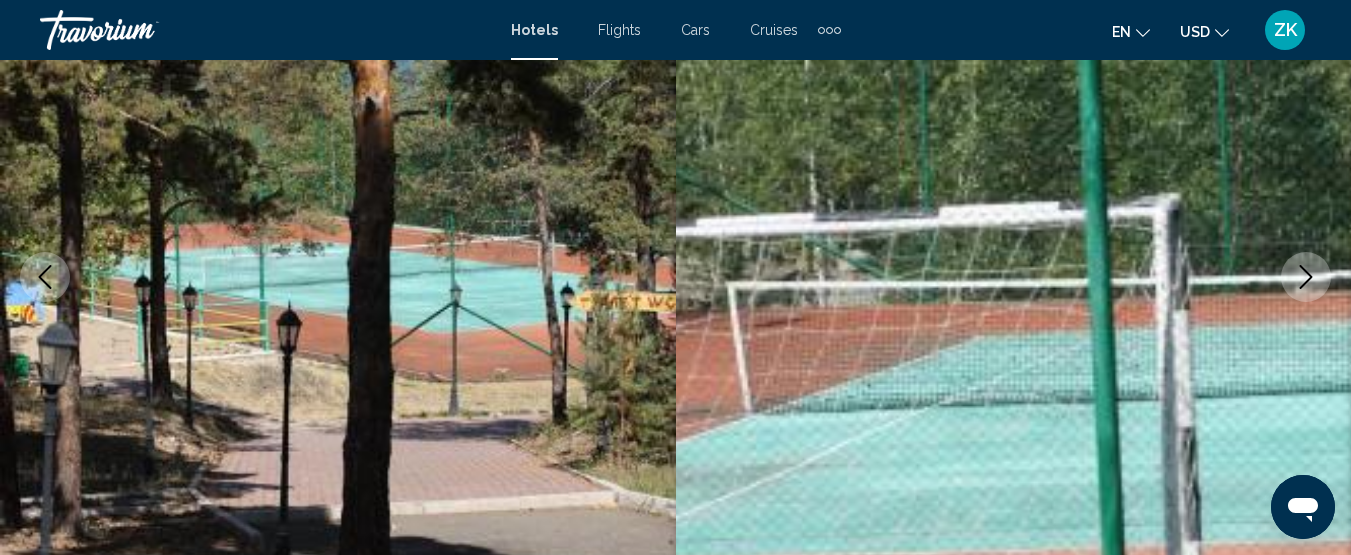 click 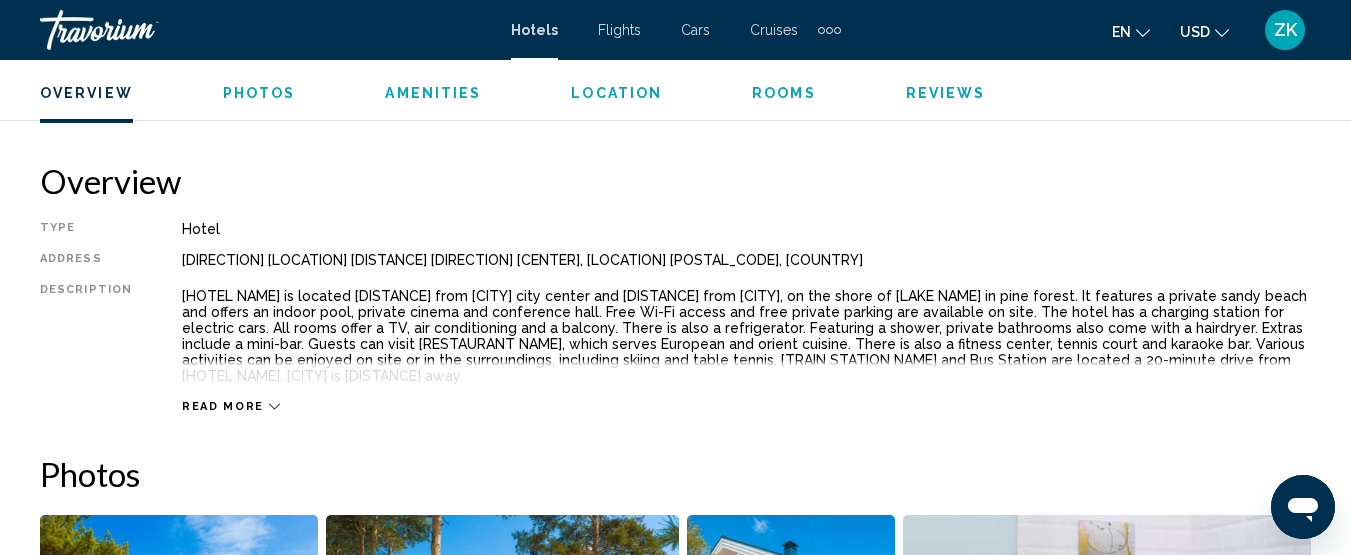 scroll, scrollTop: 958, scrollLeft: 0, axis: vertical 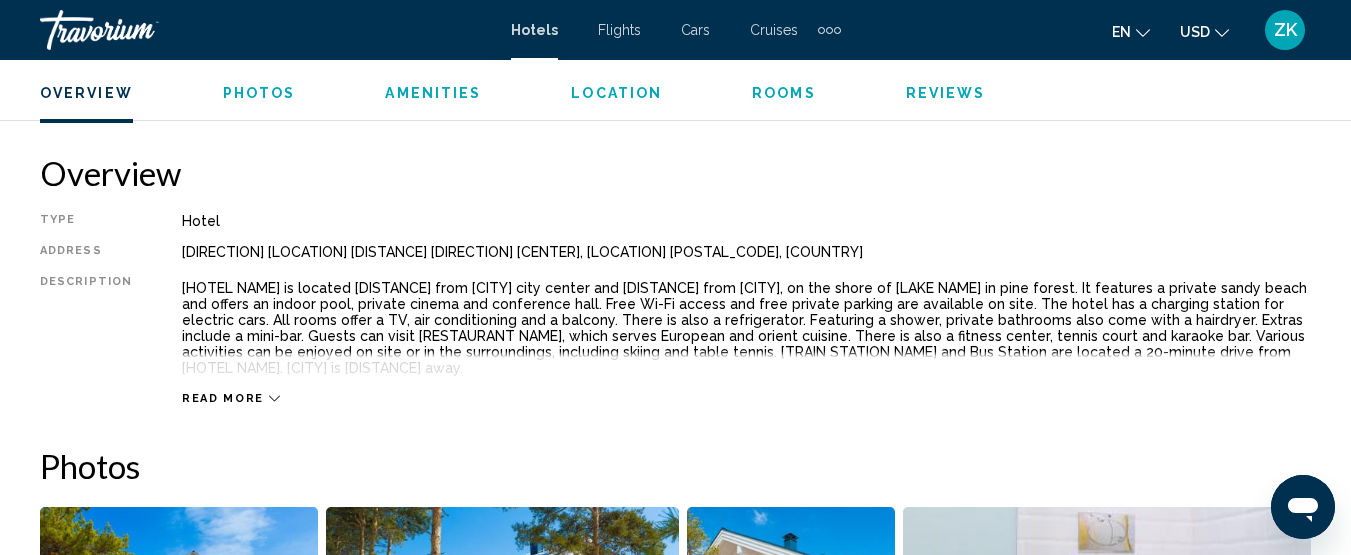 click on "Read more" at bounding box center [231, 398] 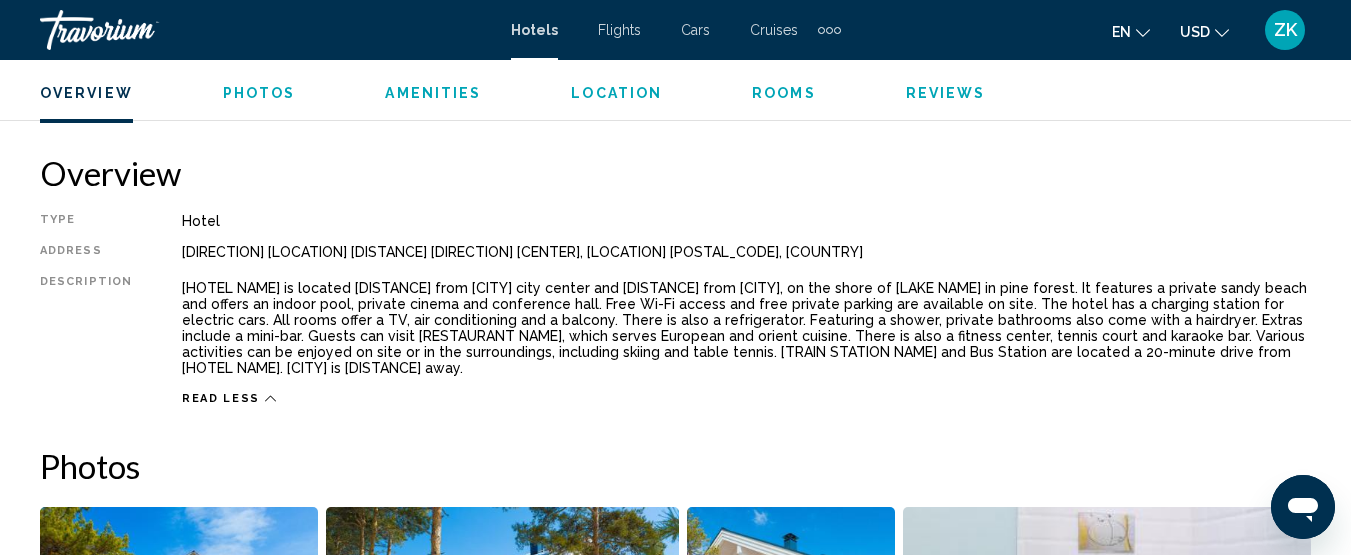 drag, startPoint x: 175, startPoint y: 253, endPoint x: 389, endPoint y: 373, distance: 245.34872 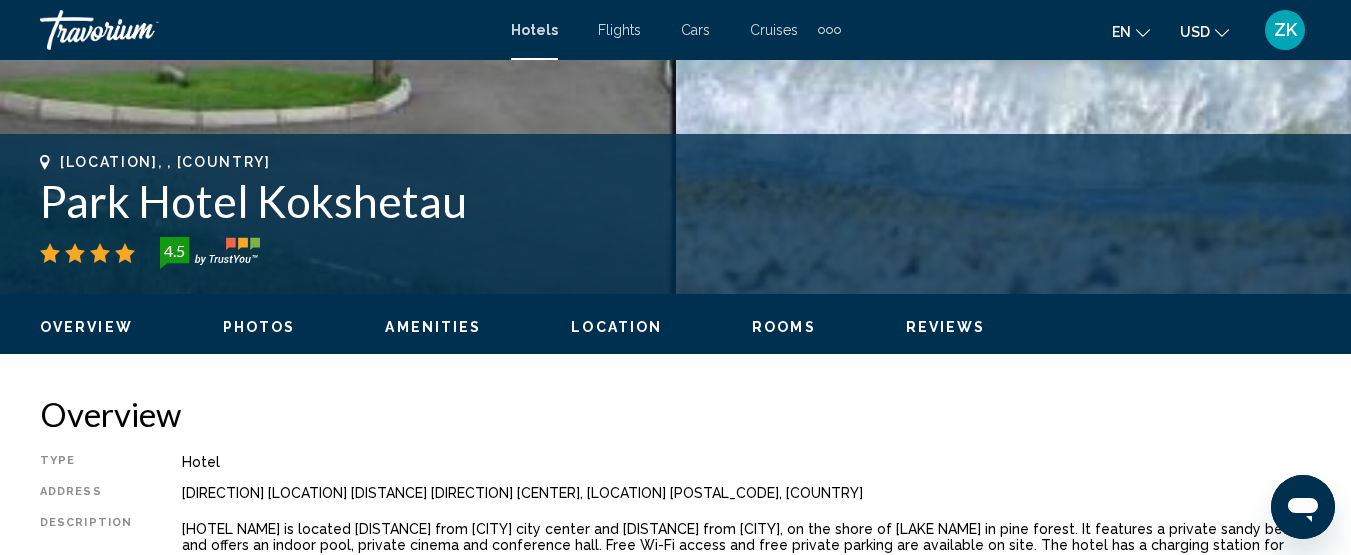 scroll, scrollTop: 558, scrollLeft: 0, axis: vertical 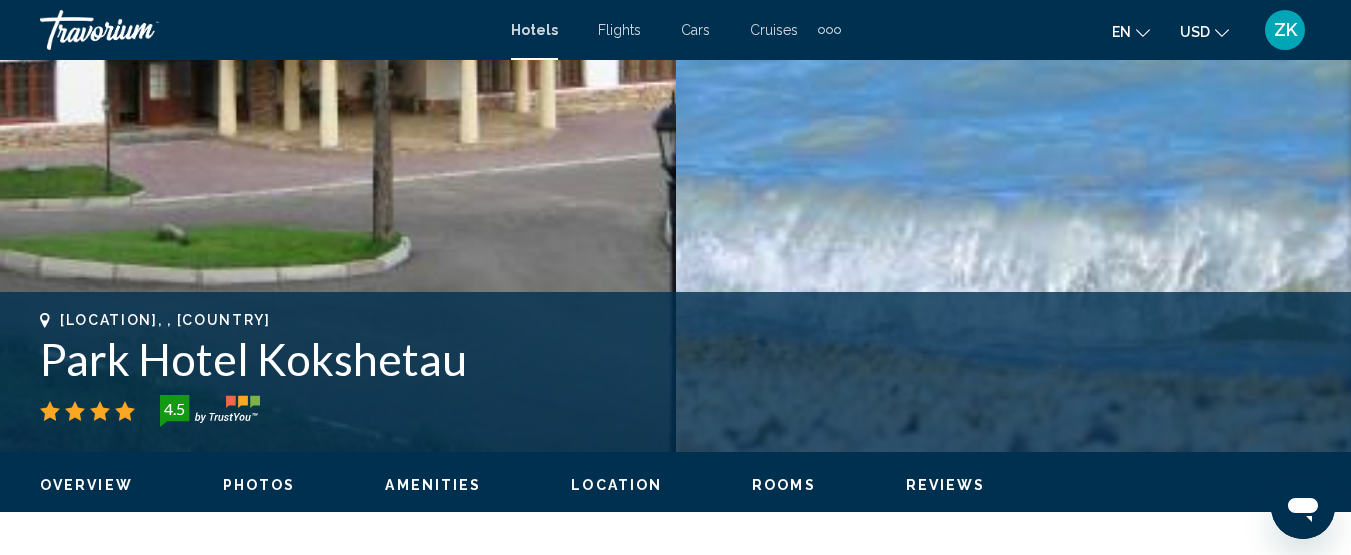 click on "Park Hotel Kokshetau" at bounding box center [675, 359] 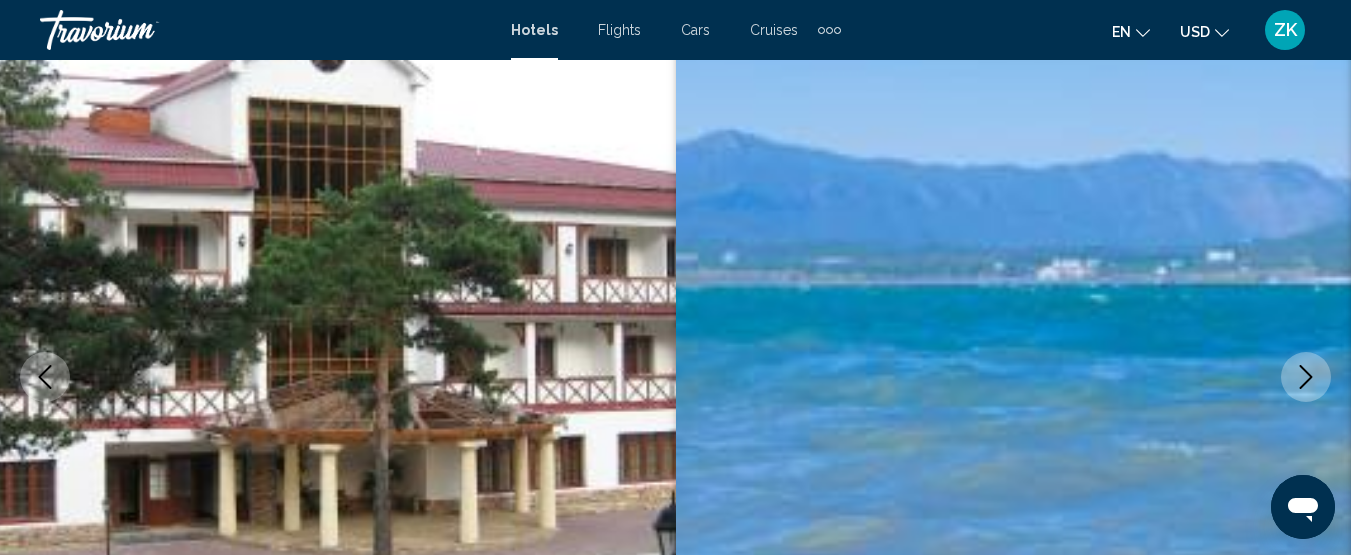 scroll, scrollTop: 0, scrollLeft: 0, axis: both 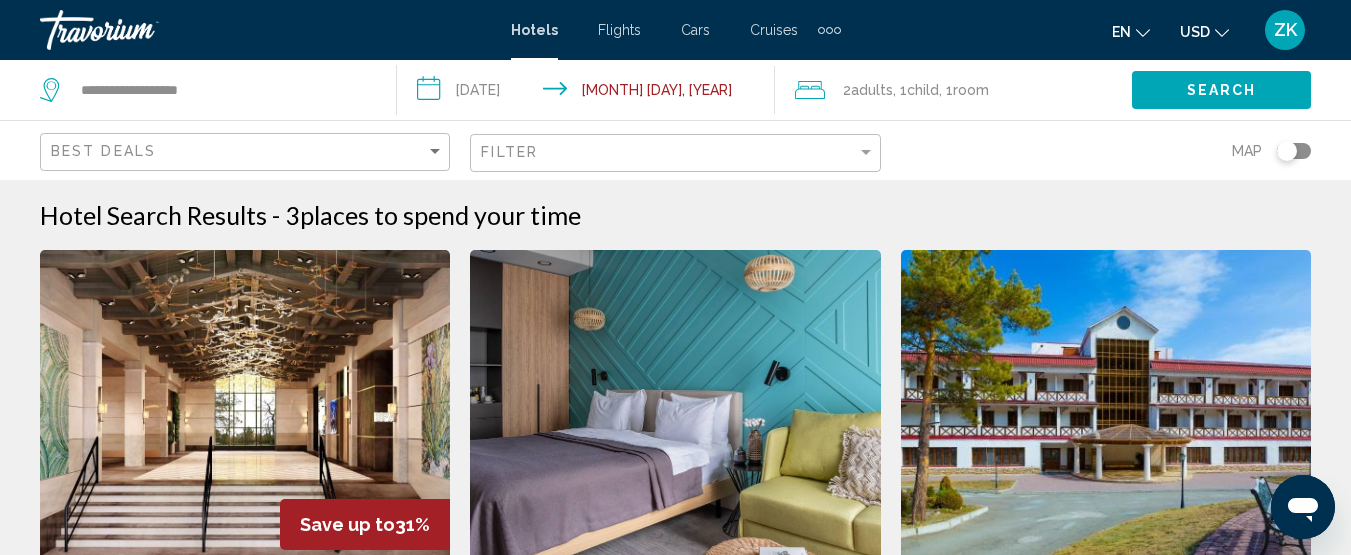 click on "**********" at bounding box center [589, 93] 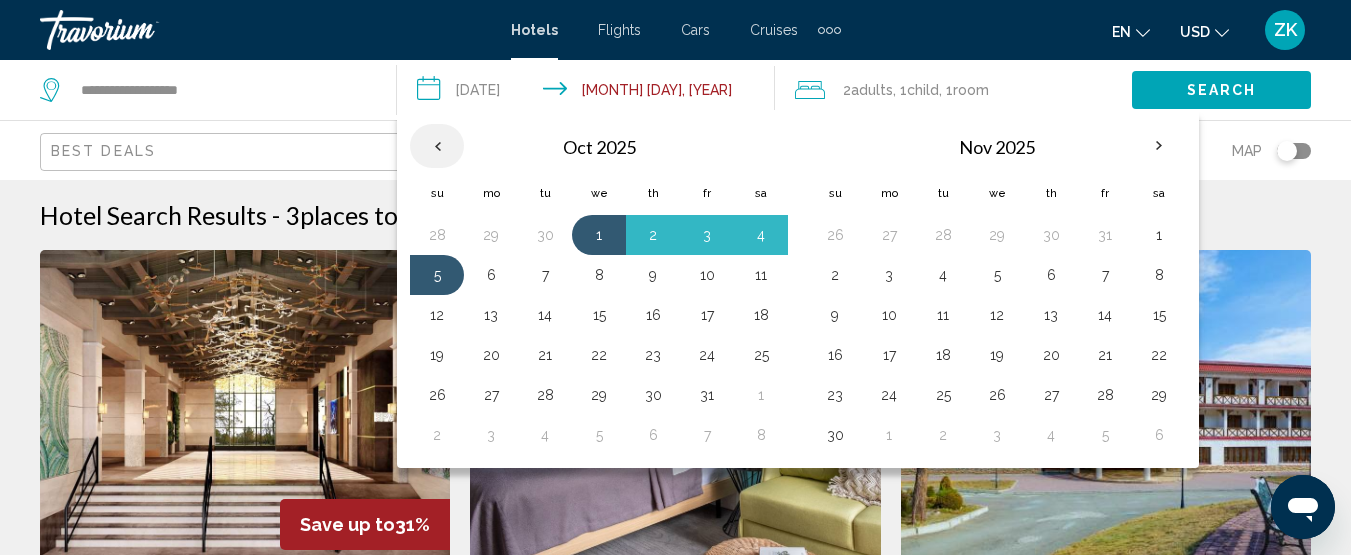 click at bounding box center [437, 146] 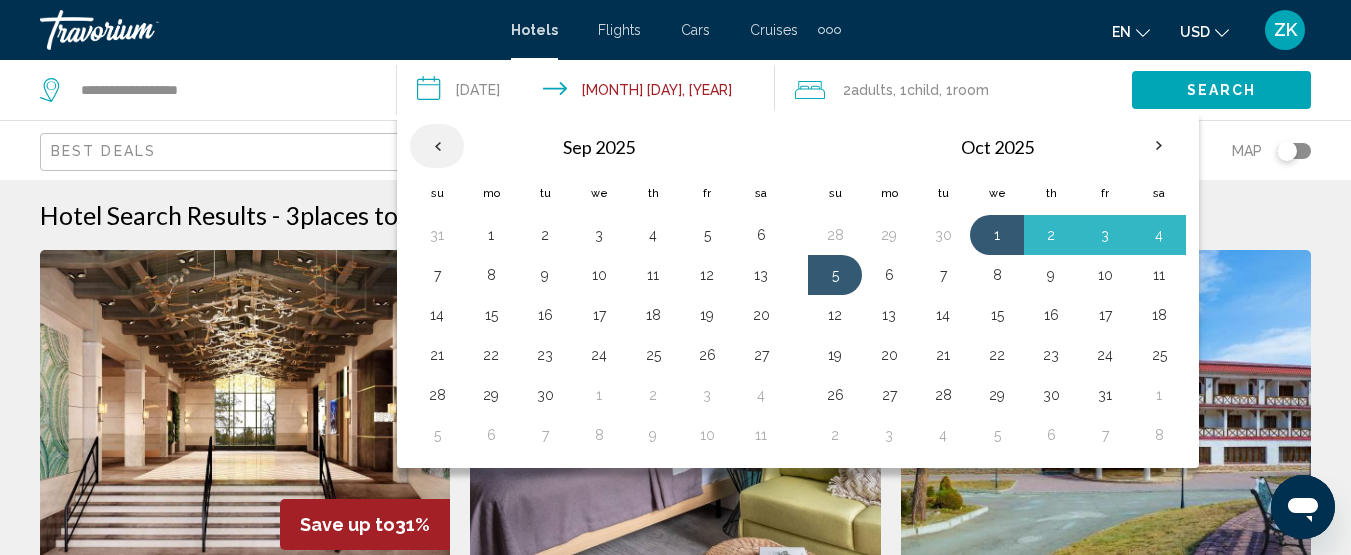 click at bounding box center [437, 146] 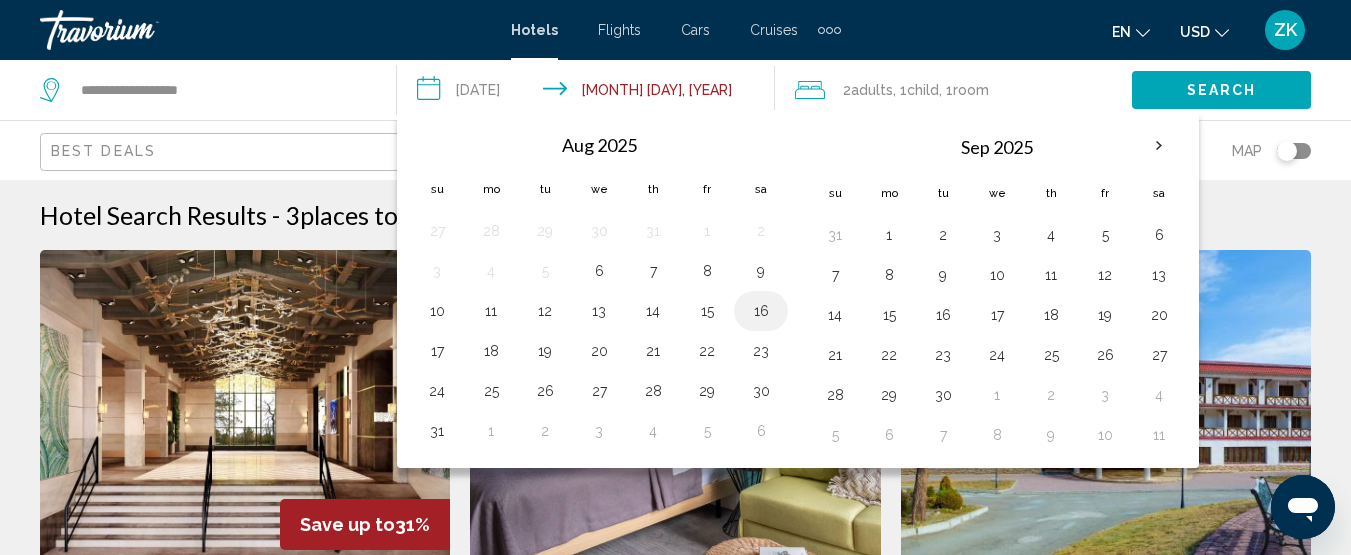 click on "16" at bounding box center [761, 311] 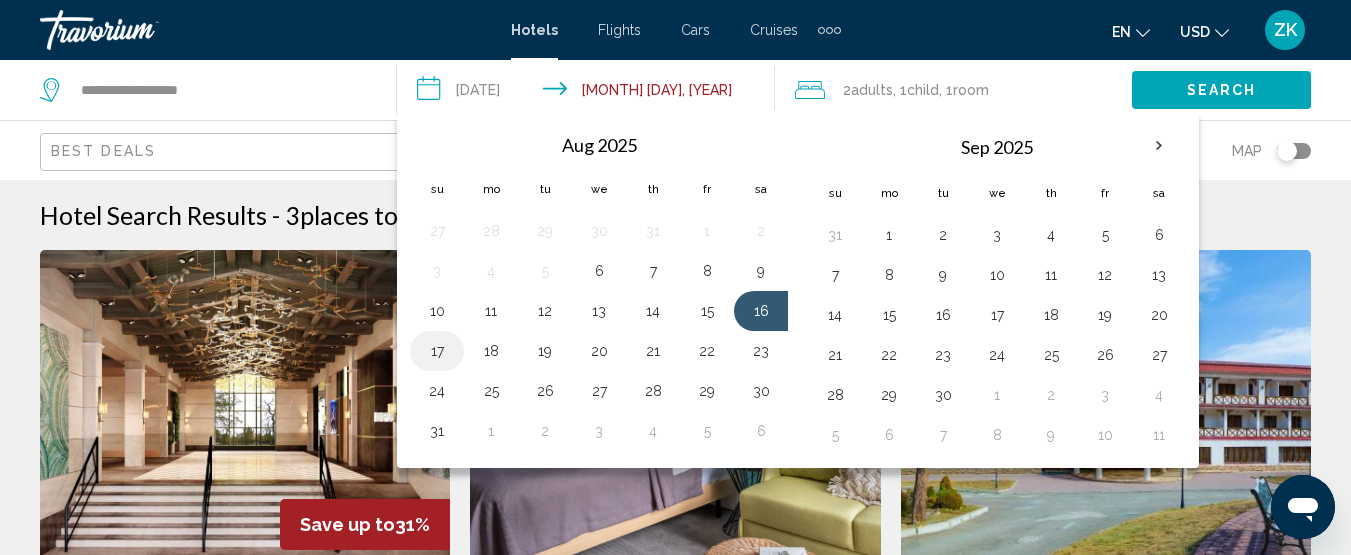 click on "17" at bounding box center [437, 351] 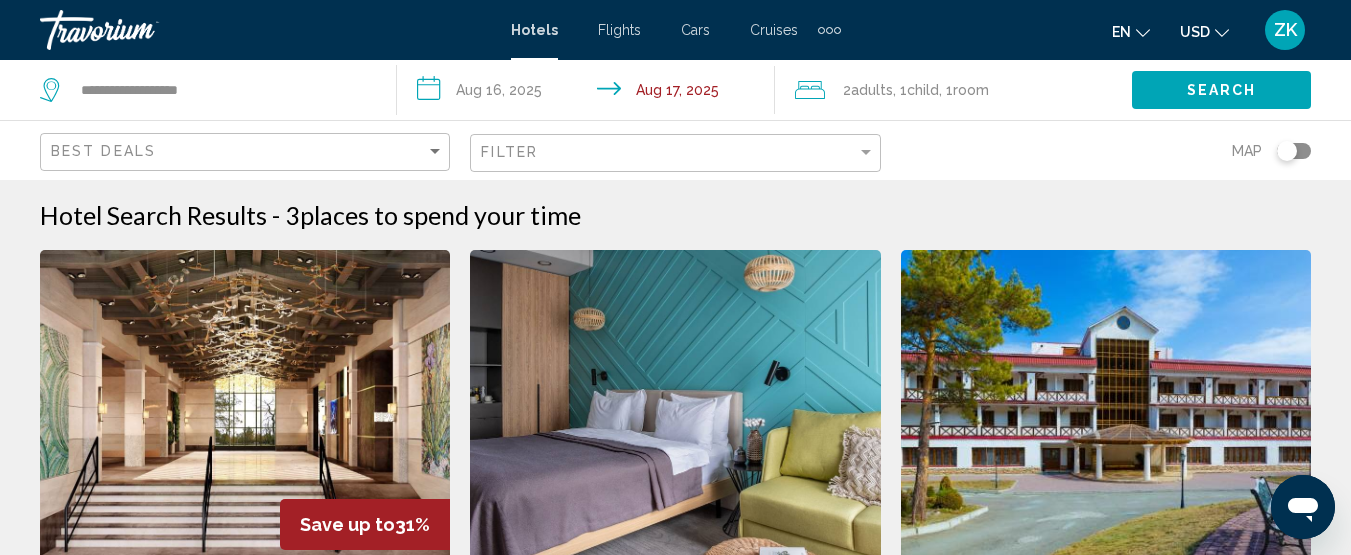 click on "Adults" 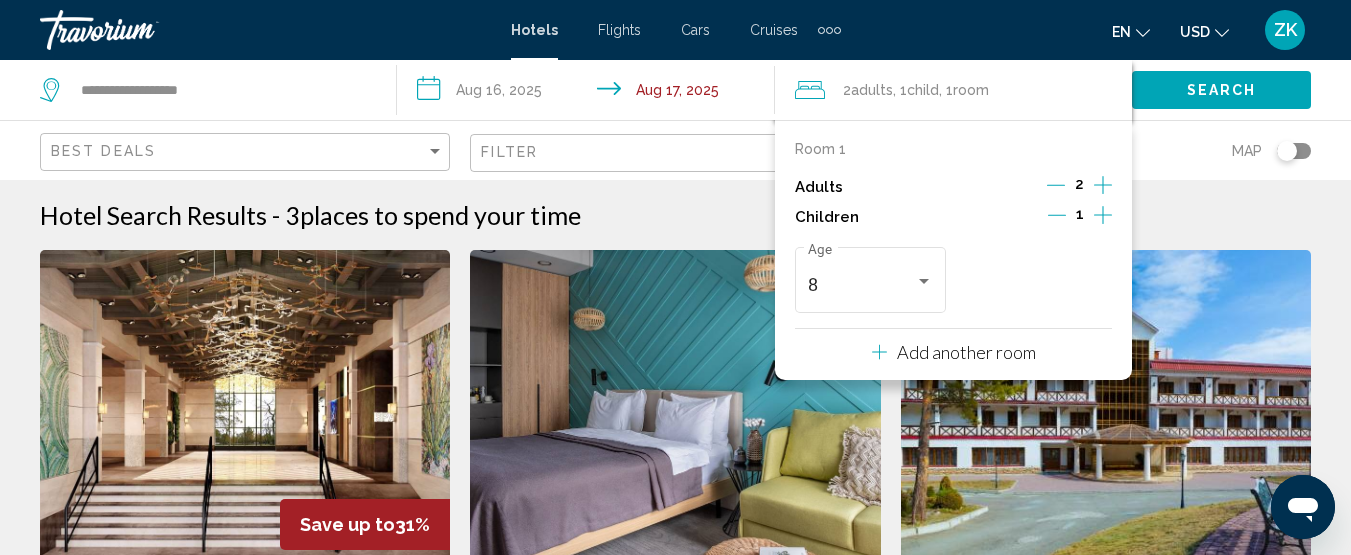 click 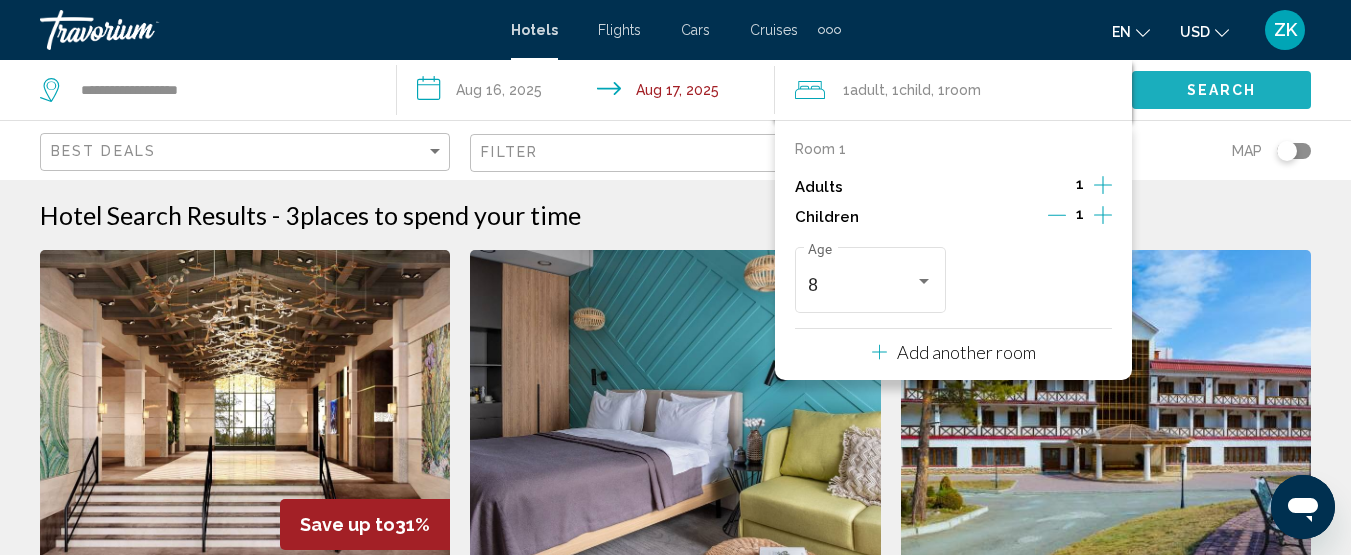 click on "Search" 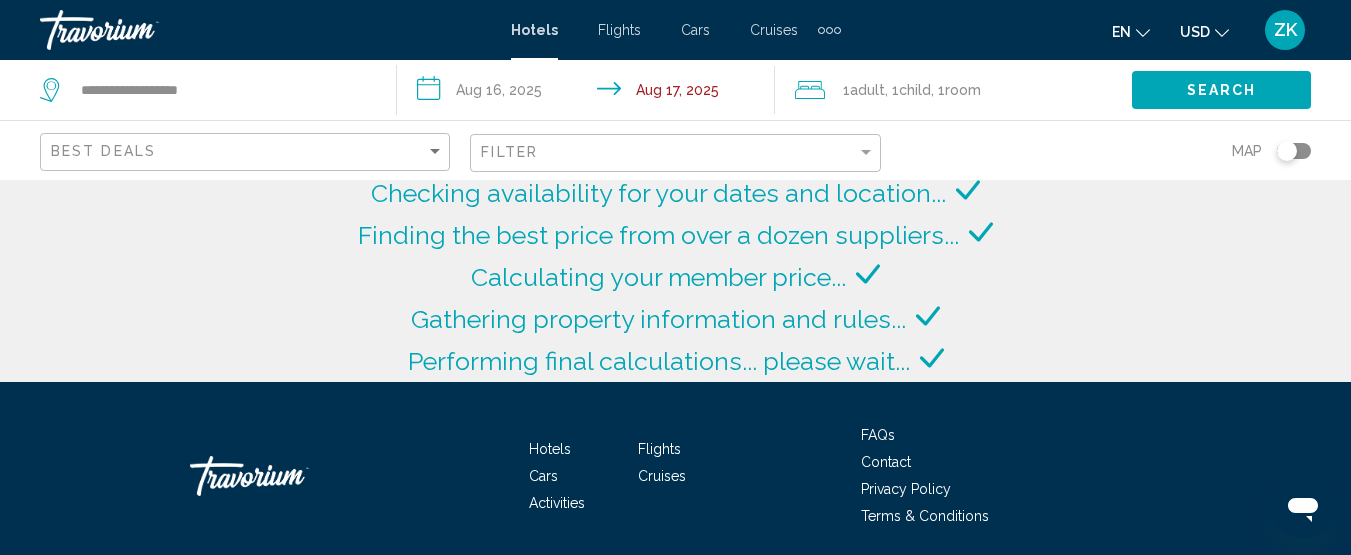 click on "Child" 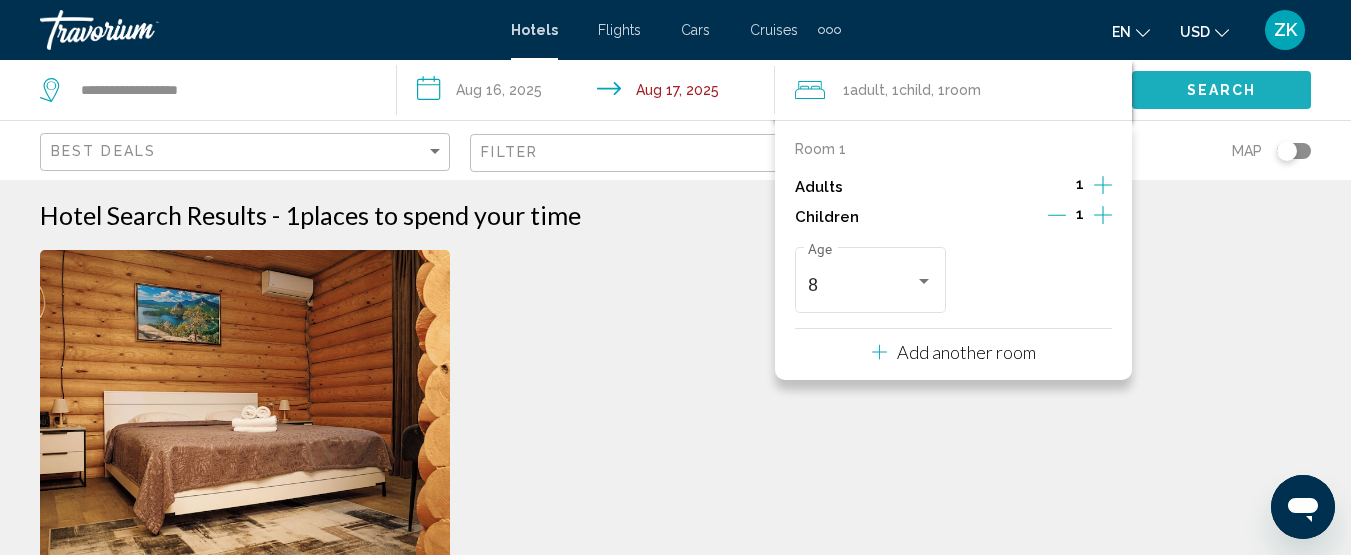 click on "Search" 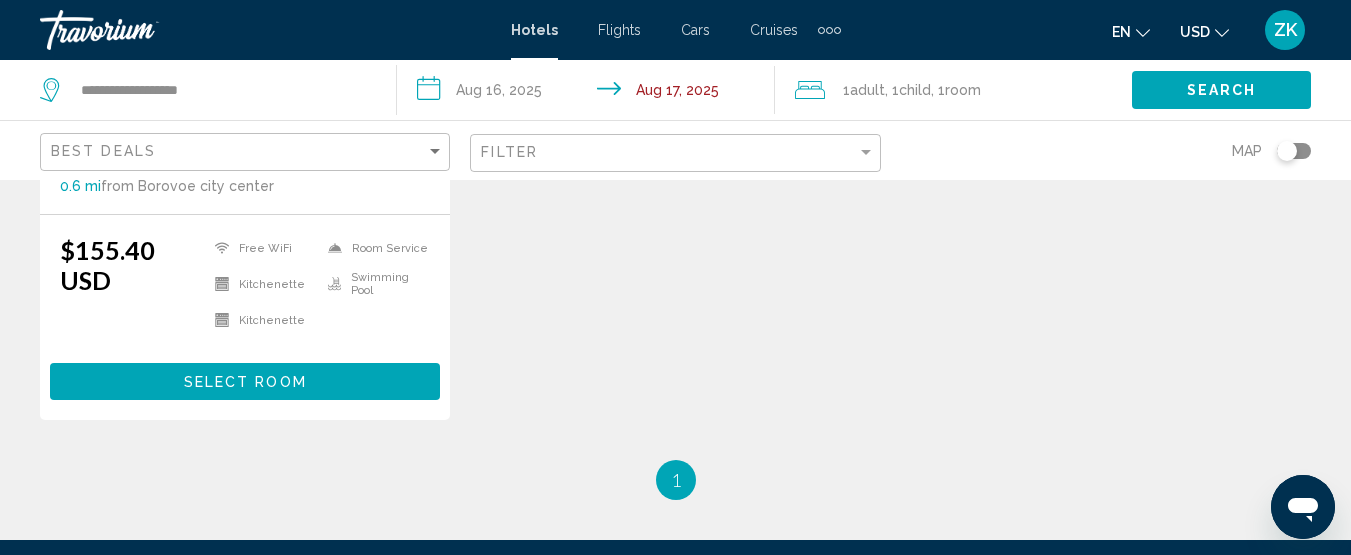 scroll, scrollTop: 600, scrollLeft: 0, axis: vertical 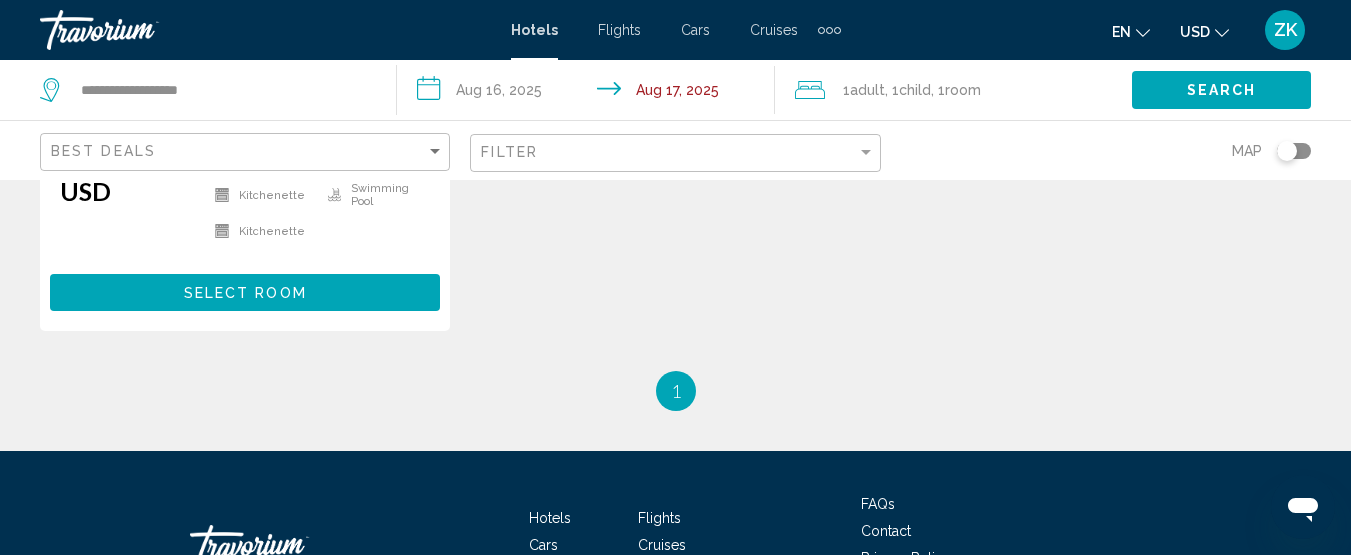 click on "Select Room" at bounding box center [245, 293] 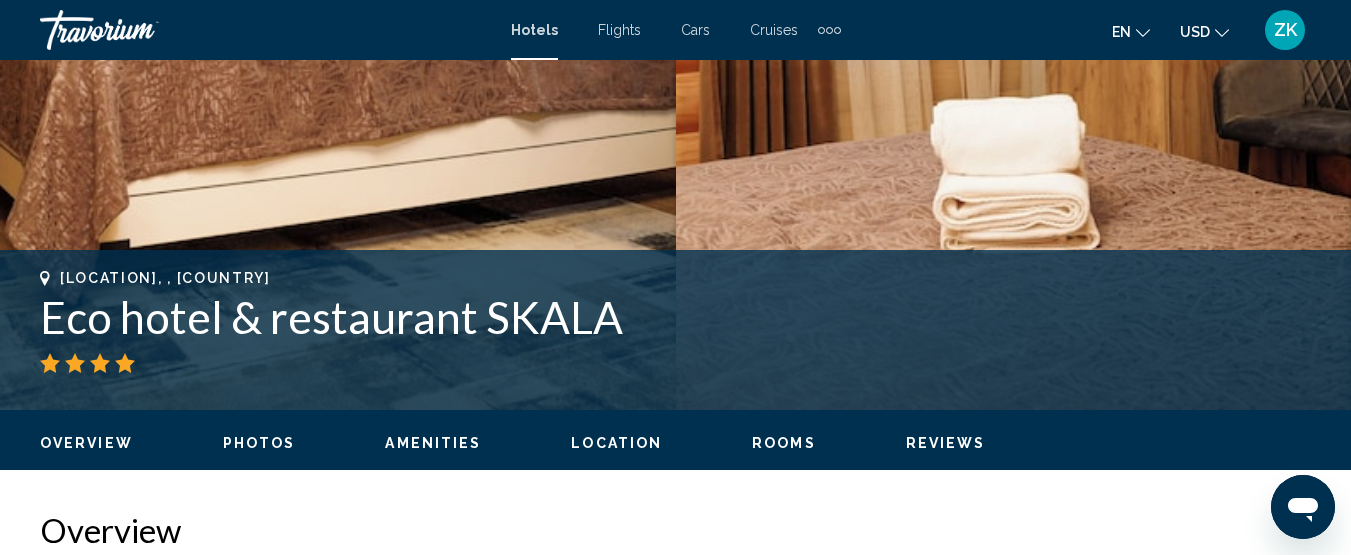scroll, scrollTop: 258, scrollLeft: 0, axis: vertical 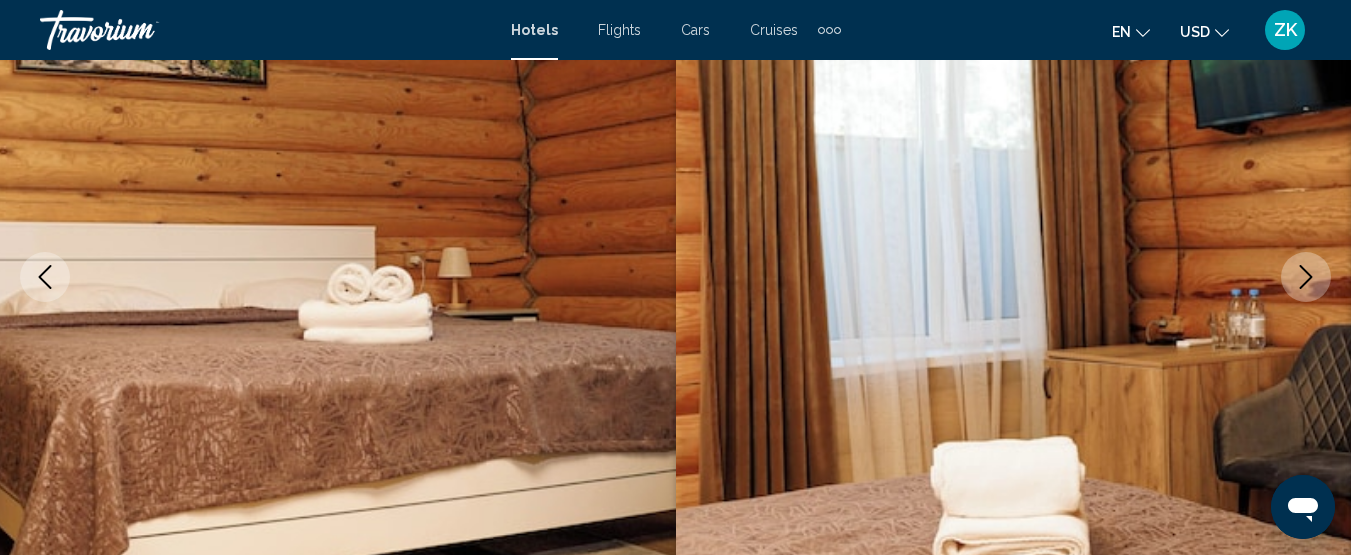 click at bounding box center (1306, 277) 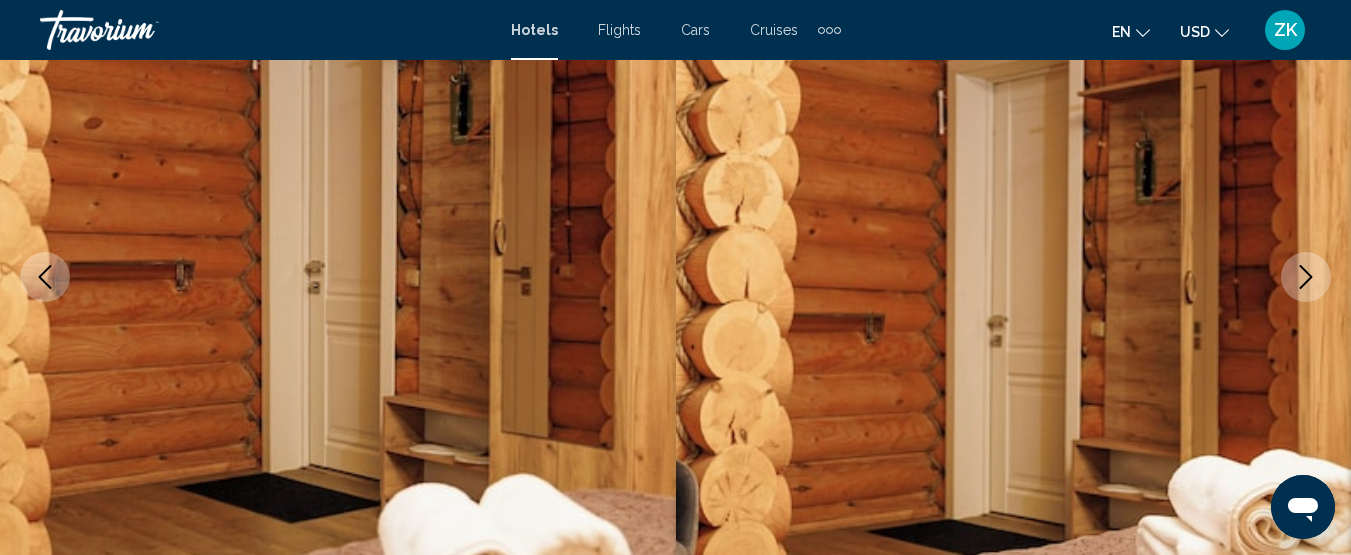 click at bounding box center [1306, 277] 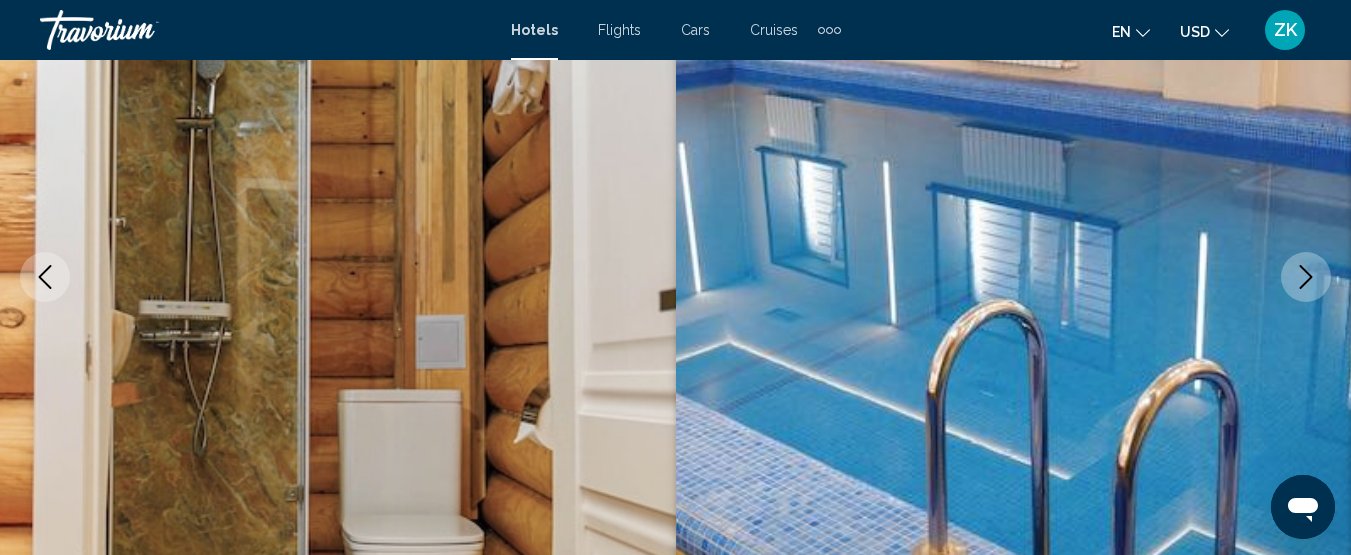 click at bounding box center [1306, 277] 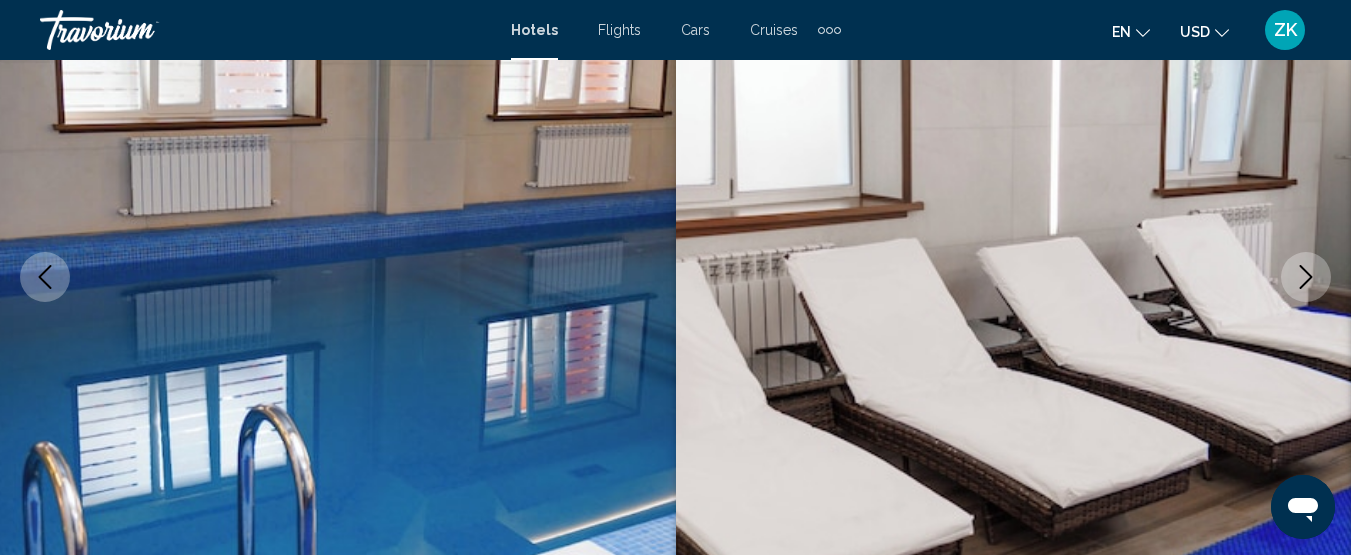 click at bounding box center [1306, 277] 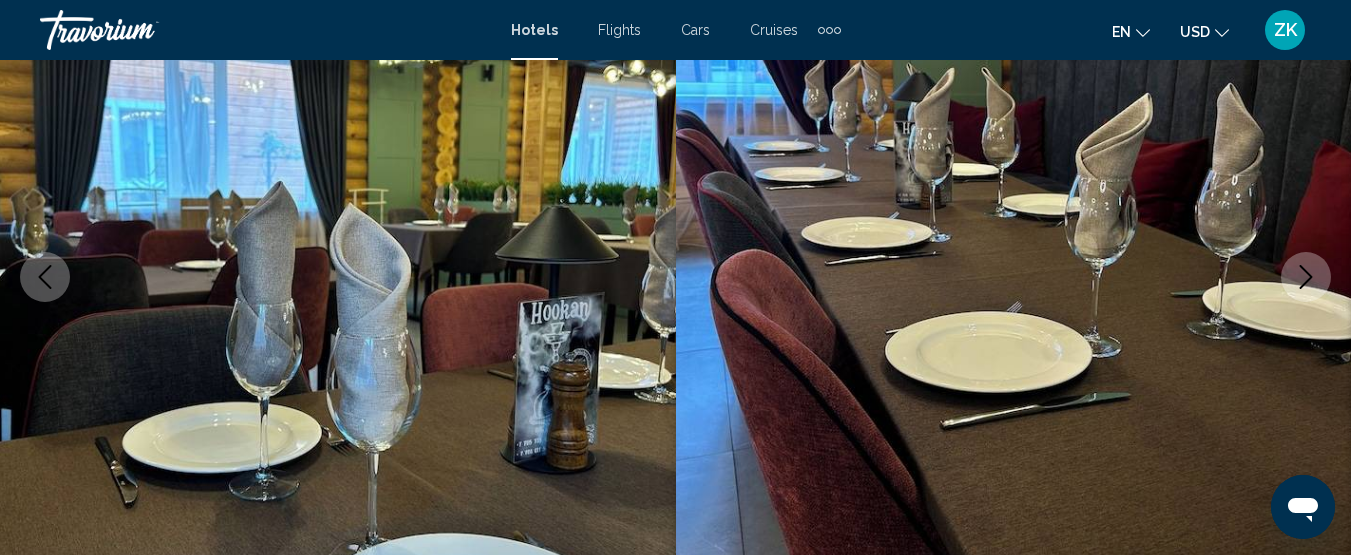 click at bounding box center (1306, 277) 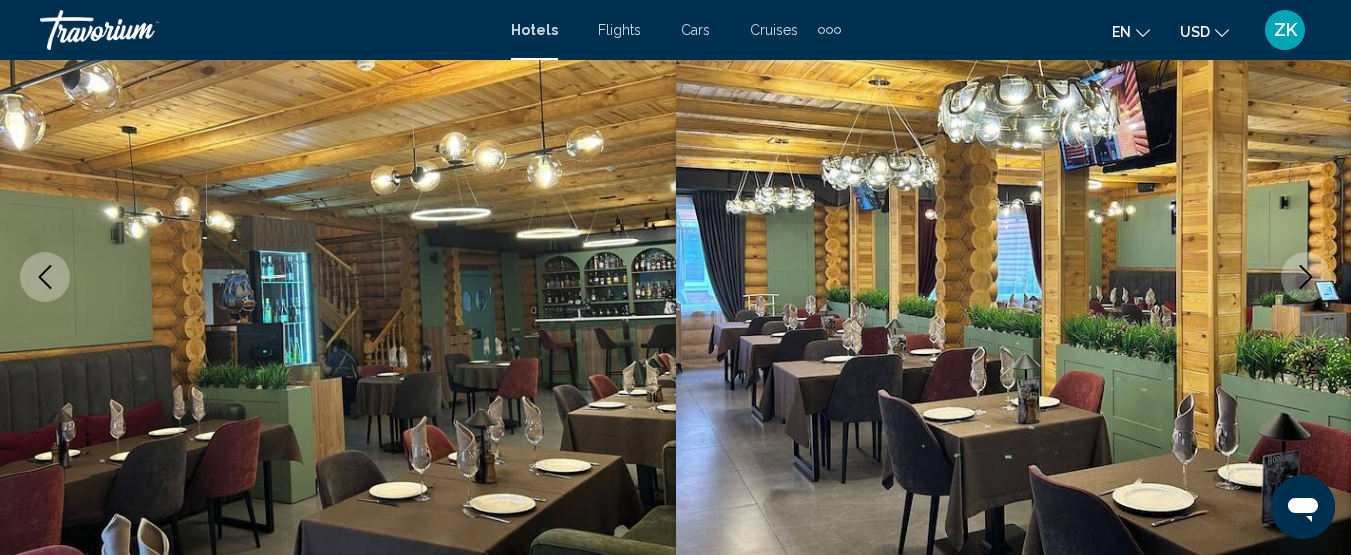 drag, startPoint x: 1288, startPoint y: 285, endPoint x: 1281, endPoint y: 293, distance: 10.630146 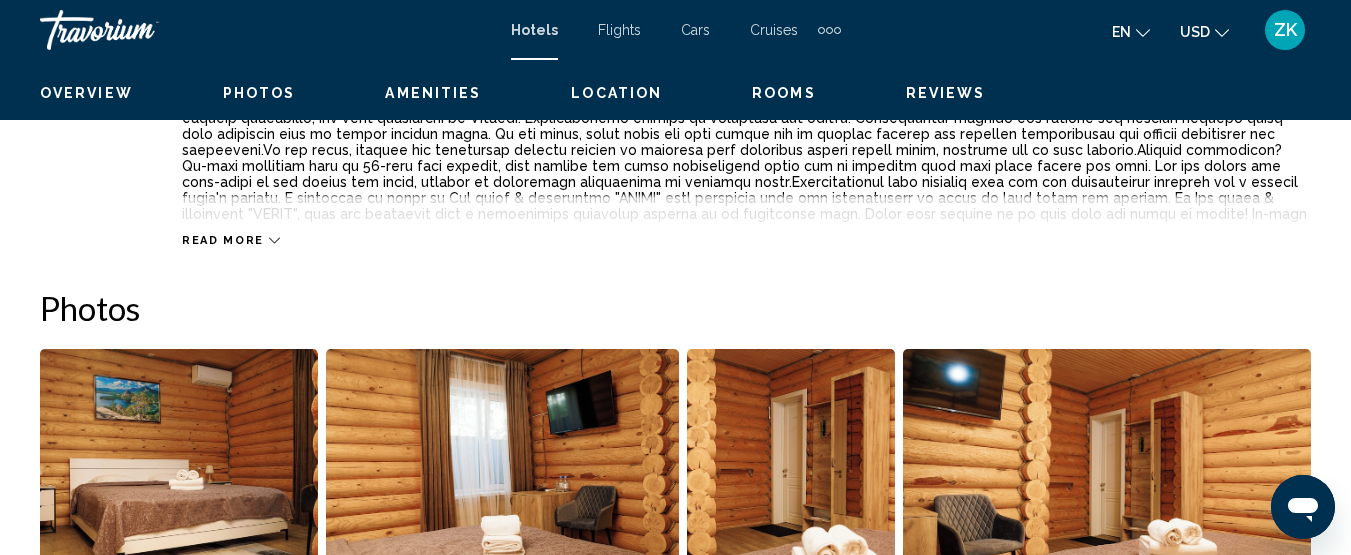 scroll, scrollTop: 759, scrollLeft: 0, axis: vertical 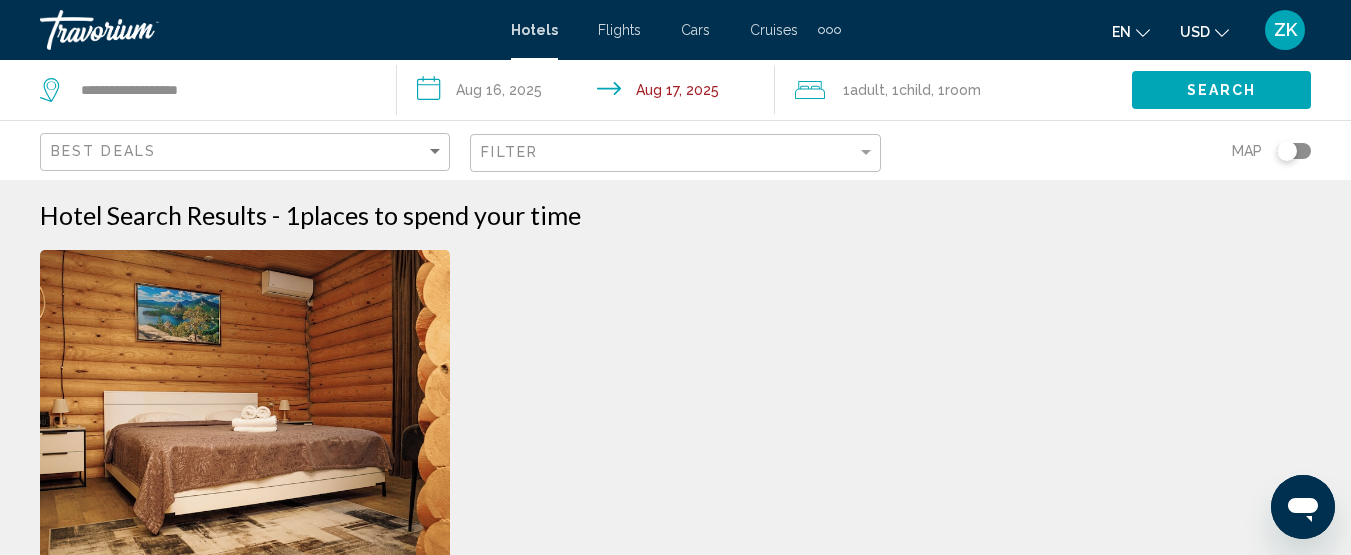 click on "**********" at bounding box center [589, 93] 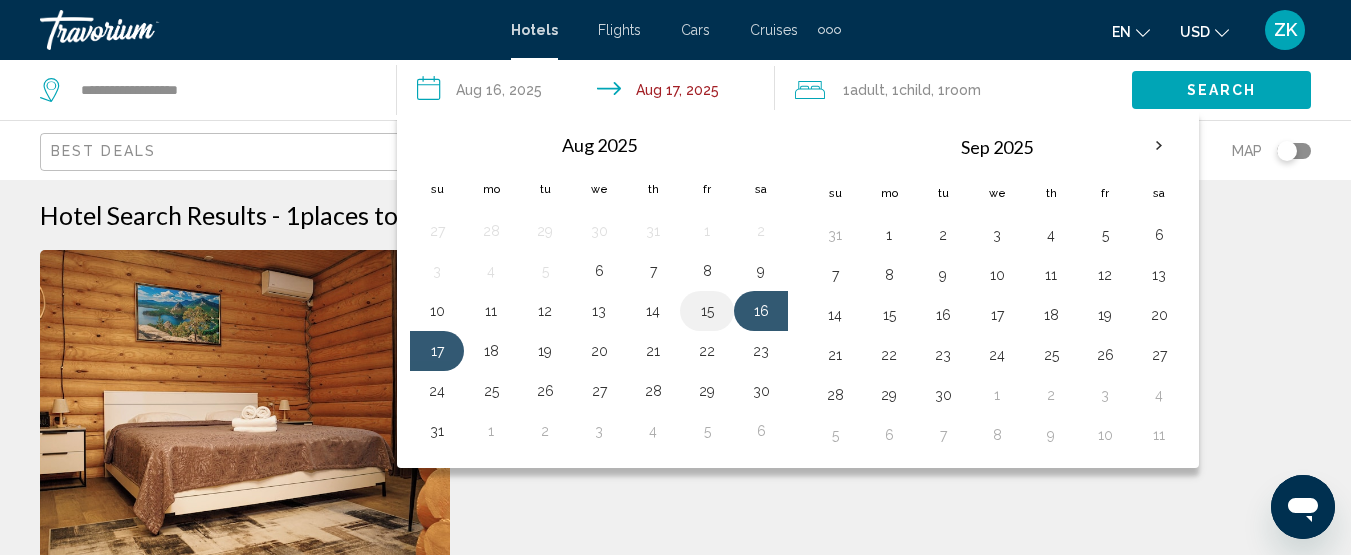 click on "15" at bounding box center (707, 311) 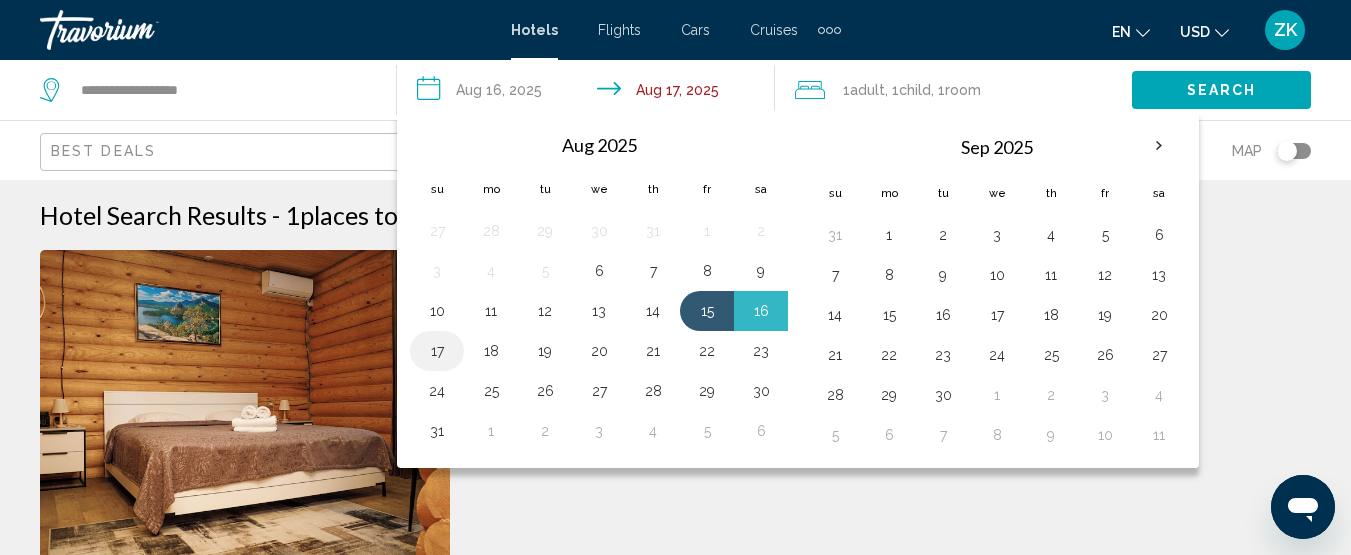 click on "17" at bounding box center [437, 351] 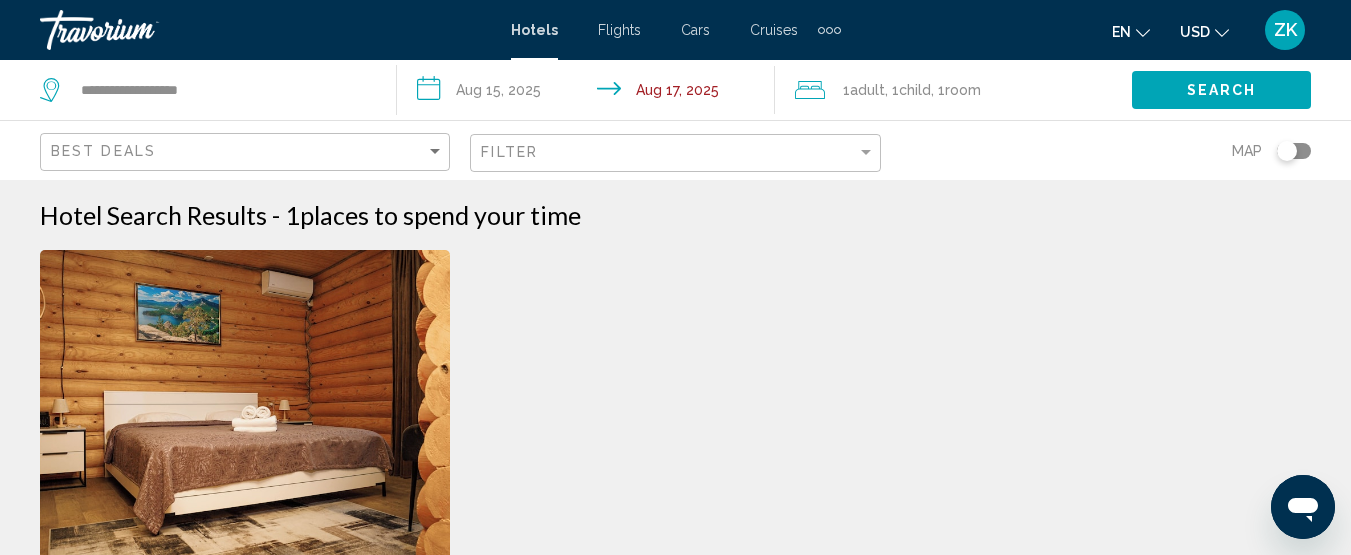 click on ", 1  Room rooms" 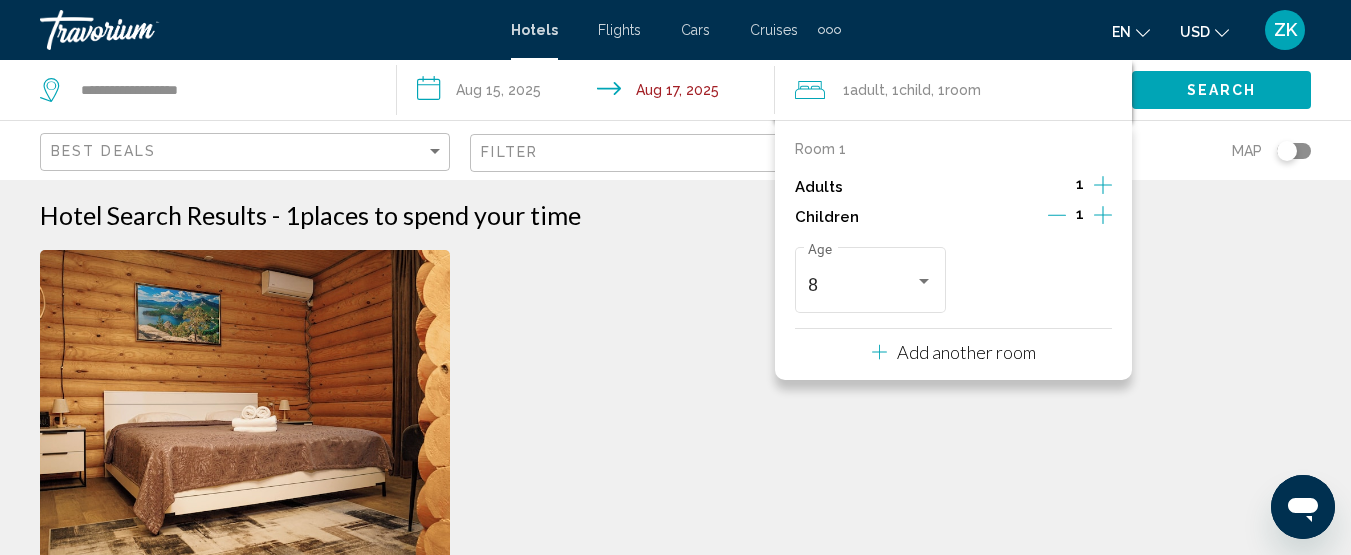 click 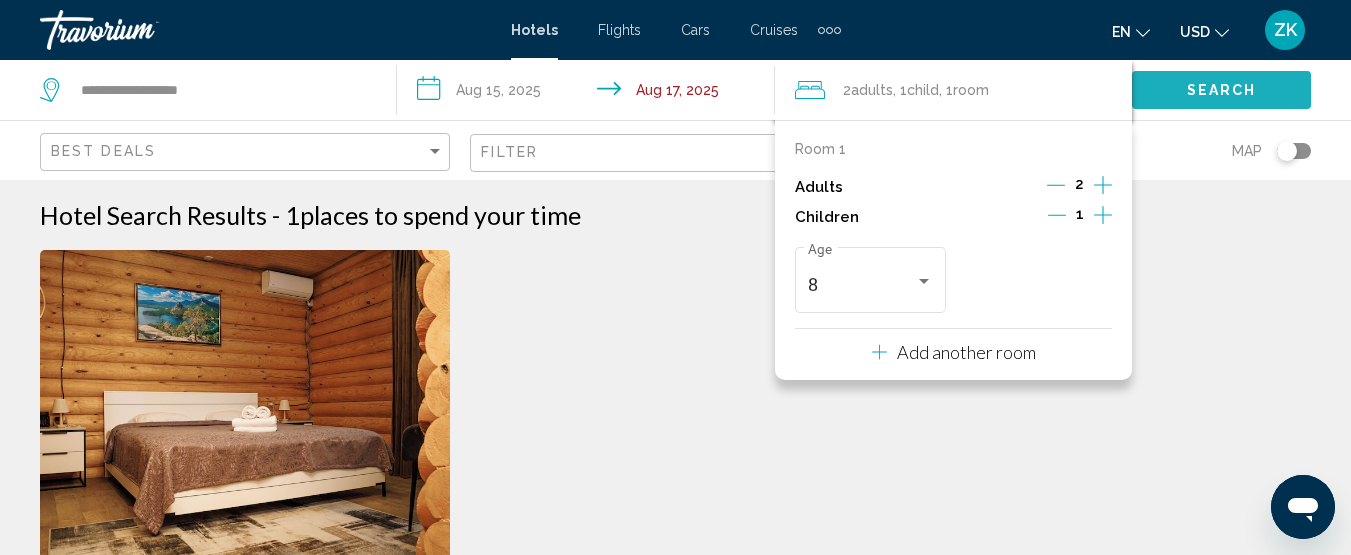 click on "Search" 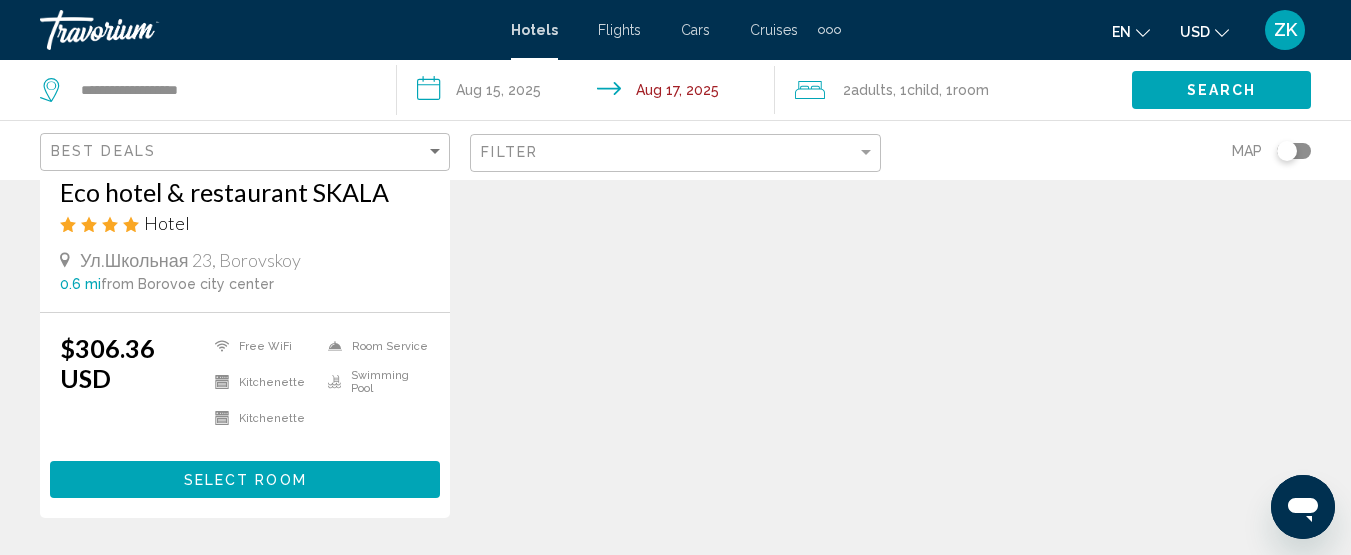 scroll, scrollTop: 400, scrollLeft: 0, axis: vertical 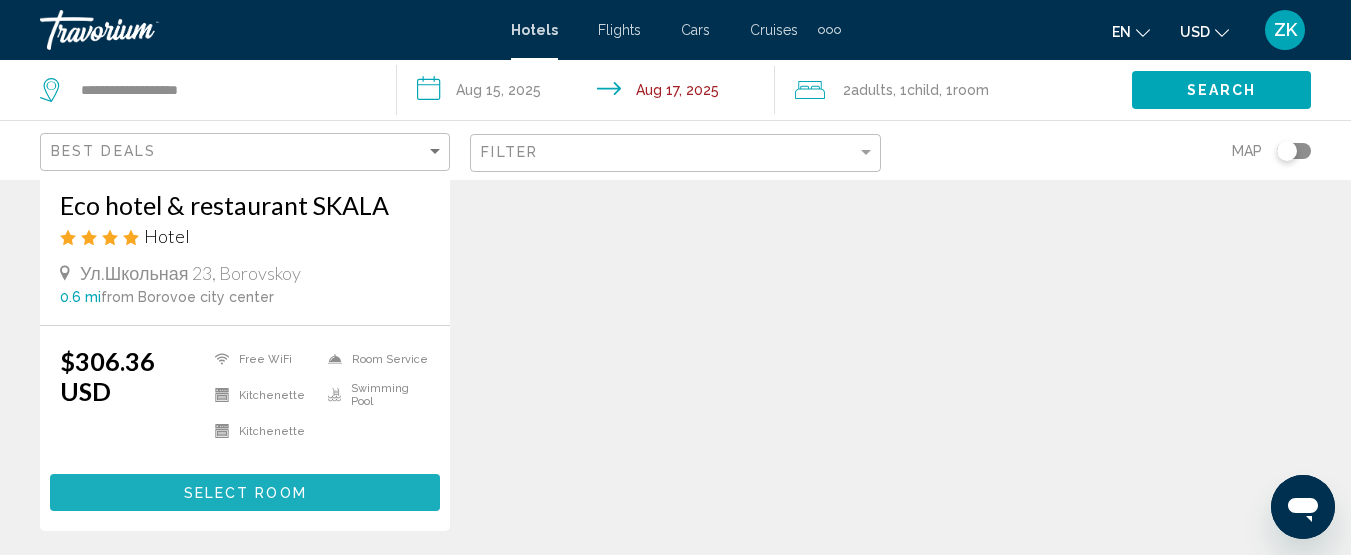 click on "Select Room" at bounding box center [245, 492] 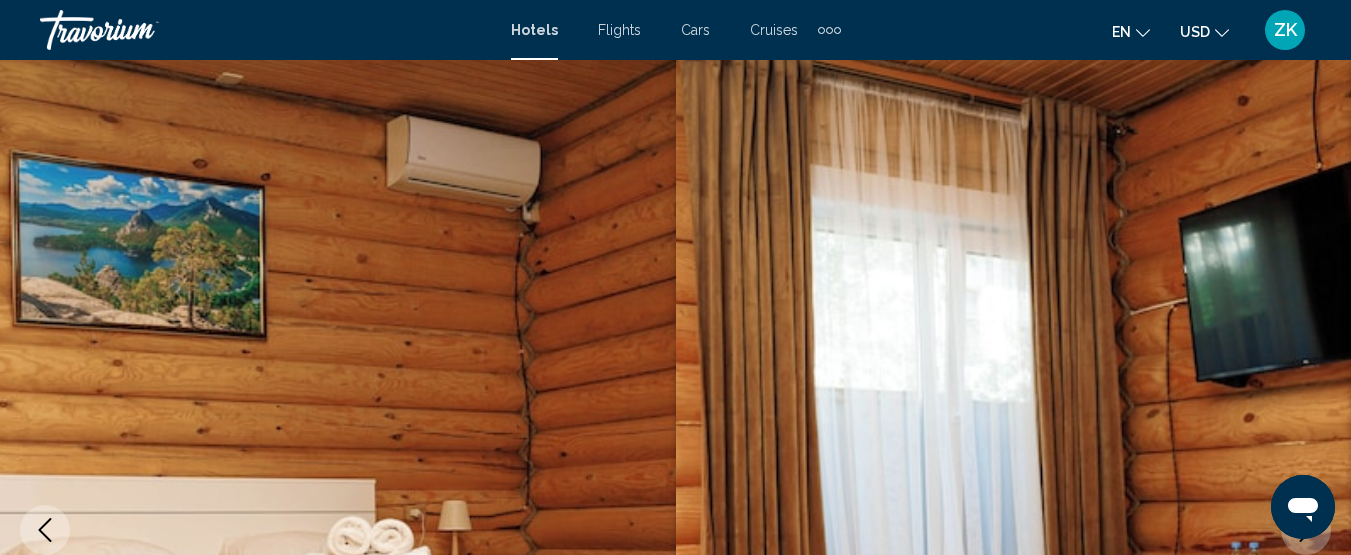 scroll, scrollTop: 0, scrollLeft: 0, axis: both 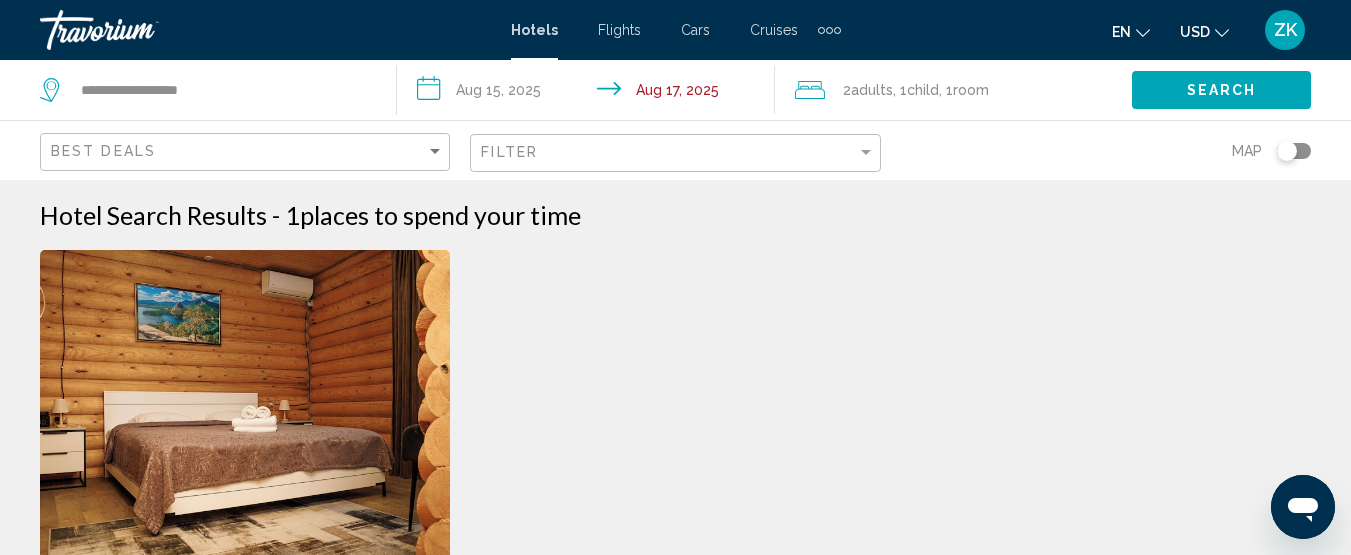 click on "**********" at bounding box center [589, 93] 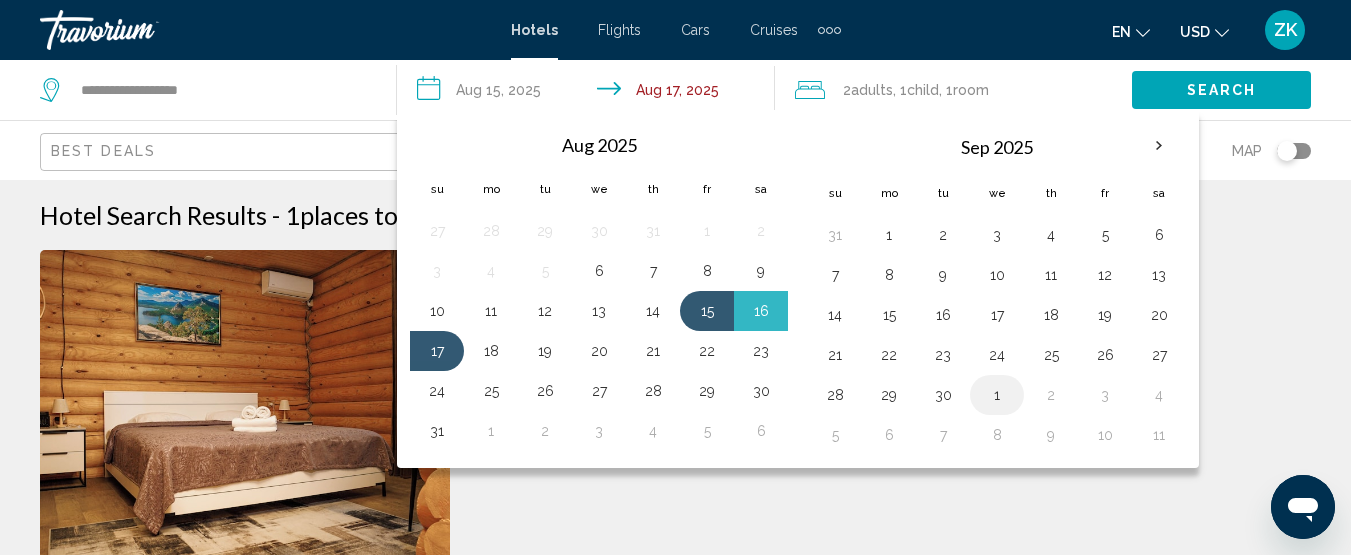 click on "1" at bounding box center (997, 395) 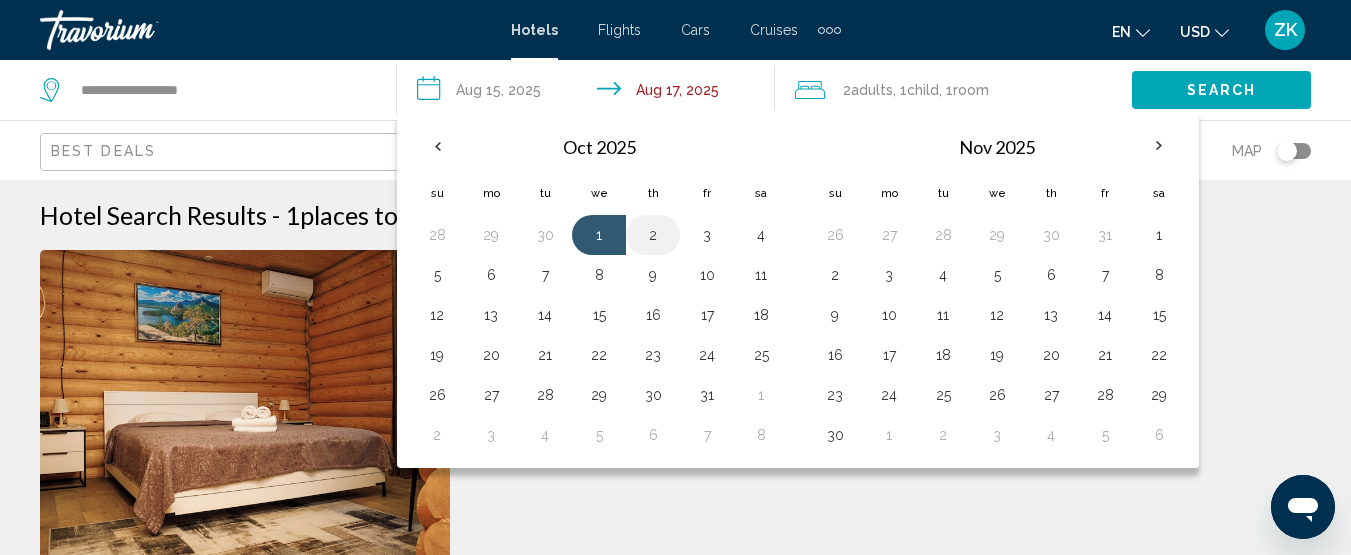 click on "2" at bounding box center (653, 235) 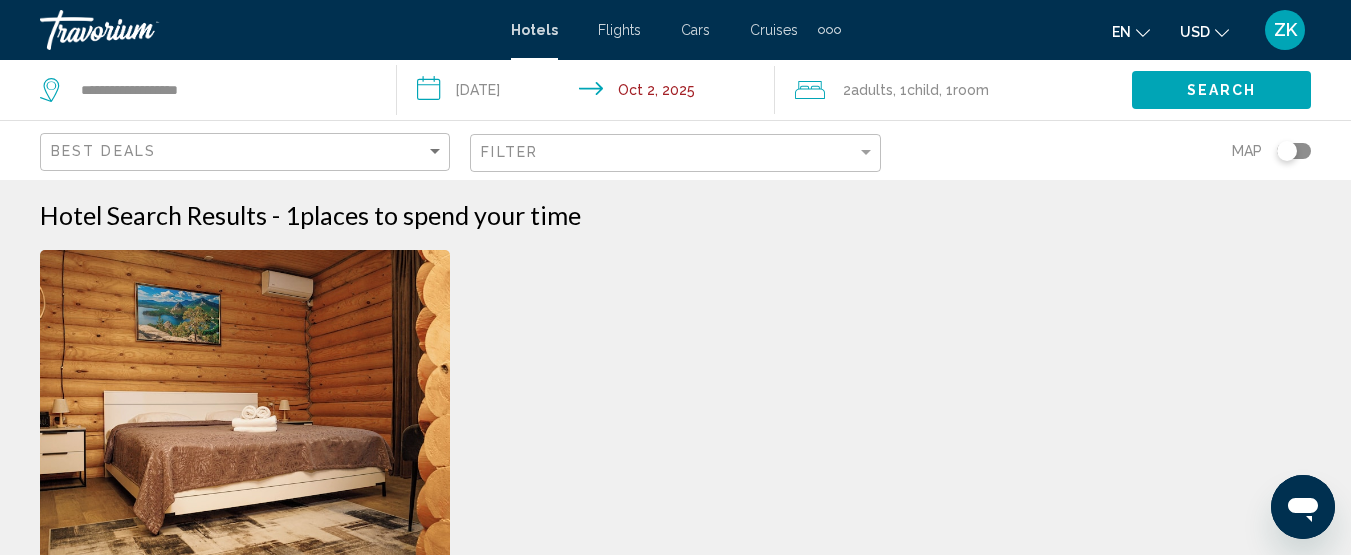 click on "**********" at bounding box center [589, 93] 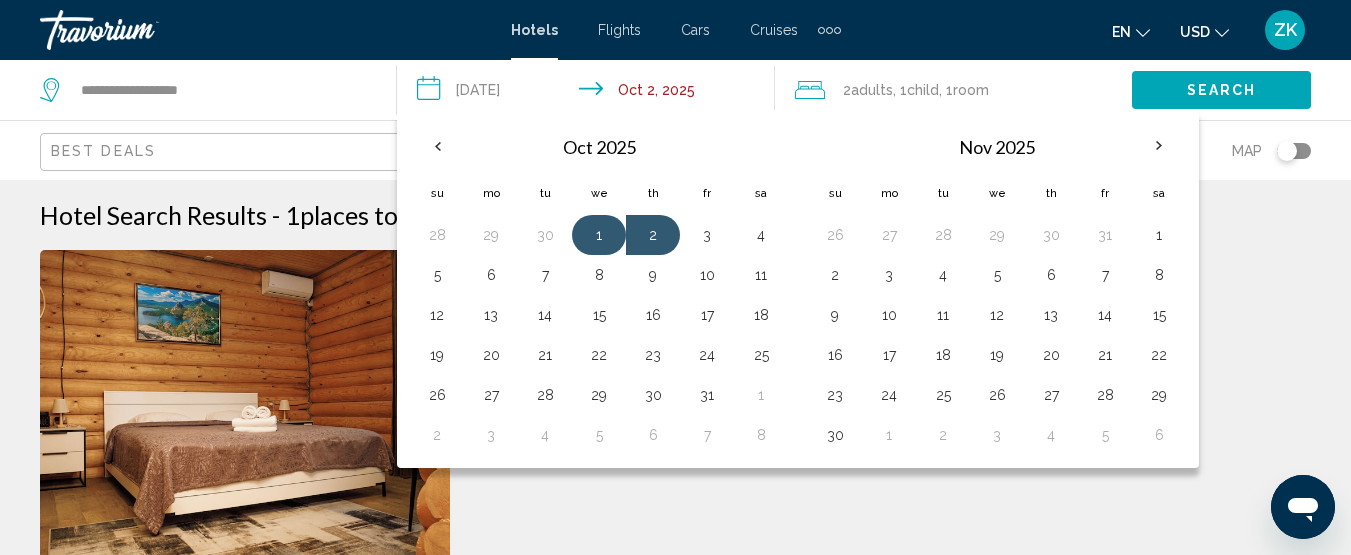 click on "1" at bounding box center (599, 235) 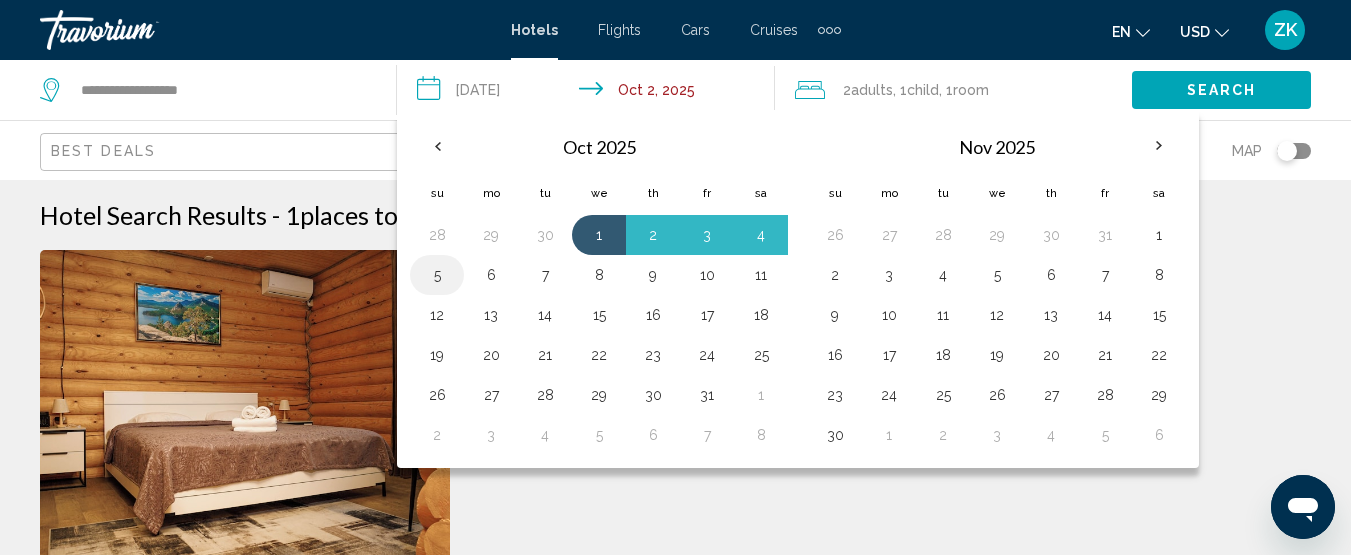 click on "5" at bounding box center [437, 275] 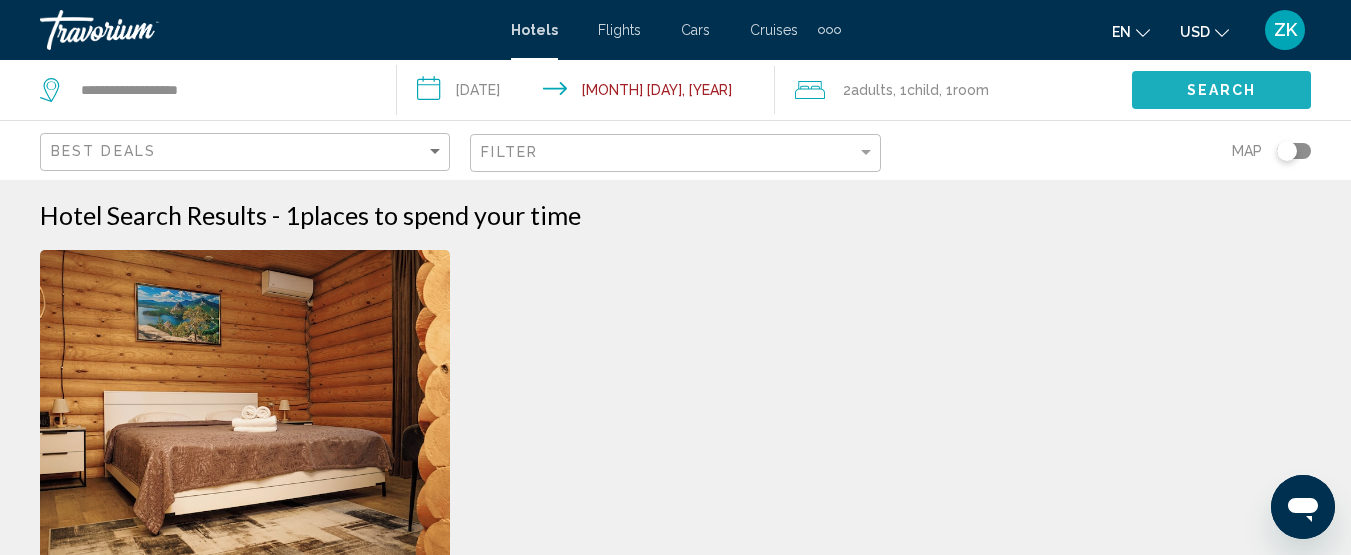 click on "Search" 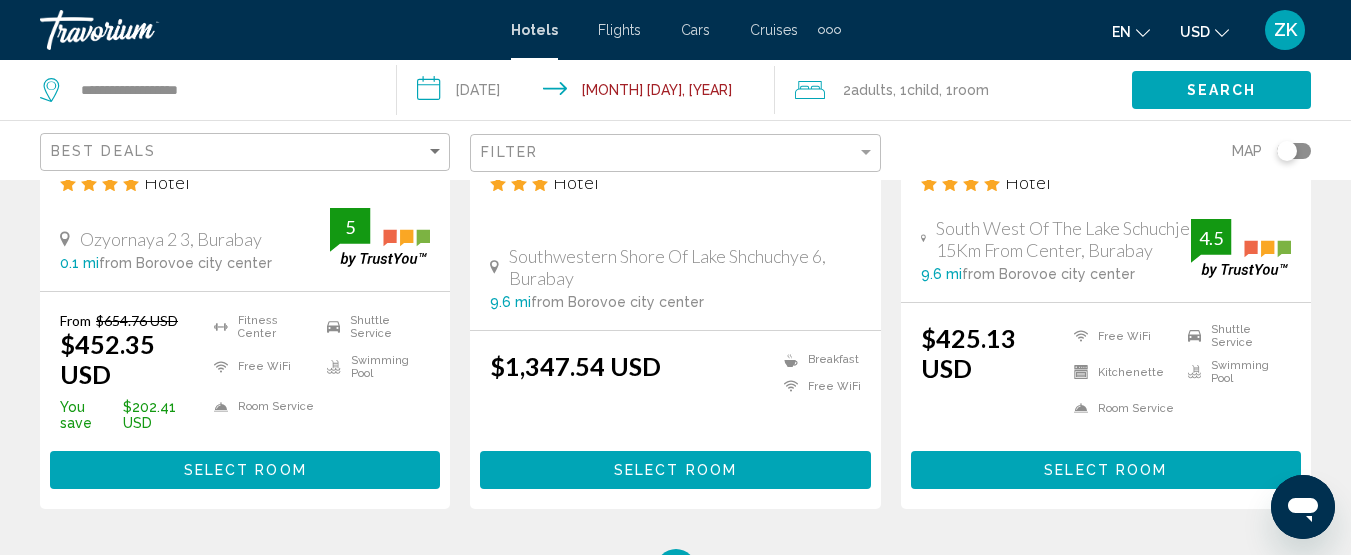scroll, scrollTop: 500, scrollLeft: 0, axis: vertical 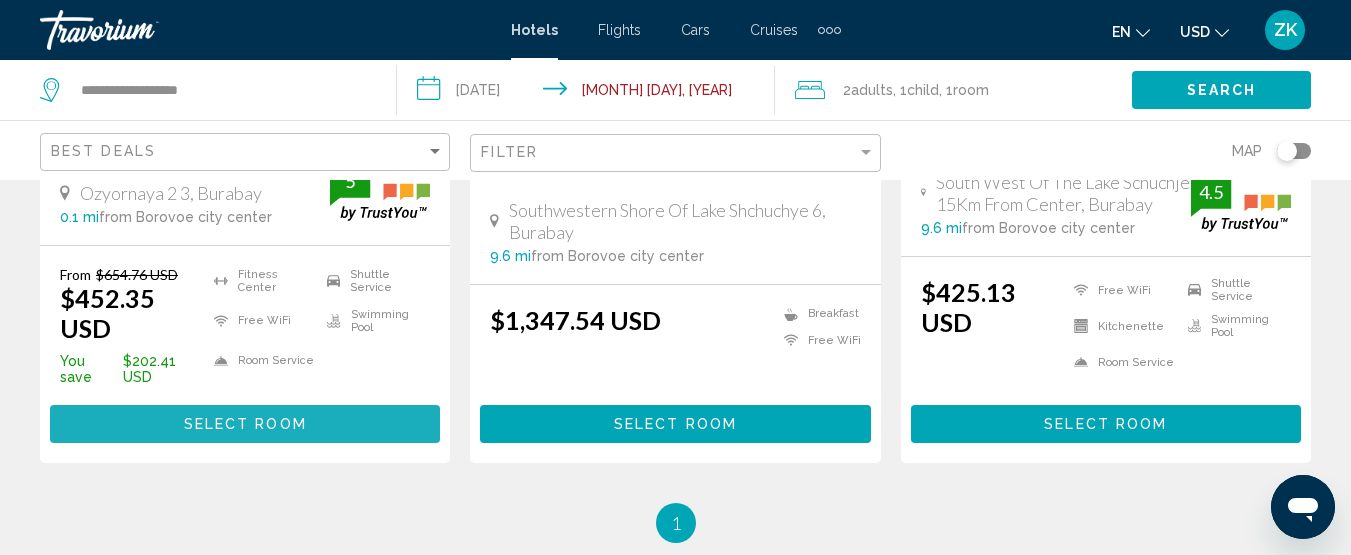 click on "Select Room" at bounding box center (245, 425) 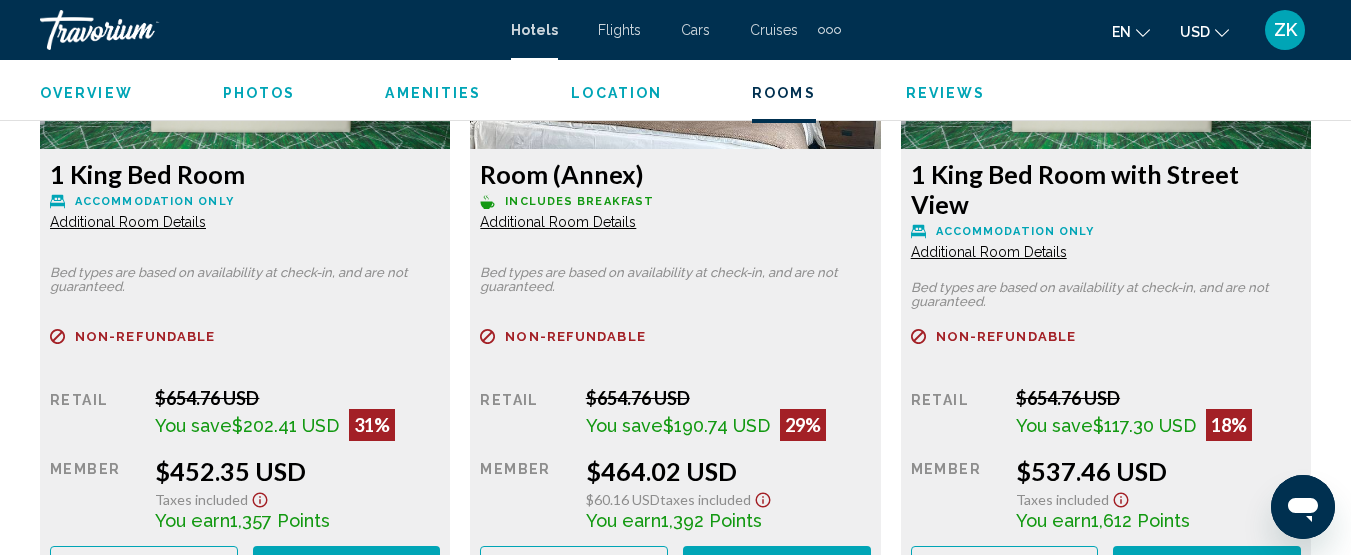 scroll, scrollTop: 3458, scrollLeft: 0, axis: vertical 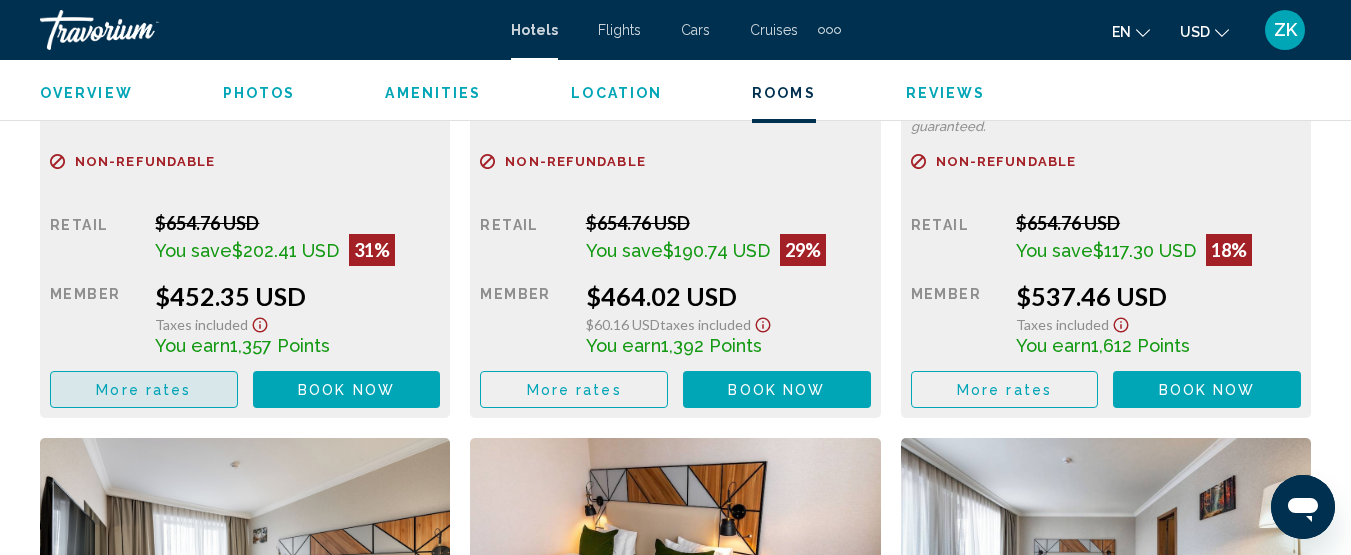 click on "More rates" at bounding box center [143, 390] 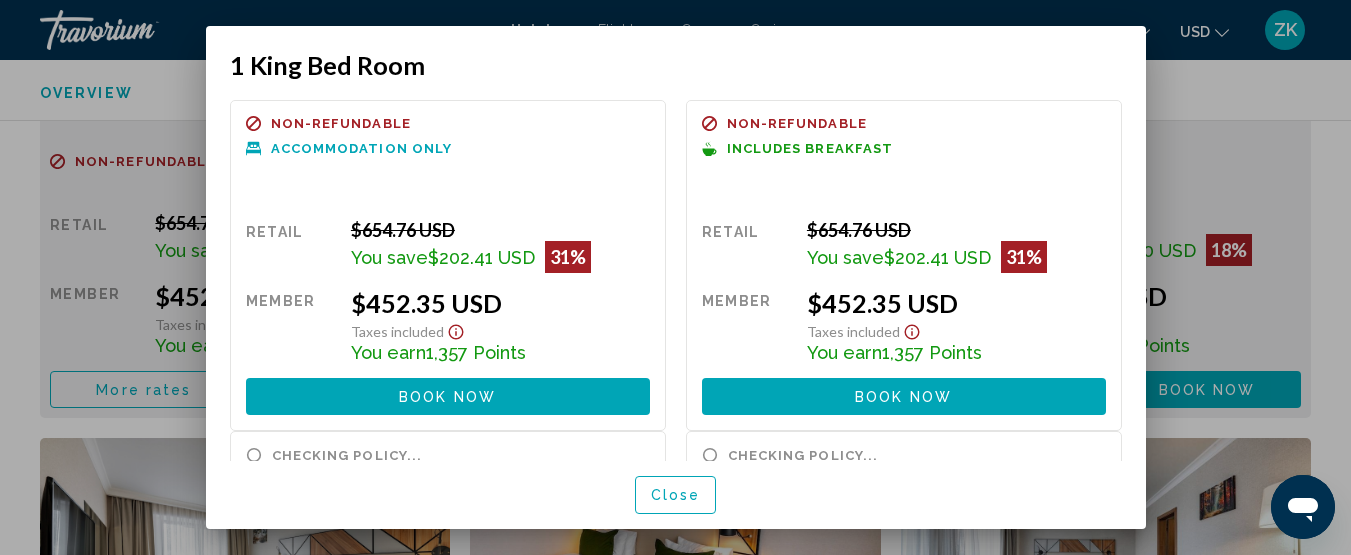 scroll, scrollTop: 0, scrollLeft: 0, axis: both 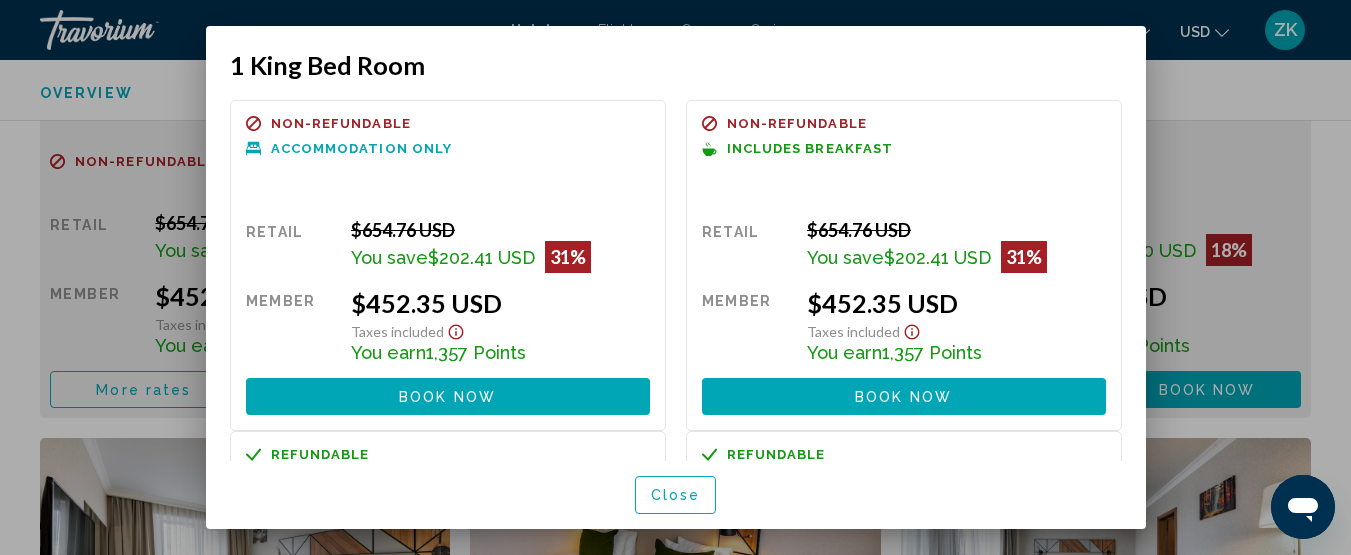 click at bounding box center [675, 277] 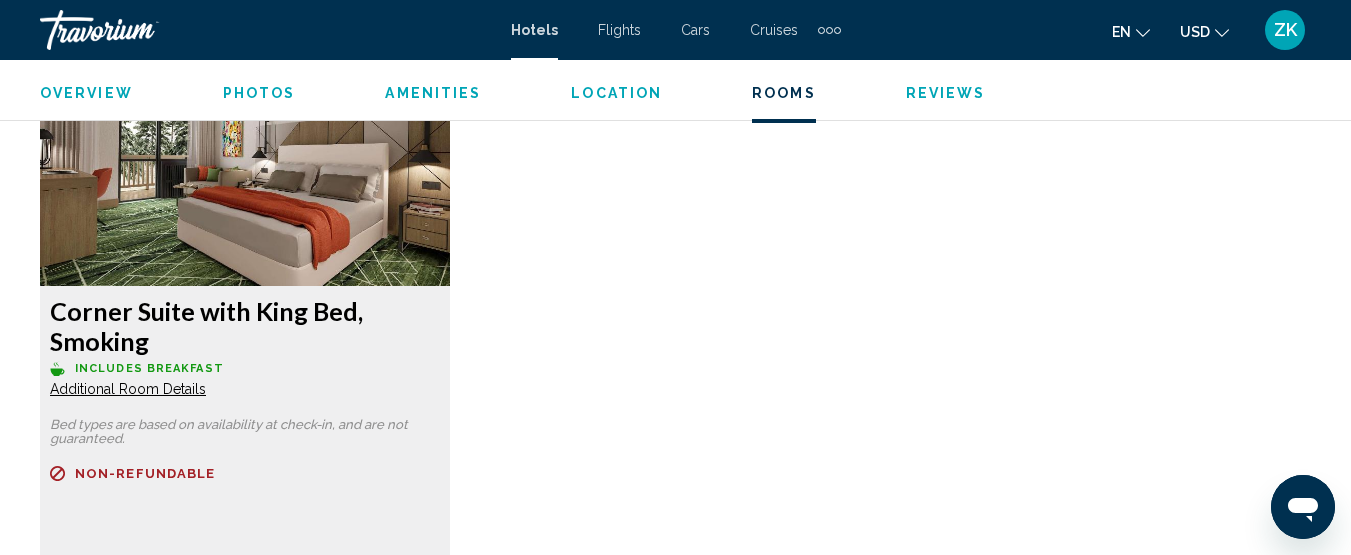 scroll, scrollTop: 5461, scrollLeft: 0, axis: vertical 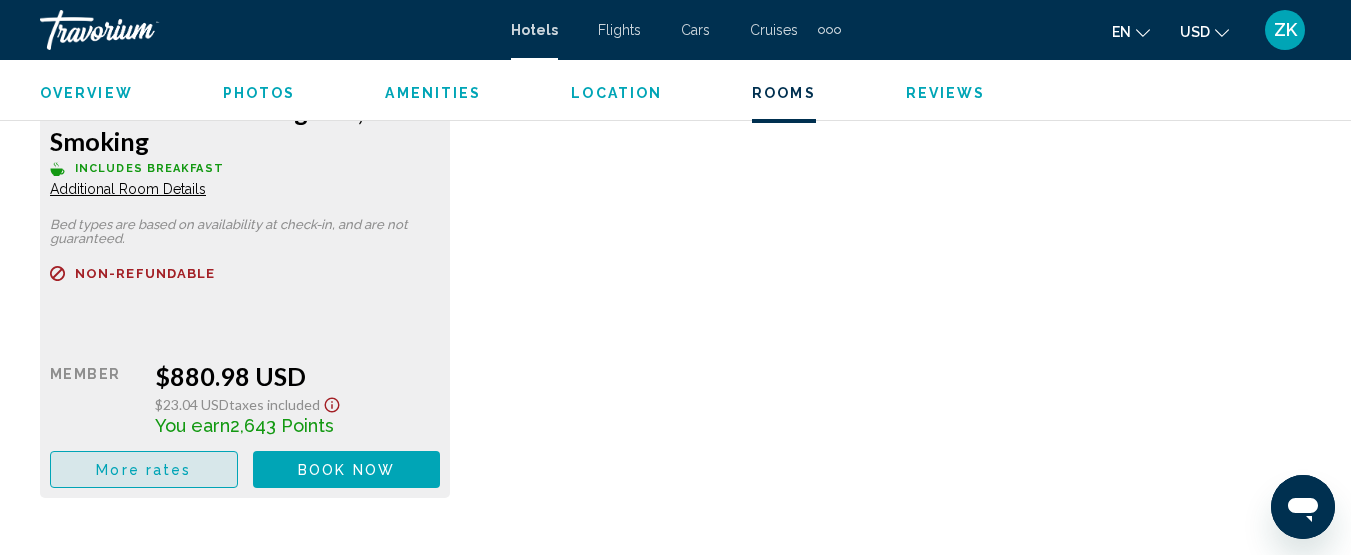 click on "More rates" at bounding box center (143, 470) 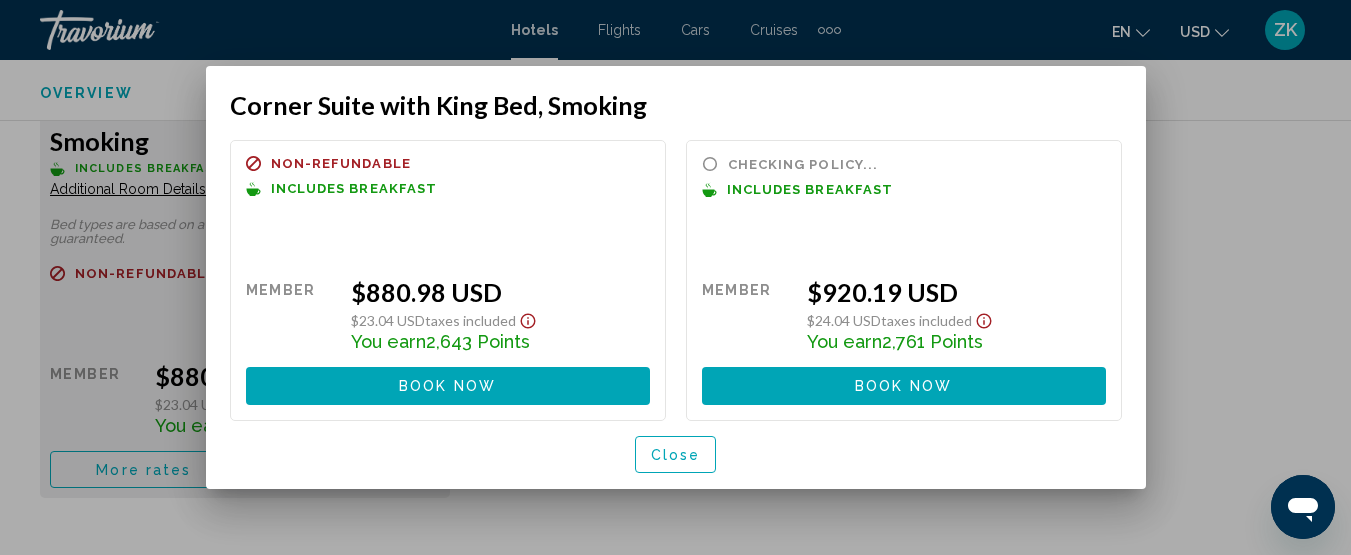 scroll, scrollTop: 0, scrollLeft: 0, axis: both 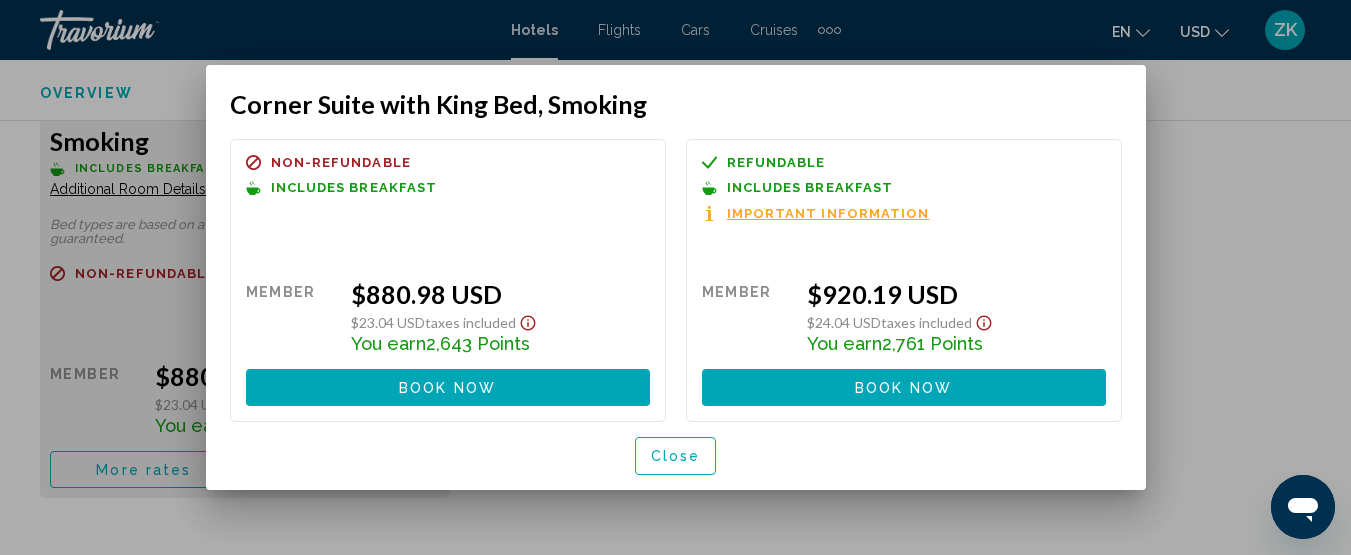 click at bounding box center [675, 277] 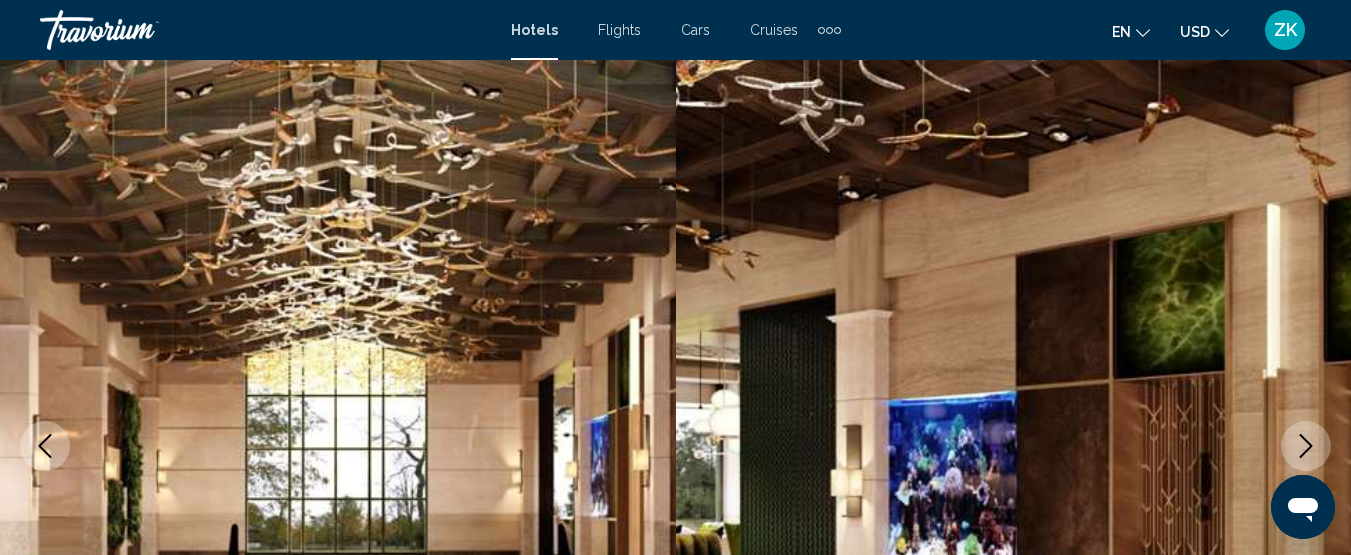 scroll, scrollTop: 0, scrollLeft: 0, axis: both 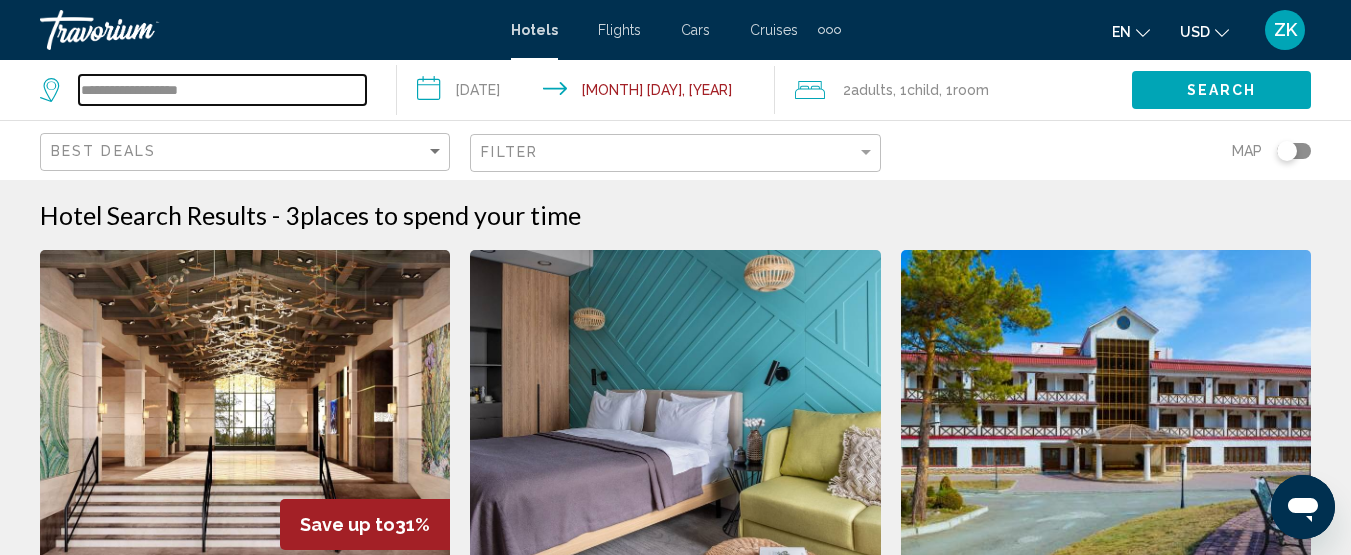 click on "**********" at bounding box center [222, 90] 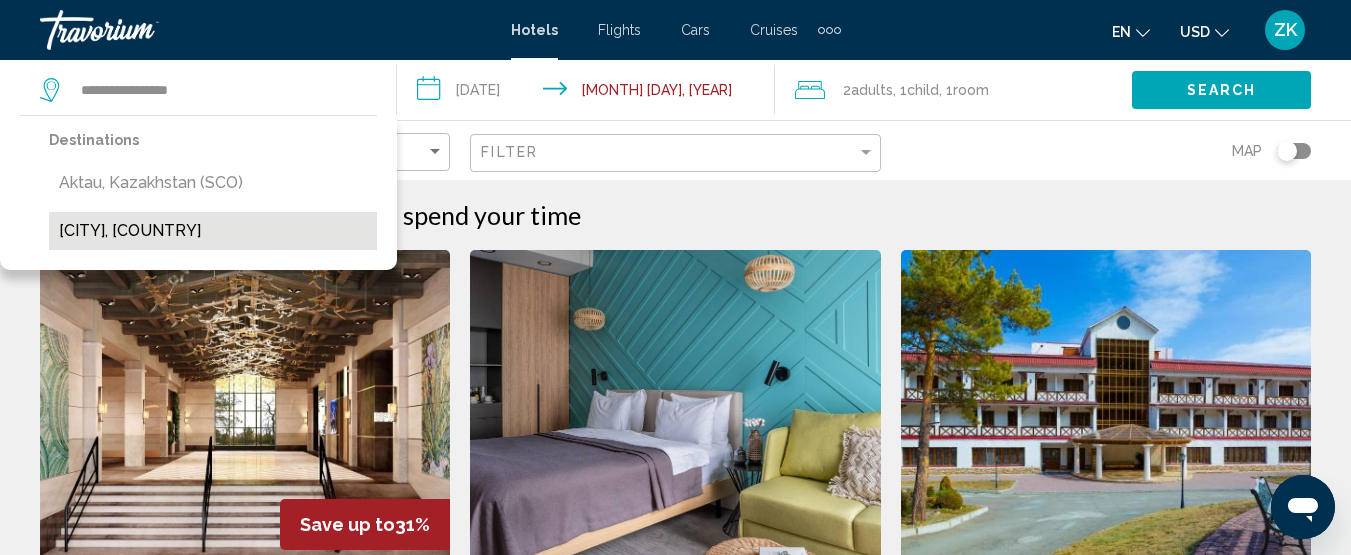 click on "[CITY], [COUNTRY]" at bounding box center (213, 231) 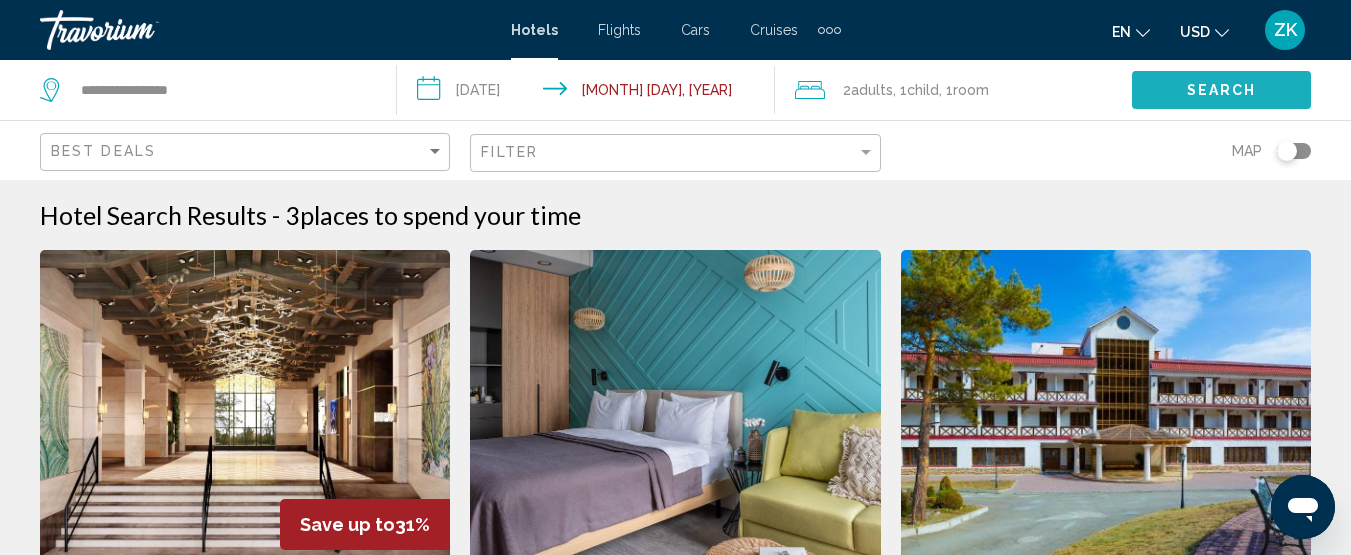 click on "Search" 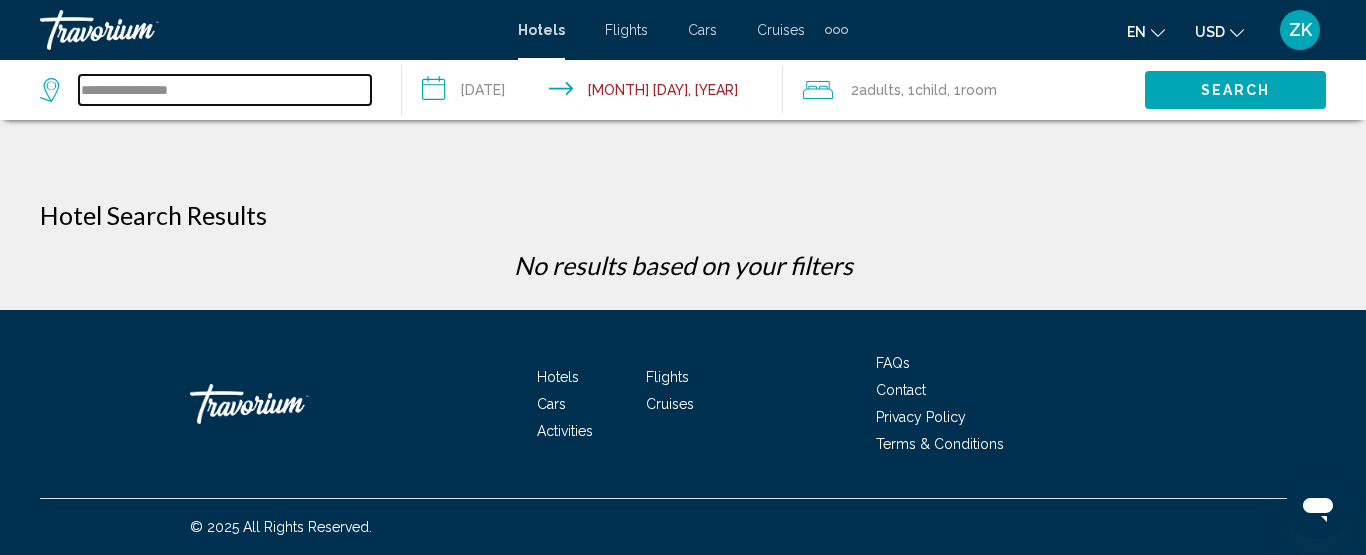 click on "**********" at bounding box center [225, 90] 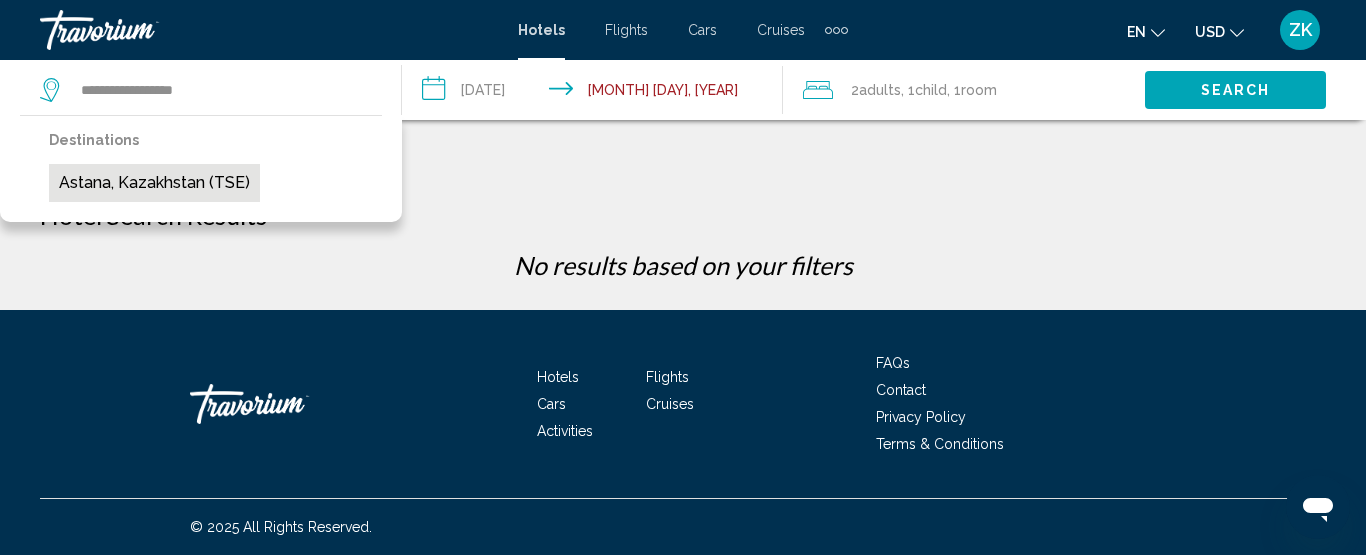click on "Astana, Kazakhstan (TSE)" at bounding box center (154, 183) 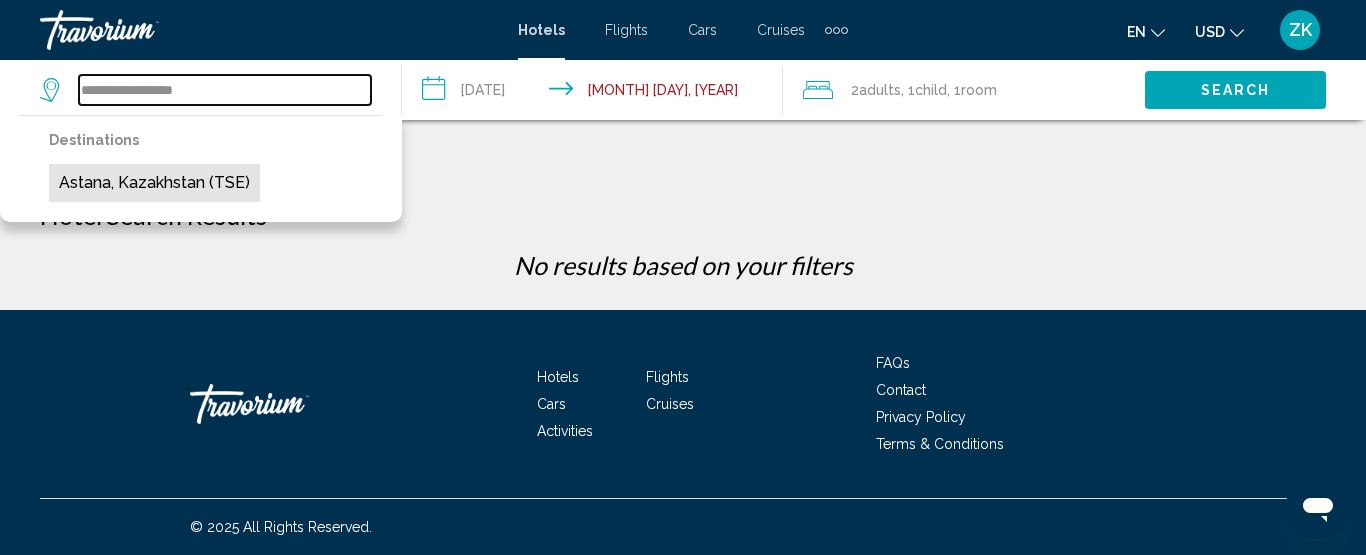 type on "**********" 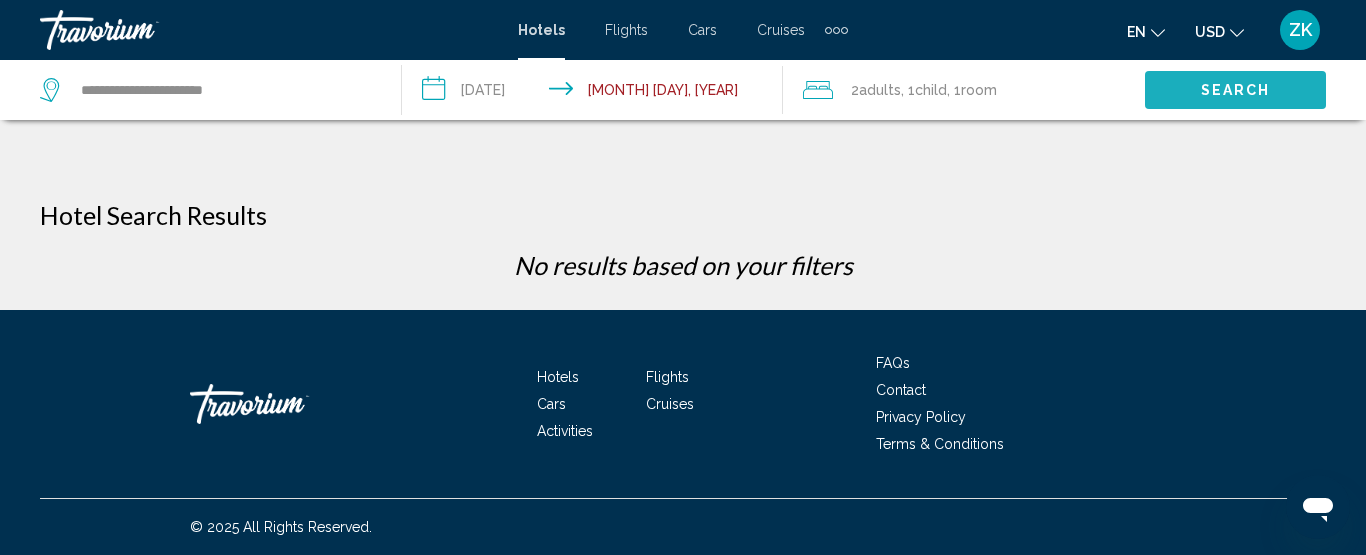 click on "Search" 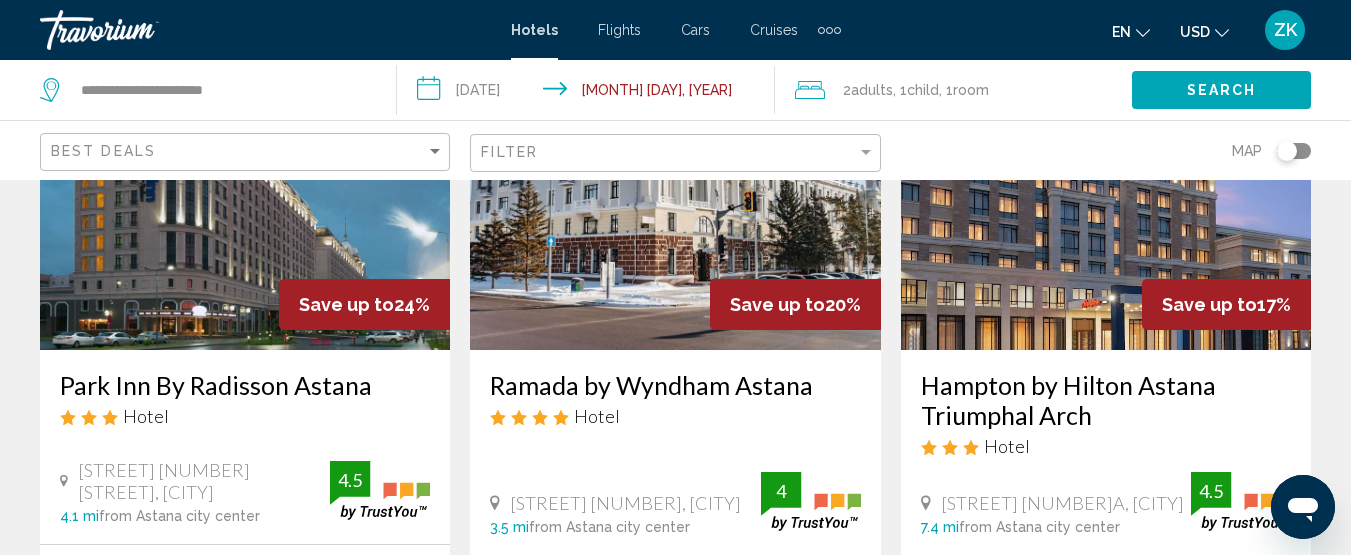 scroll, scrollTop: 200, scrollLeft: 0, axis: vertical 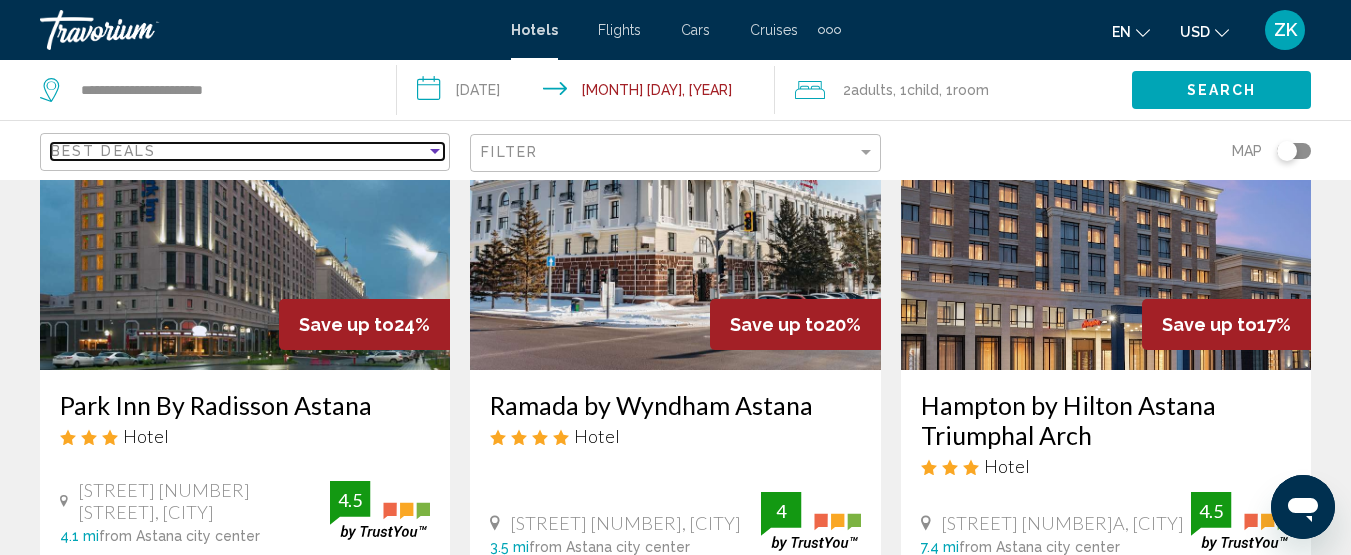 click at bounding box center [435, 151] 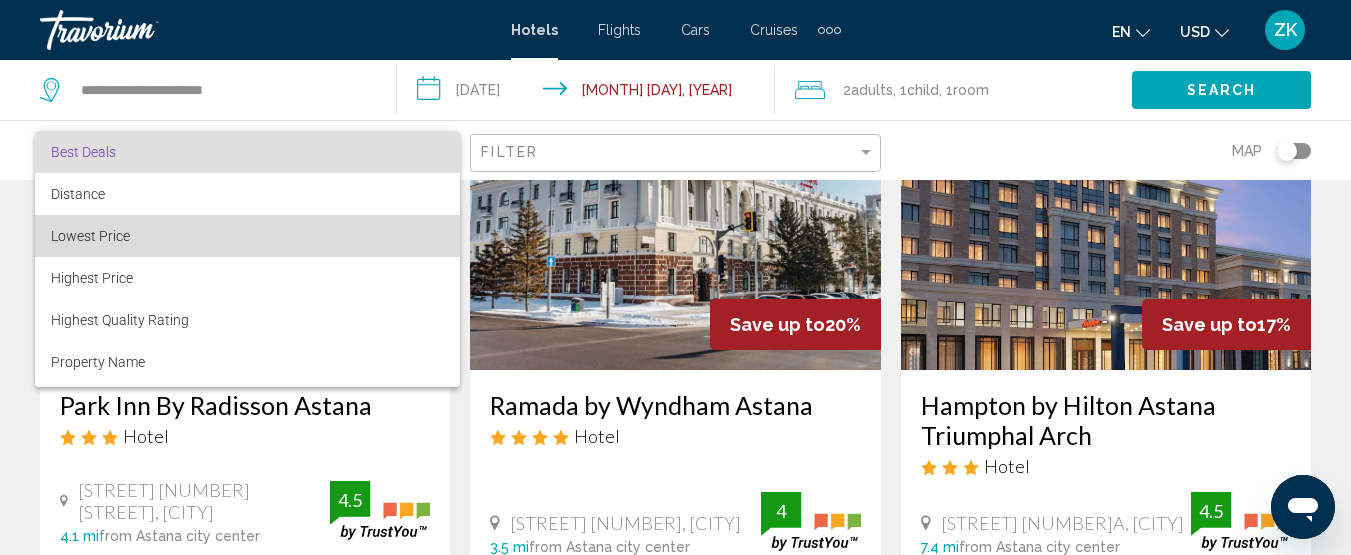 click on "Lowest Price" at bounding box center (247, 236) 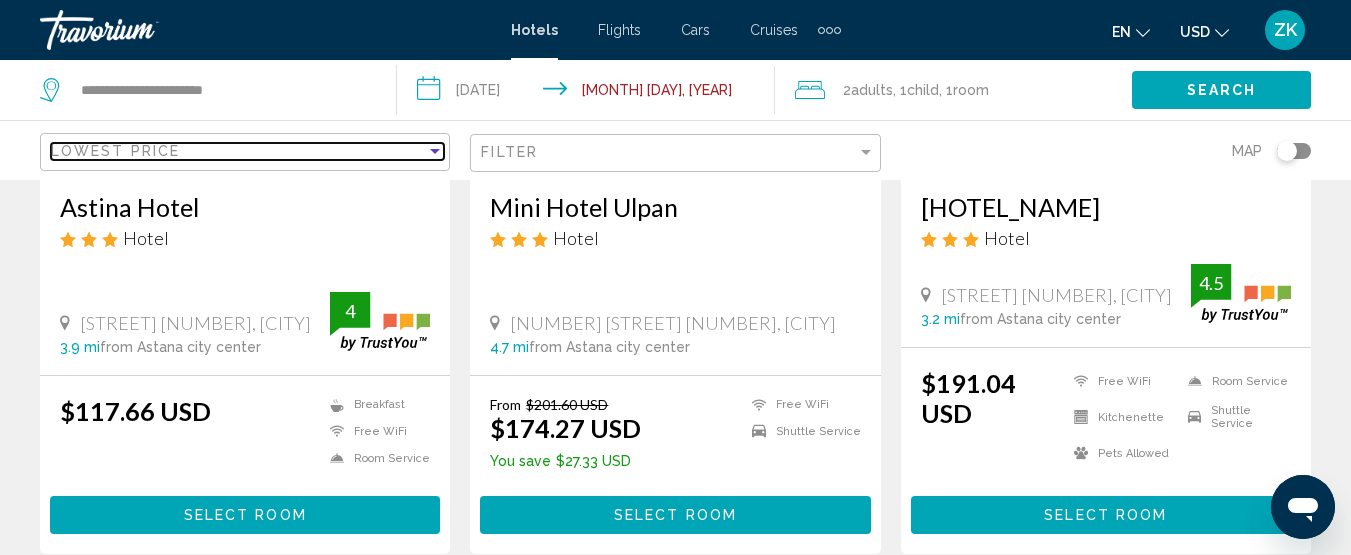 scroll, scrollTop: 400, scrollLeft: 0, axis: vertical 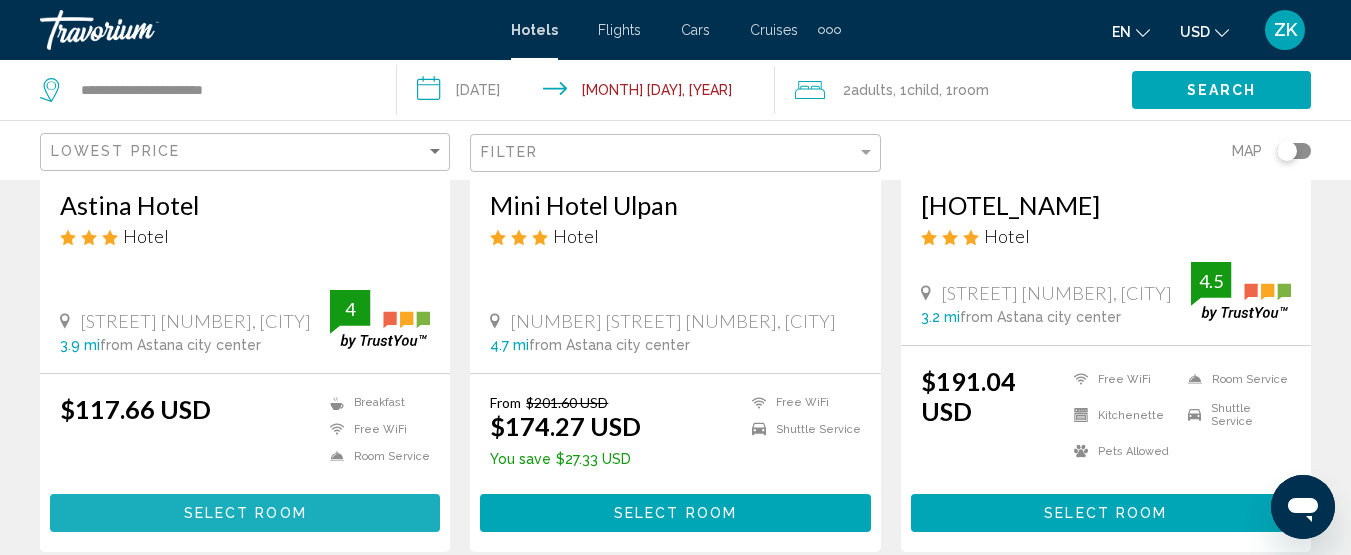click on "Select Room" at bounding box center [245, 512] 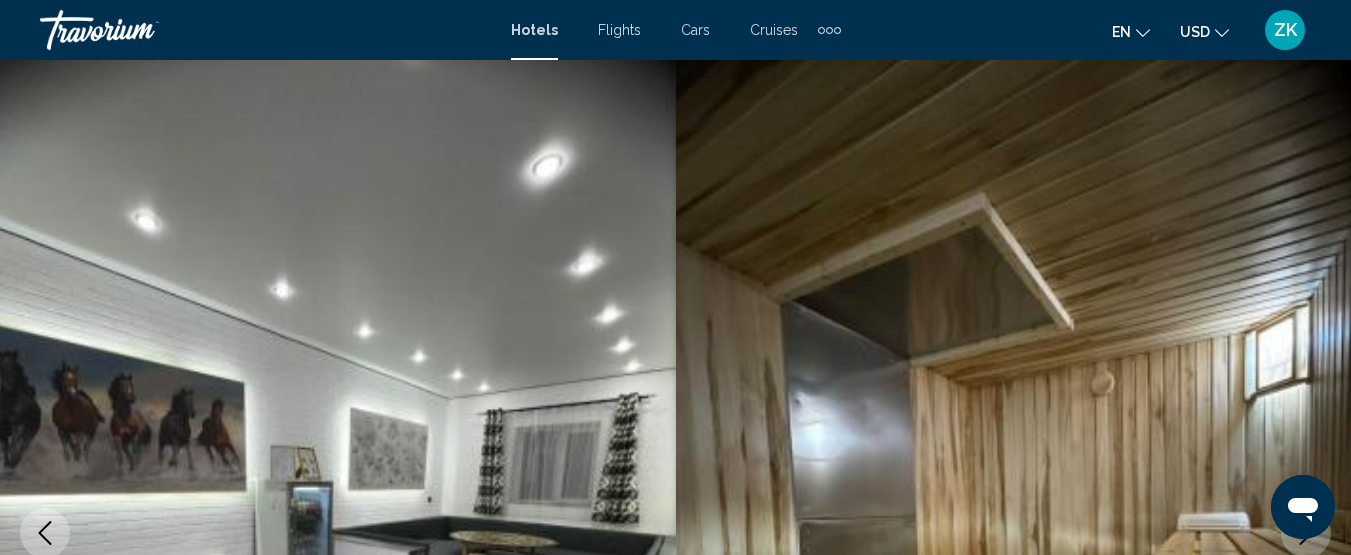 scroll, scrollTop: 0, scrollLeft: 0, axis: both 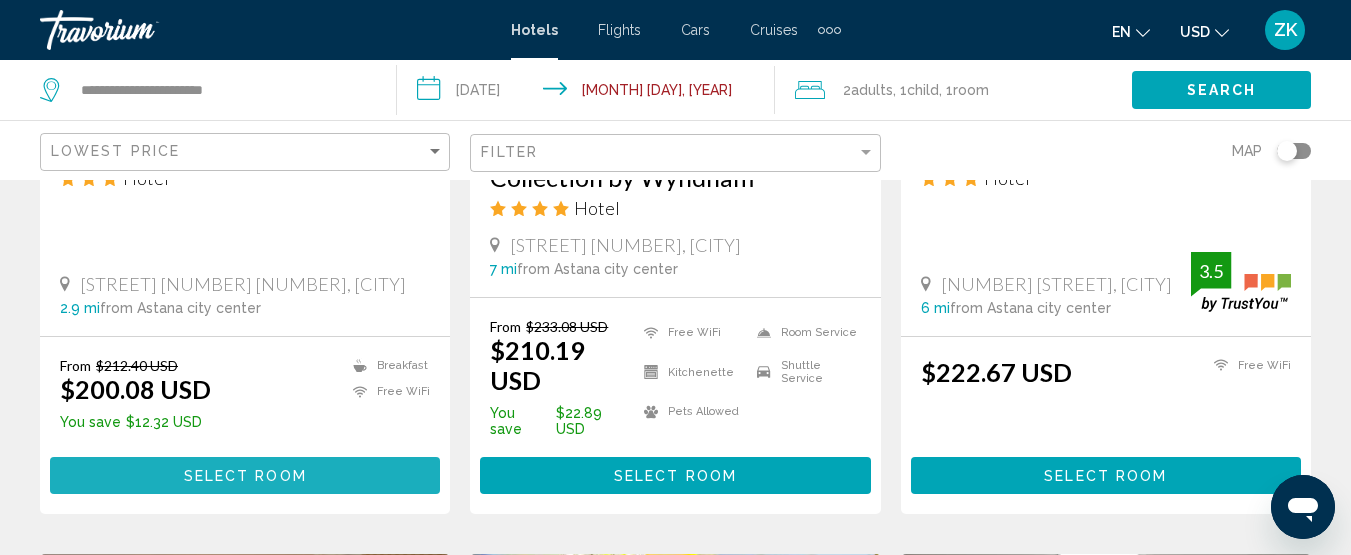 click on "Select Room" at bounding box center [245, 476] 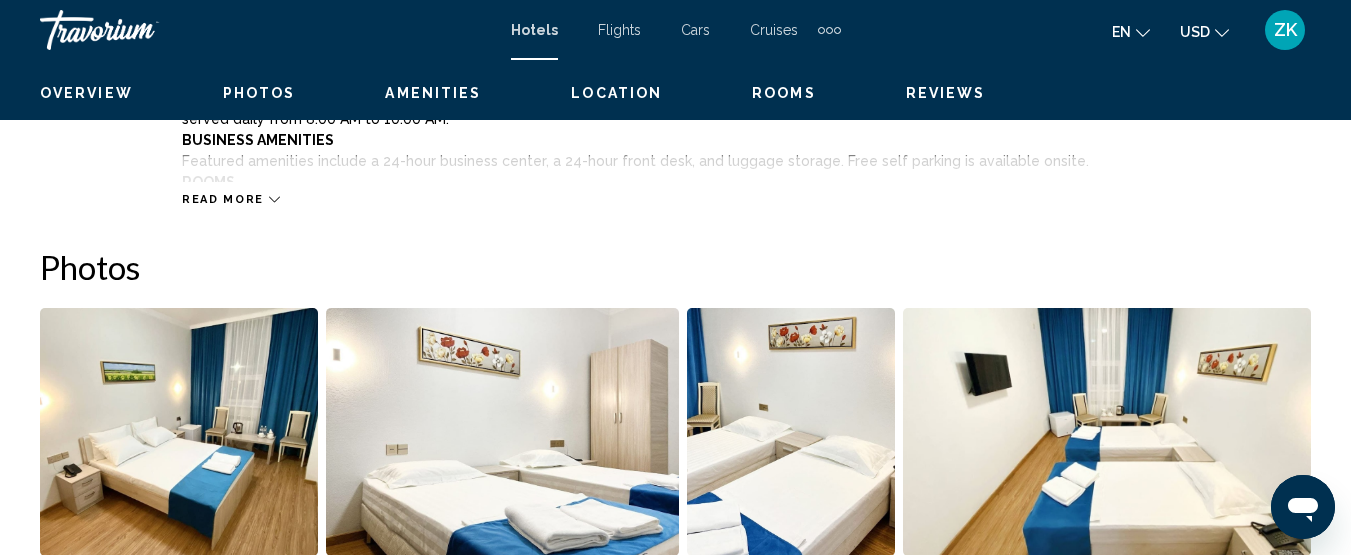 scroll, scrollTop: 257, scrollLeft: 0, axis: vertical 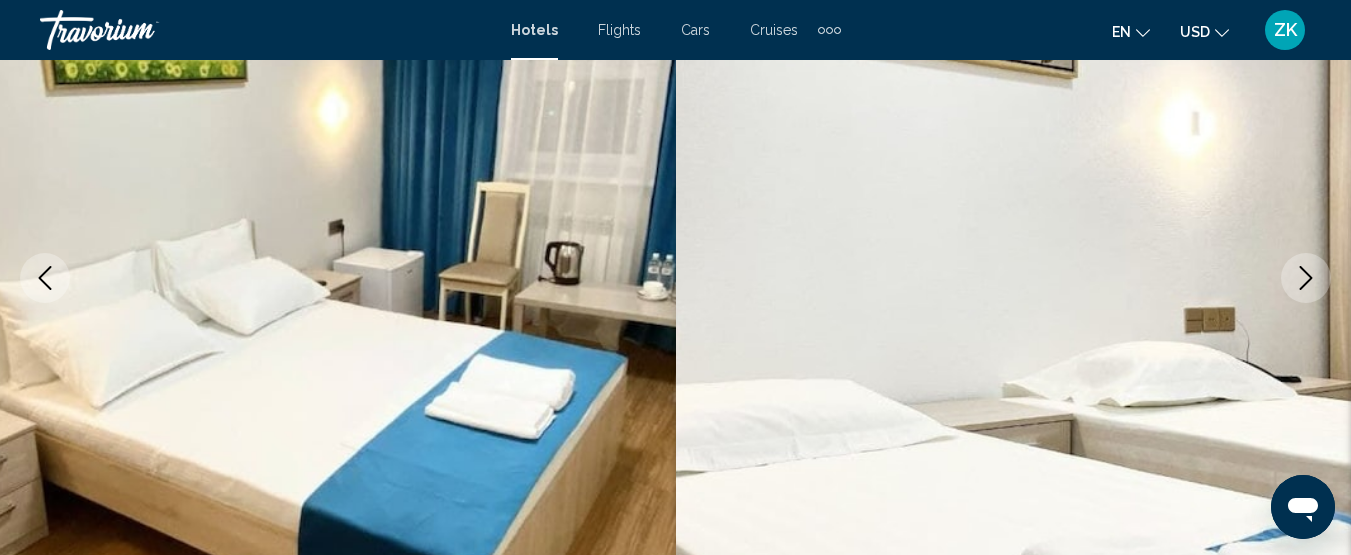 click at bounding box center (1306, 278) 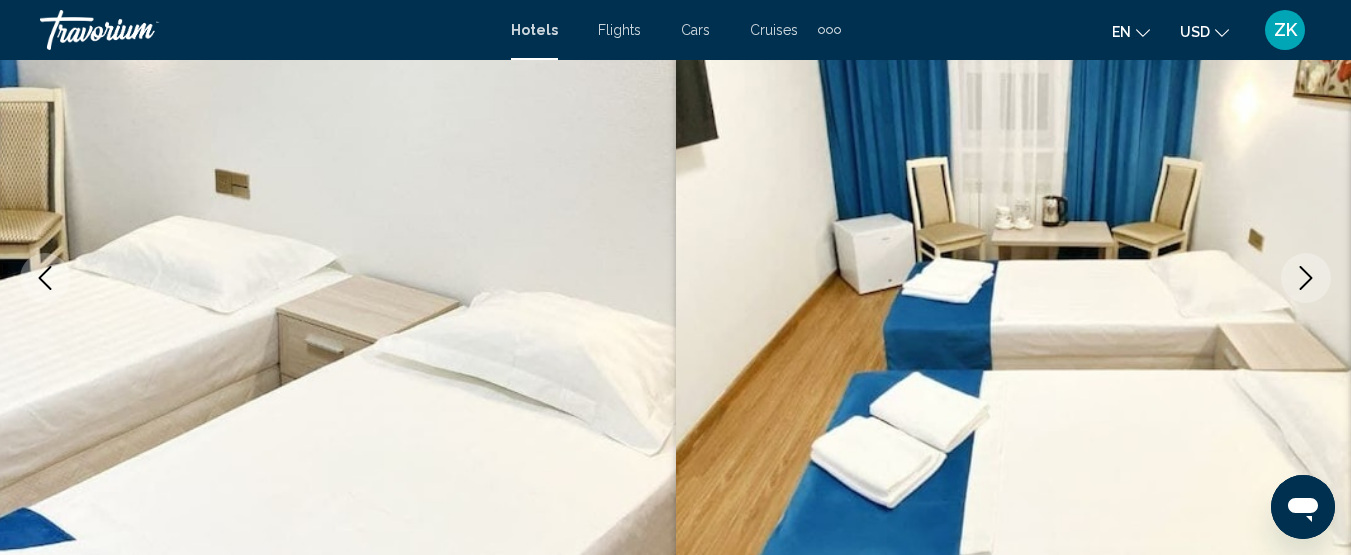 click at bounding box center (1306, 278) 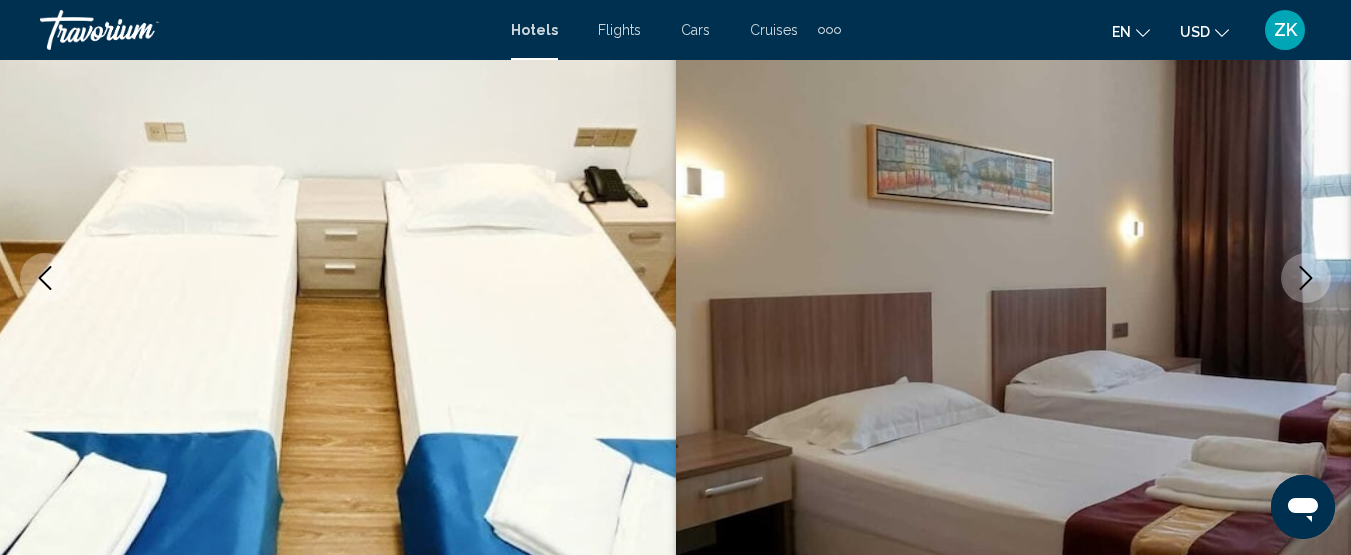 click at bounding box center (1306, 278) 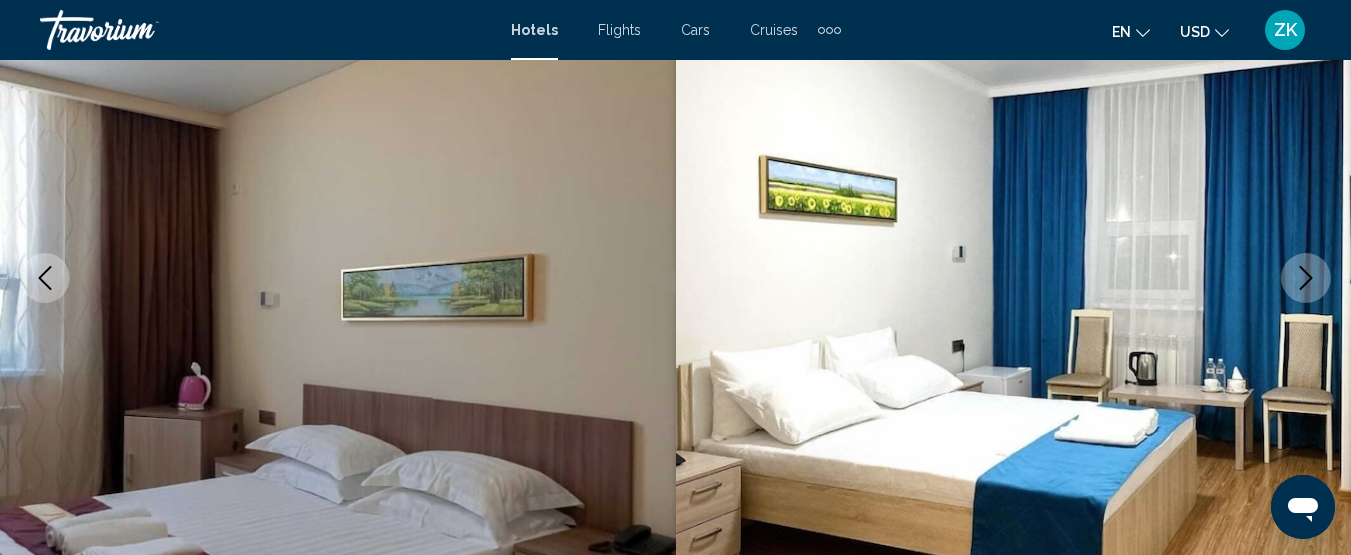 click at bounding box center [1306, 278] 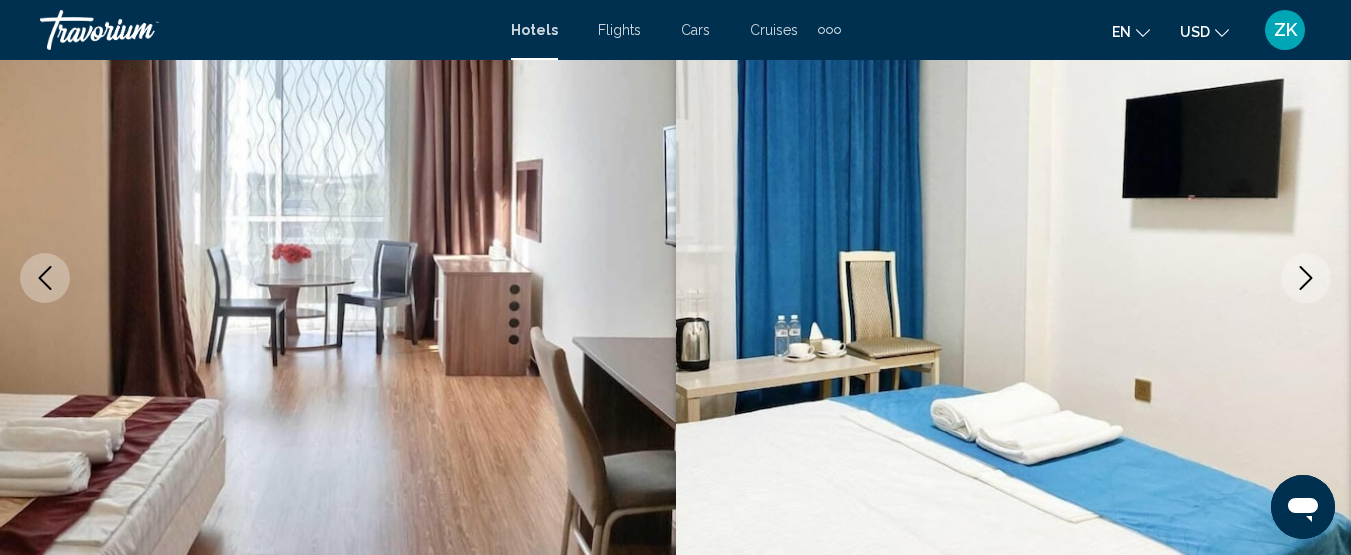 click at bounding box center [1306, 278] 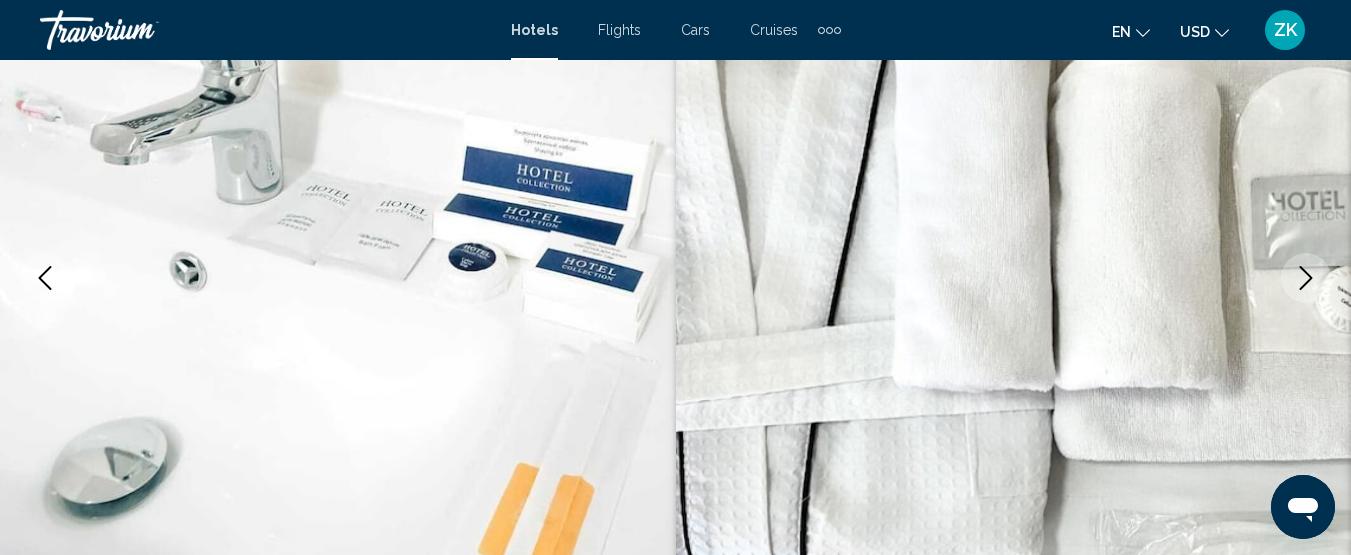 click at bounding box center [1306, 278] 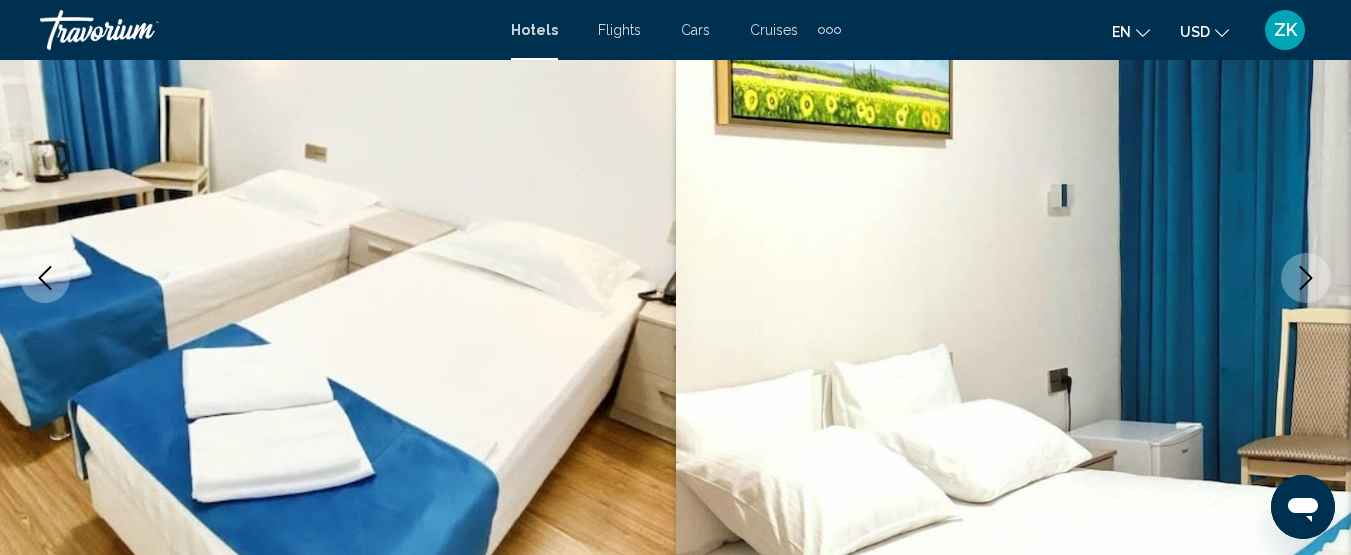 click at bounding box center (1306, 278) 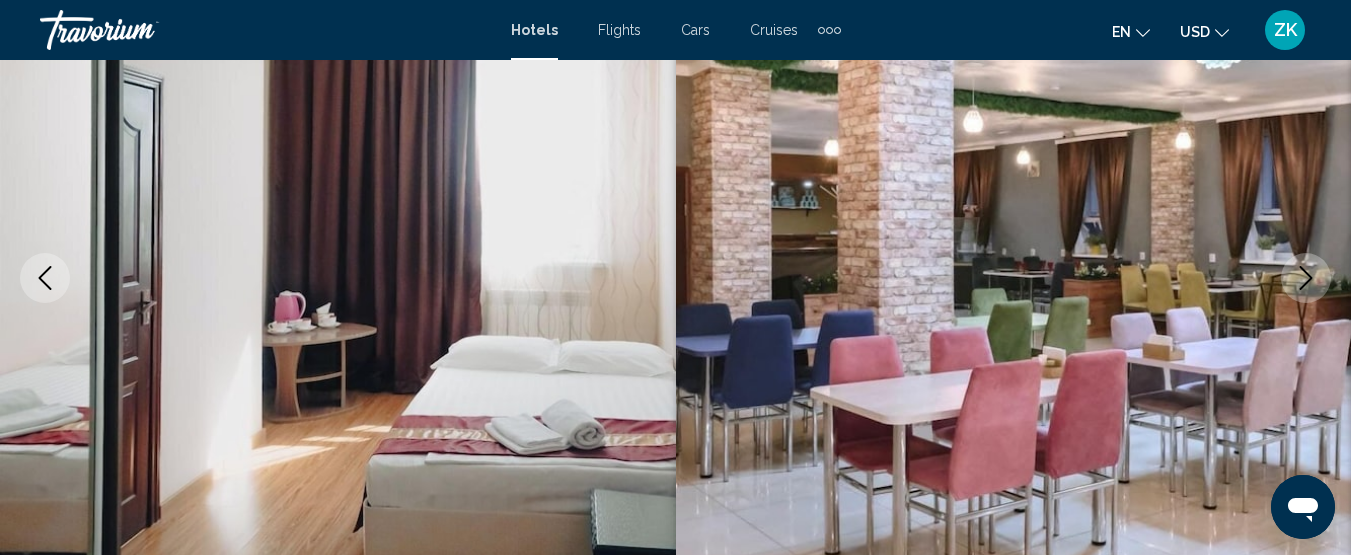 click at bounding box center [1306, 278] 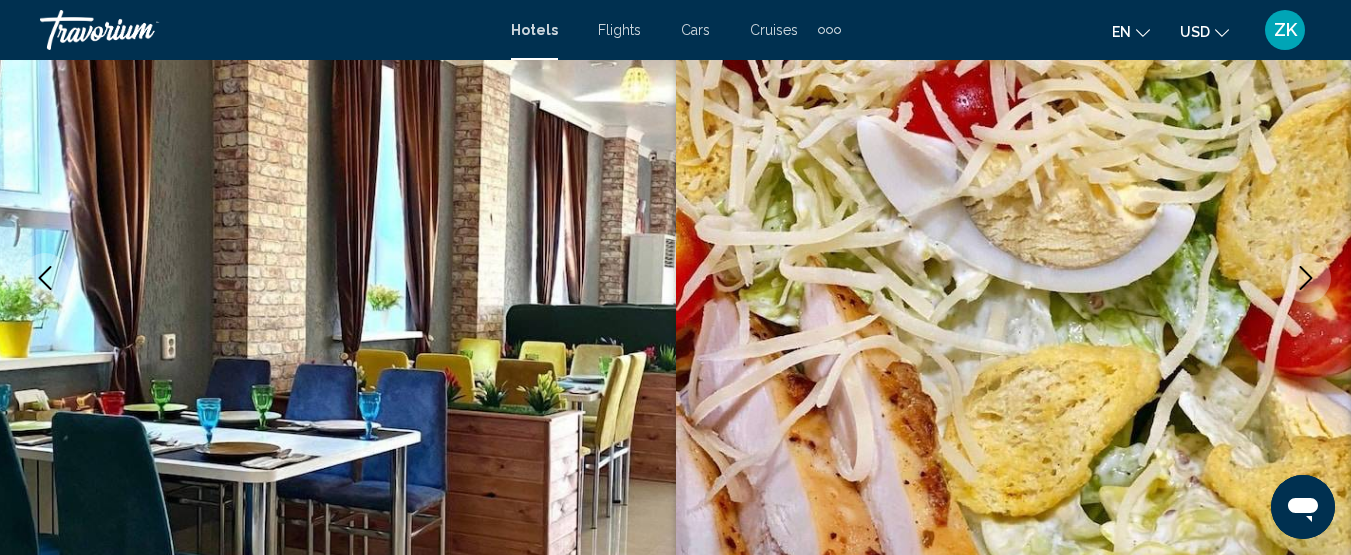 click at bounding box center [1306, 278] 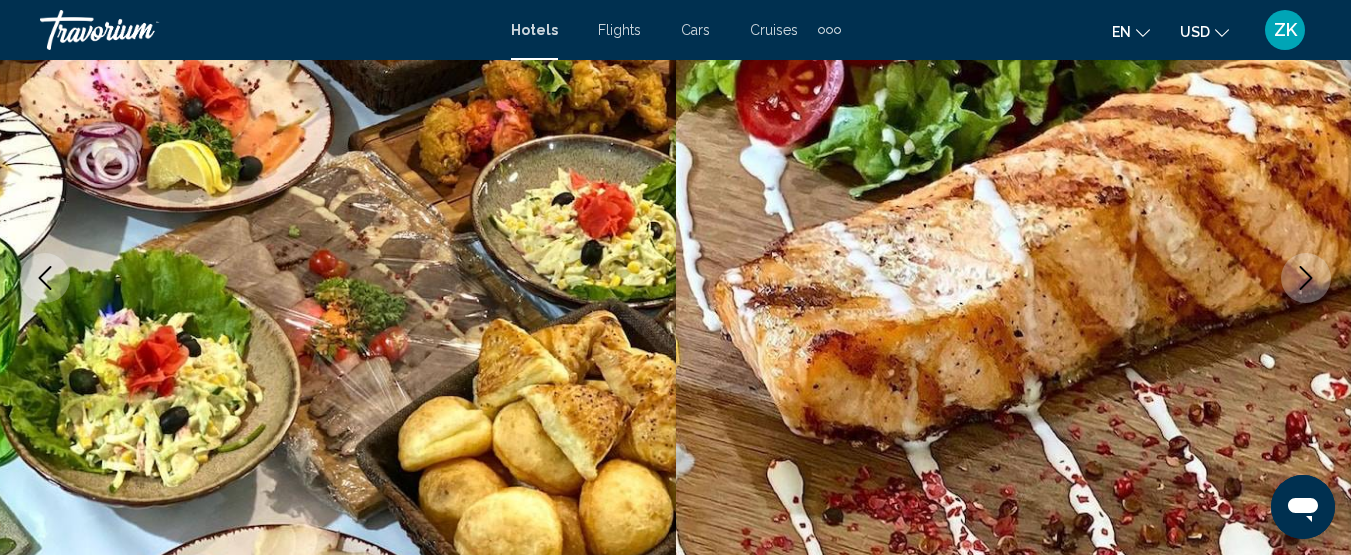 click at bounding box center (1306, 278) 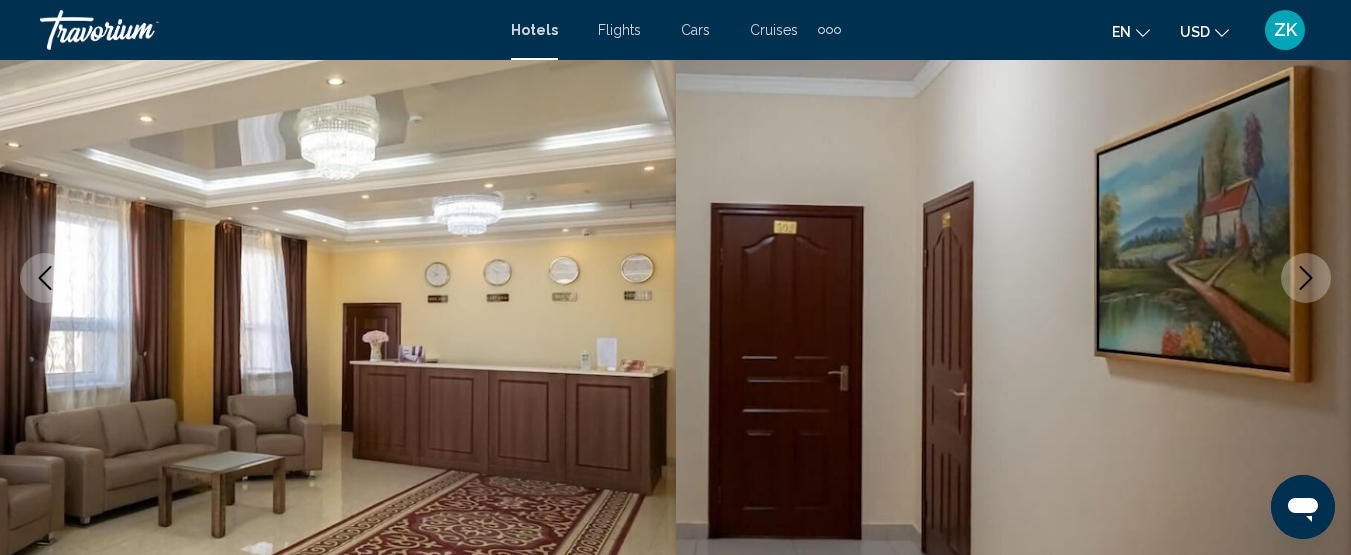 click at bounding box center (1306, 278) 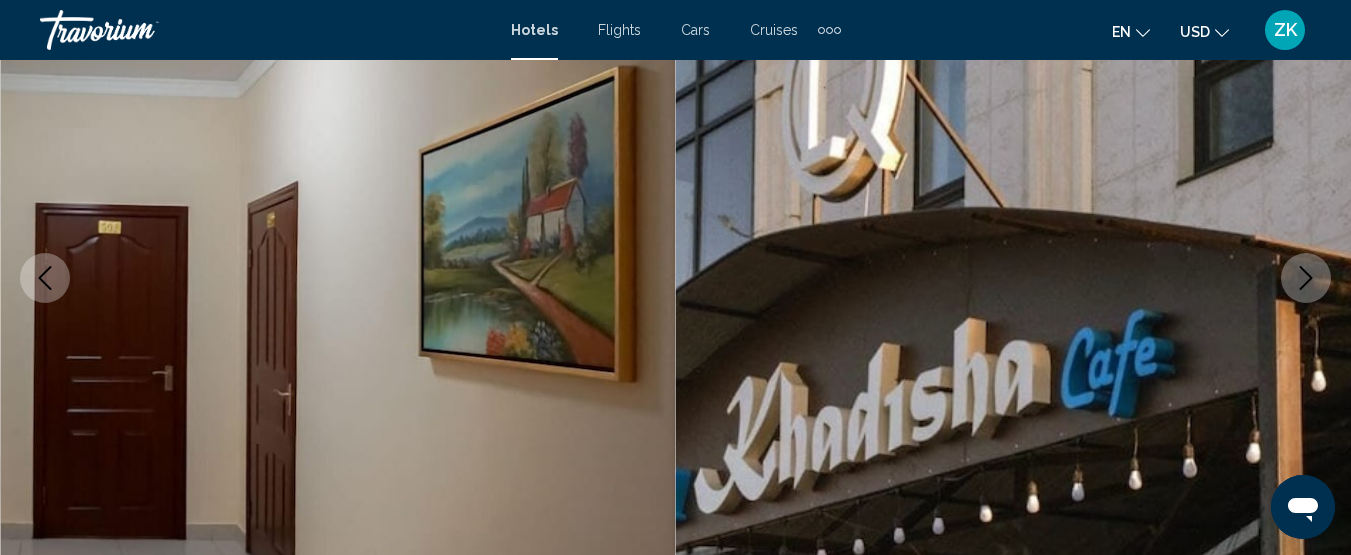 click at bounding box center [1306, 278] 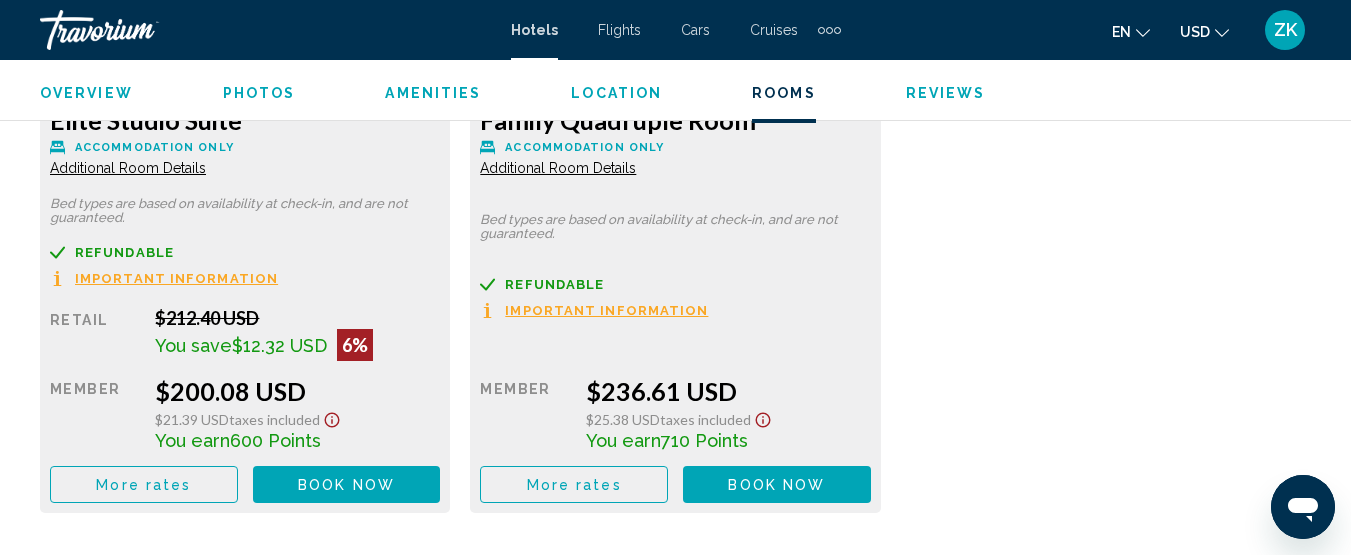 scroll, scrollTop: 3457, scrollLeft: 0, axis: vertical 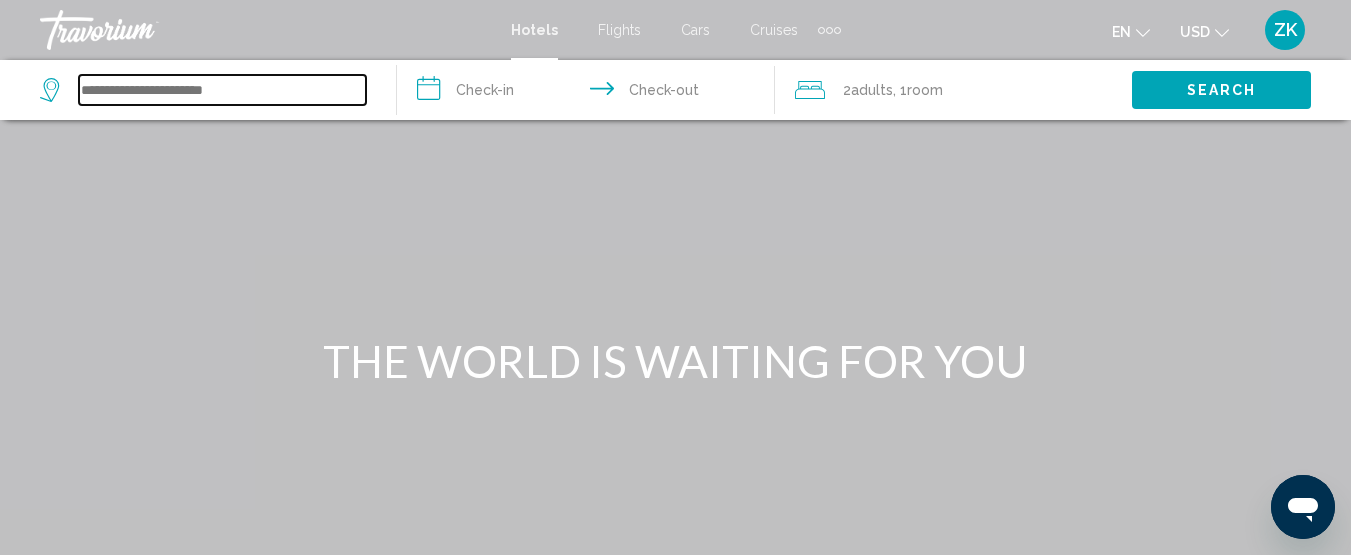 click at bounding box center [222, 90] 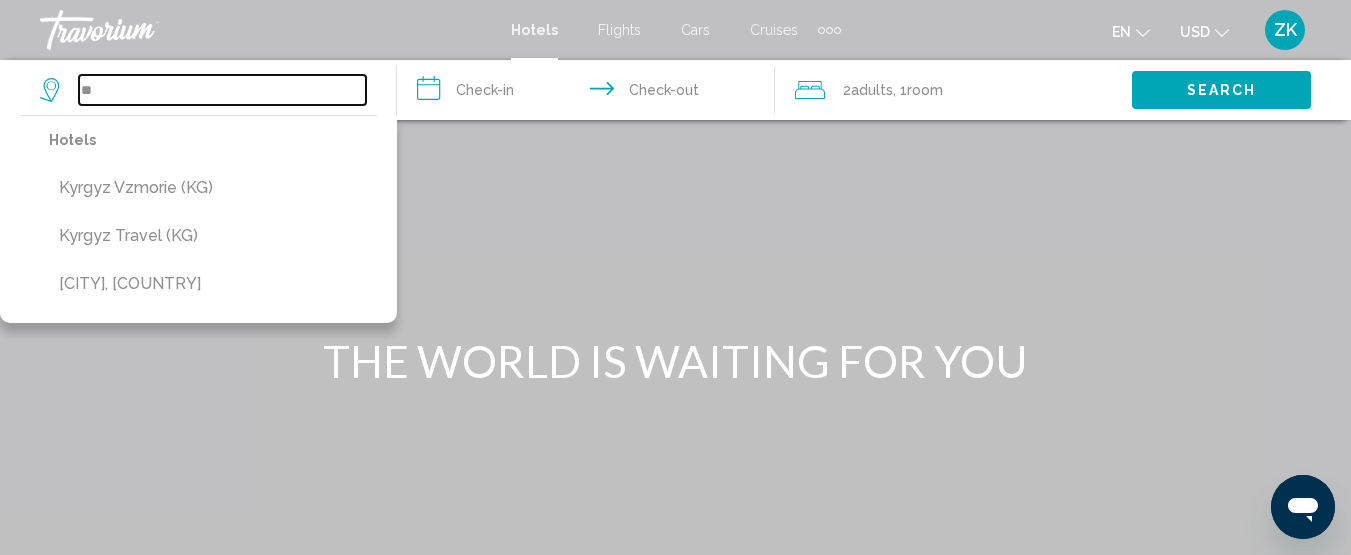 type on "*" 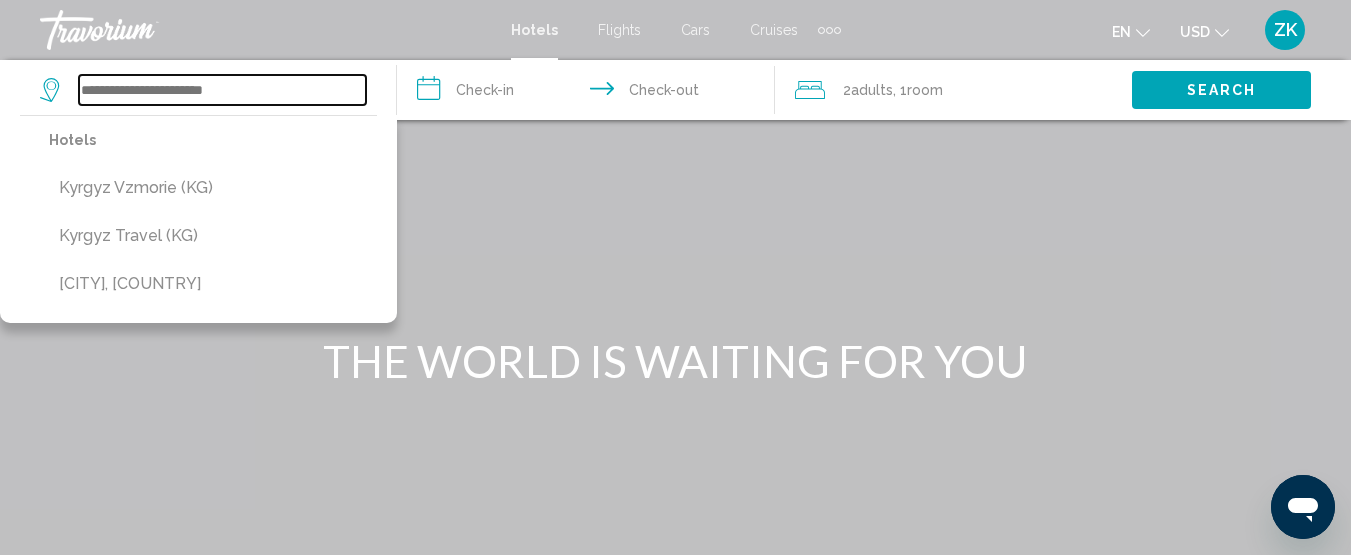 paste on "**********" 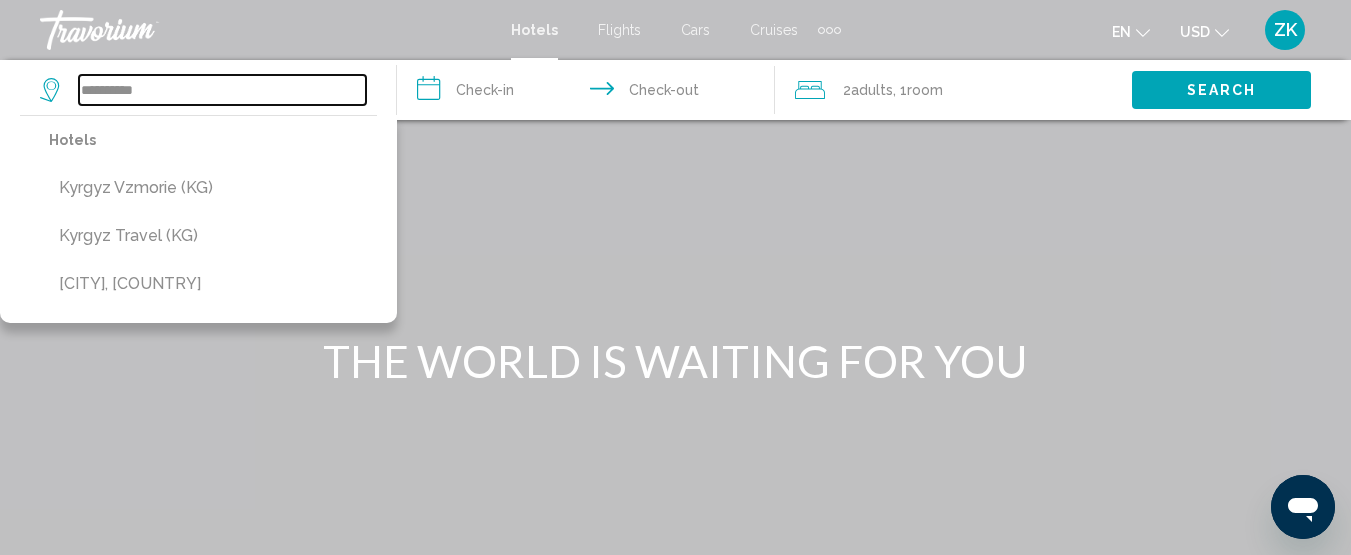 type on "**********" 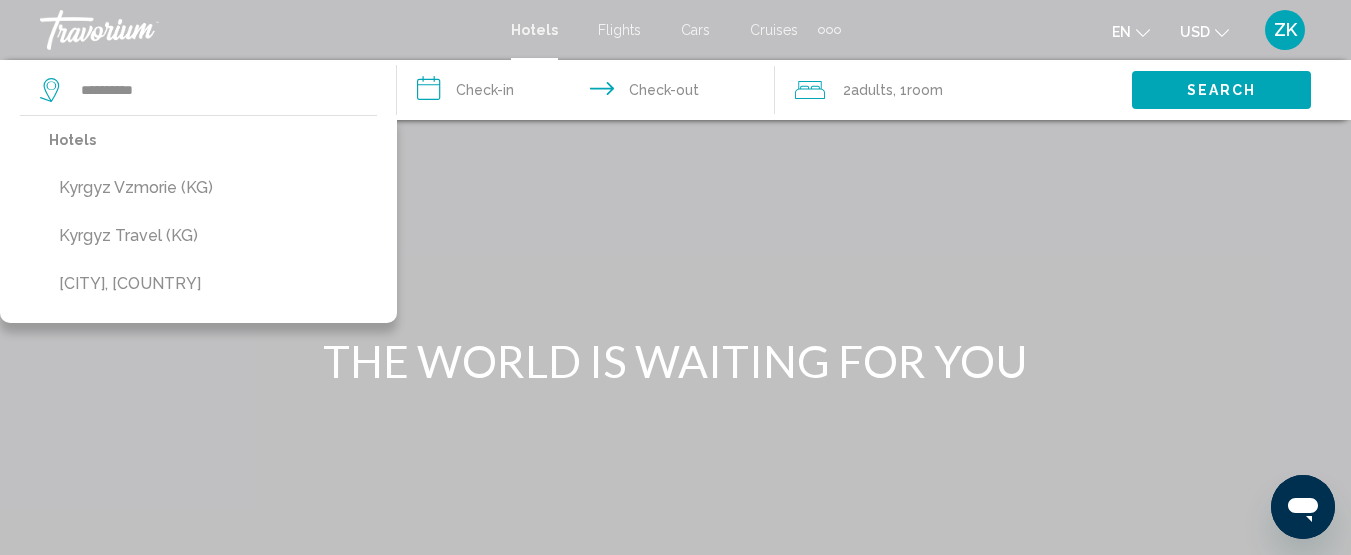 click on "**********" at bounding box center [589, 93] 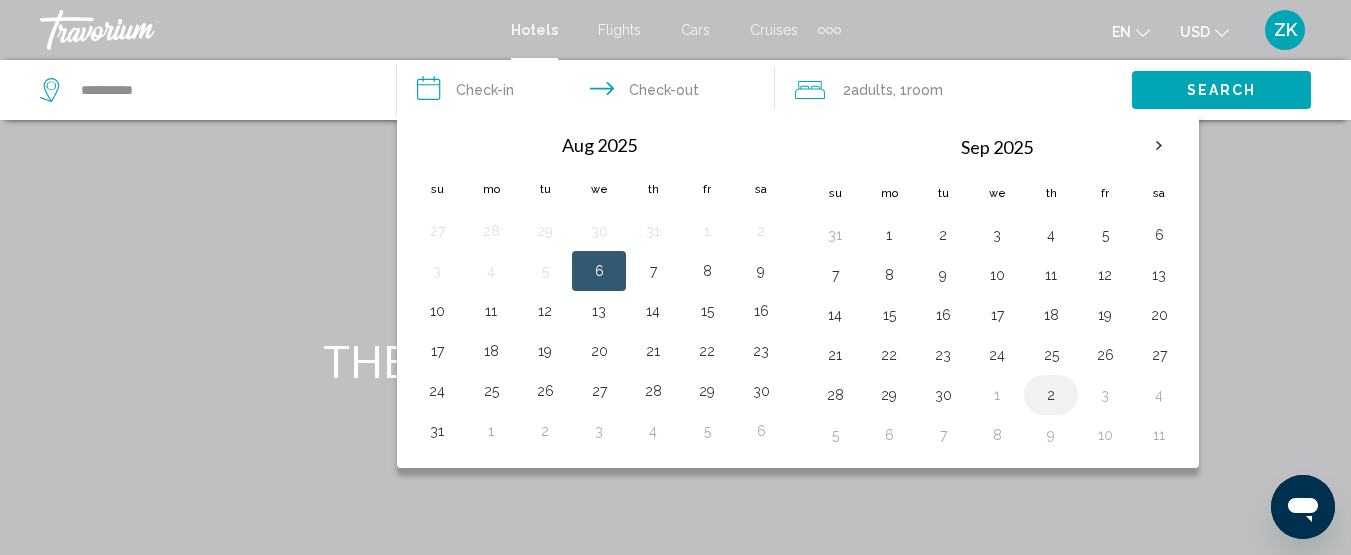 click on "2" at bounding box center [1051, 395] 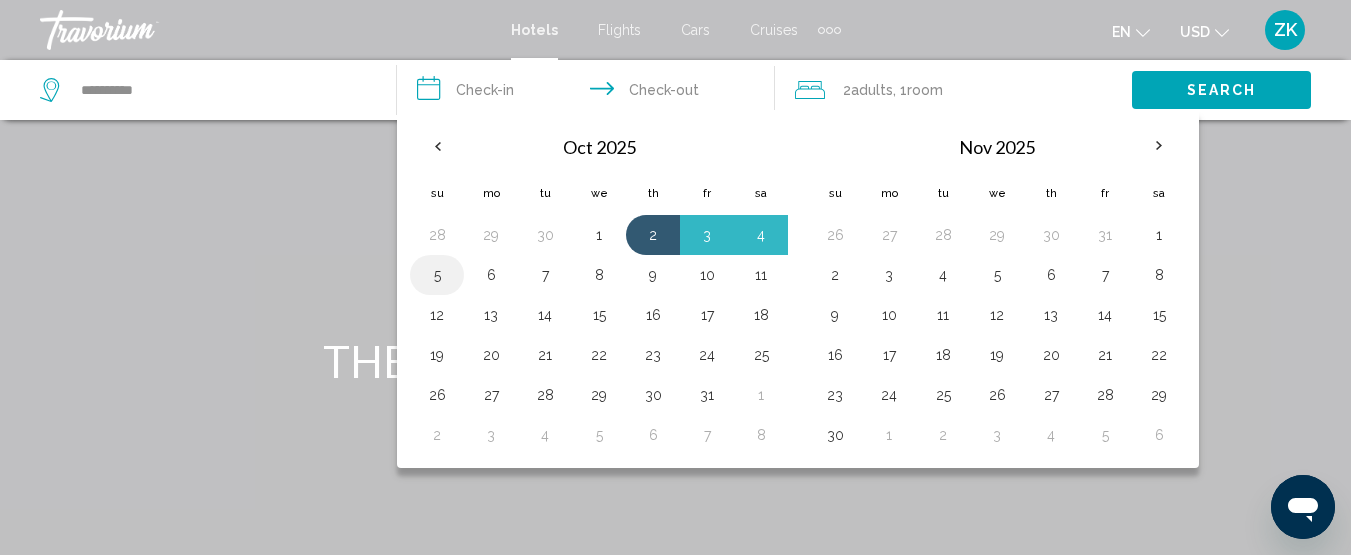 click on "5" at bounding box center [437, 275] 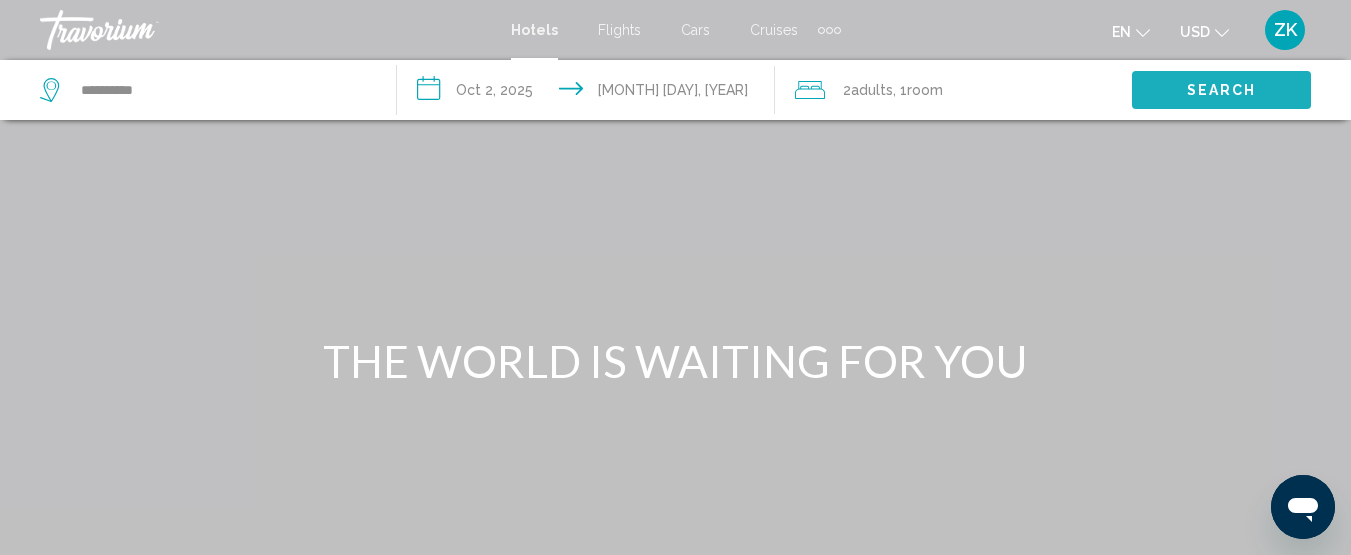click on "Search" at bounding box center [1221, 89] 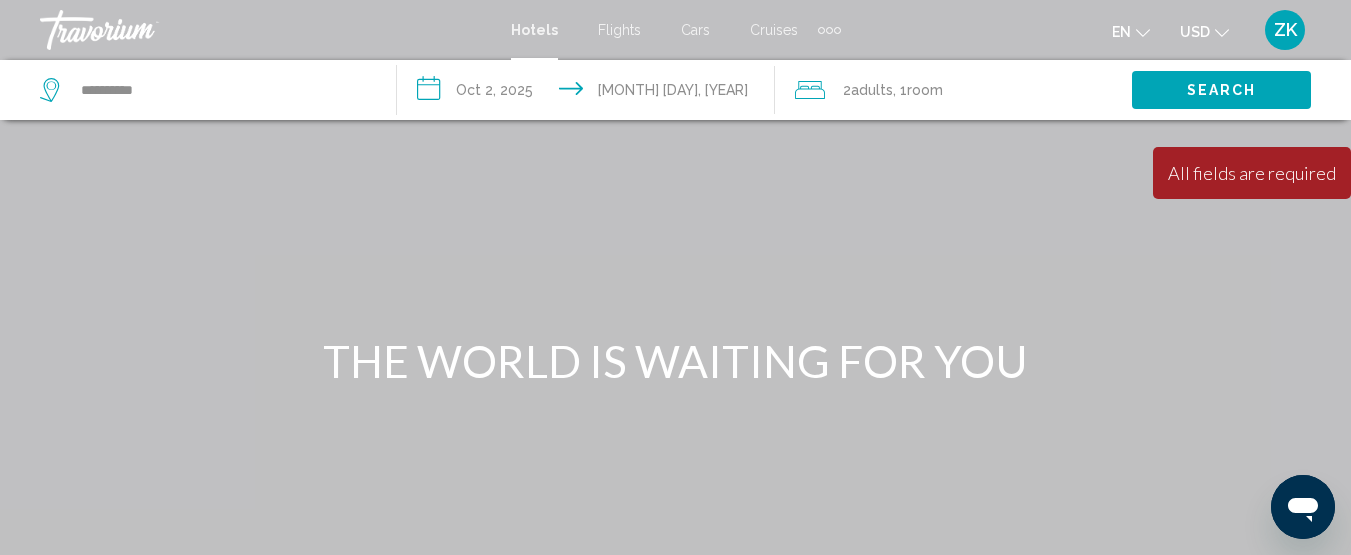 click on "Room" 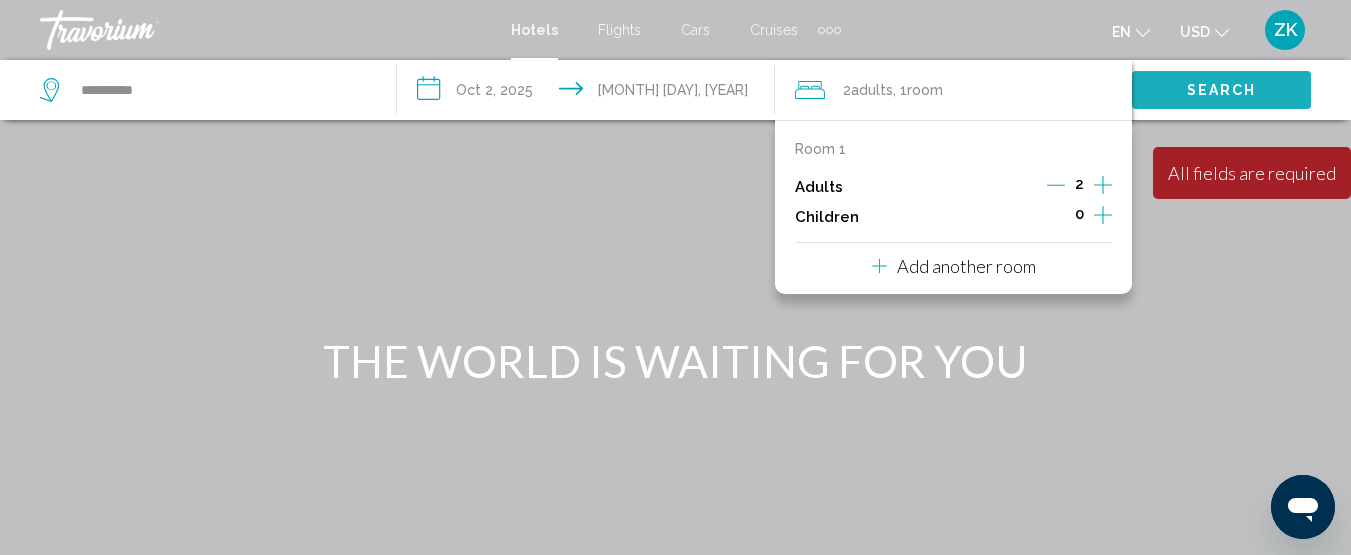 click on "Search" at bounding box center (1221, 89) 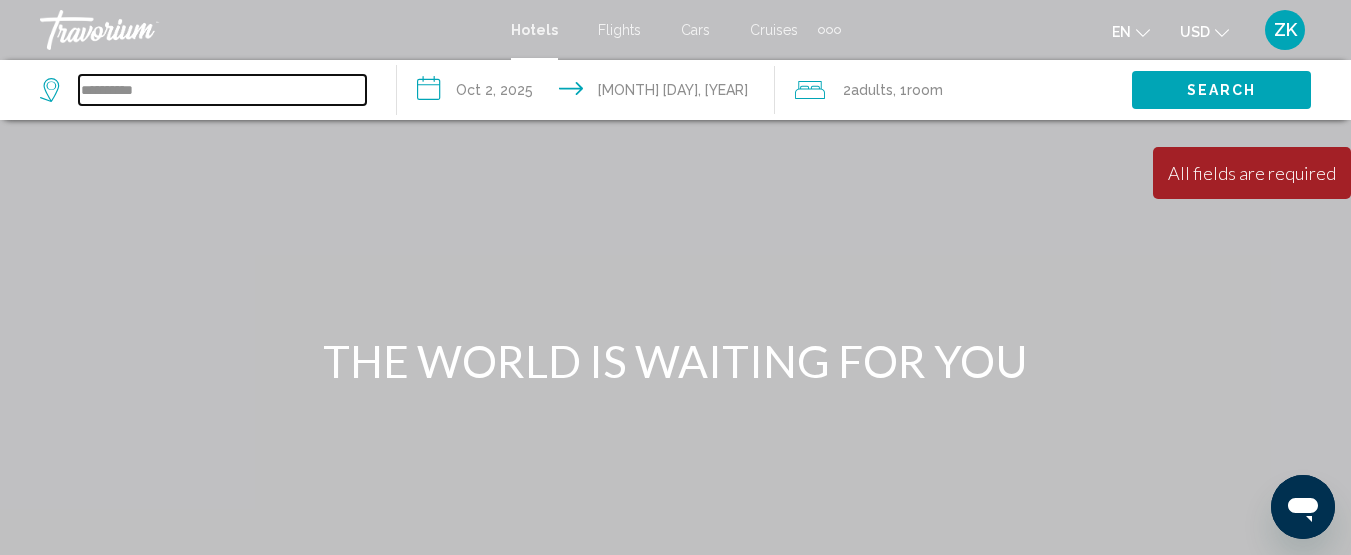 click on "**********" at bounding box center (222, 90) 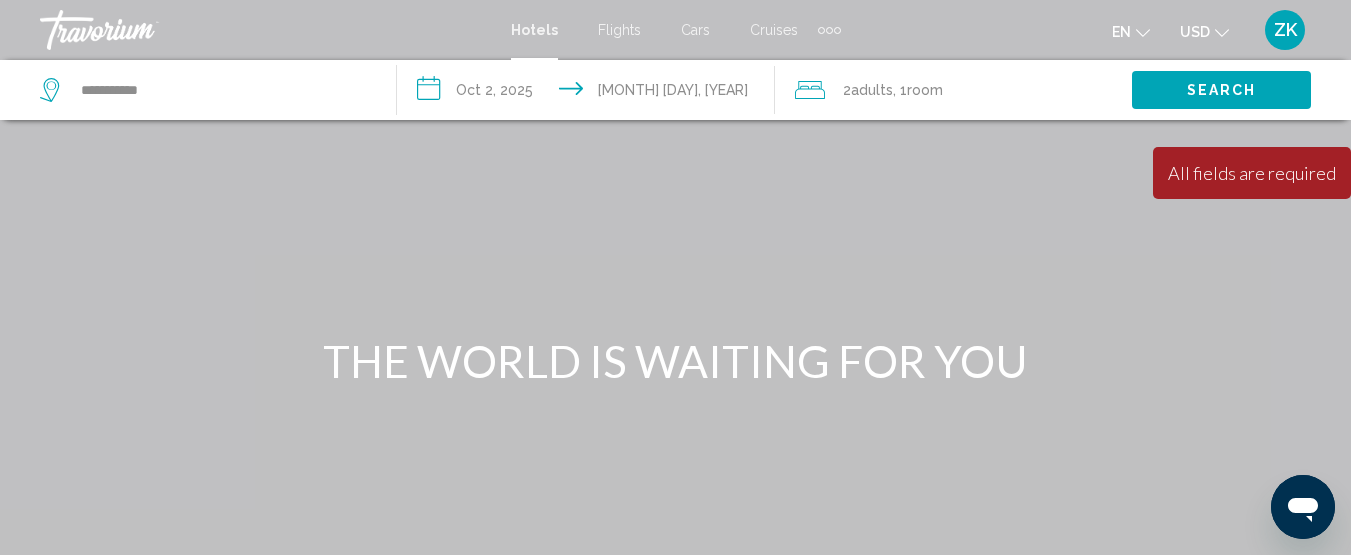 drag, startPoint x: 1177, startPoint y: 176, endPoint x: 1363, endPoint y: 176, distance: 186 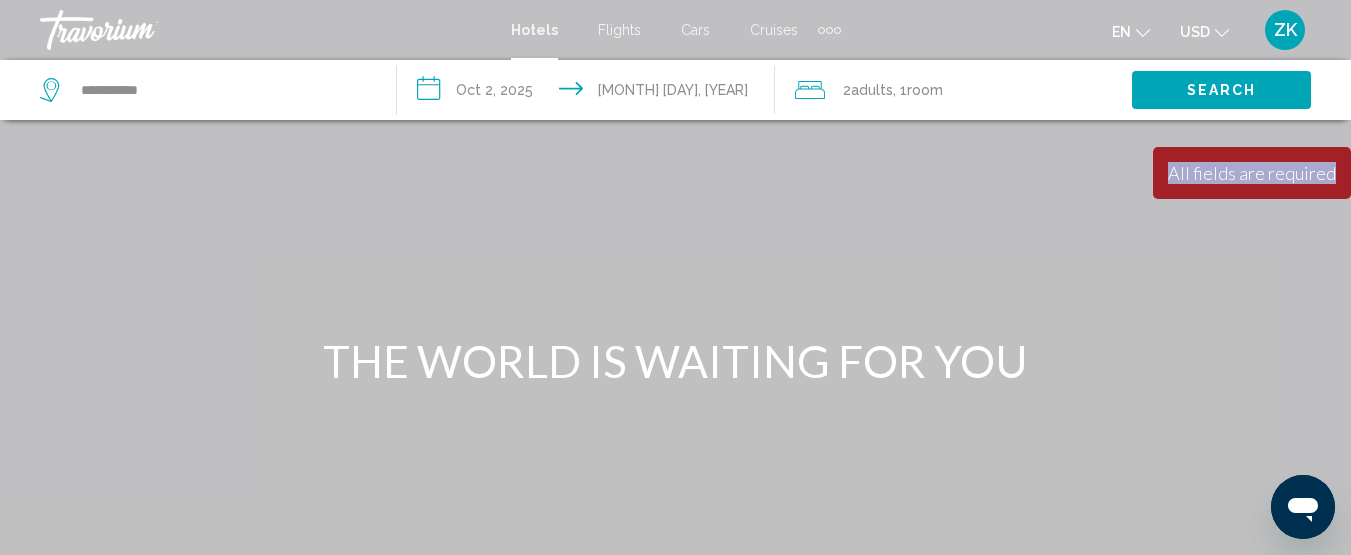 drag, startPoint x: 1174, startPoint y: 173, endPoint x: 1337, endPoint y: 178, distance: 163.07668 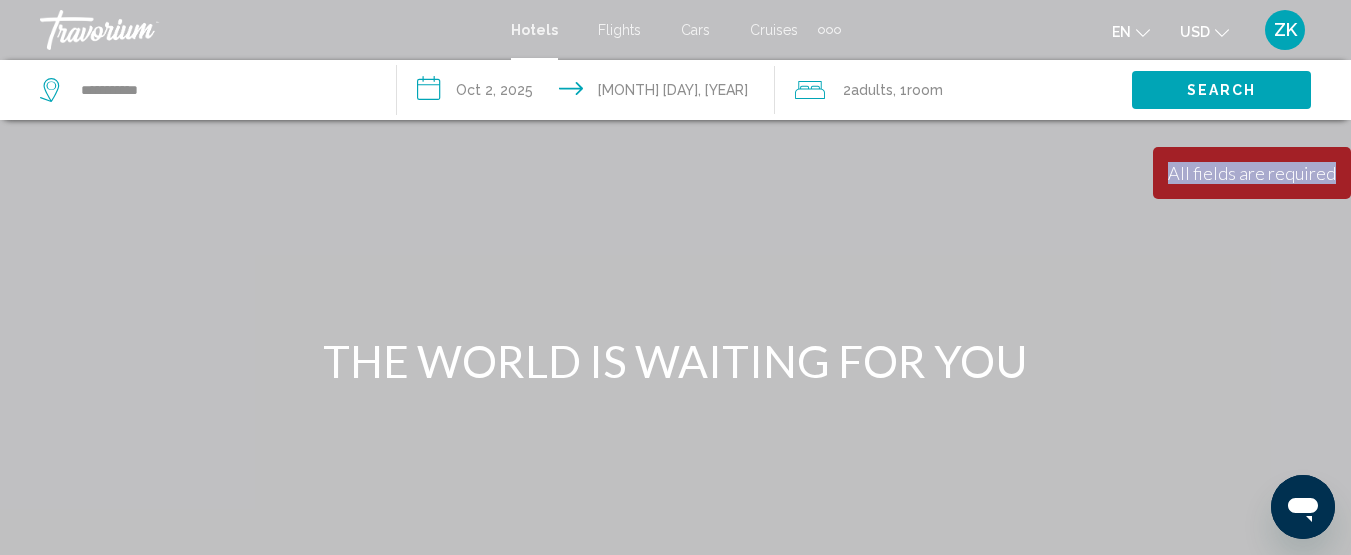 click on ", 1  Room rooms" 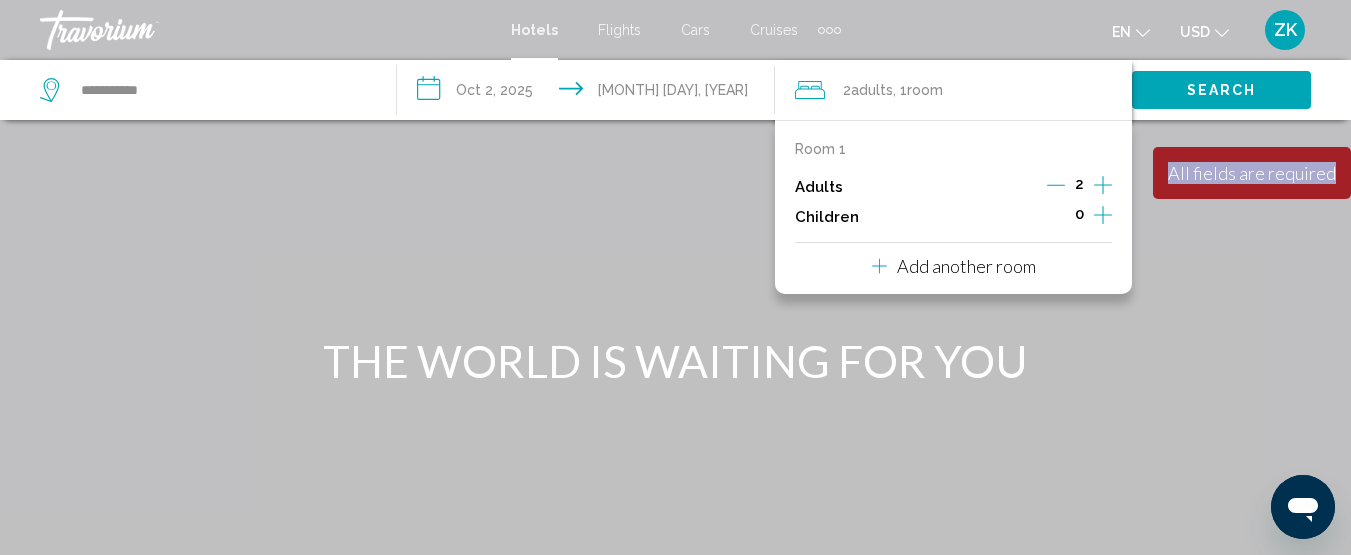 click on ", 1  Room rooms" 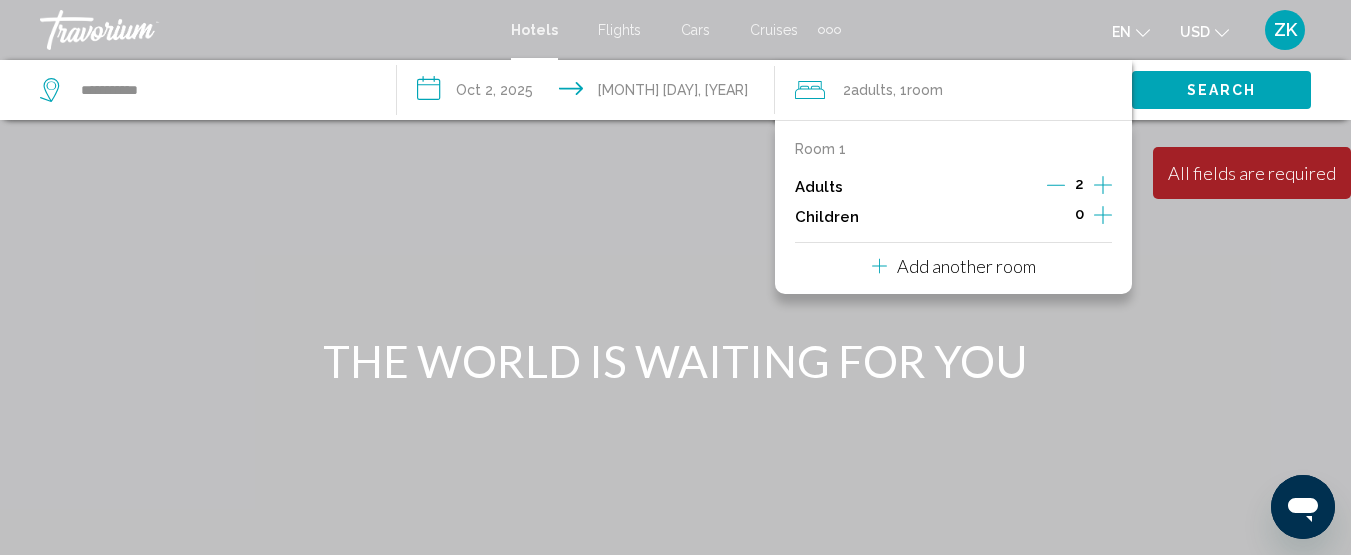 click at bounding box center [675, 300] 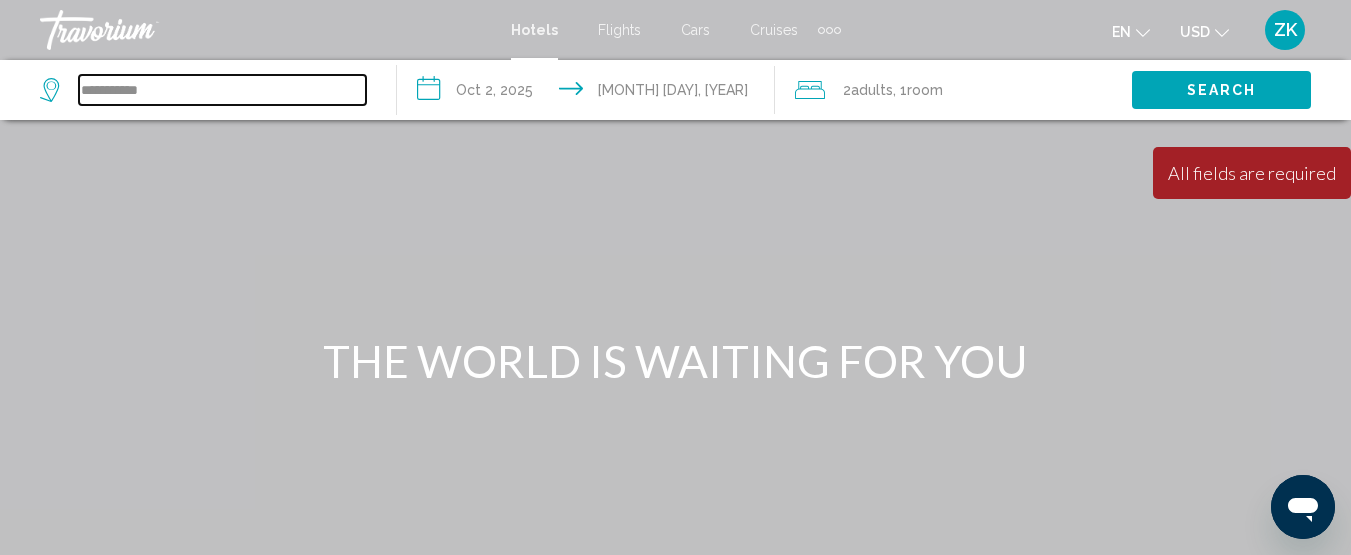 click on "**********" at bounding box center (222, 90) 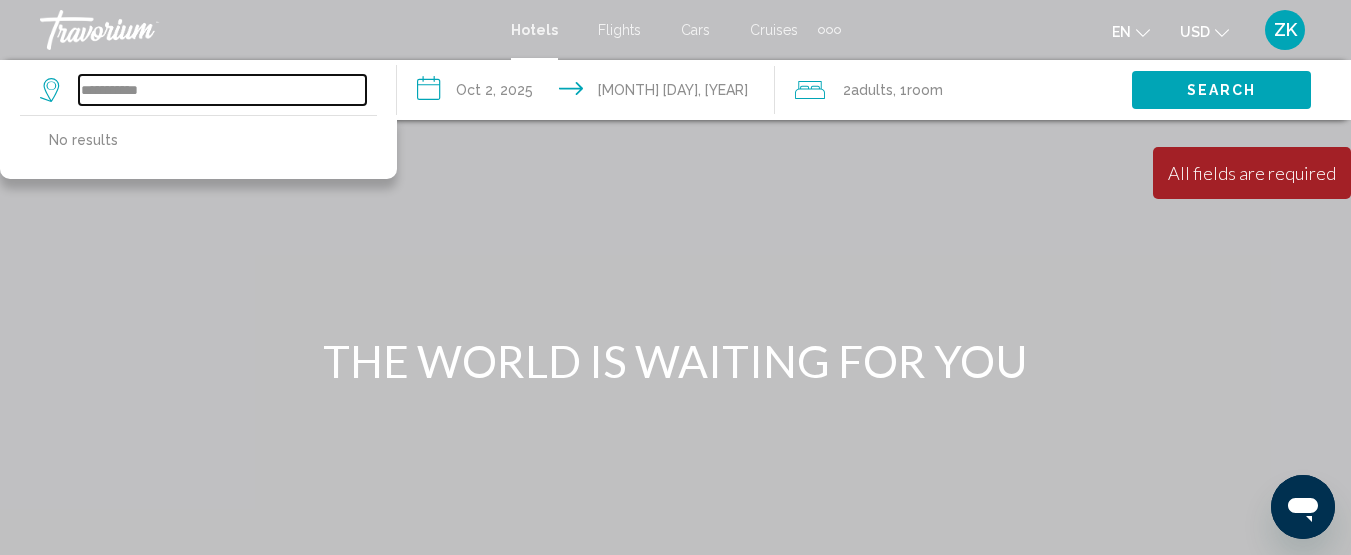 click on "**********" at bounding box center [222, 90] 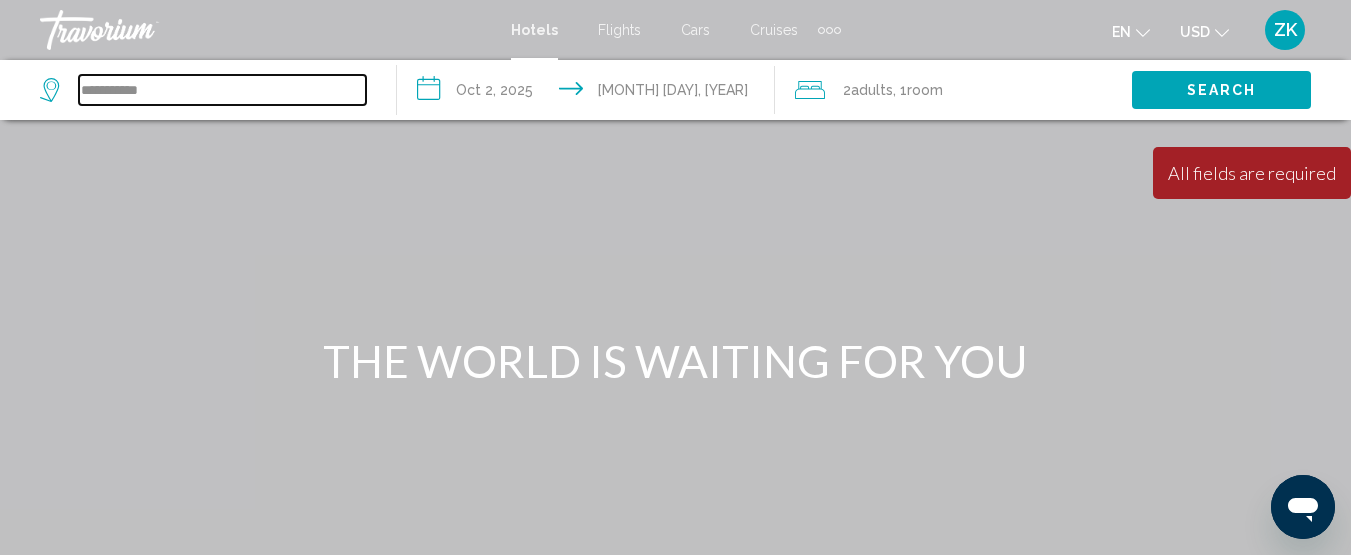 paste on "**********" 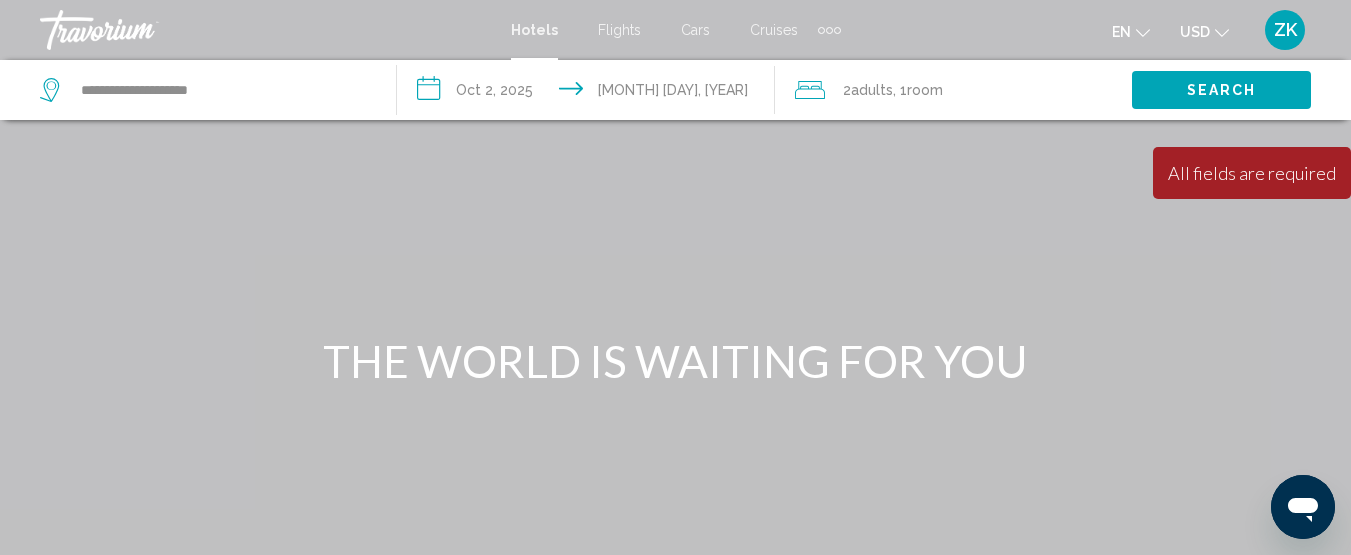 drag, startPoint x: 50, startPoint y: 139, endPoint x: 87, endPoint y: 139, distance: 37 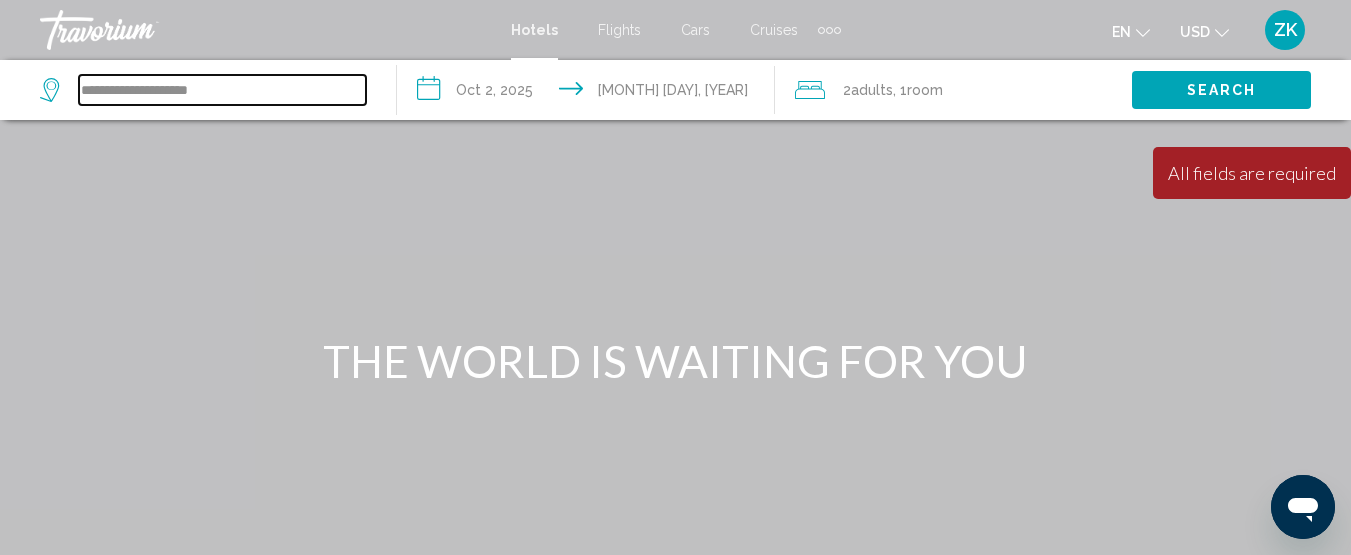 click on "**********" at bounding box center (222, 90) 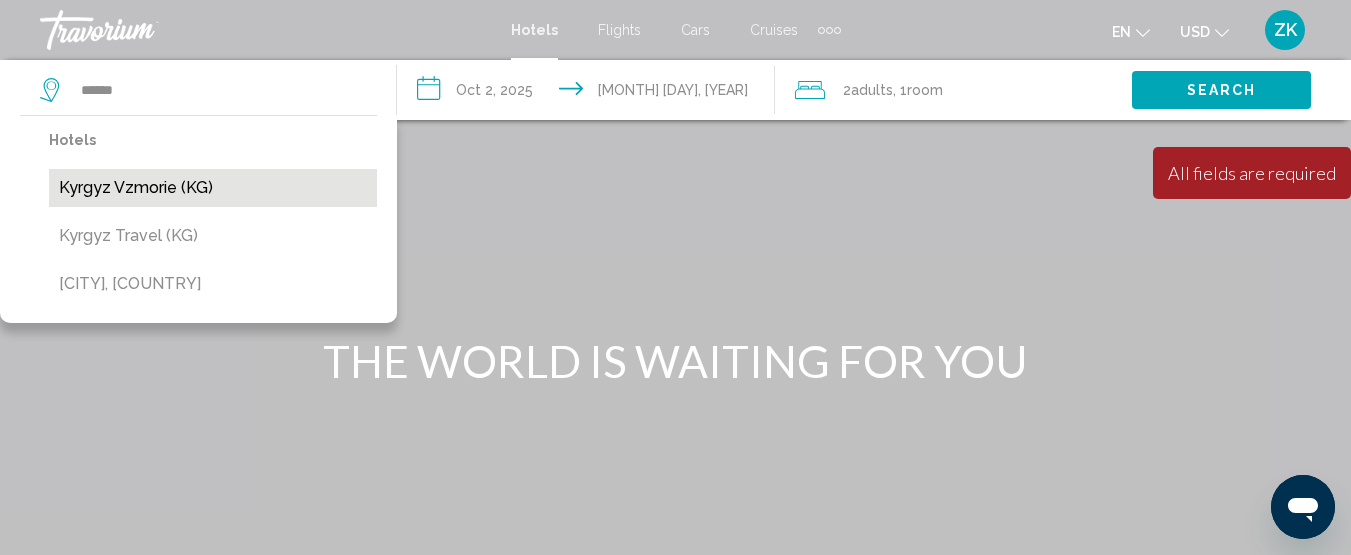 click on "Kyrgyz Vzmorie (KG)" at bounding box center (213, 188) 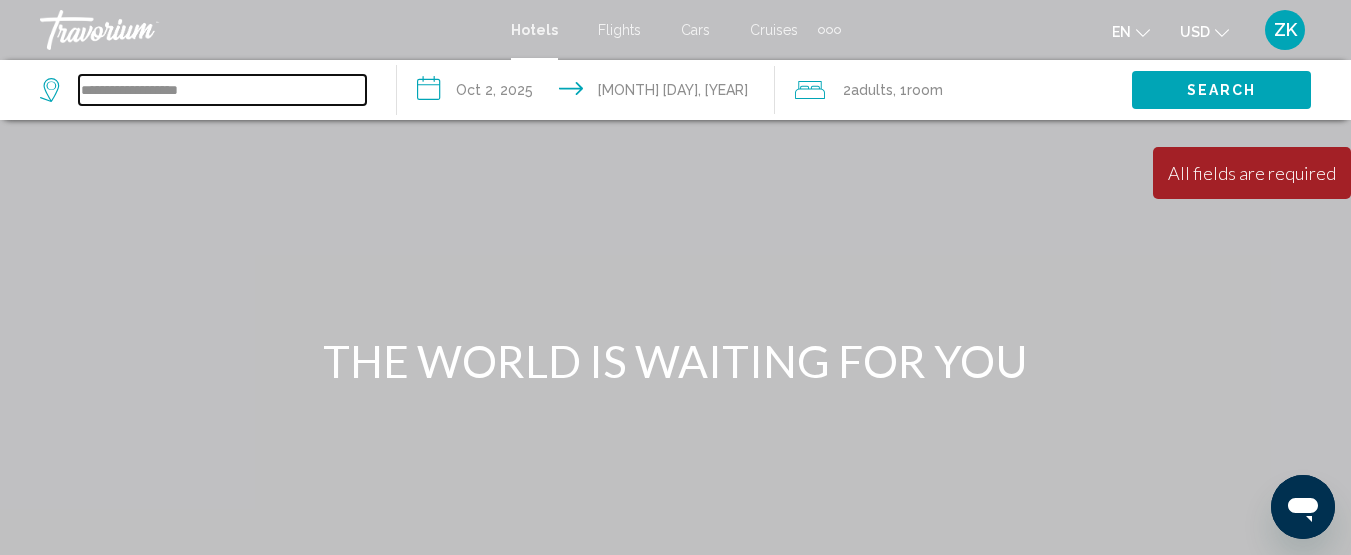 drag, startPoint x: 79, startPoint y: 88, endPoint x: 213, endPoint y: 91, distance: 134.03358 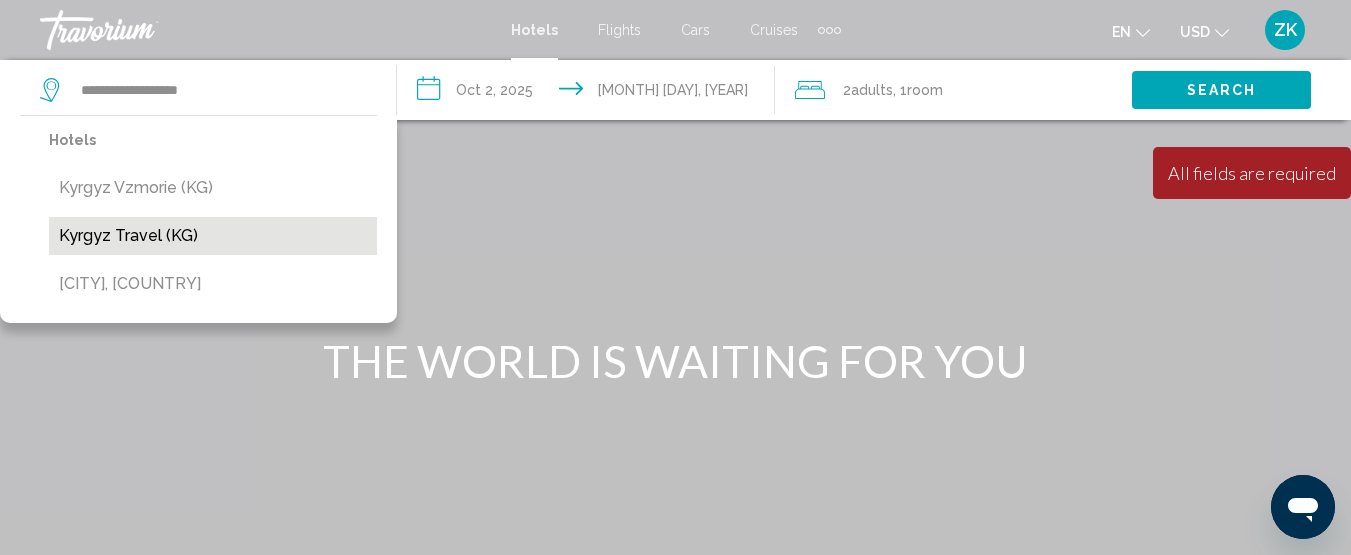 click on "Kyrgyz travel (KG)" at bounding box center (213, 236) 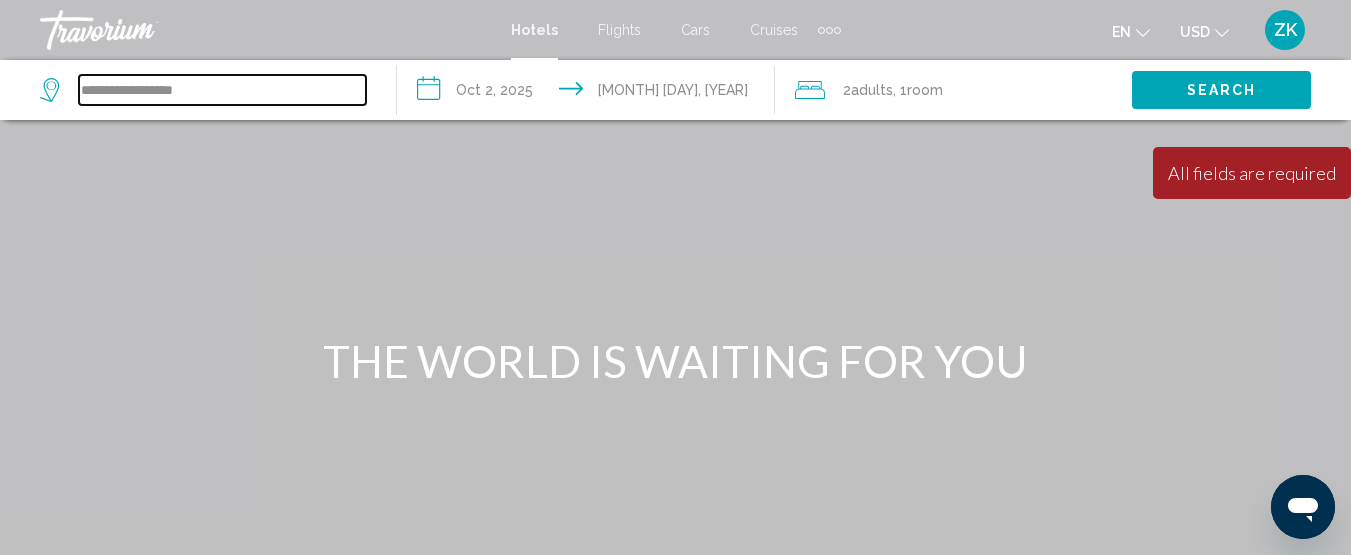 drag, startPoint x: 81, startPoint y: 87, endPoint x: 194, endPoint y: 87, distance: 113 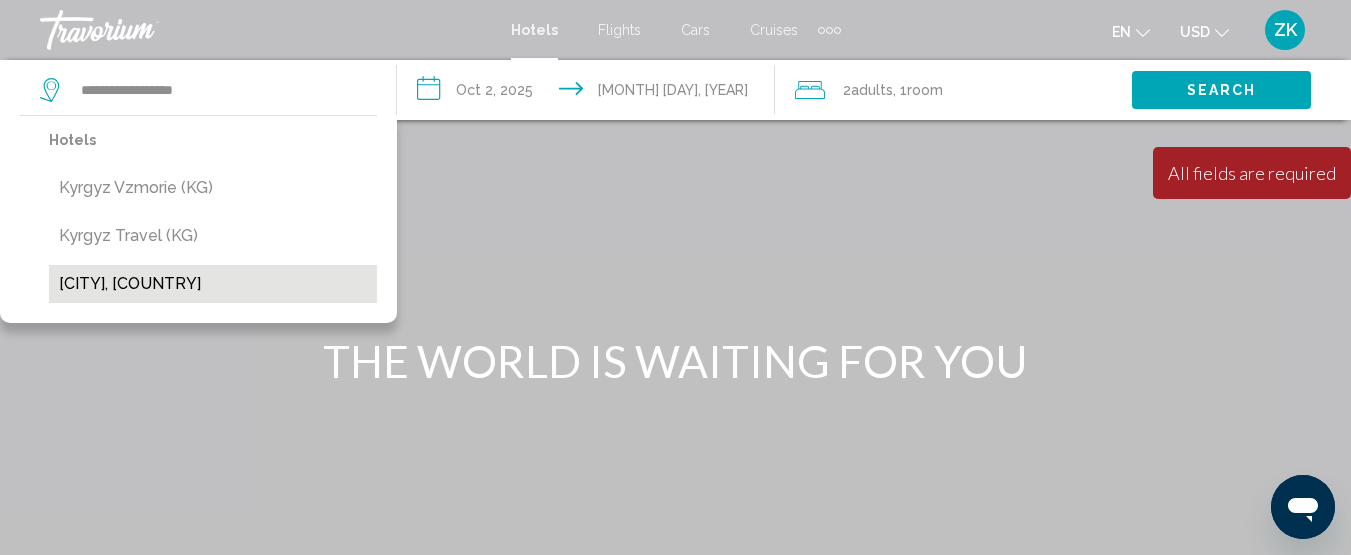 click on "Kyrgyz vzmorie ([COUNTRY_CODE])" at bounding box center [213, 284] 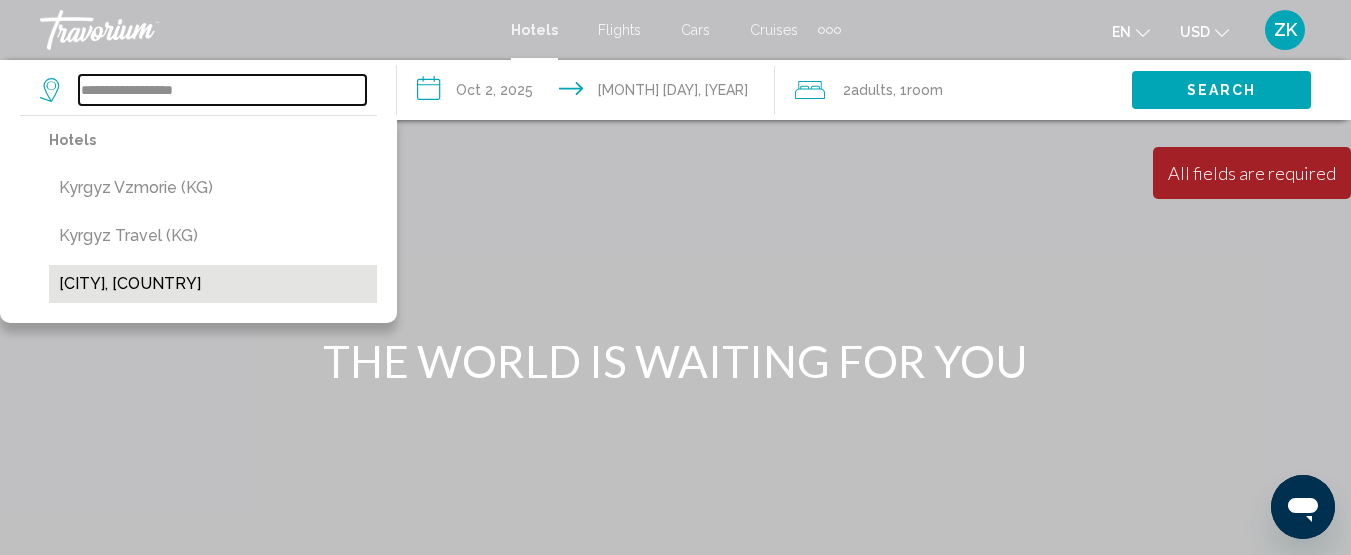 type on "**********" 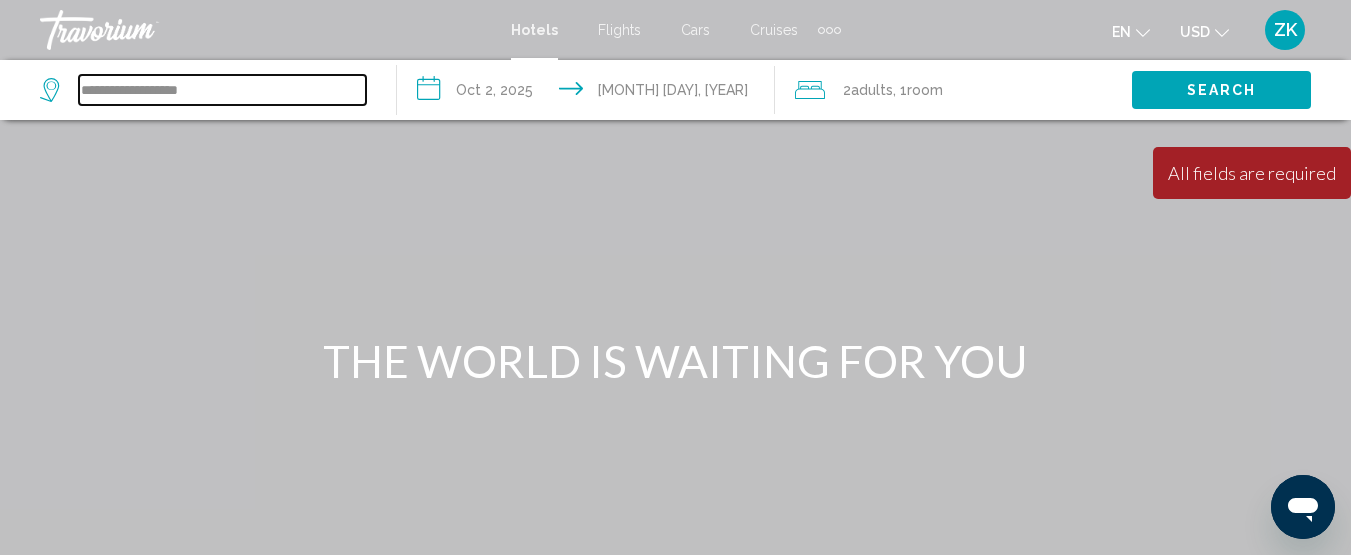 drag, startPoint x: 82, startPoint y: 90, endPoint x: 228, endPoint y: 96, distance: 146.12323 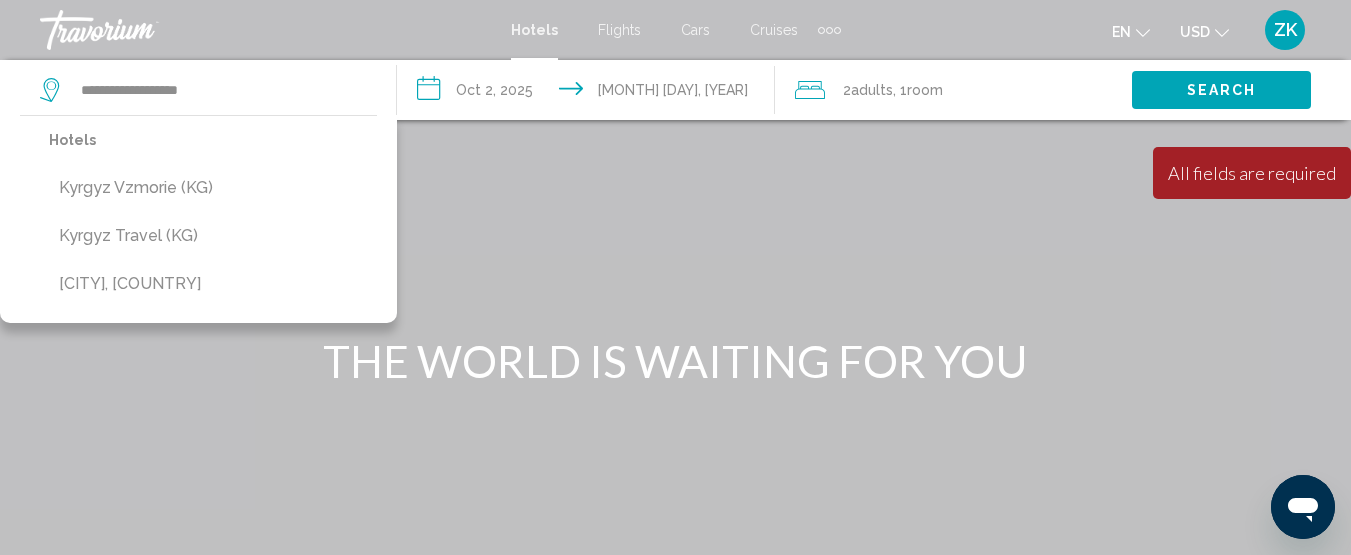 click at bounding box center [675, 300] 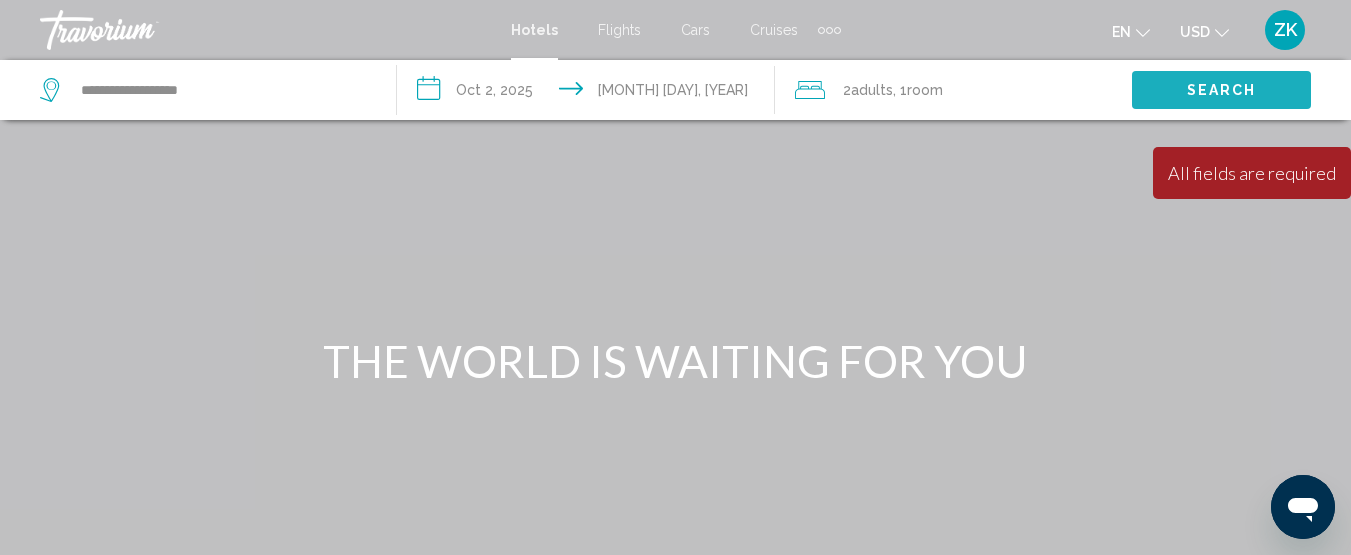 click on "Search" at bounding box center [1221, 89] 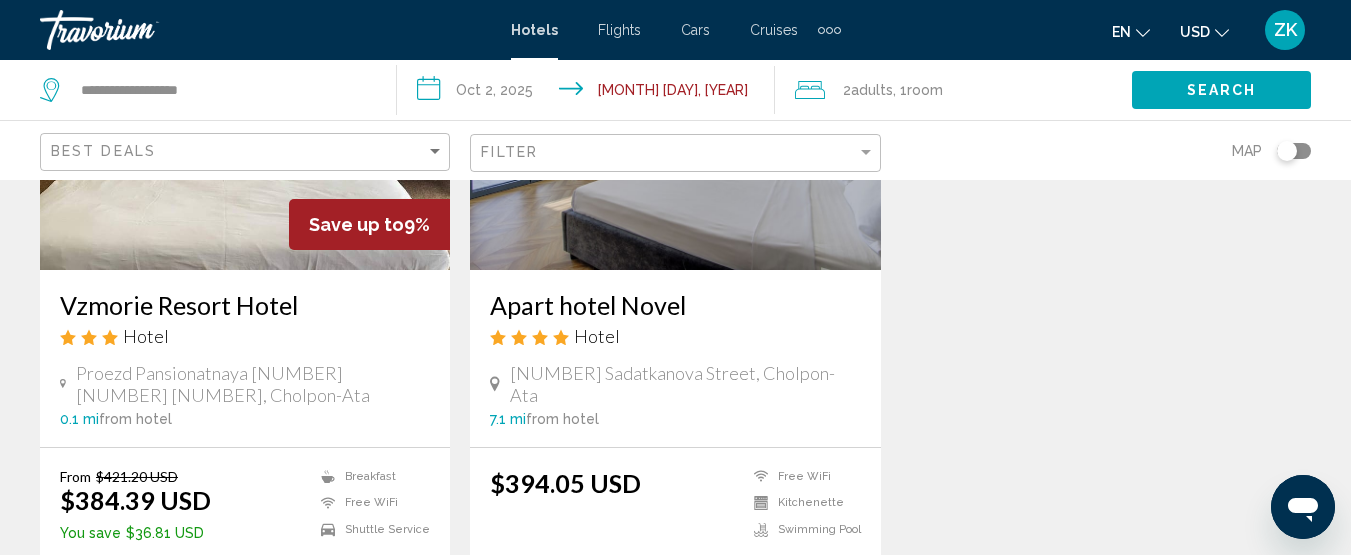 scroll, scrollTop: 400, scrollLeft: 0, axis: vertical 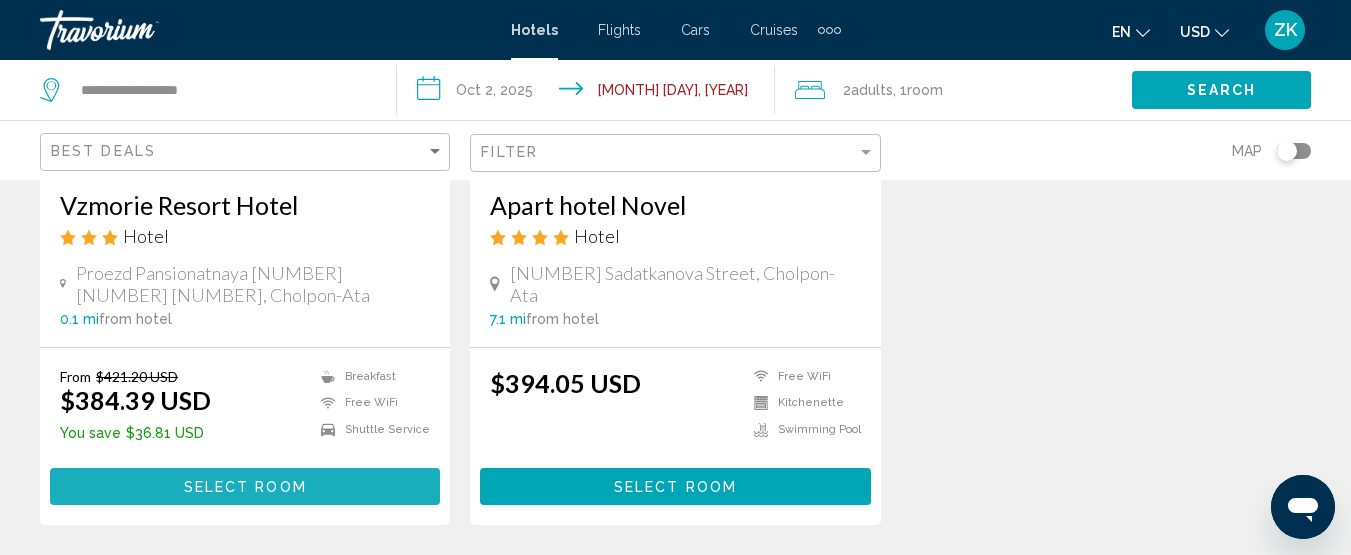 click on "Select Room" at bounding box center [245, 487] 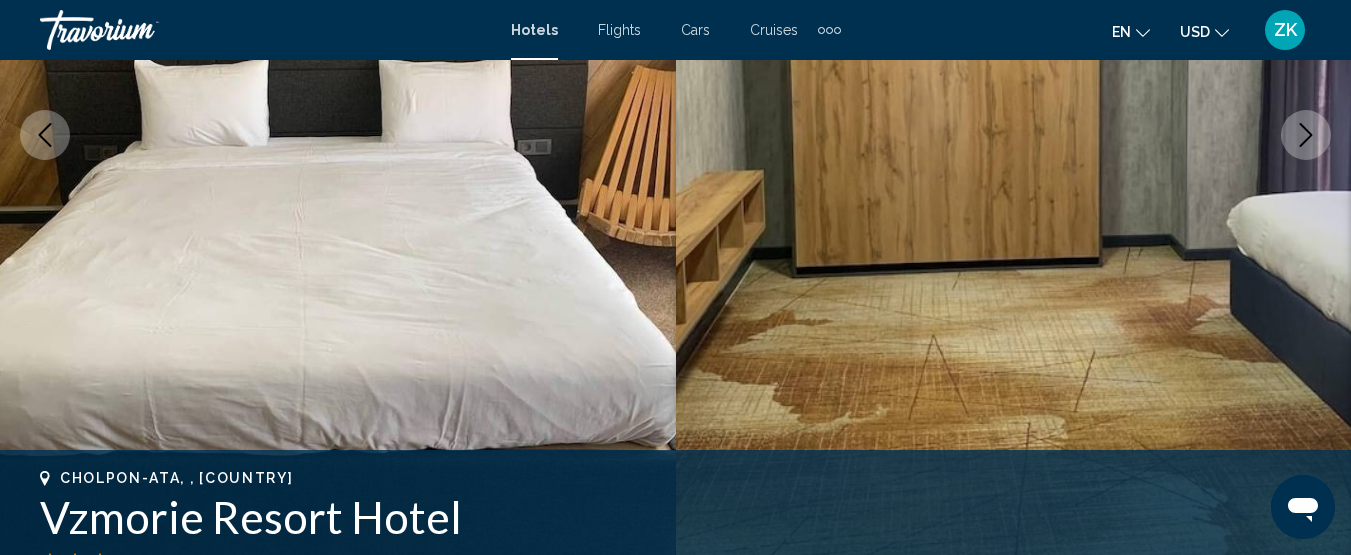 scroll, scrollTop: 258, scrollLeft: 0, axis: vertical 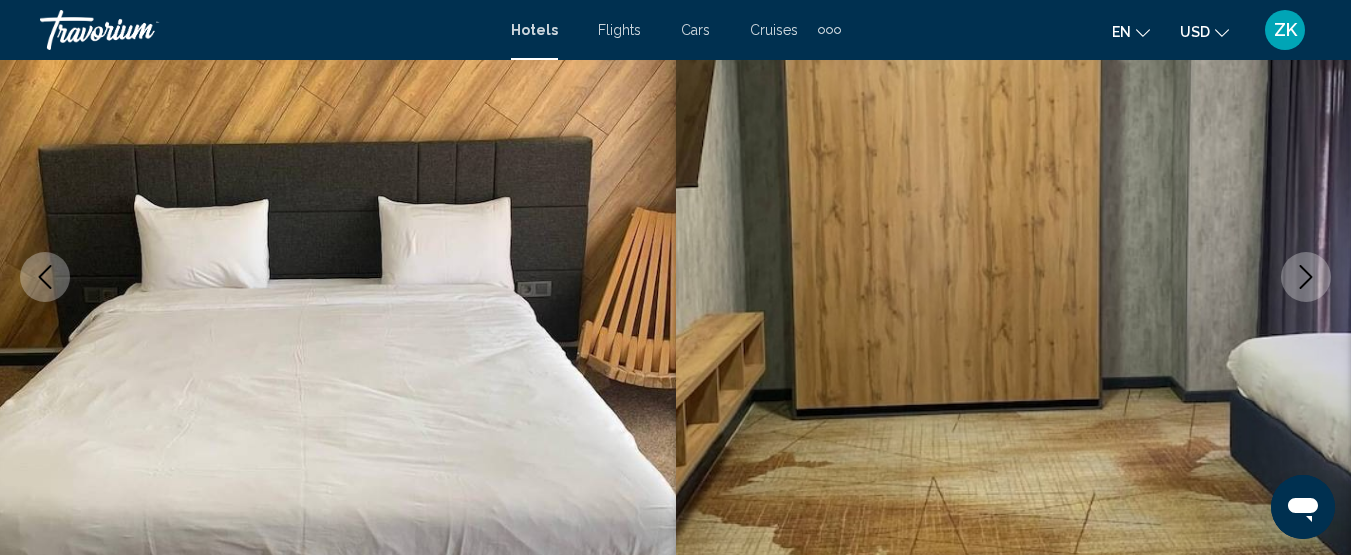 click 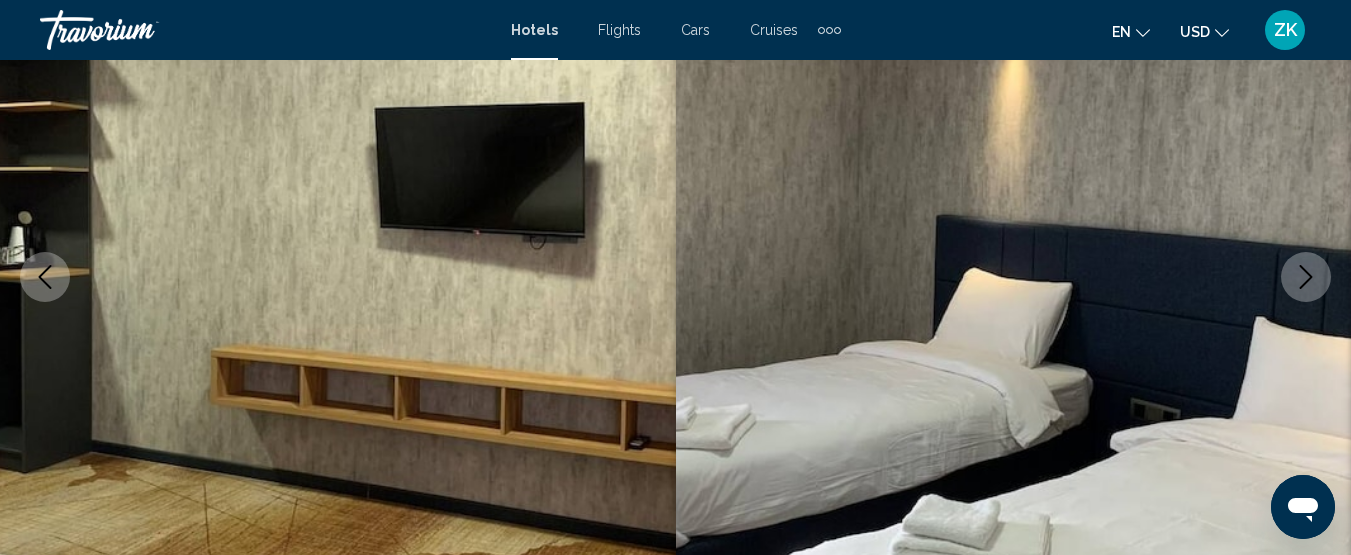 click 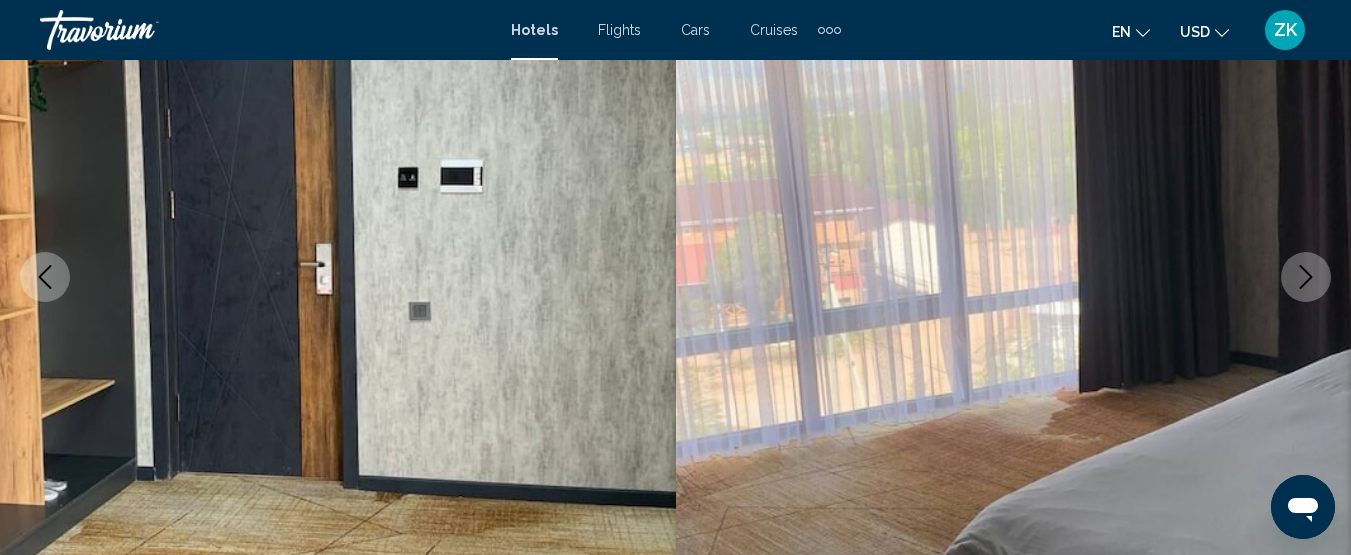 click 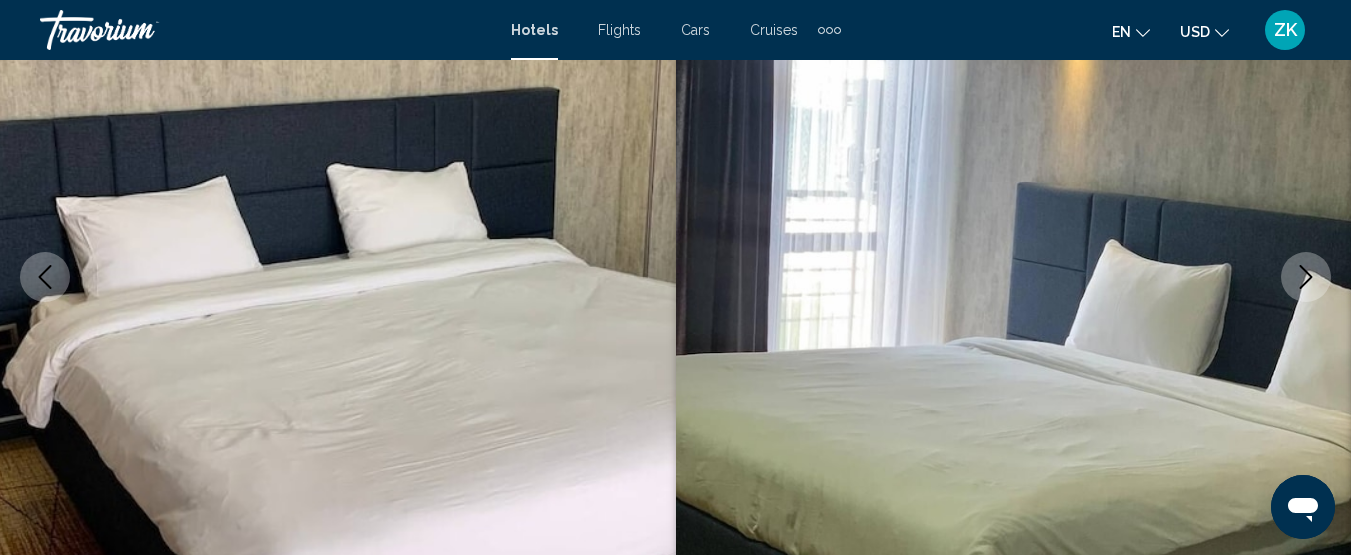 click 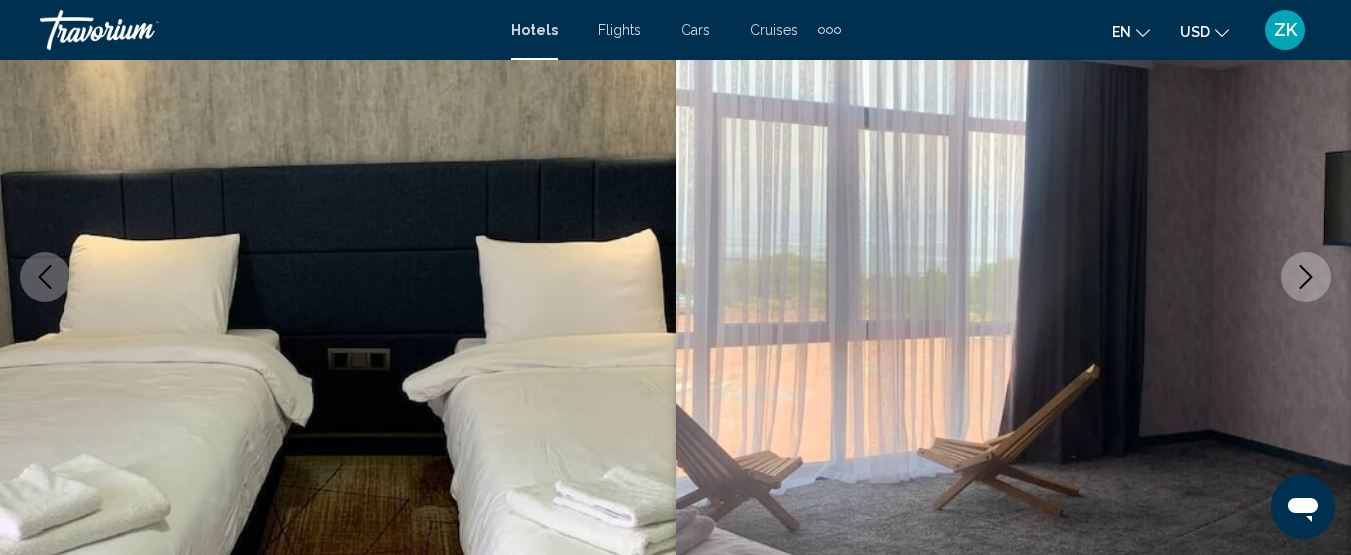 click 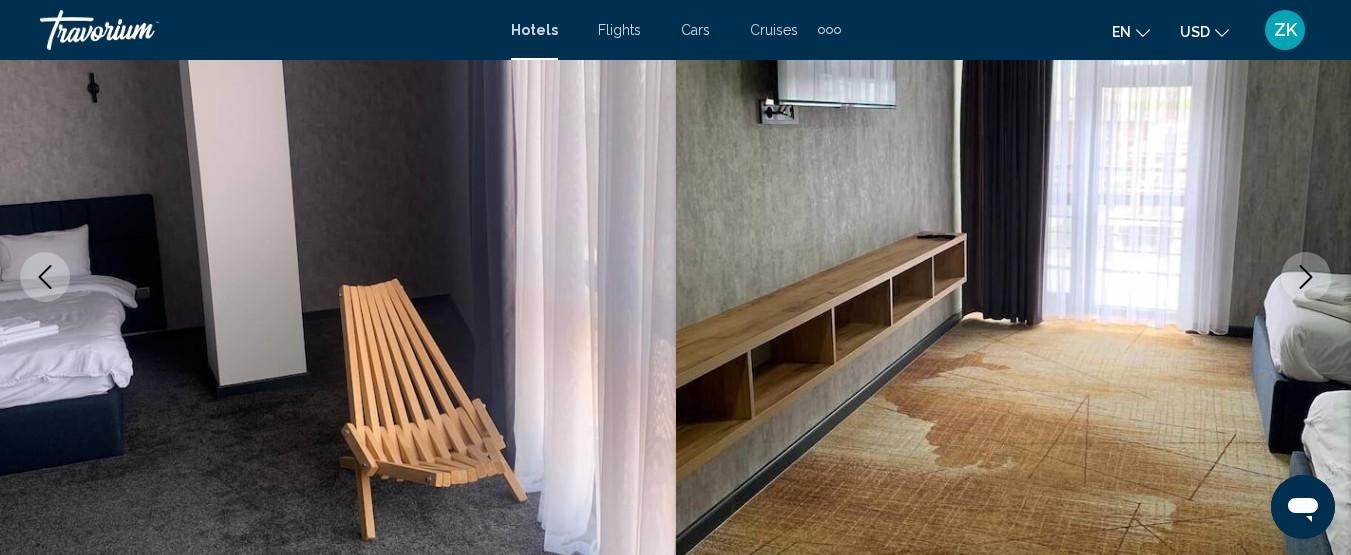 click 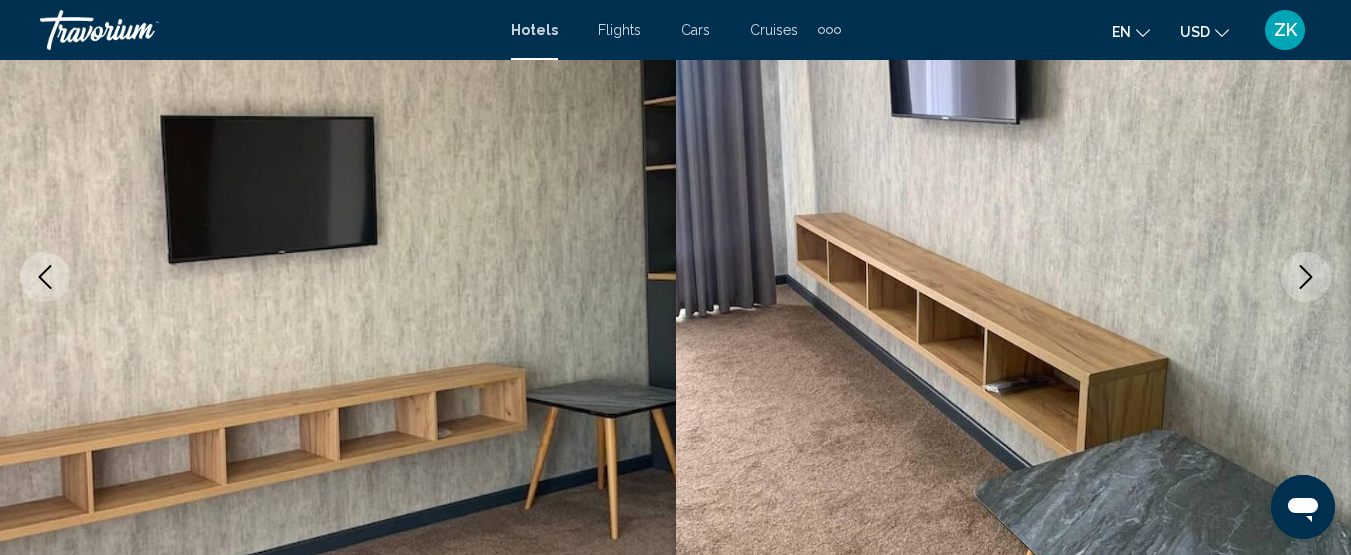 click 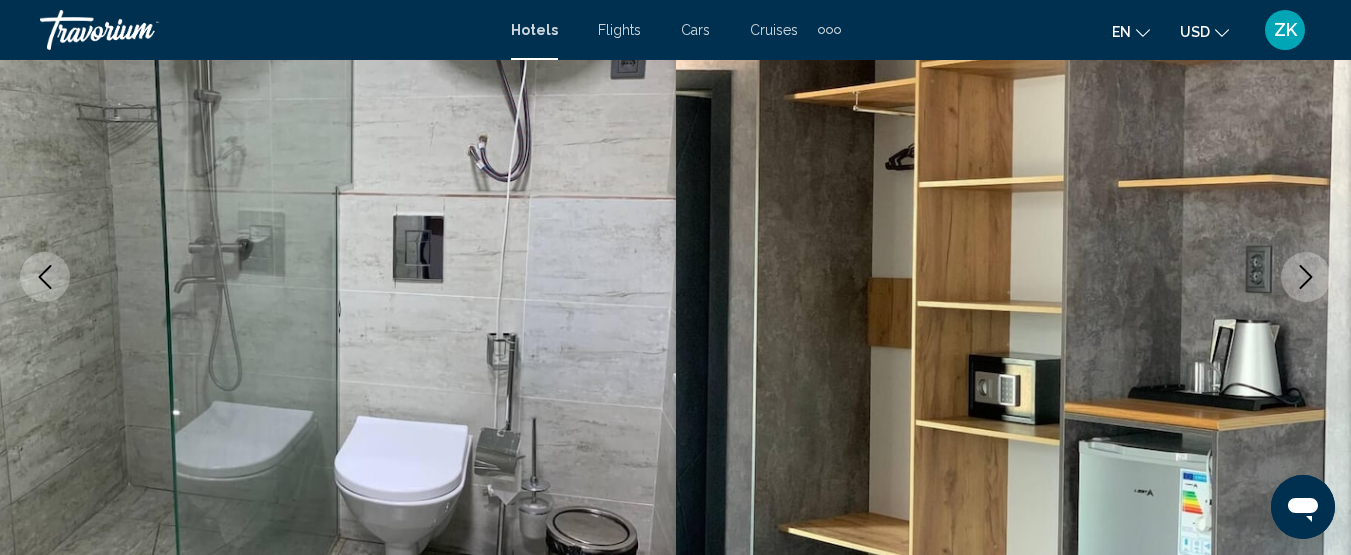 click 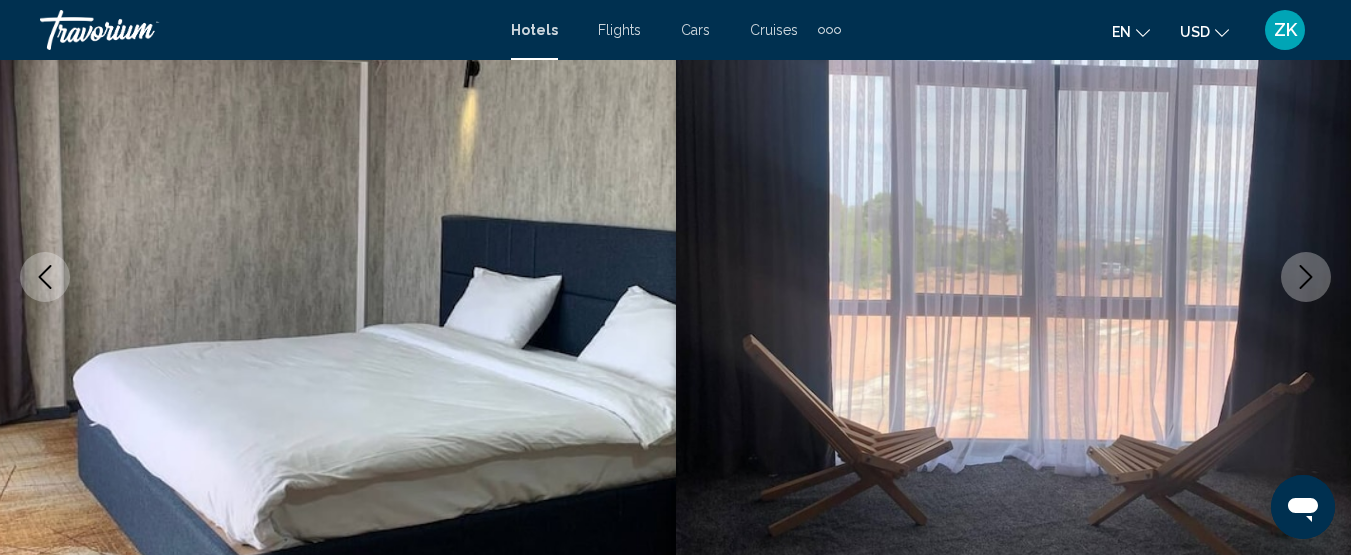 click 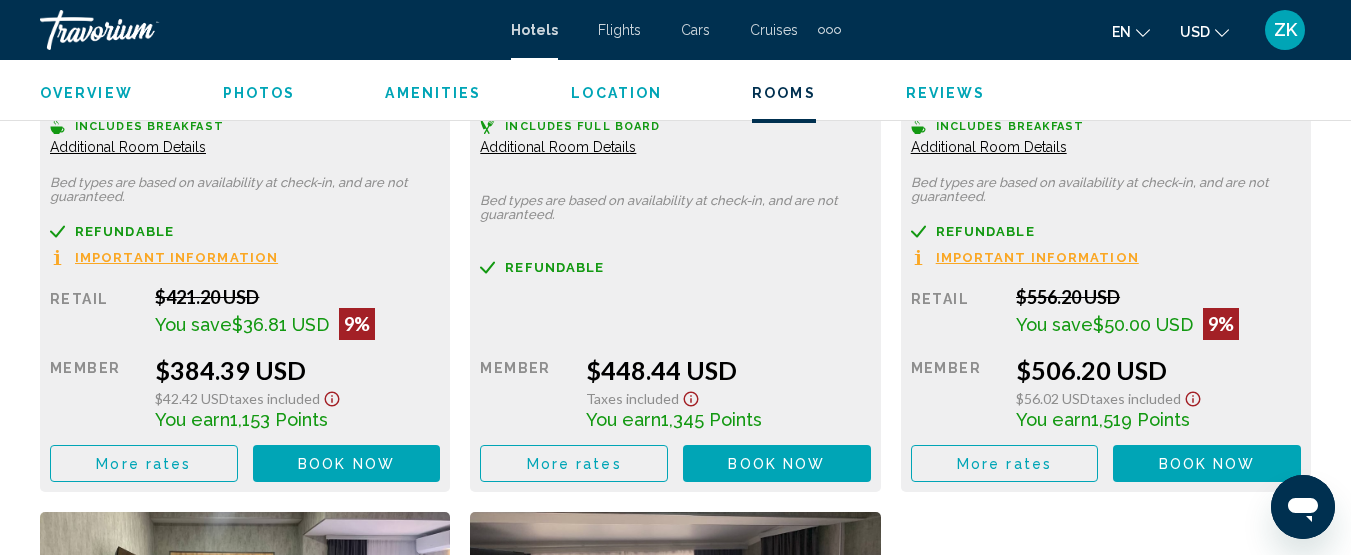 scroll, scrollTop: 3458, scrollLeft: 0, axis: vertical 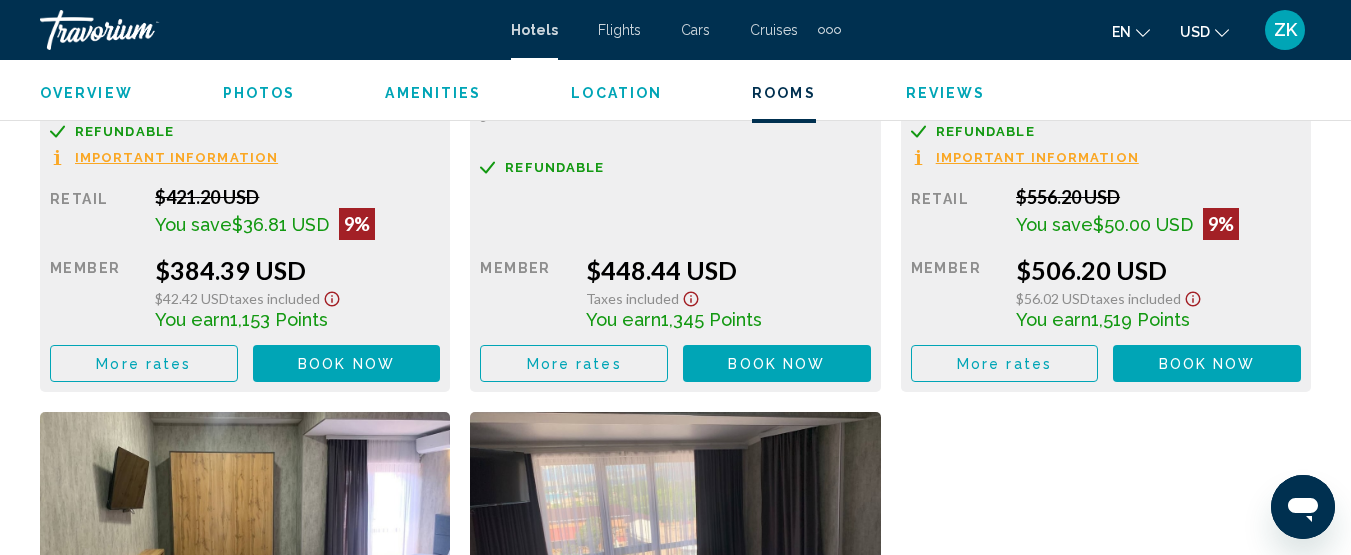 click on "More rates" at bounding box center (143, 364) 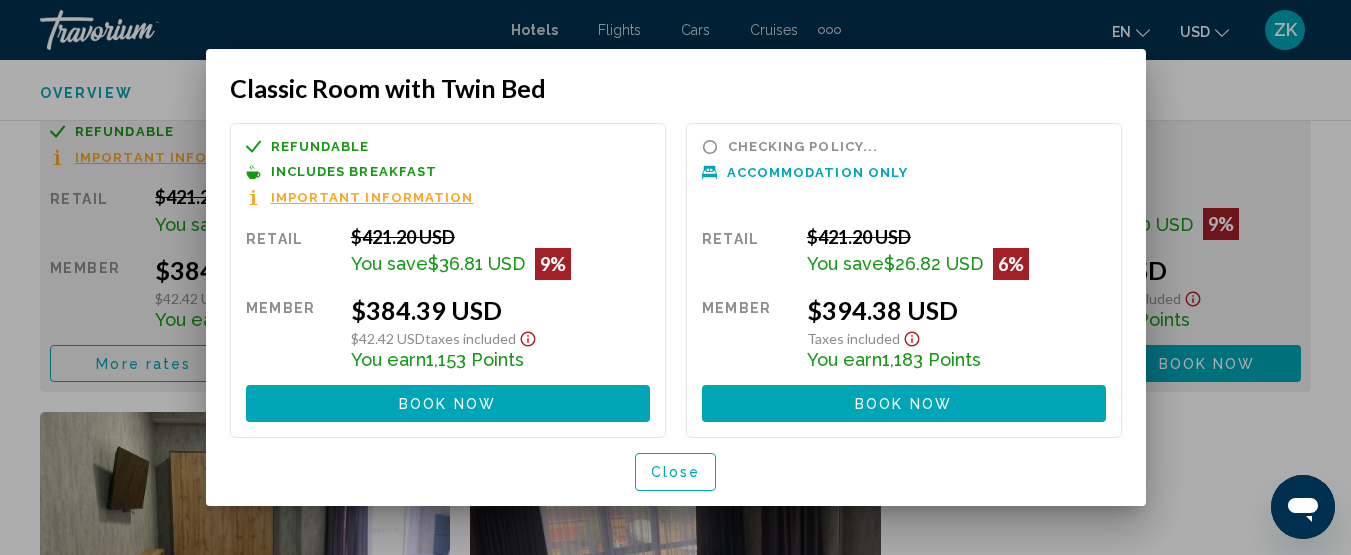 scroll, scrollTop: 0, scrollLeft: 0, axis: both 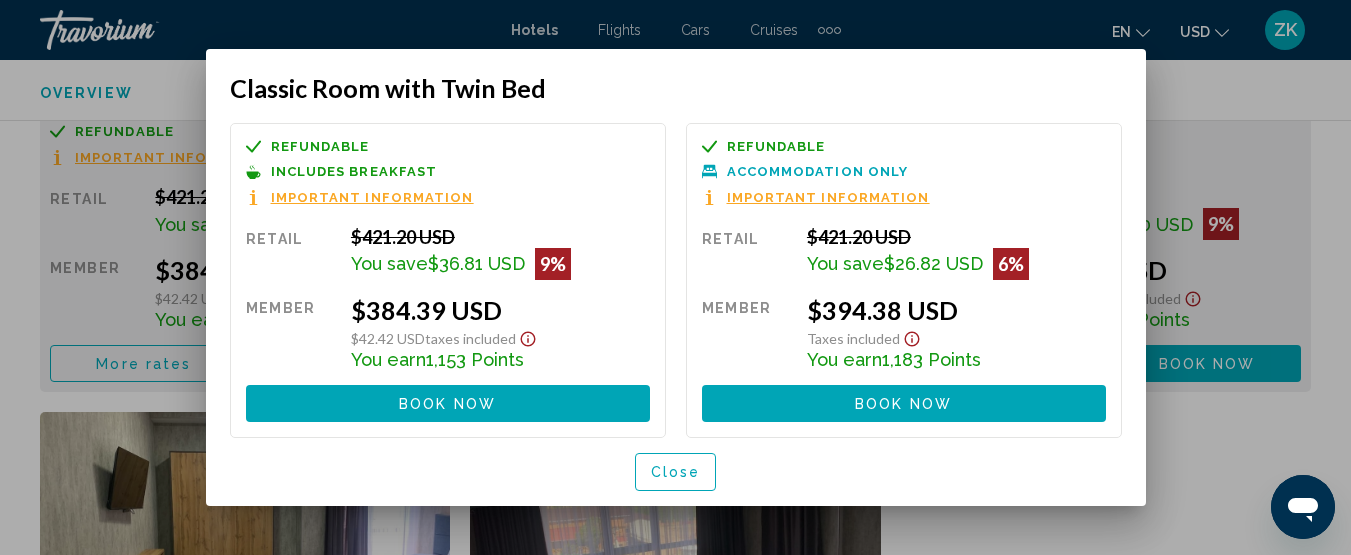 click on "Book now" at bounding box center (447, 404) 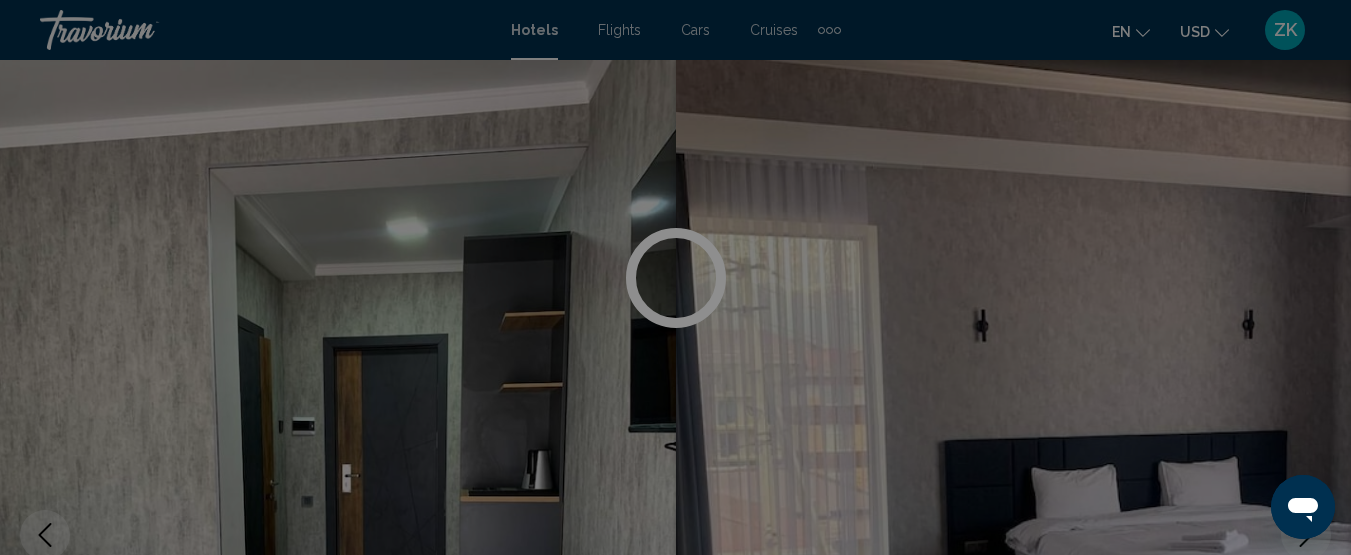 scroll, scrollTop: 3458, scrollLeft: 0, axis: vertical 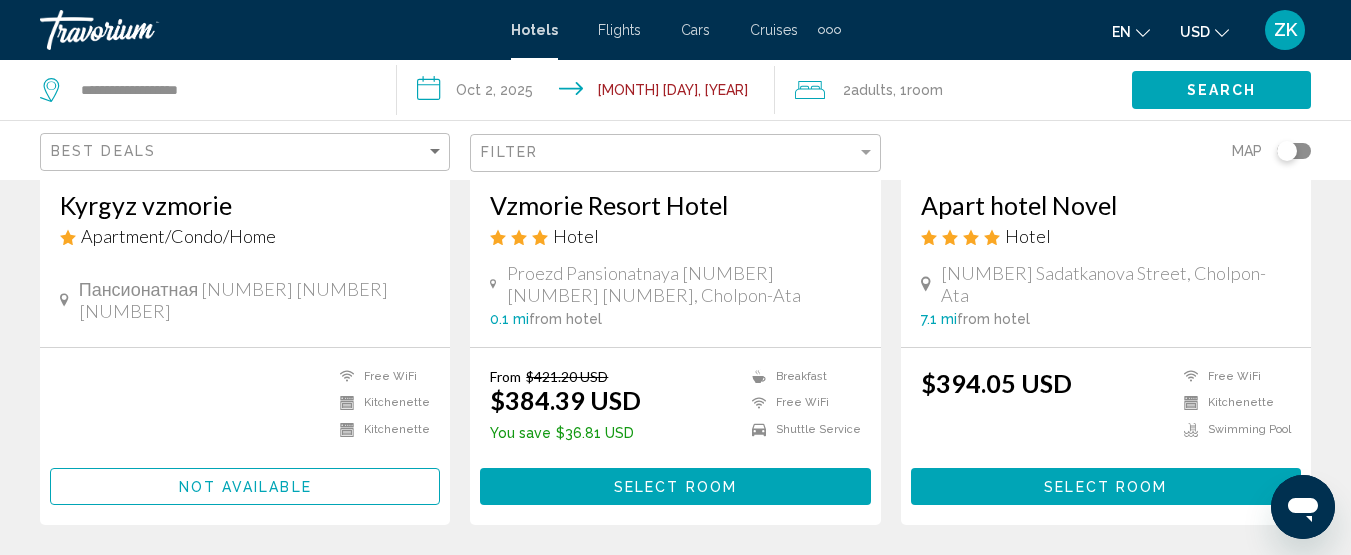click on "Select Room" at bounding box center (1105, 487) 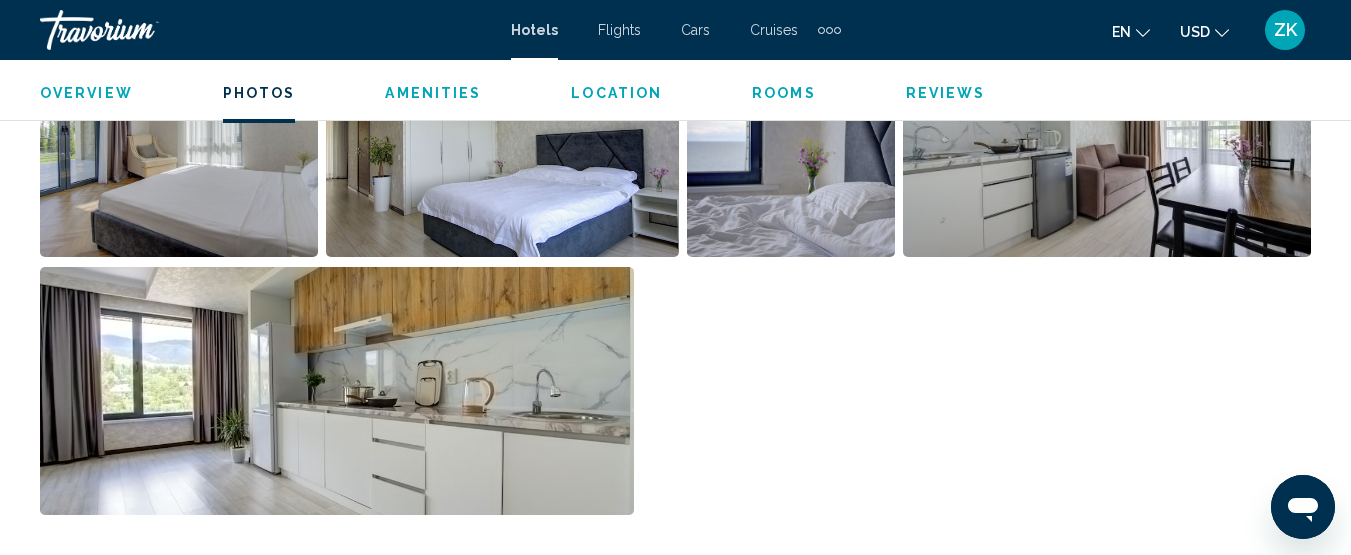 scroll, scrollTop: 1359, scrollLeft: 0, axis: vertical 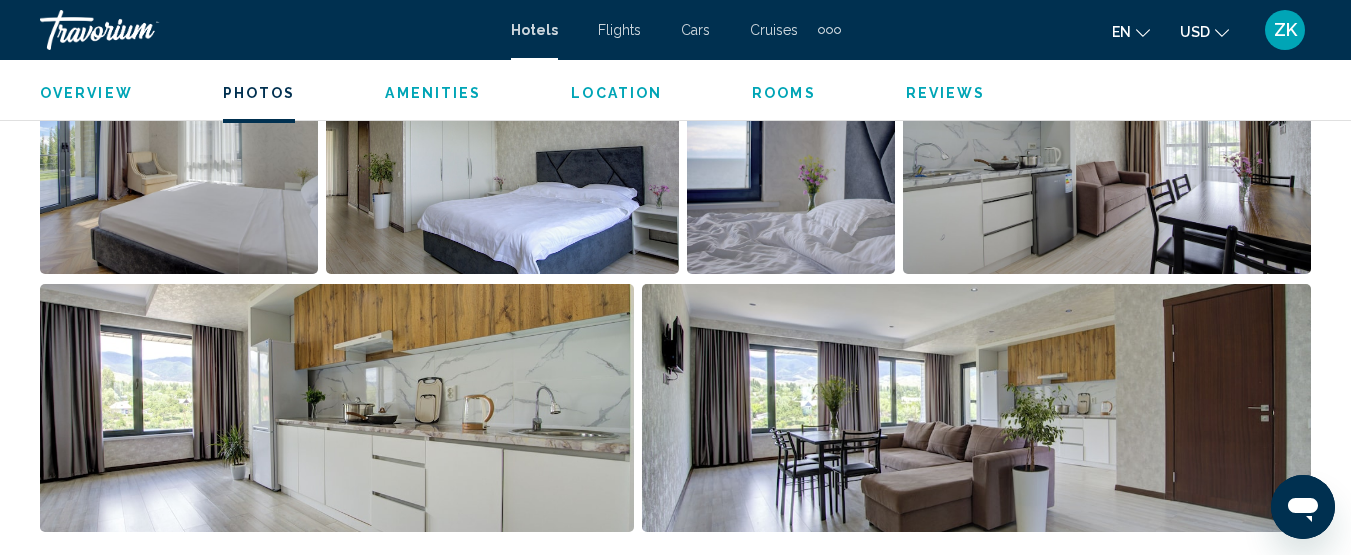 click at bounding box center [337, 408] 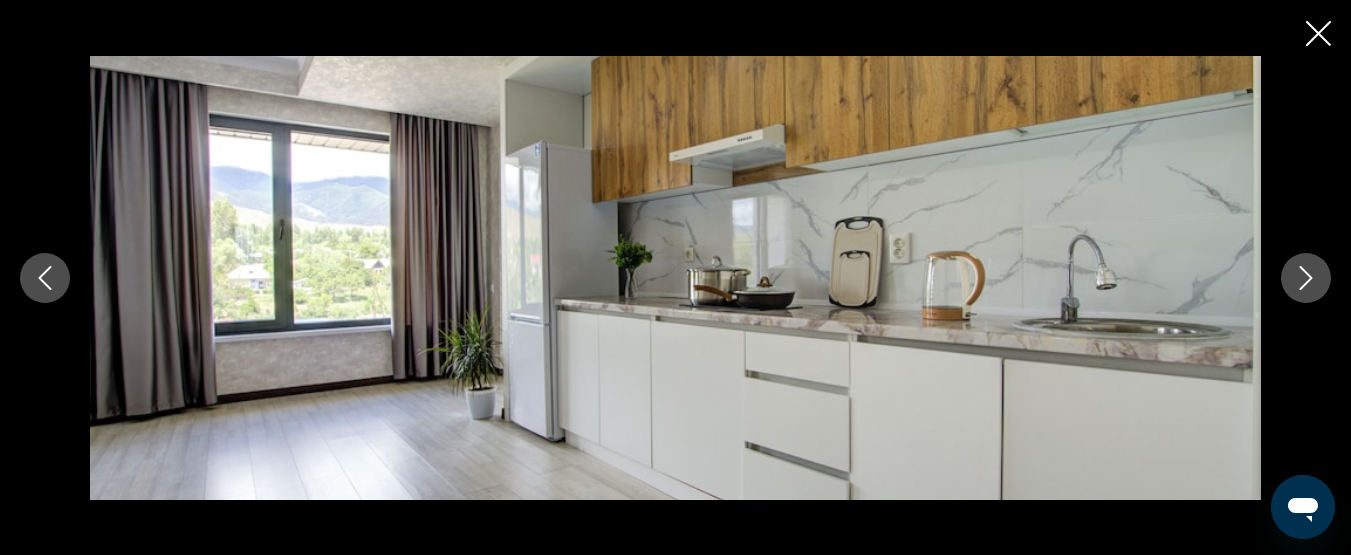 click at bounding box center [1306, 278] 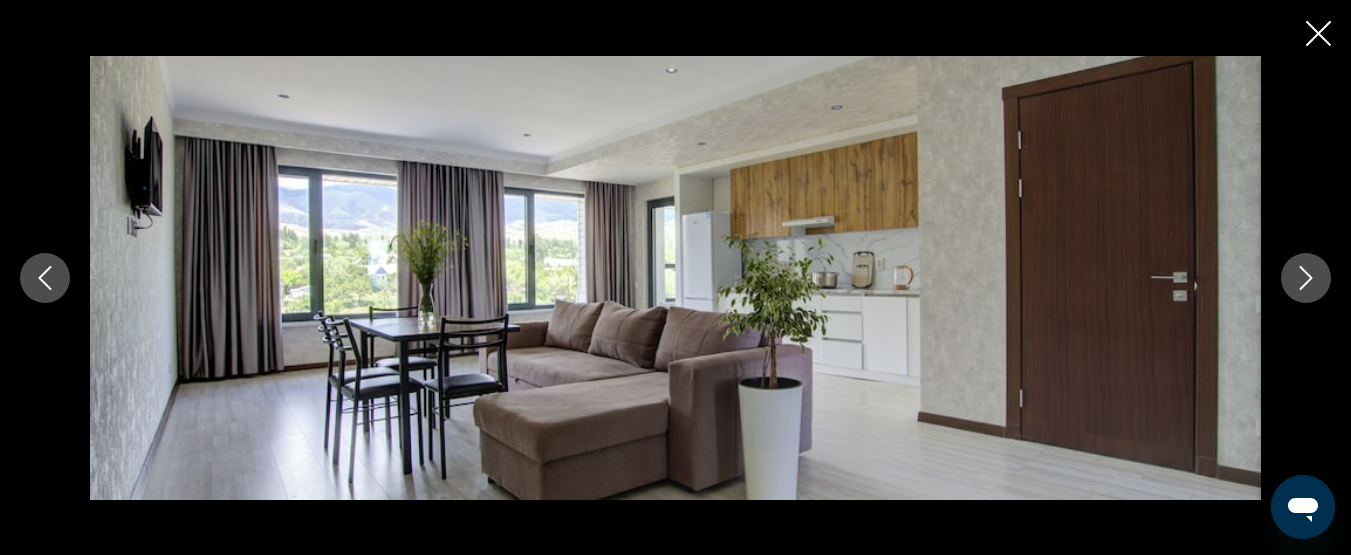 click at bounding box center (1306, 278) 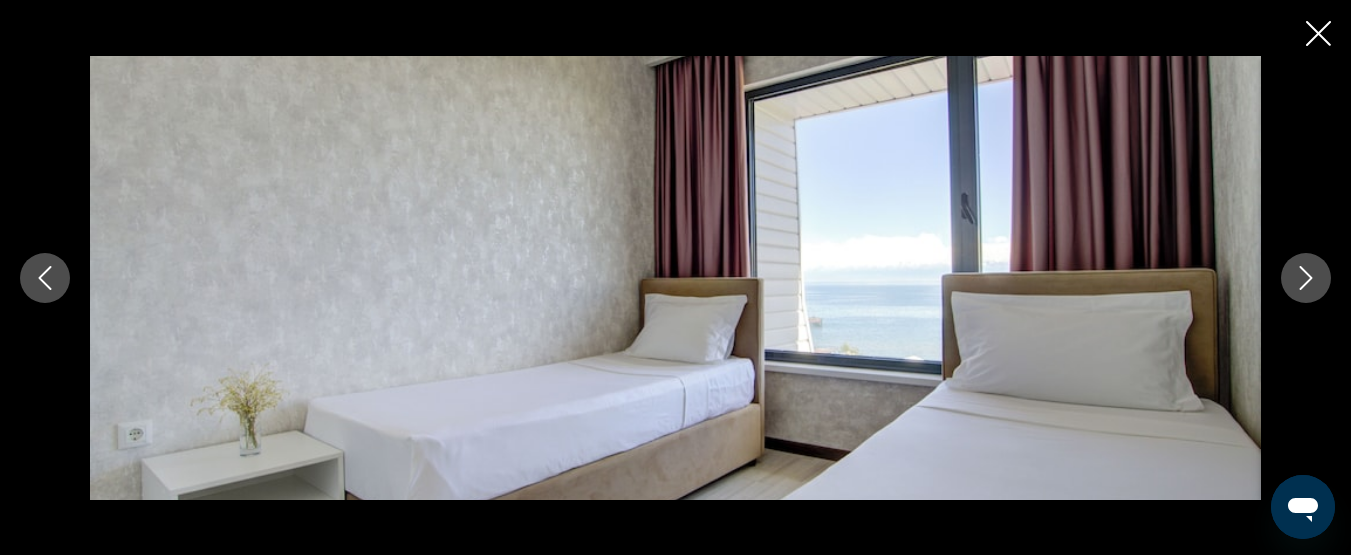 click at bounding box center [1306, 278] 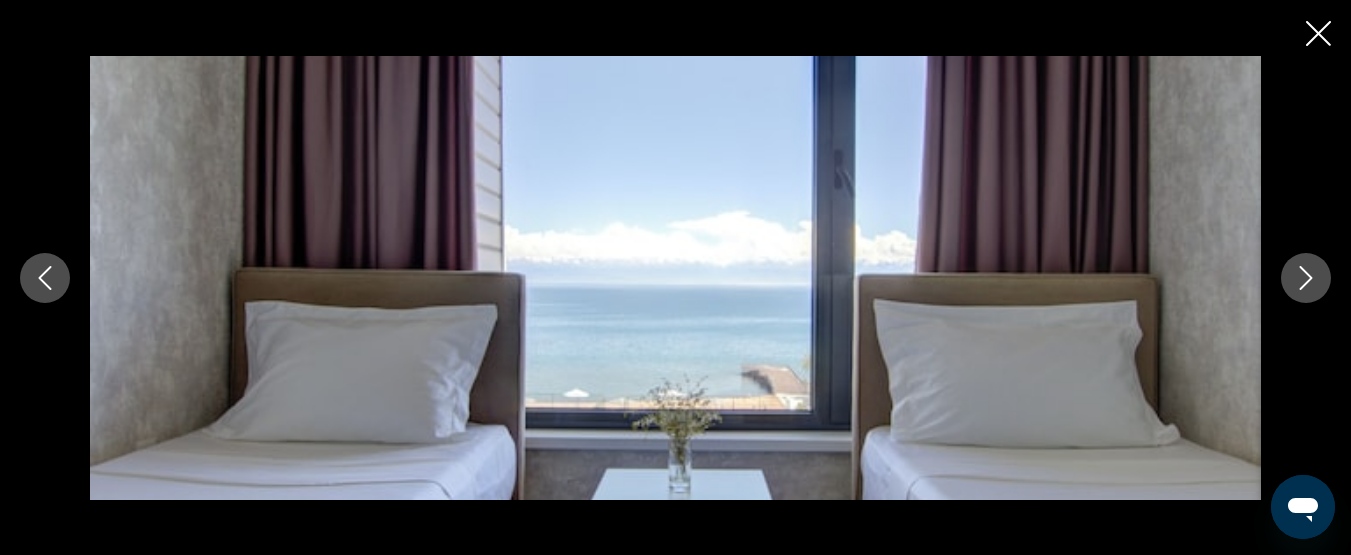 click at bounding box center [1306, 278] 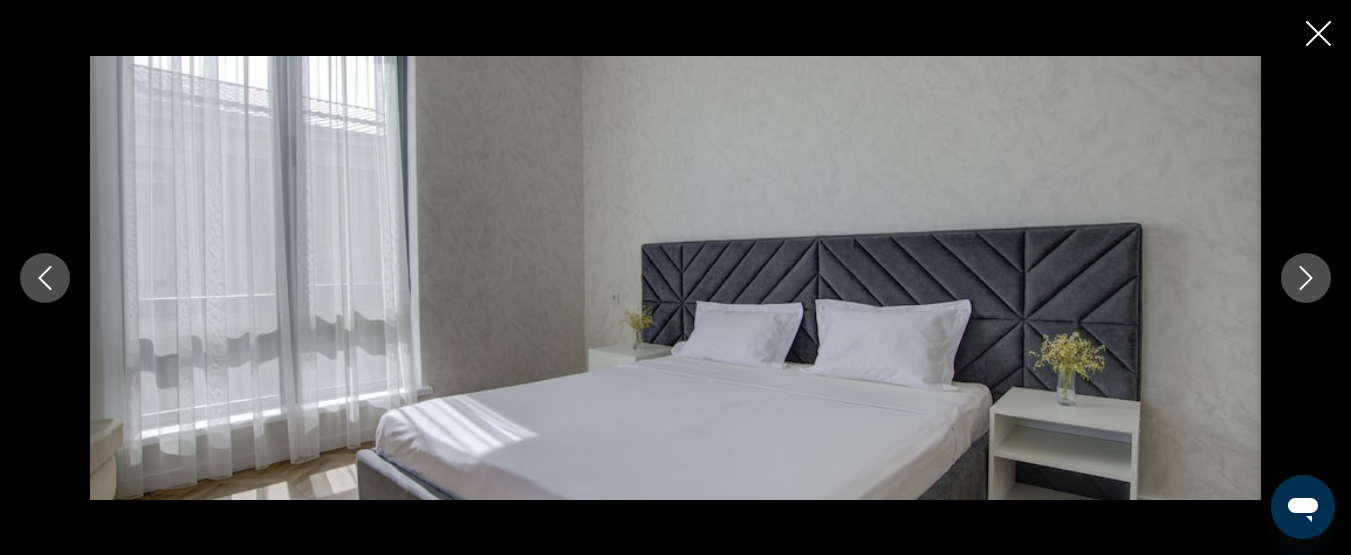 click at bounding box center (1306, 278) 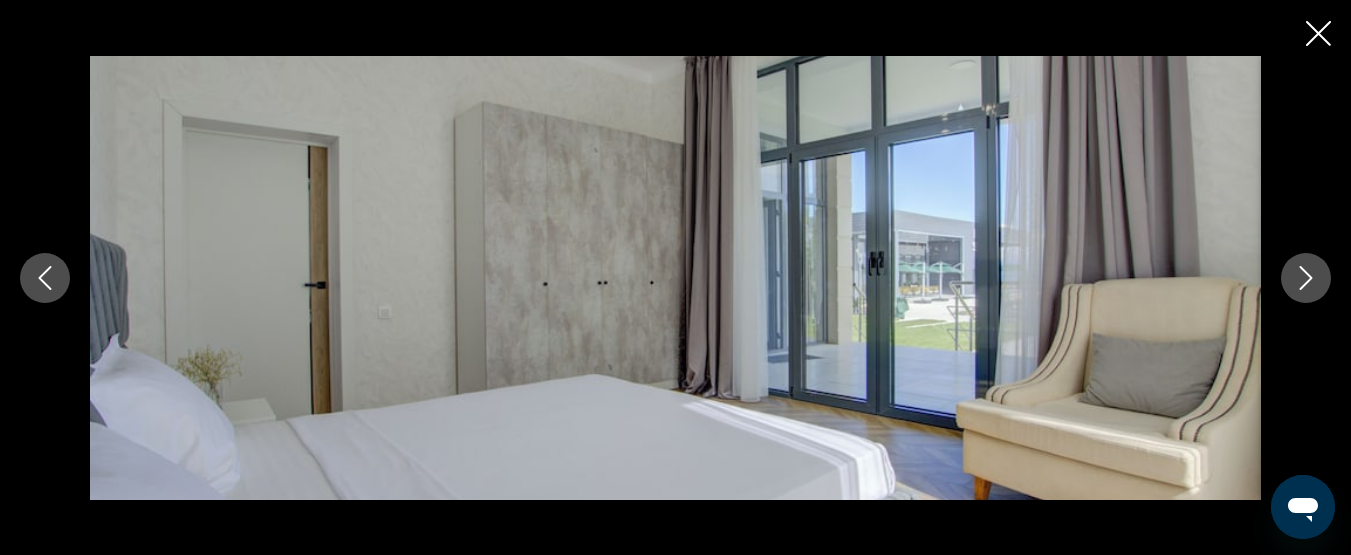 click at bounding box center (1306, 278) 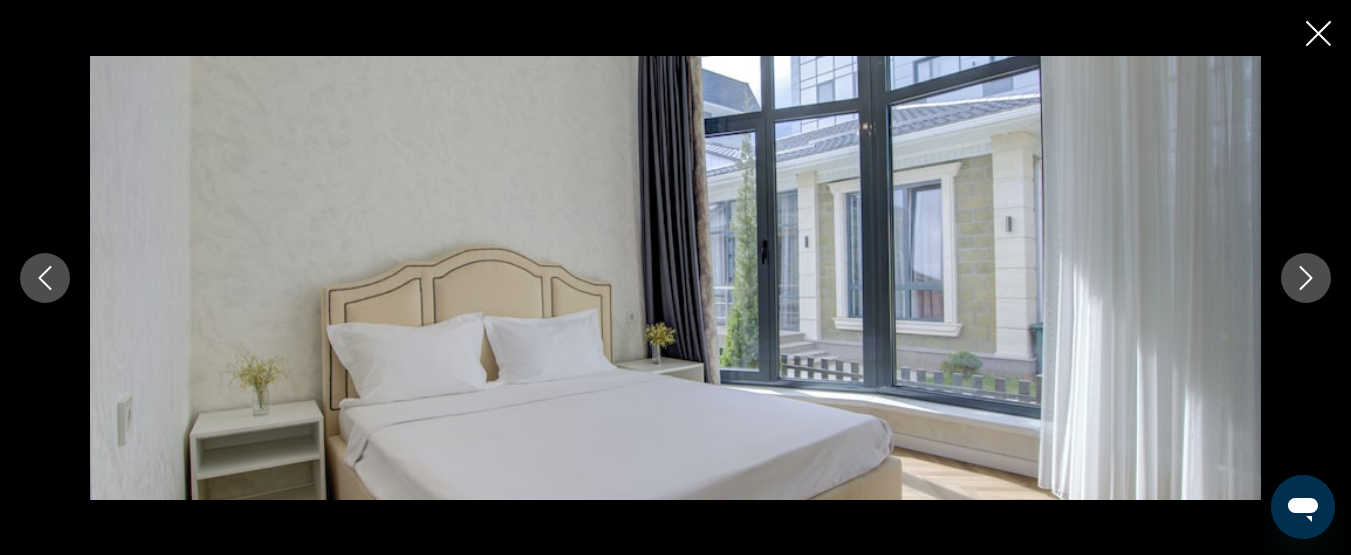 click at bounding box center (1306, 278) 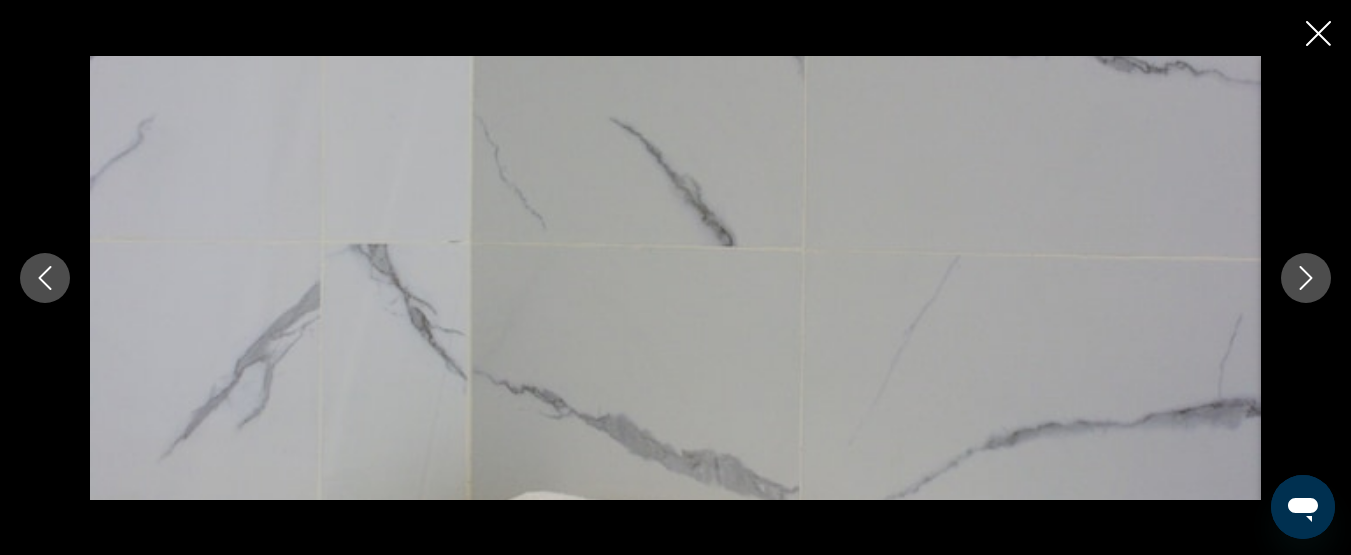 click at bounding box center (1306, 278) 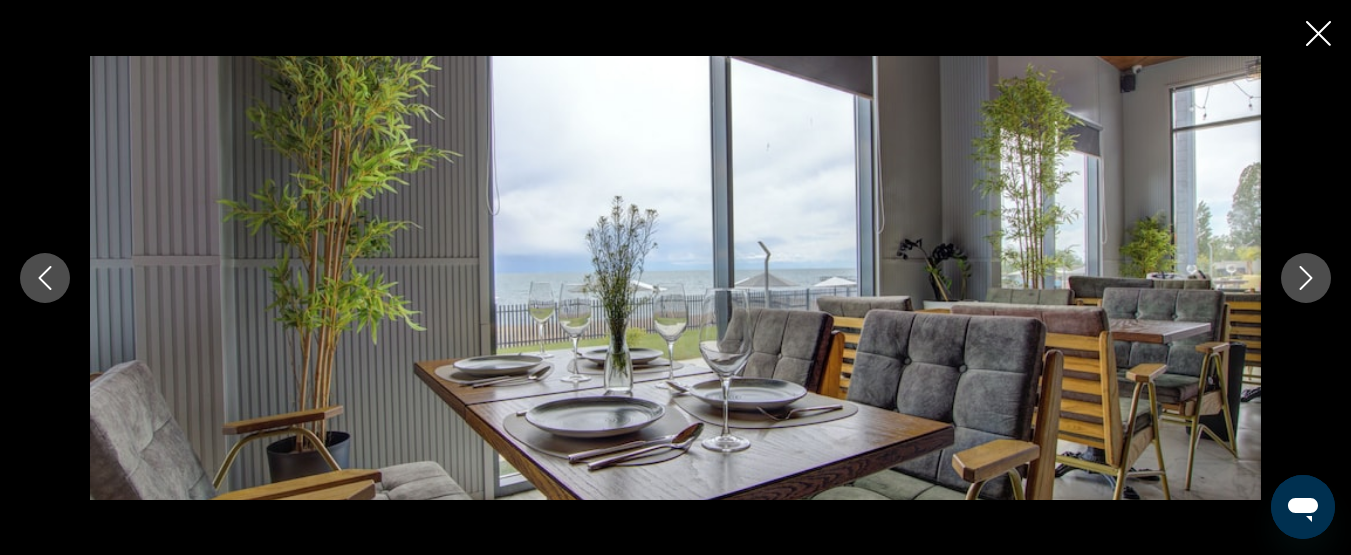 click at bounding box center (1306, 278) 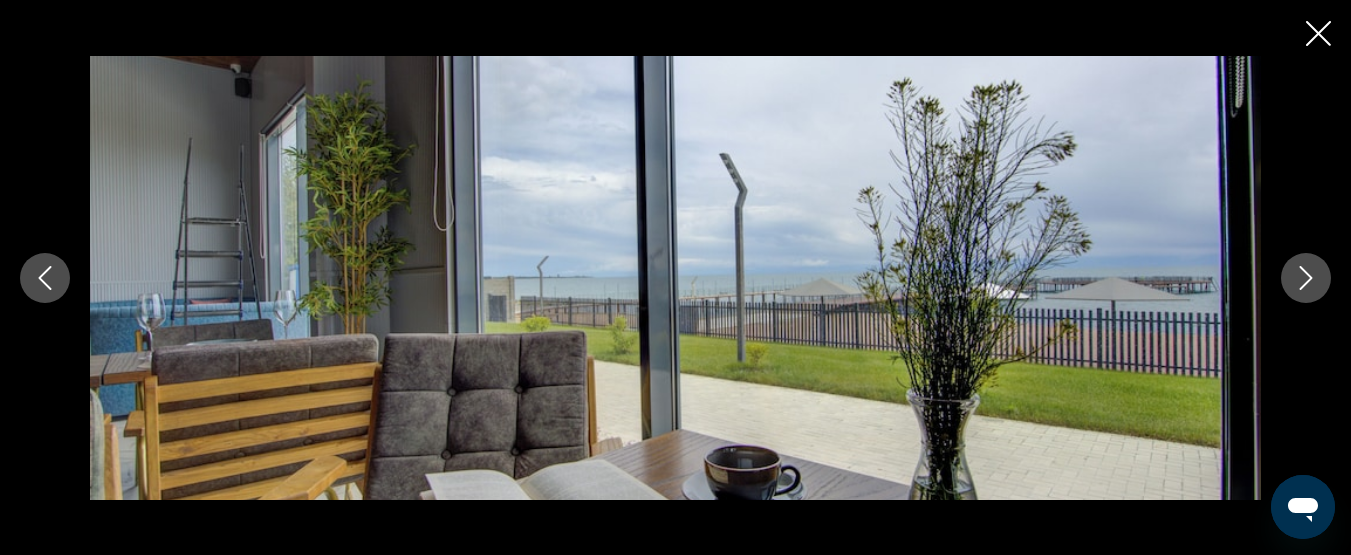click at bounding box center (1306, 278) 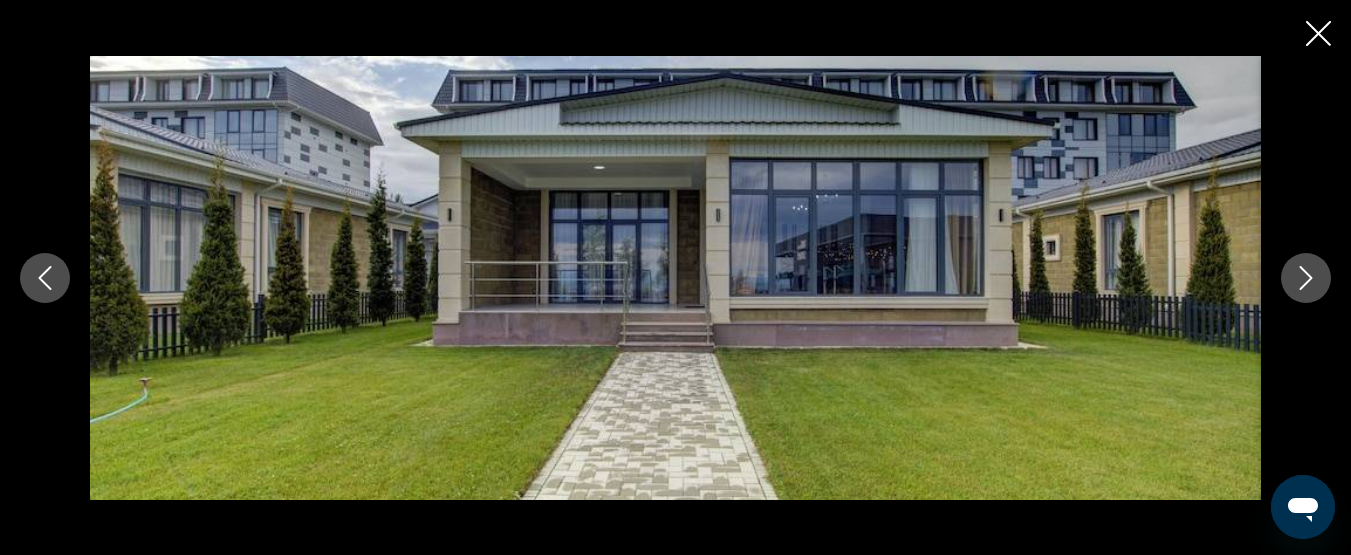 click at bounding box center [1306, 278] 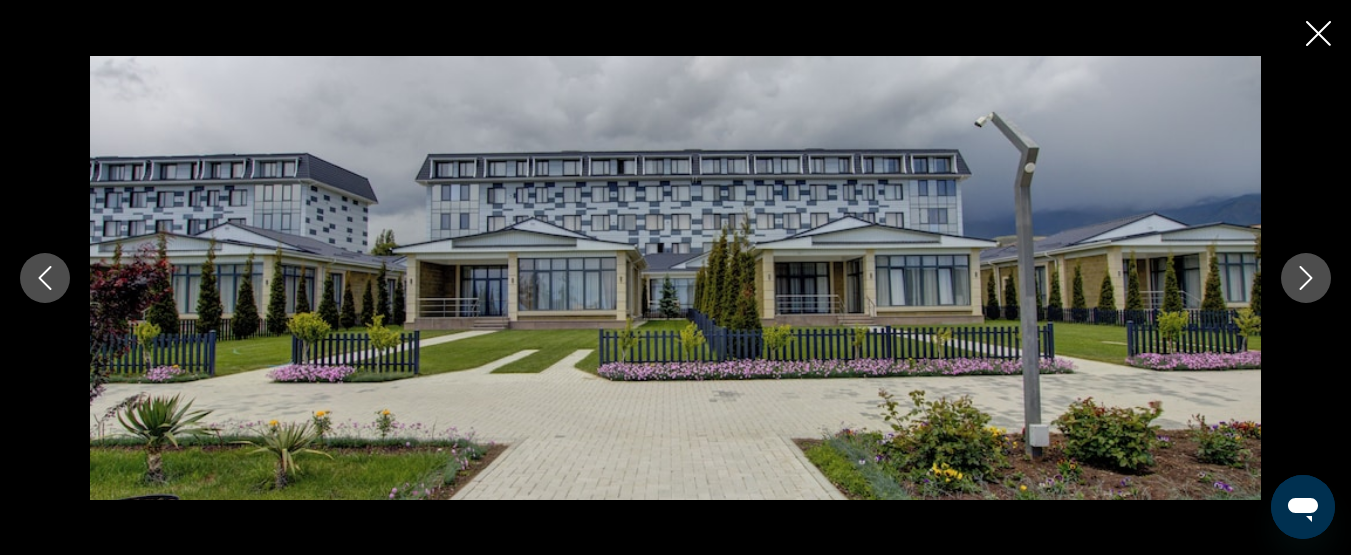 click at bounding box center [1306, 278] 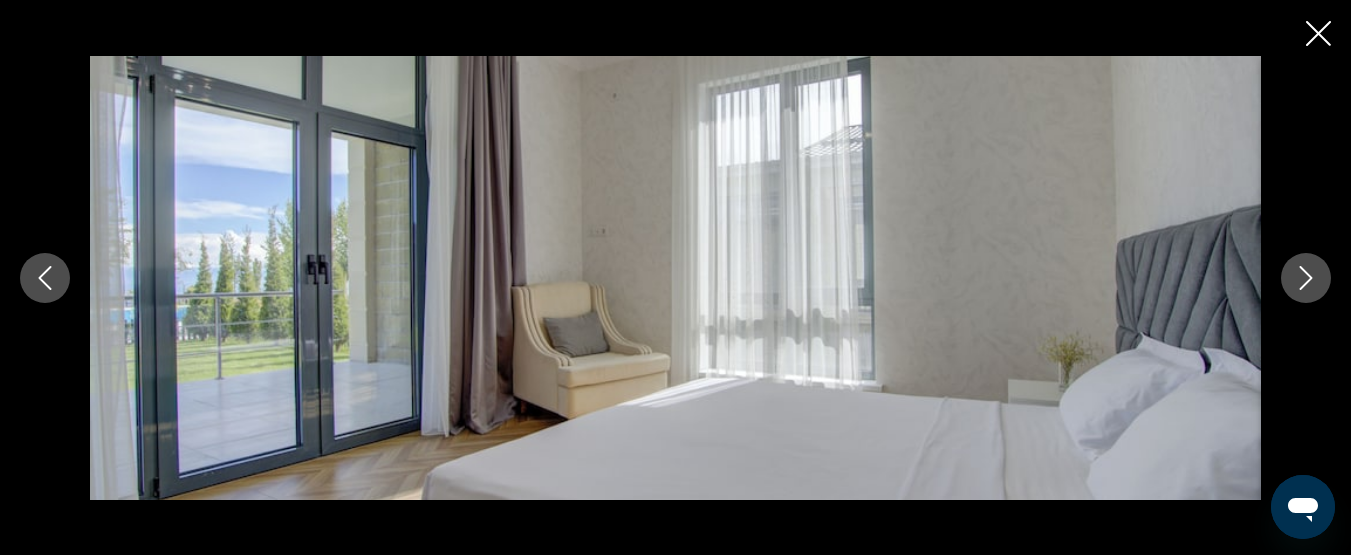 click at bounding box center [675, 277] 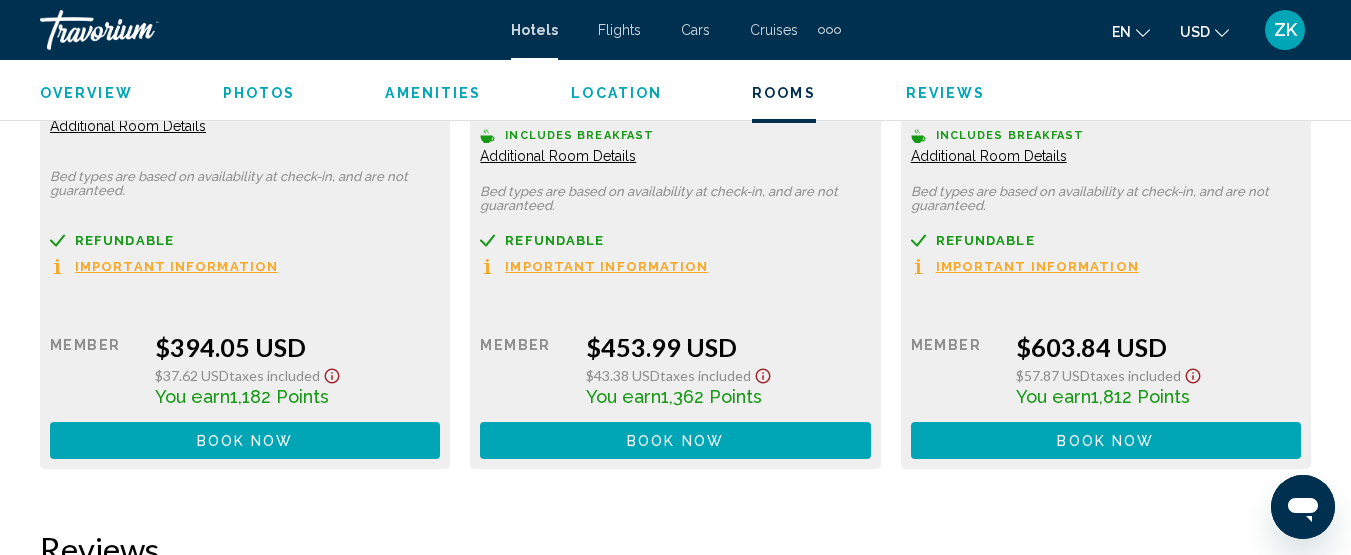 scroll, scrollTop: 3259, scrollLeft: 0, axis: vertical 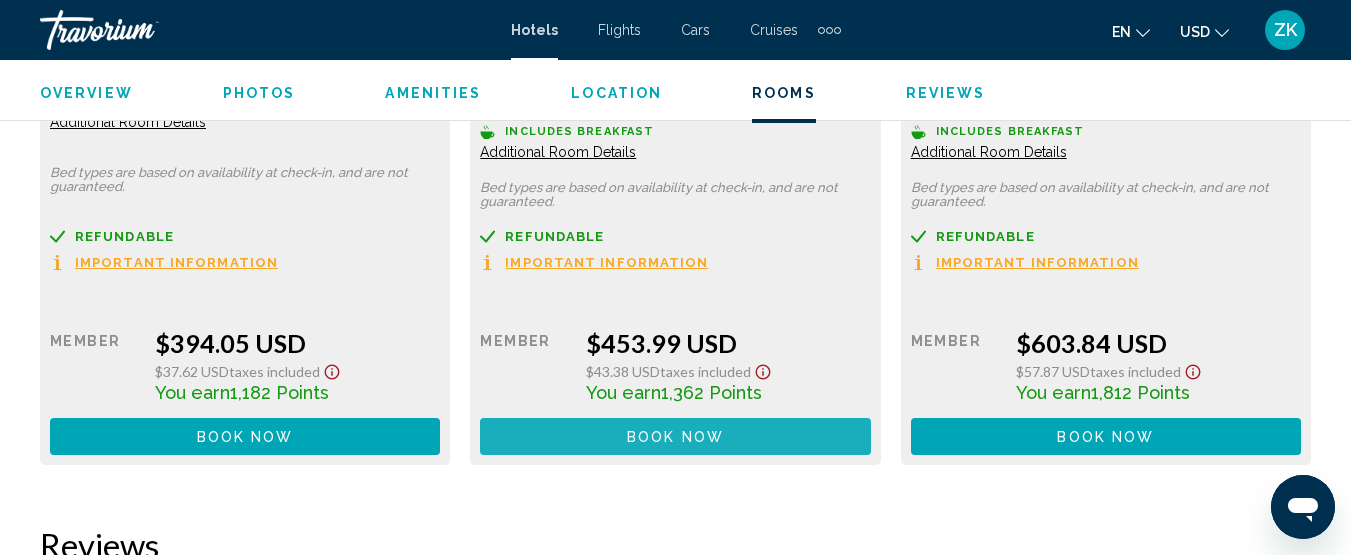 click on "Book now No longer available" at bounding box center [675, 436] 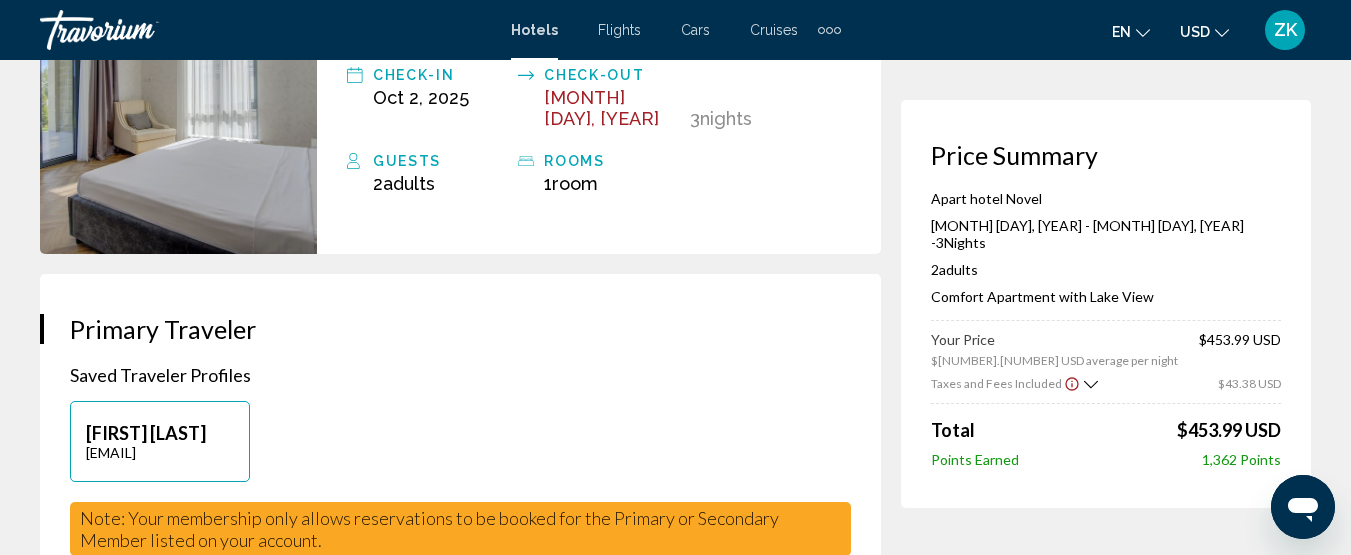 scroll, scrollTop: 0, scrollLeft: 0, axis: both 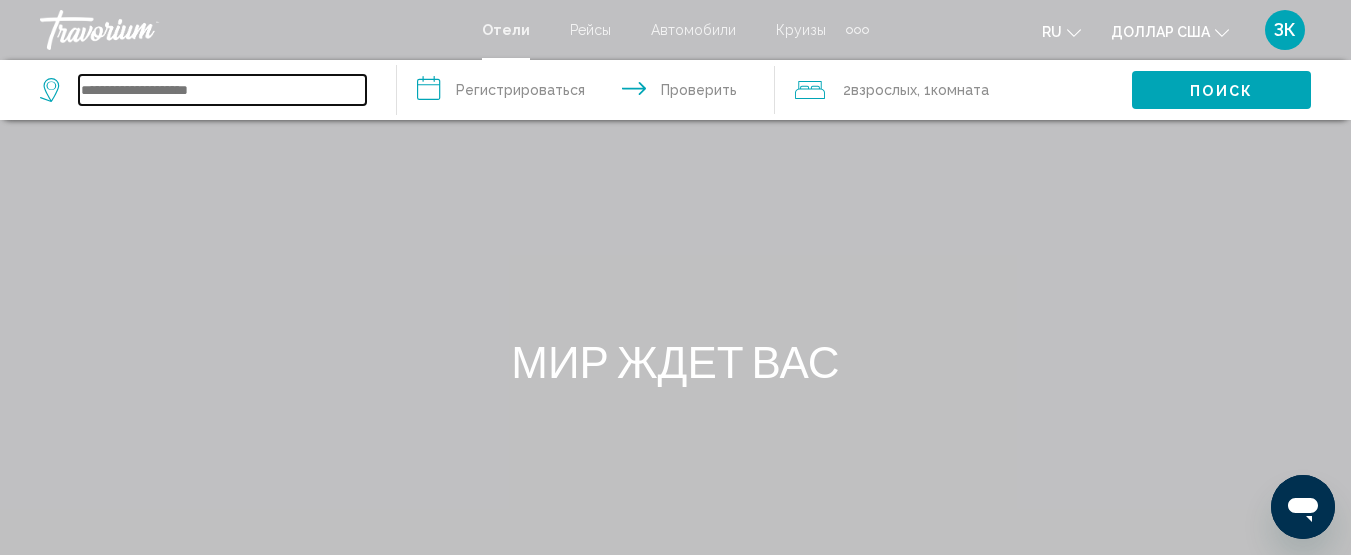 click at bounding box center (222, 90) 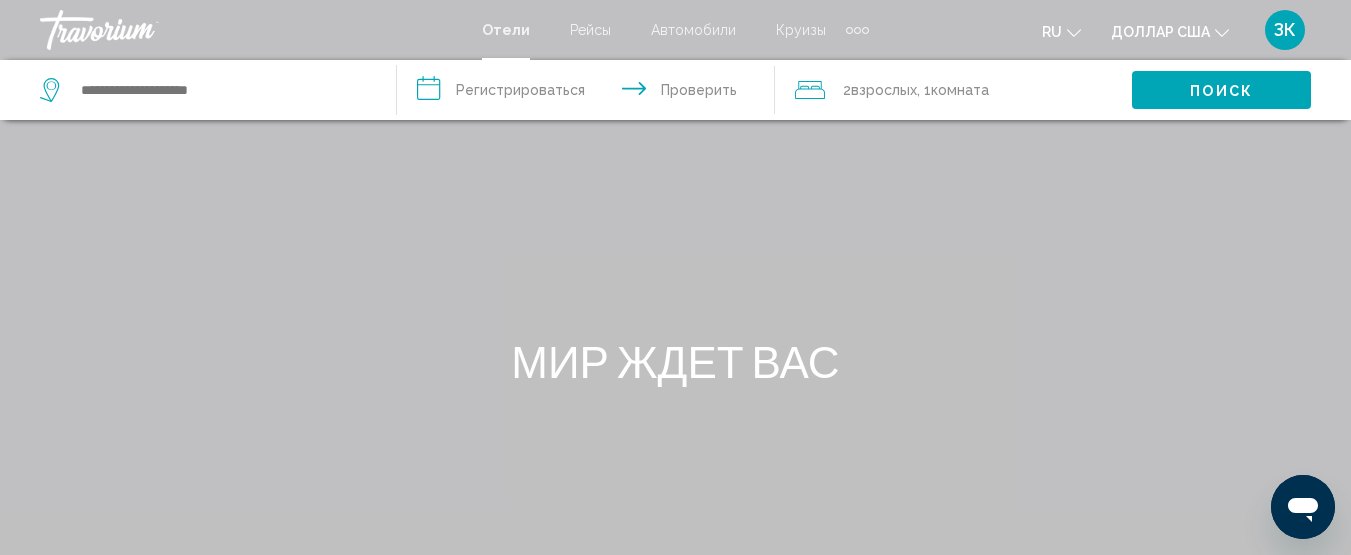 click 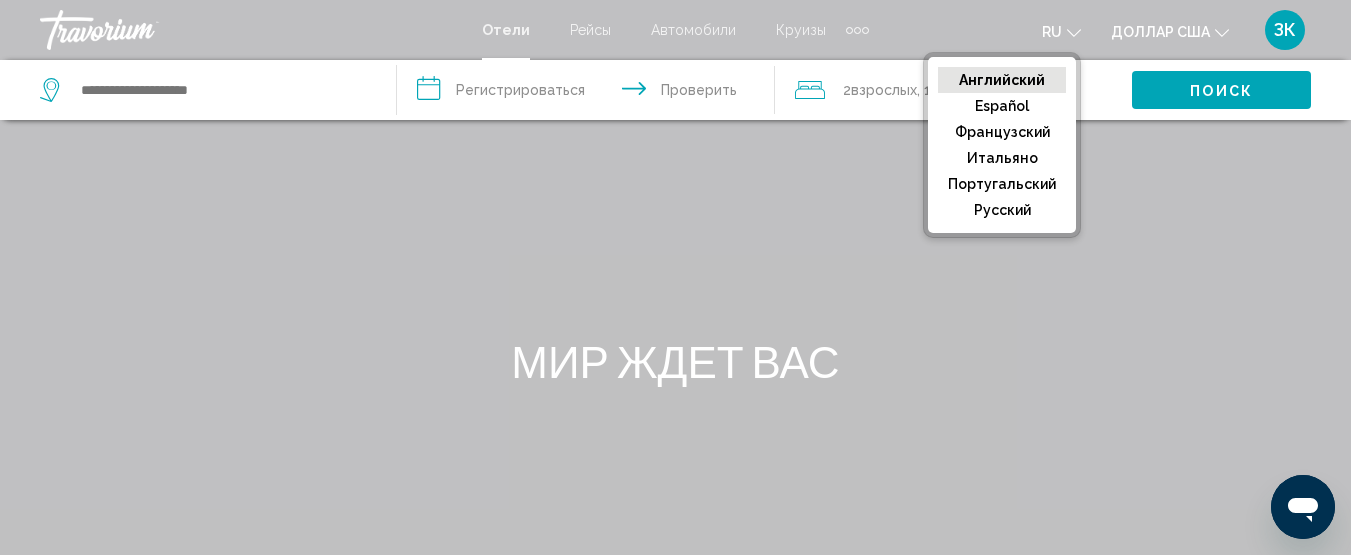 click on "Английский" 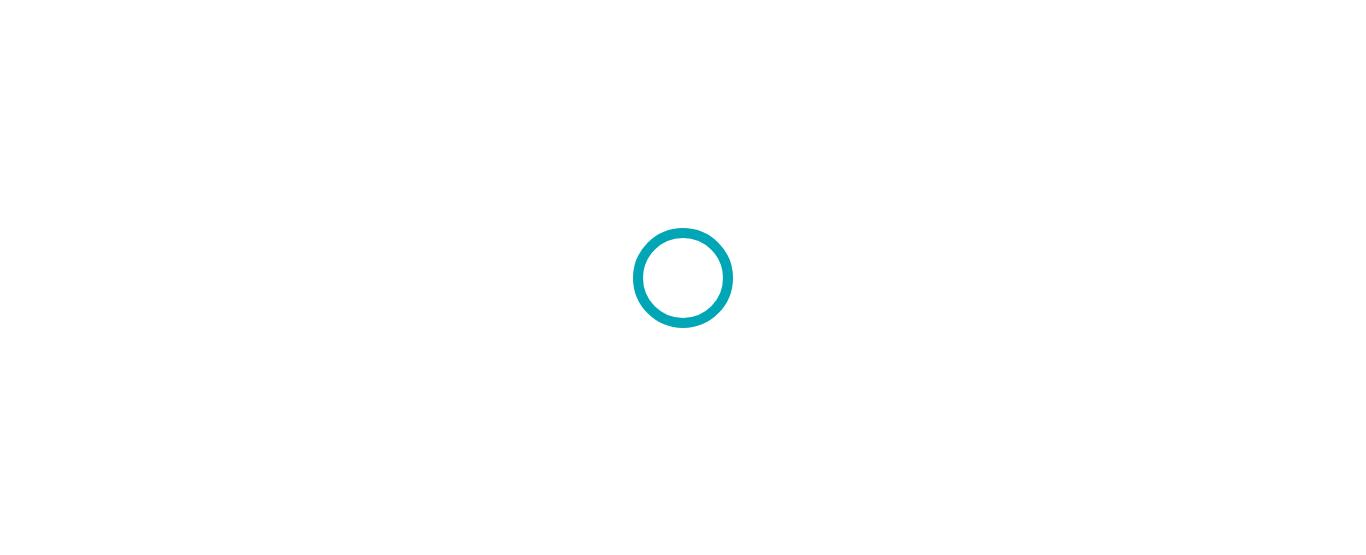 scroll, scrollTop: 0, scrollLeft: 0, axis: both 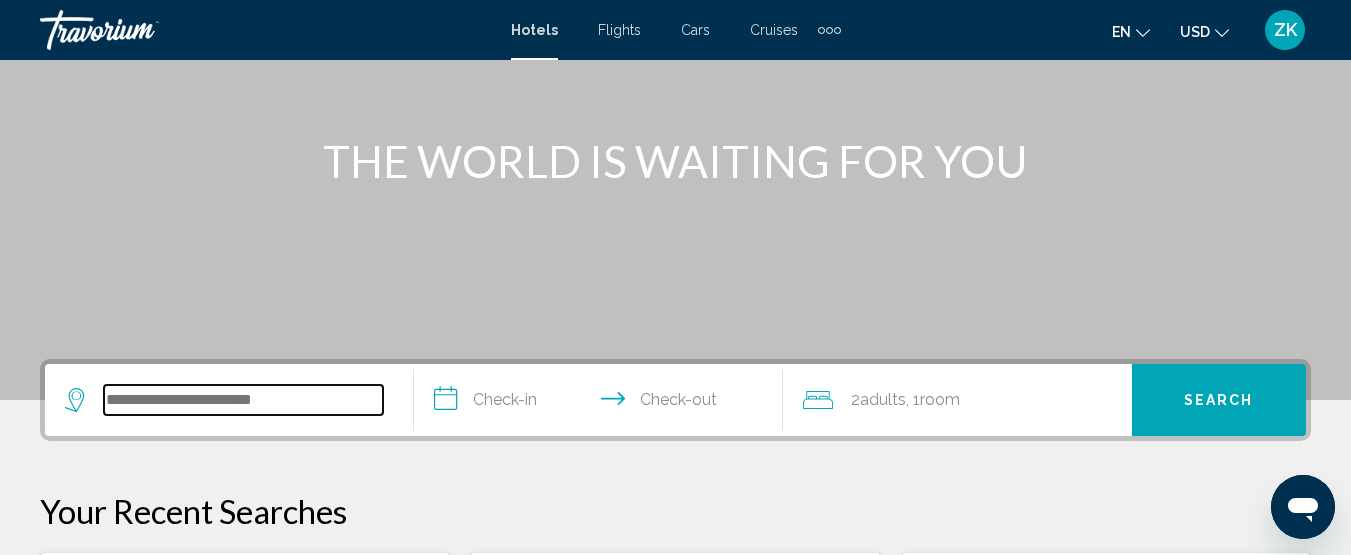 click at bounding box center [243, 400] 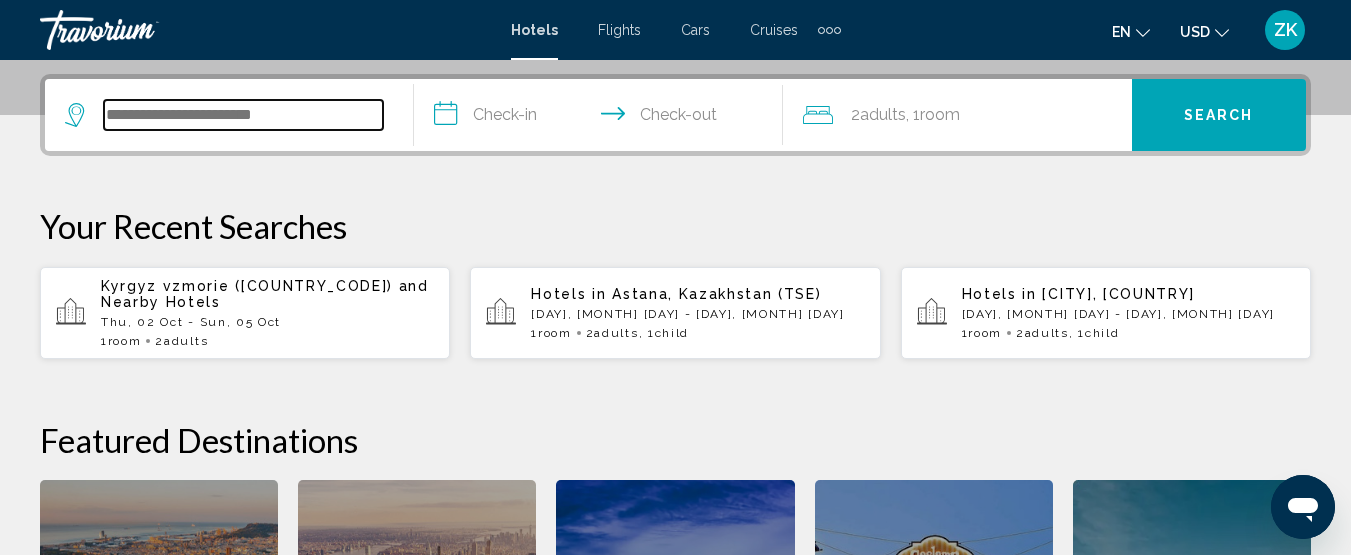 scroll, scrollTop: 494, scrollLeft: 0, axis: vertical 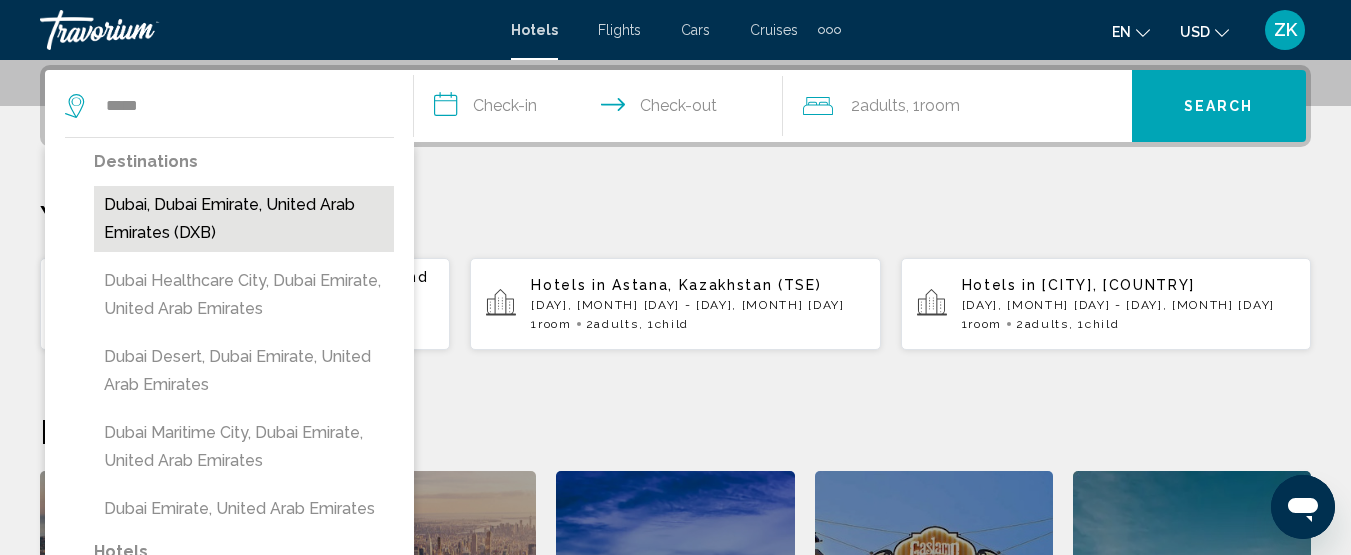 click on "Dubai, Dubai Emirate, United Arab Emirates (DXB)" at bounding box center [244, 219] 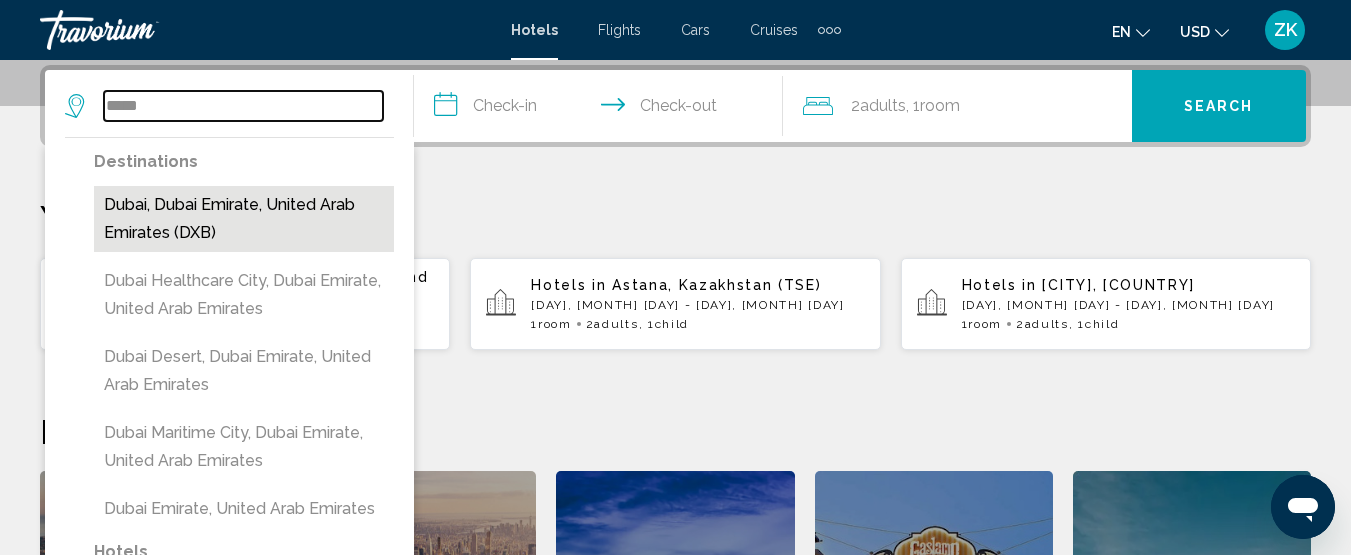 type on "**********" 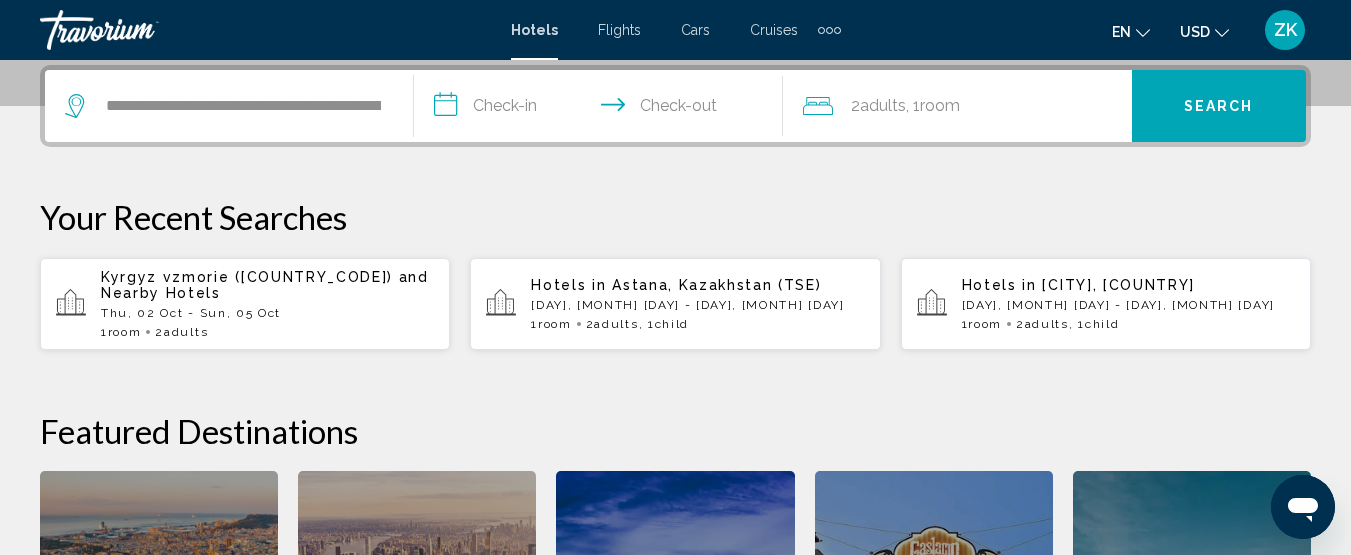 click on "**********" at bounding box center (602, 109) 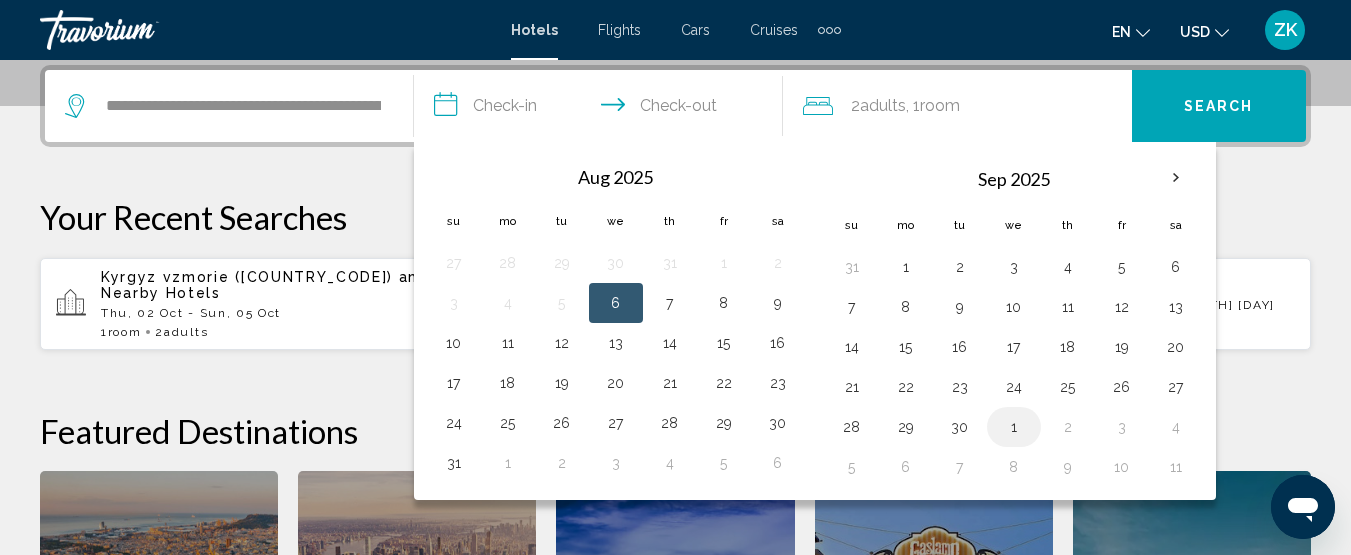 click on "1" at bounding box center (1014, 427) 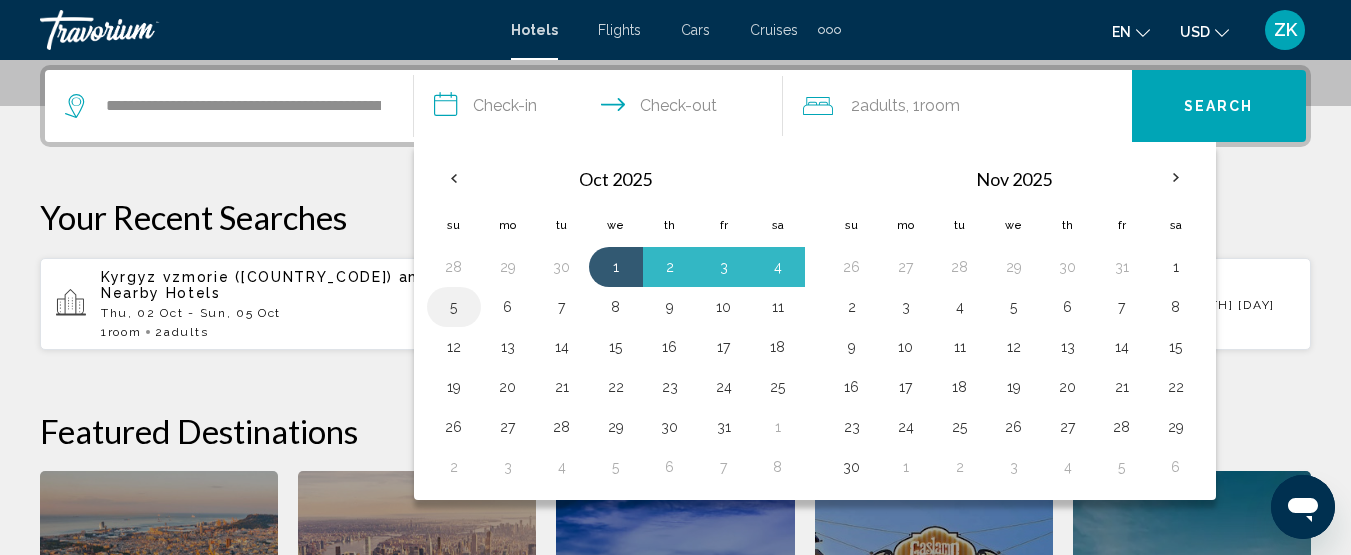 click on "5" at bounding box center (454, 307) 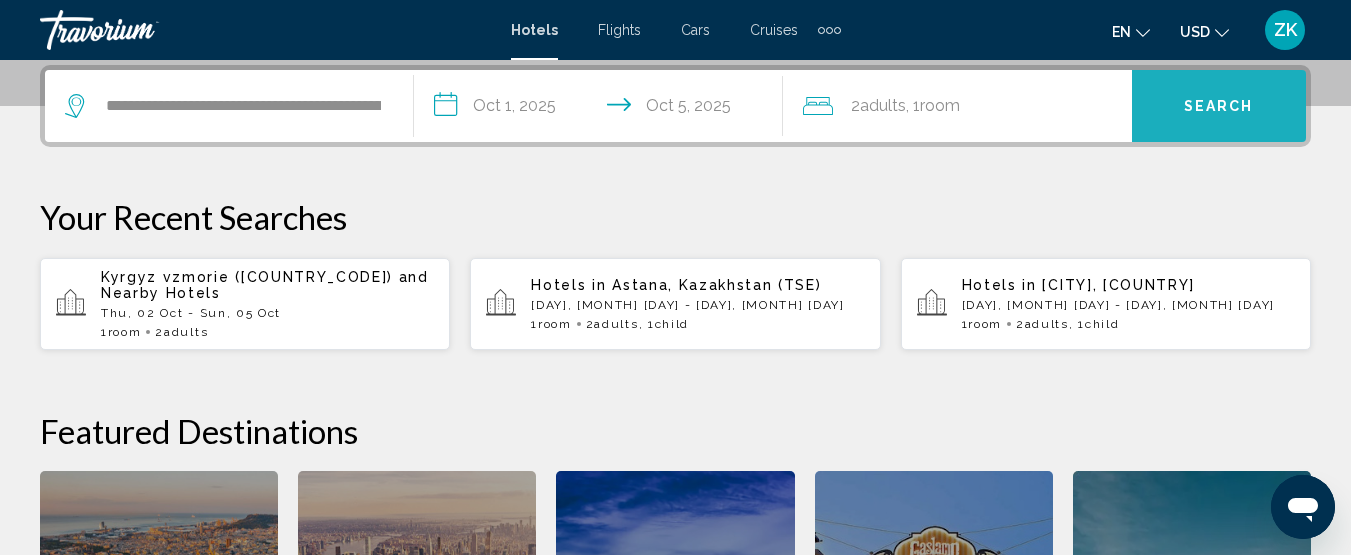 click on "Search" at bounding box center (1219, 106) 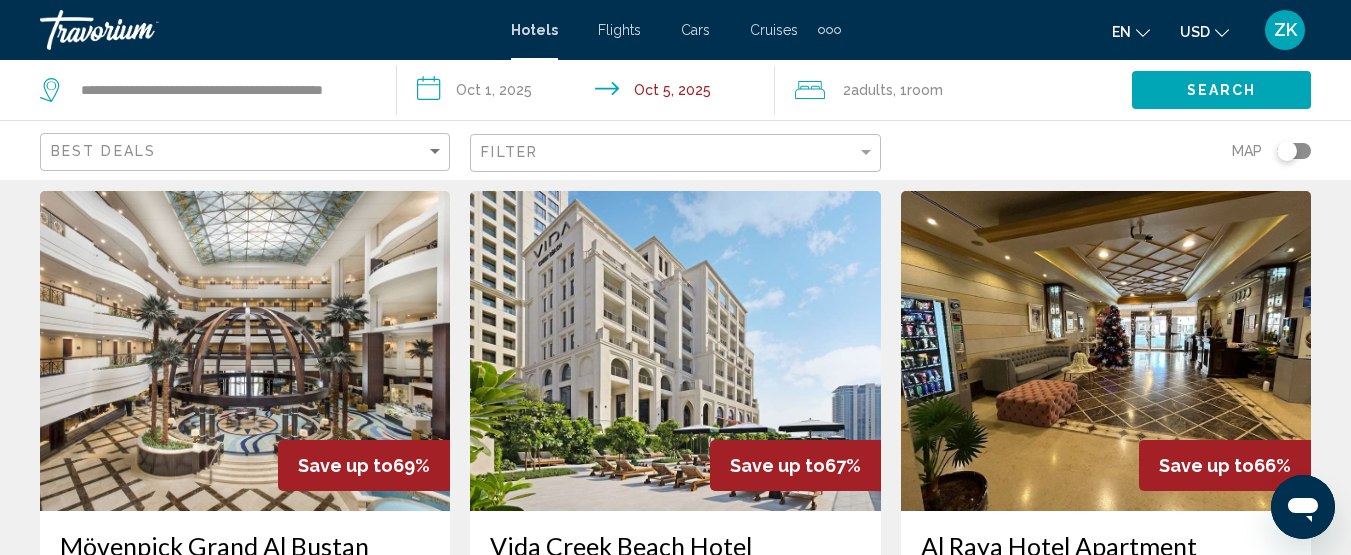 scroll, scrollTop: 0, scrollLeft: 0, axis: both 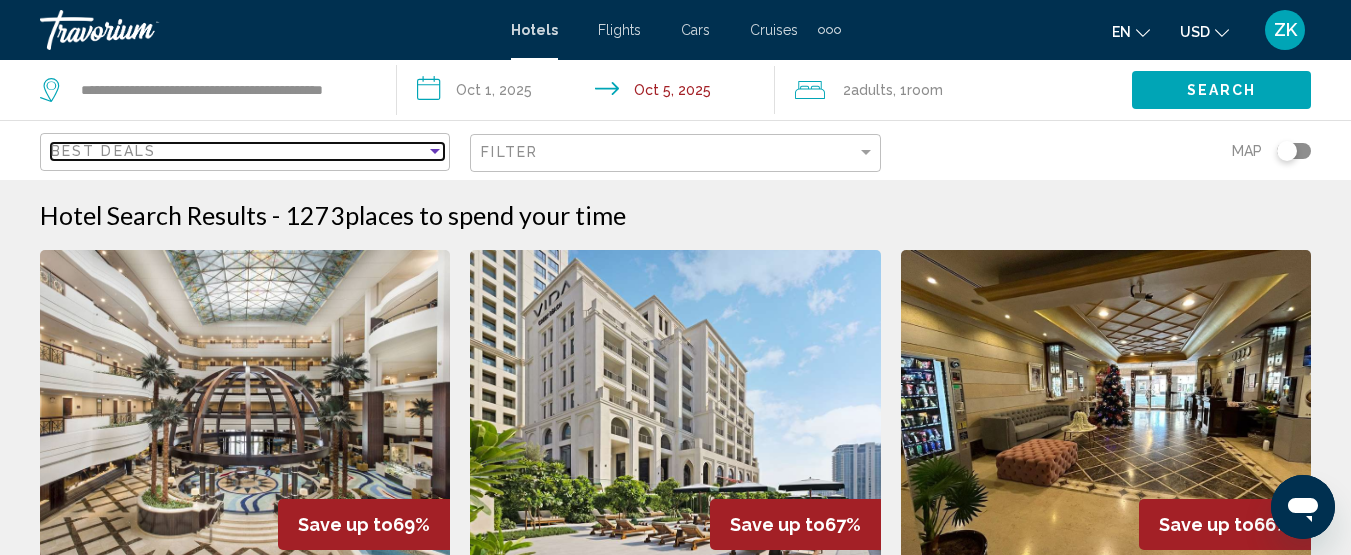 click at bounding box center (435, 151) 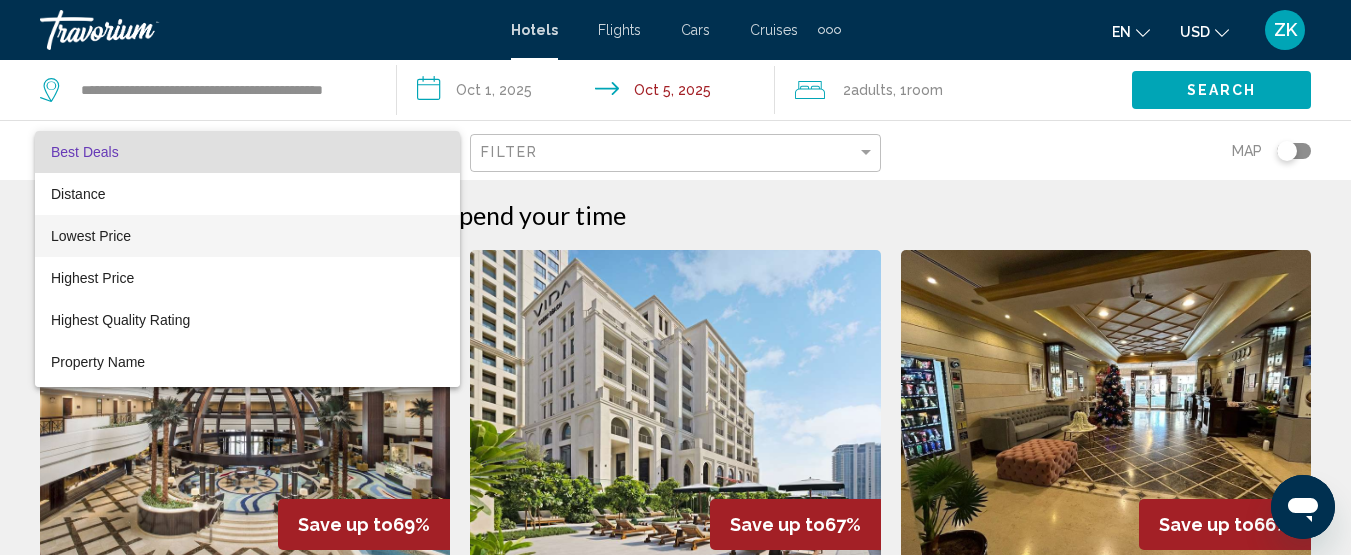 click on "Lowest Price" at bounding box center (247, 236) 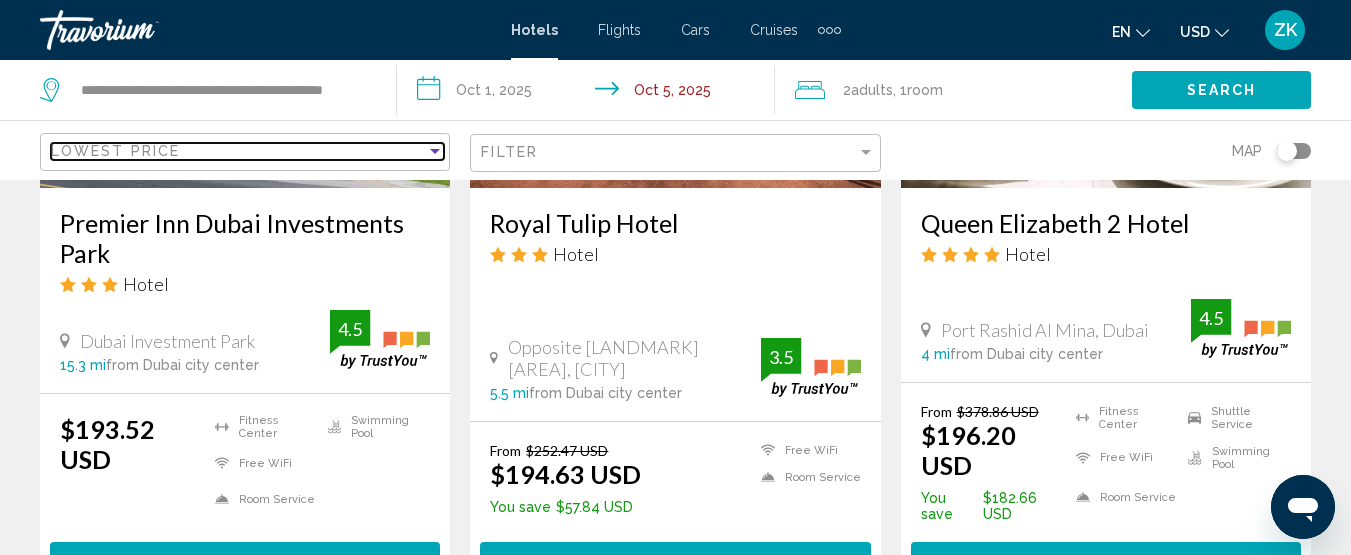scroll, scrollTop: 1900, scrollLeft: 0, axis: vertical 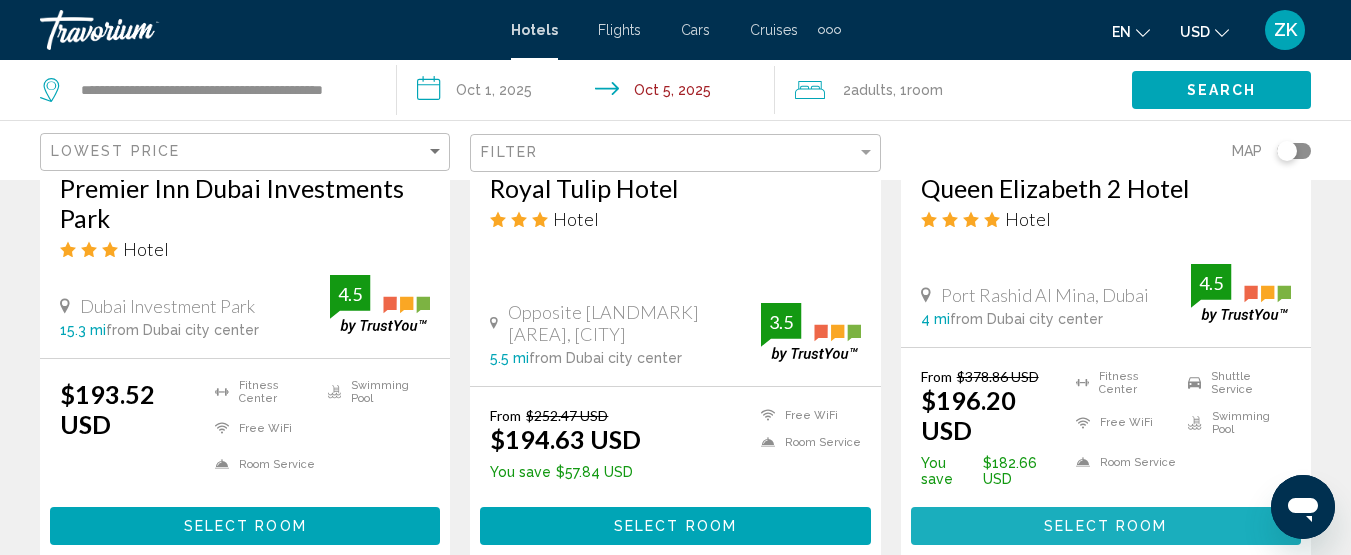 click on "Select Room" at bounding box center [1105, 527] 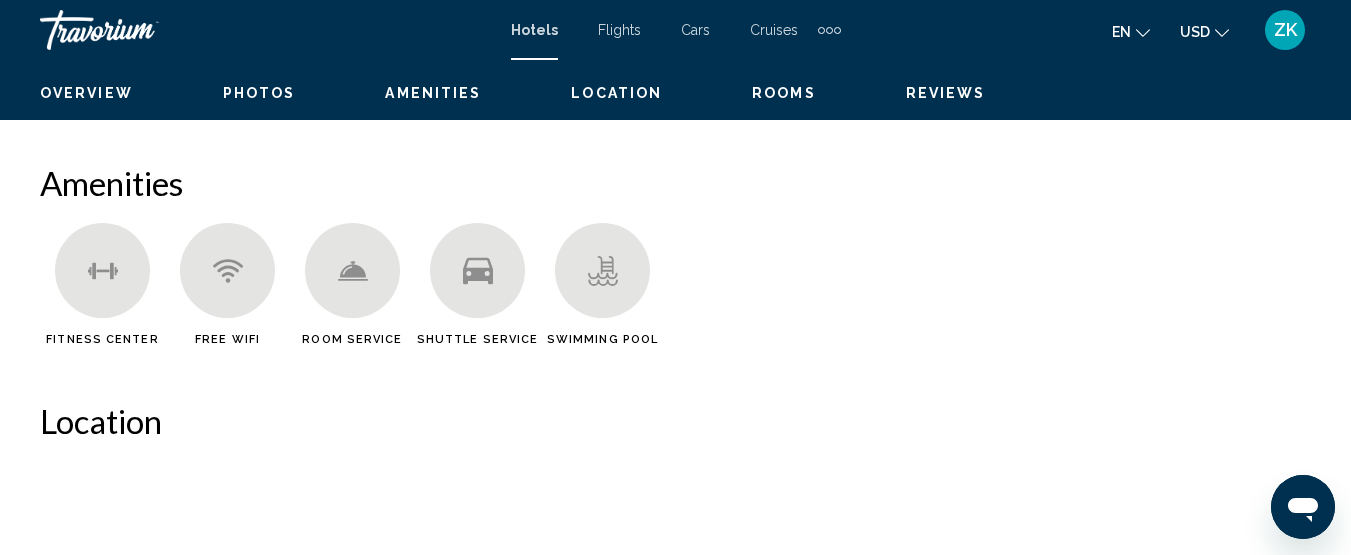 scroll, scrollTop: 258, scrollLeft: 0, axis: vertical 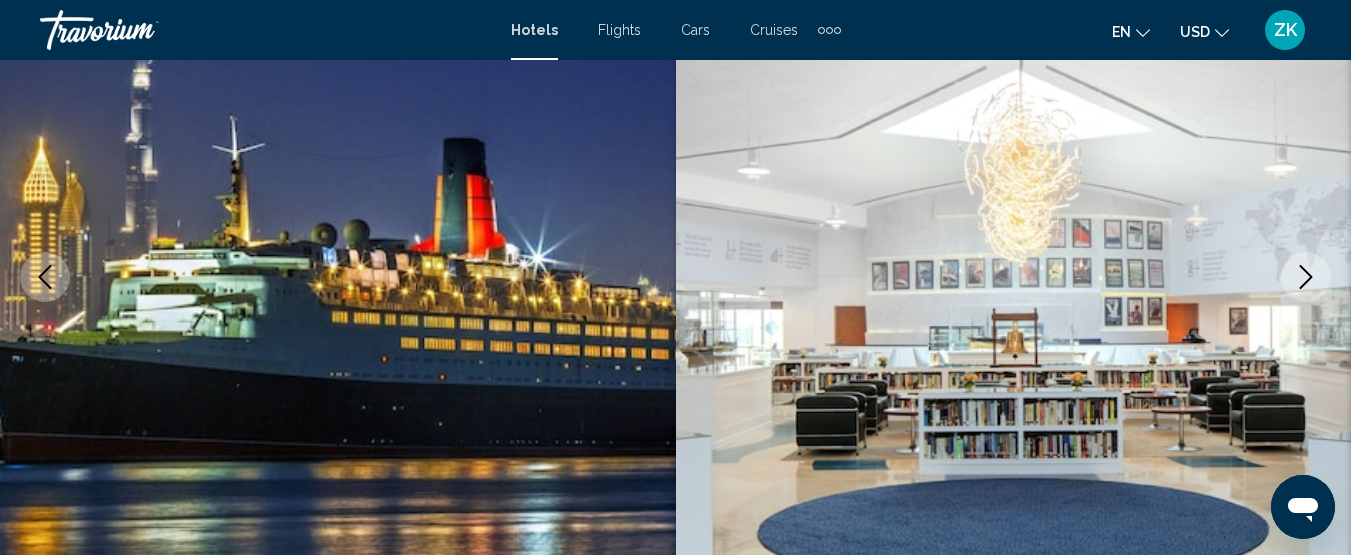 click 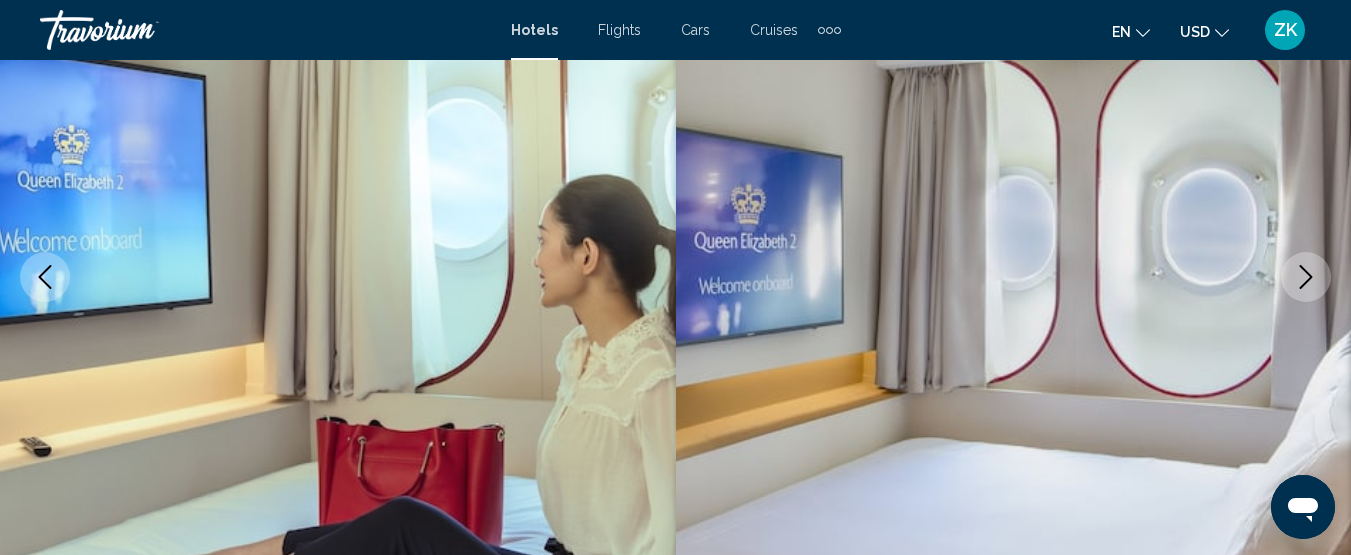 click 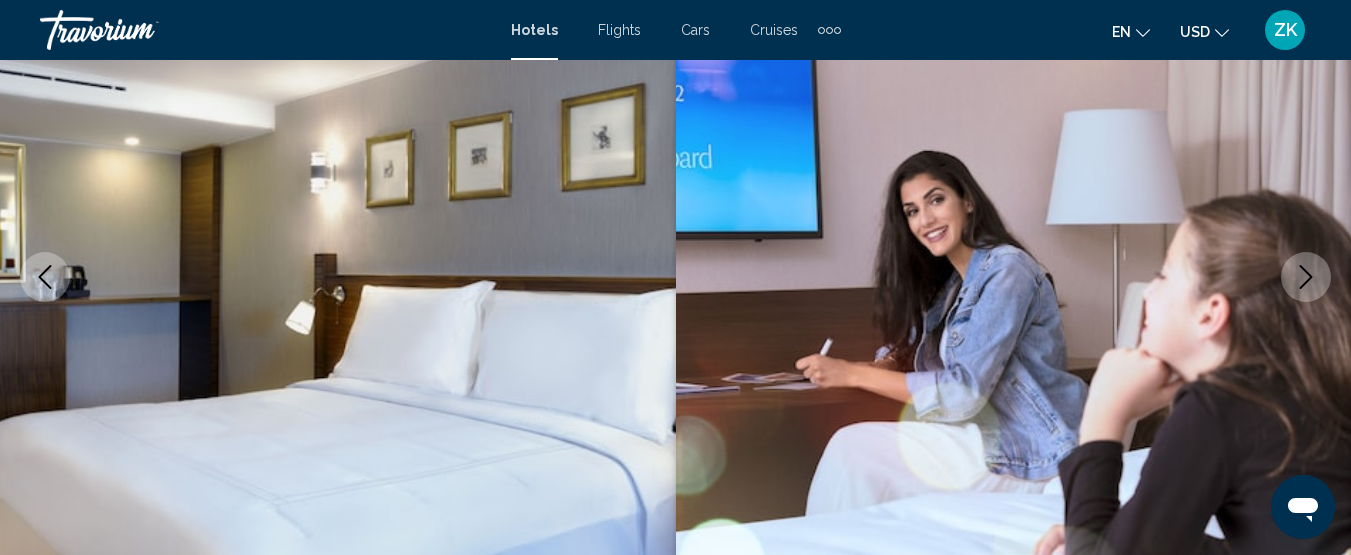 click 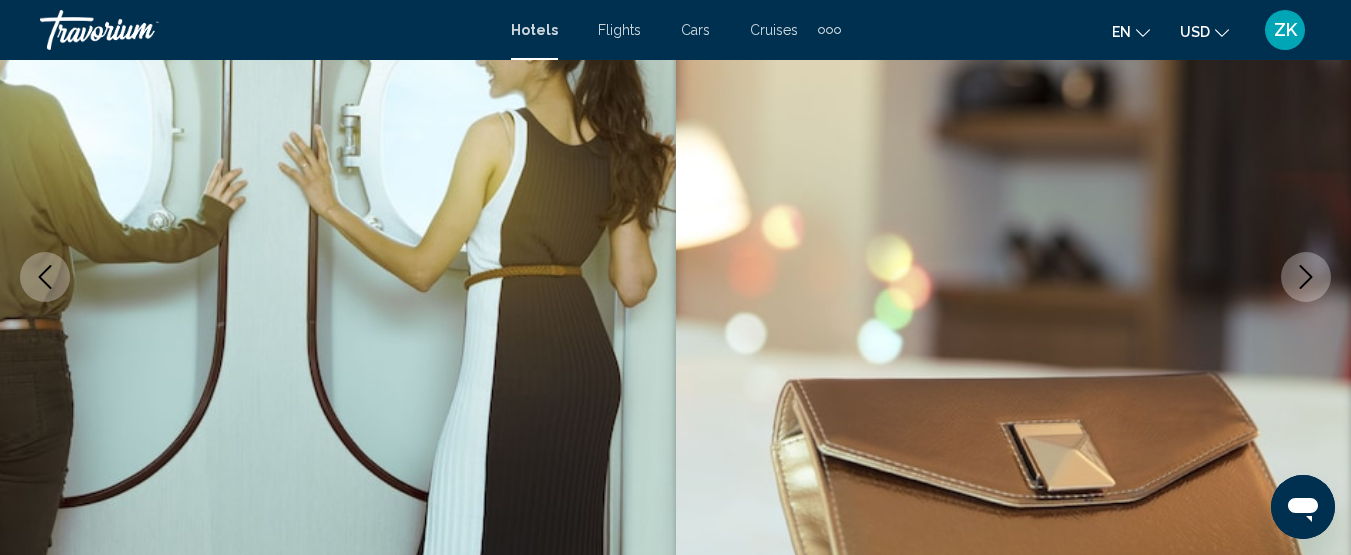 click 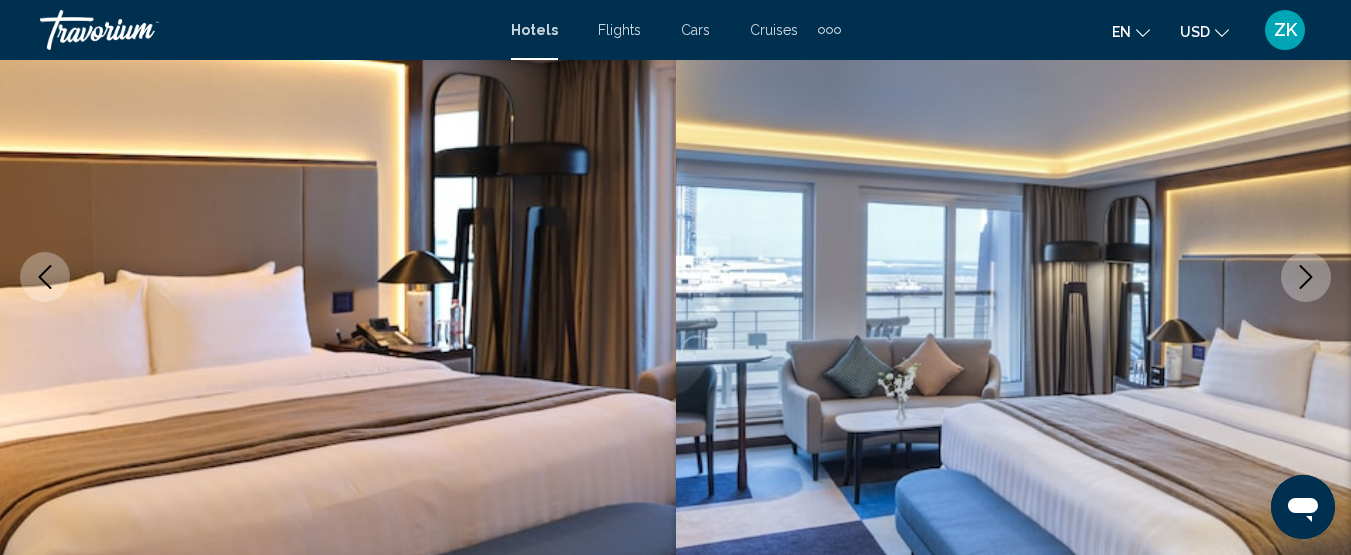click 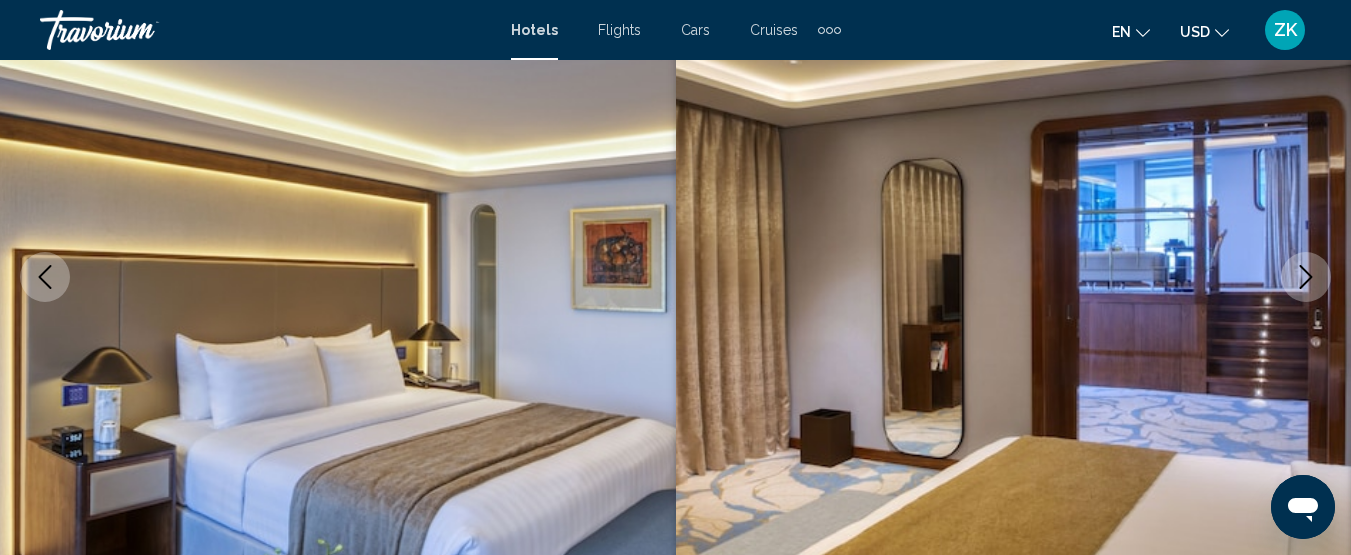 click 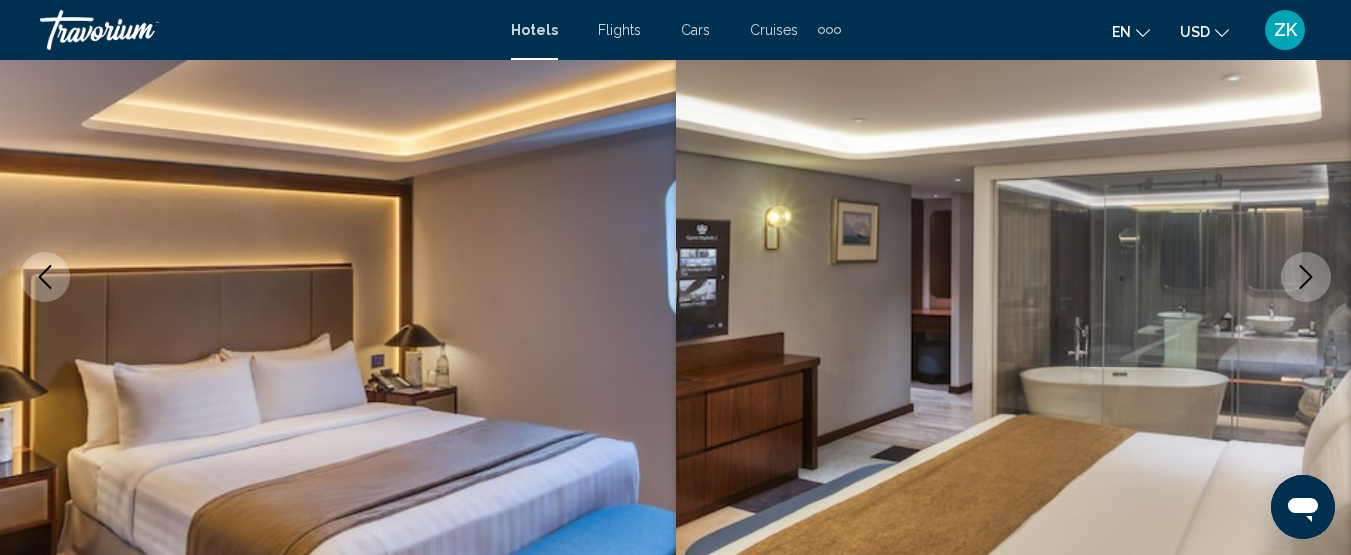 click 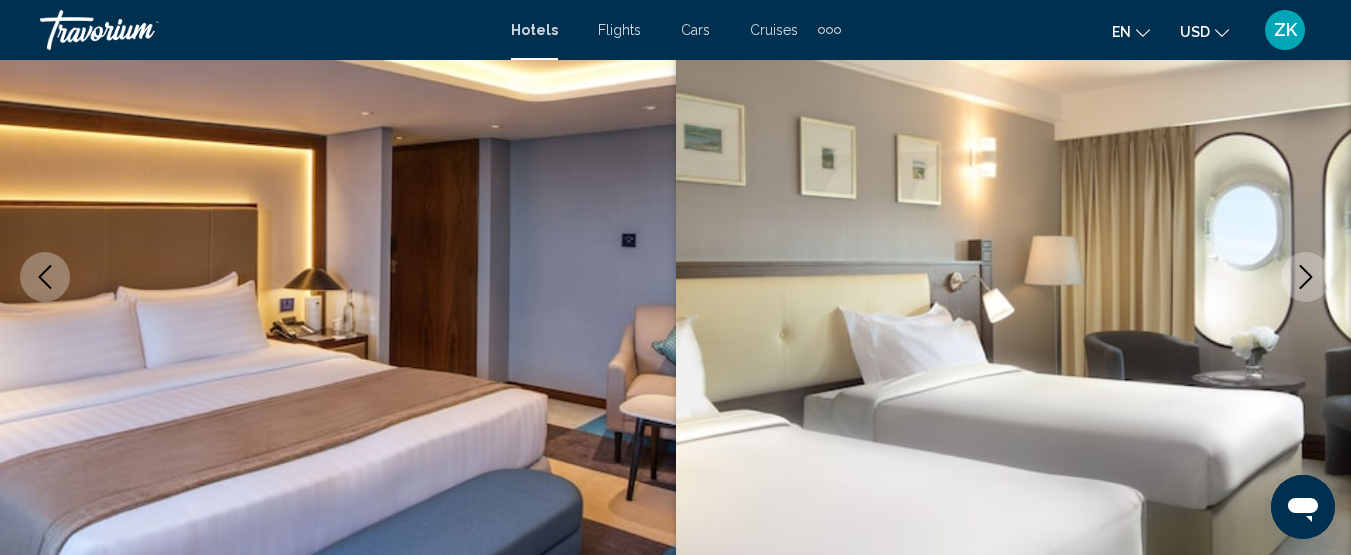 click 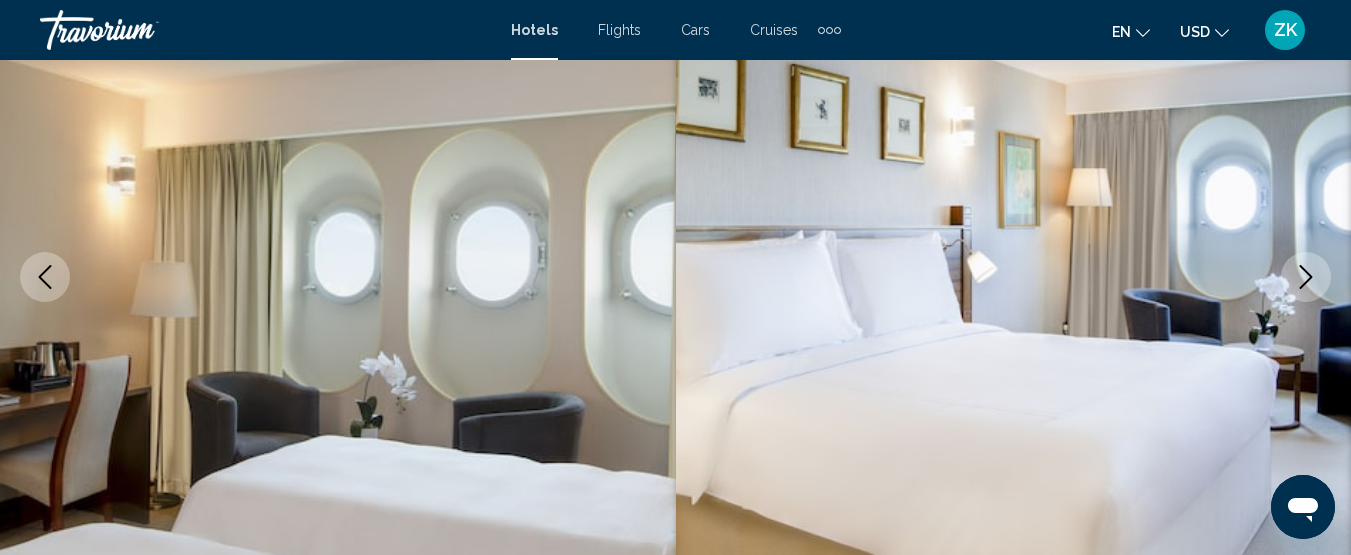 click 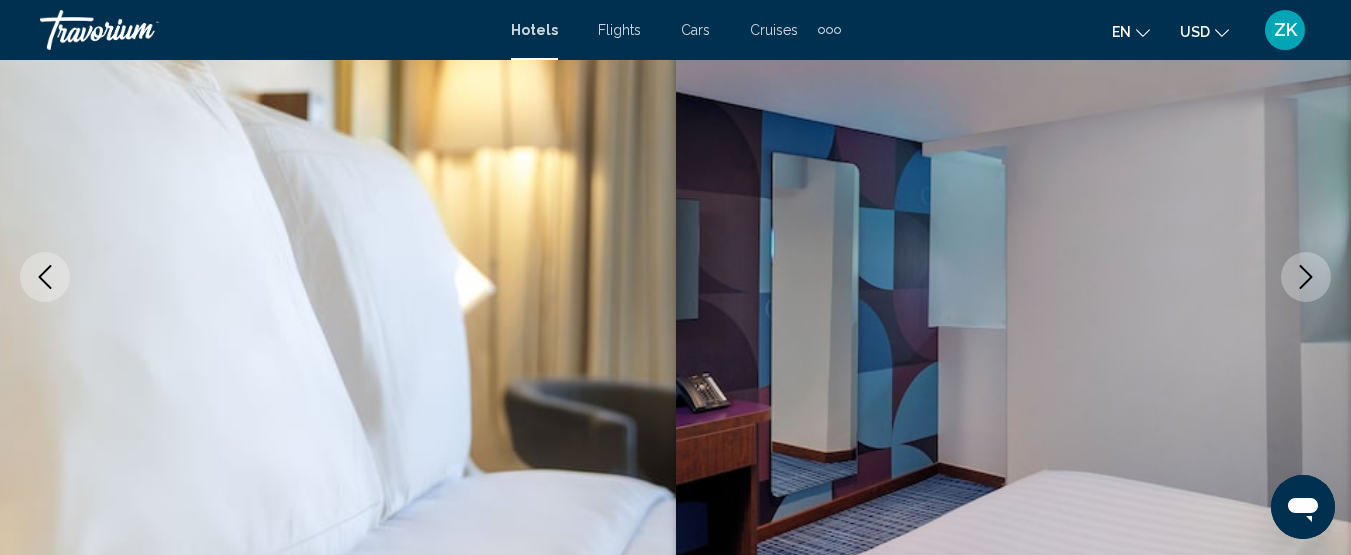 click 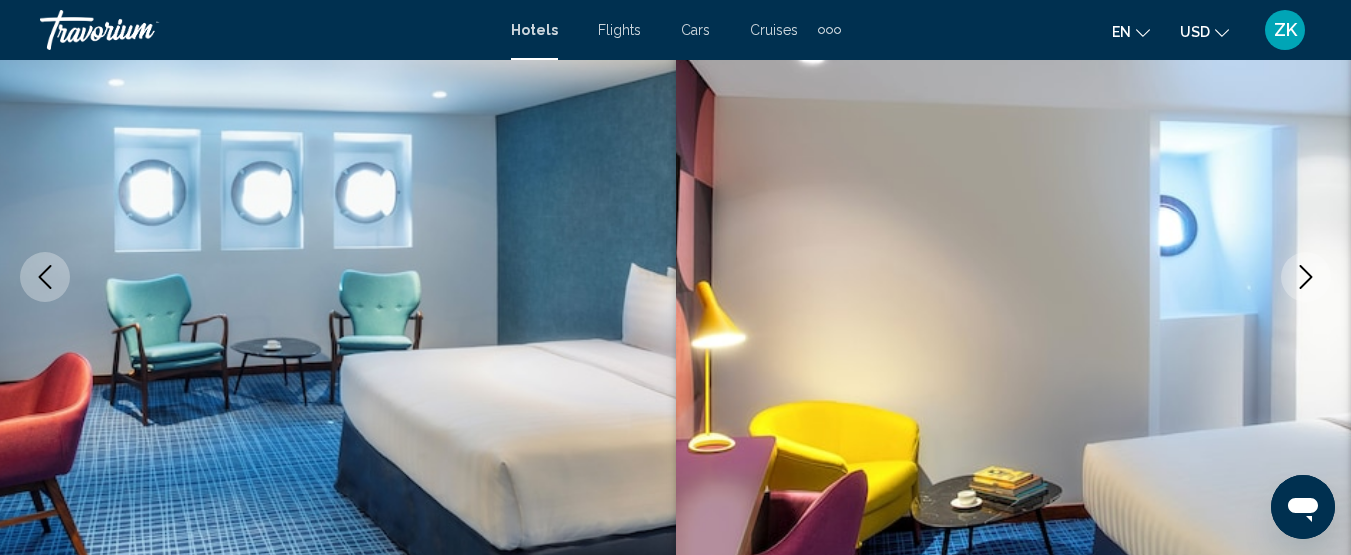 click 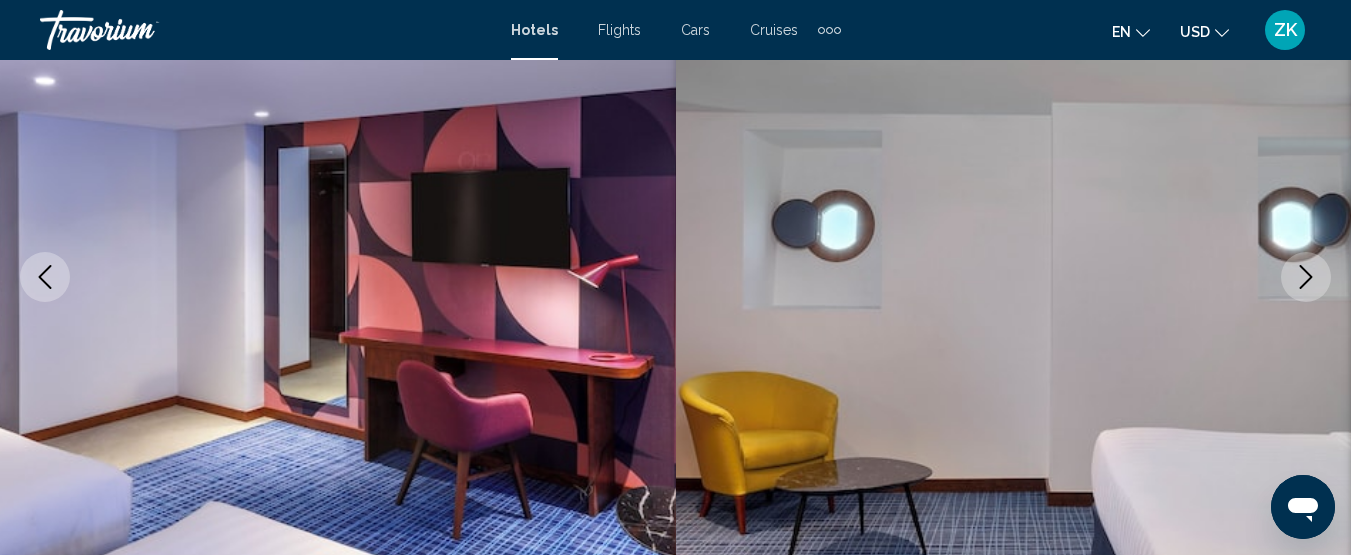 click 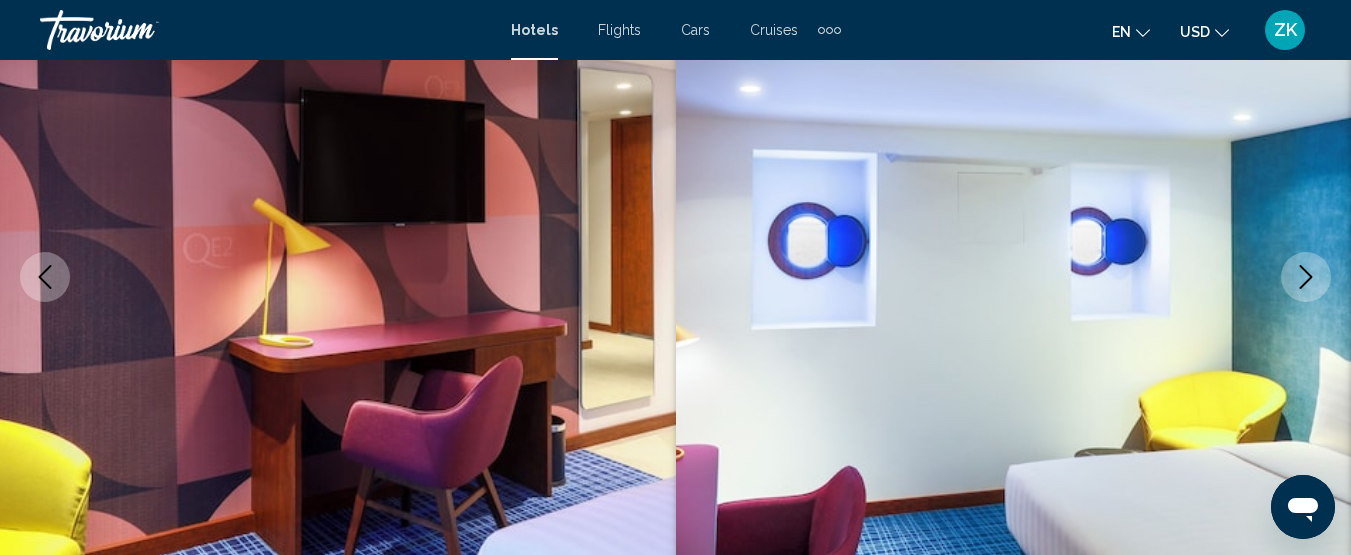click 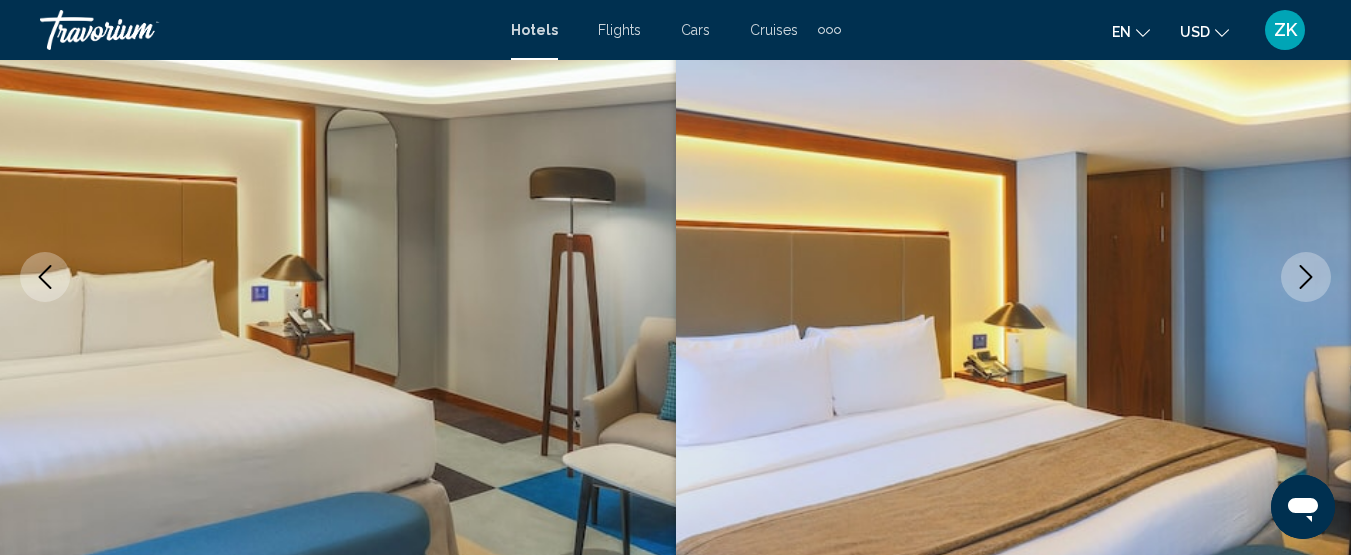 click 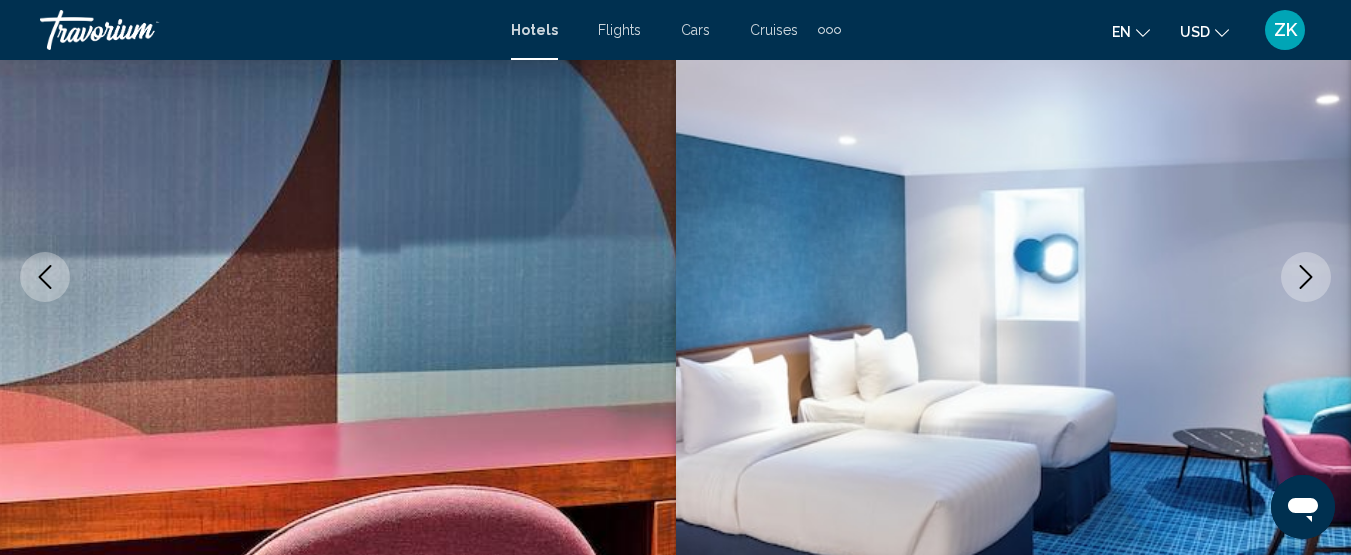 click 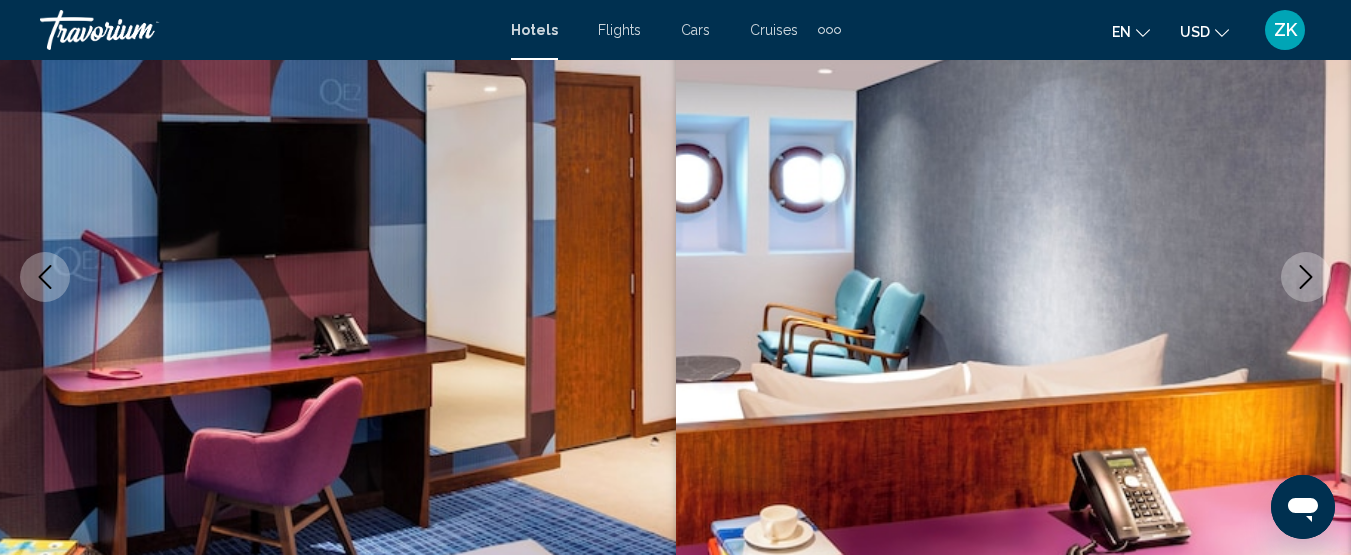 click 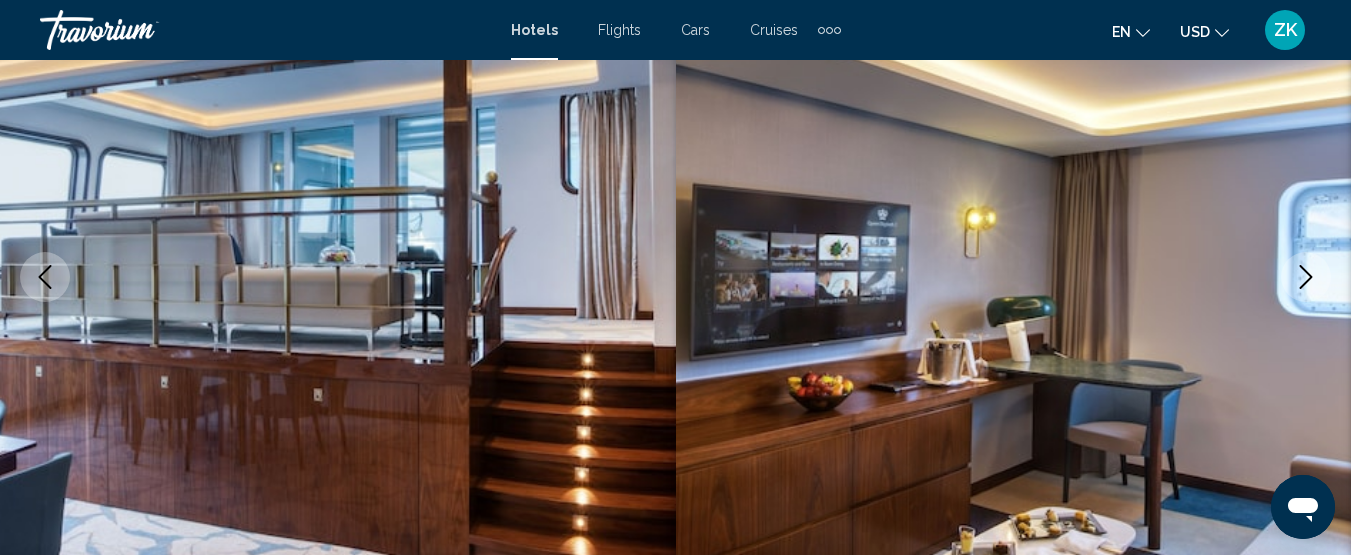 click 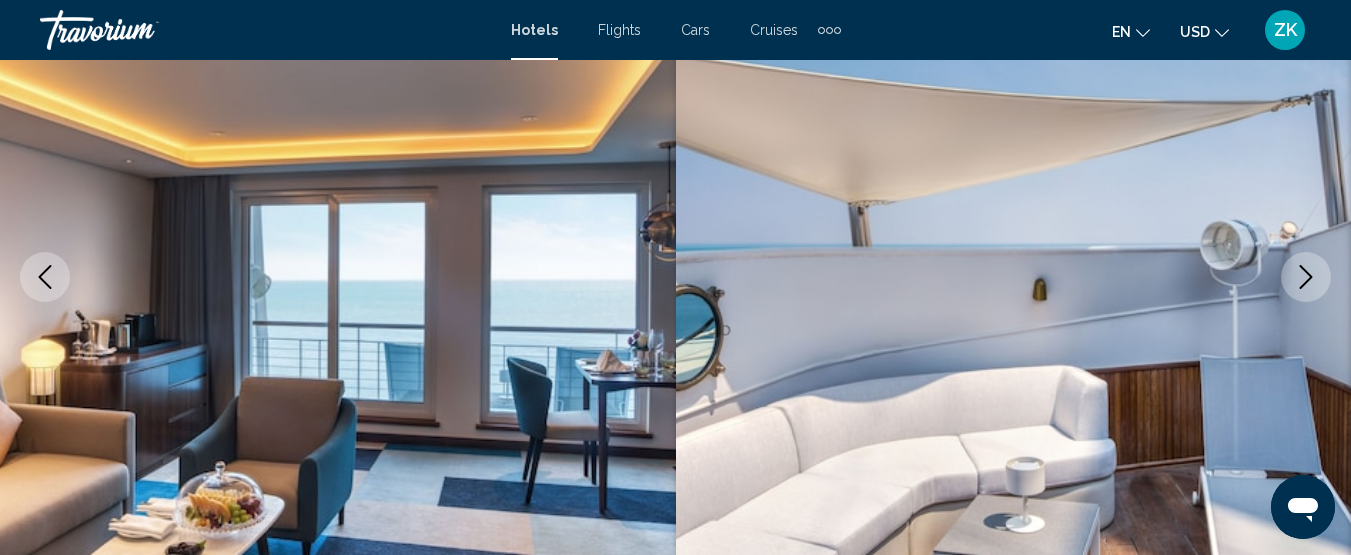 click 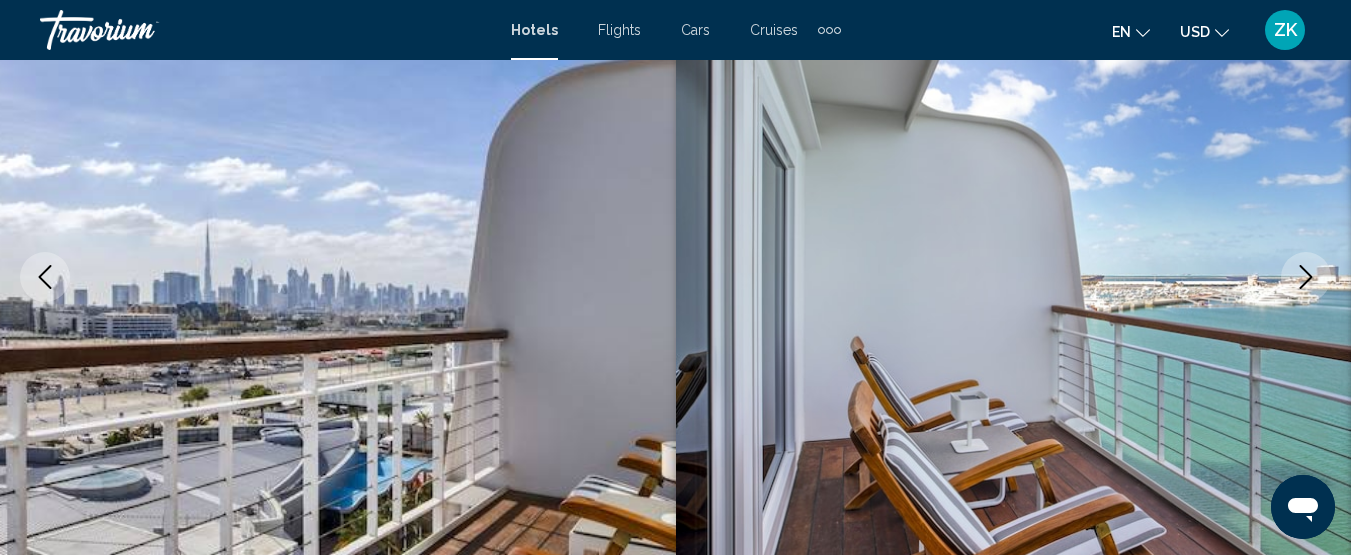 click 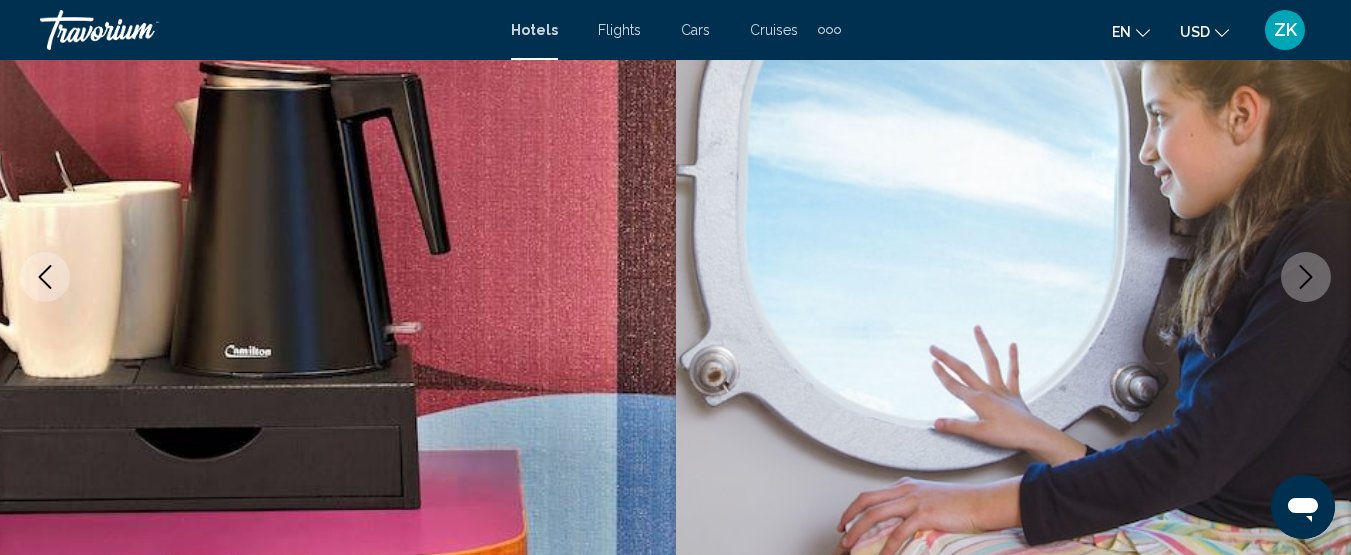 click 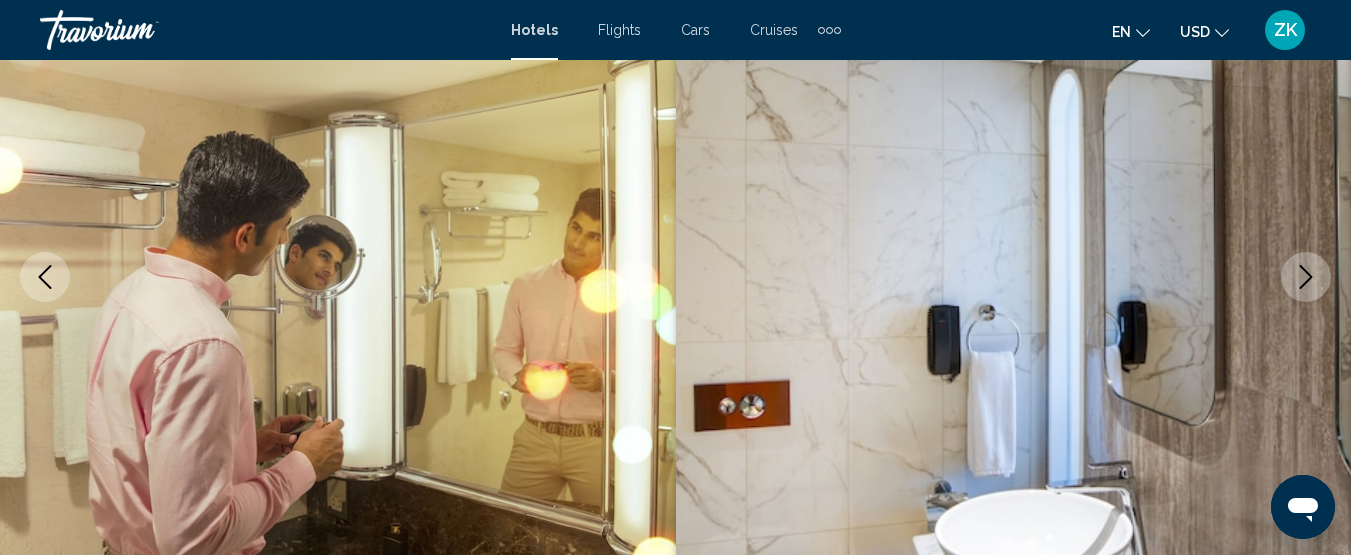 click 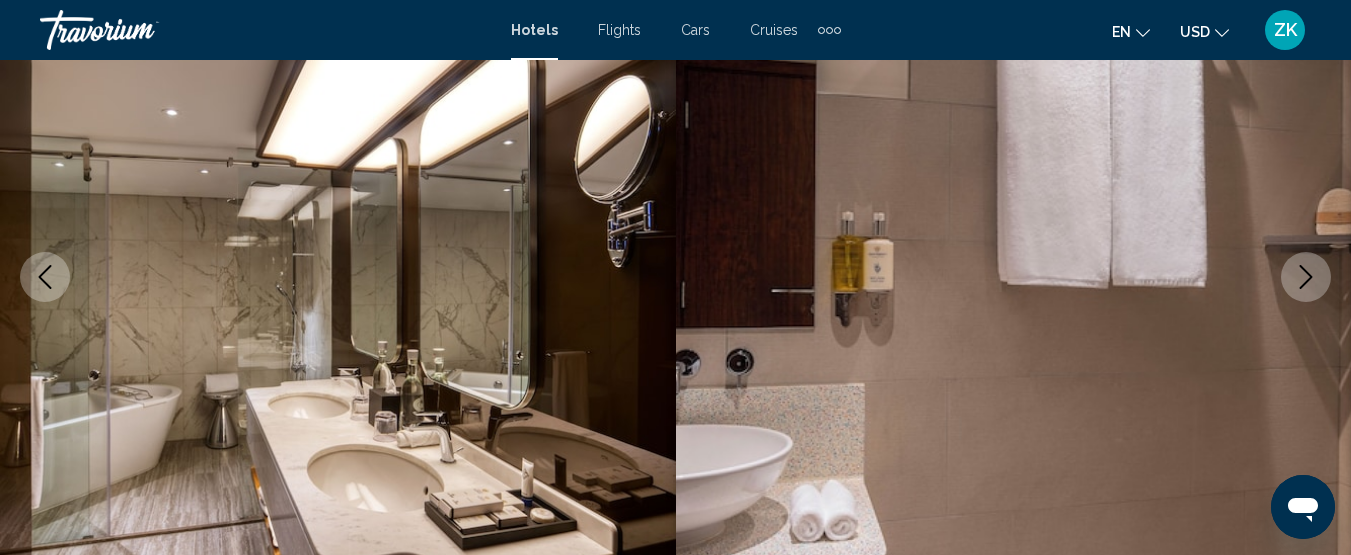 click 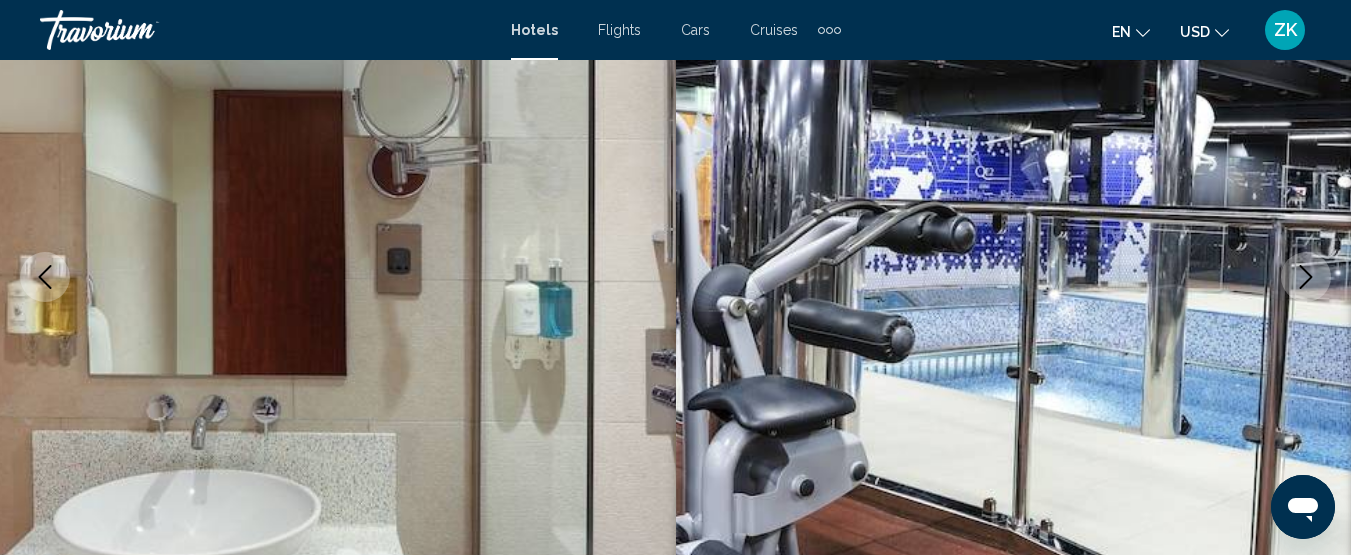 click 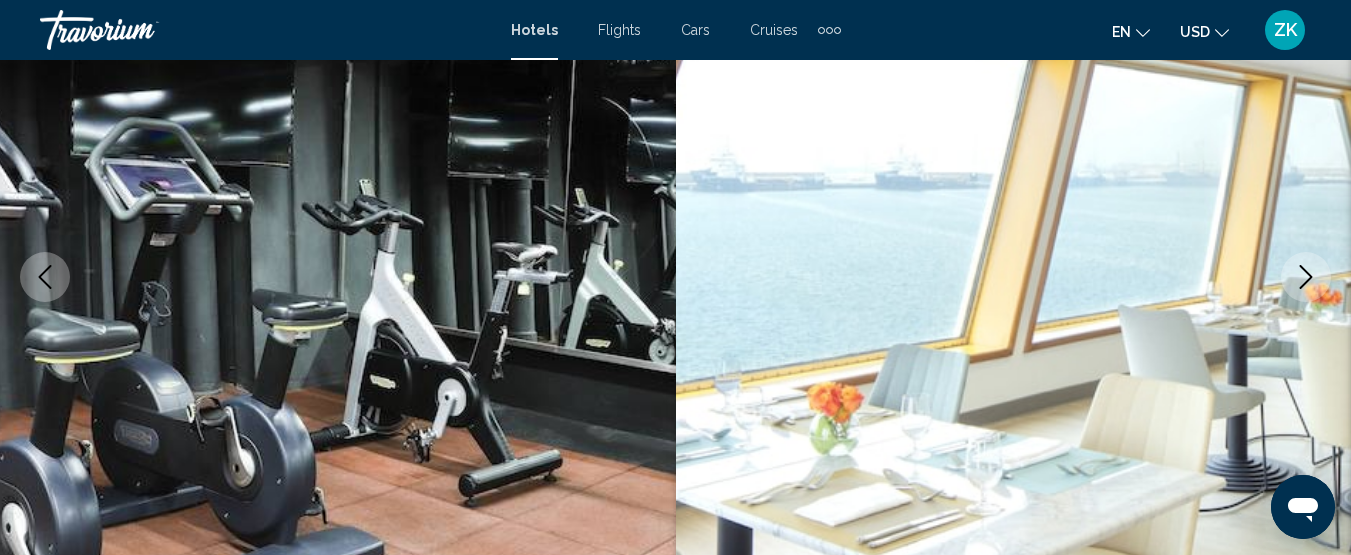 click 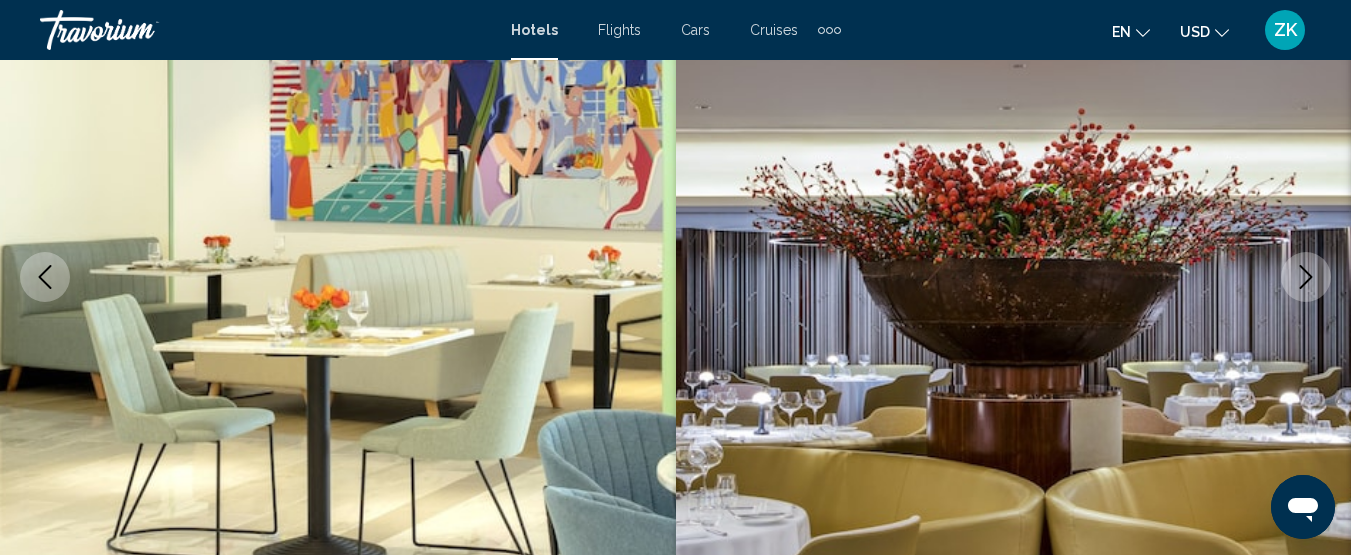 click 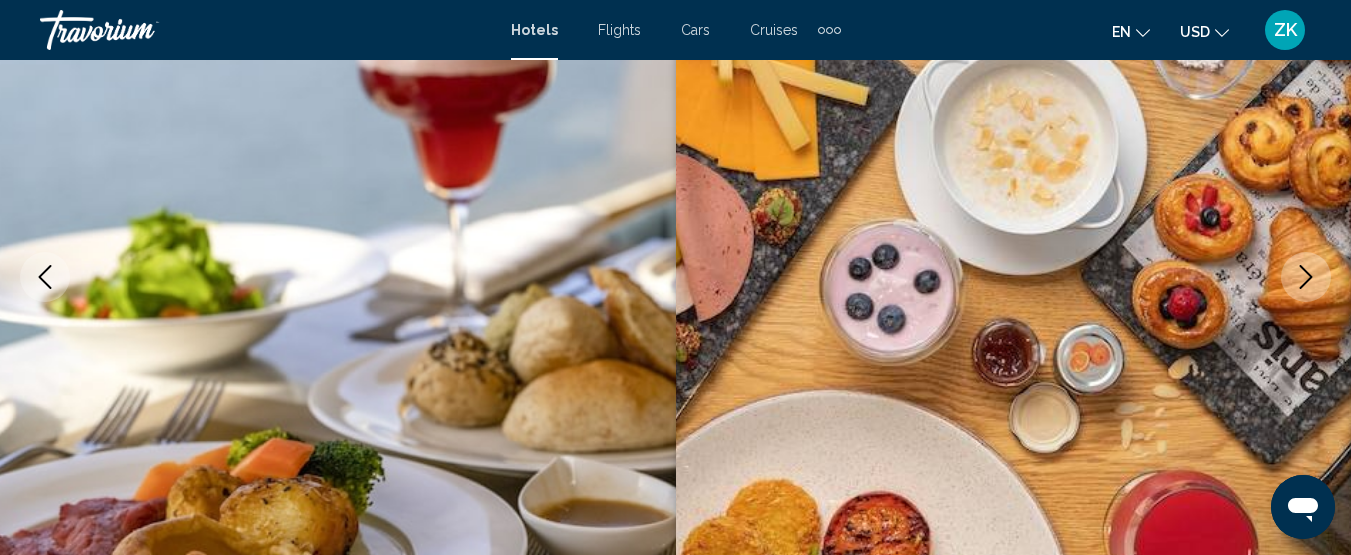click 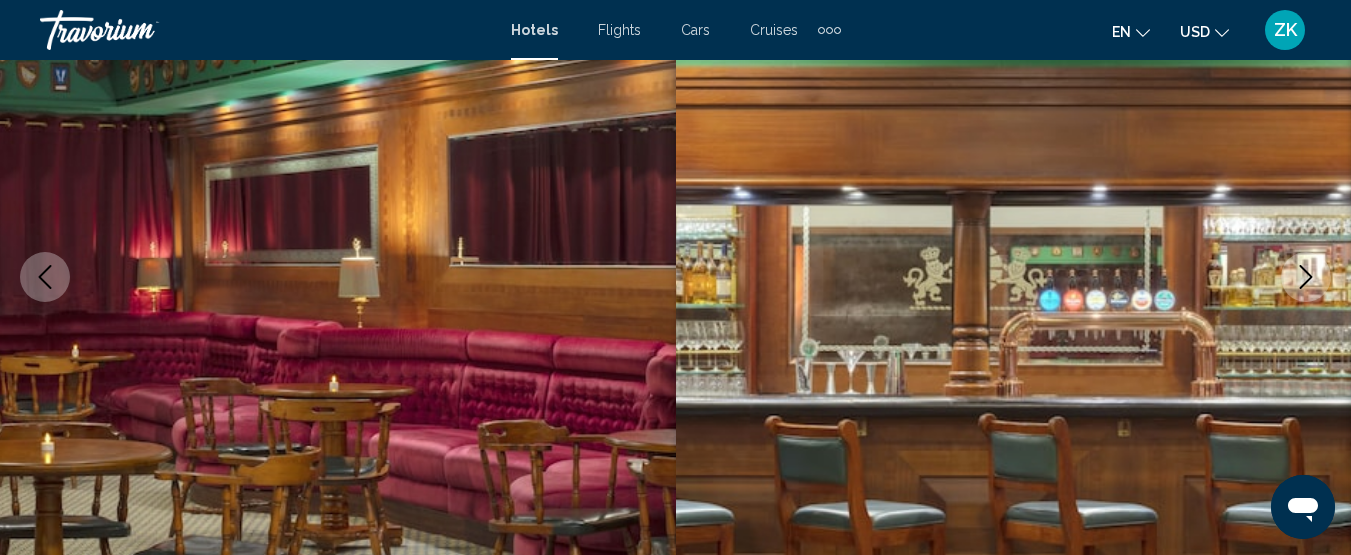 click 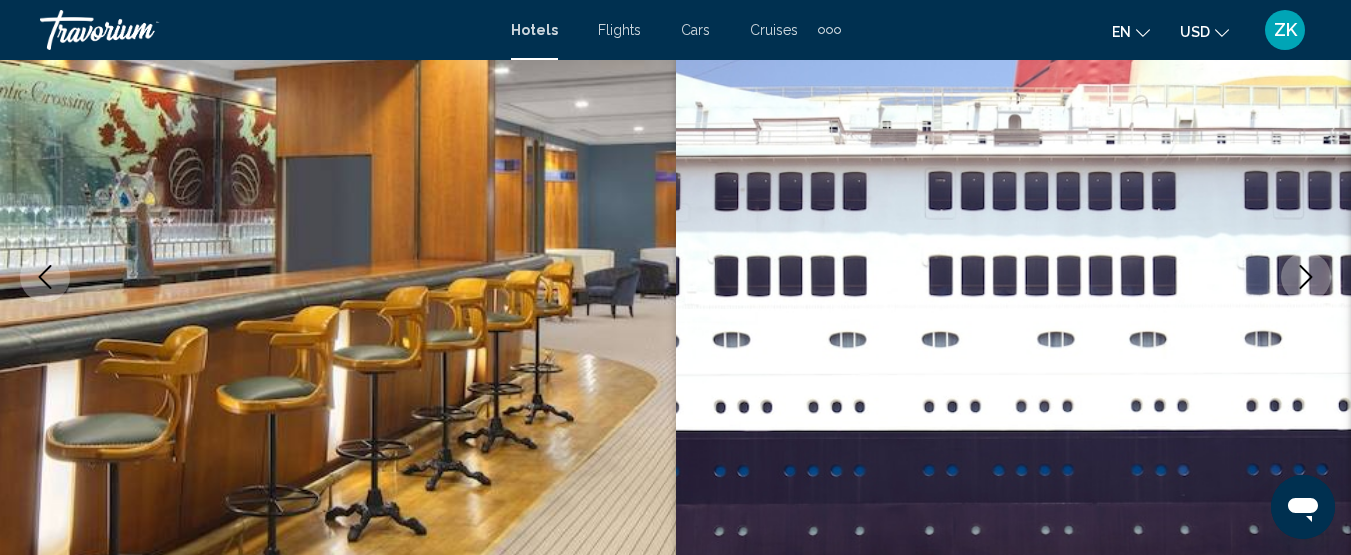 click 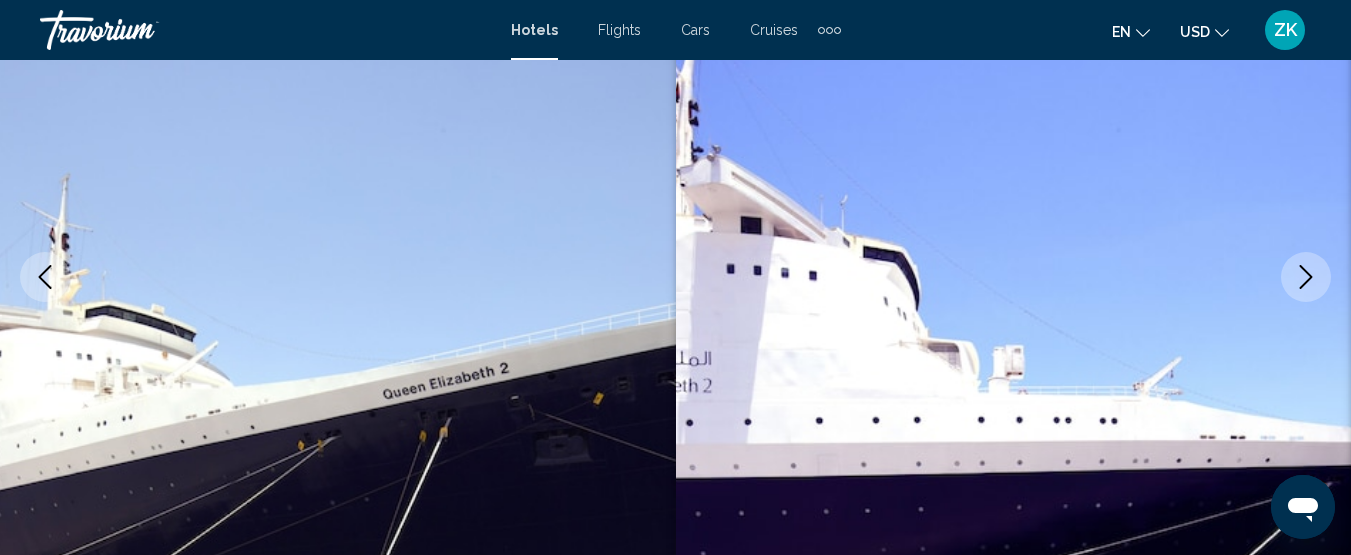 click 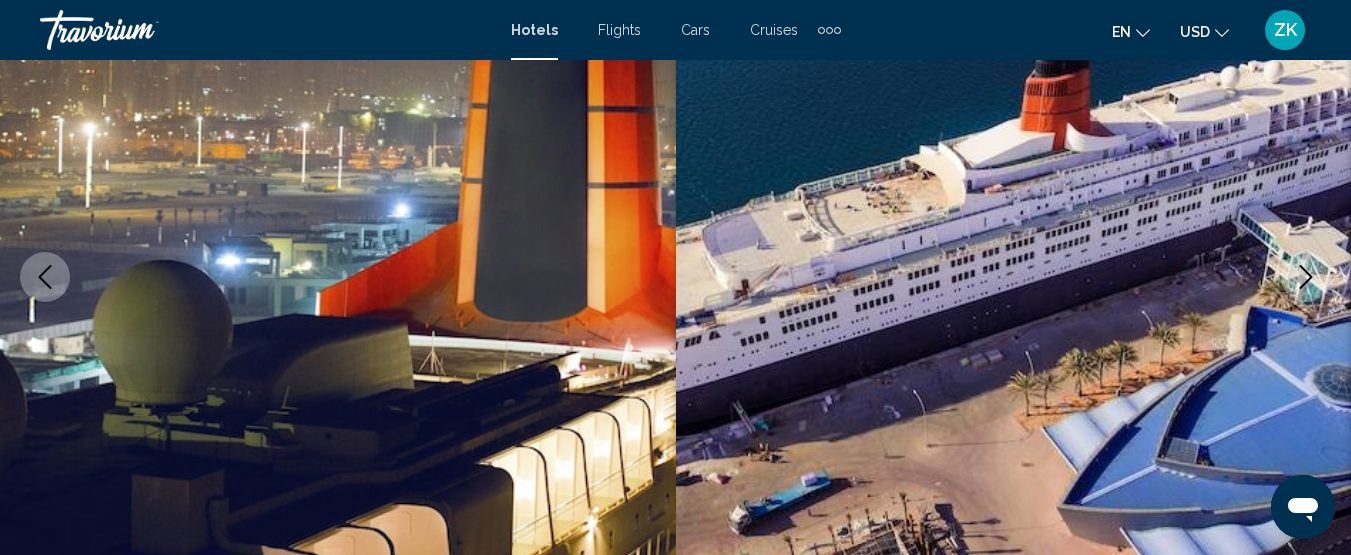 click 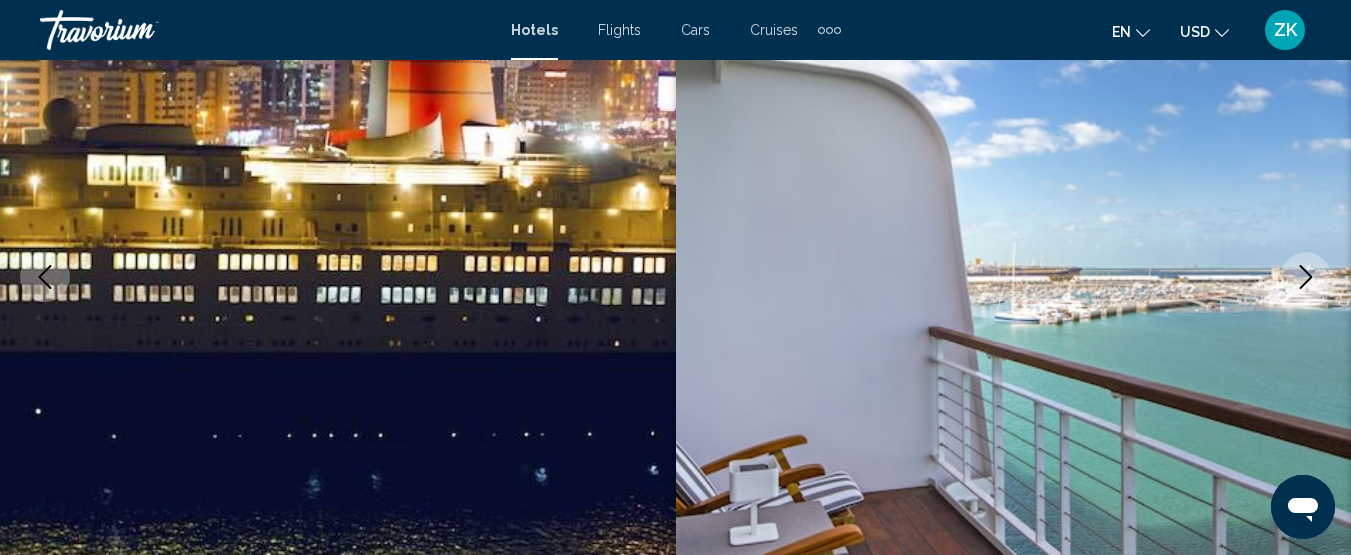 click 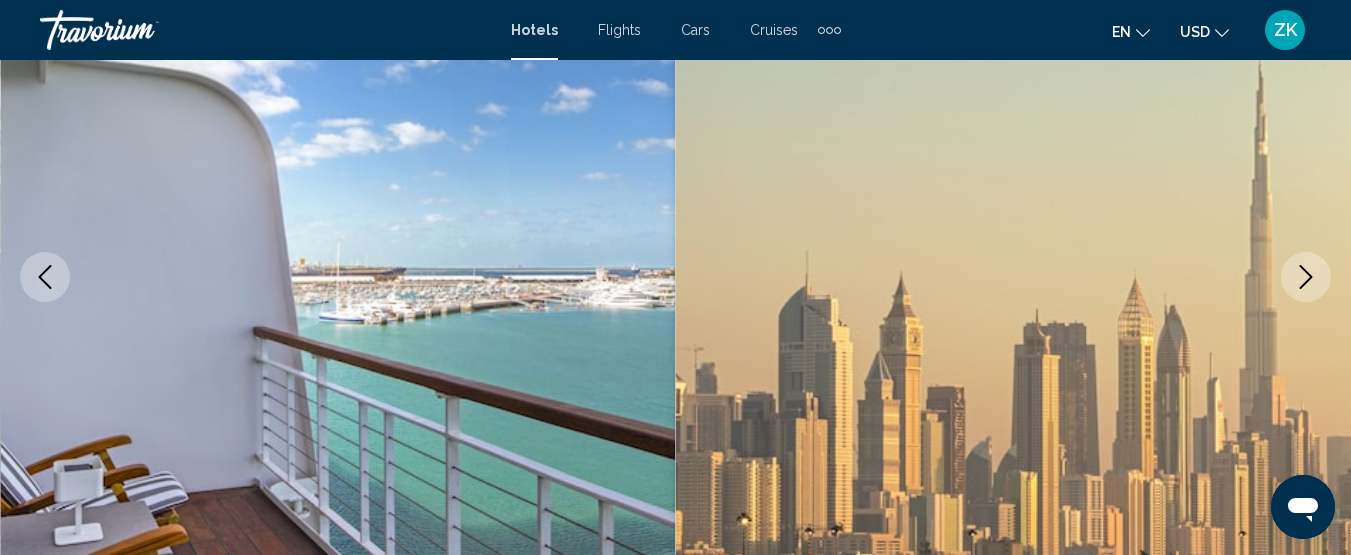 click 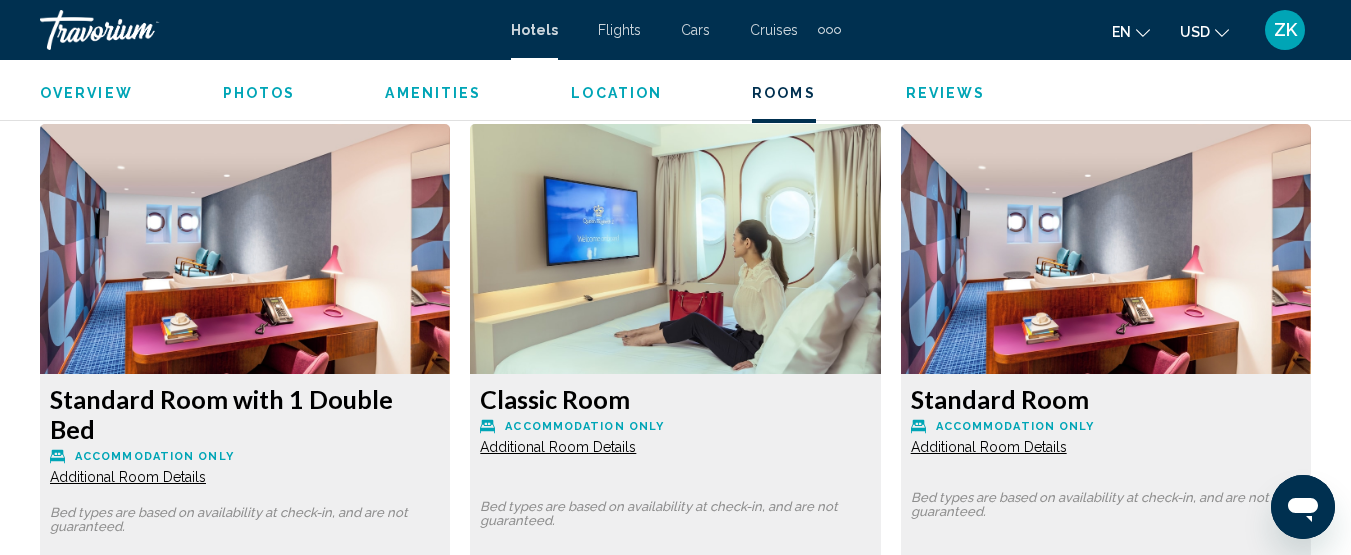 scroll, scrollTop: 3358, scrollLeft: 0, axis: vertical 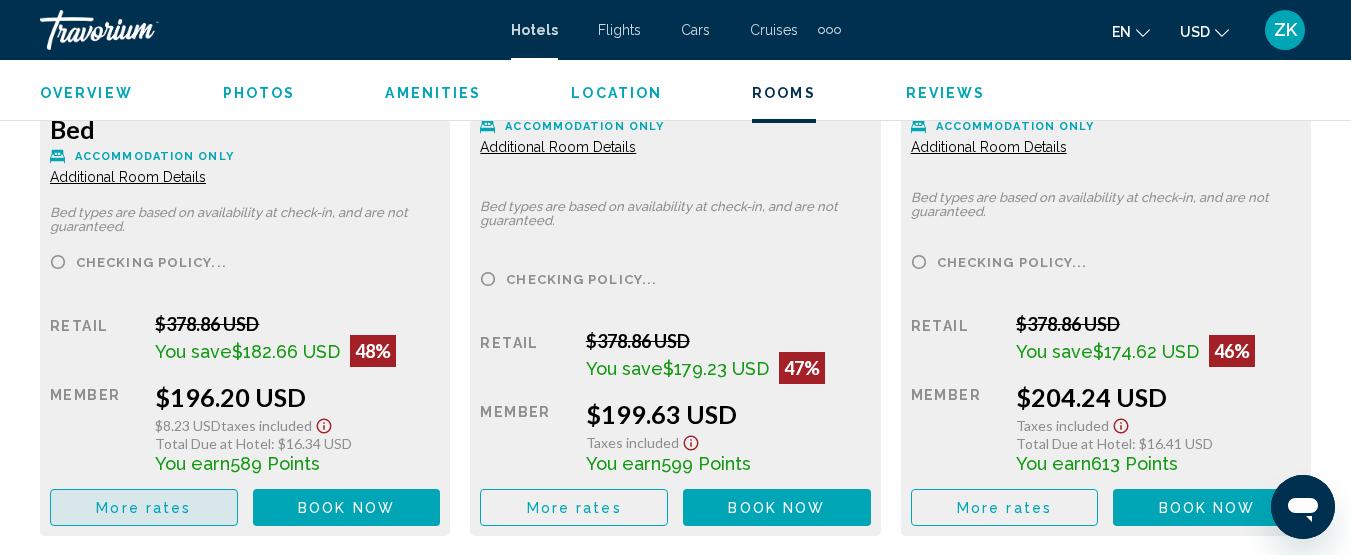 click on "More rates" at bounding box center [143, 508] 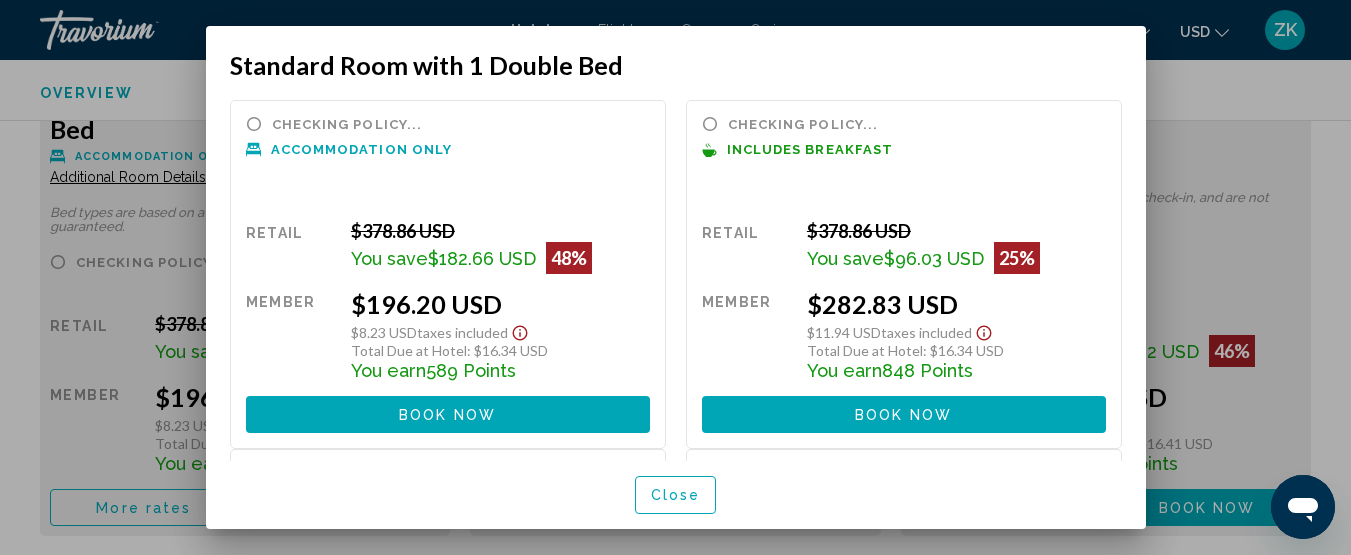 scroll, scrollTop: 0, scrollLeft: 0, axis: both 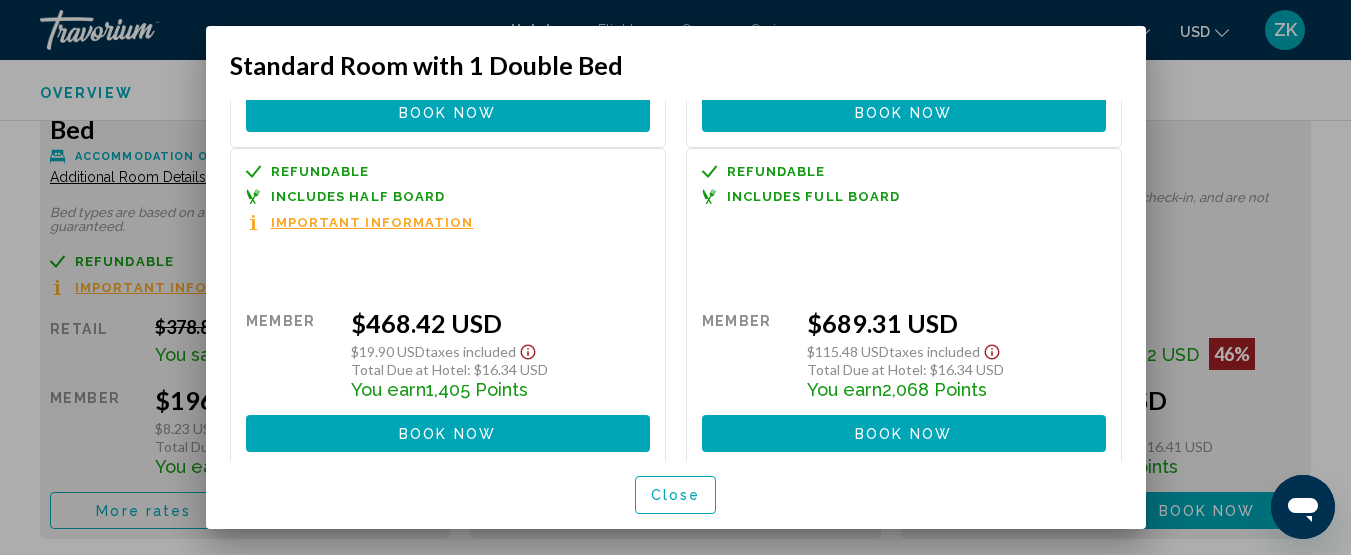 drag, startPoint x: 238, startPoint y: 193, endPoint x: 440, endPoint y: 195, distance: 202.0099 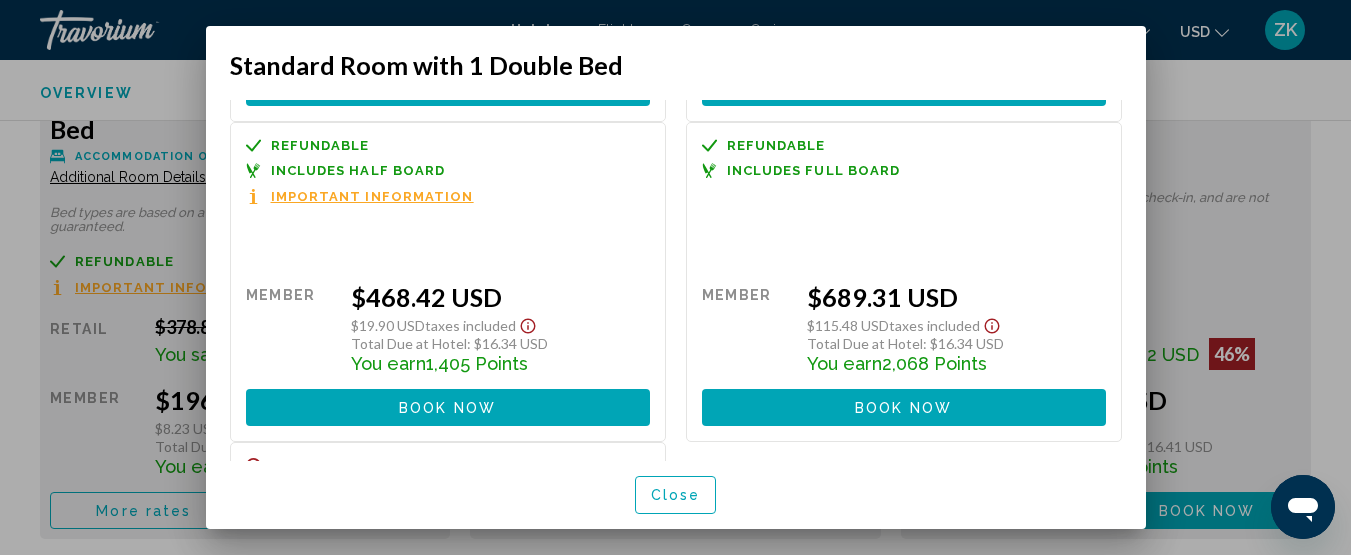 scroll, scrollTop: 657, scrollLeft: 0, axis: vertical 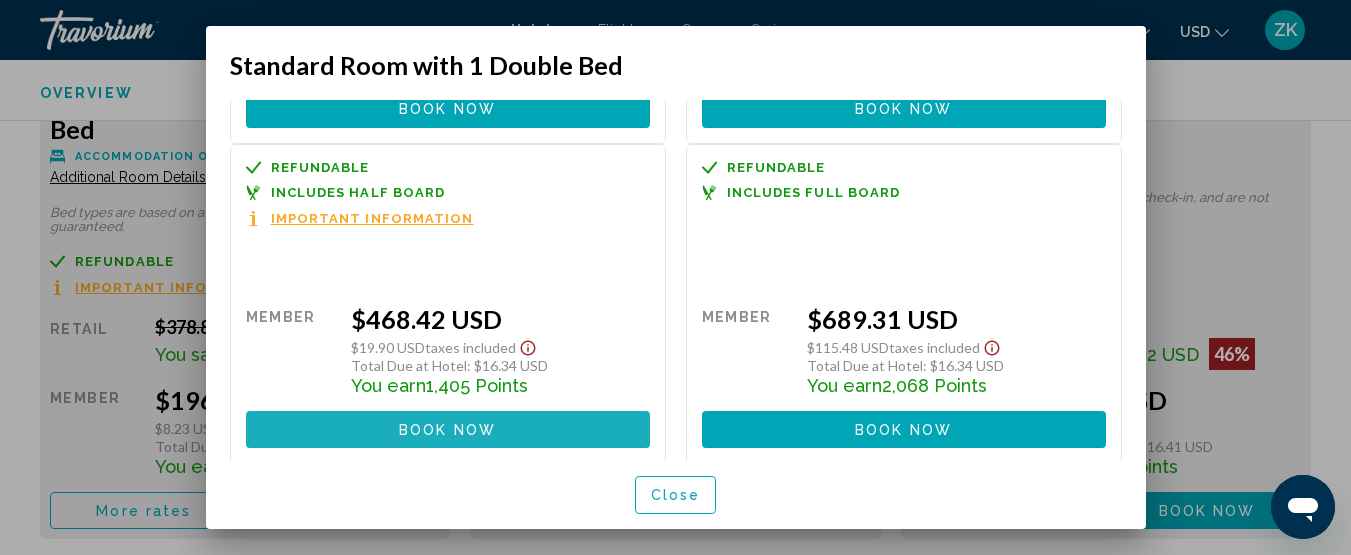 click on "Book now No longer available" at bounding box center [448, 429] 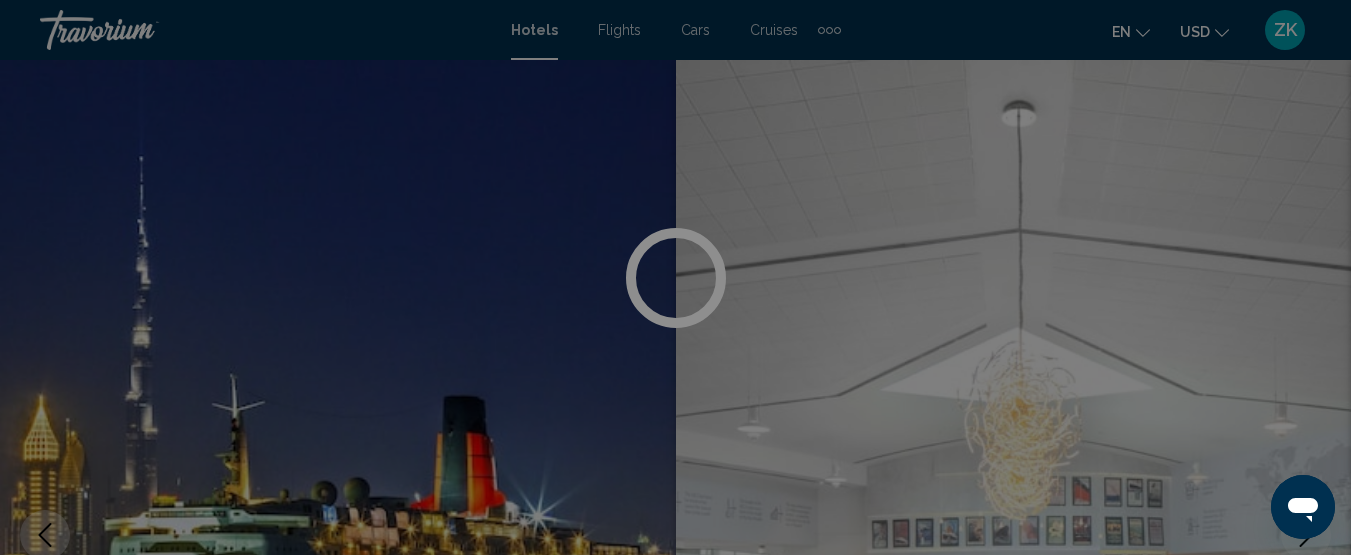 scroll, scrollTop: 3358, scrollLeft: 0, axis: vertical 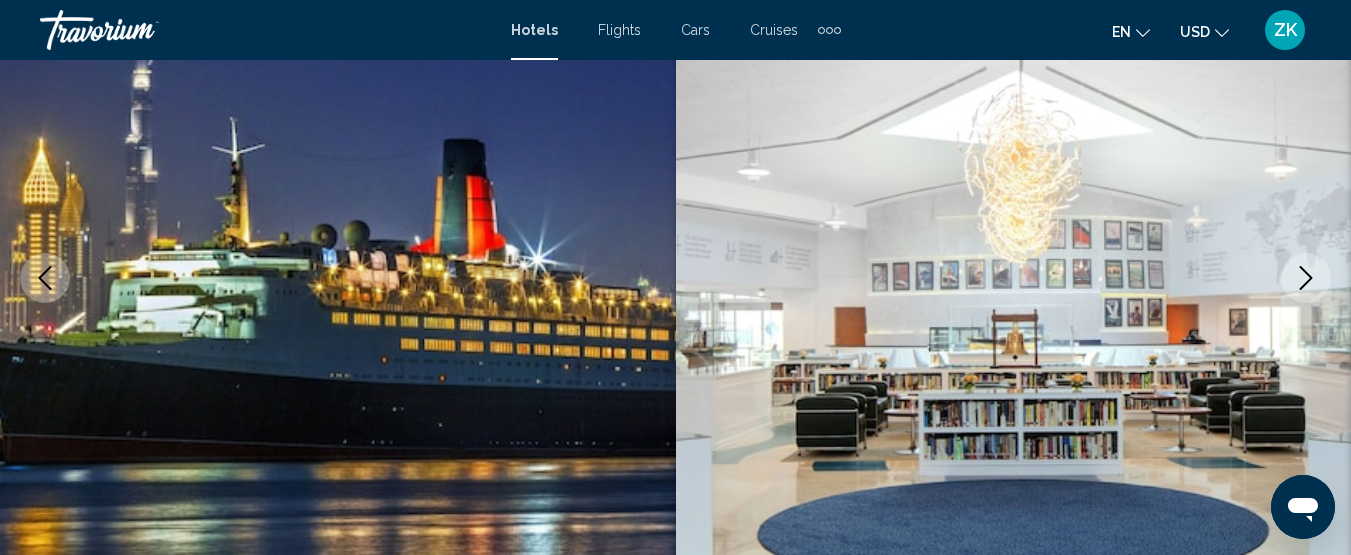 click 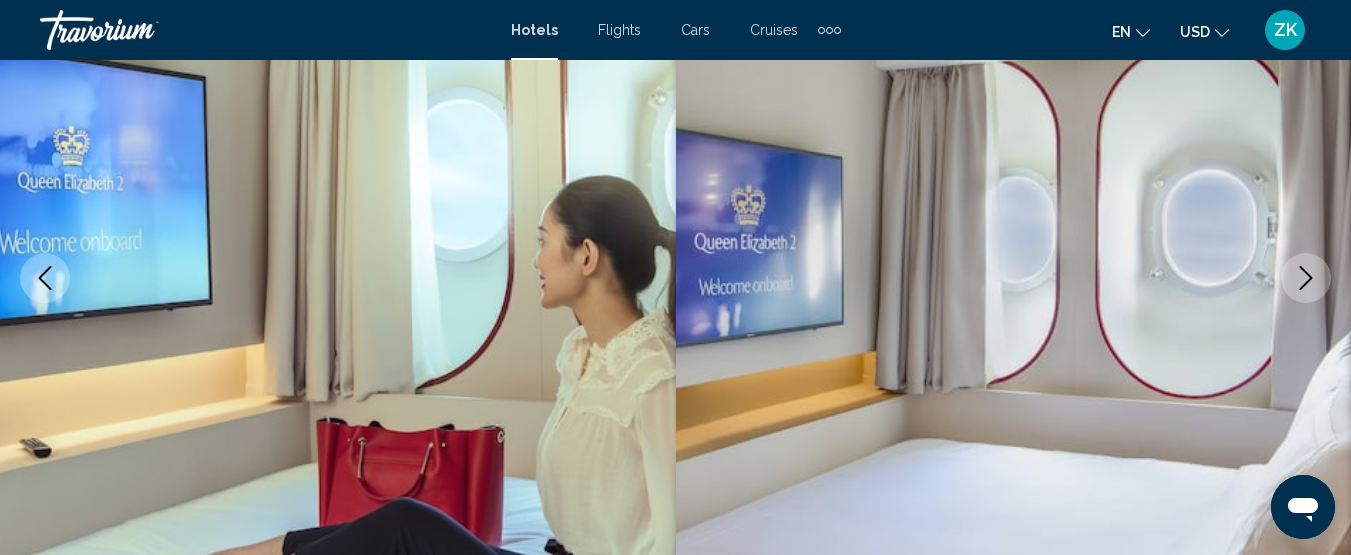 click 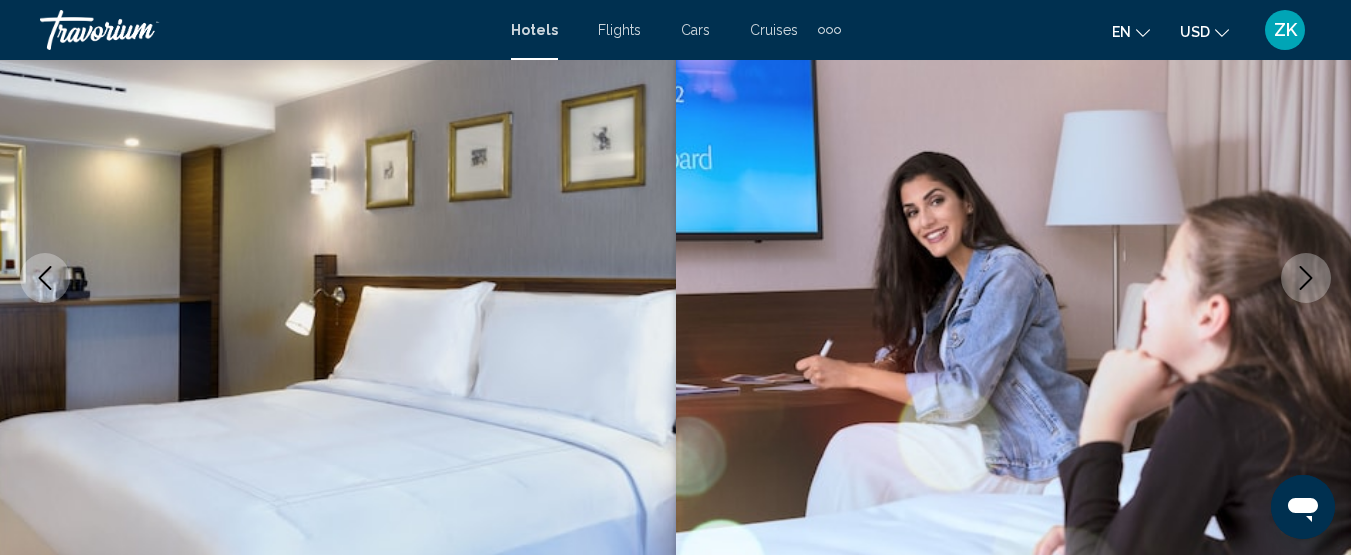 click 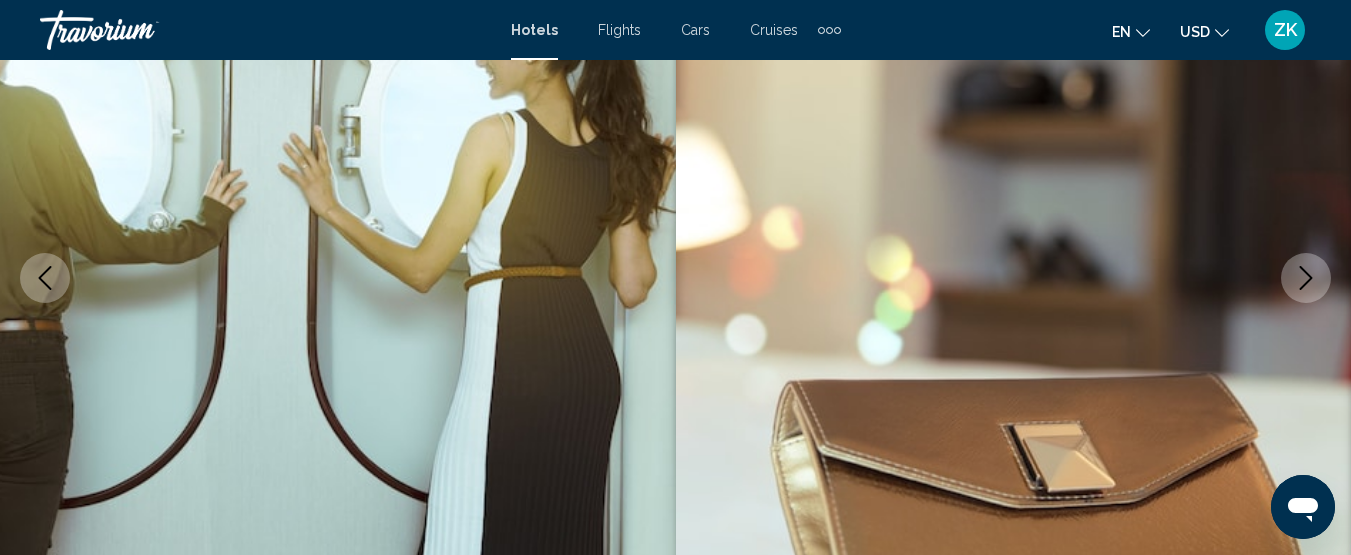 click 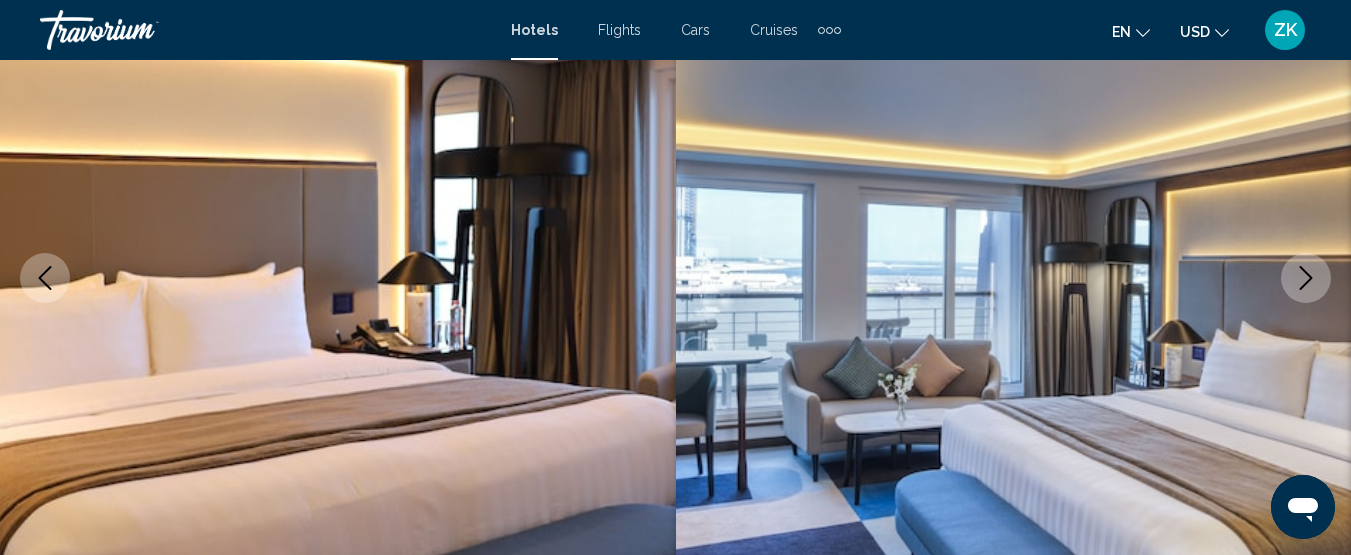 click 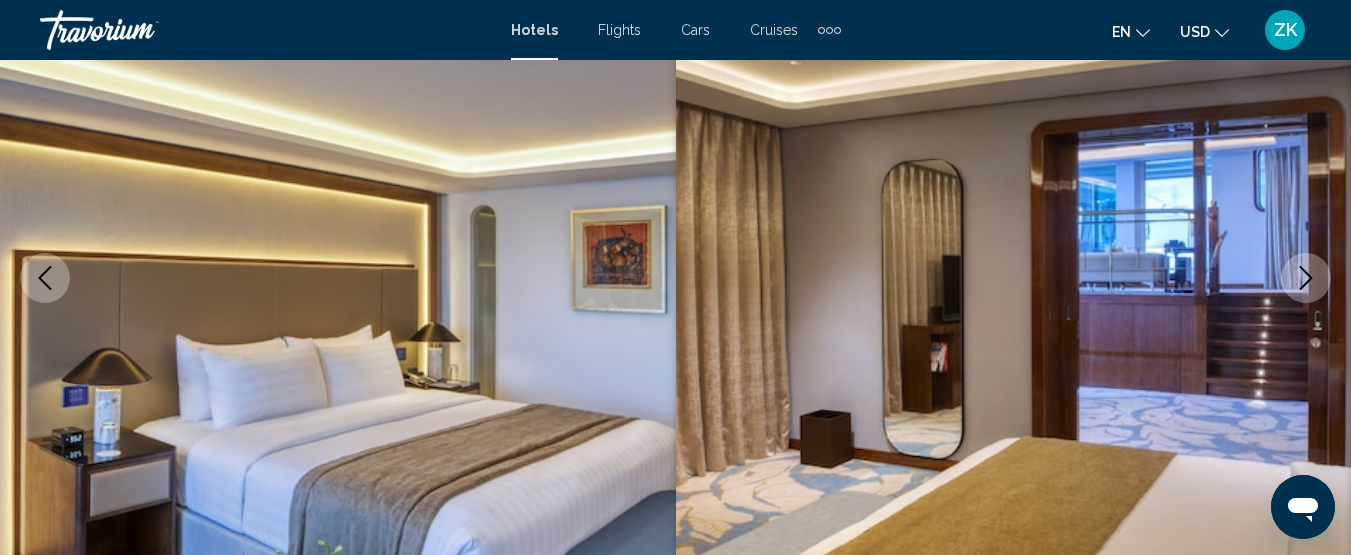 click 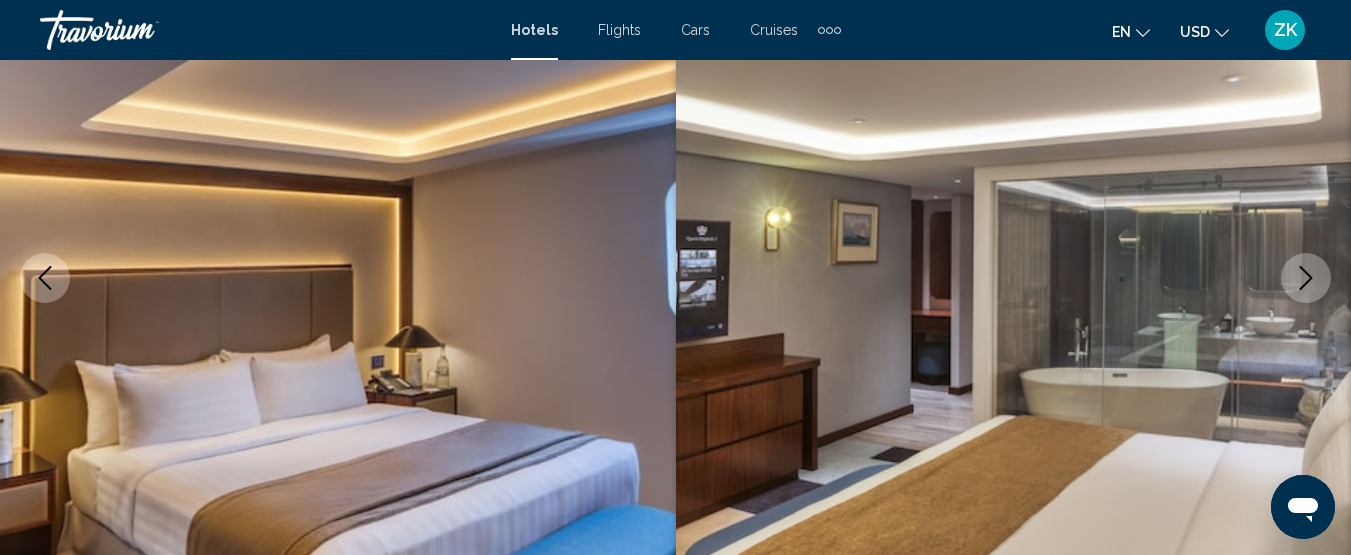 click 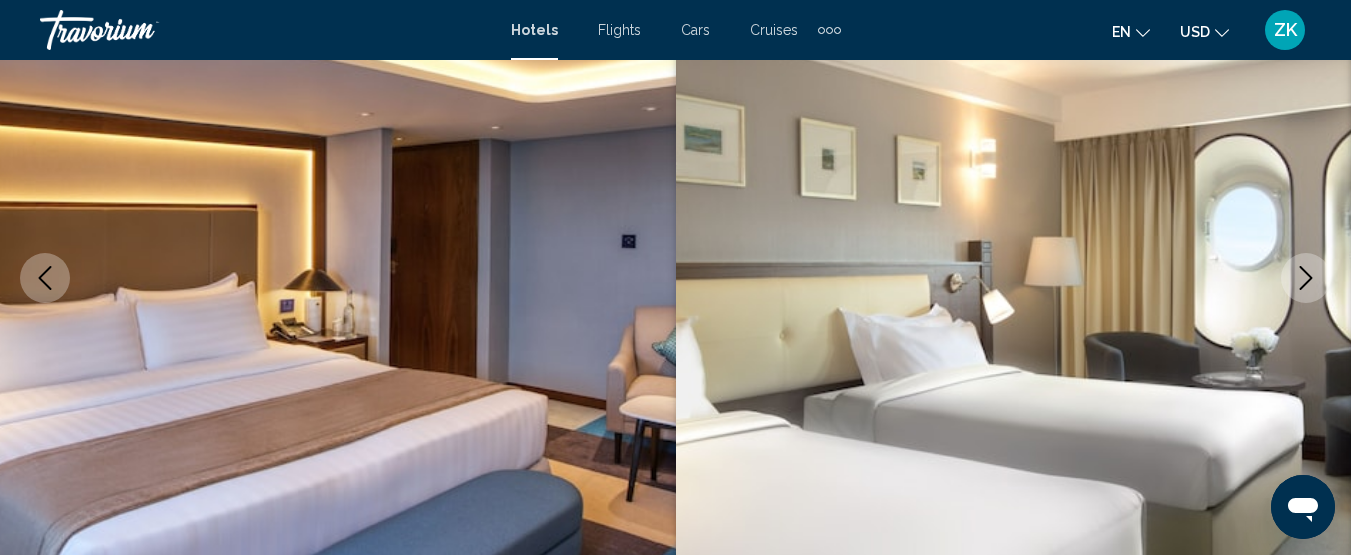 click 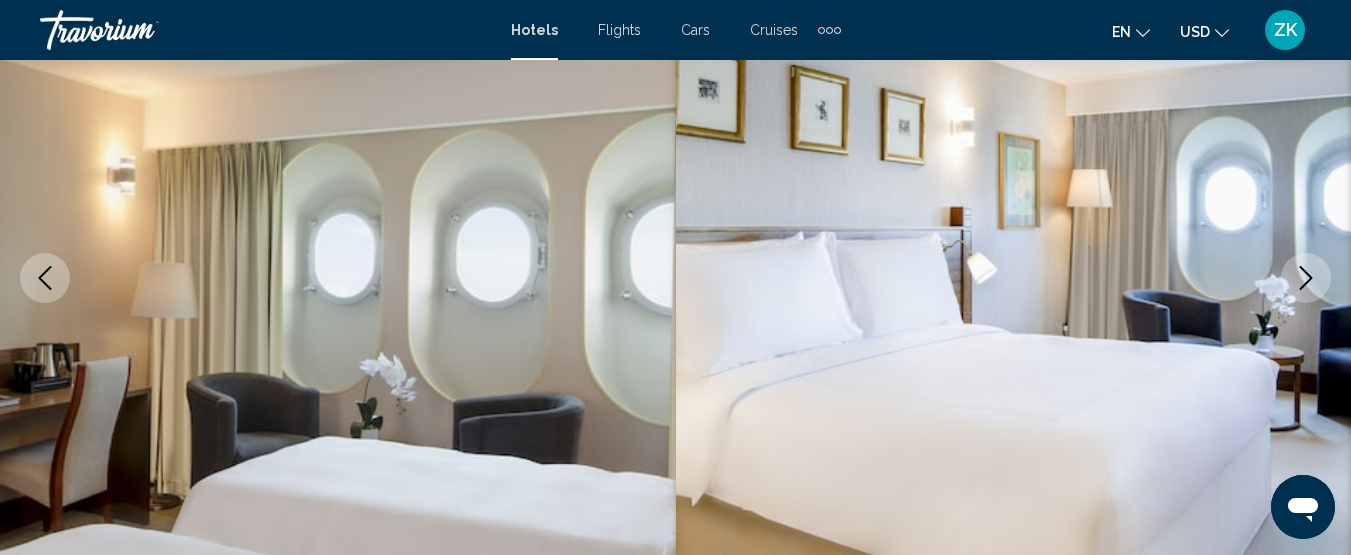 click 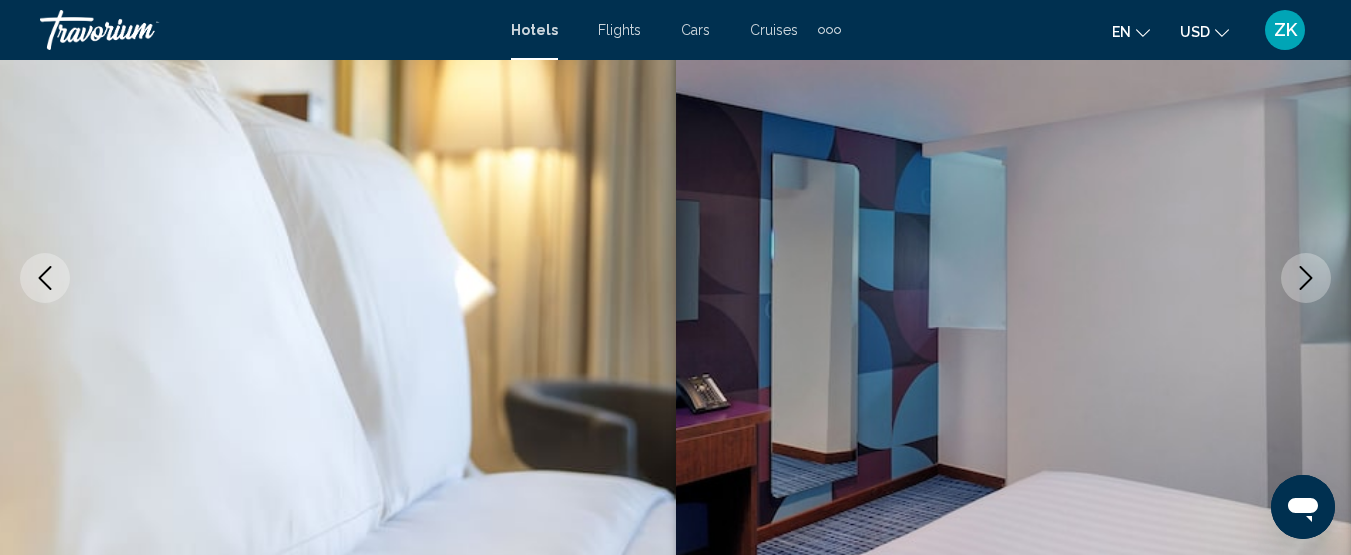 click 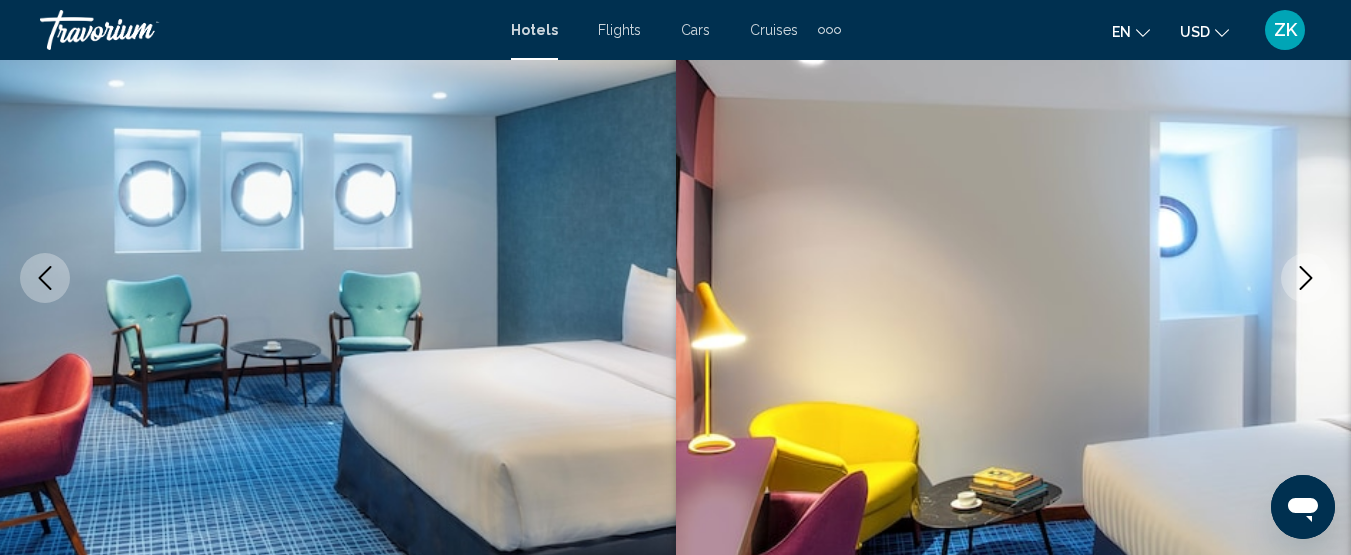 click 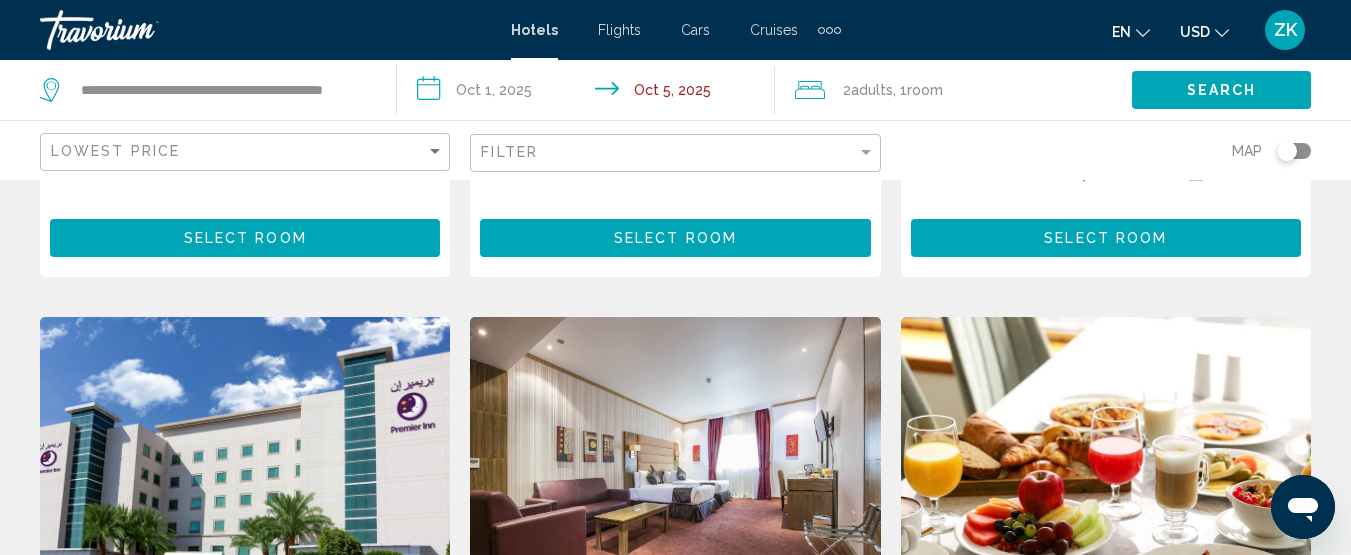 scroll, scrollTop: 1300, scrollLeft: 0, axis: vertical 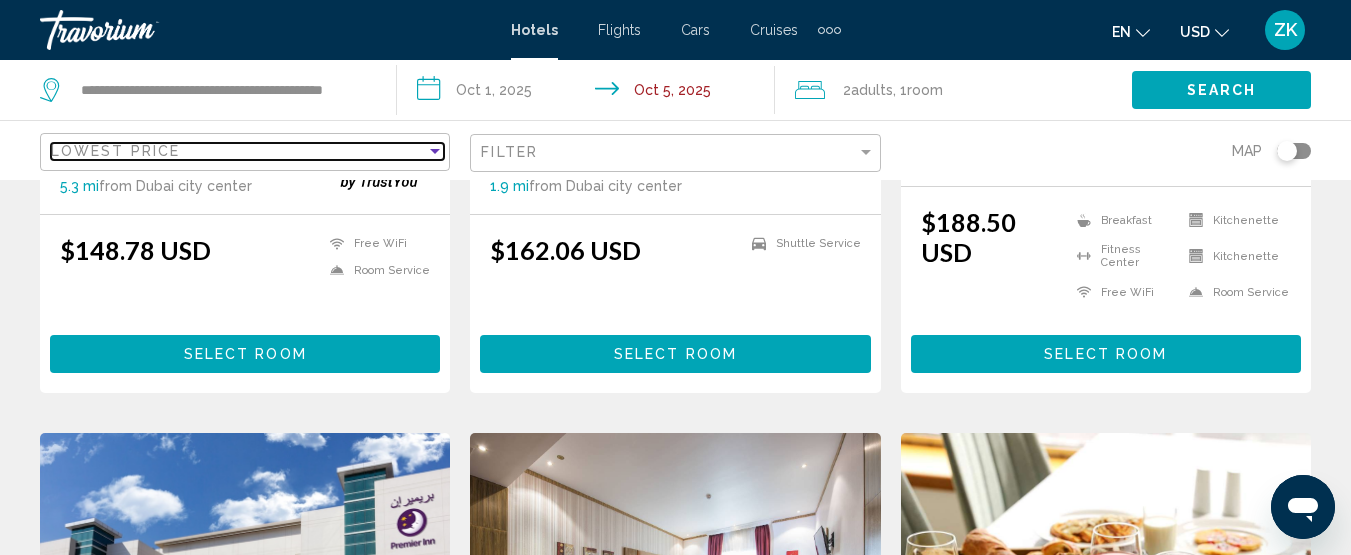 click at bounding box center [435, 151] 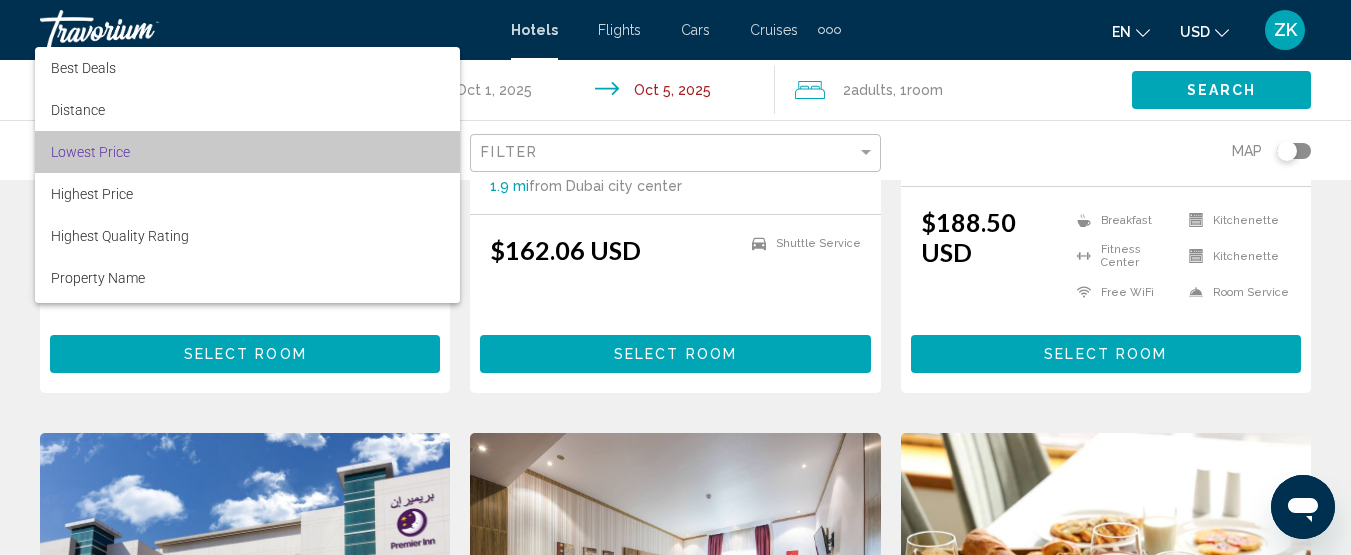 click on "Lowest Price" at bounding box center [247, 152] 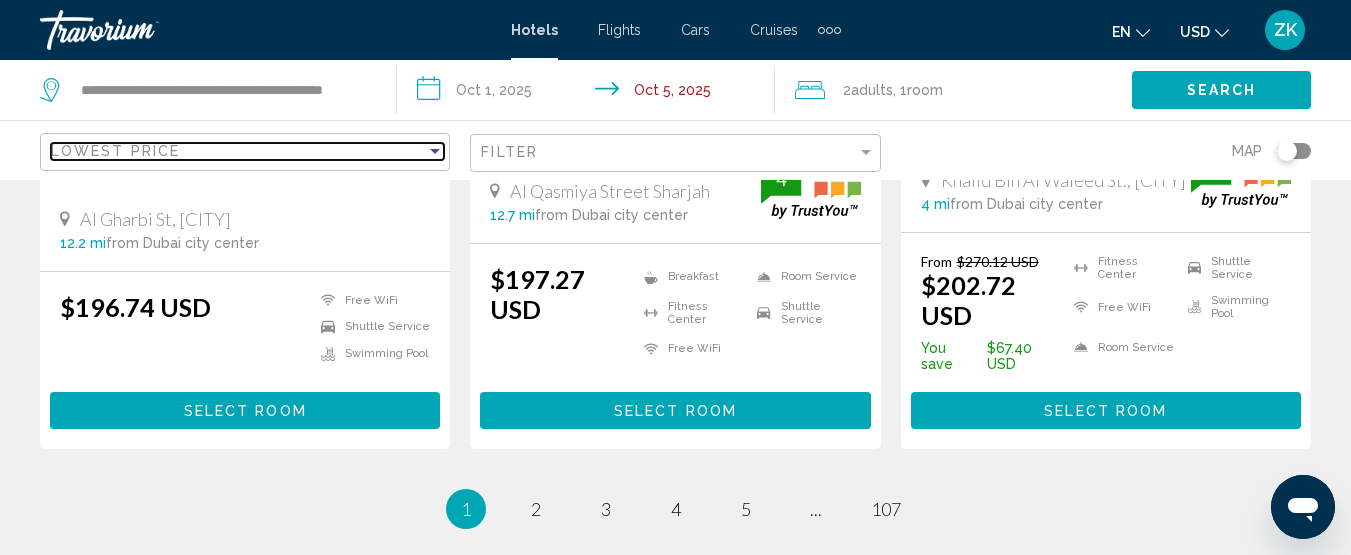 scroll, scrollTop: 2800, scrollLeft: 0, axis: vertical 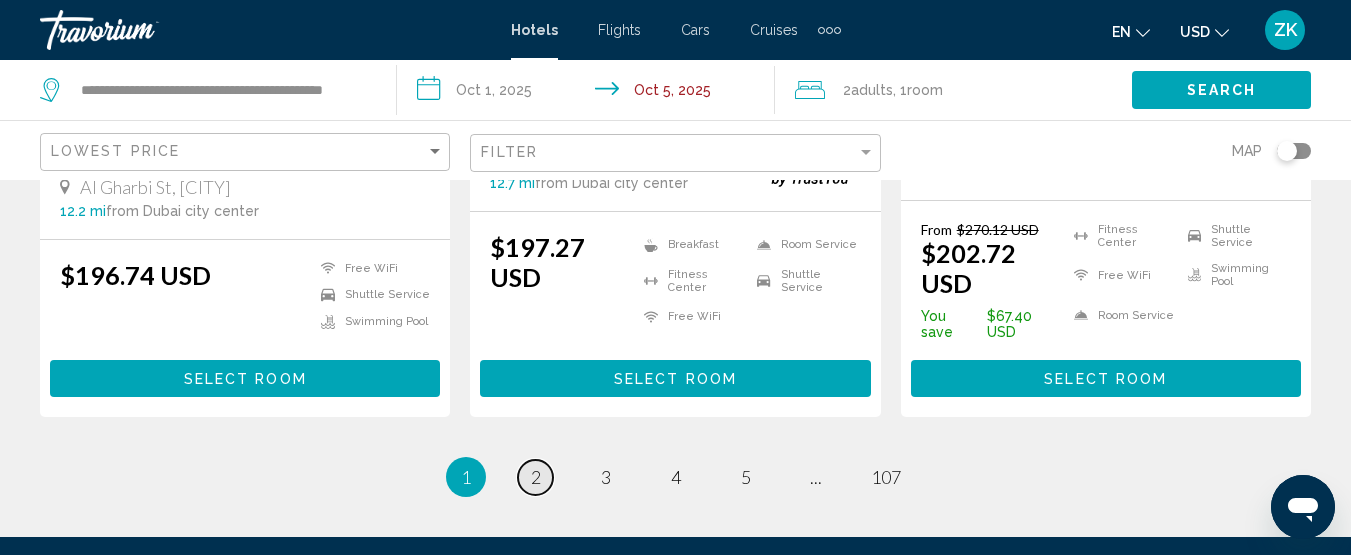 click on "page  2" at bounding box center (535, 477) 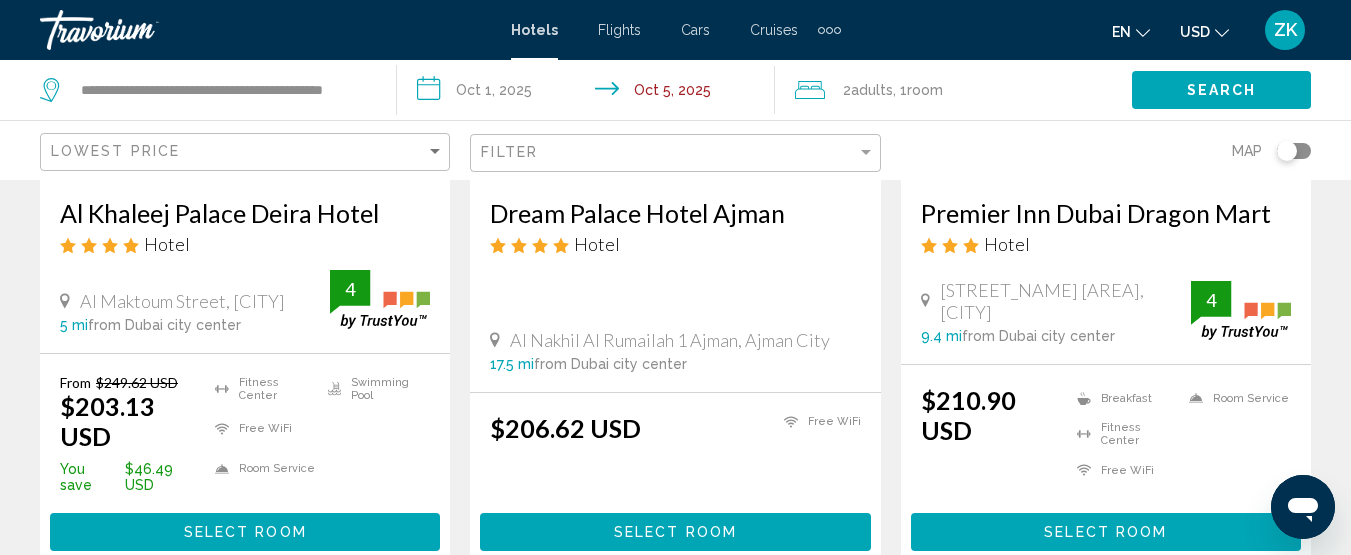 scroll, scrollTop: 400, scrollLeft: 0, axis: vertical 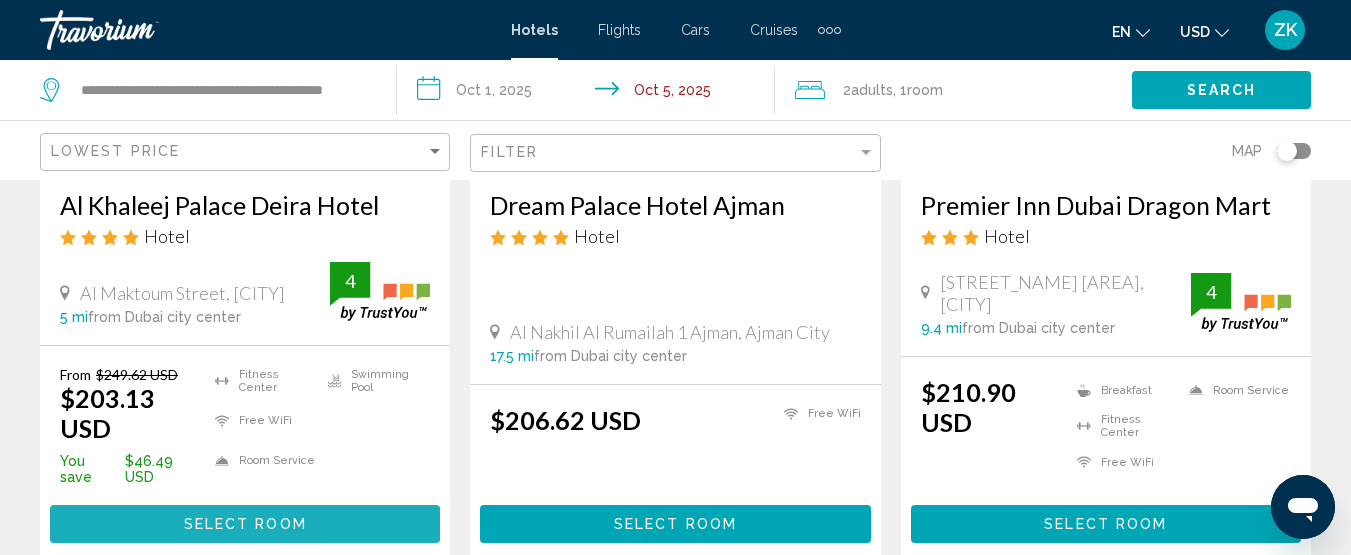 click on "Select Room" at bounding box center [245, 525] 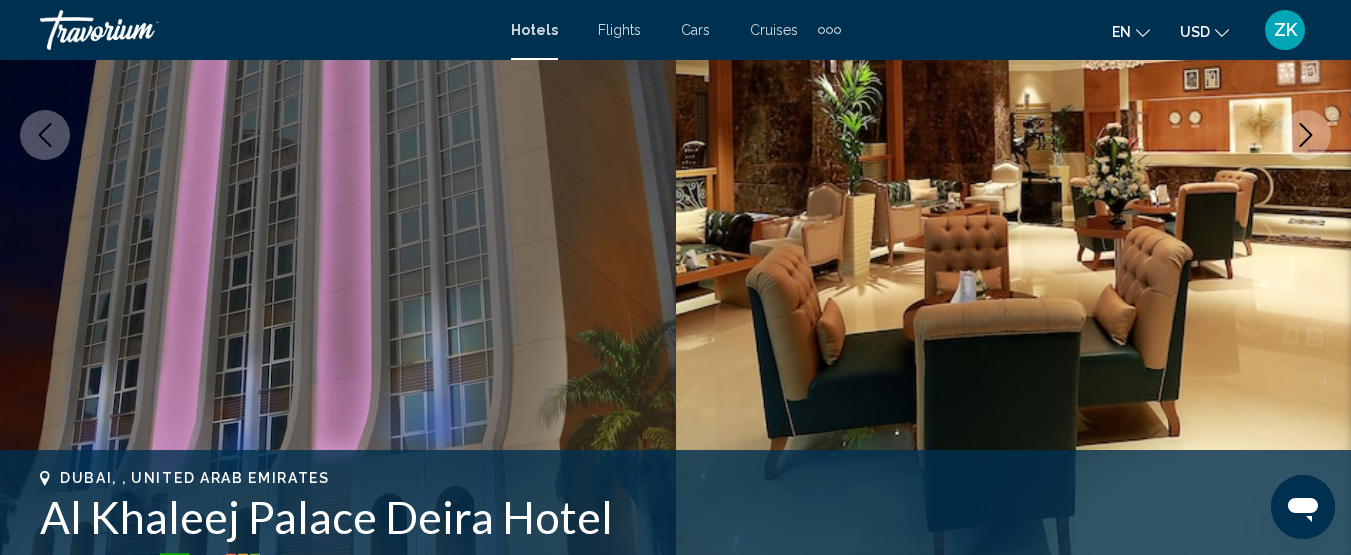 scroll, scrollTop: 258, scrollLeft: 0, axis: vertical 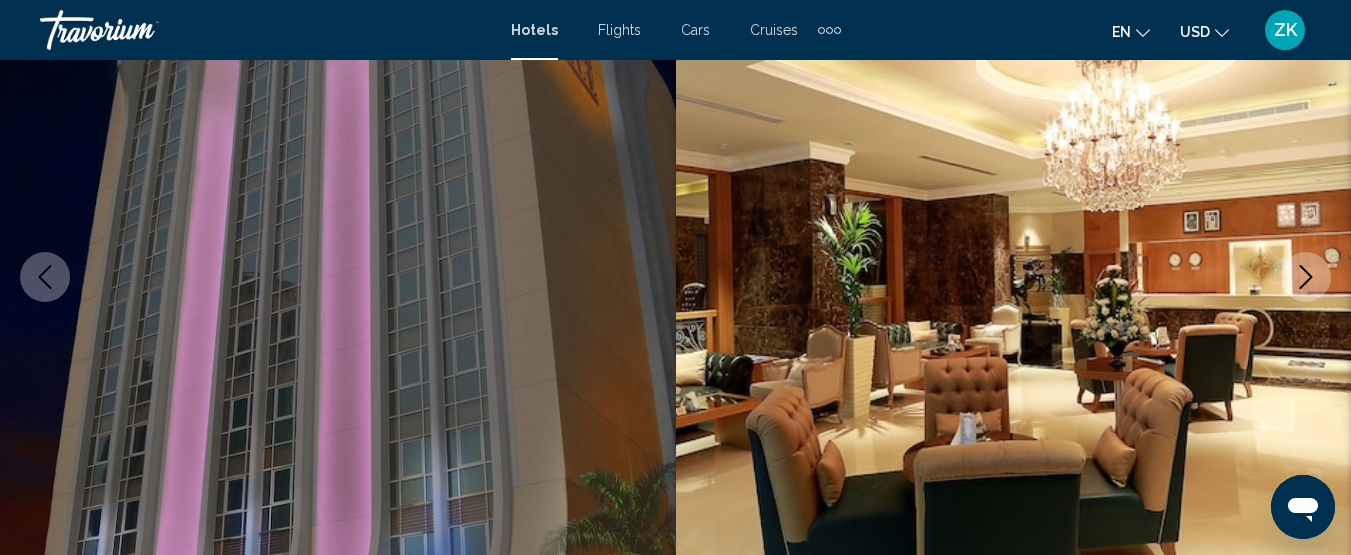 click 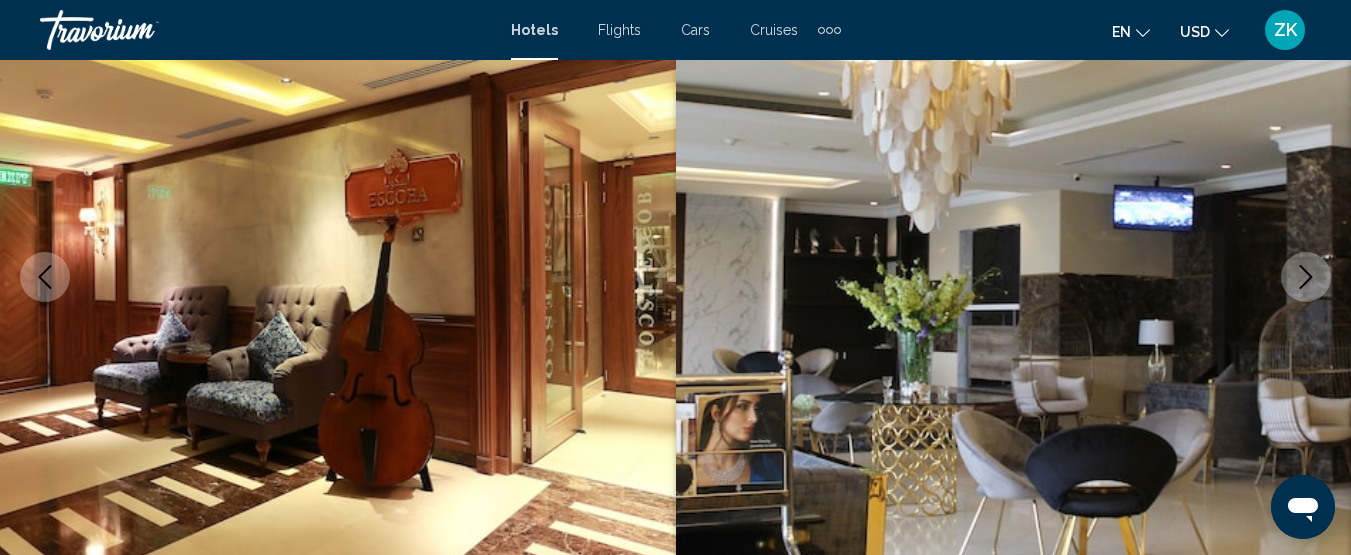 click 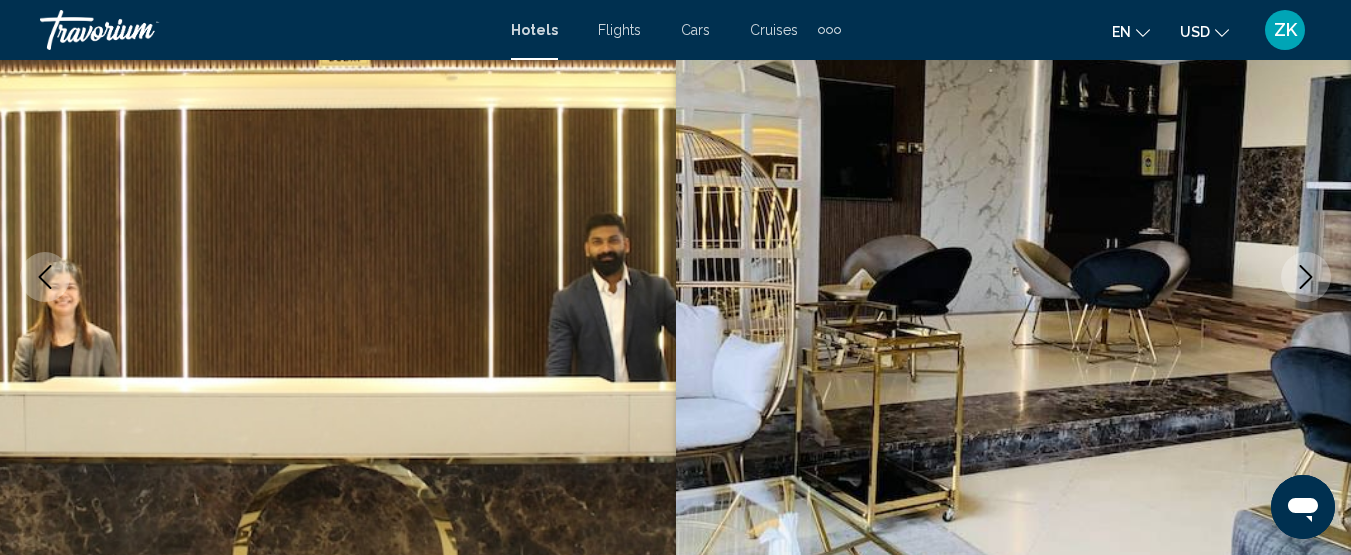 click 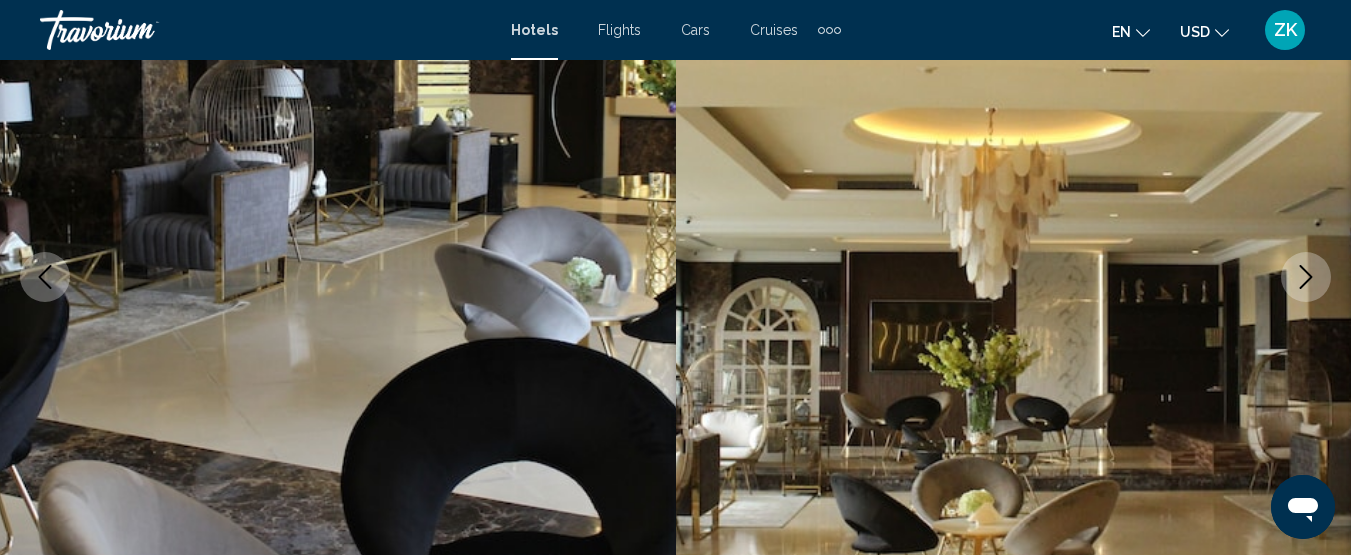 click 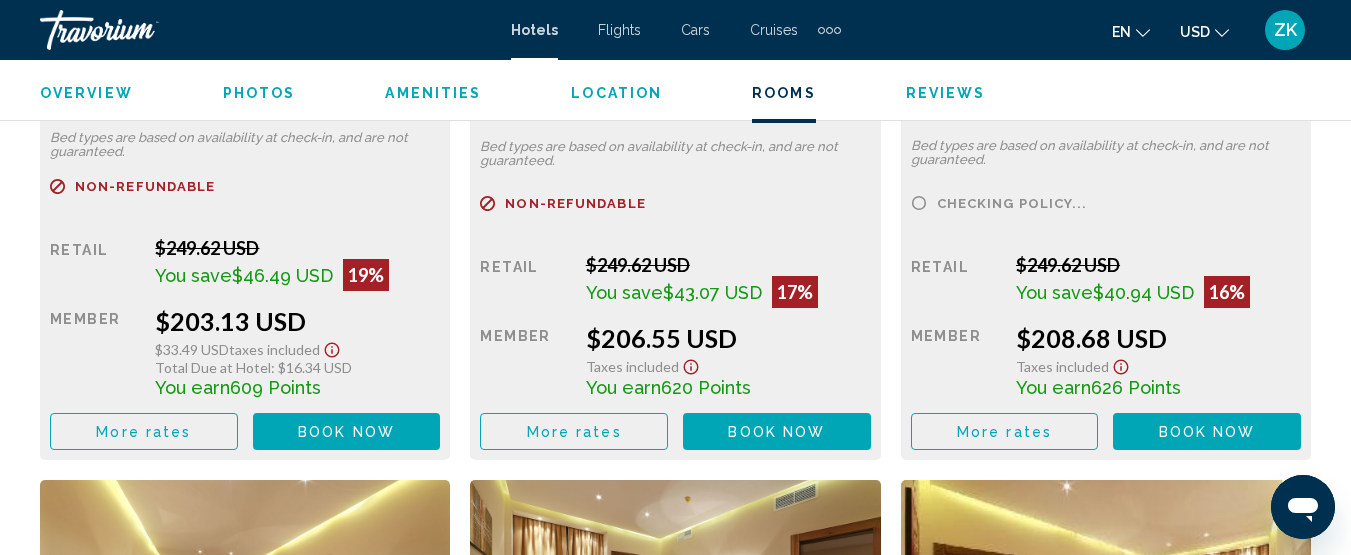 scroll, scrollTop: 3358, scrollLeft: 0, axis: vertical 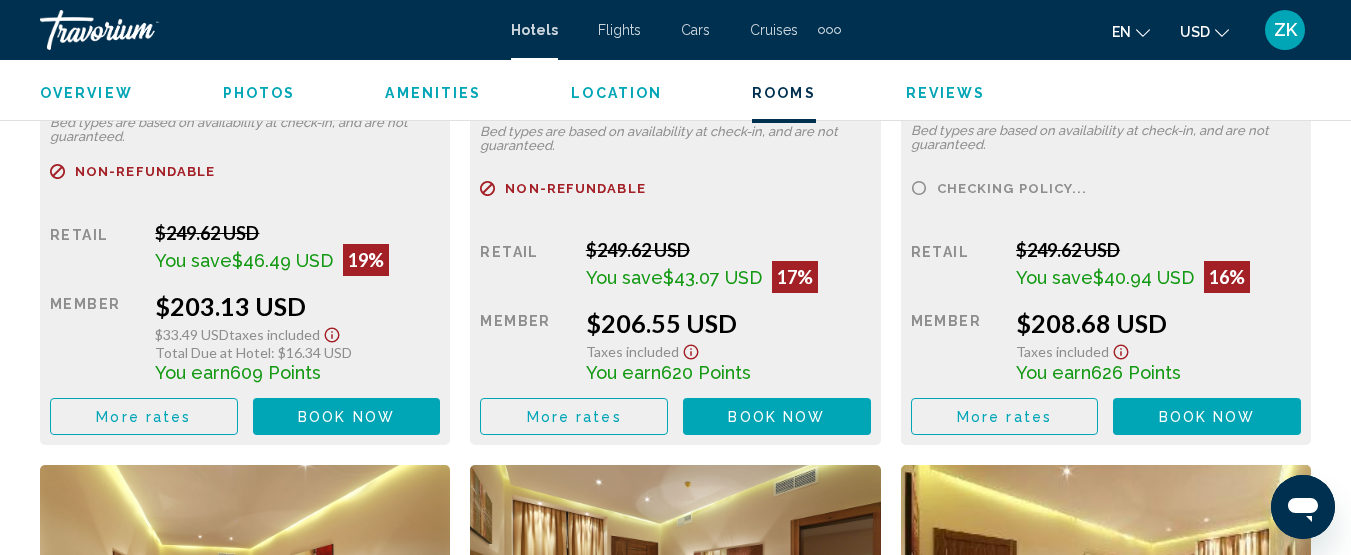 click on "More rates" at bounding box center (143, 417) 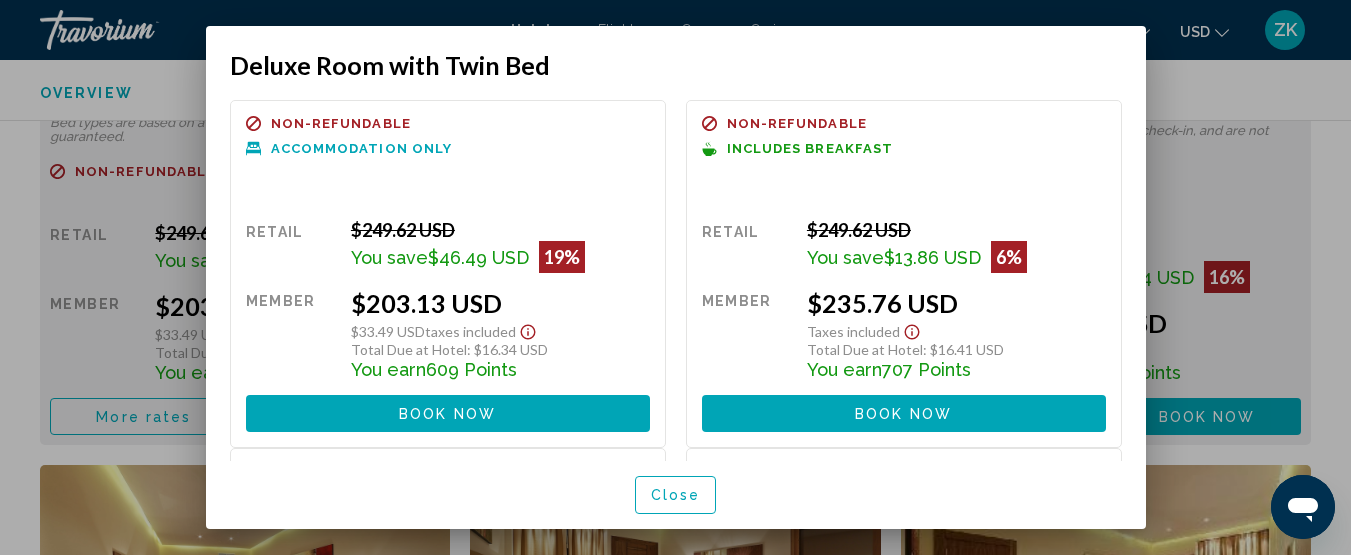 scroll, scrollTop: 0, scrollLeft: 0, axis: both 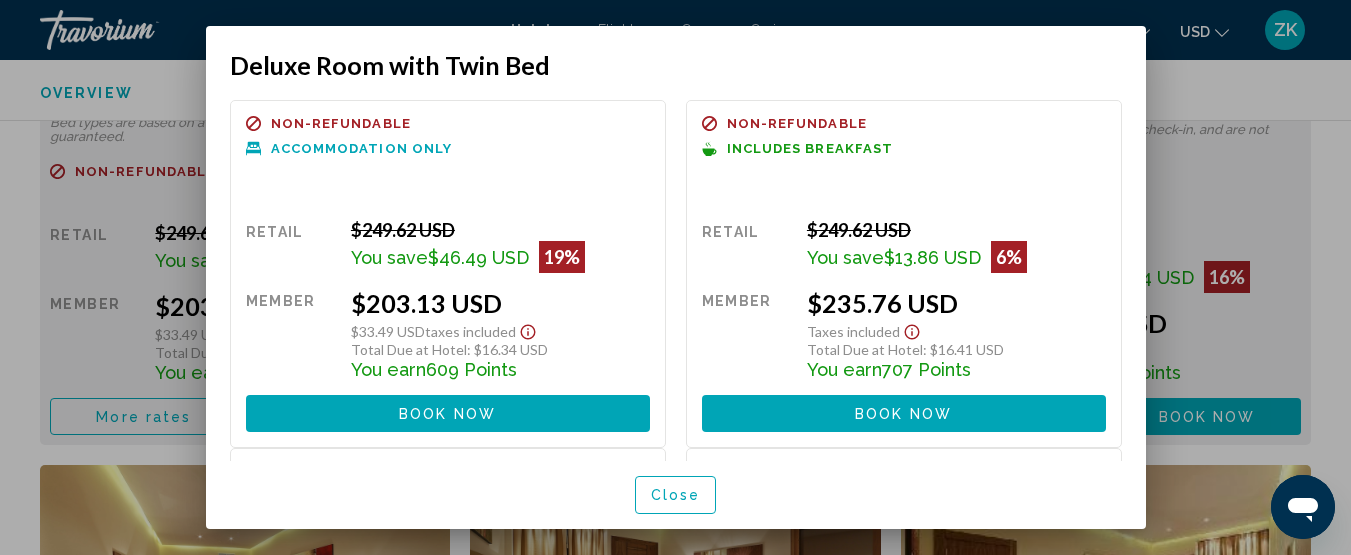click at bounding box center (675, 277) 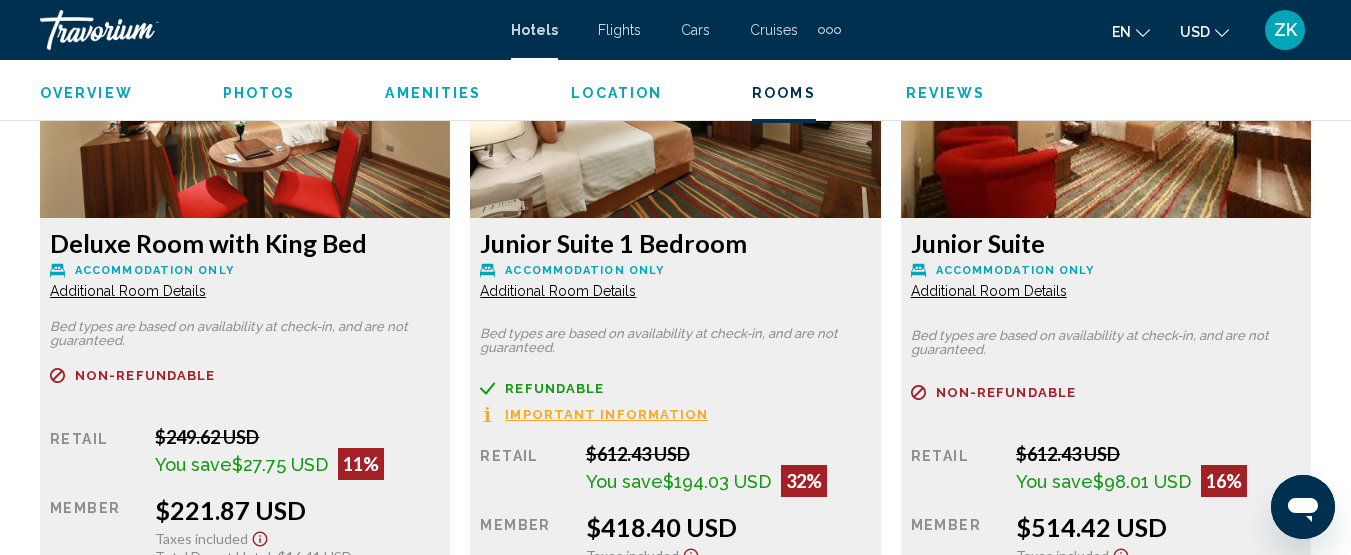 scroll, scrollTop: 3958, scrollLeft: 0, axis: vertical 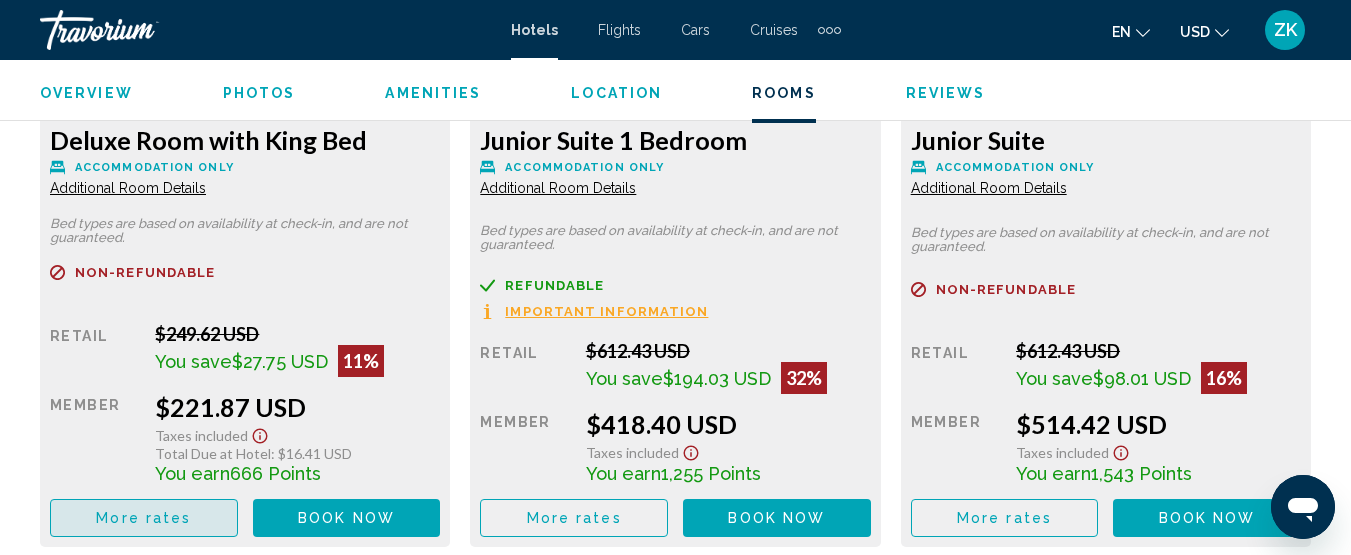 click on "More rates" at bounding box center (144, 517) 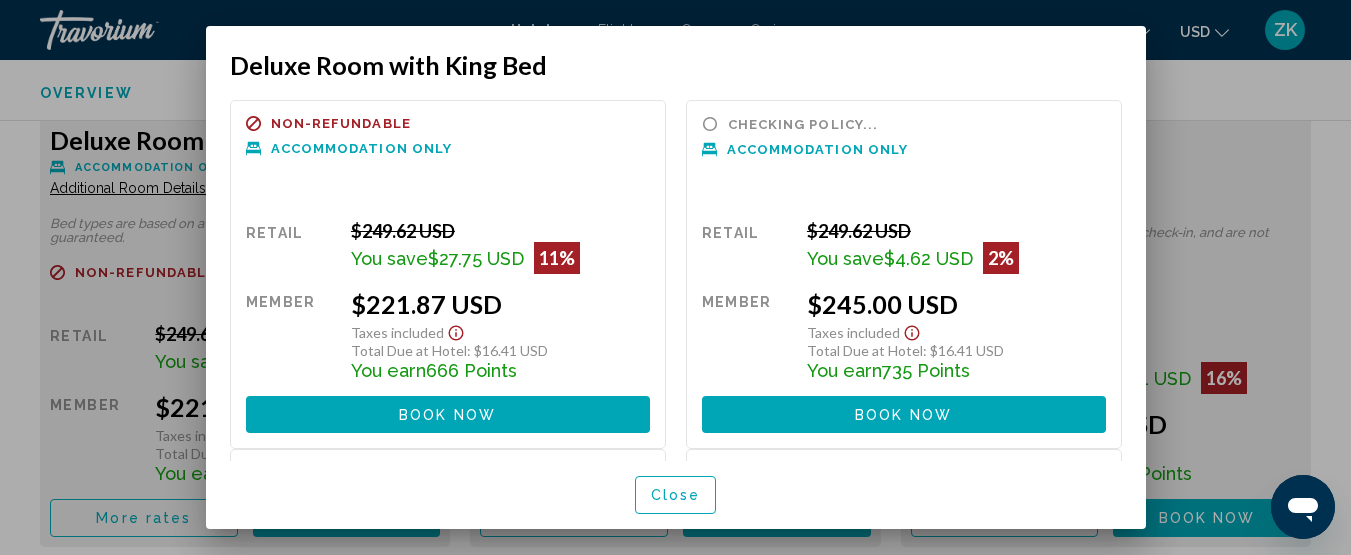 scroll, scrollTop: 0, scrollLeft: 0, axis: both 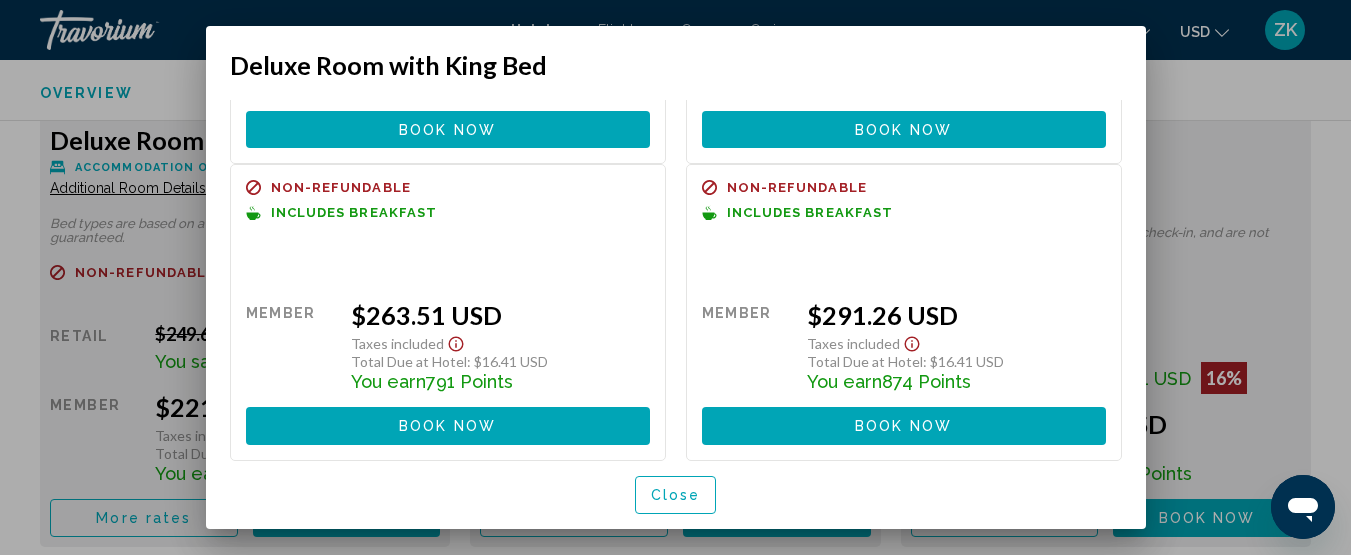 click at bounding box center (675, 277) 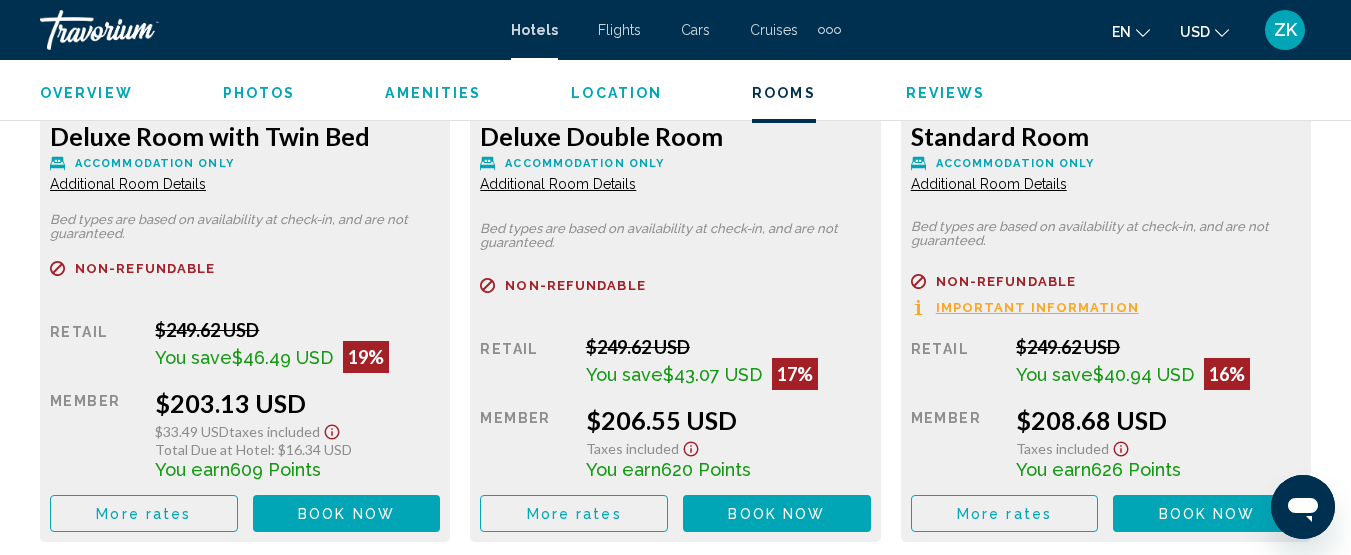 scroll, scrollTop: 3258, scrollLeft: 0, axis: vertical 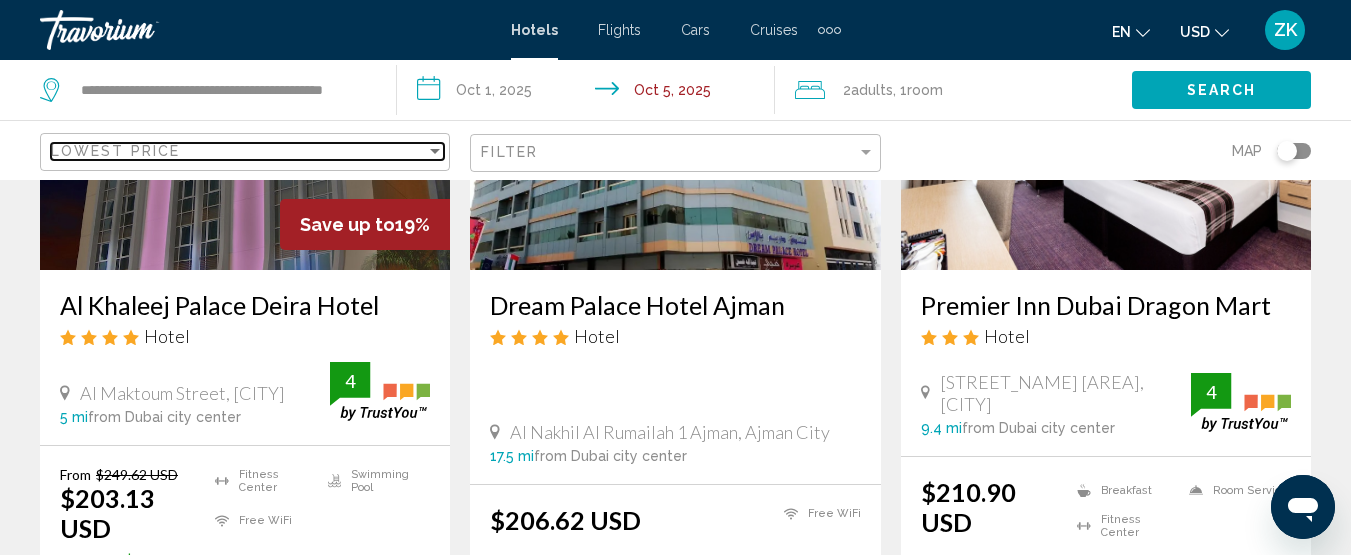 click on "Lowest Price" at bounding box center [238, 151] 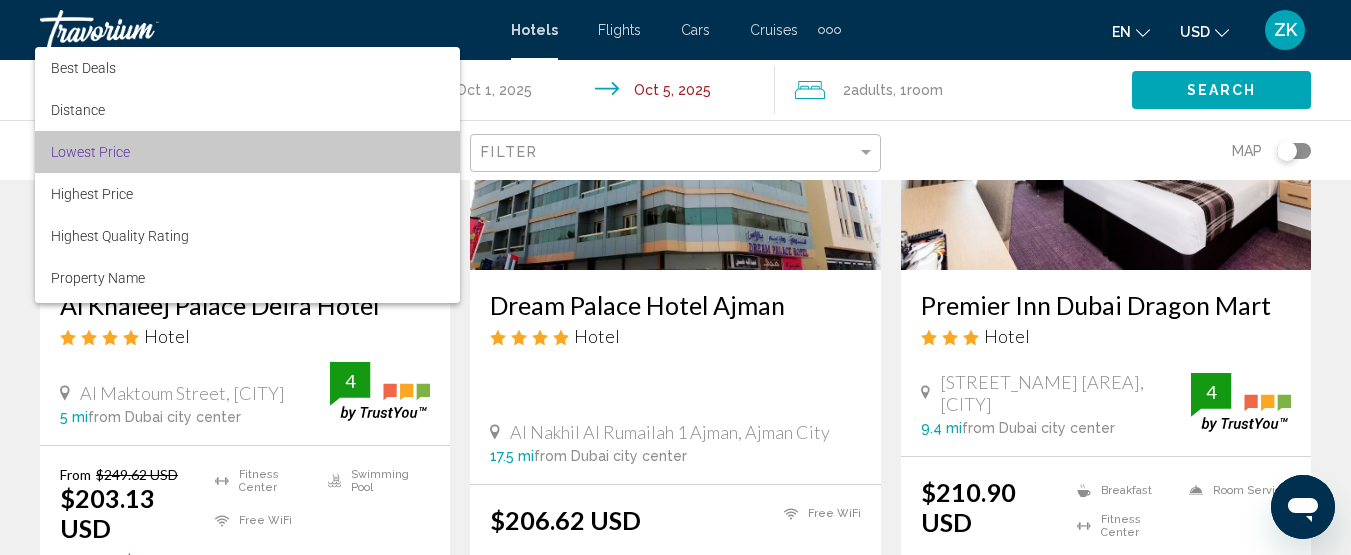 click on "Lowest Price" at bounding box center [247, 152] 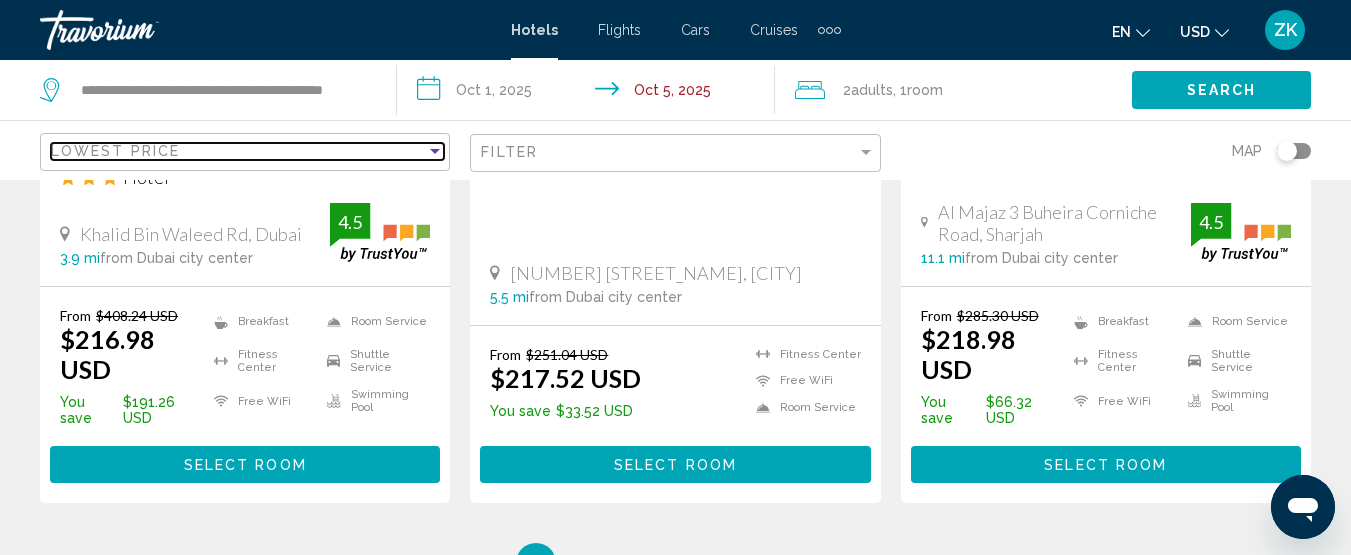 scroll, scrollTop: 2700, scrollLeft: 0, axis: vertical 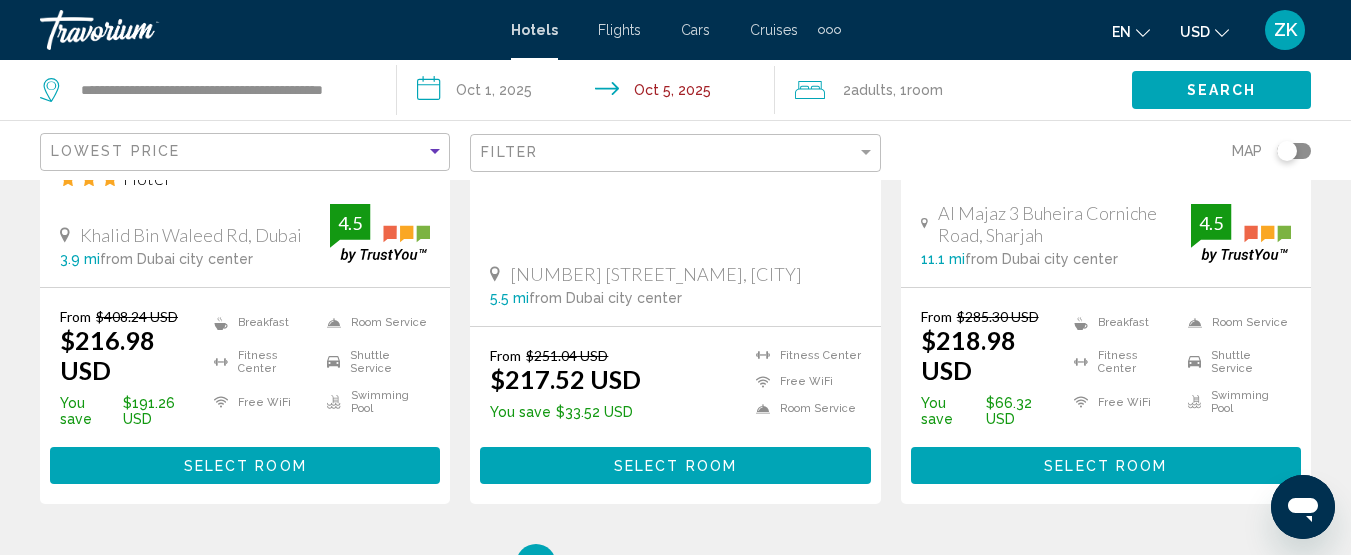 click on "Select Room" at bounding box center [1105, 466] 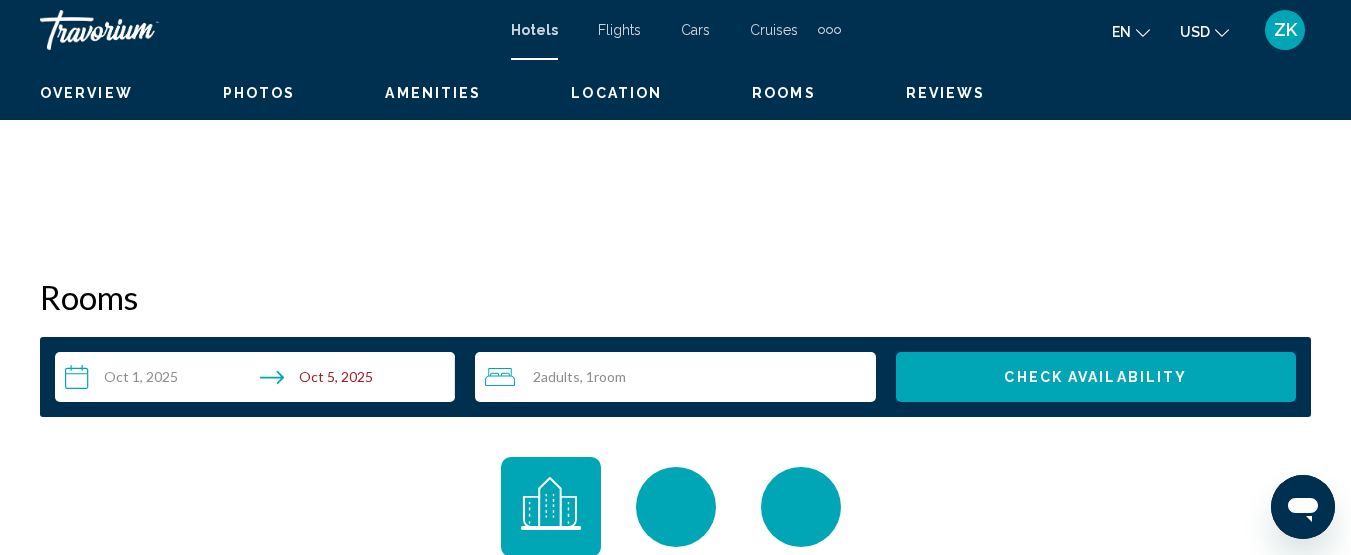 scroll, scrollTop: 258, scrollLeft: 0, axis: vertical 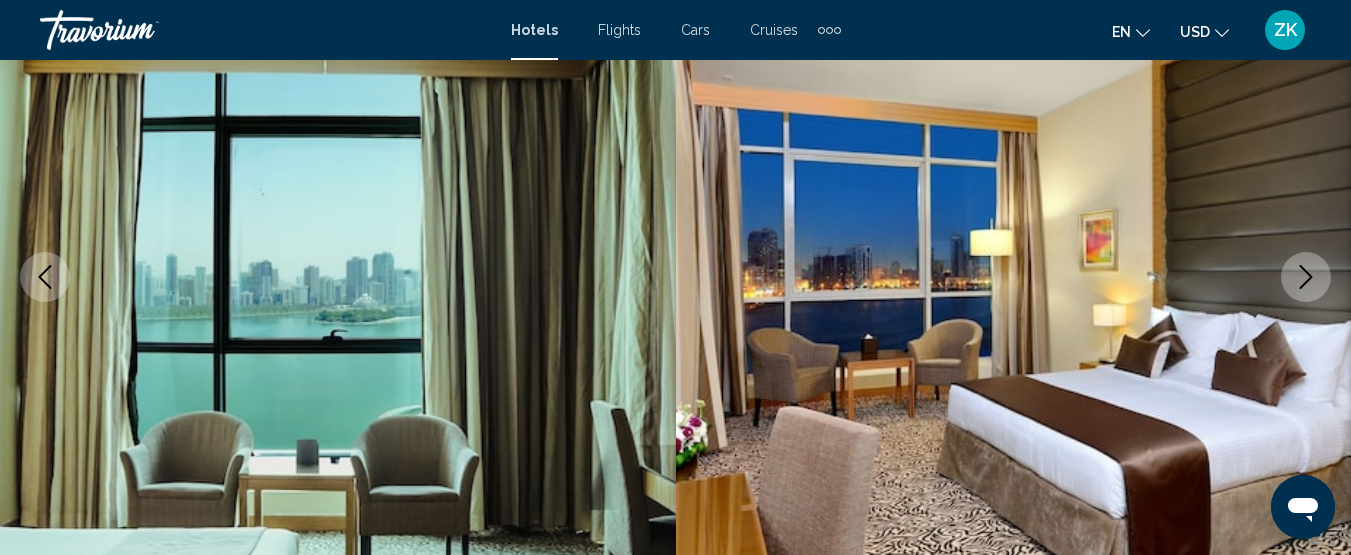 click 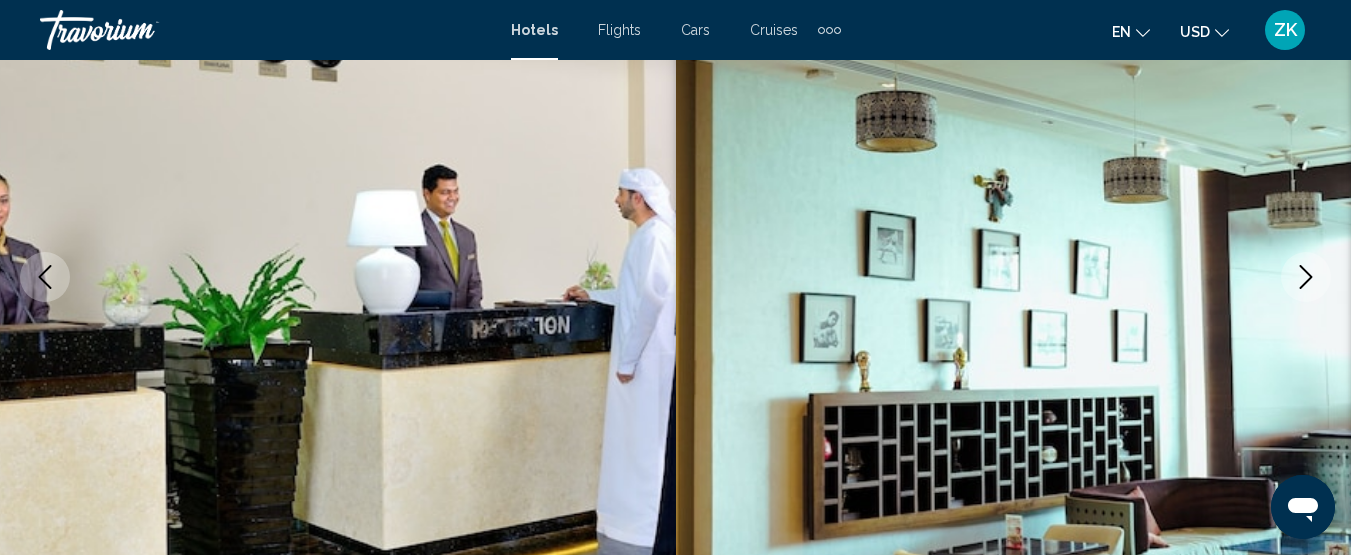 click 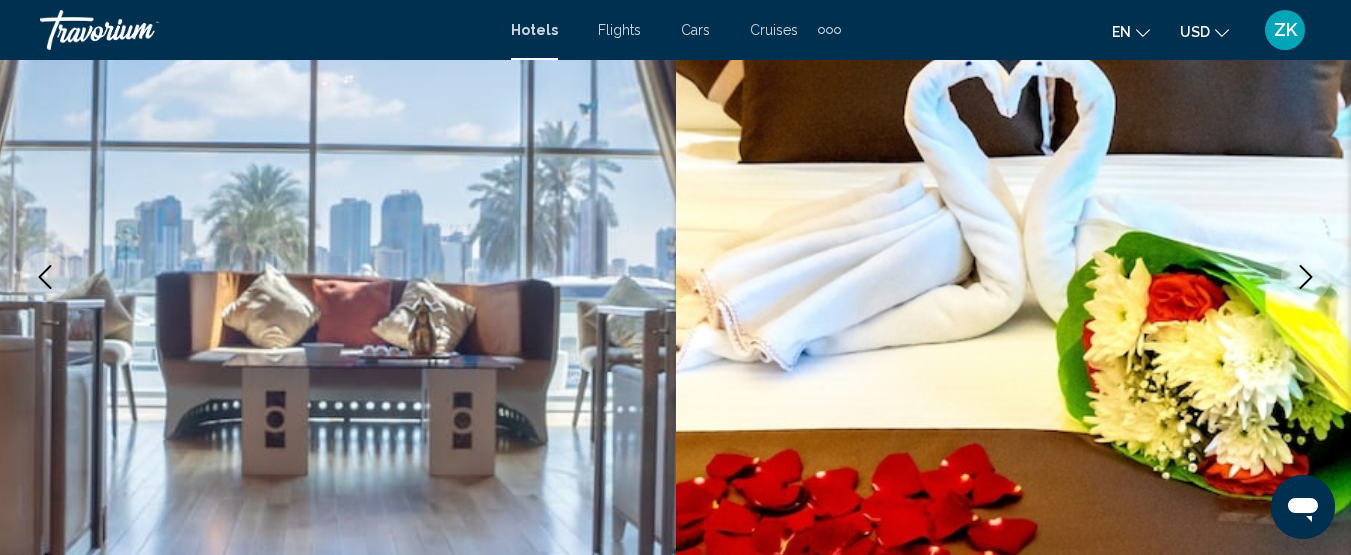 click 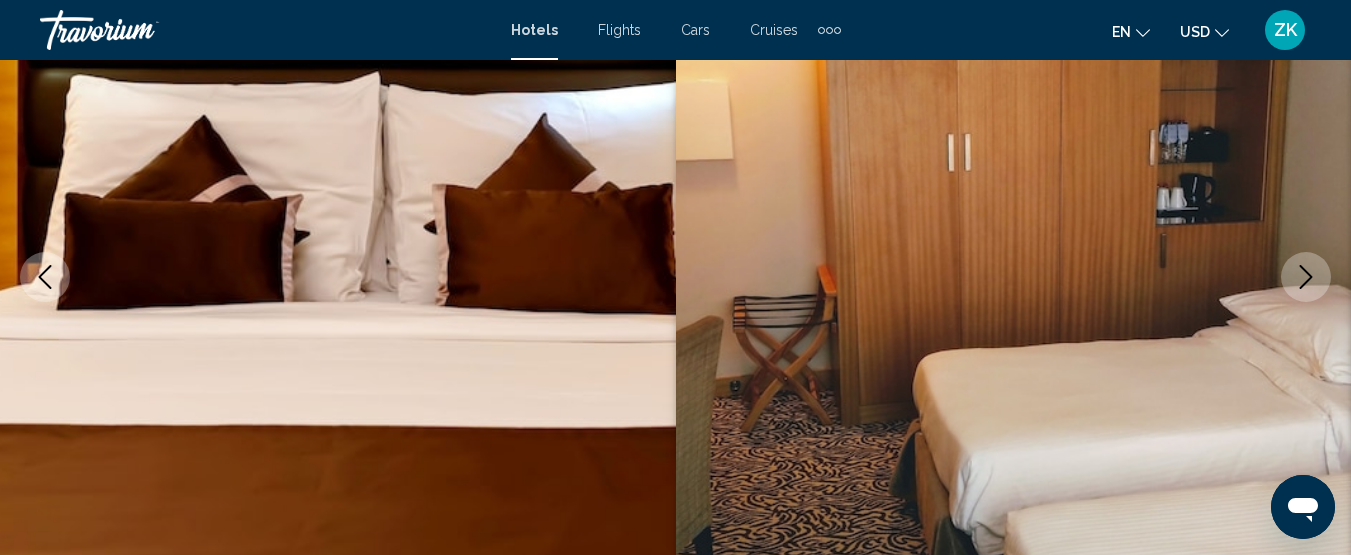 click 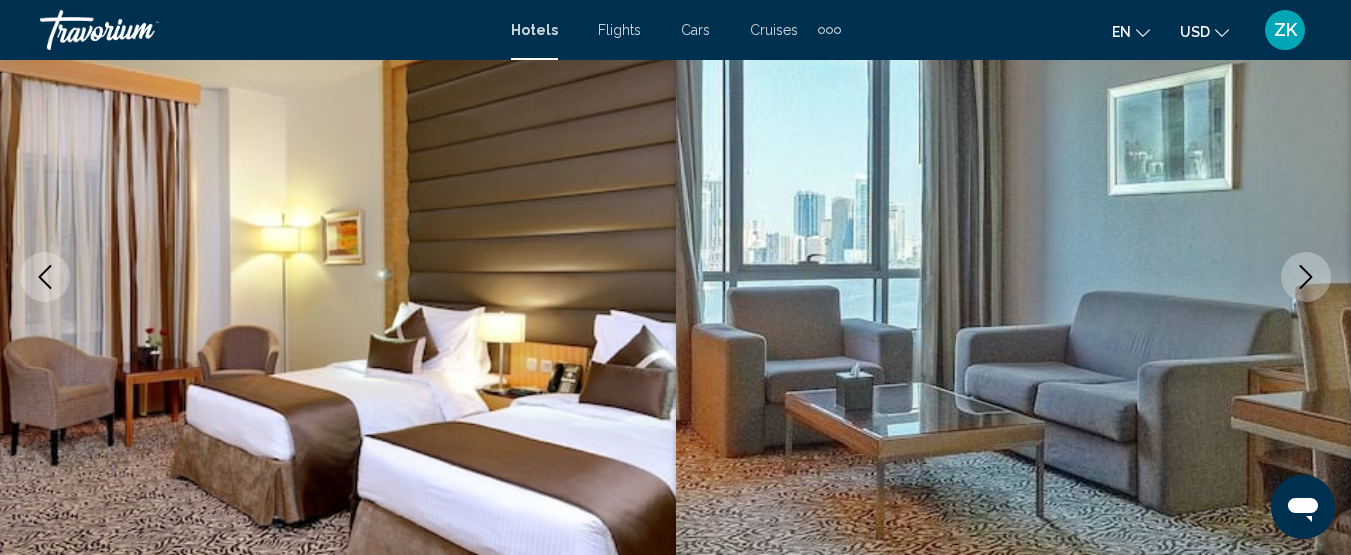 click 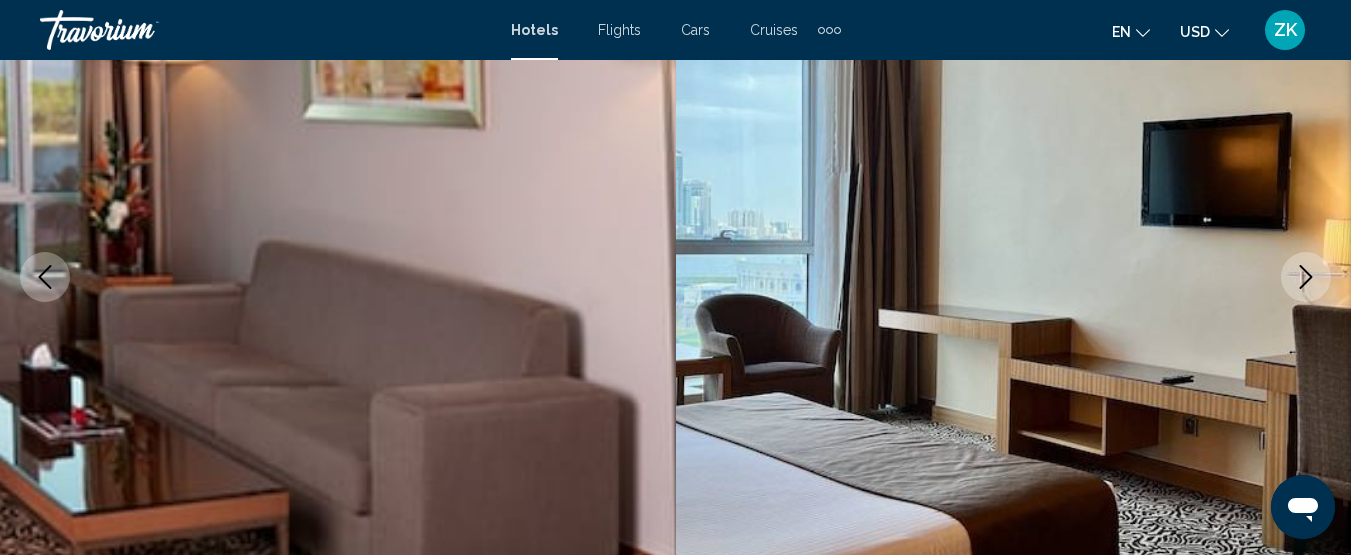 click 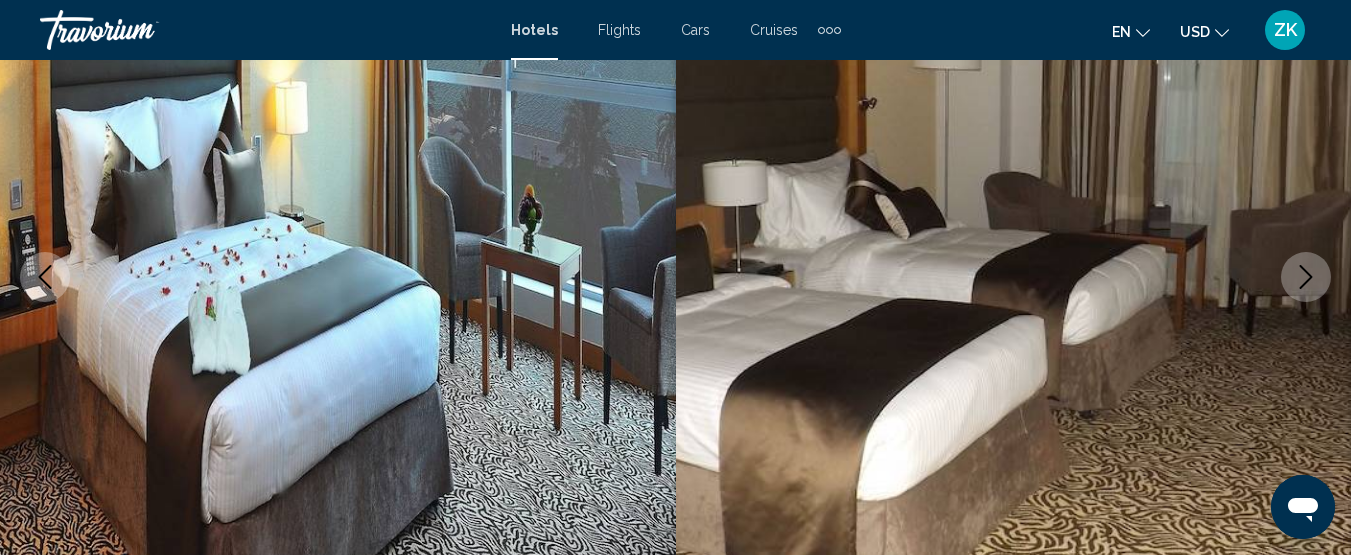 click 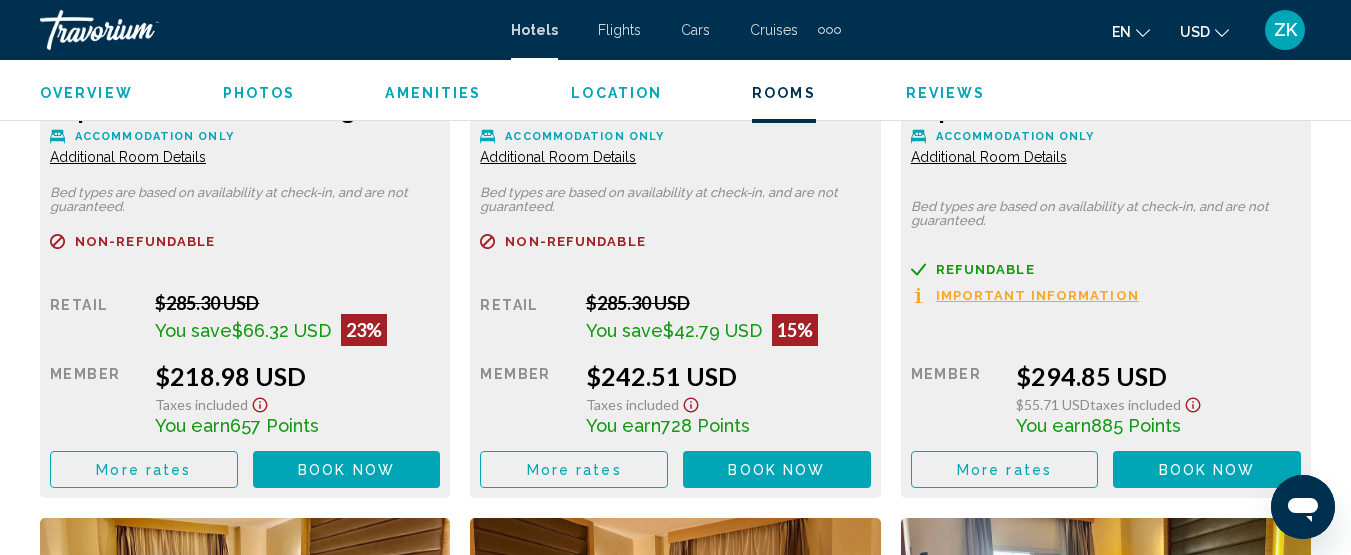 scroll, scrollTop: 3358, scrollLeft: 0, axis: vertical 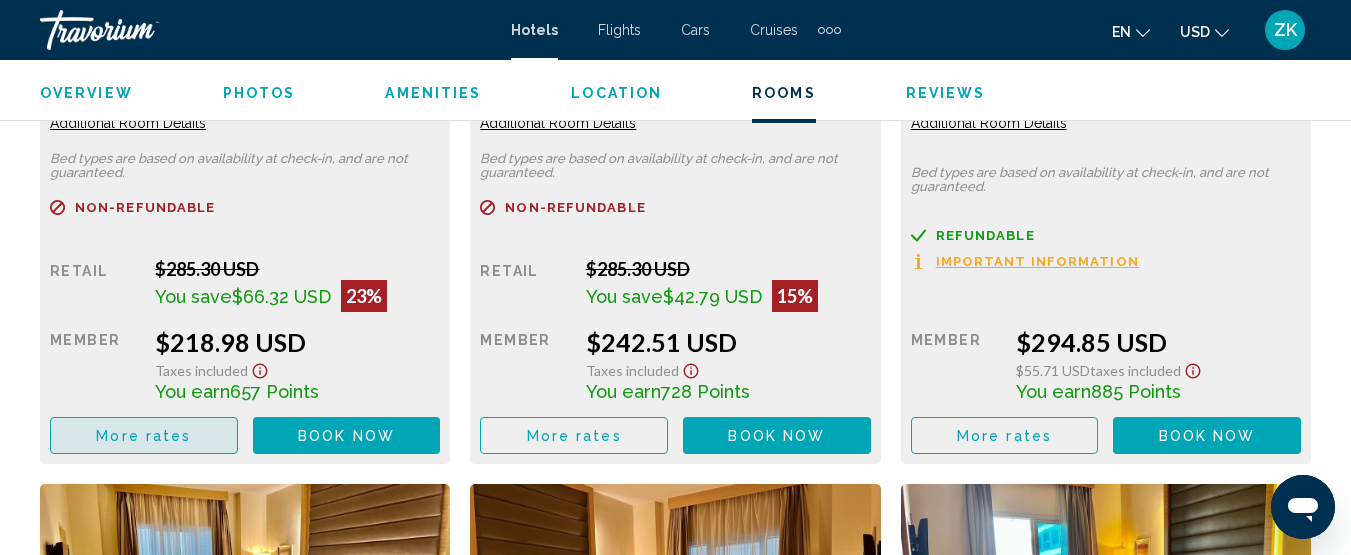 click on "More rates" at bounding box center (144, 435) 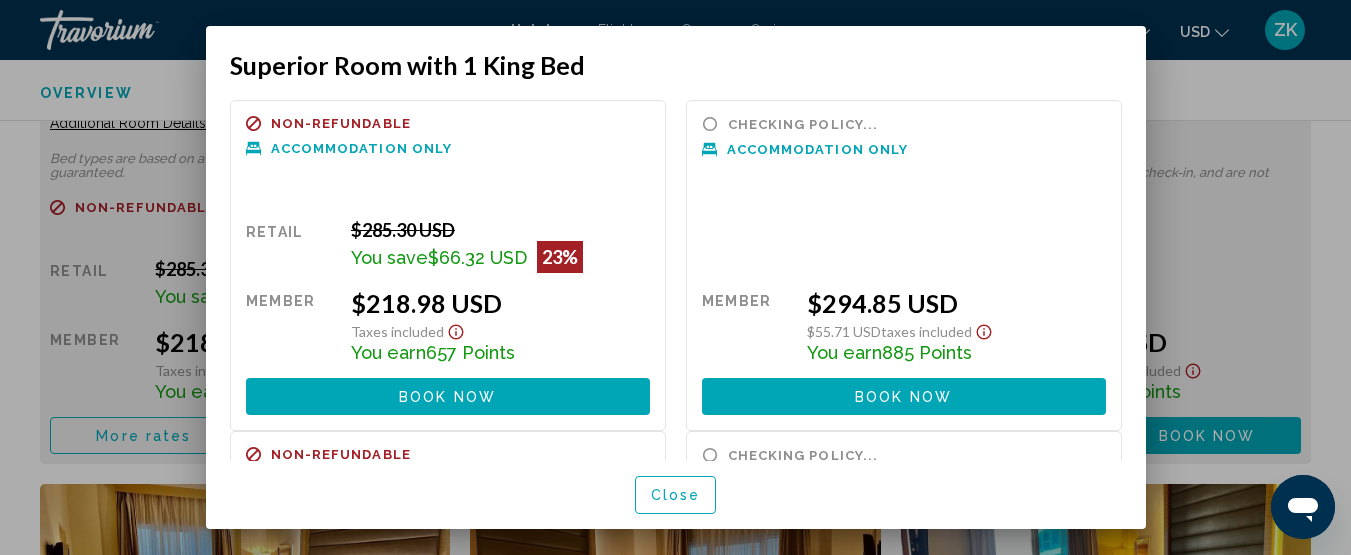 scroll, scrollTop: 0, scrollLeft: 0, axis: both 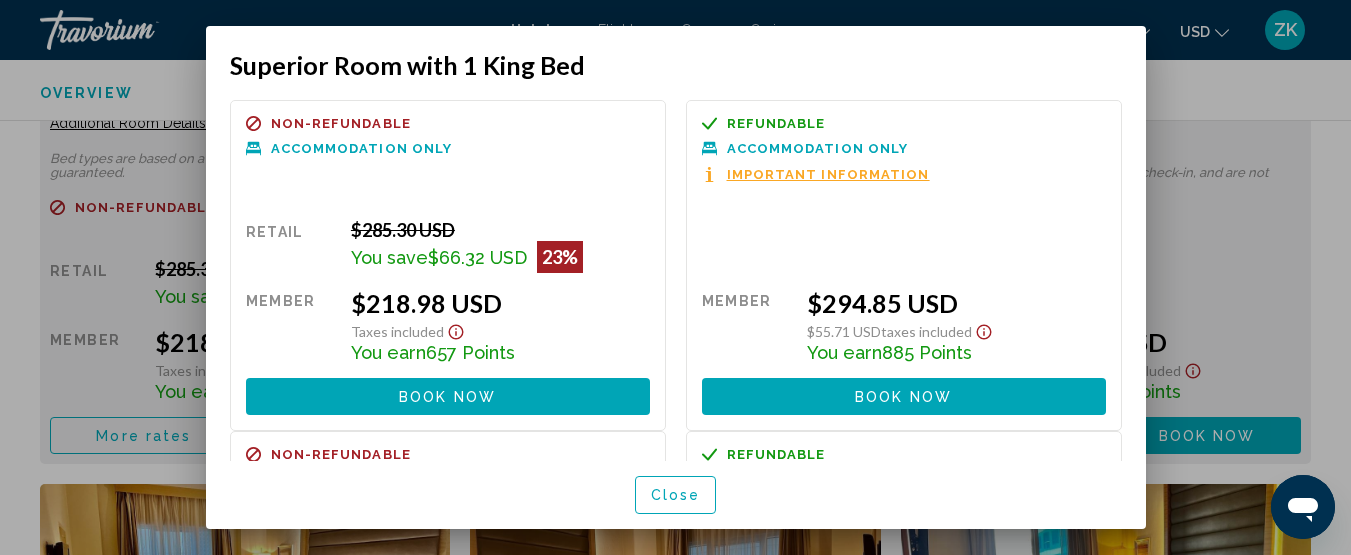 click at bounding box center [675, 277] 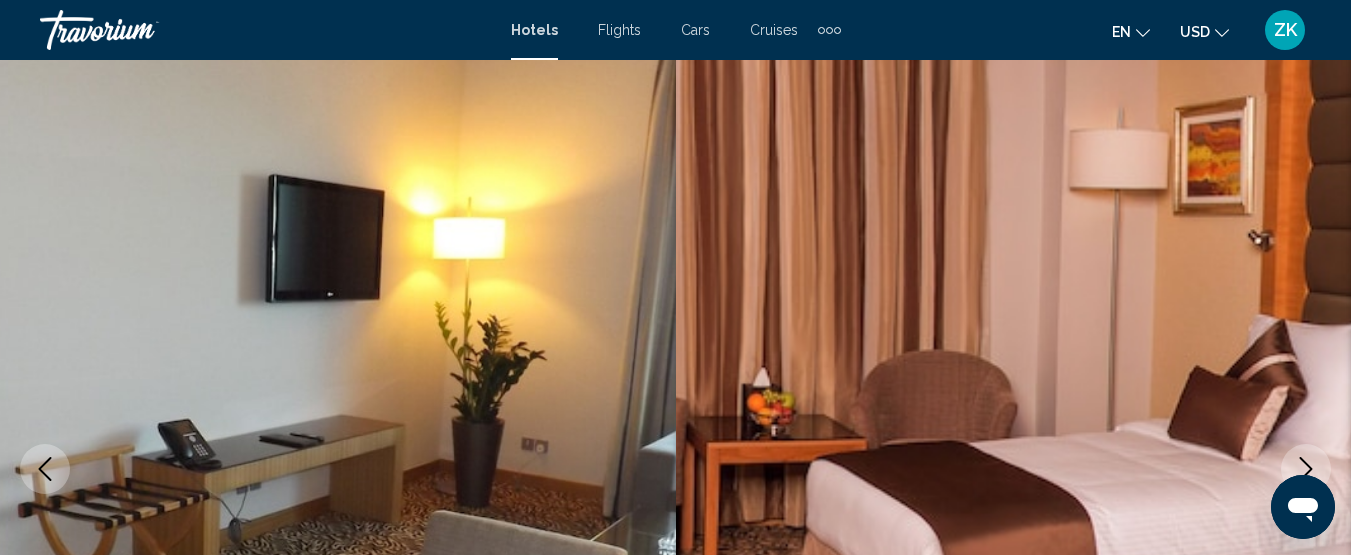 scroll, scrollTop: 0, scrollLeft: 0, axis: both 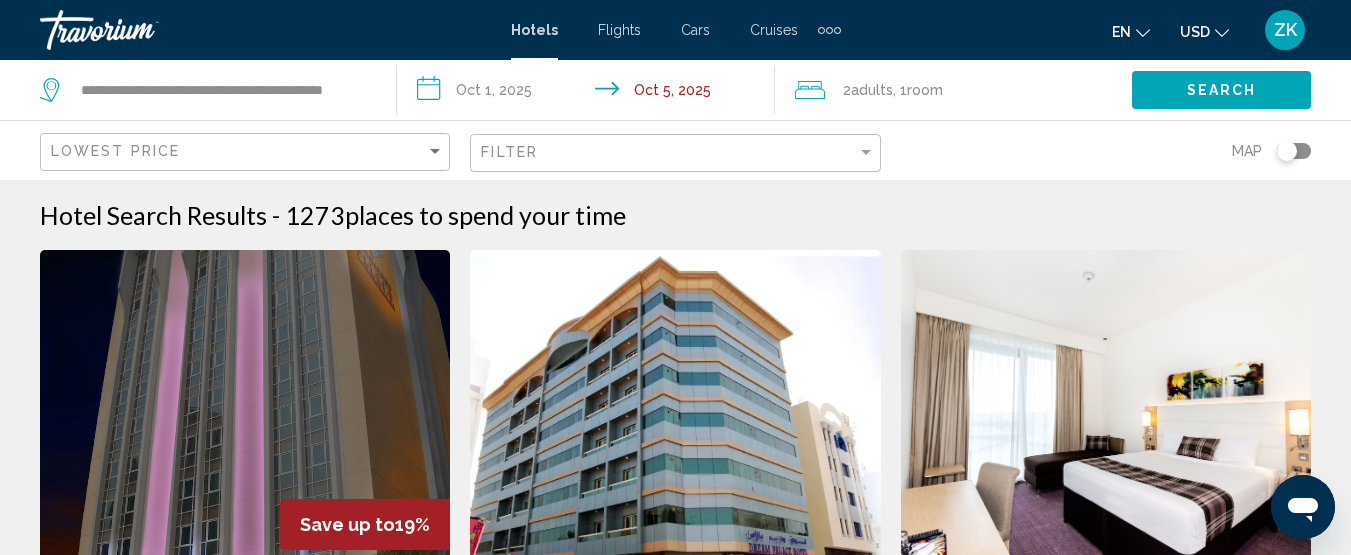 click on "Lowest Price" 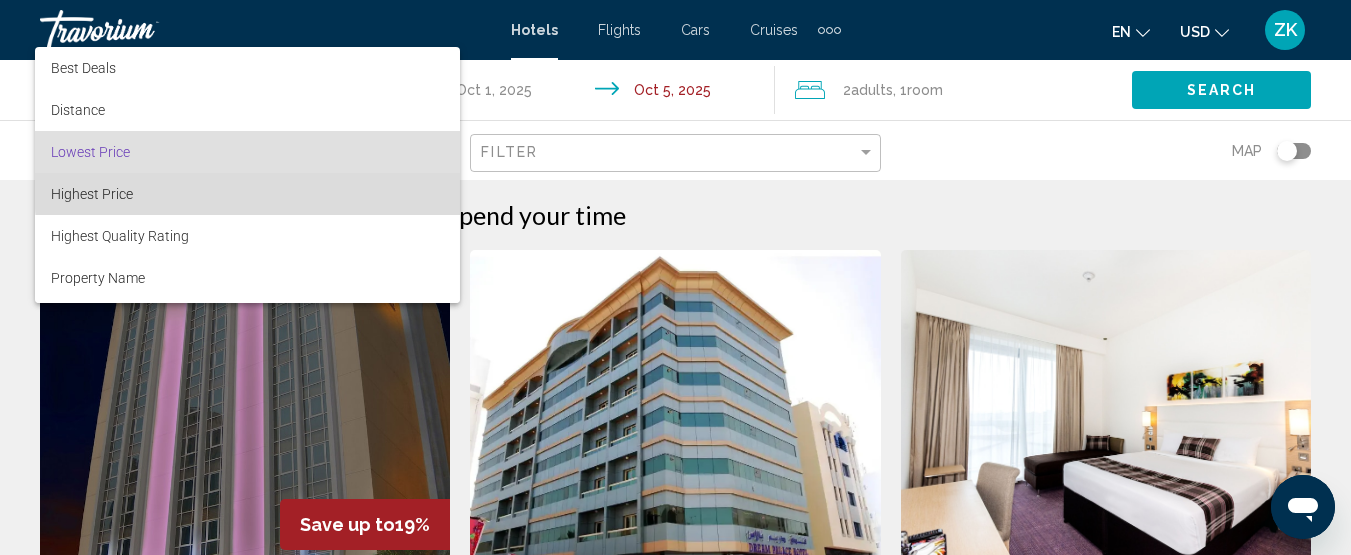 click on "Highest Price" at bounding box center (247, 194) 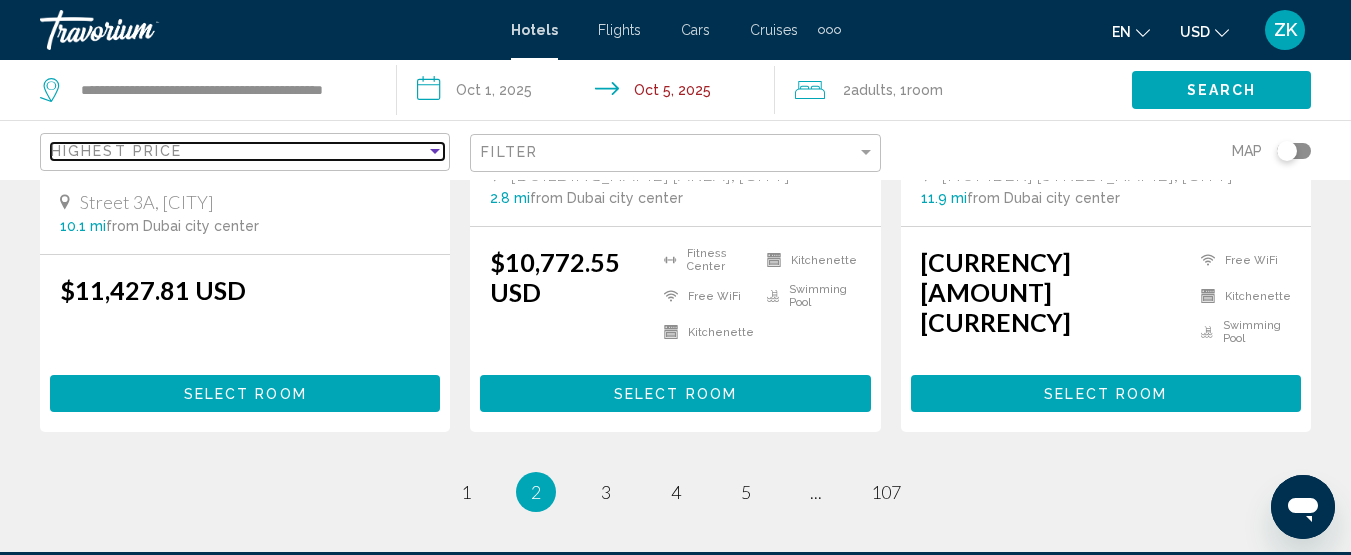 scroll, scrollTop: 2800, scrollLeft: 0, axis: vertical 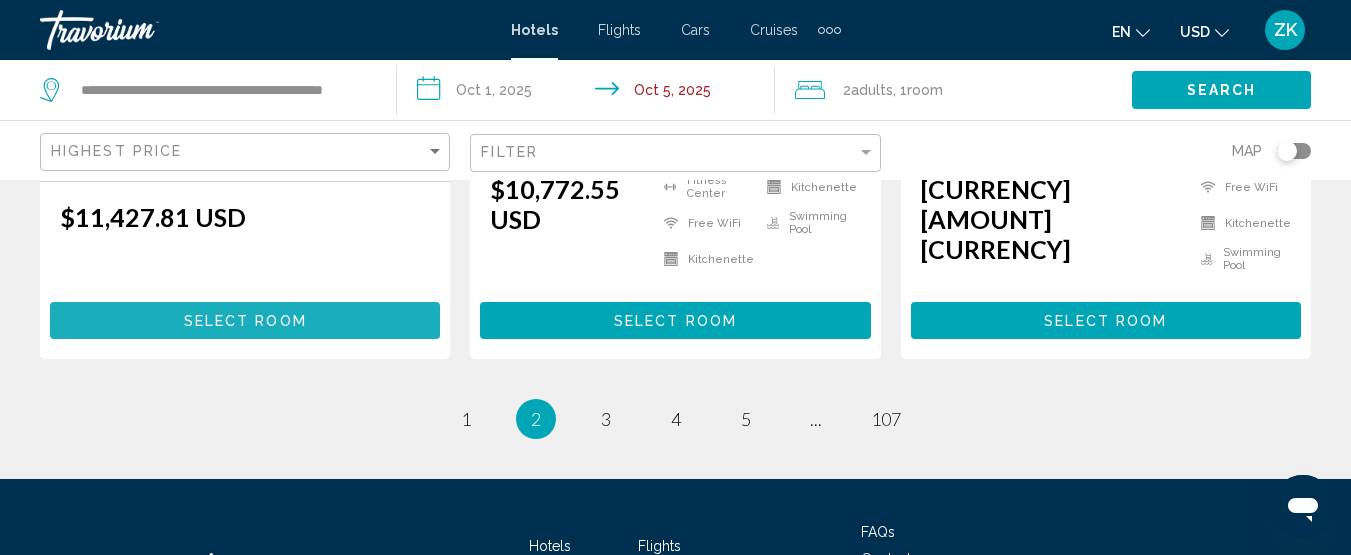click on "Select Room" at bounding box center (245, 321) 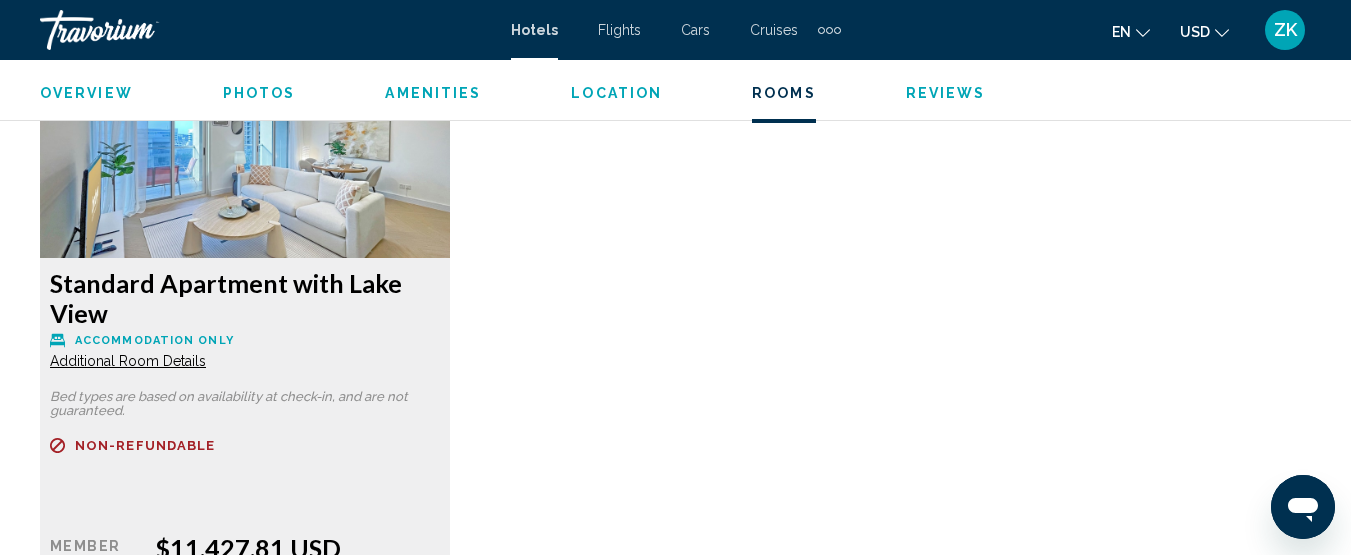 scroll, scrollTop: 2858, scrollLeft: 0, axis: vertical 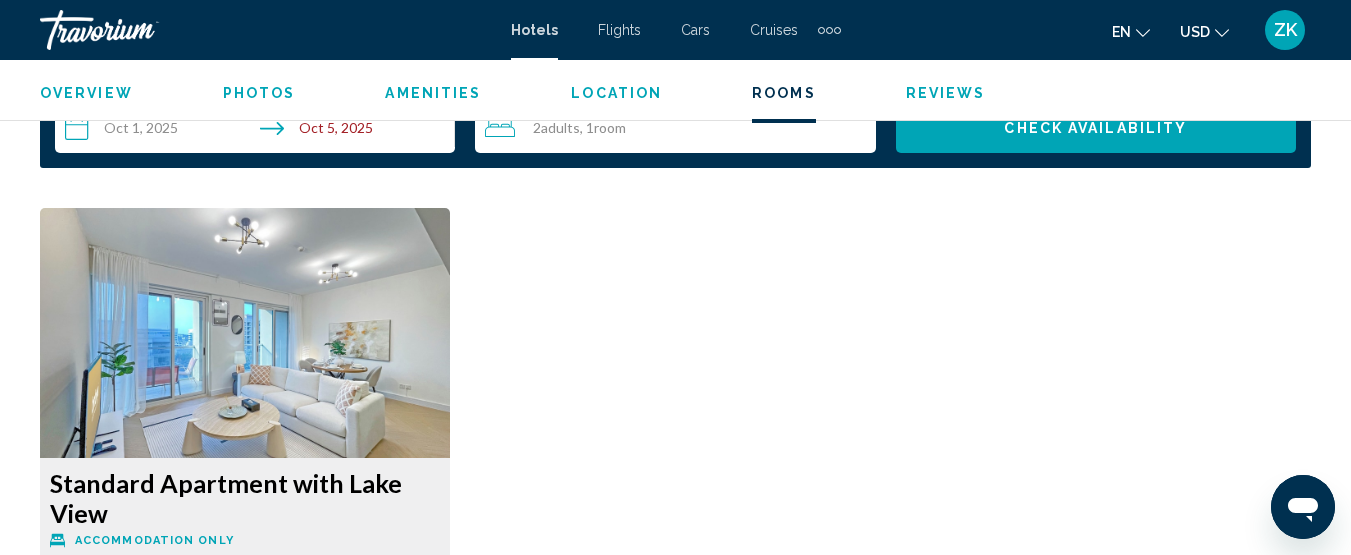 click at bounding box center [245, 333] 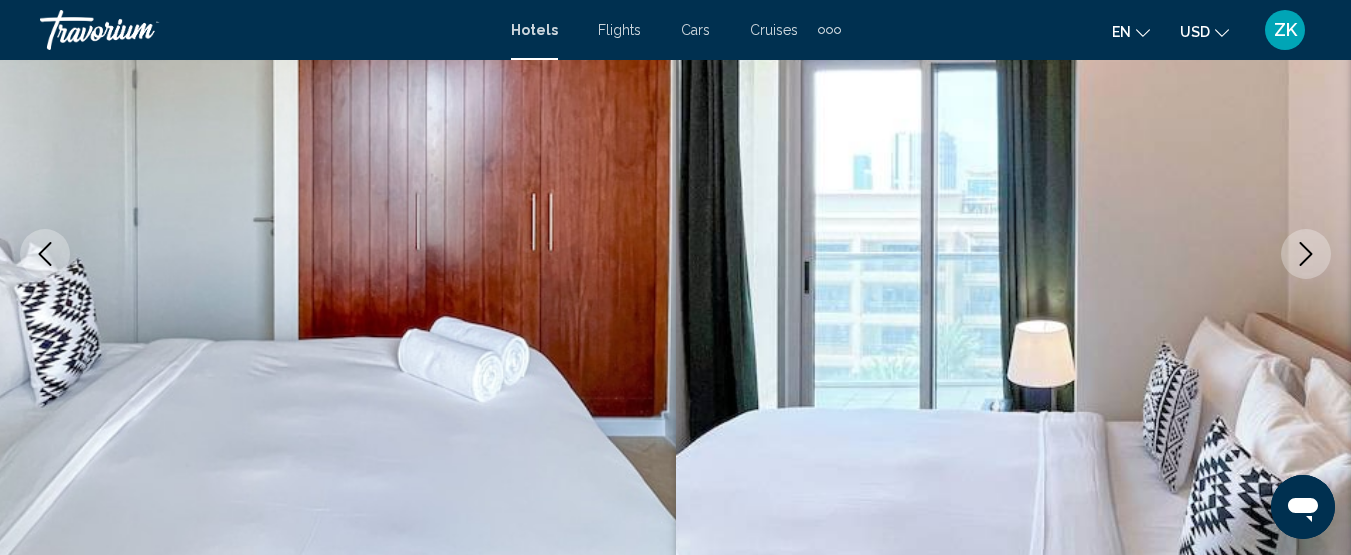 scroll, scrollTop: 217, scrollLeft: 0, axis: vertical 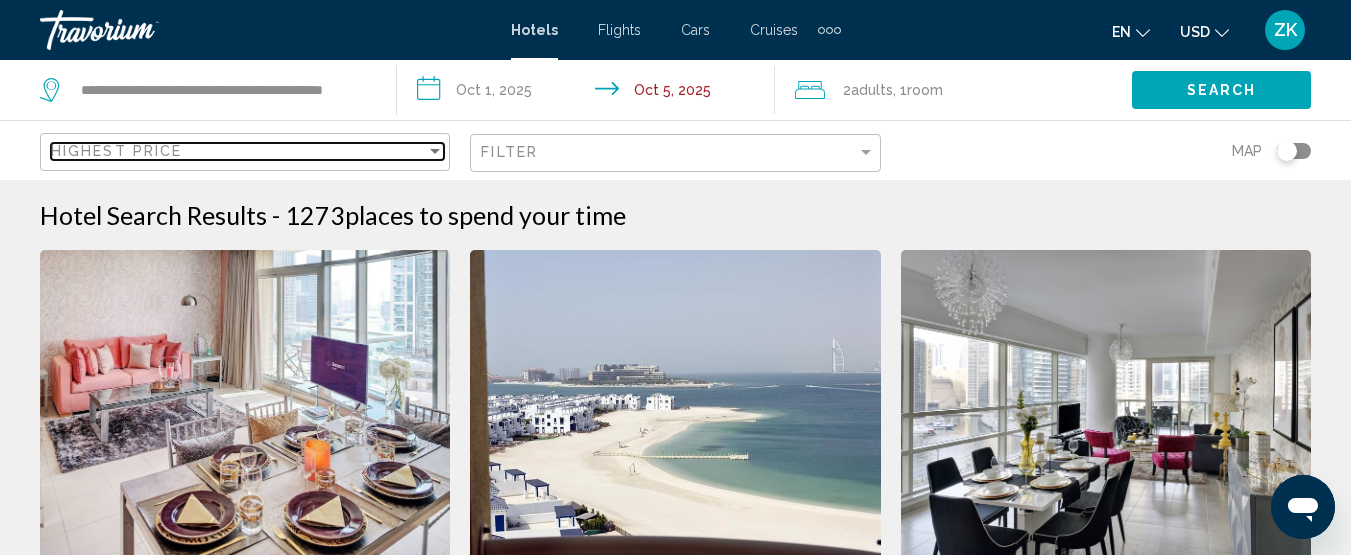 click on "Highest Price" at bounding box center [238, 151] 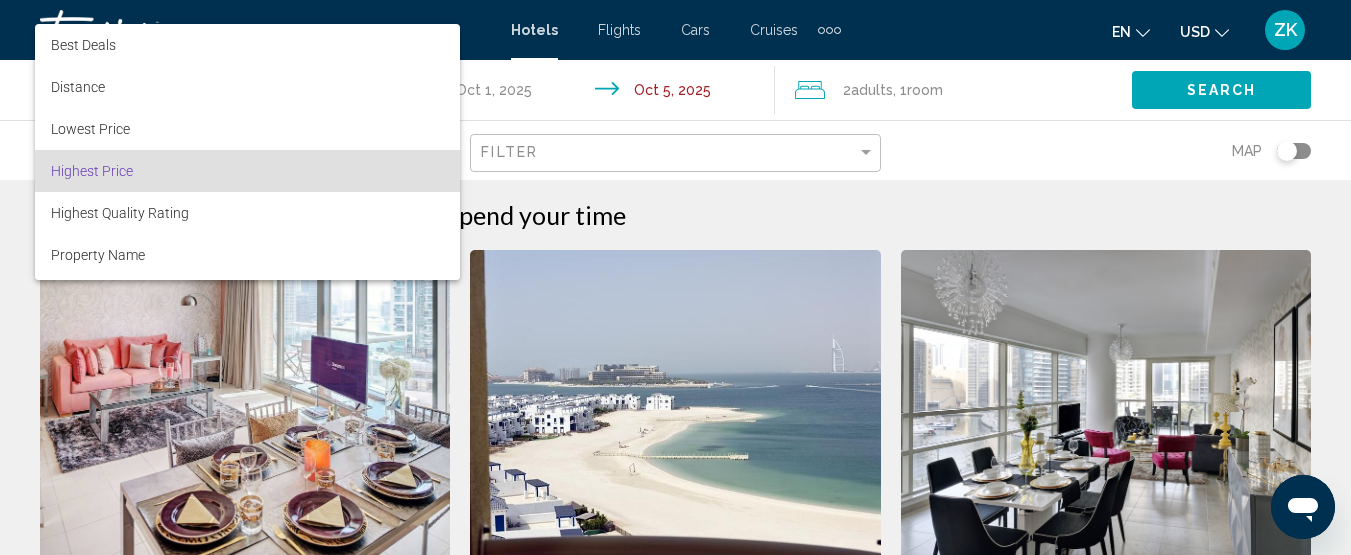scroll, scrollTop: 19, scrollLeft: 0, axis: vertical 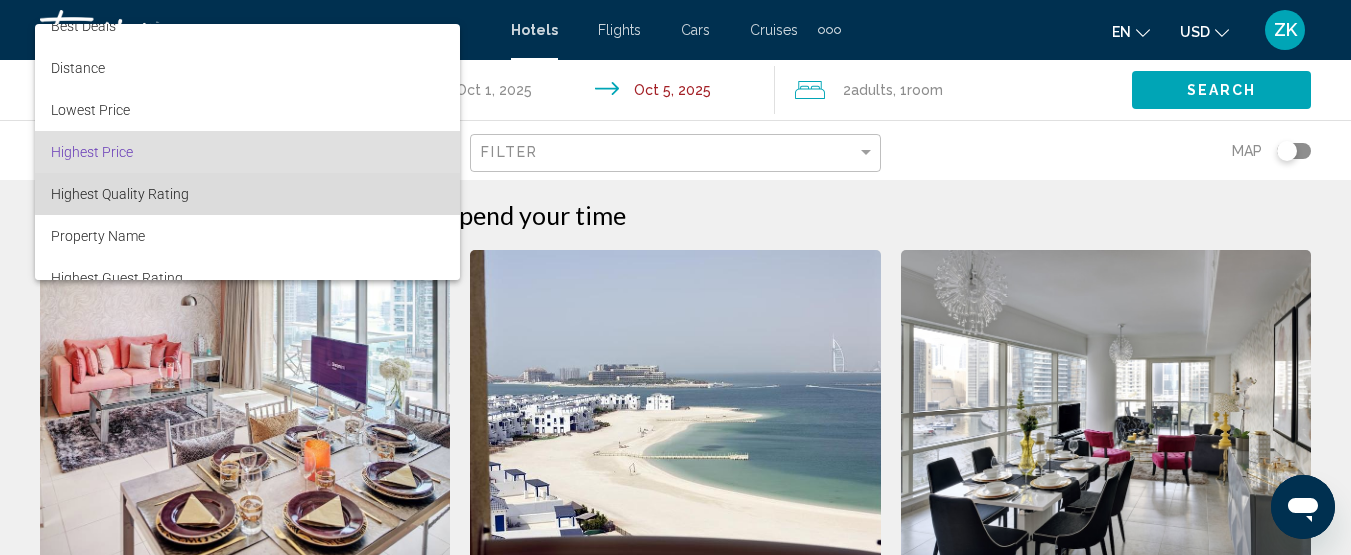 click on "Highest Quality Rating" at bounding box center [247, 194] 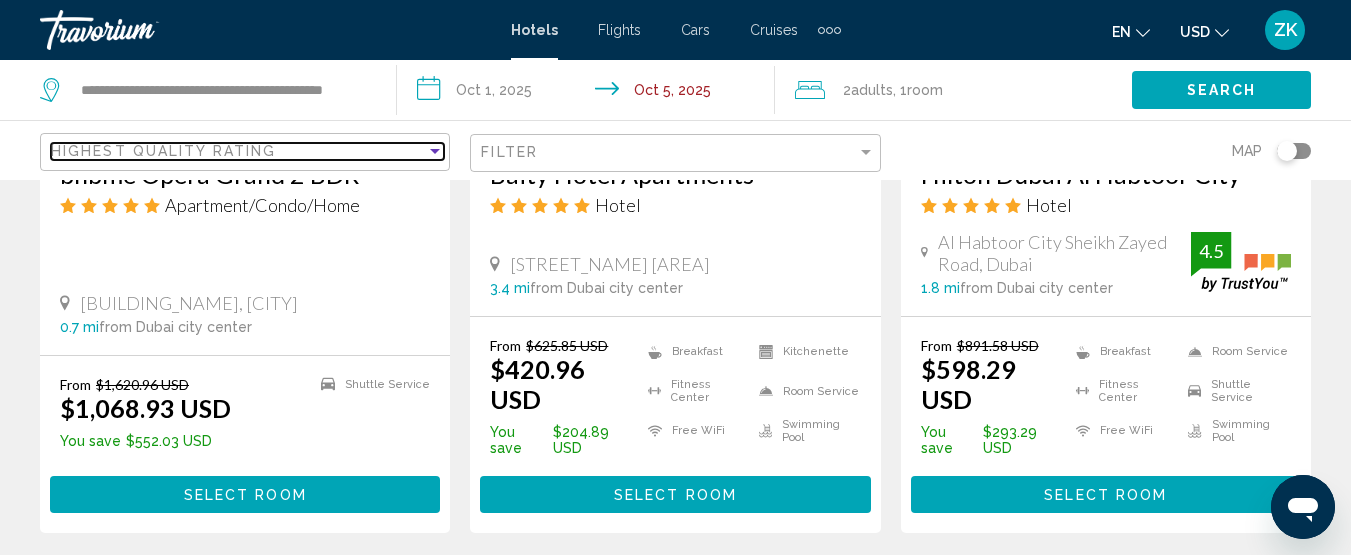 scroll, scrollTop: 1200, scrollLeft: 0, axis: vertical 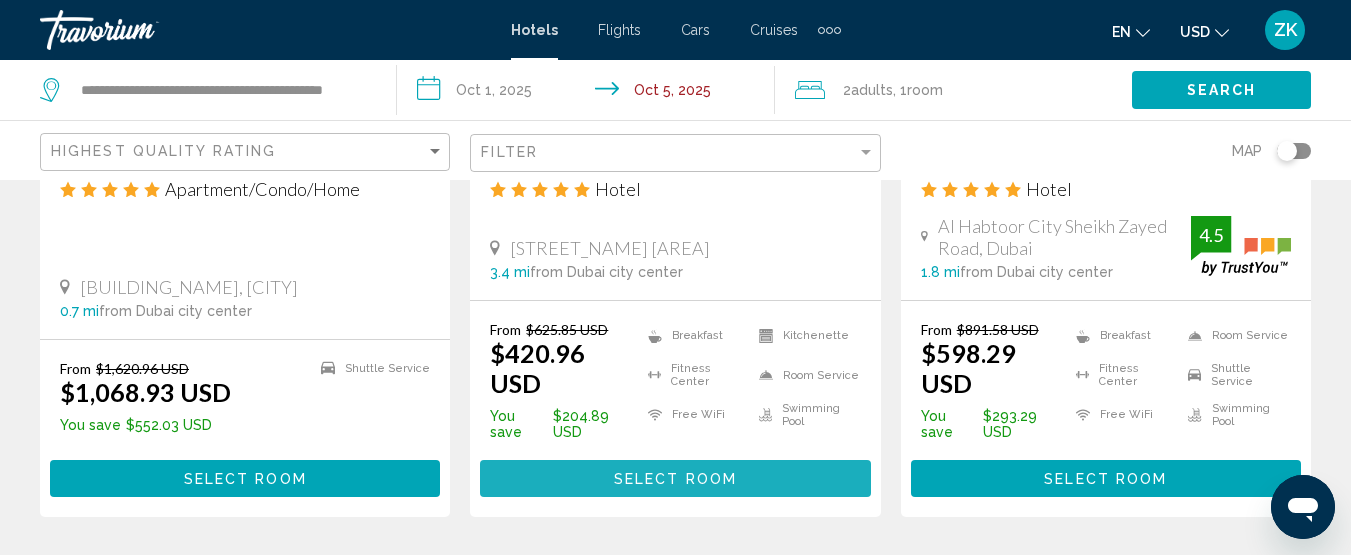 click on "Select Room" at bounding box center (675, 478) 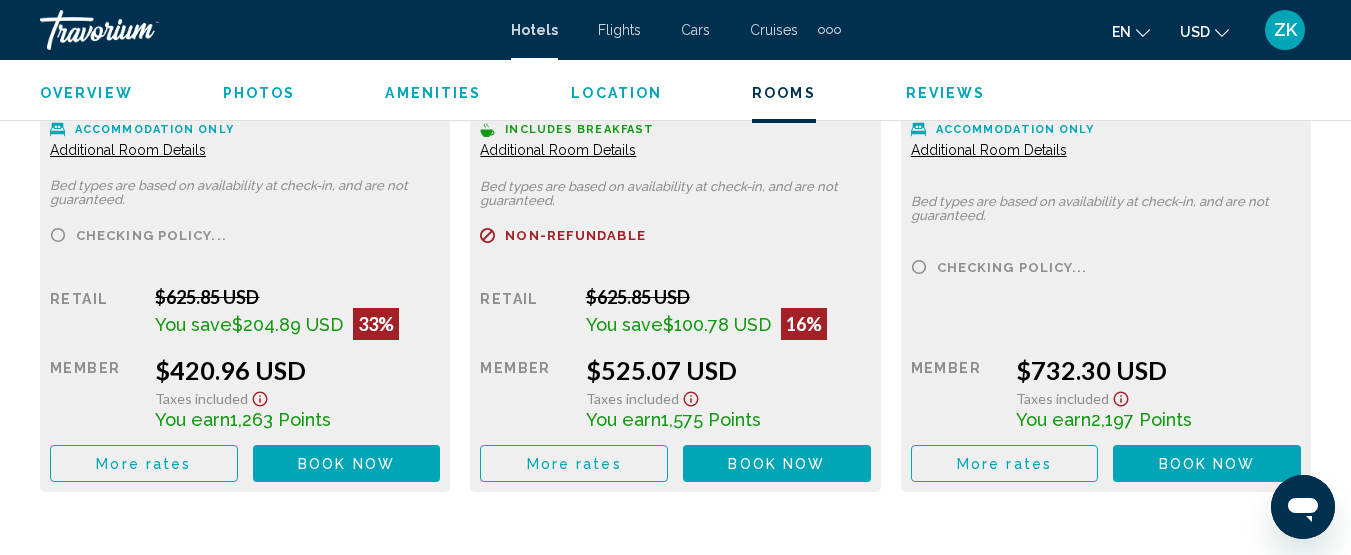 scroll, scrollTop: 3357, scrollLeft: 0, axis: vertical 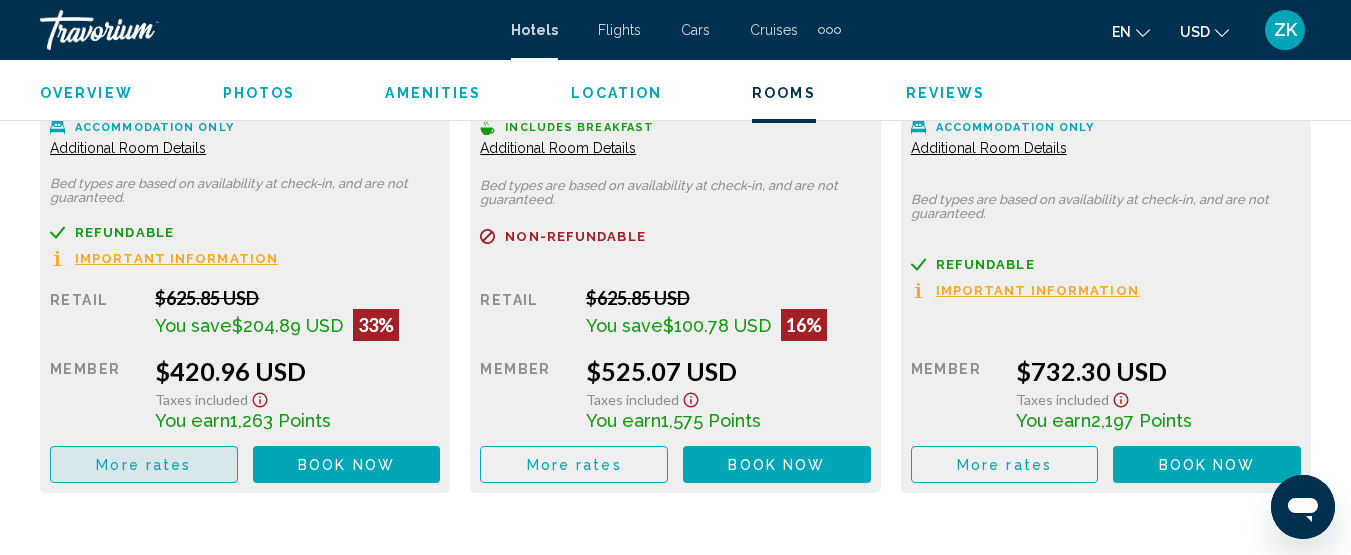 click on "More rates" at bounding box center (143, 465) 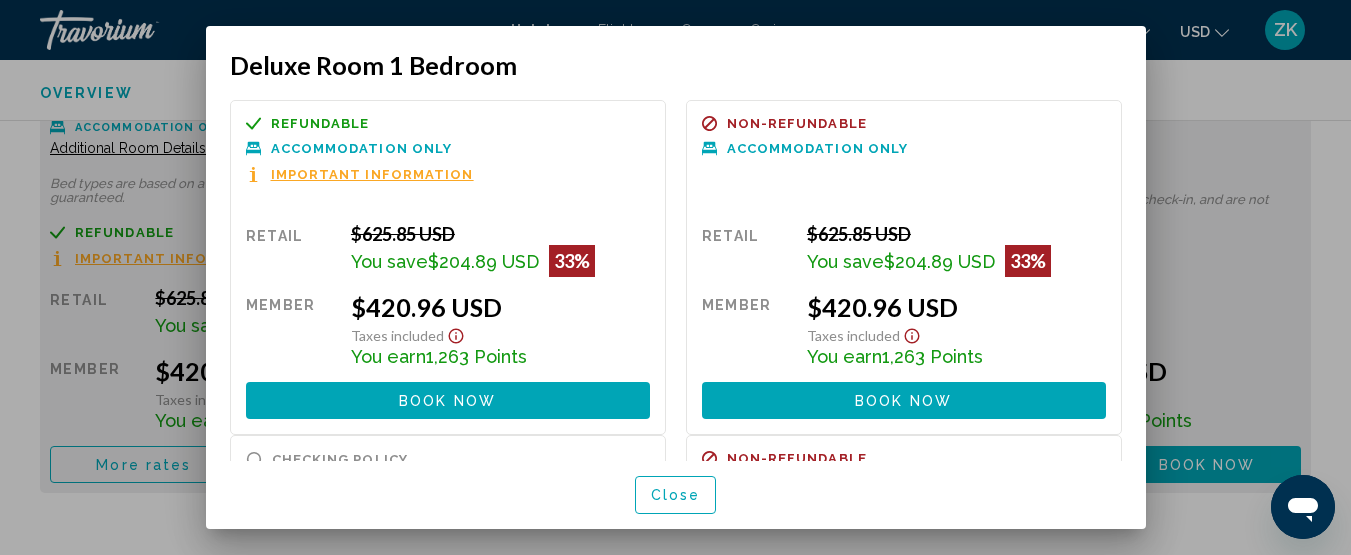 scroll, scrollTop: 0, scrollLeft: 0, axis: both 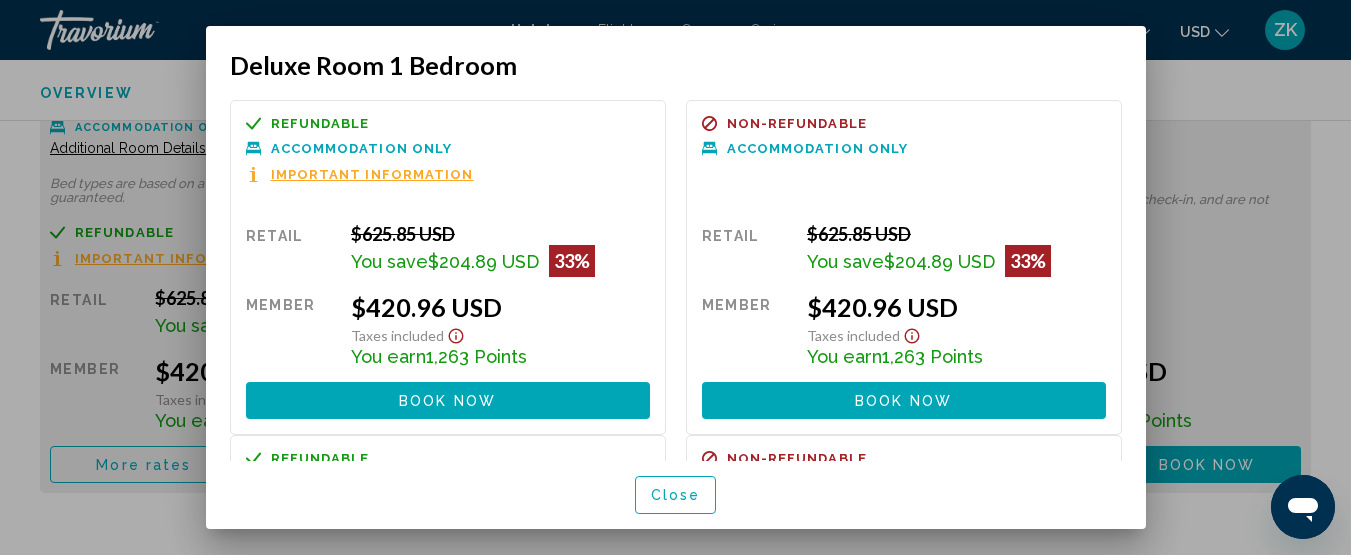 click at bounding box center [675, 277] 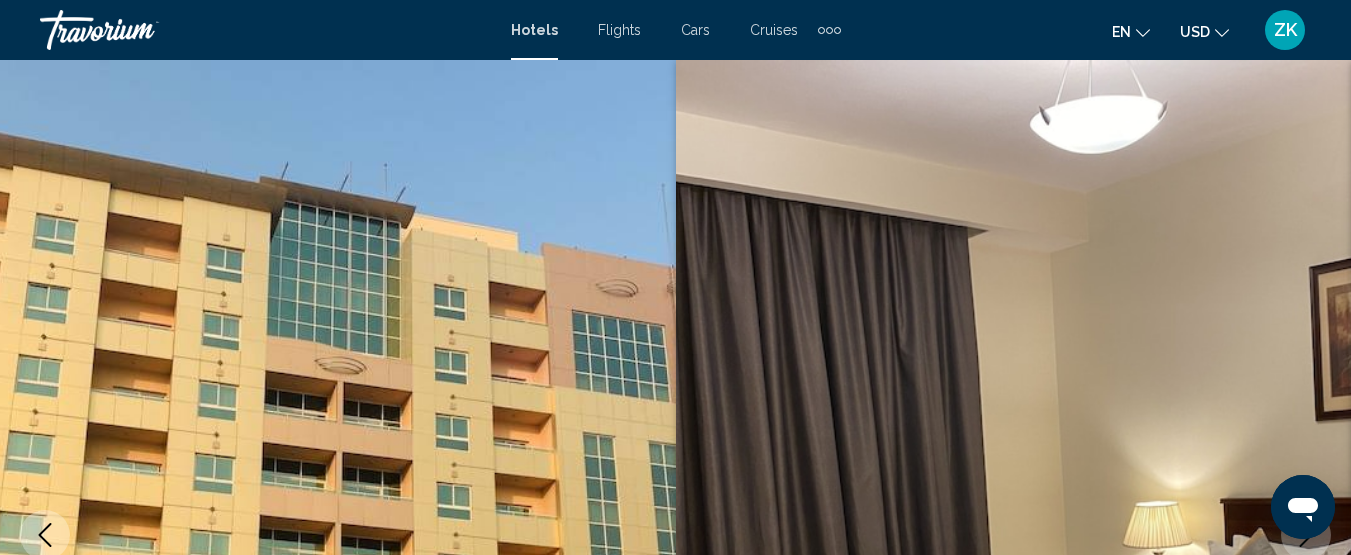 scroll, scrollTop: 3357, scrollLeft: 0, axis: vertical 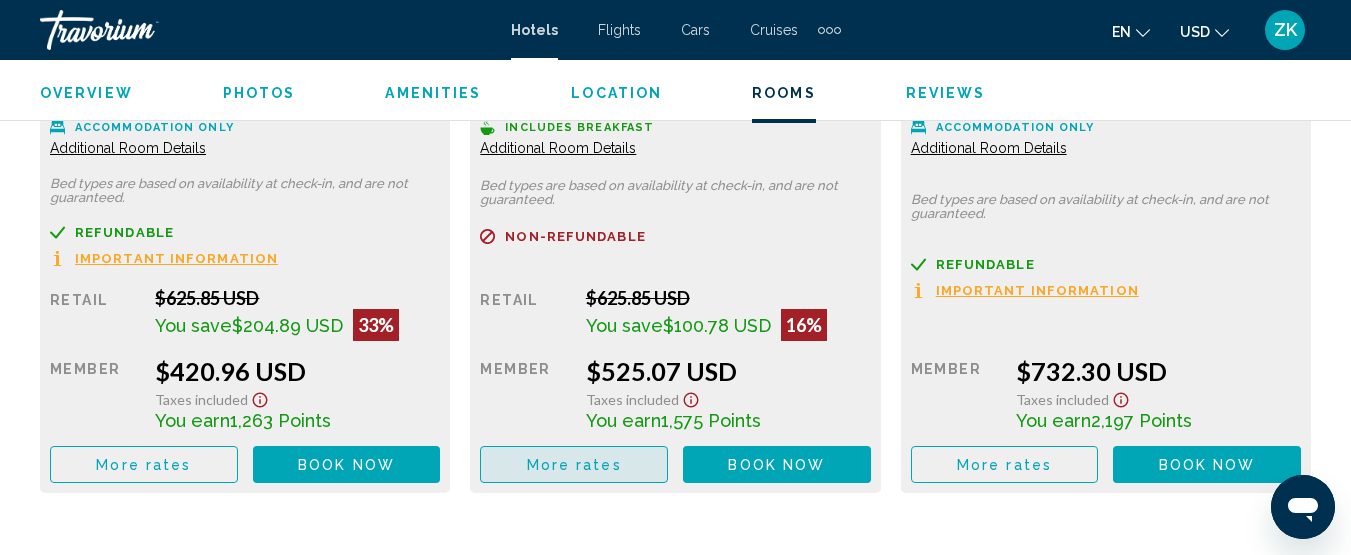 click on "More rates" at bounding box center (574, 465) 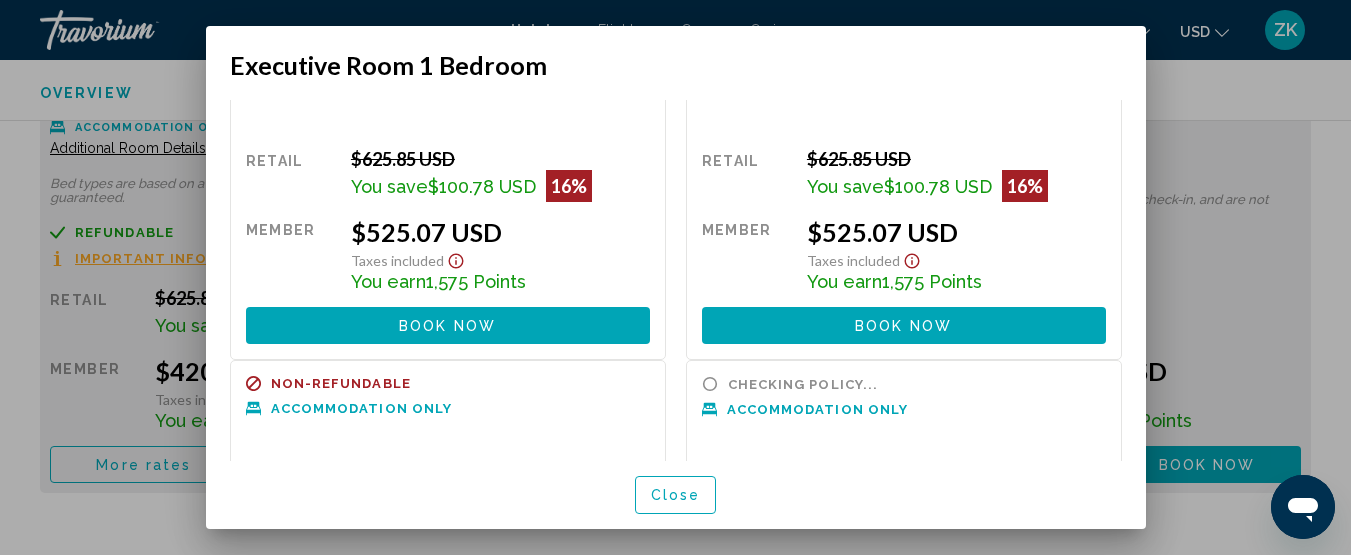 scroll, scrollTop: 0, scrollLeft: 0, axis: both 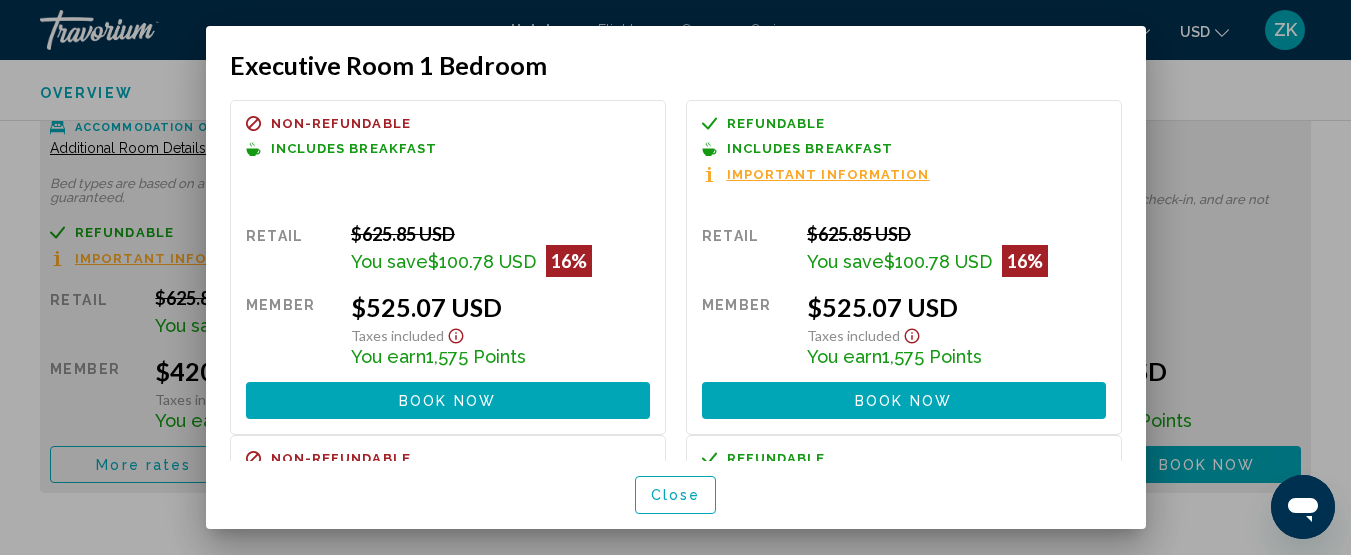 click at bounding box center (675, 277) 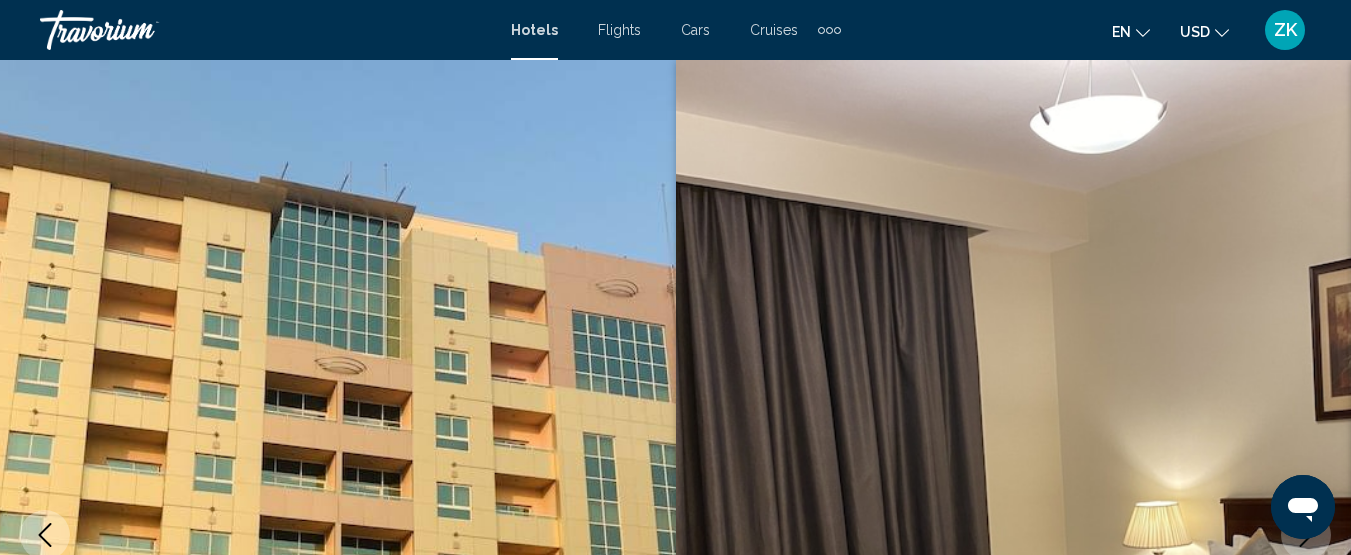 scroll, scrollTop: 3357, scrollLeft: 0, axis: vertical 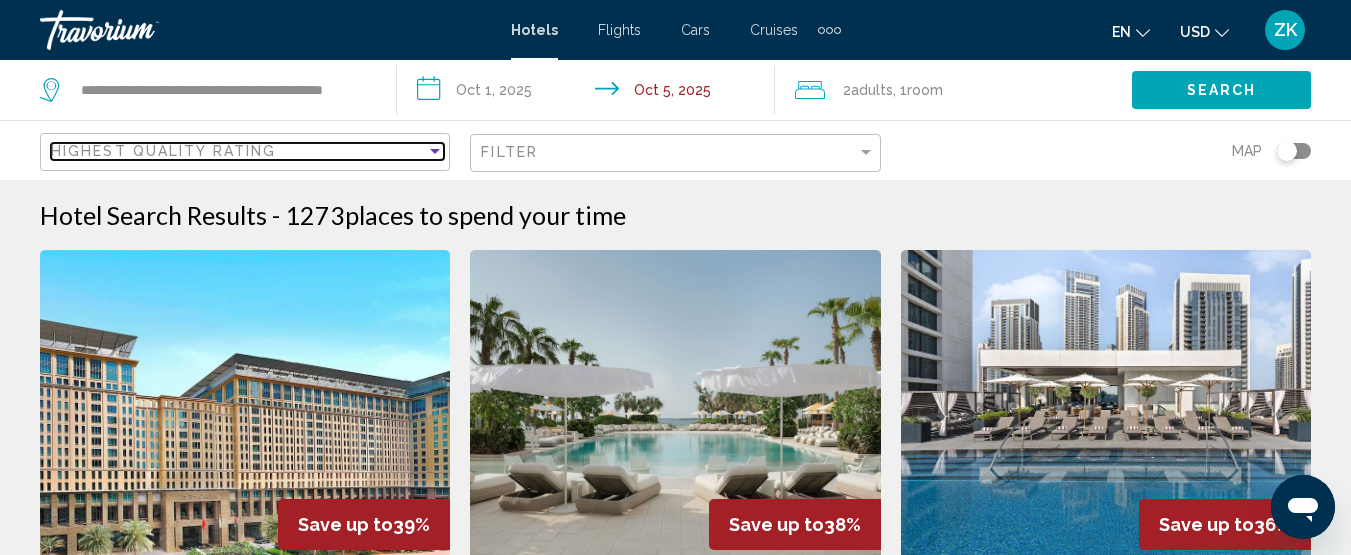 click at bounding box center [435, 151] 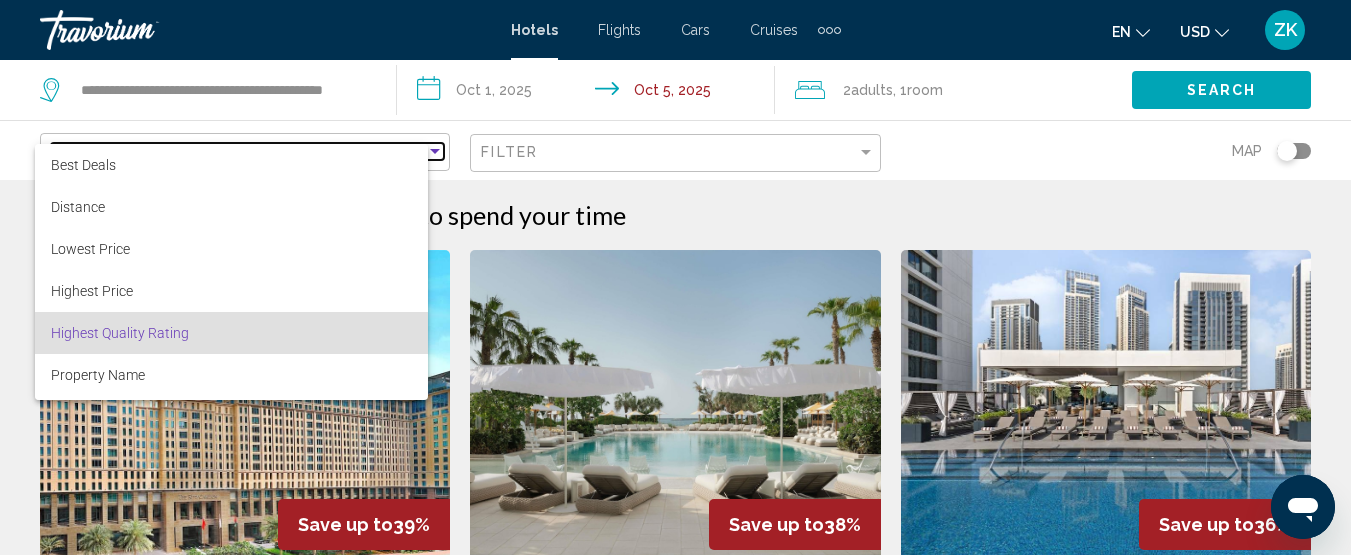 scroll, scrollTop: 38, scrollLeft: 0, axis: vertical 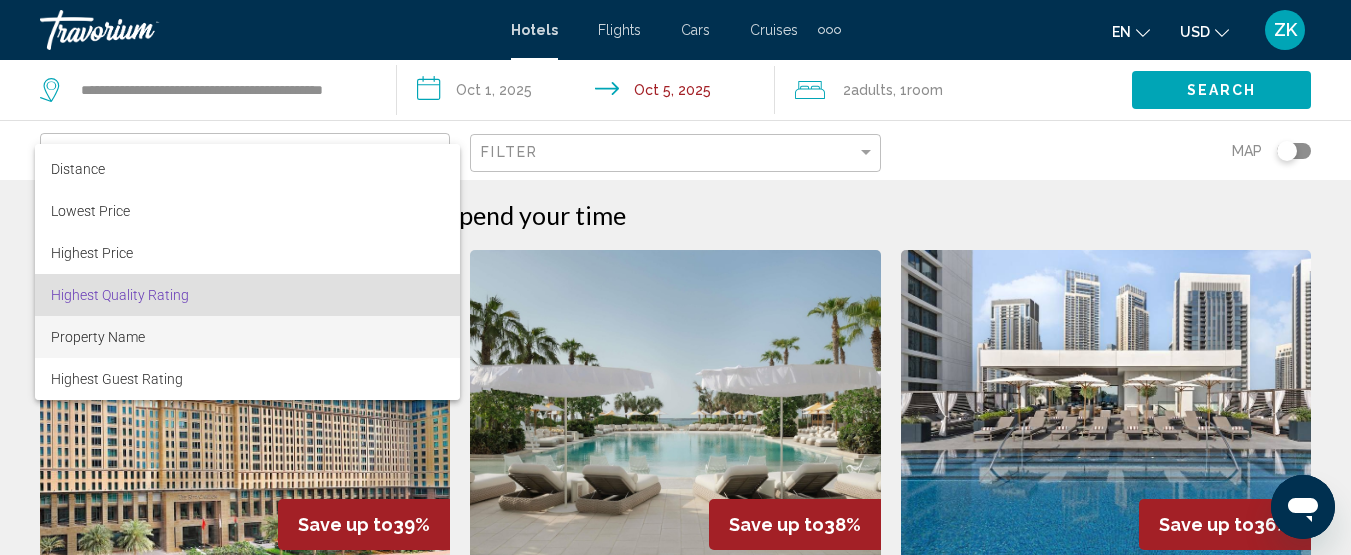 click on "Property Name" at bounding box center [247, 337] 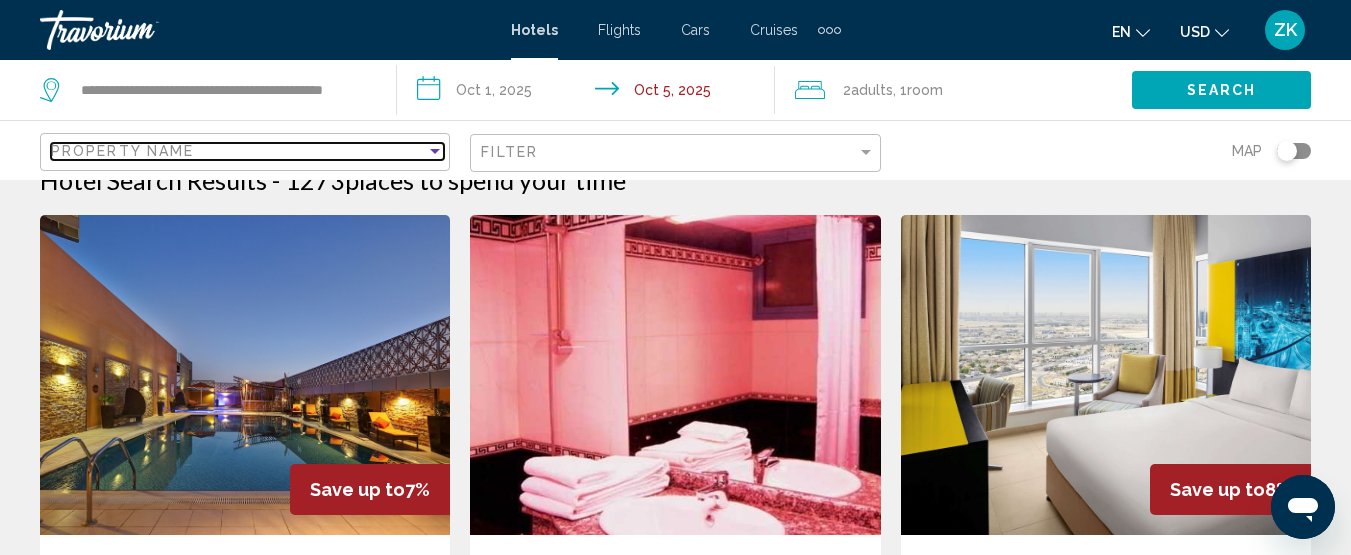 scroll, scrollTop: 0, scrollLeft: 0, axis: both 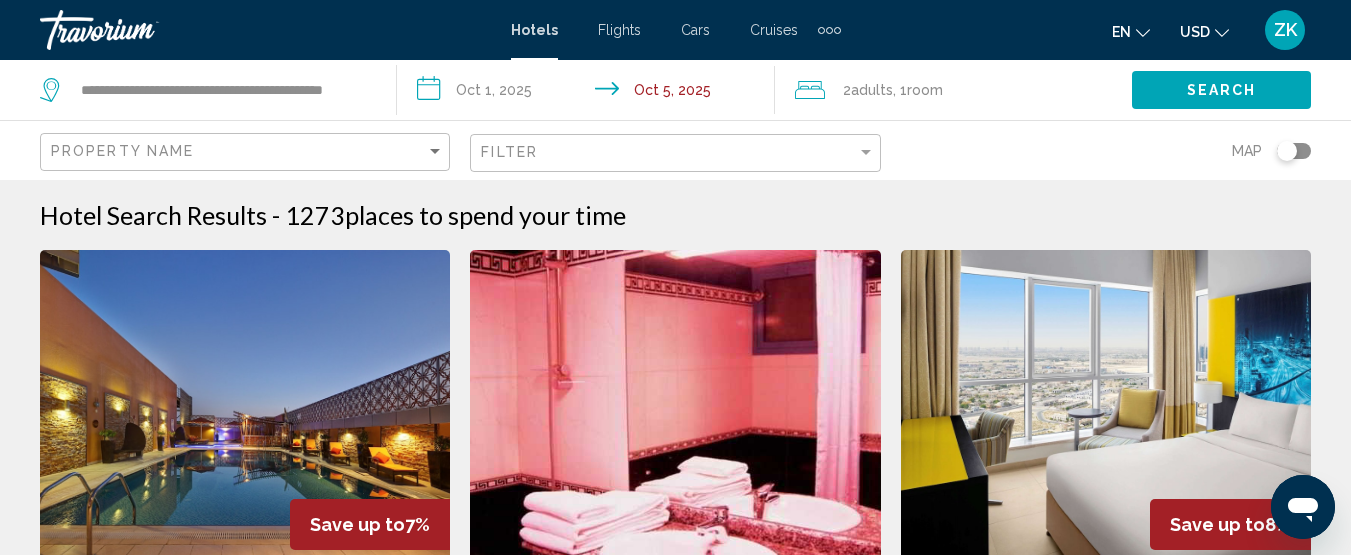 drag, startPoint x: 50, startPoint y: 148, endPoint x: 193, endPoint y: 157, distance: 143.28294 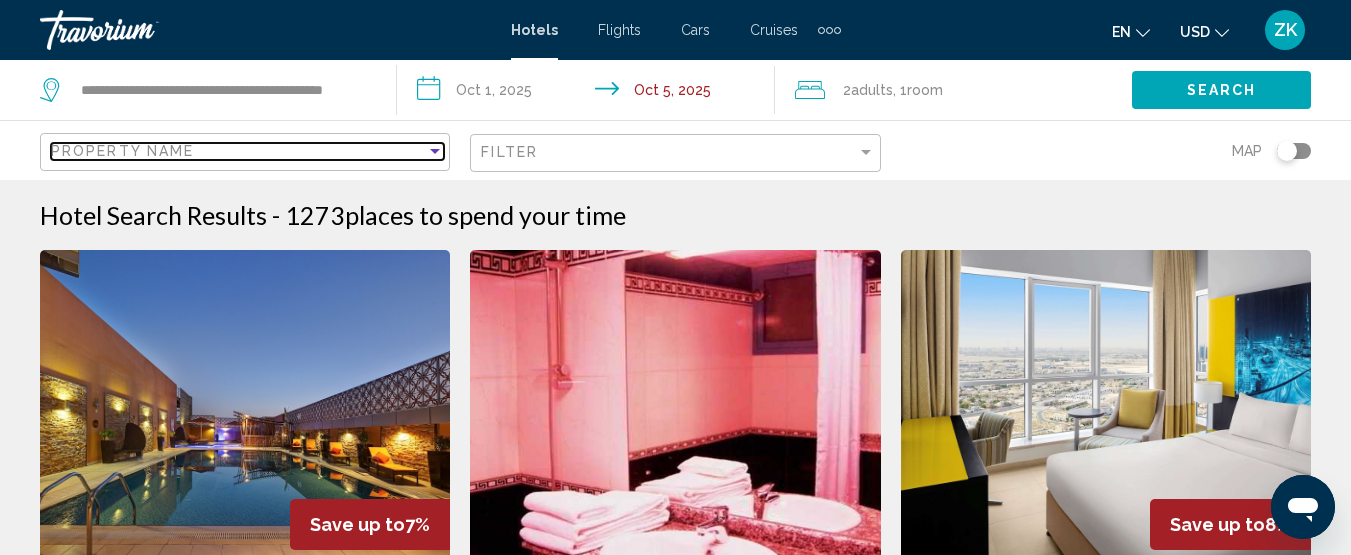 copy on "Property Name" 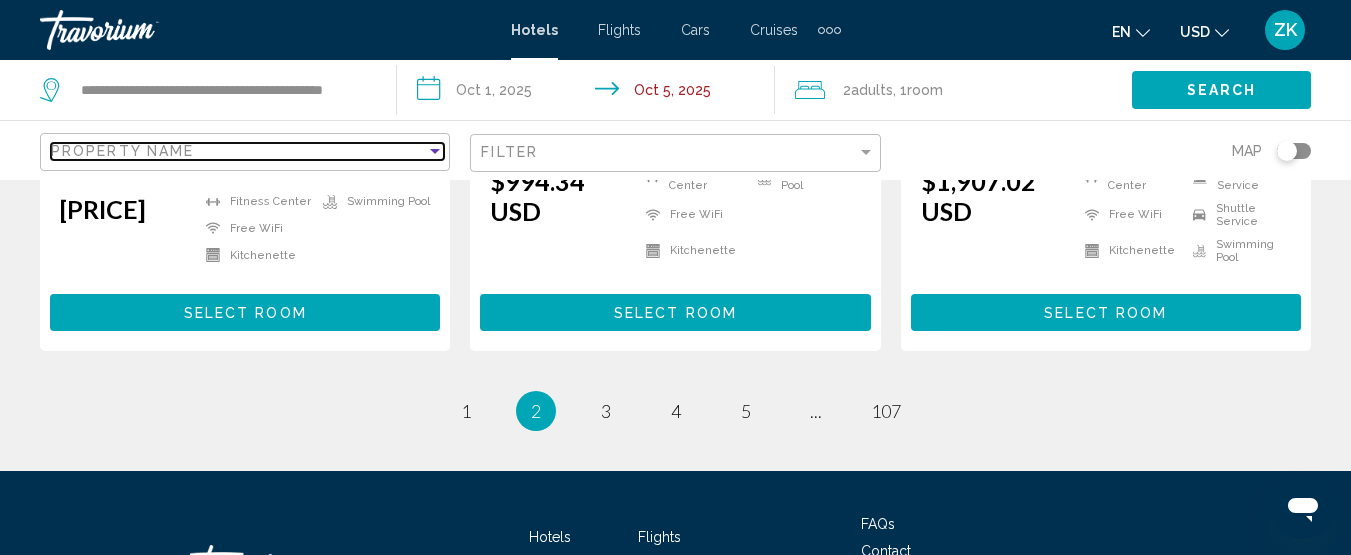 scroll, scrollTop: 2900, scrollLeft: 0, axis: vertical 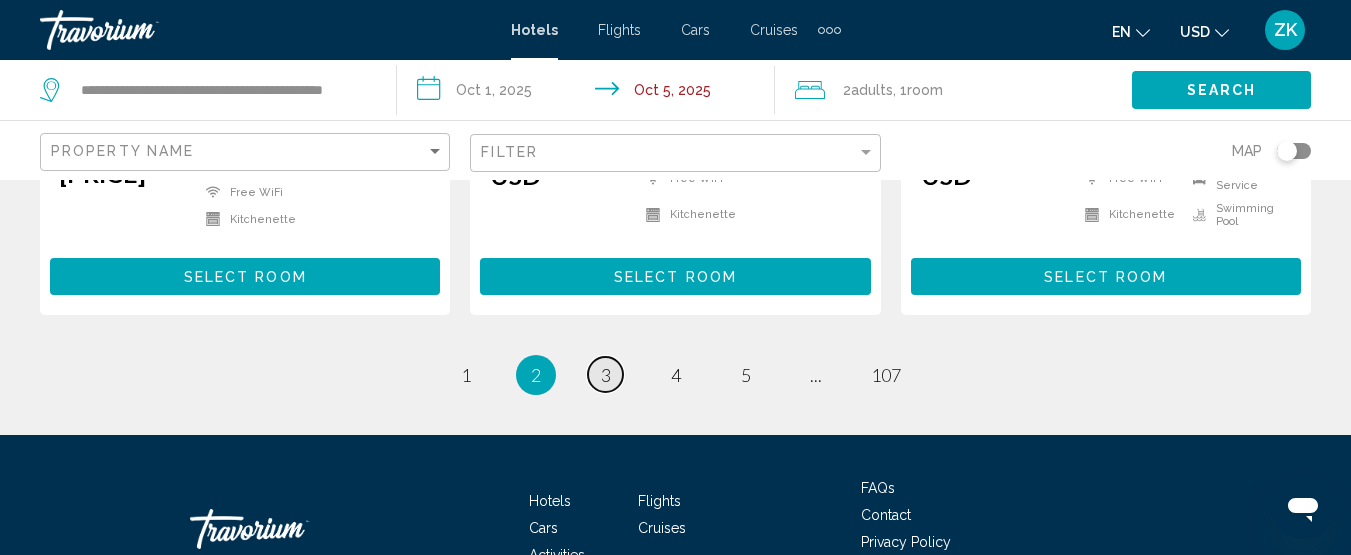 click on "3" at bounding box center [606, 375] 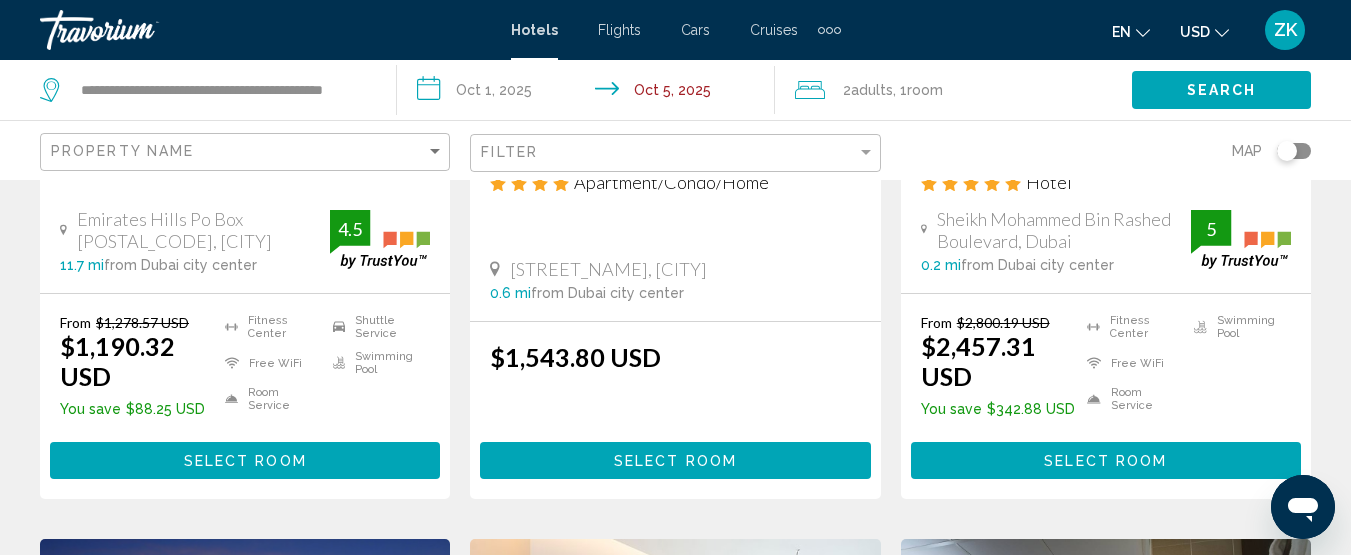 scroll, scrollTop: 500, scrollLeft: 0, axis: vertical 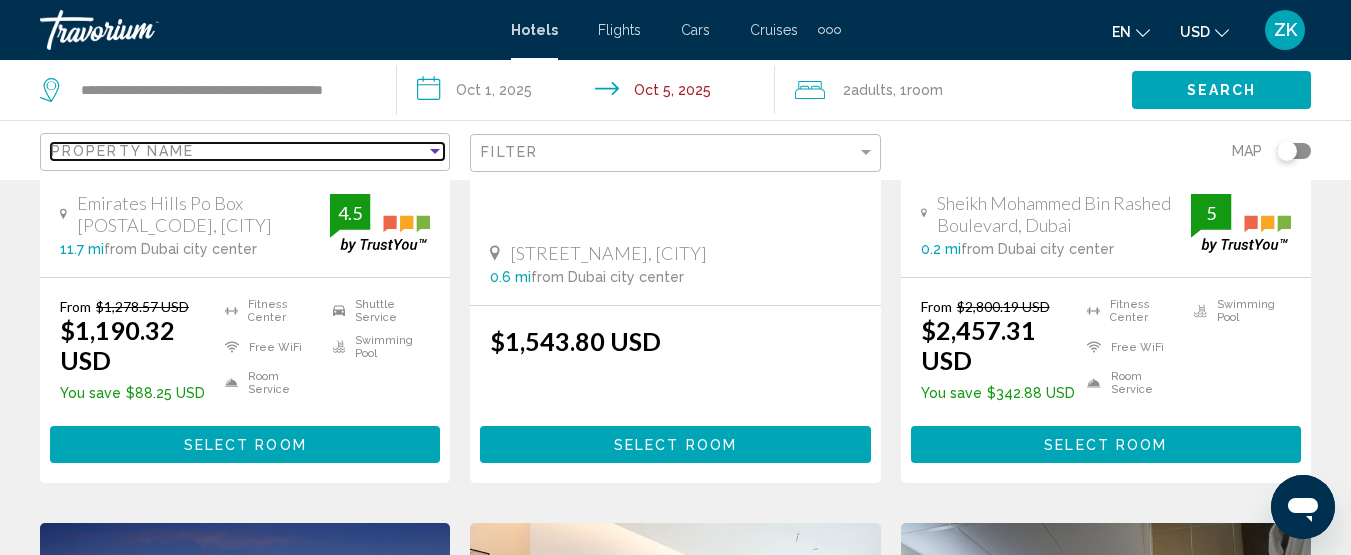 click at bounding box center [435, 151] 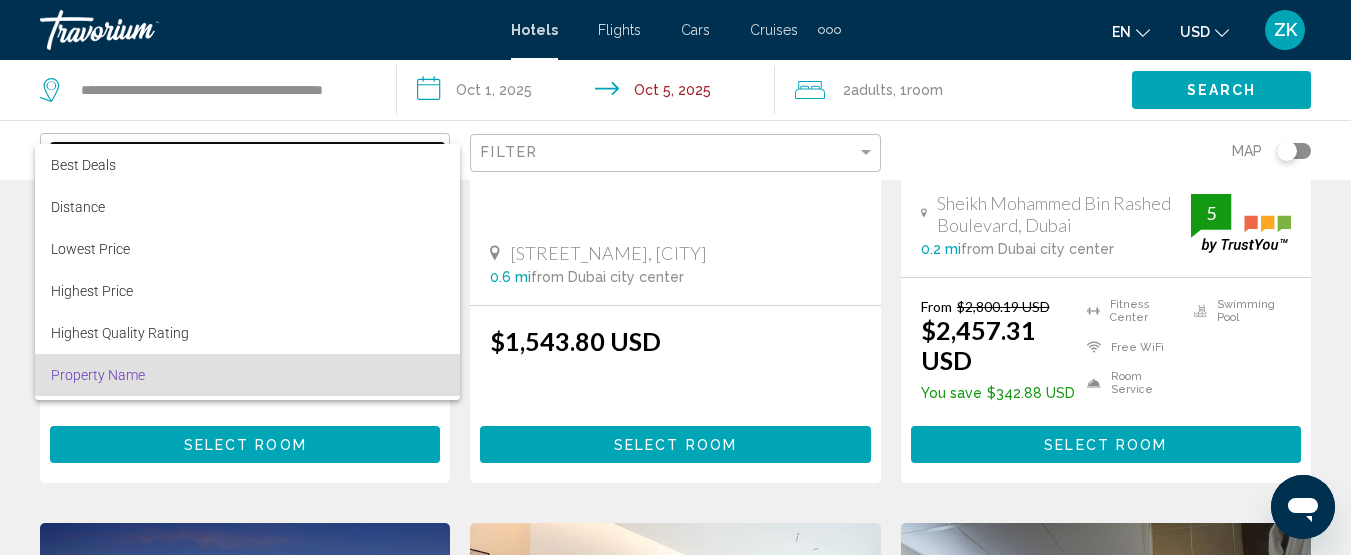 scroll, scrollTop: 38, scrollLeft: 0, axis: vertical 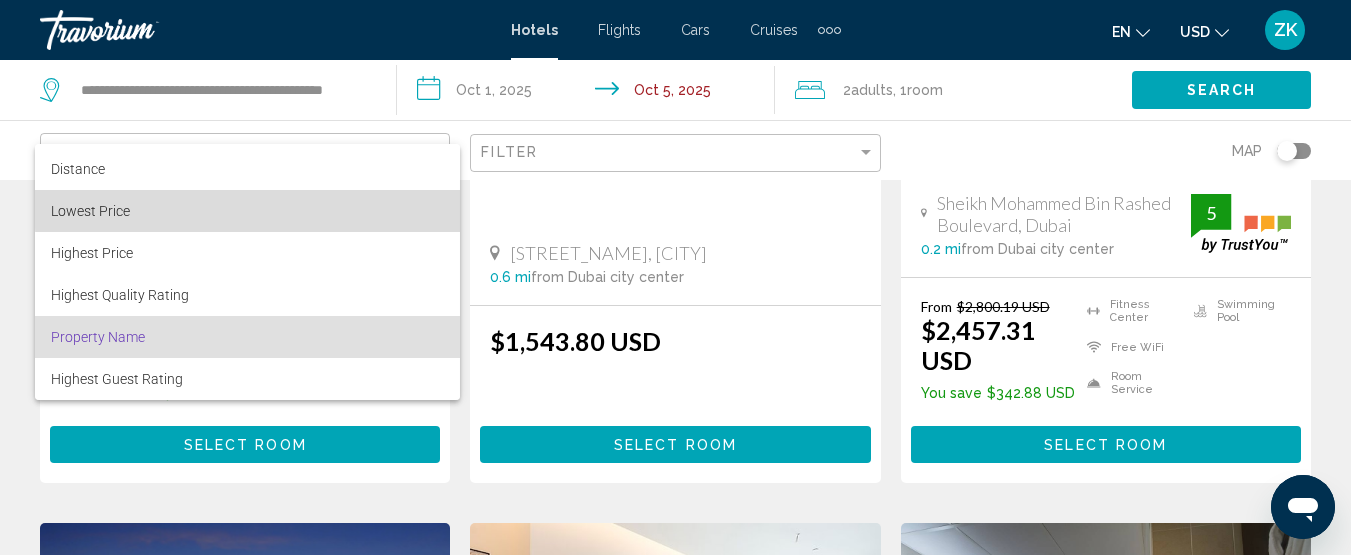 click on "Lowest Price" at bounding box center (247, 211) 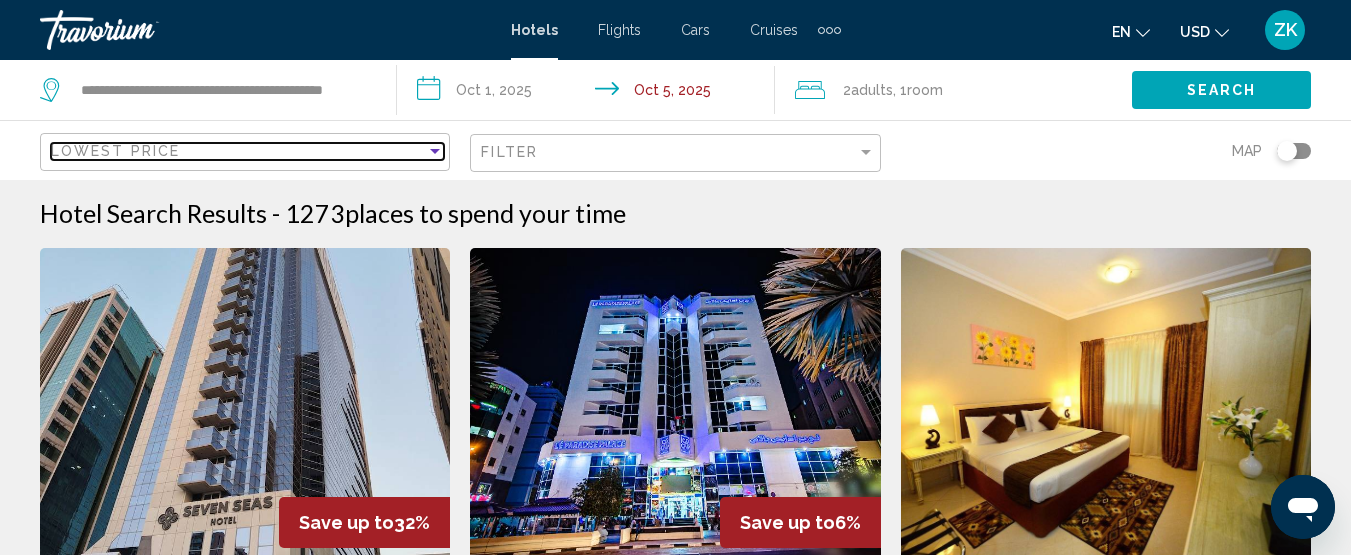 scroll, scrollTop: 0, scrollLeft: 0, axis: both 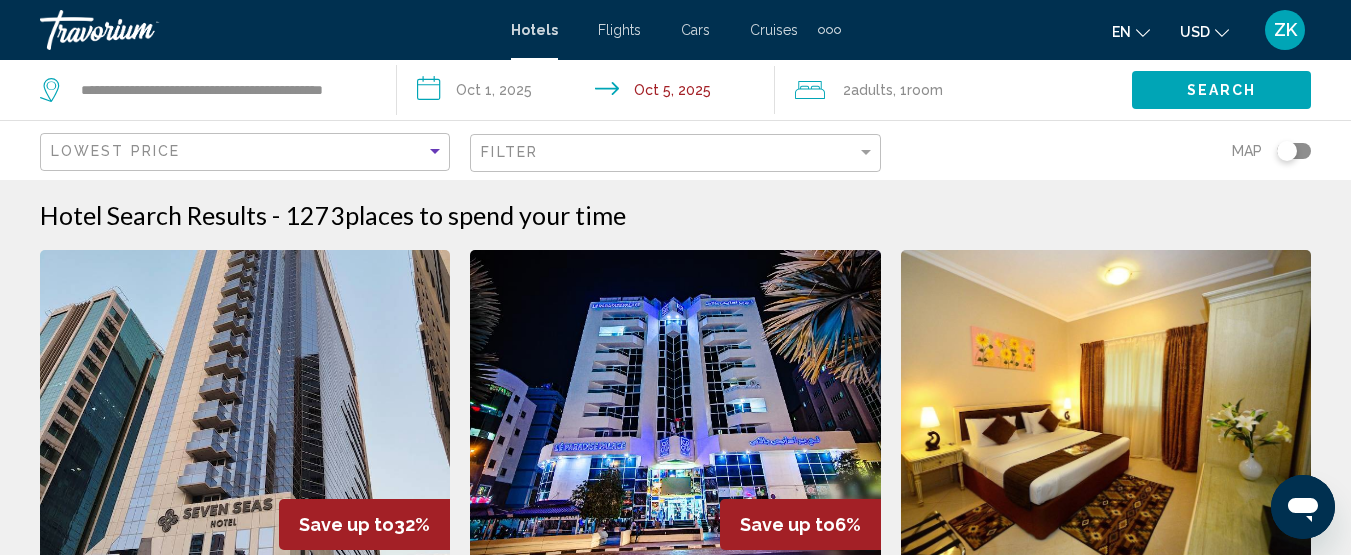 click on "Search" 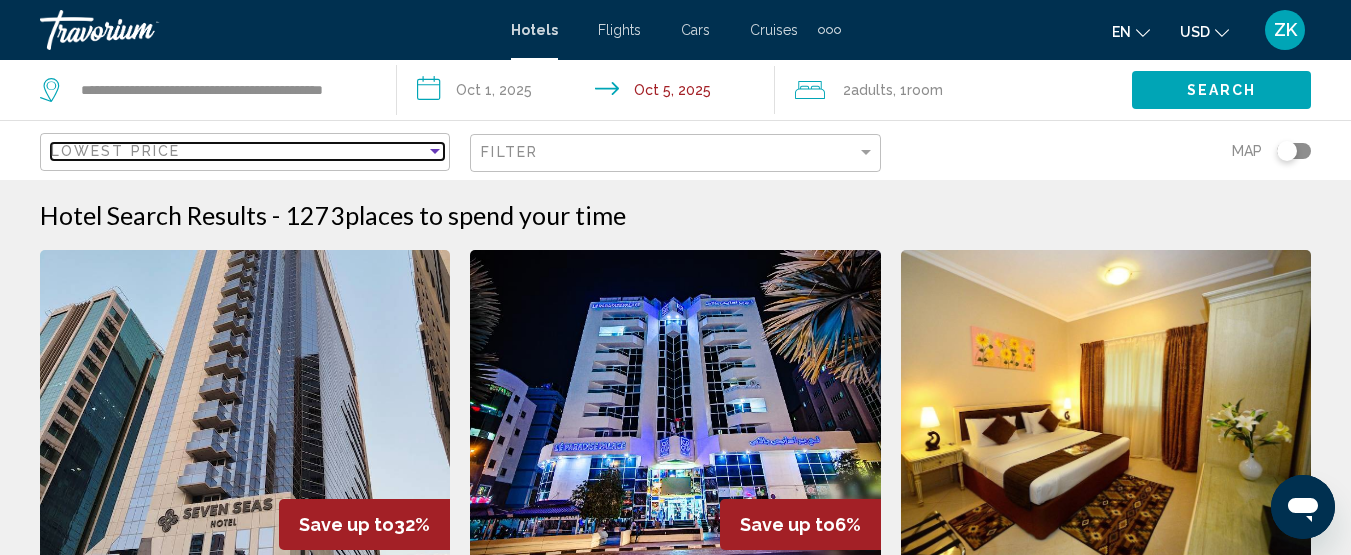 click on "Lowest Price" at bounding box center (238, 151) 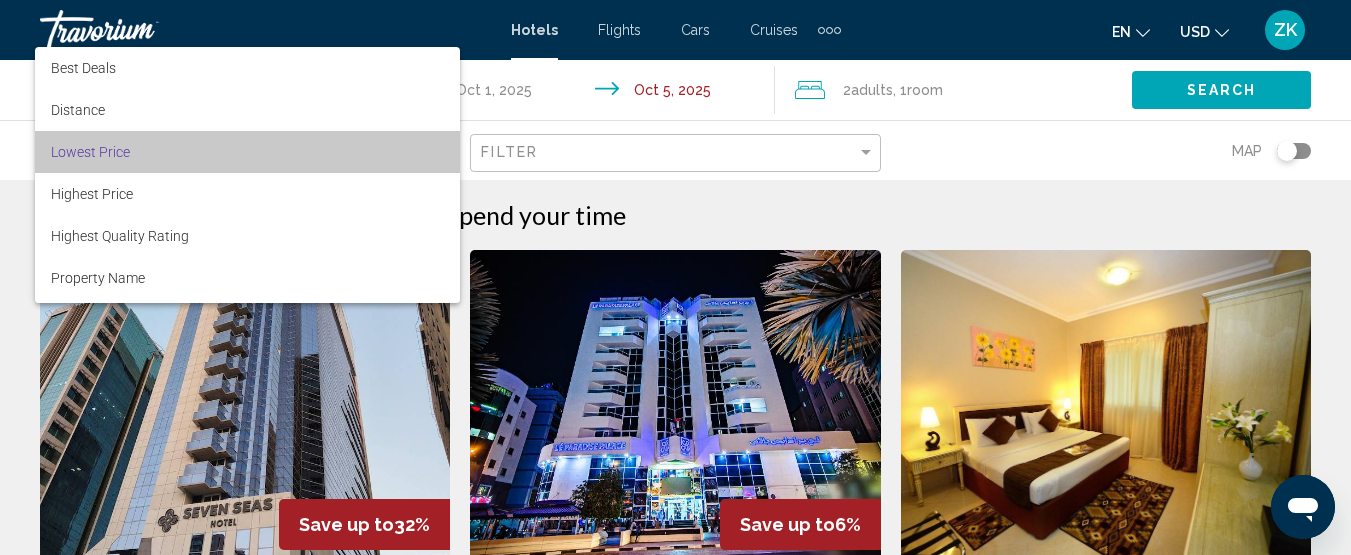 click on "Lowest Price" at bounding box center (247, 152) 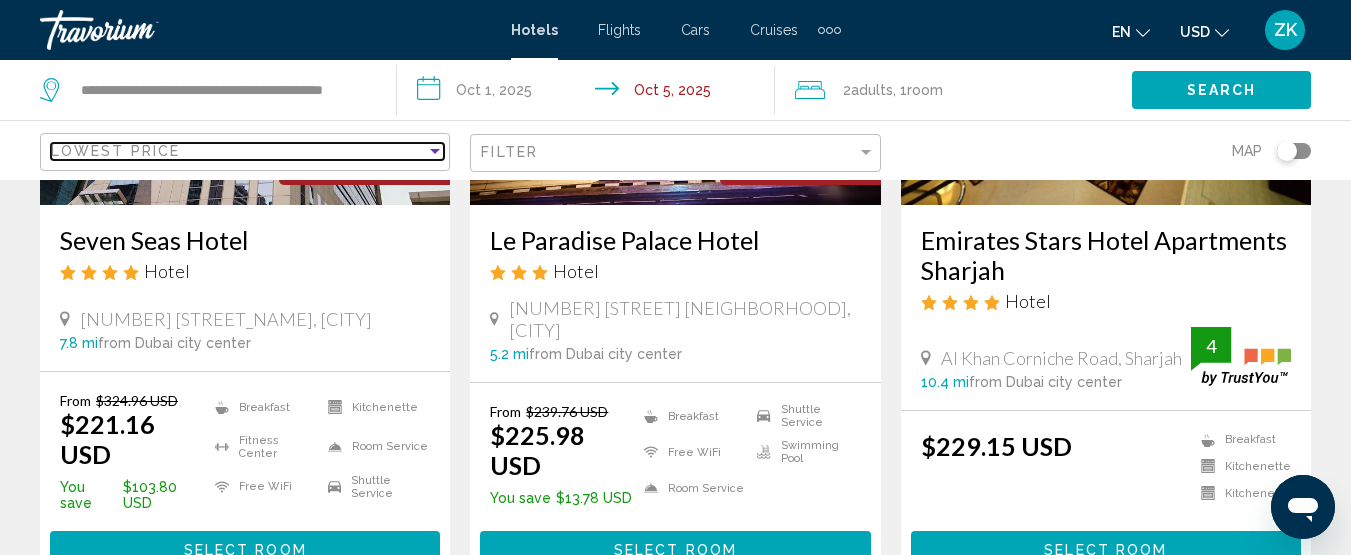 scroll, scrollTop: 500, scrollLeft: 0, axis: vertical 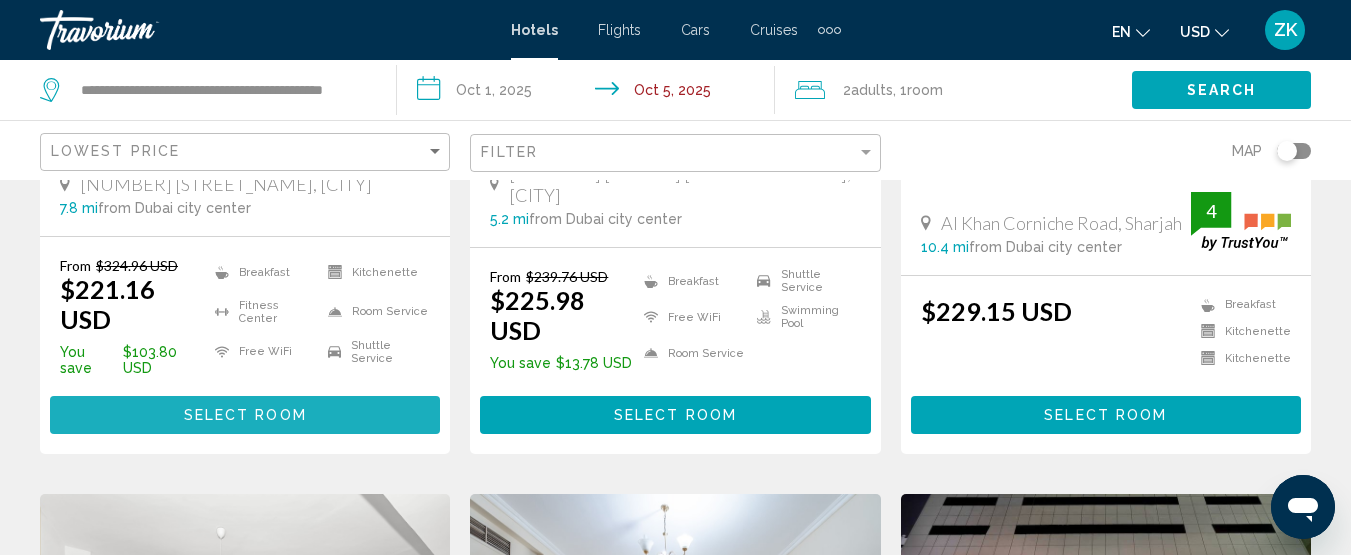 click on "Select Room" at bounding box center (245, 414) 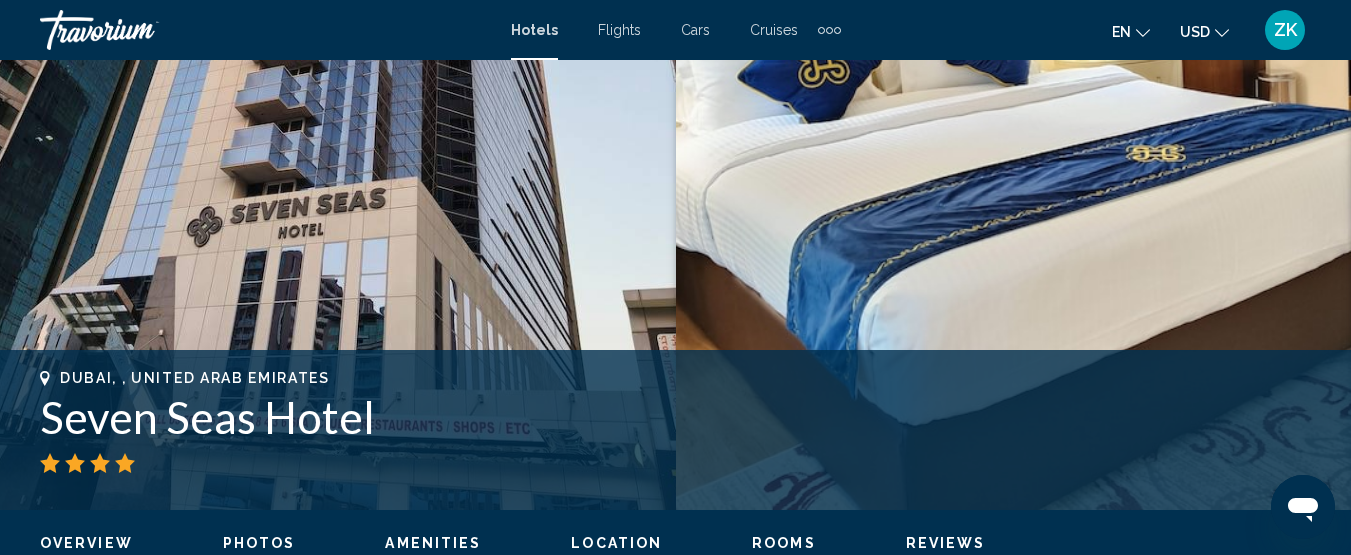 scroll, scrollTop: 257, scrollLeft: 0, axis: vertical 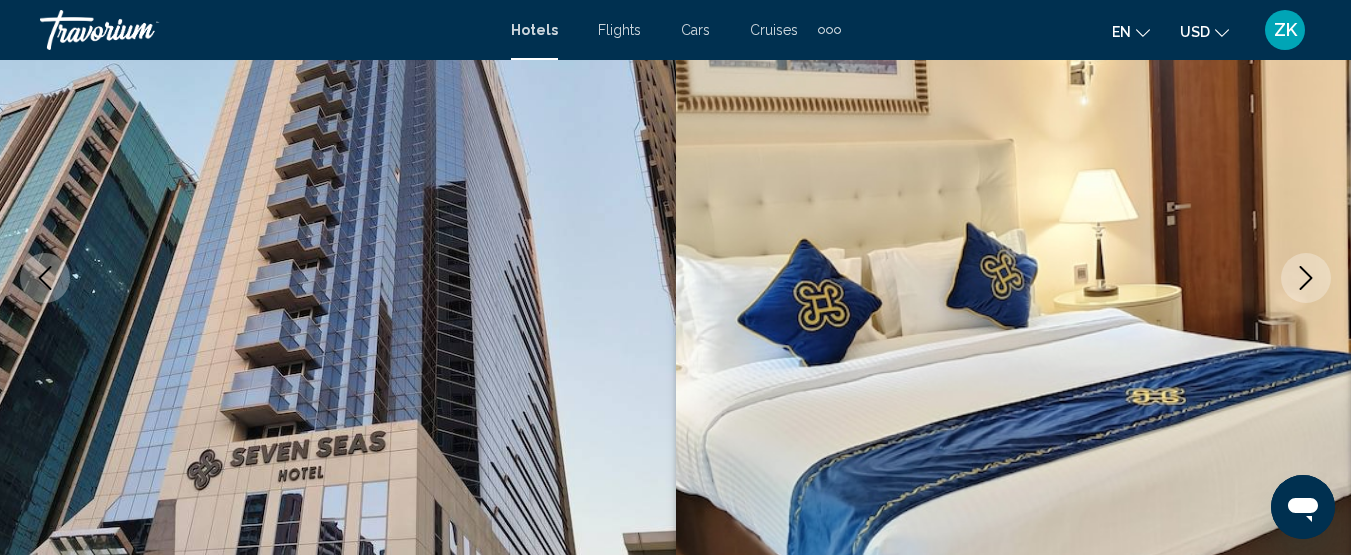 click 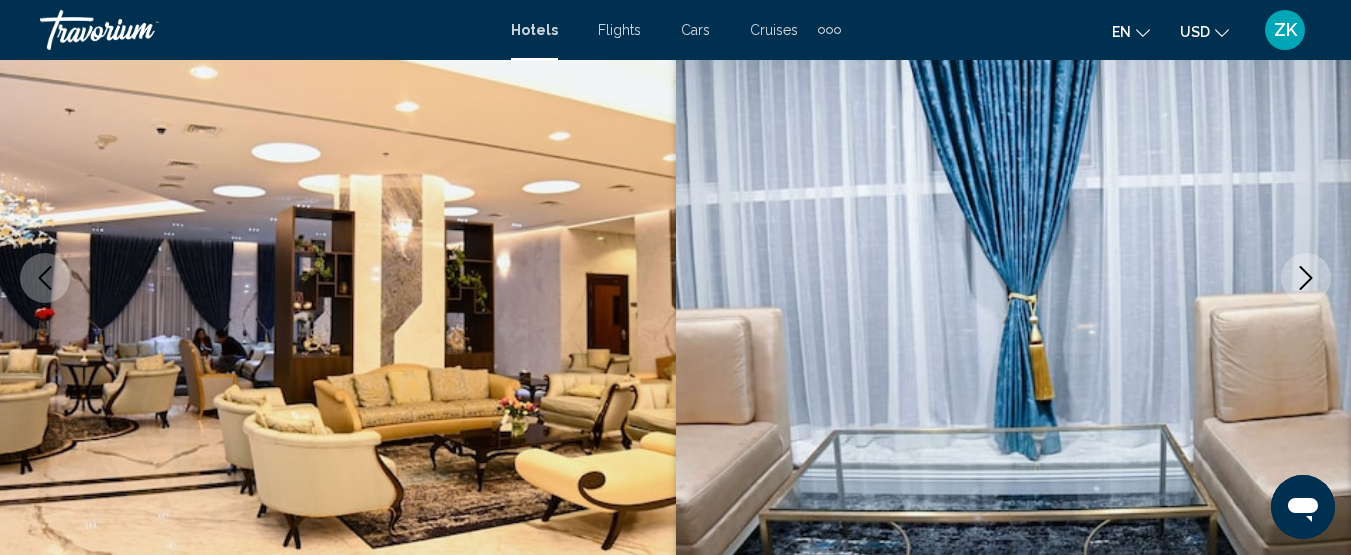 click 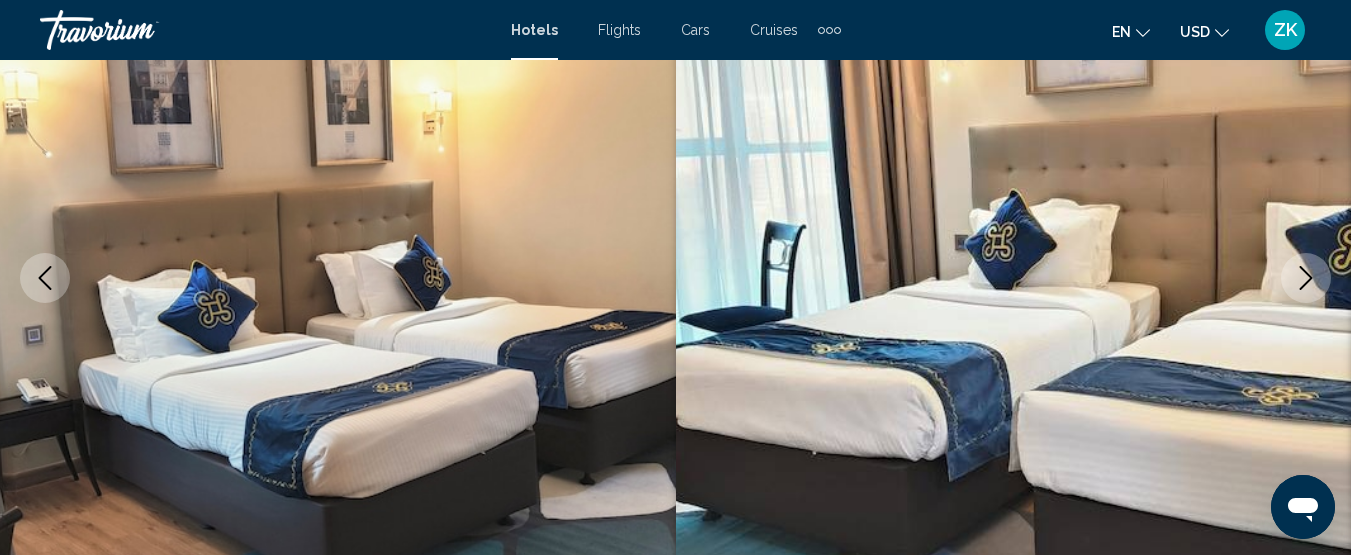 click 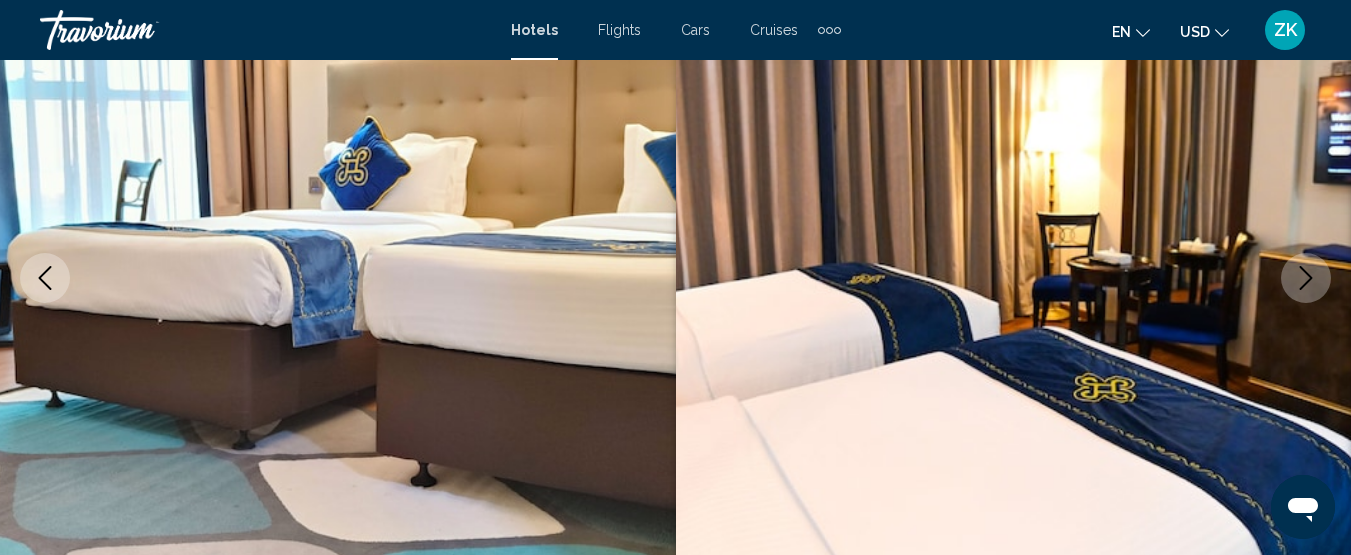 click 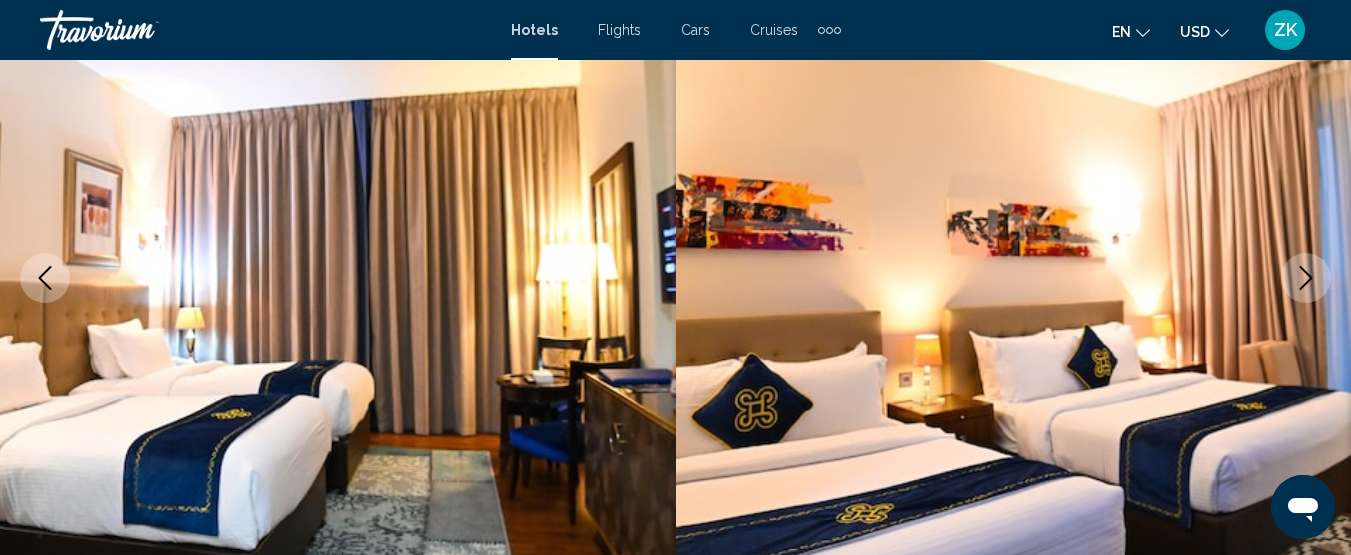 click 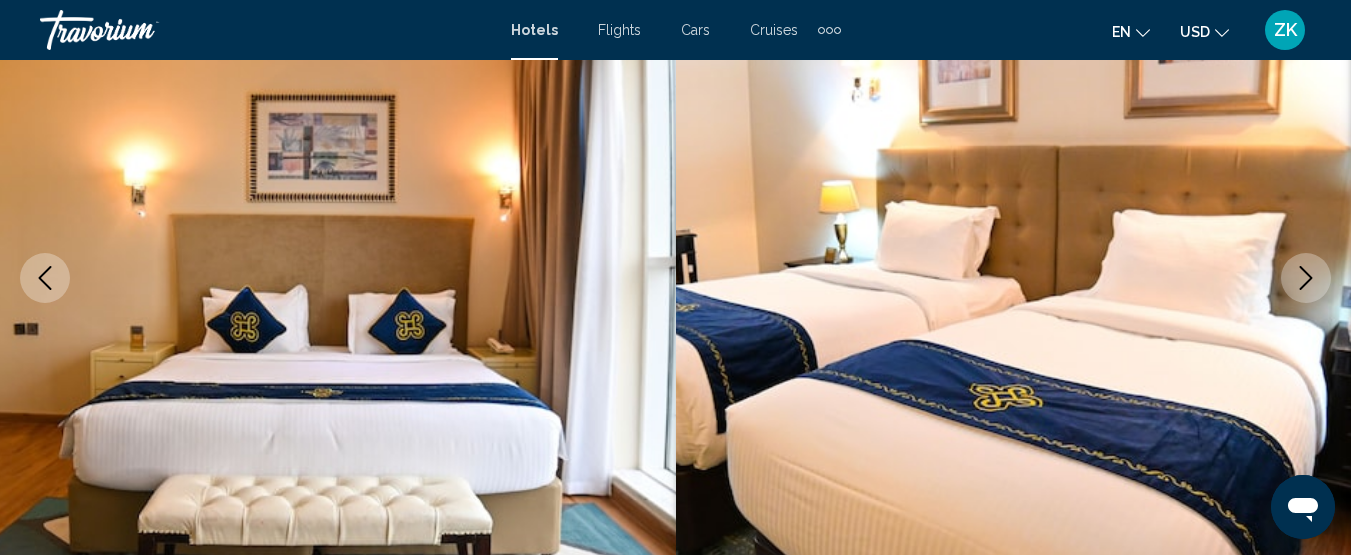 click 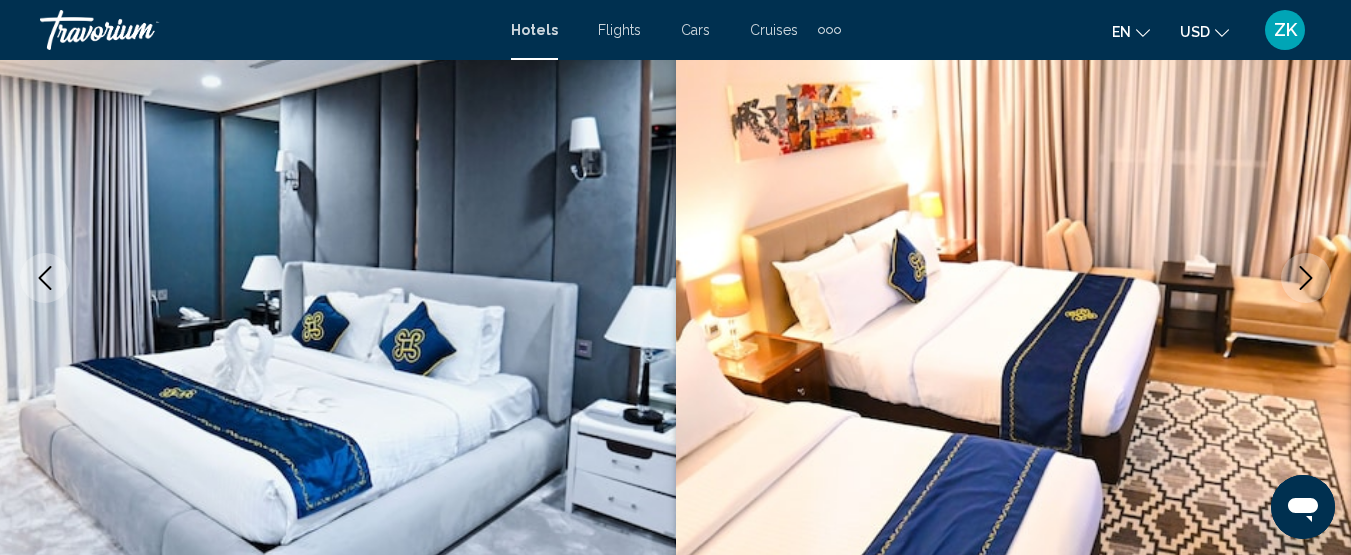 click 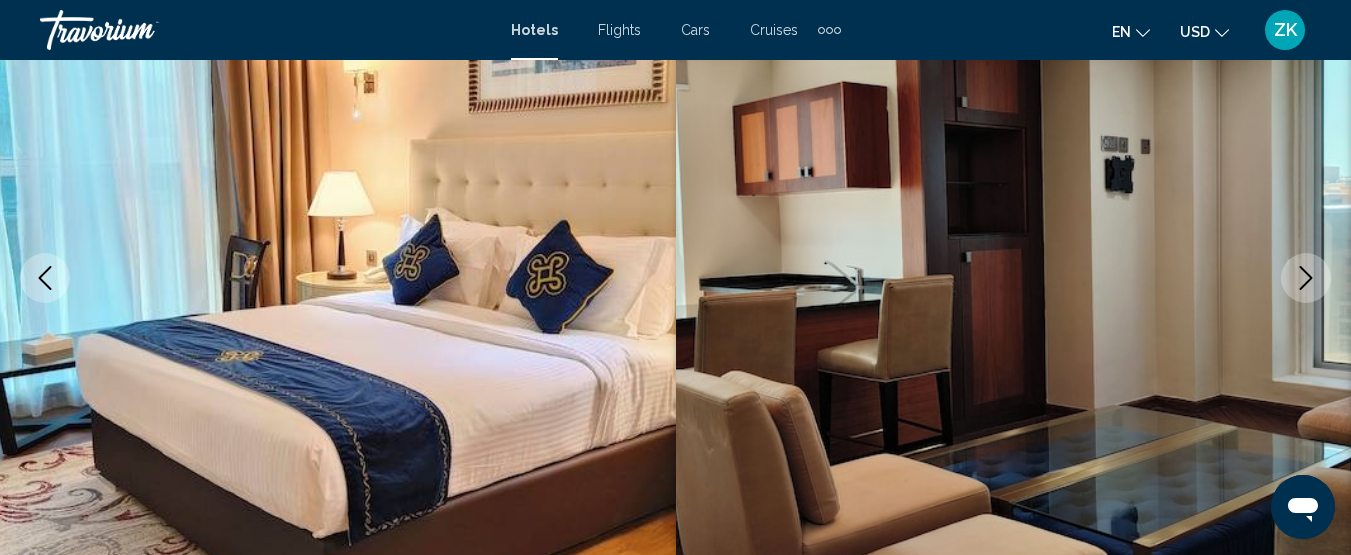 click 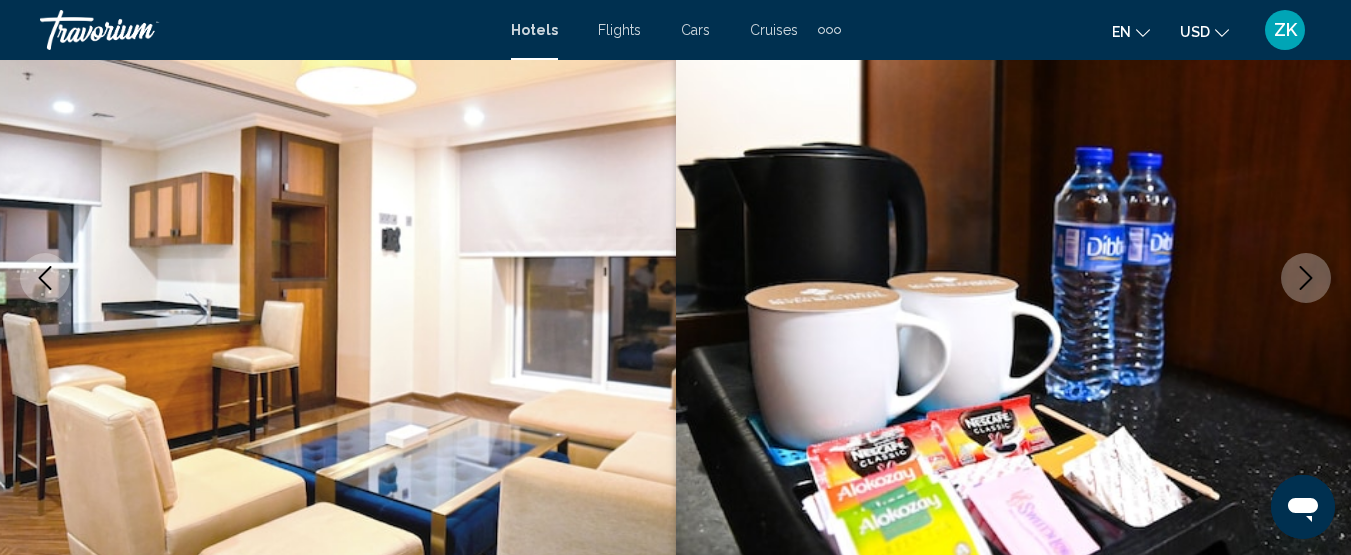 click 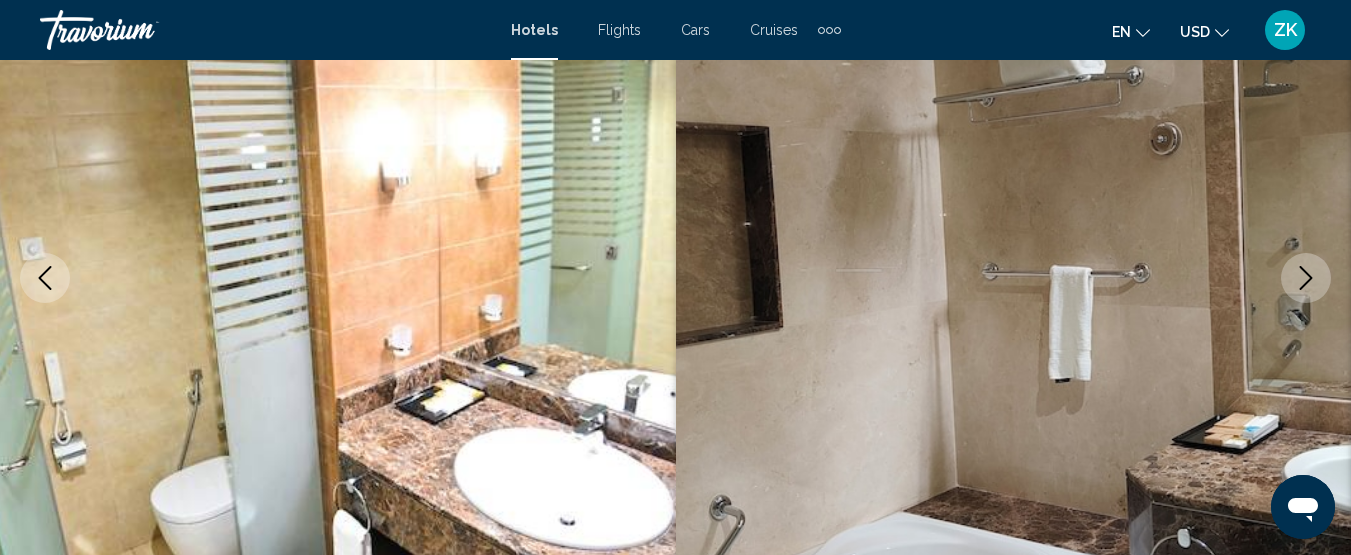 click 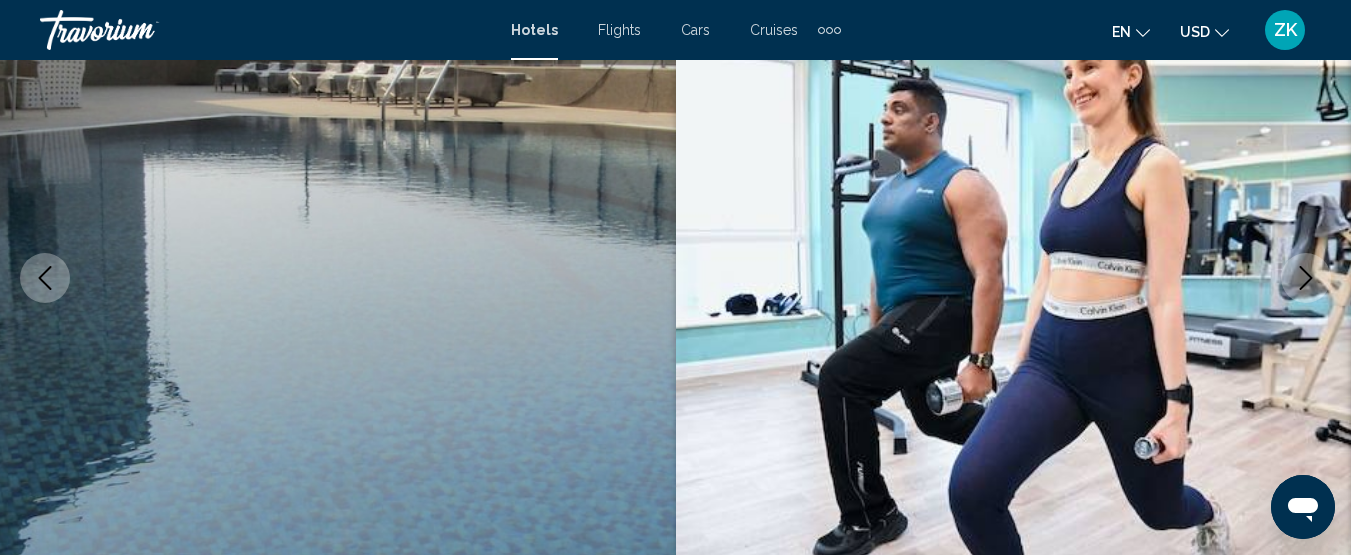 click 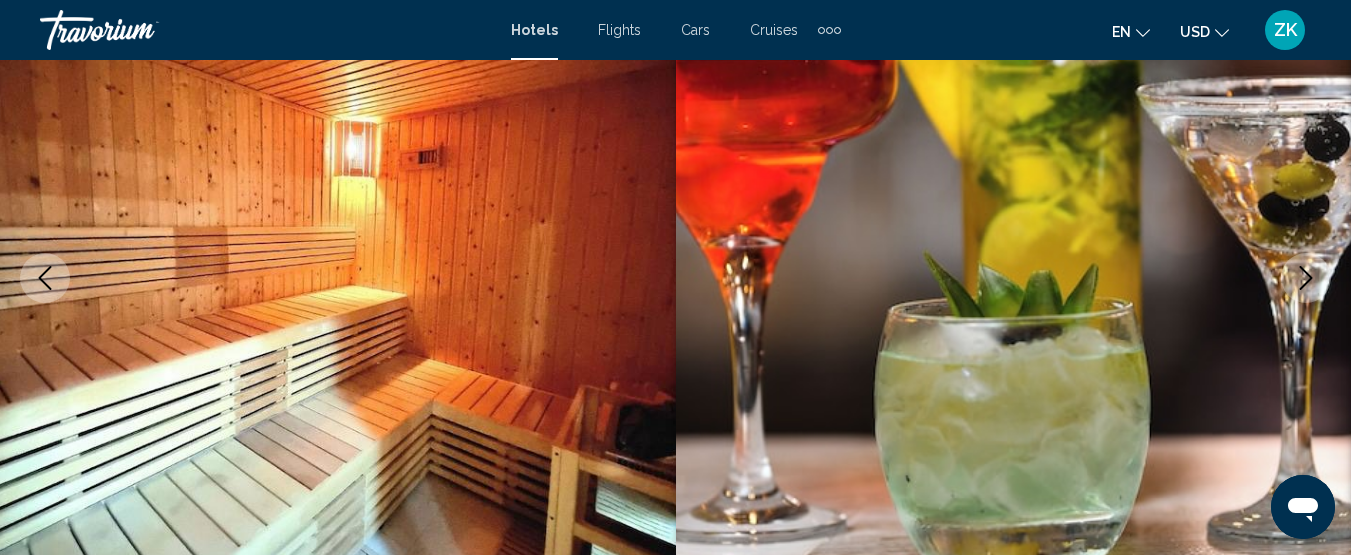 click 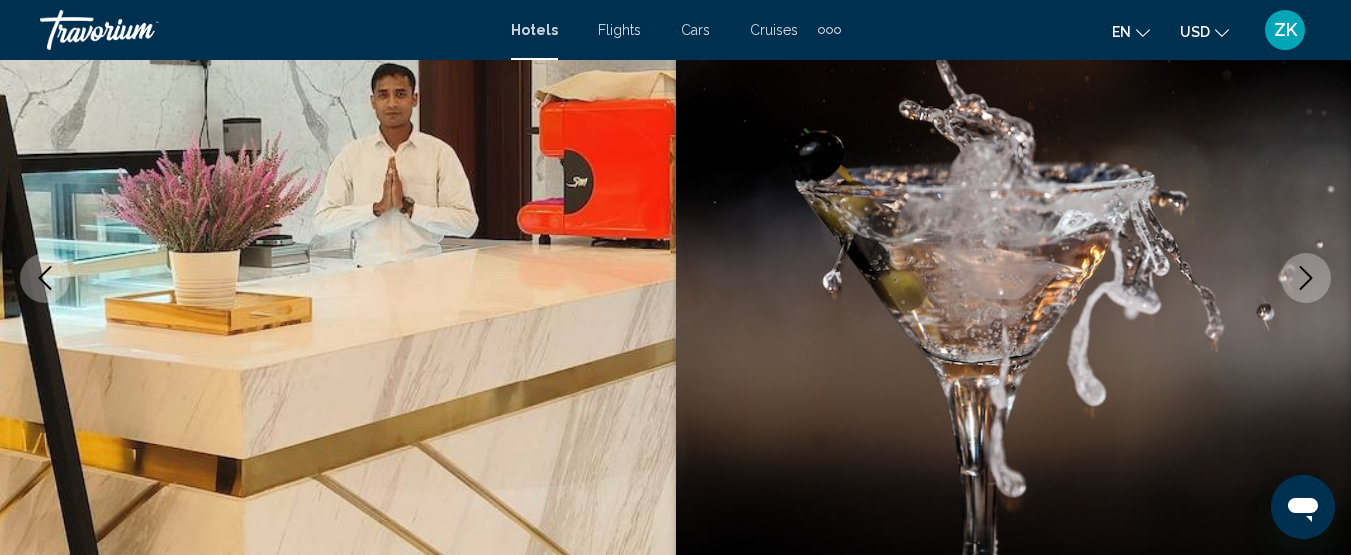 click 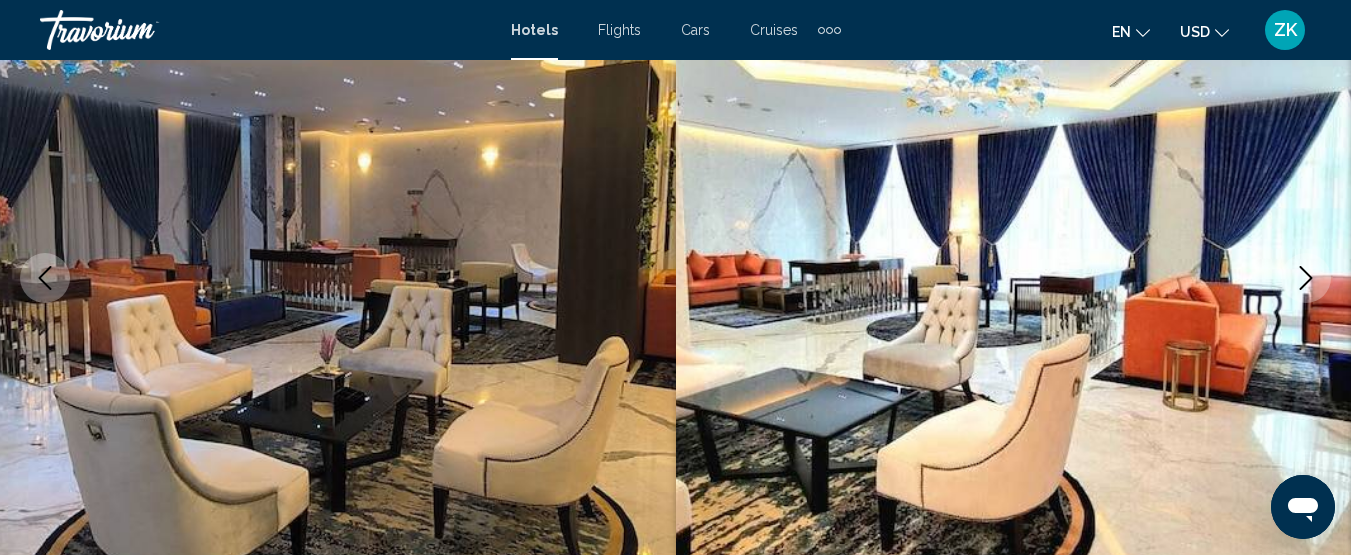 click 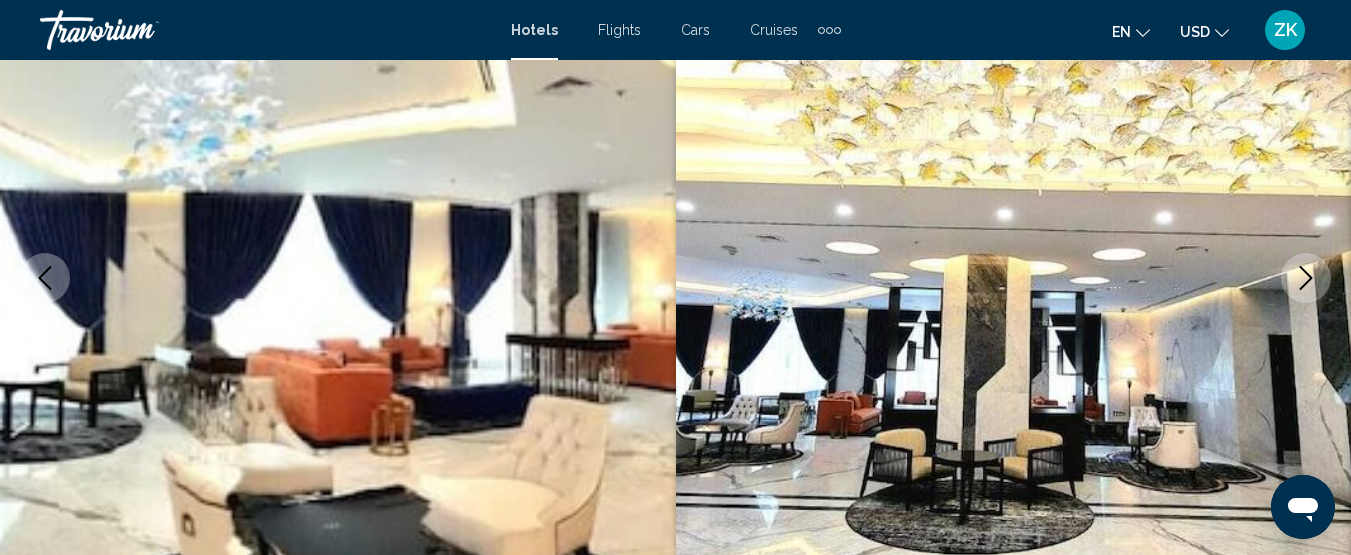 click 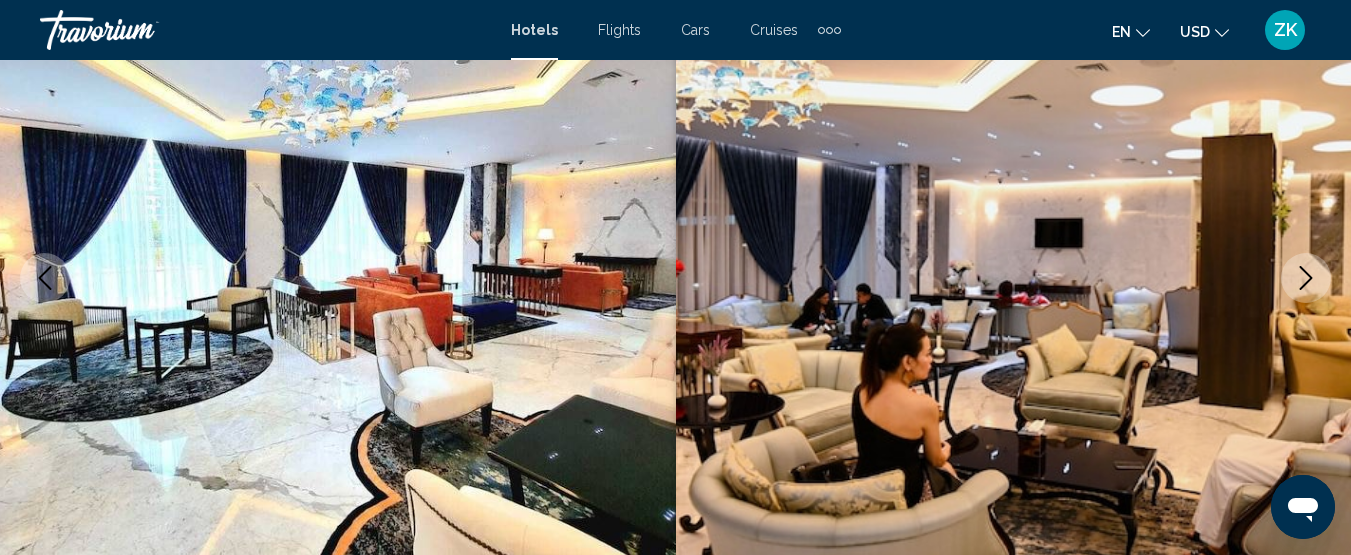 click 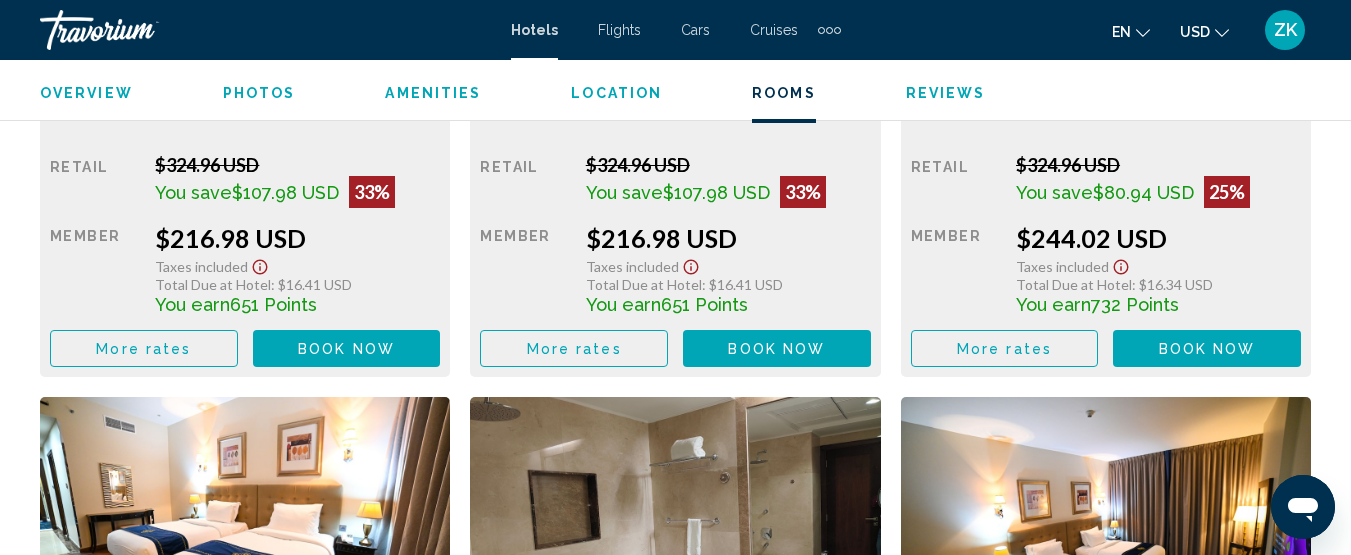 scroll, scrollTop: 3457, scrollLeft: 0, axis: vertical 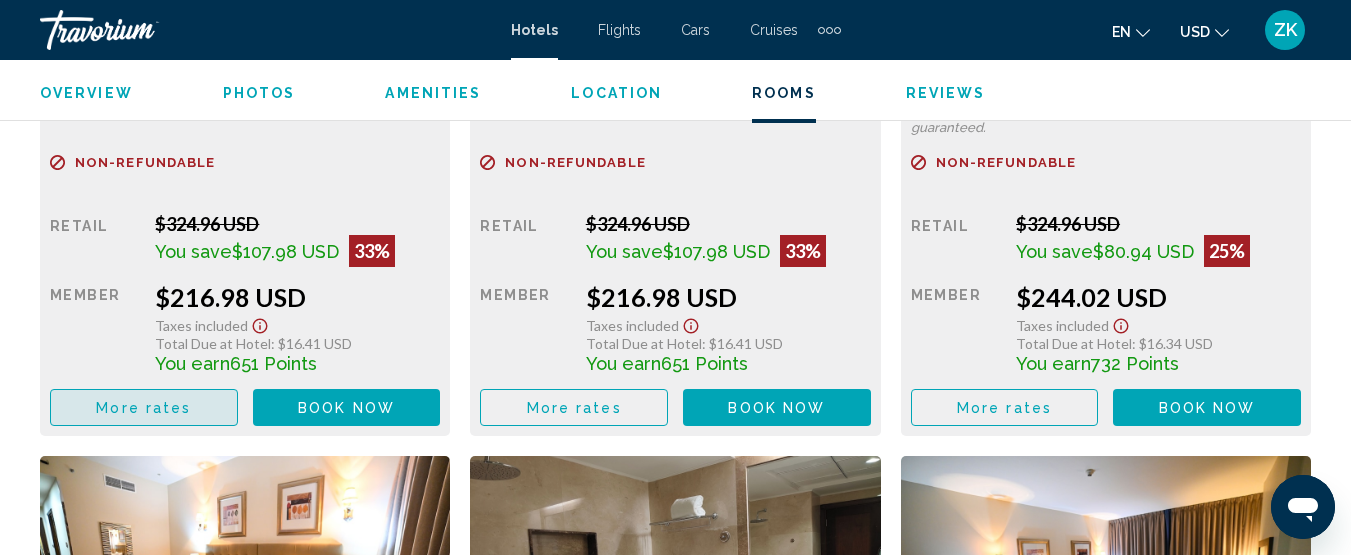 click on "More rates" at bounding box center (143, 408) 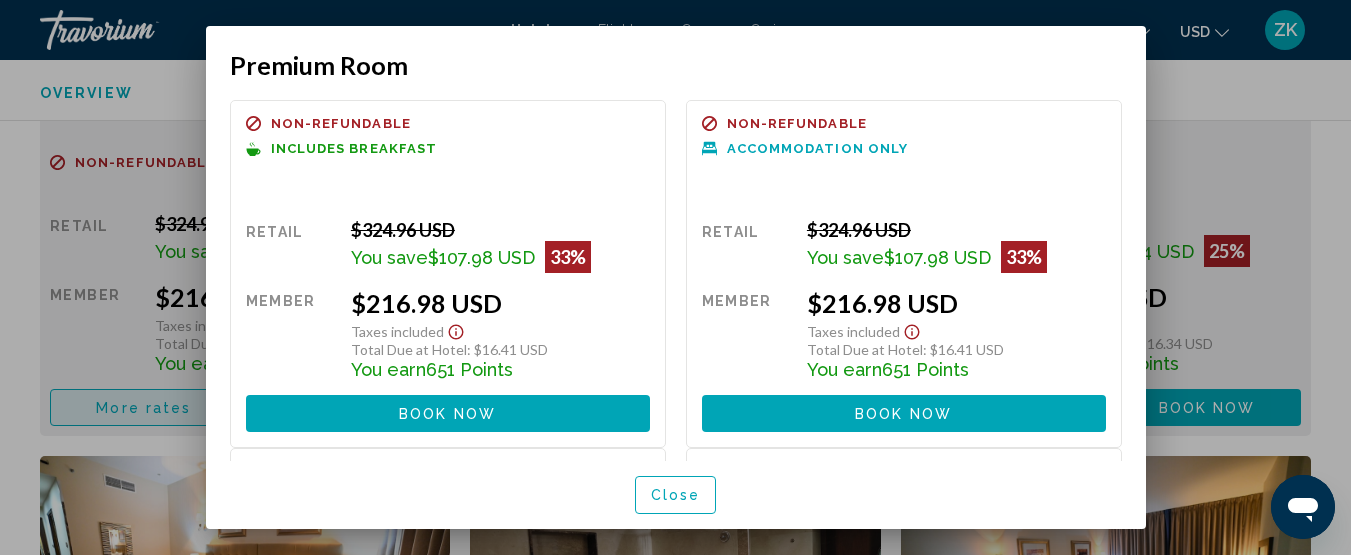 scroll, scrollTop: 0, scrollLeft: 0, axis: both 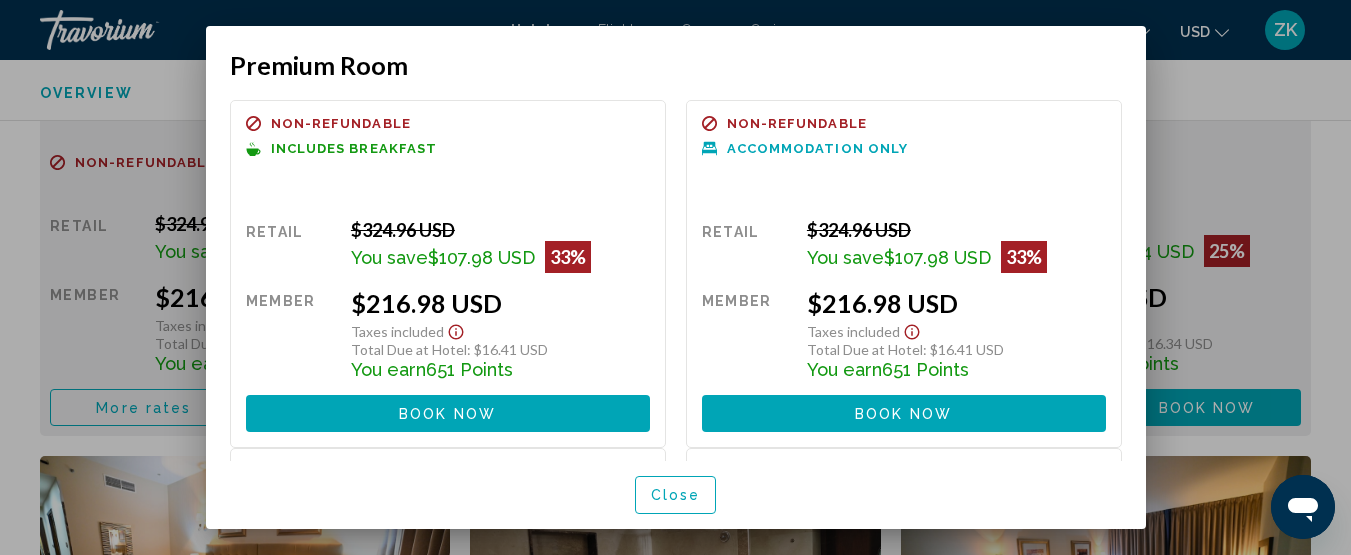 click at bounding box center (675, 277) 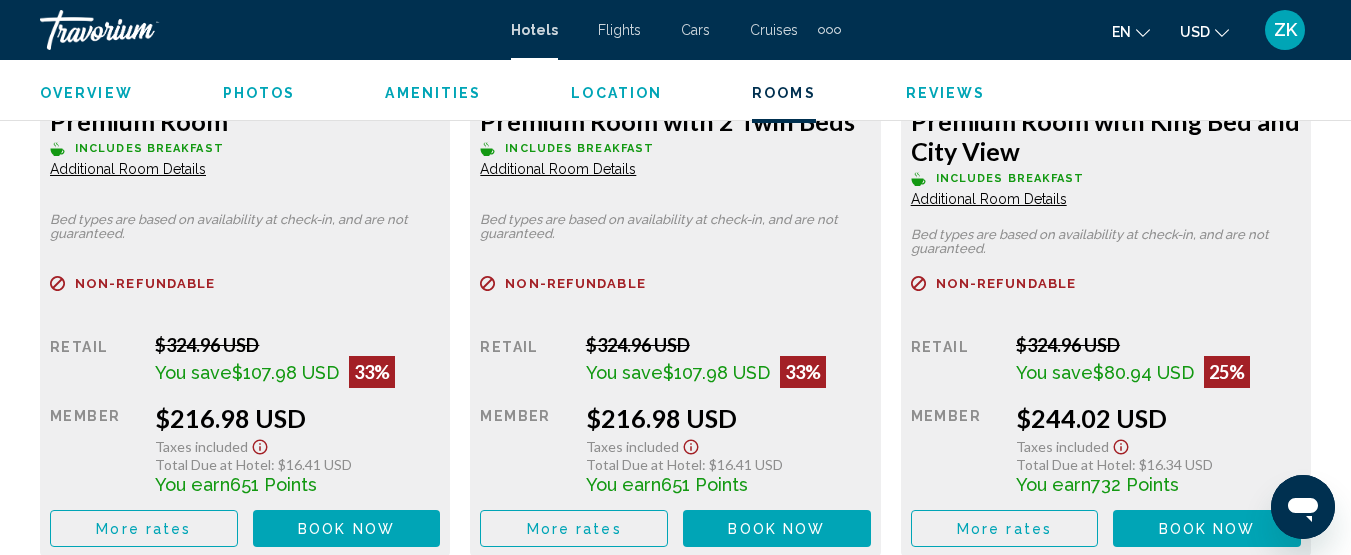 scroll, scrollTop: 3357, scrollLeft: 0, axis: vertical 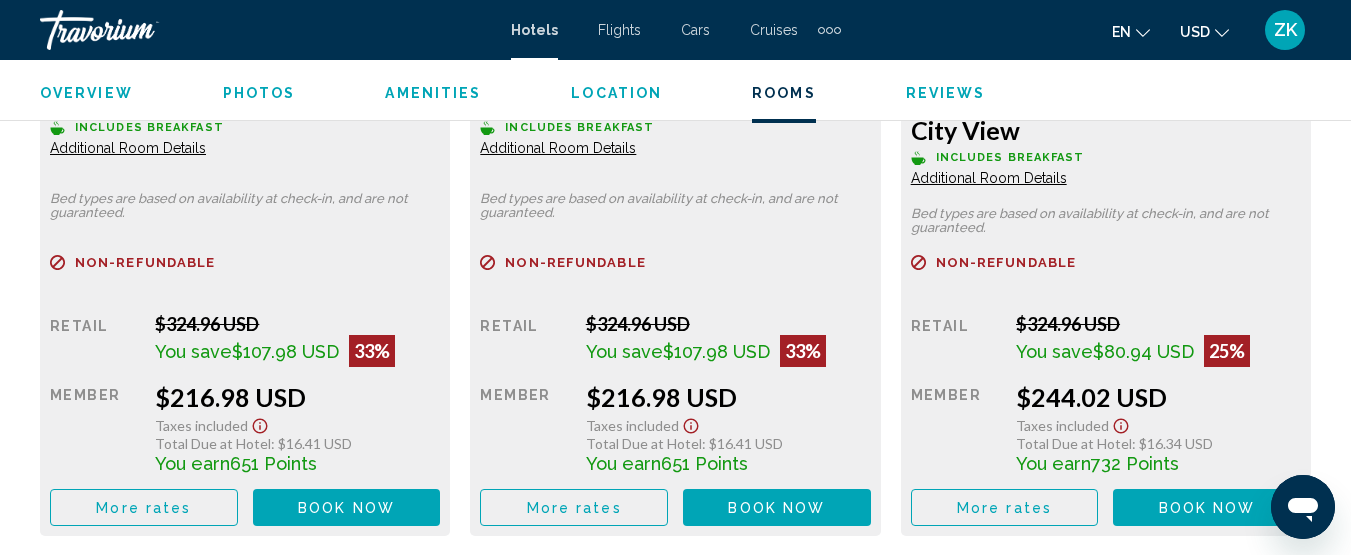 click on "More rates" at bounding box center [143, 508] 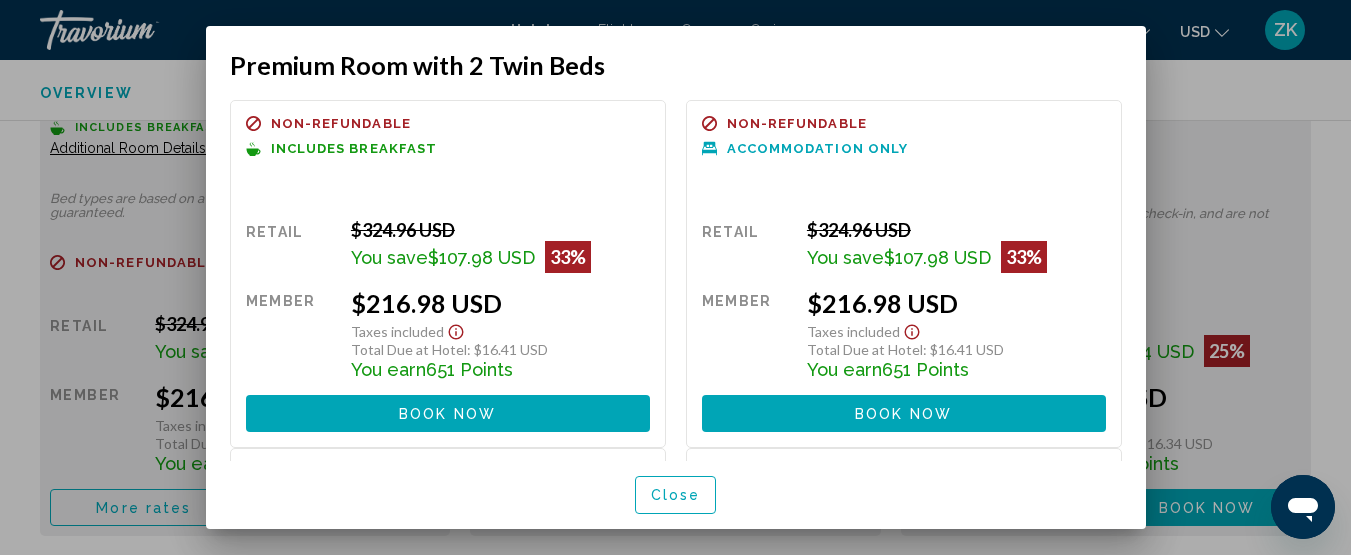 scroll, scrollTop: 0, scrollLeft: 0, axis: both 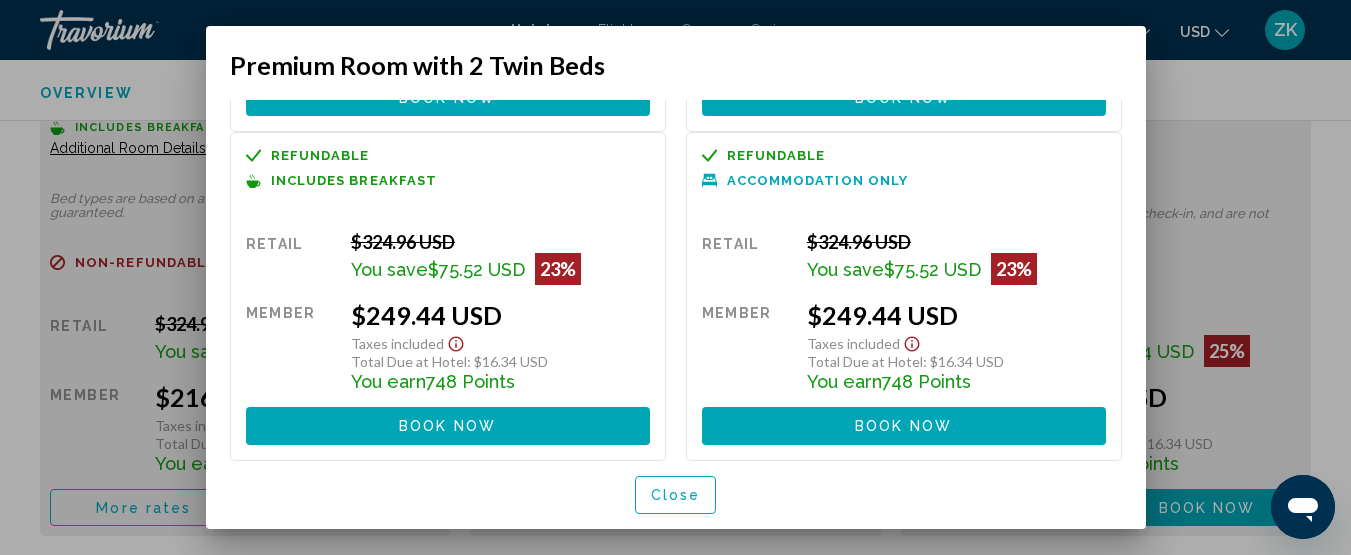 click at bounding box center (675, 277) 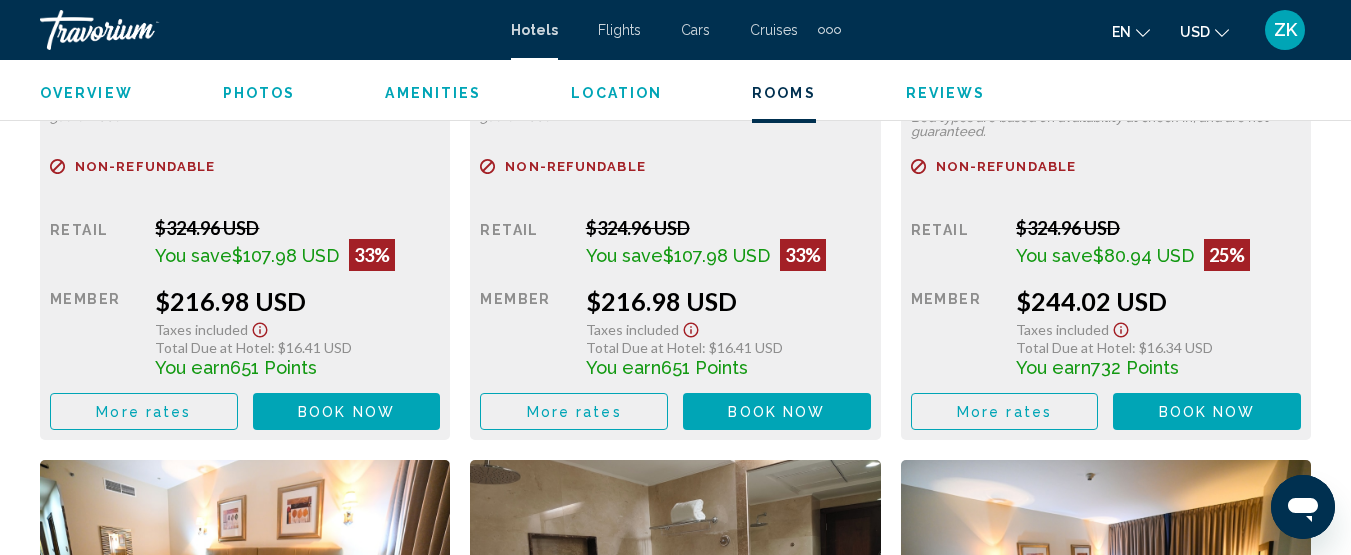 scroll, scrollTop: 3457, scrollLeft: 0, axis: vertical 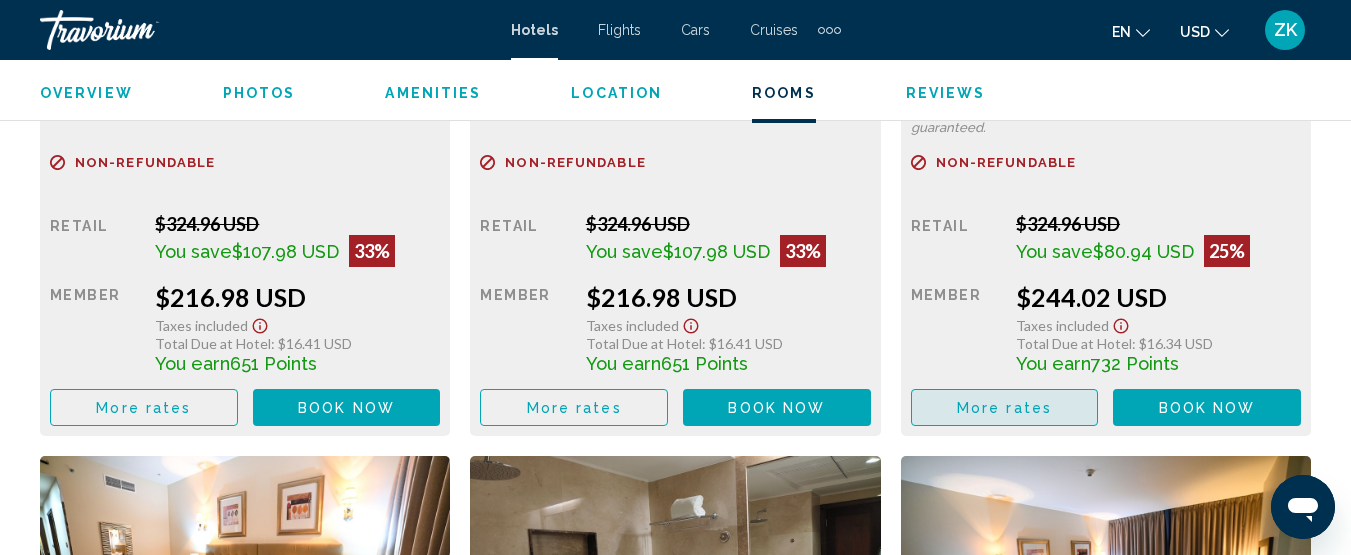 click on "More rates" at bounding box center [1005, 407] 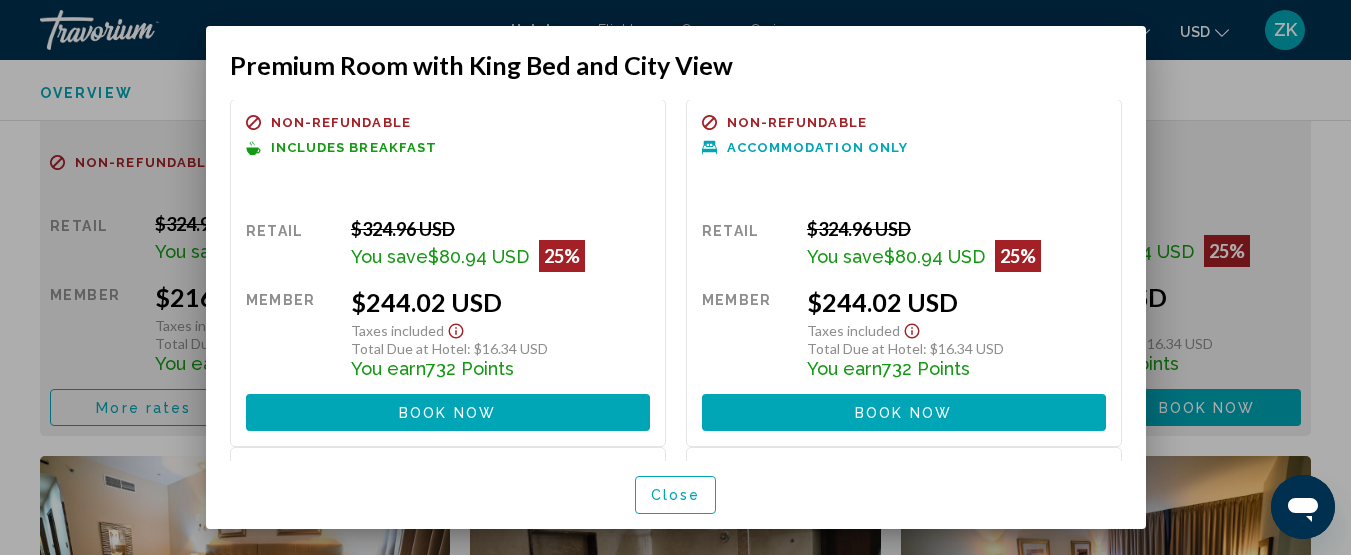 scroll, scrollTop: 0, scrollLeft: 0, axis: both 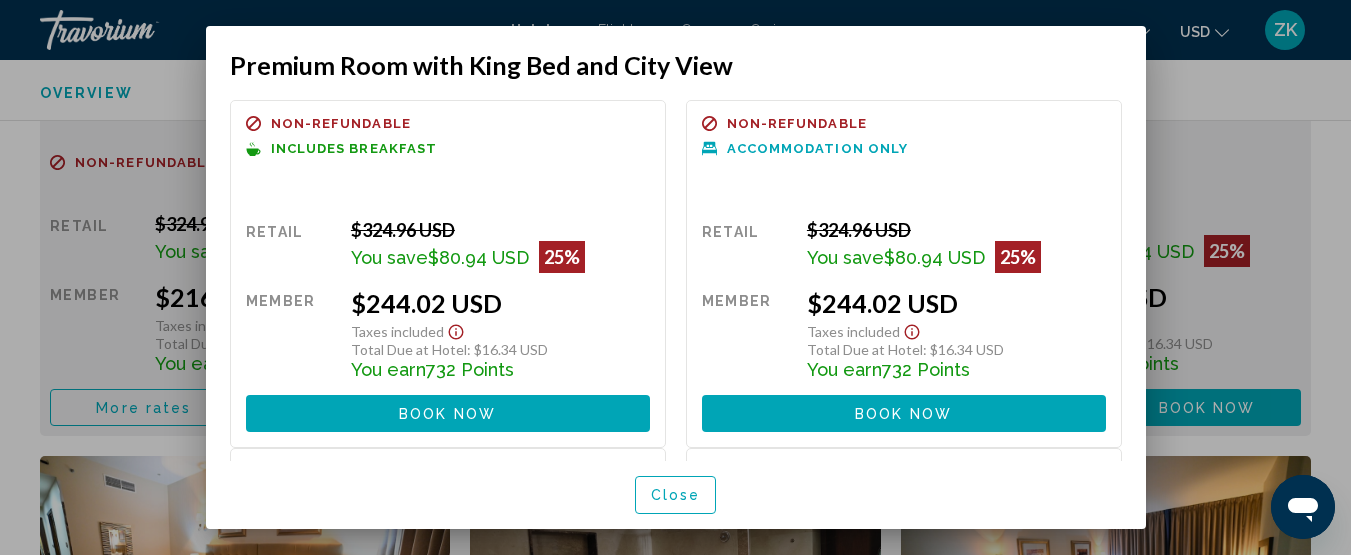 click at bounding box center (675, 277) 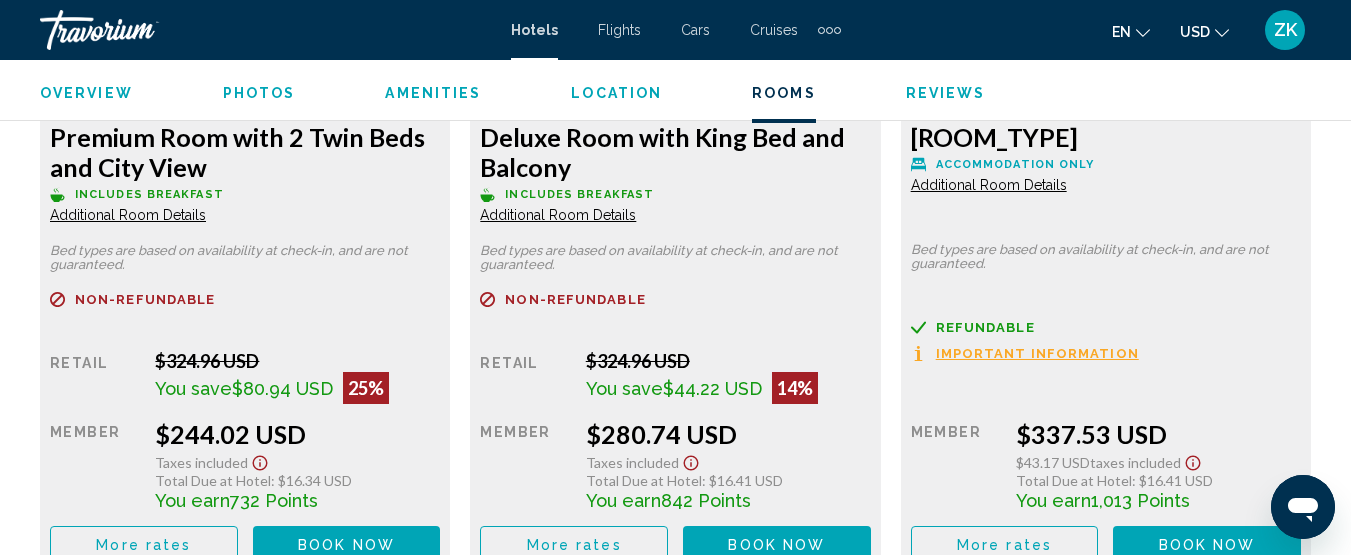 scroll, scrollTop: 4157, scrollLeft: 0, axis: vertical 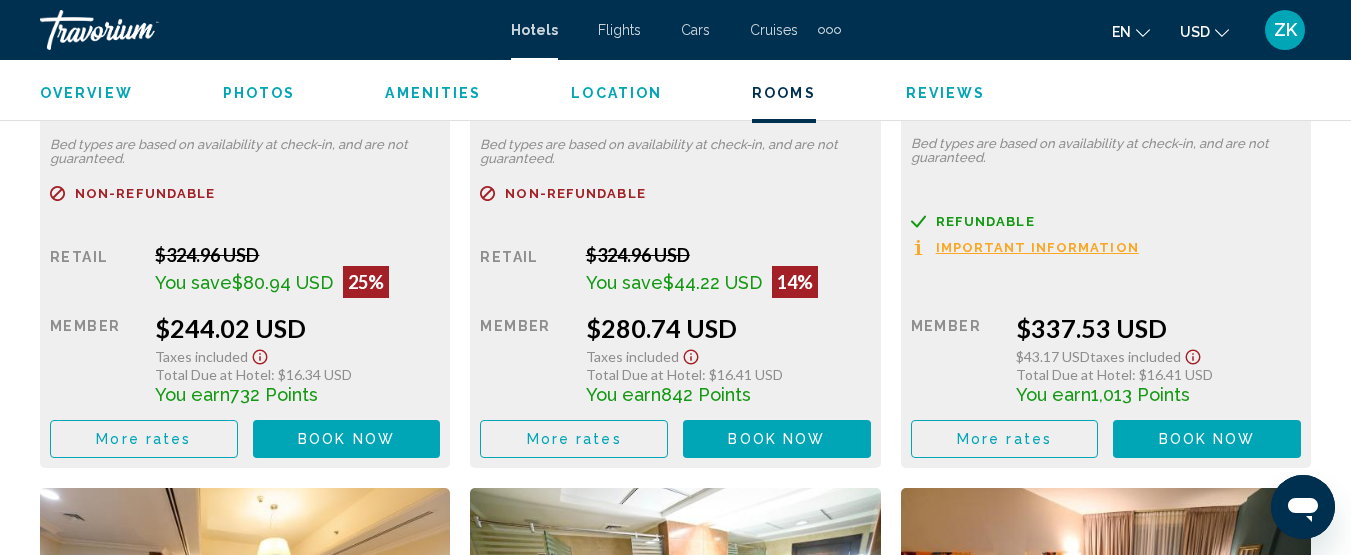 click on "More rates" at bounding box center [144, -293] 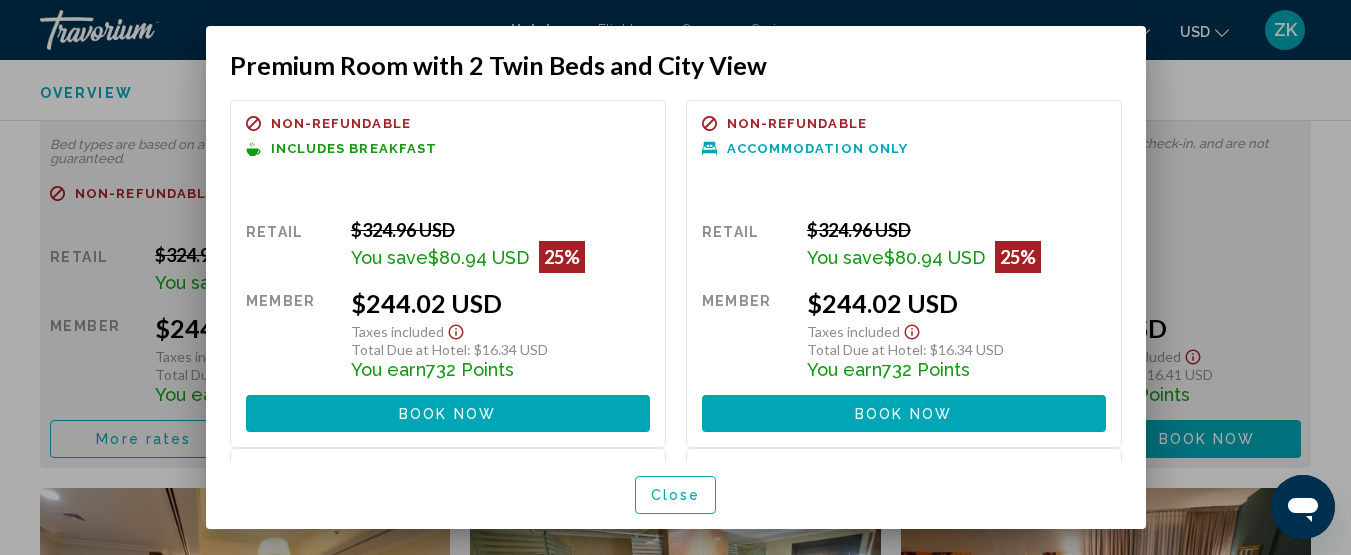 scroll, scrollTop: 0, scrollLeft: 0, axis: both 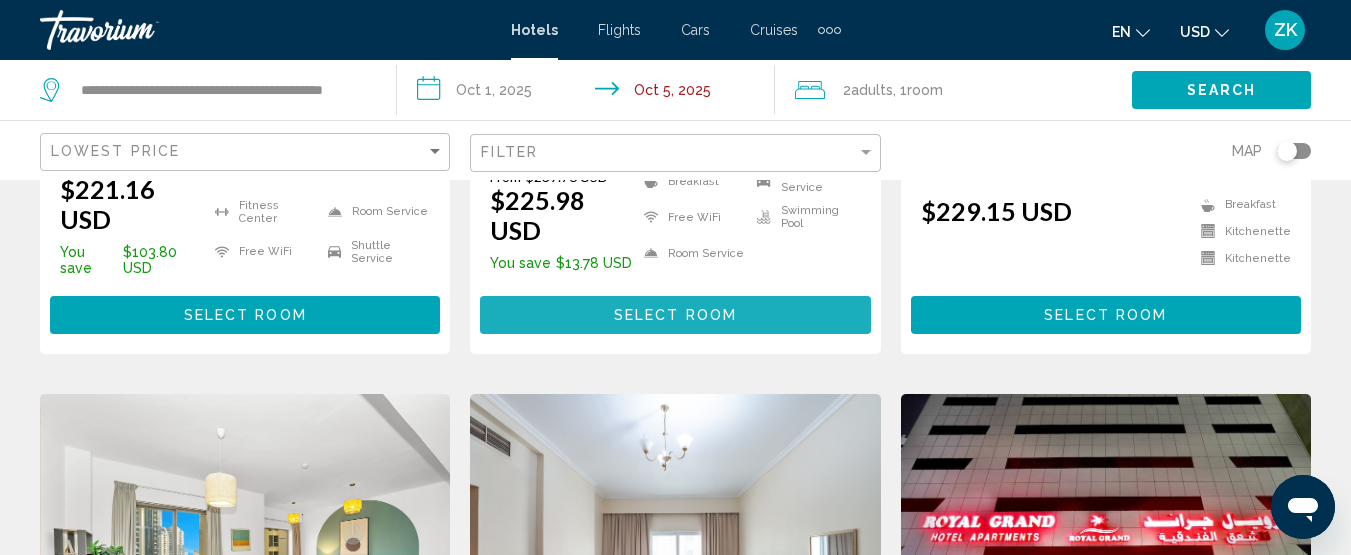 click on "Select Room" at bounding box center (675, 314) 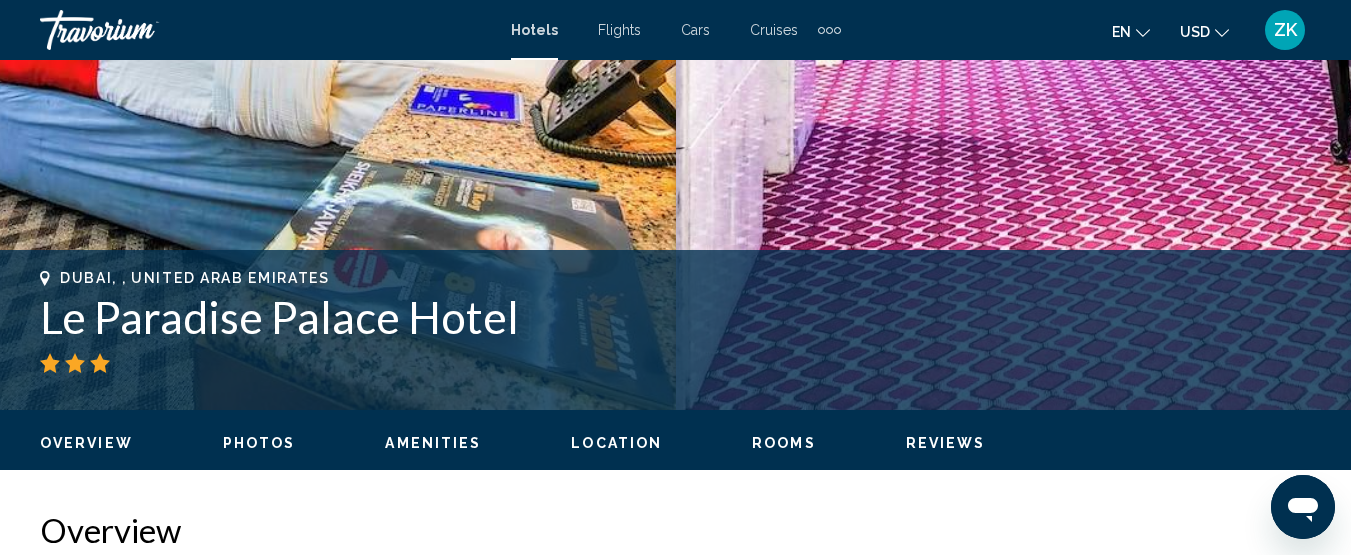 scroll, scrollTop: 257, scrollLeft: 0, axis: vertical 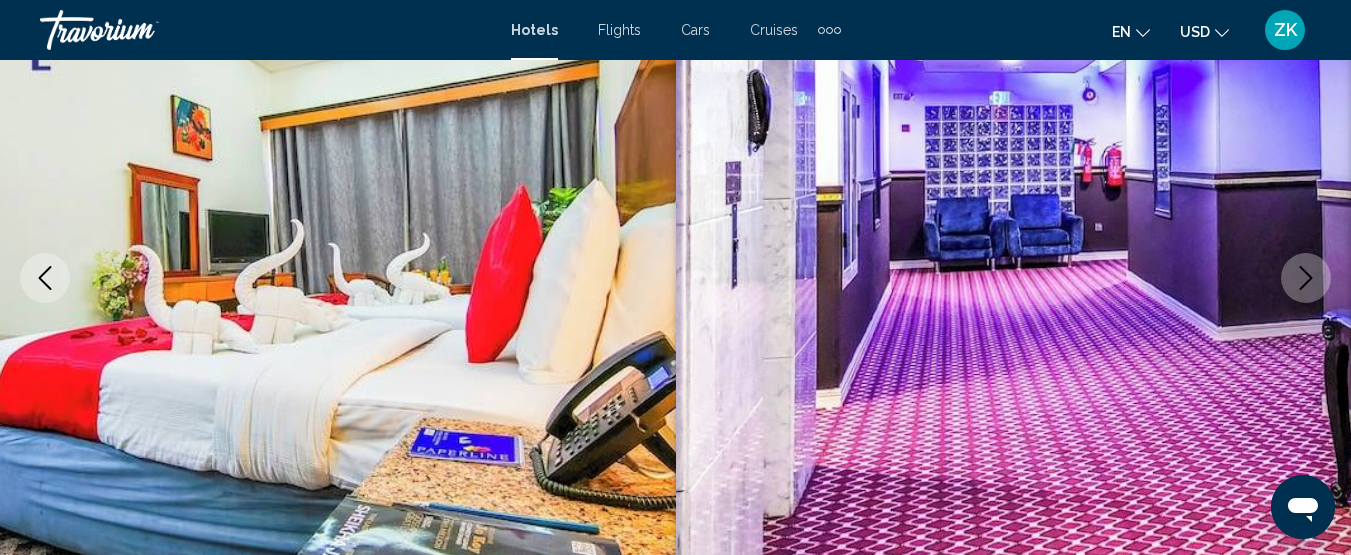 click at bounding box center [1306, 278] 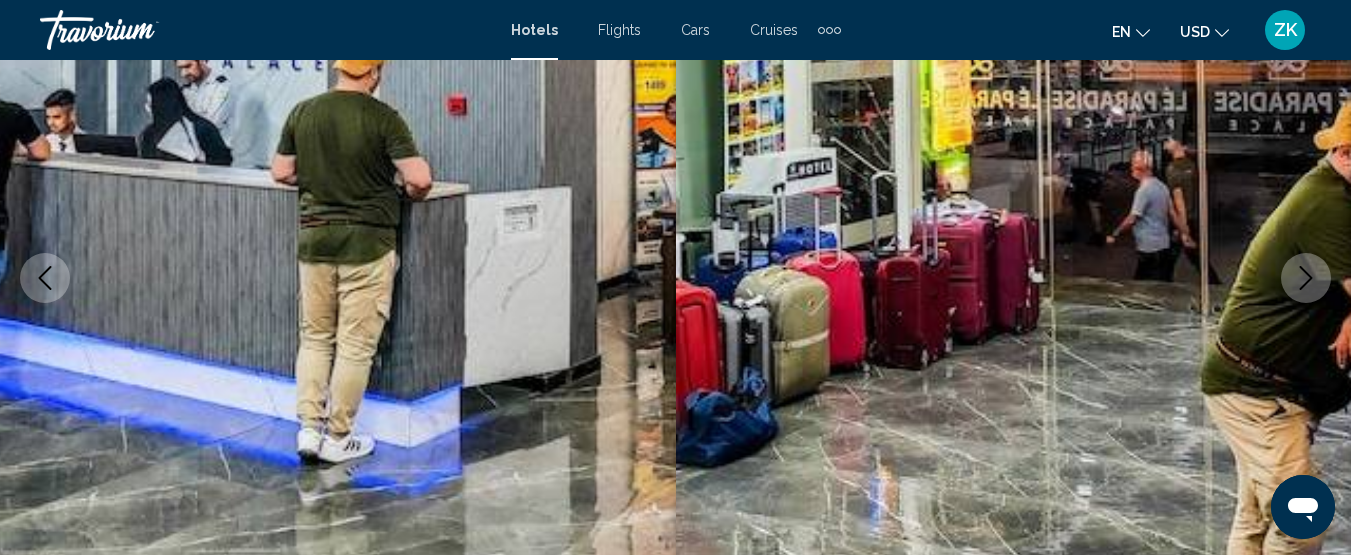click at bounding box center (1306, 278) 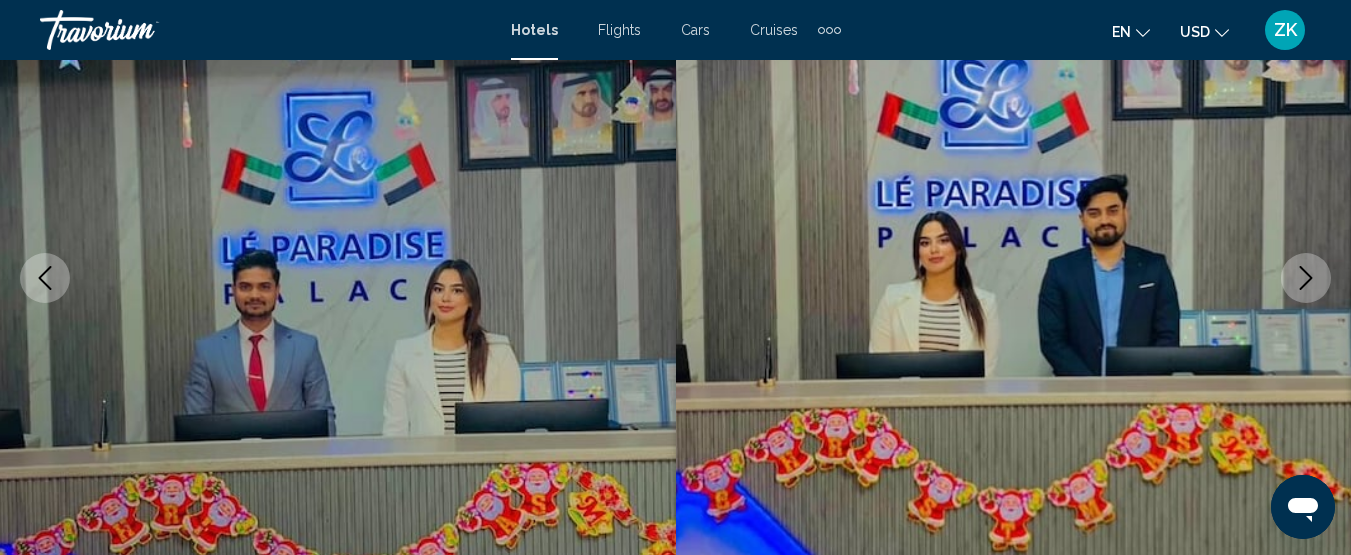 click at bounding box center [1014, 278] 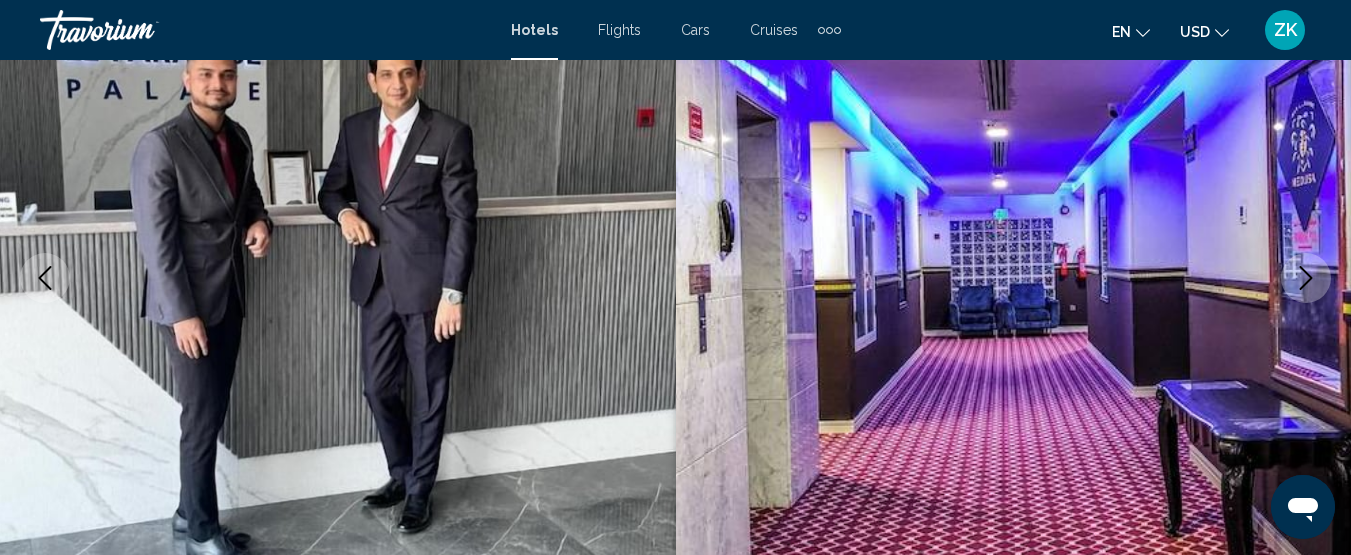 click 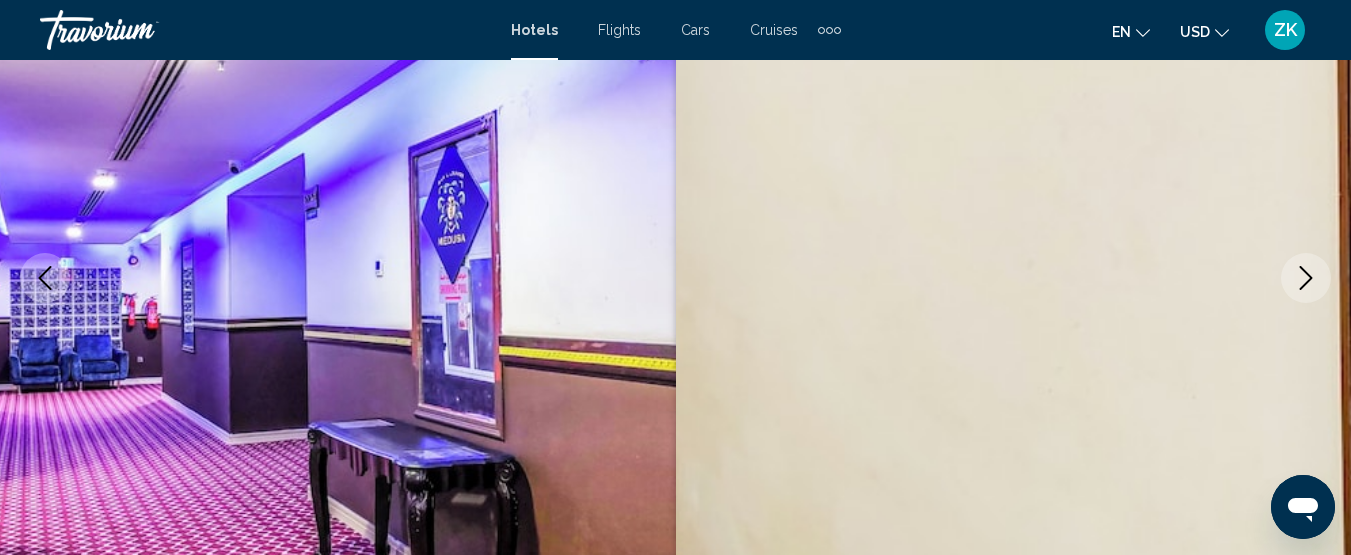 click 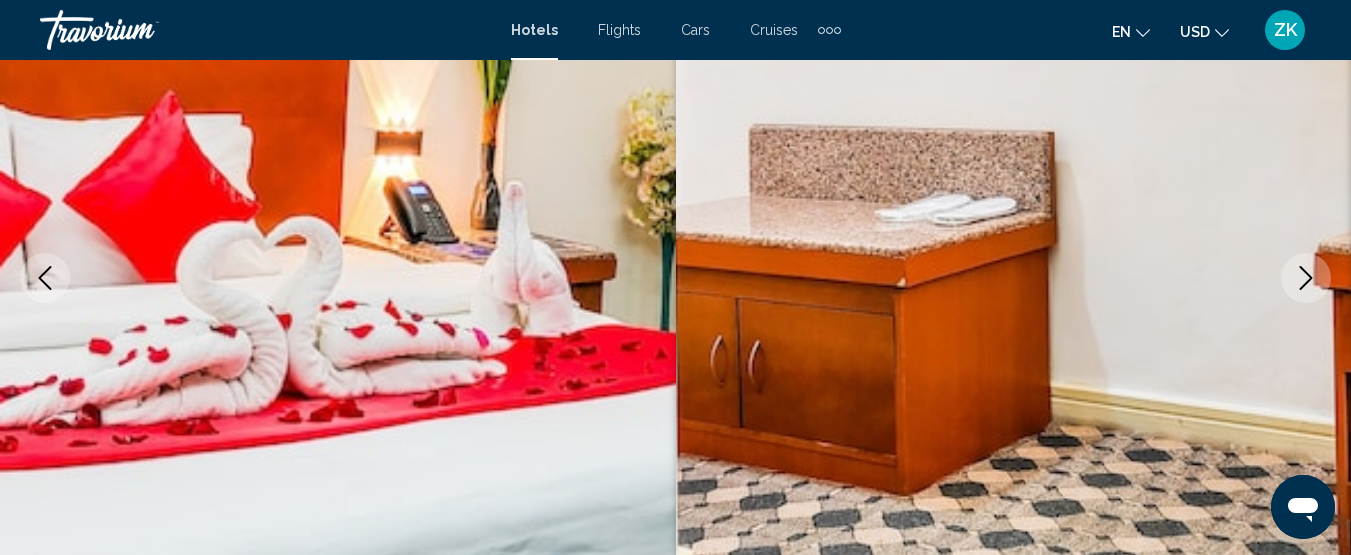 click 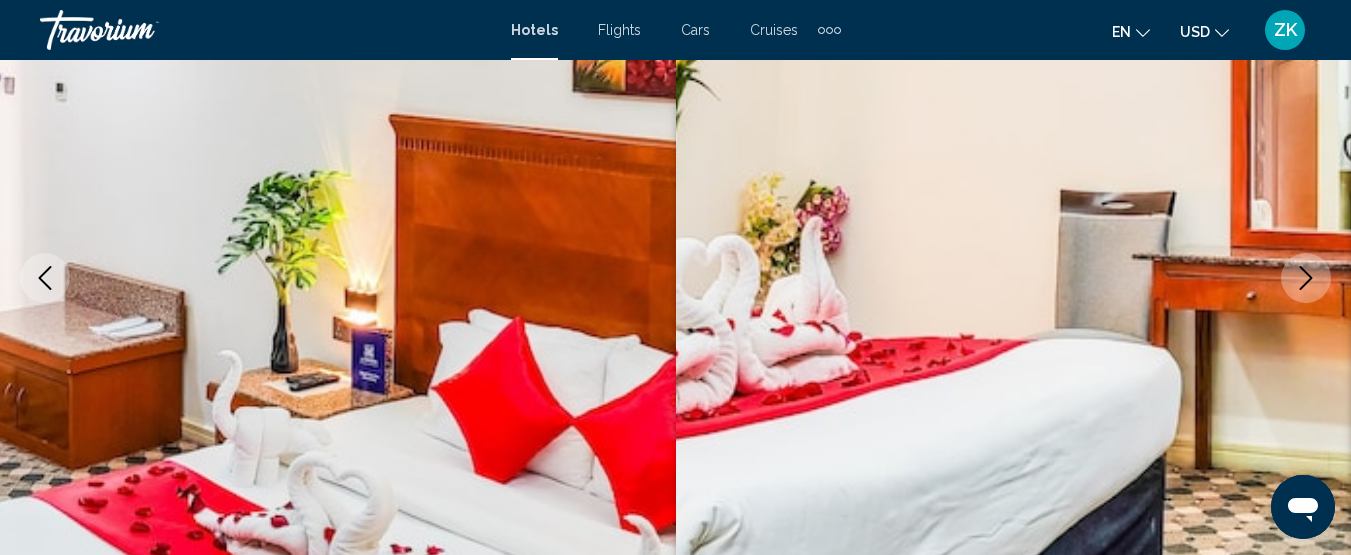 click 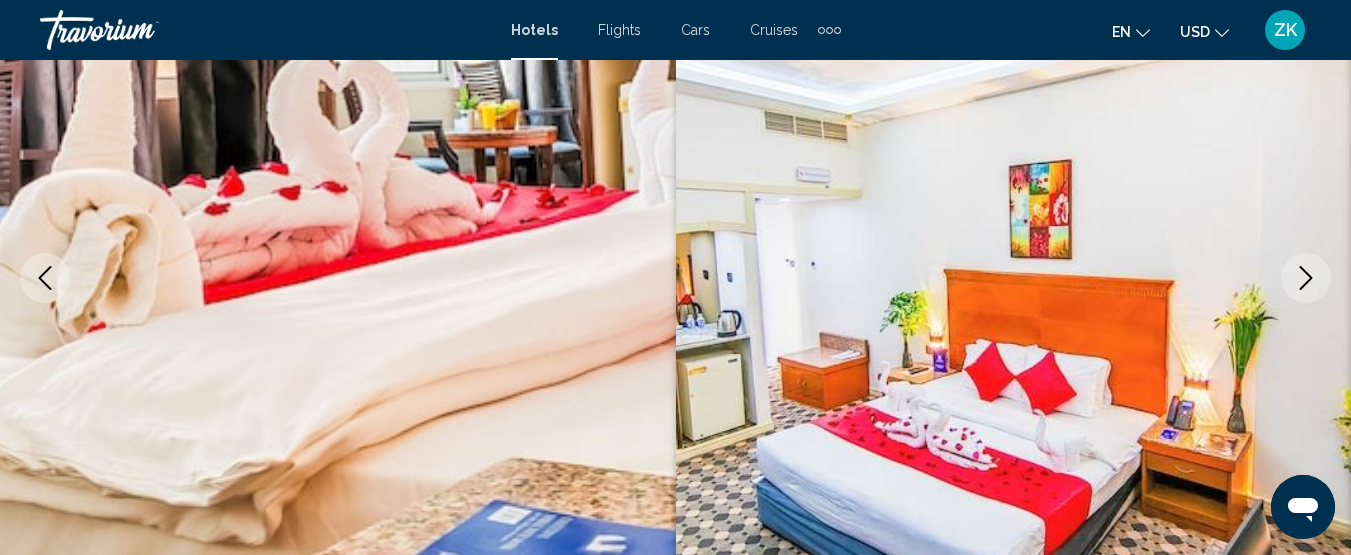 click 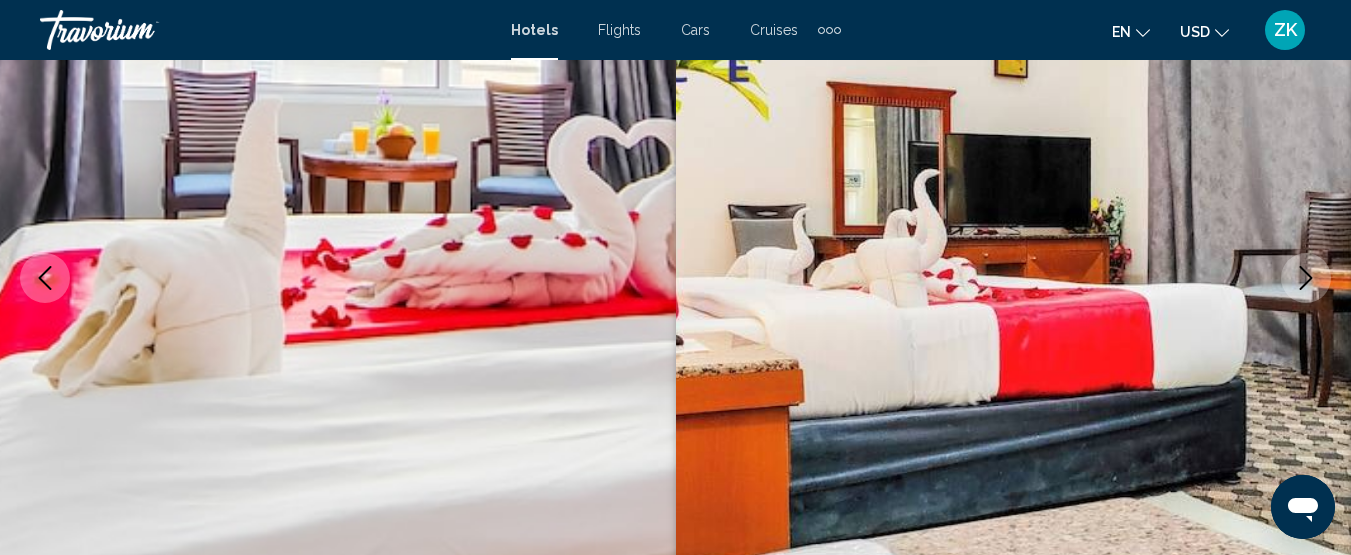 click 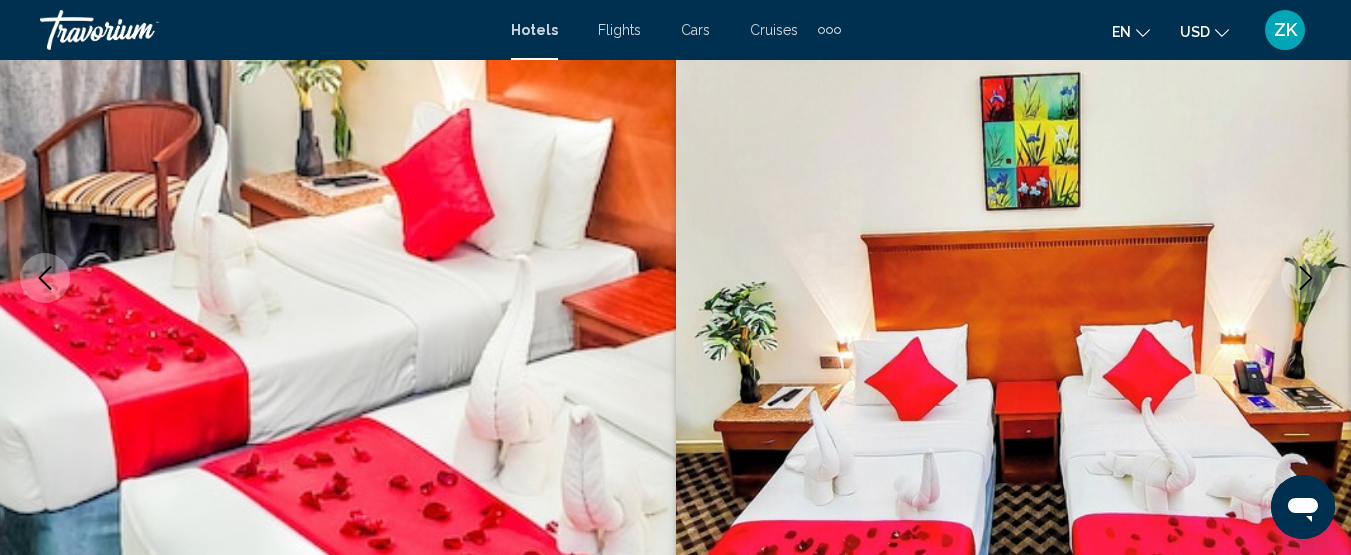 click 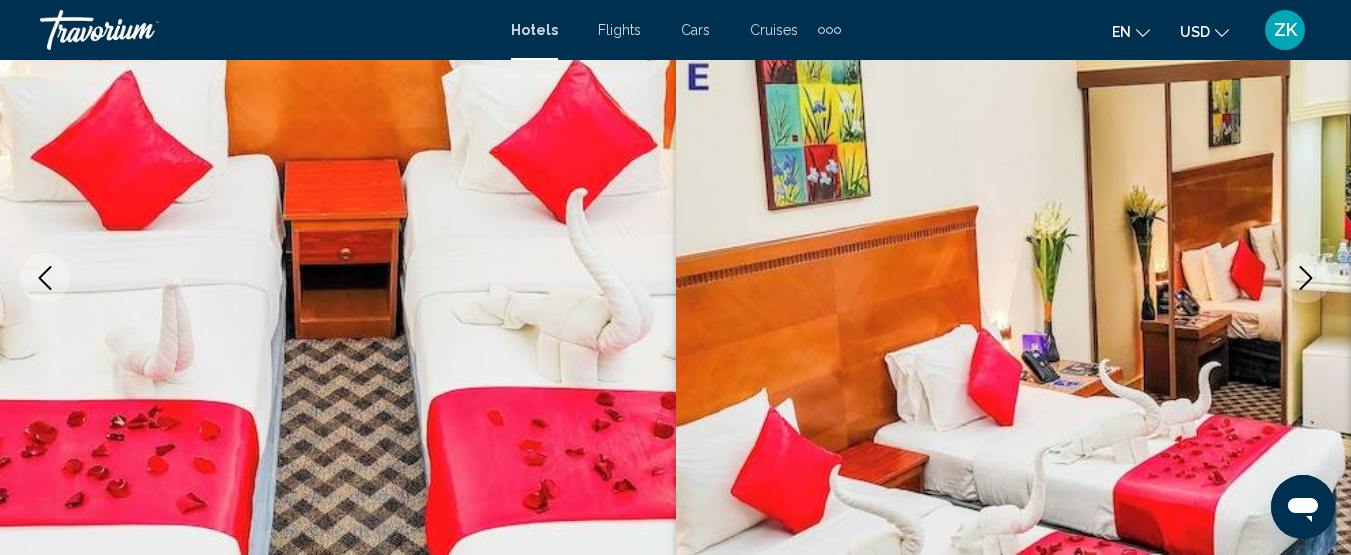 click 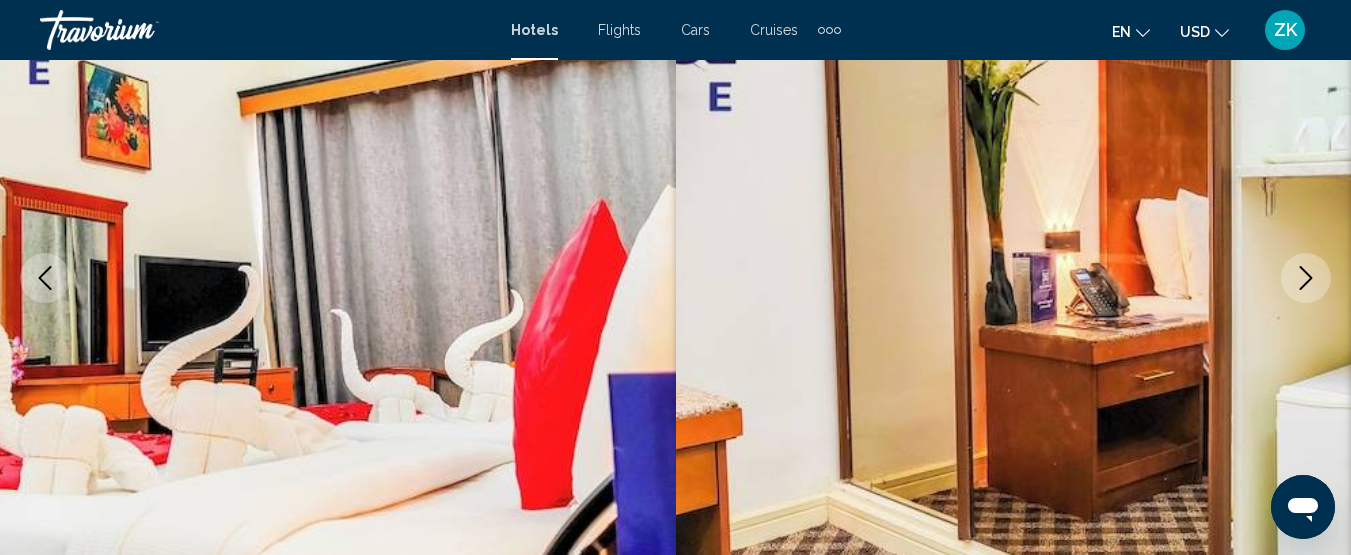 click 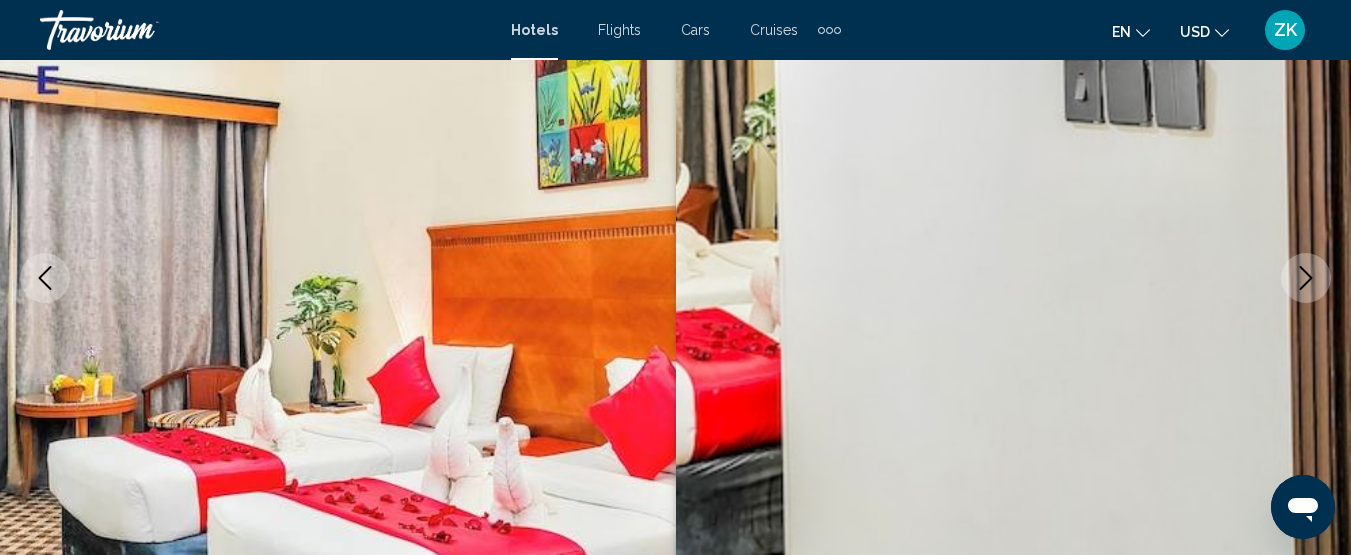 click 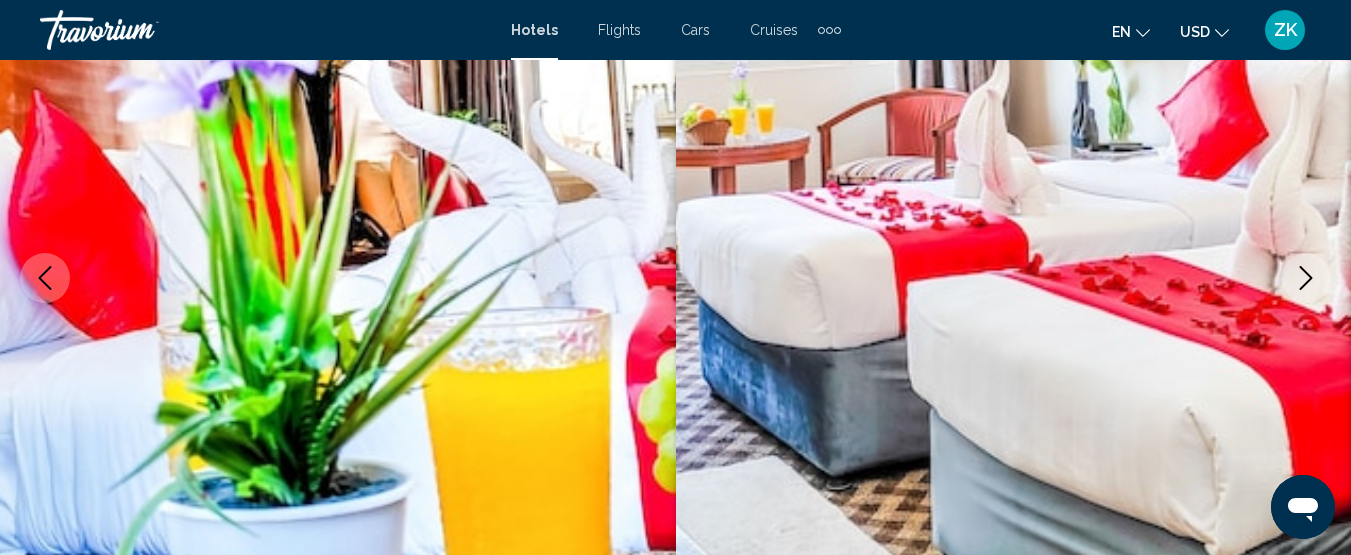 click 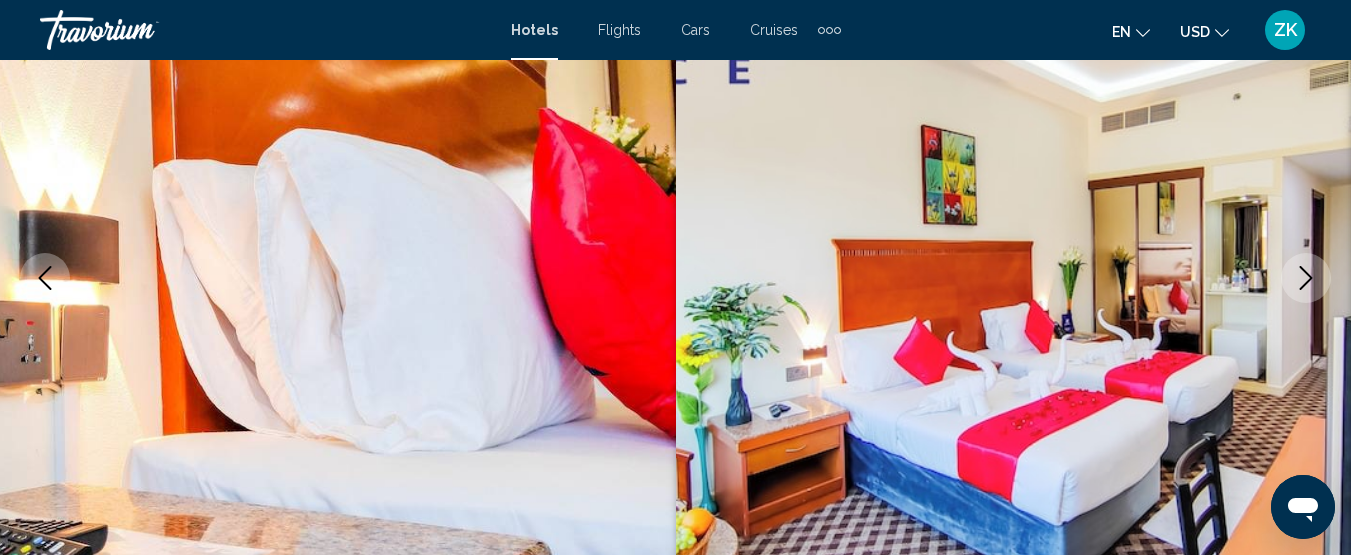 click 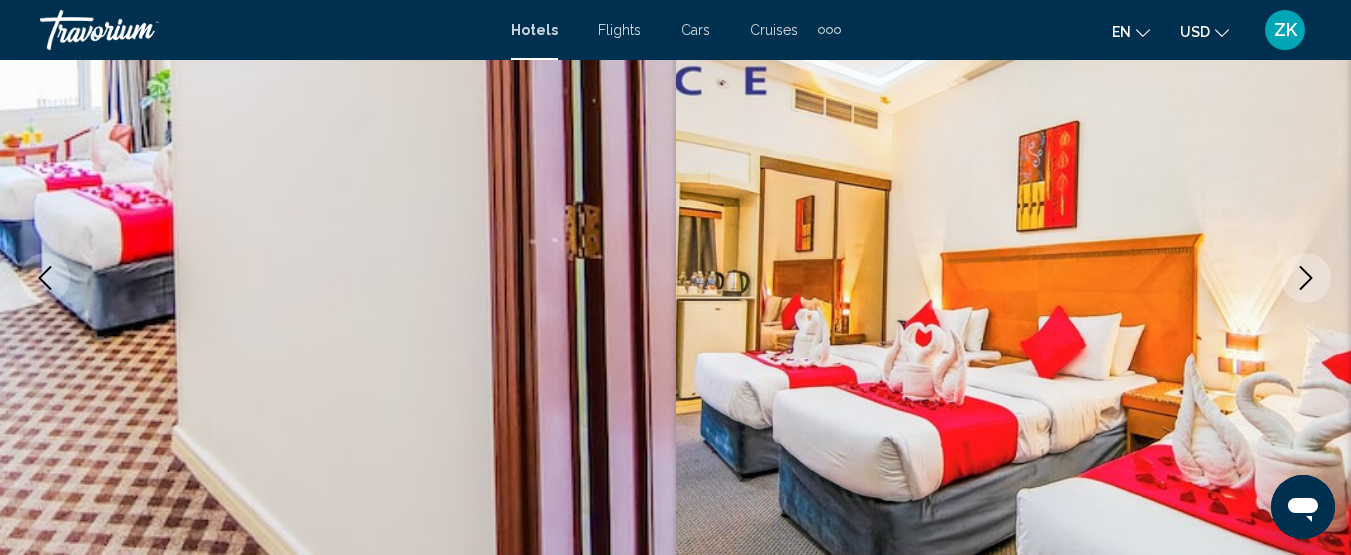 click 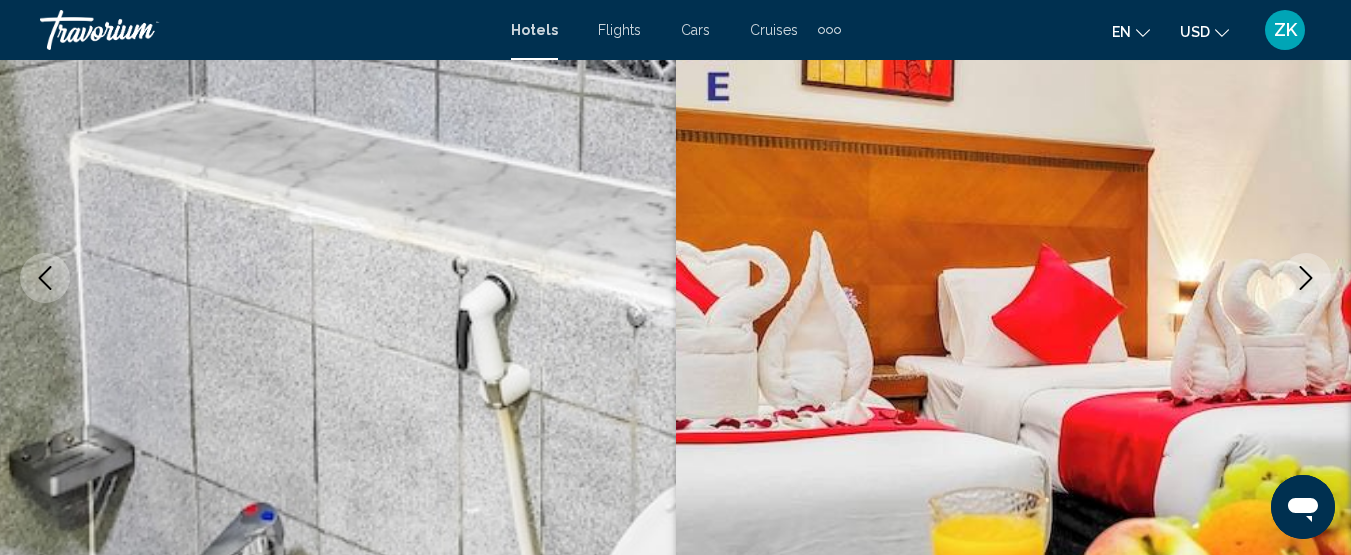 click 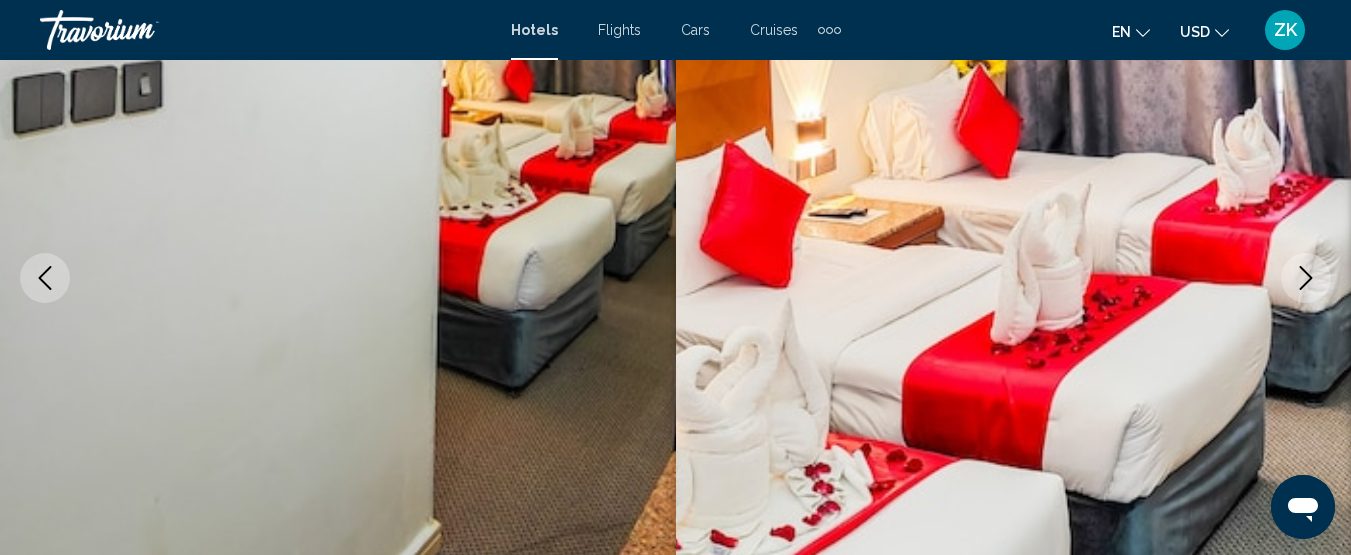 click 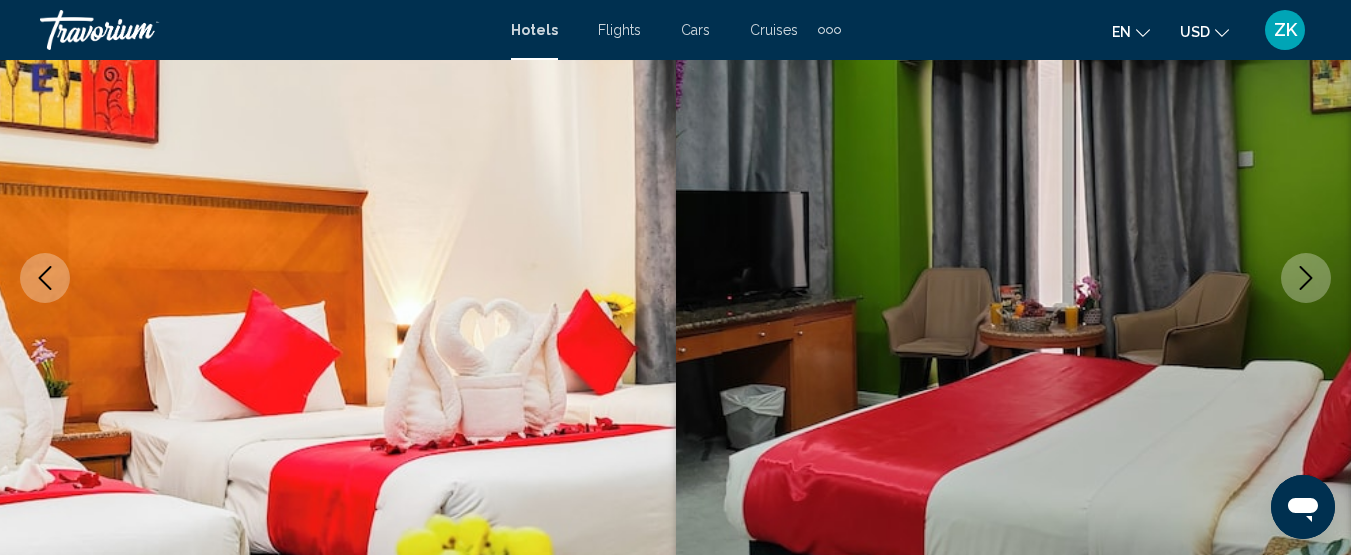 click 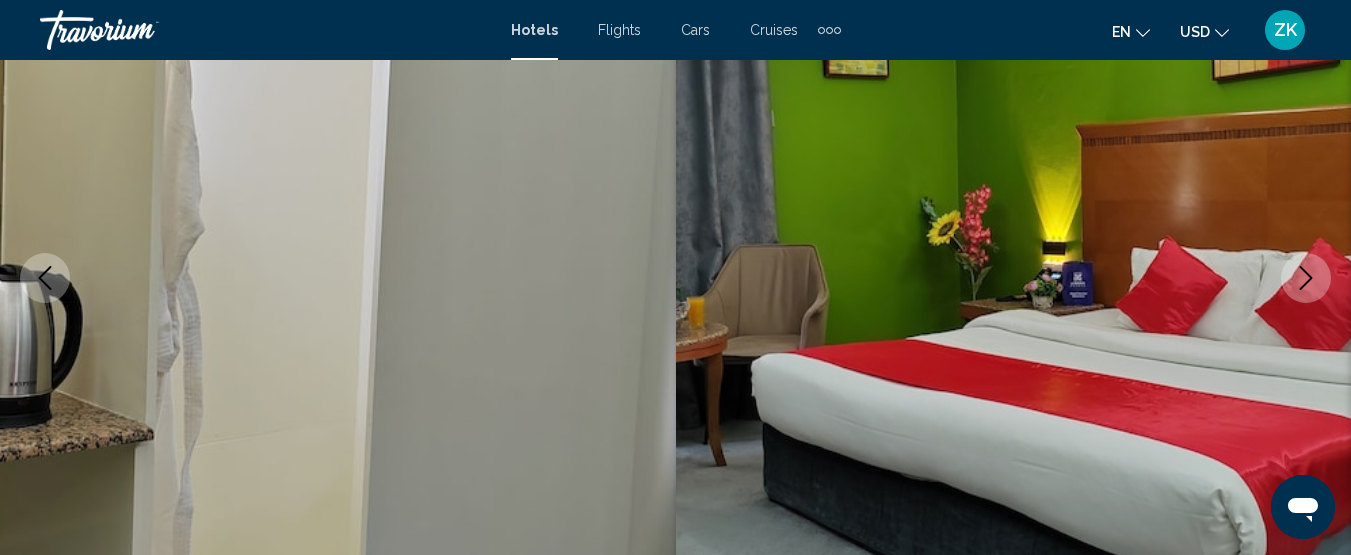 click 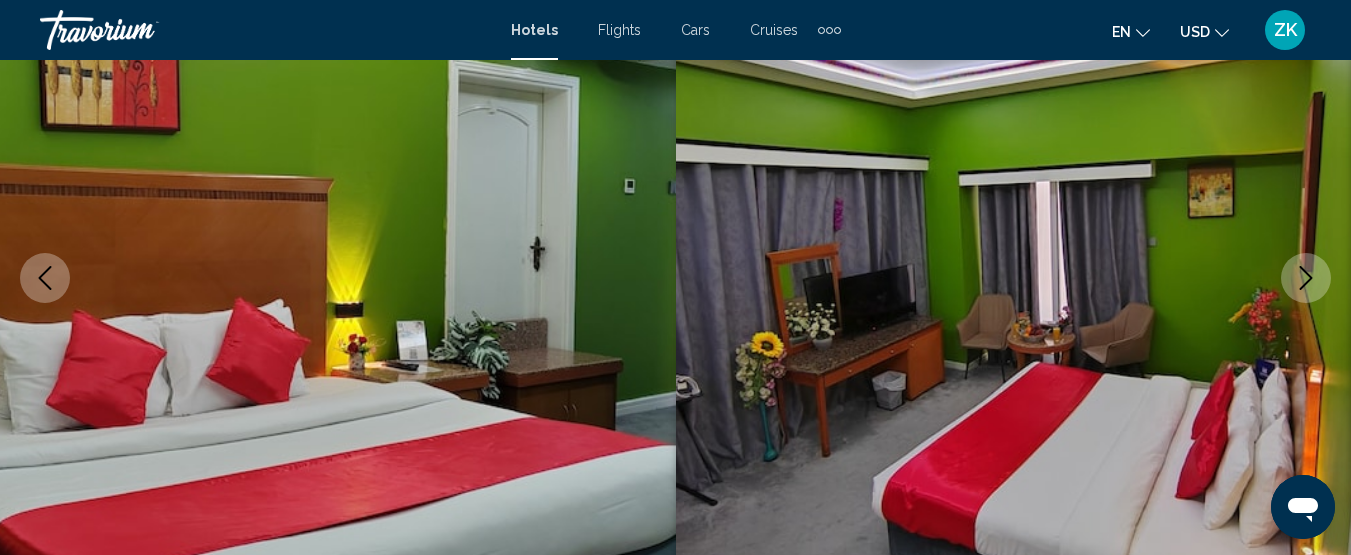 click at bounding box center (1306, 278) 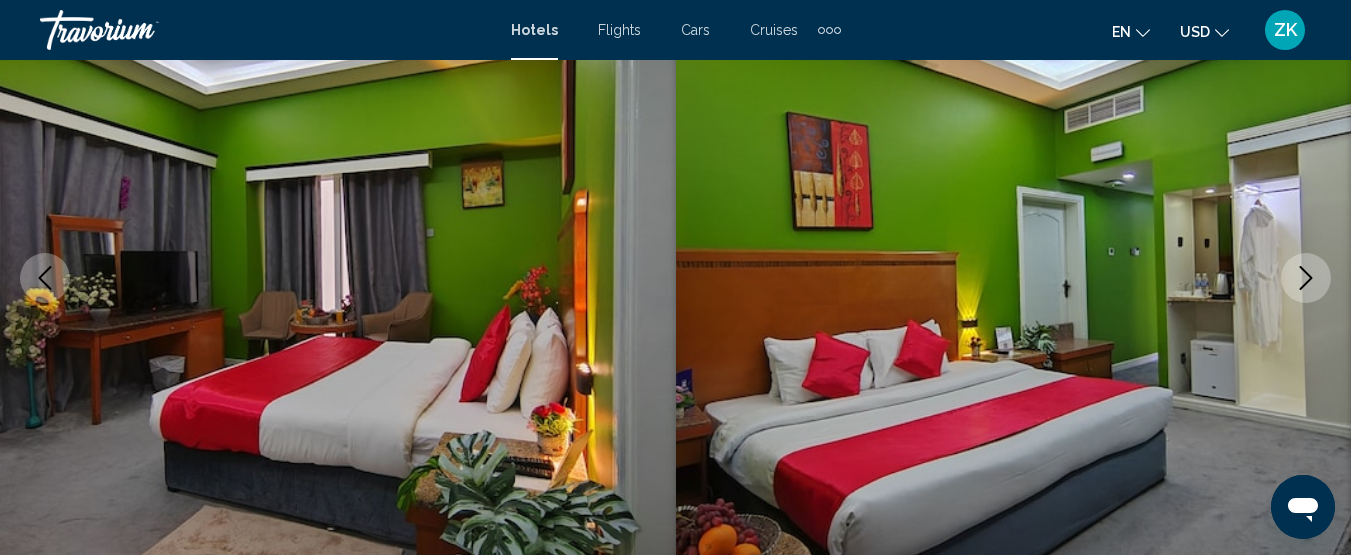 click at bounding box center [1306, 278] 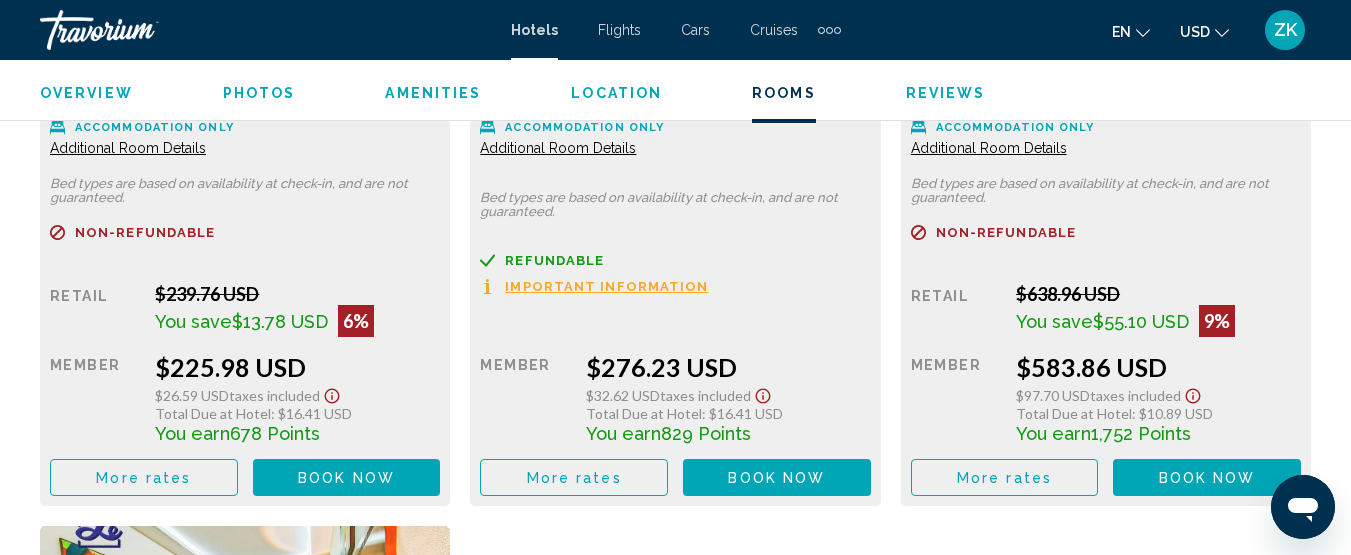 scroll, scrollTop: 3457, scrollLeft: 0, axis: vertical 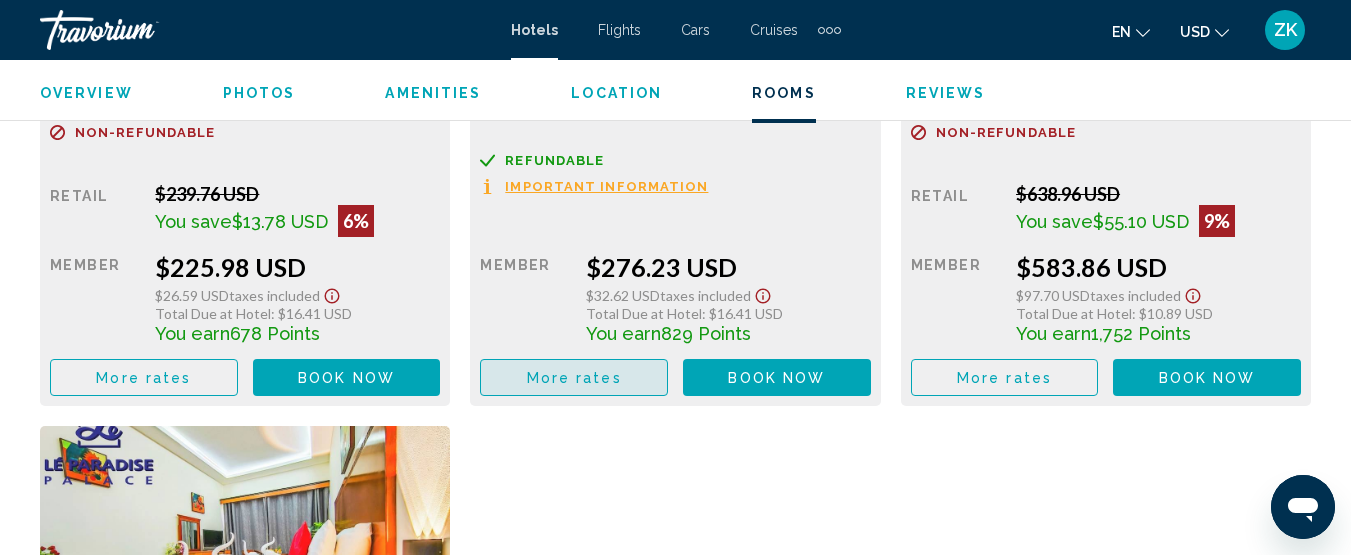 click on "More rates" at bounding box center [574, 378] 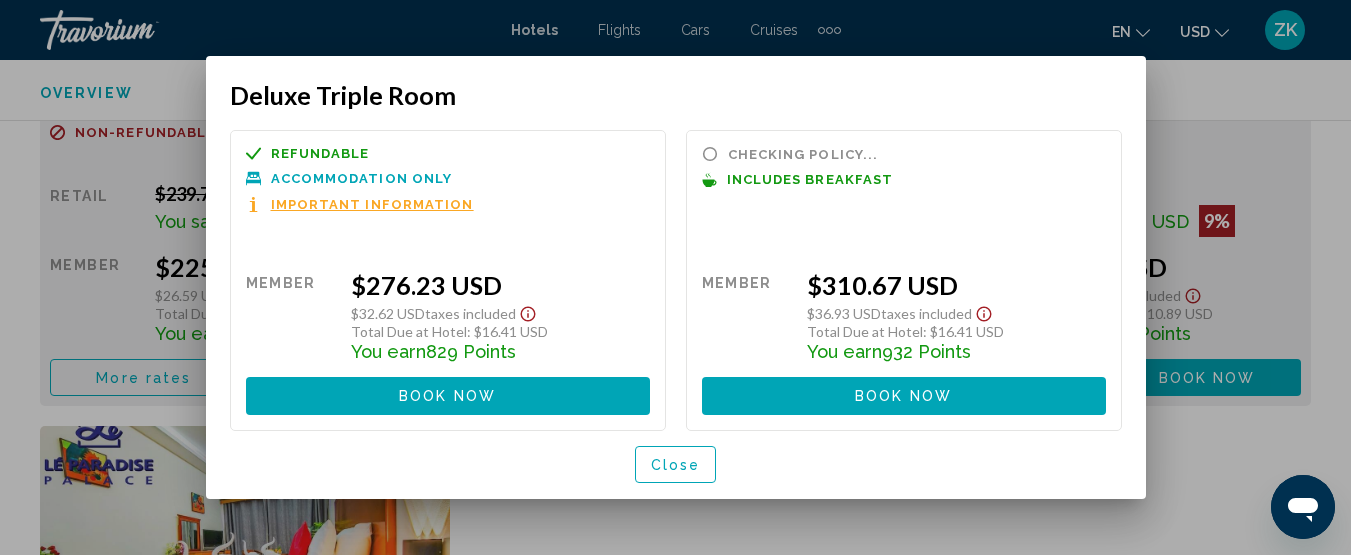 scroll, scrollTop: 0, scrollLeft: 0, axis: both 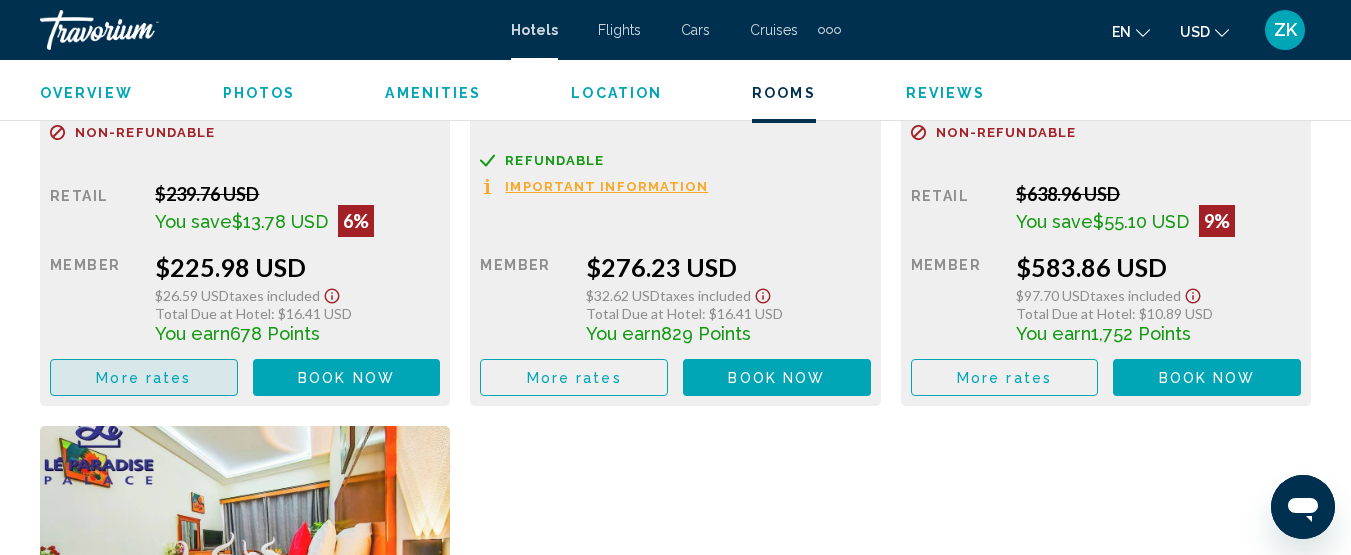 click on "More rates" at bounding box center [143, 378] 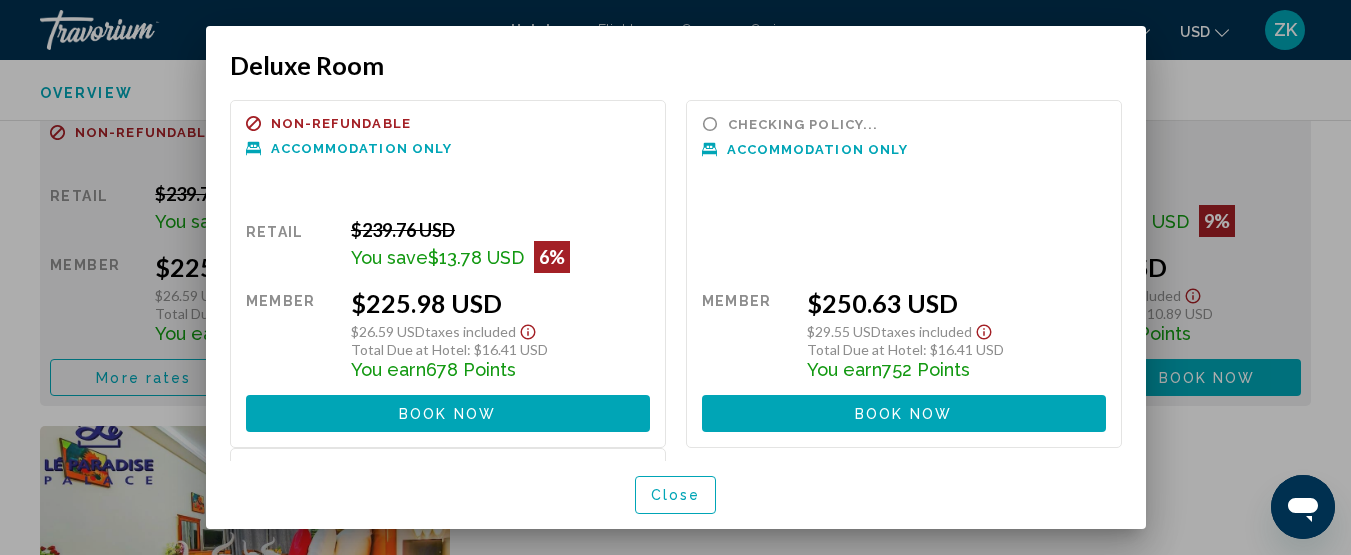 scroll, scrollTop: 0, scrollLeft: 0, axis: both 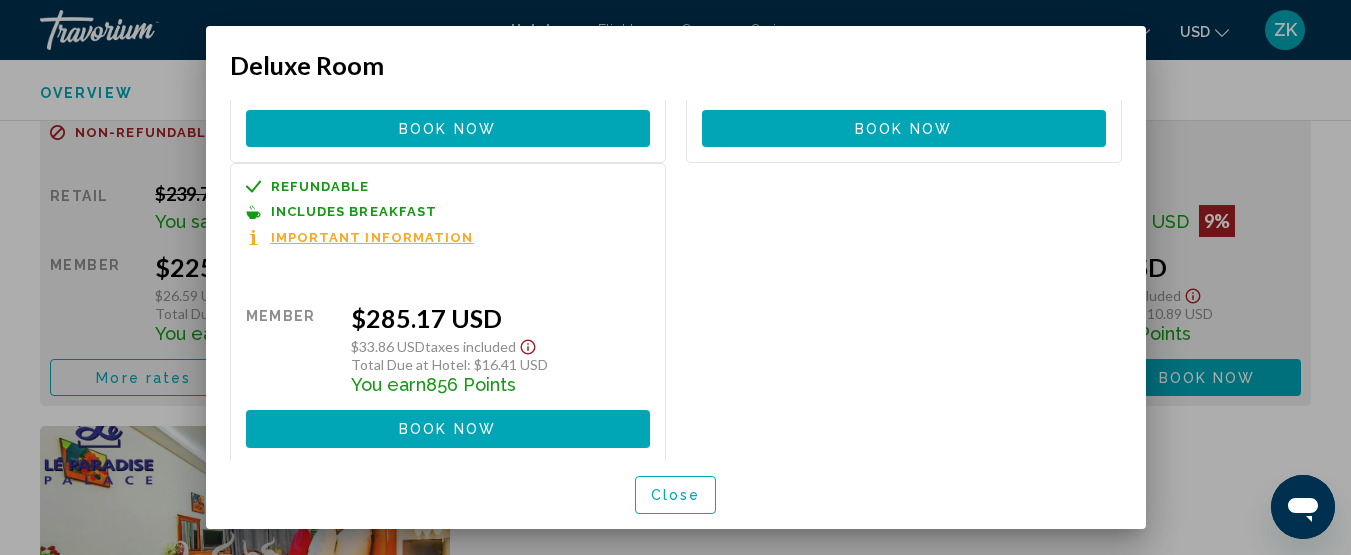 click at bounding box center (675, 277) 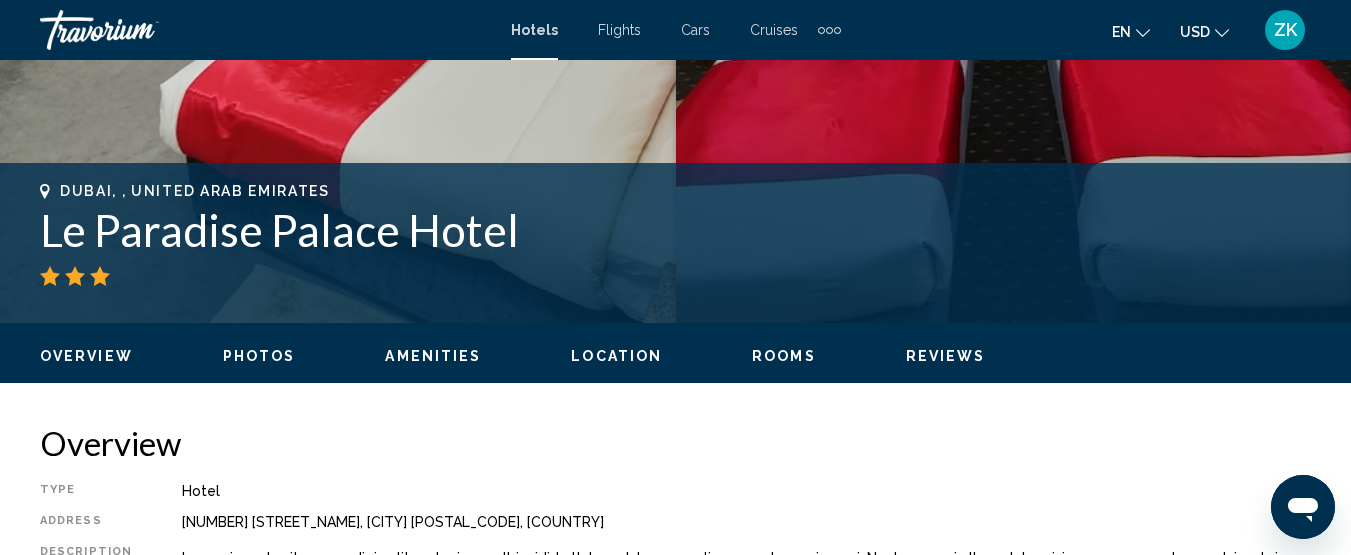 scroll, scrollTop: 357, scrollLeft: 0, axis: vertical 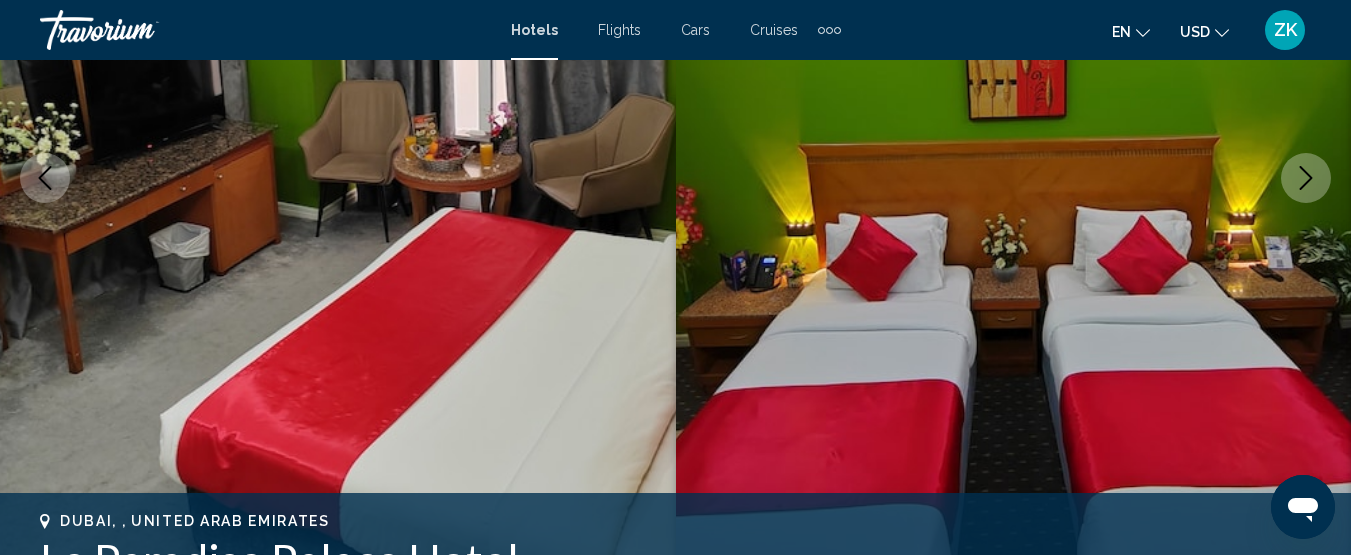 click at bounding box center (1014, 178) 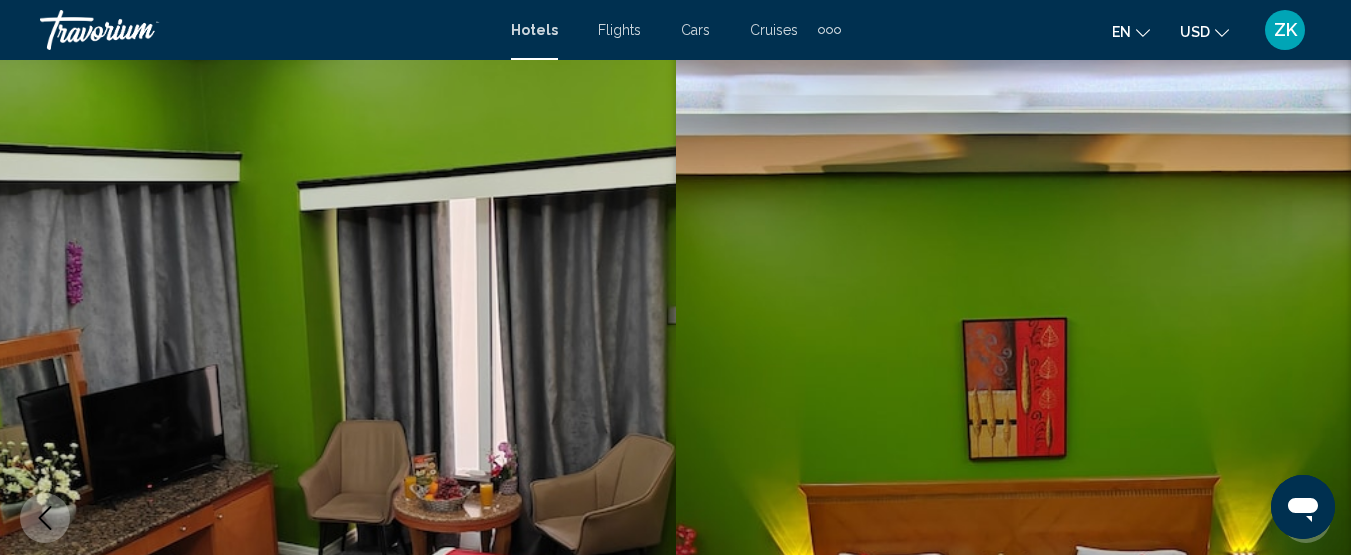 scroll, scrollTop: 0, scrollLeft: 0, axis: both 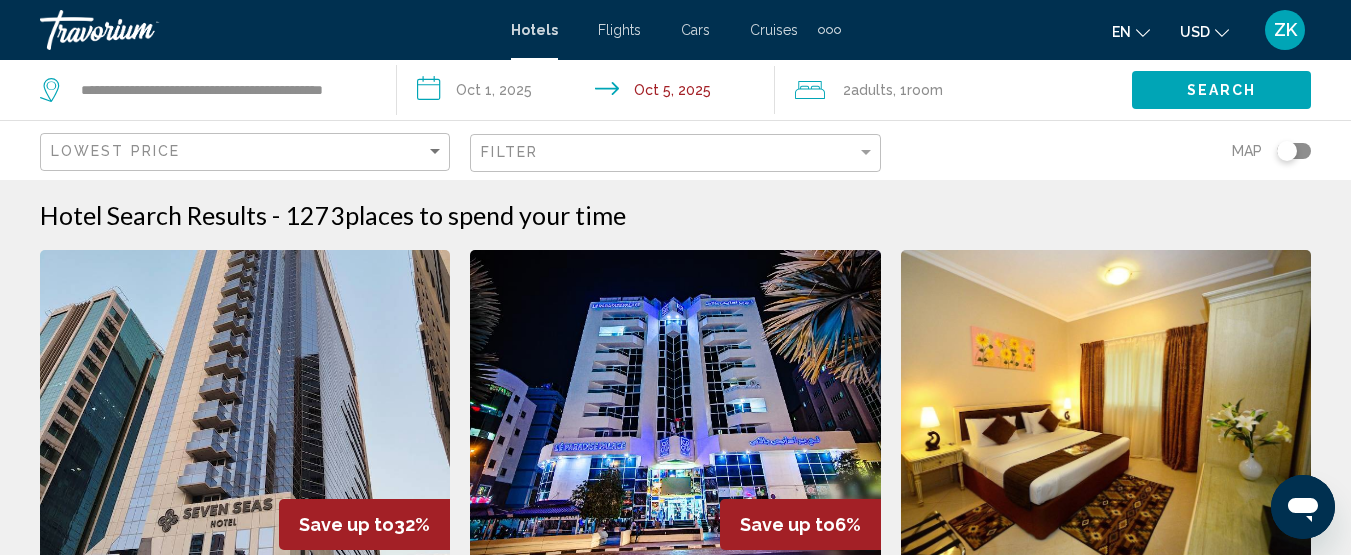 click on "**********" 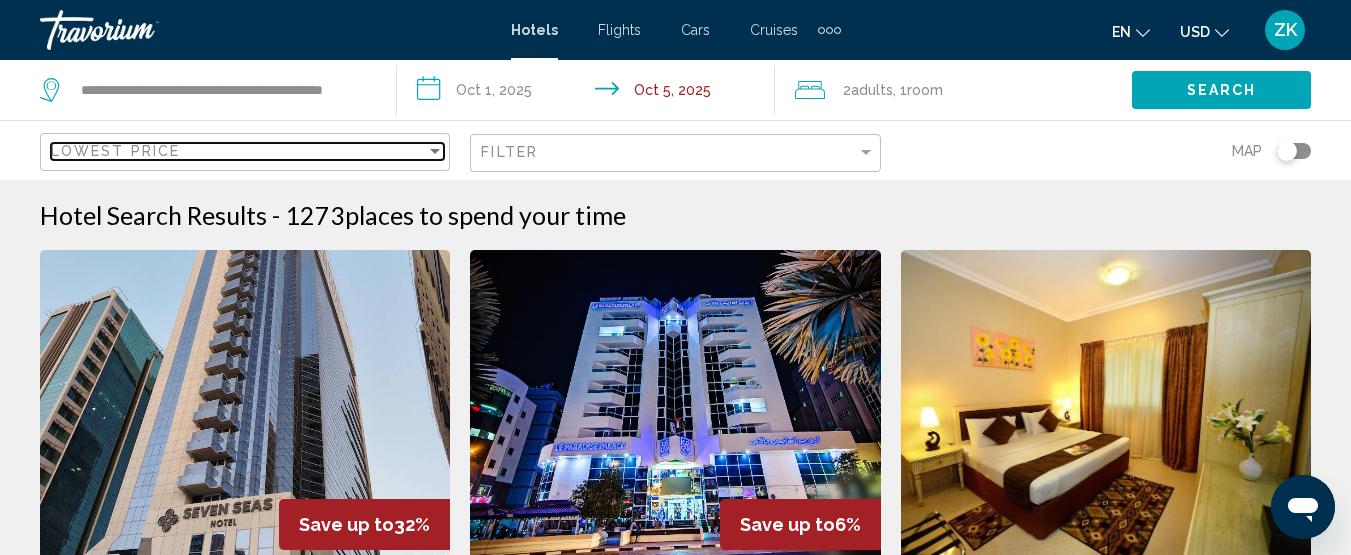 click at bounding box center (435, 151) 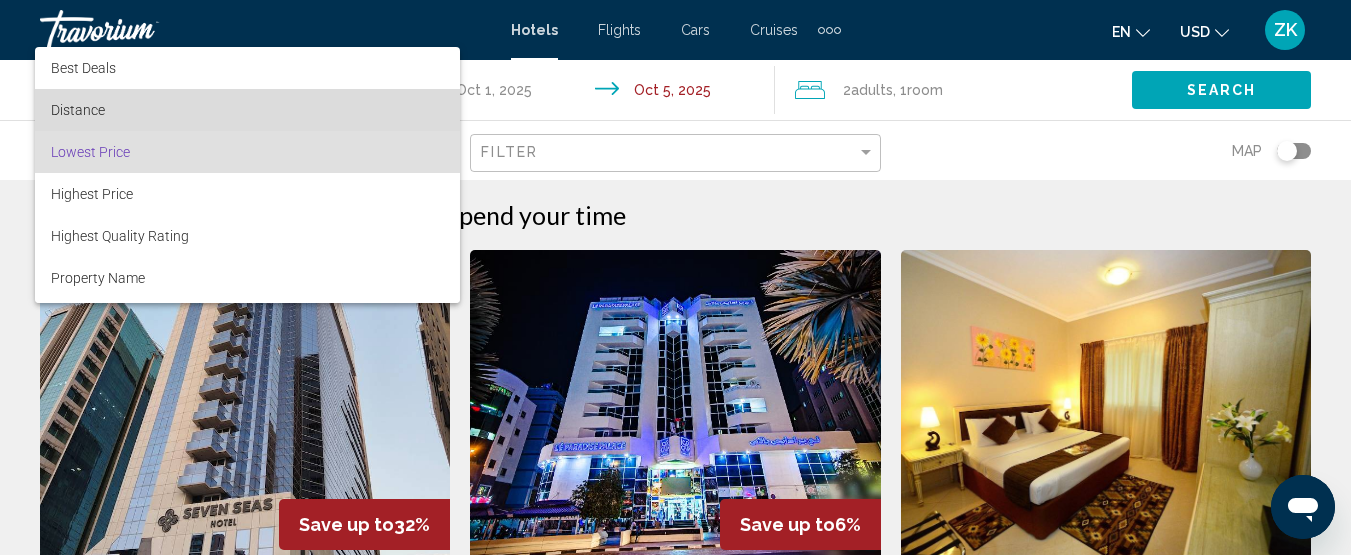 click on "Distance" at bounding box center (247, 110) 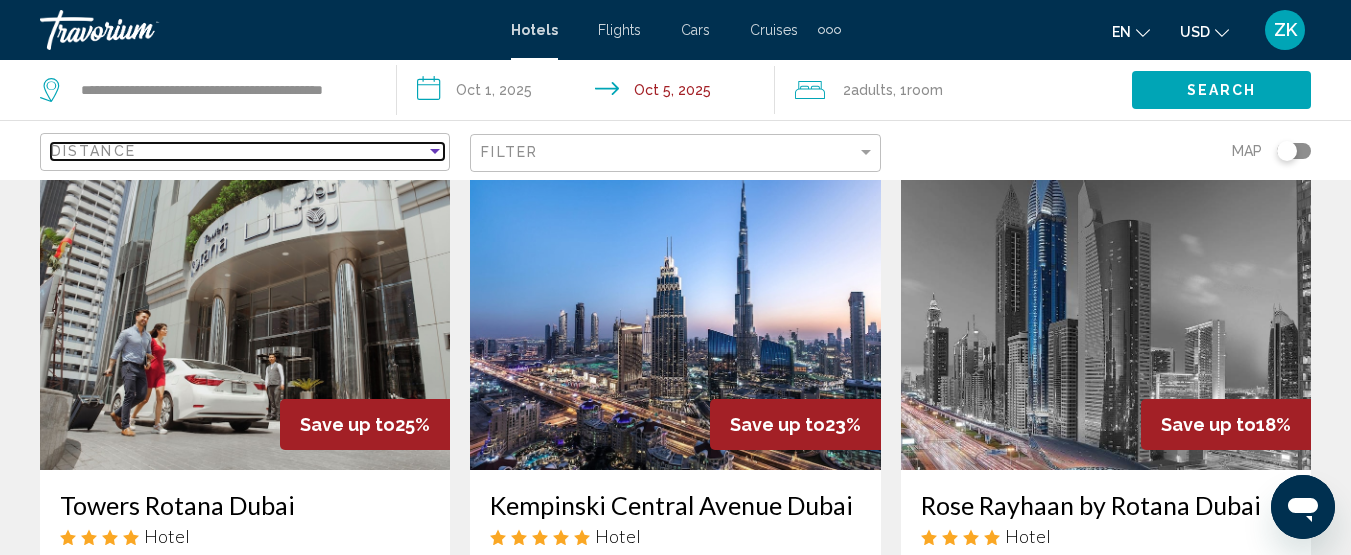 scroll, scrollTop: 0, scrollLeft: 0, axis: both 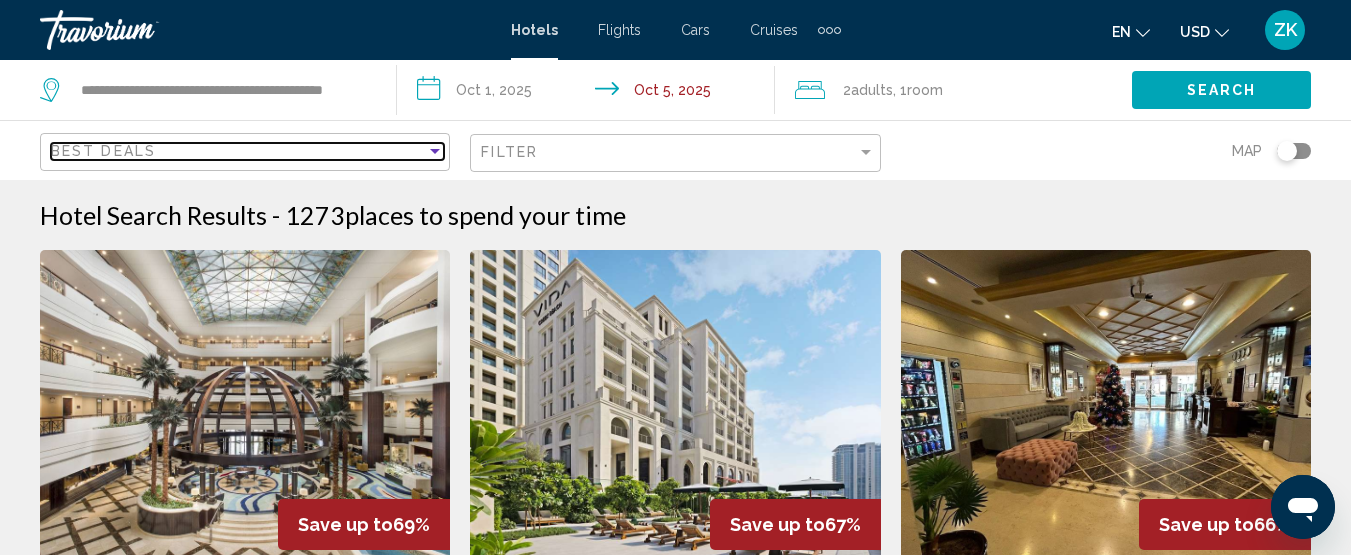 click on "Best Deals" at bounding box center [238, 151] 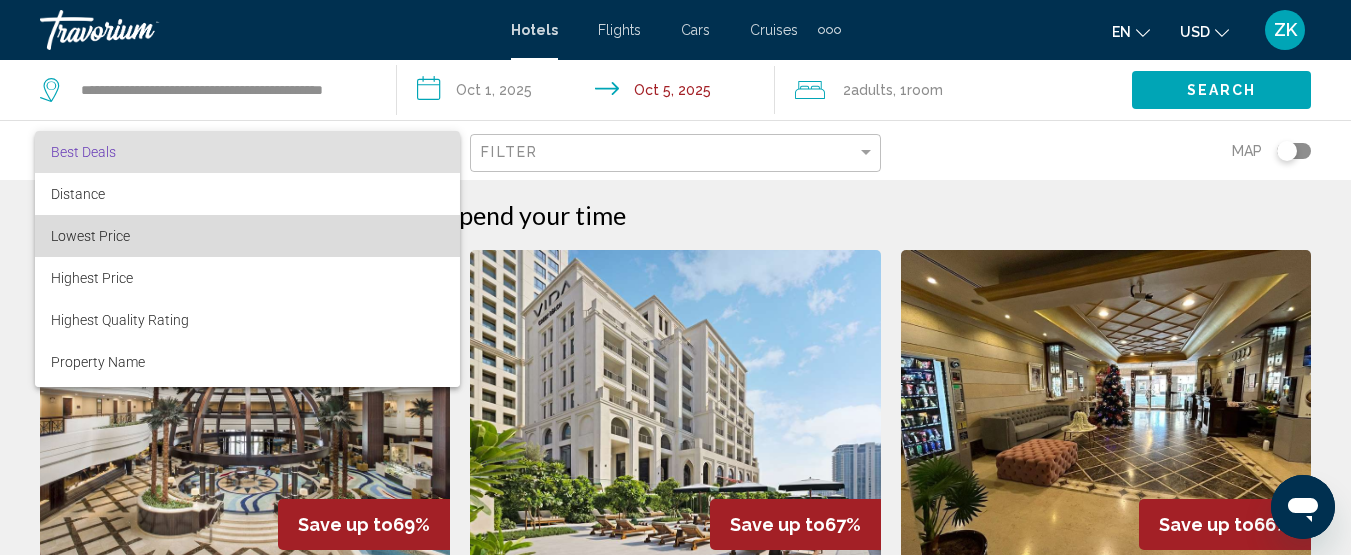 click on "Lowest Price" at bounding box center [247, 236] 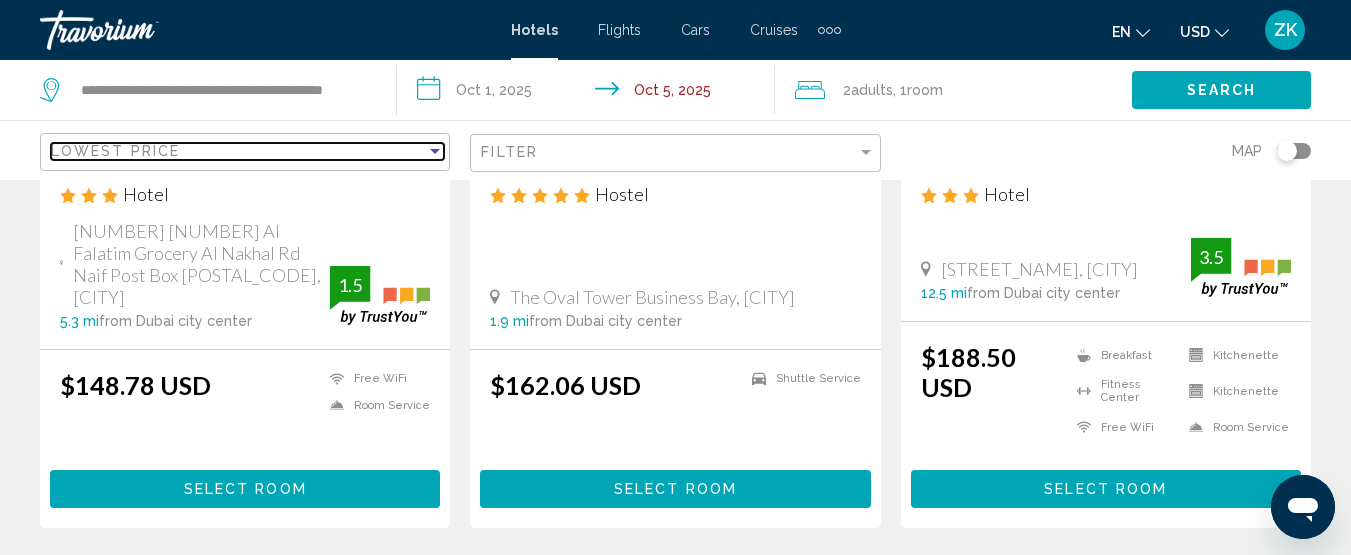 scroll, scrollTop: 1200, scrollLeft: 0, axis: vertical 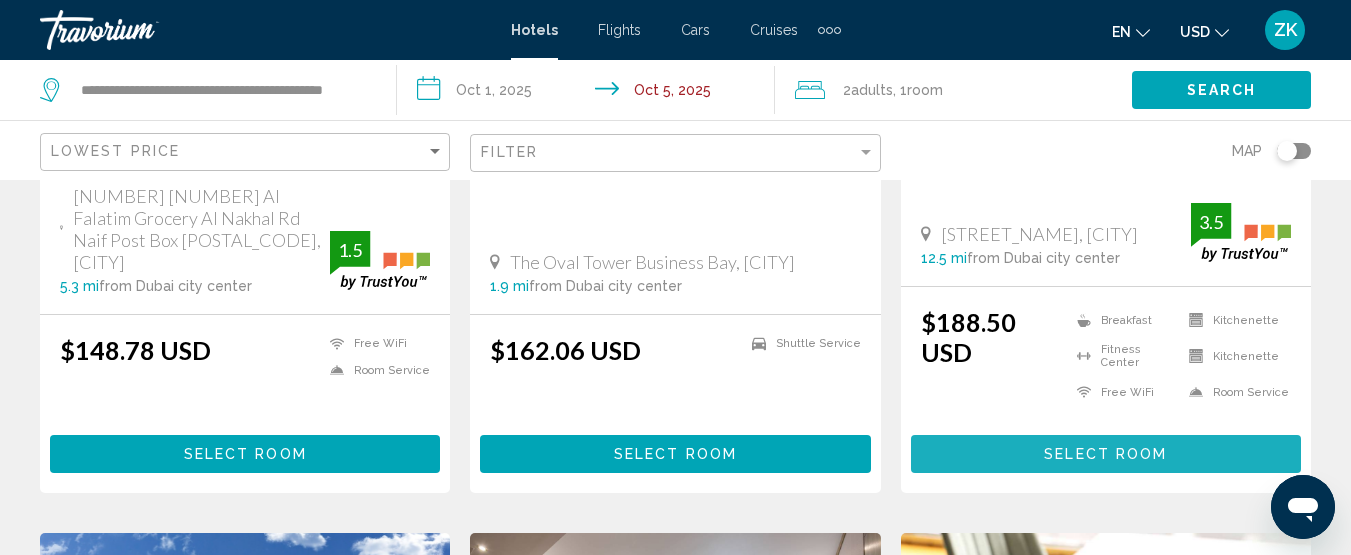 click on "Select Room" at bounding box center [1105, 455] 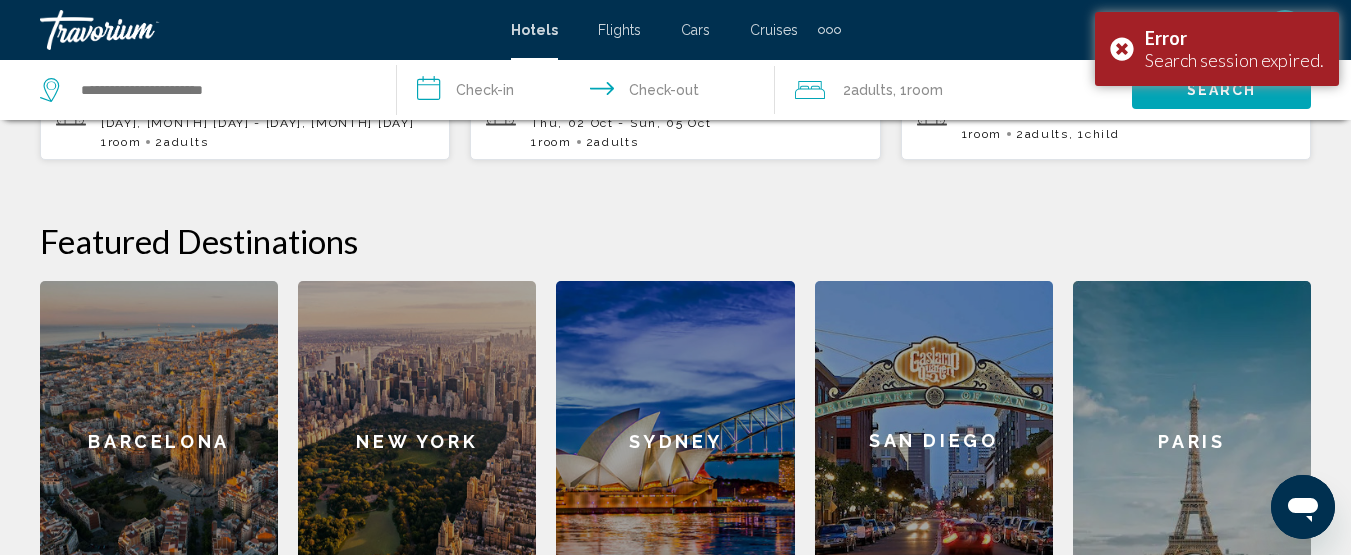 scroll, scrollTop: 625, scrollLeft: 0, axis: vertical 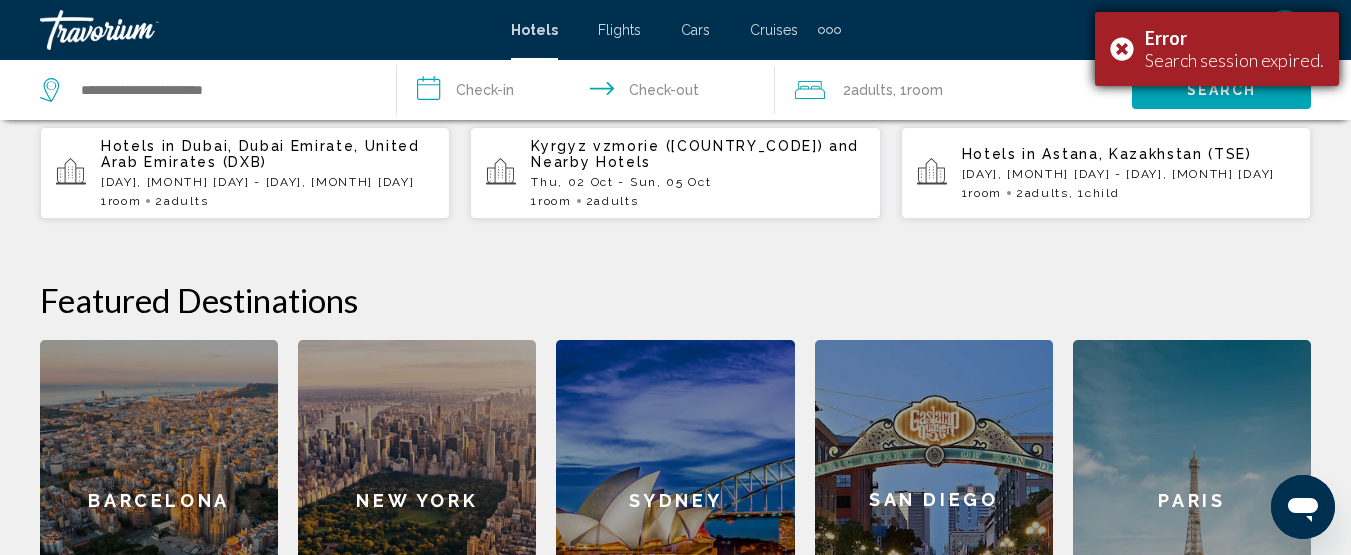 click on "Error   Search session expired." at bounding box center (1217, 49) 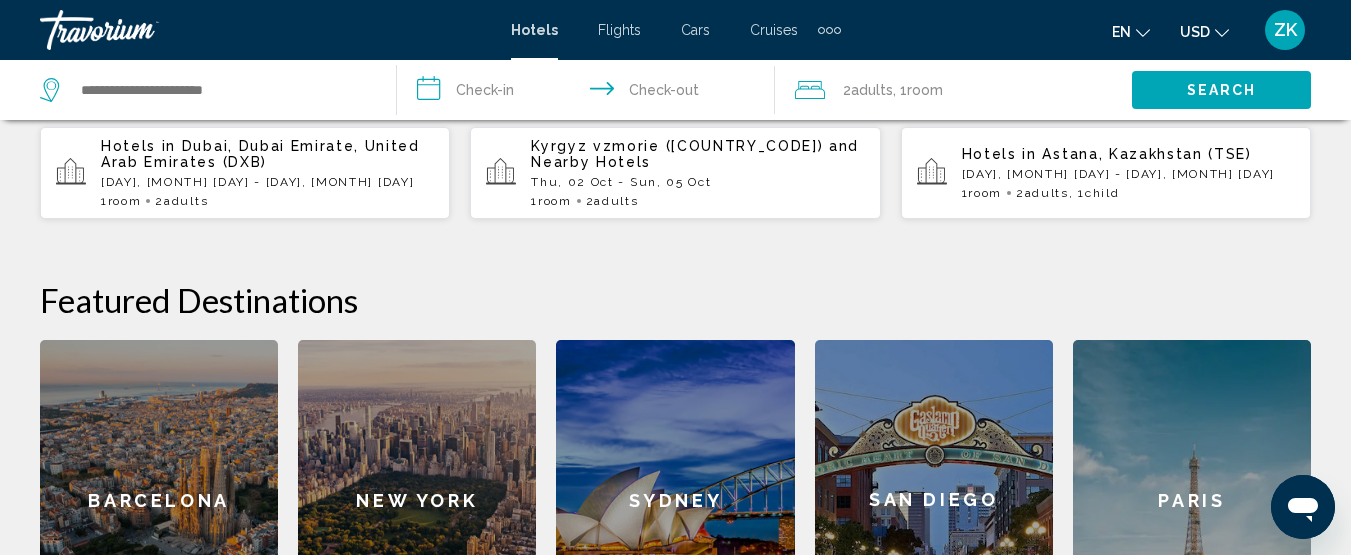 click on "[DAY], [MONTH] [DAY] - [DAY], [MONTH] [DAY]" at bounding box center [267, 182] 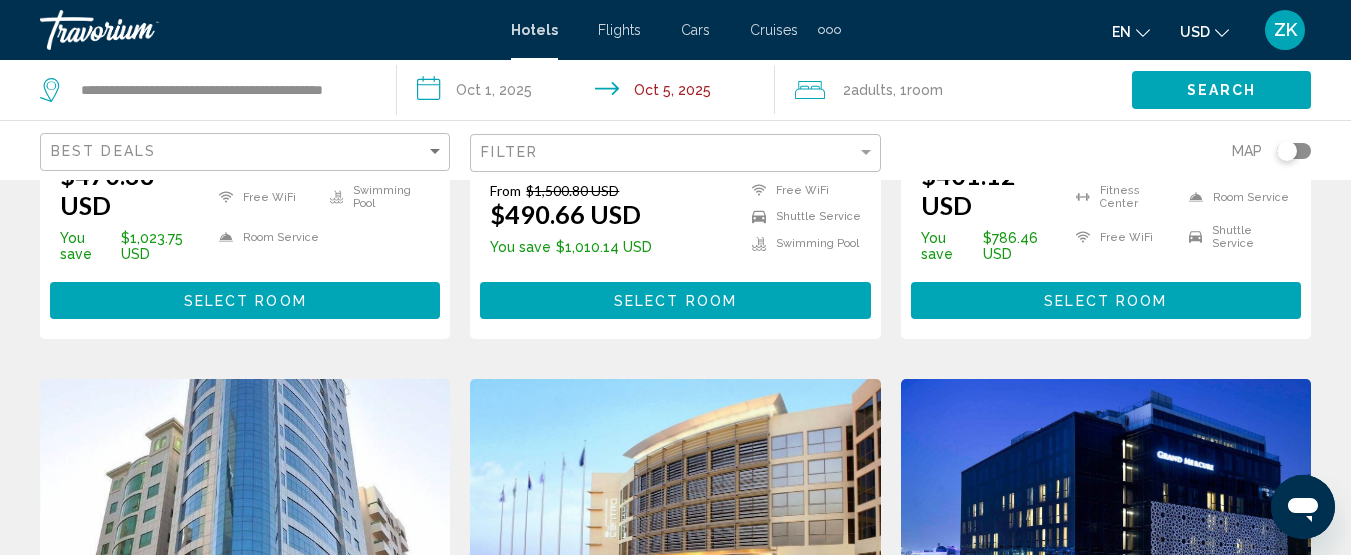 scroll, scrollTop: 0, scrollLeft: 0, axis: both 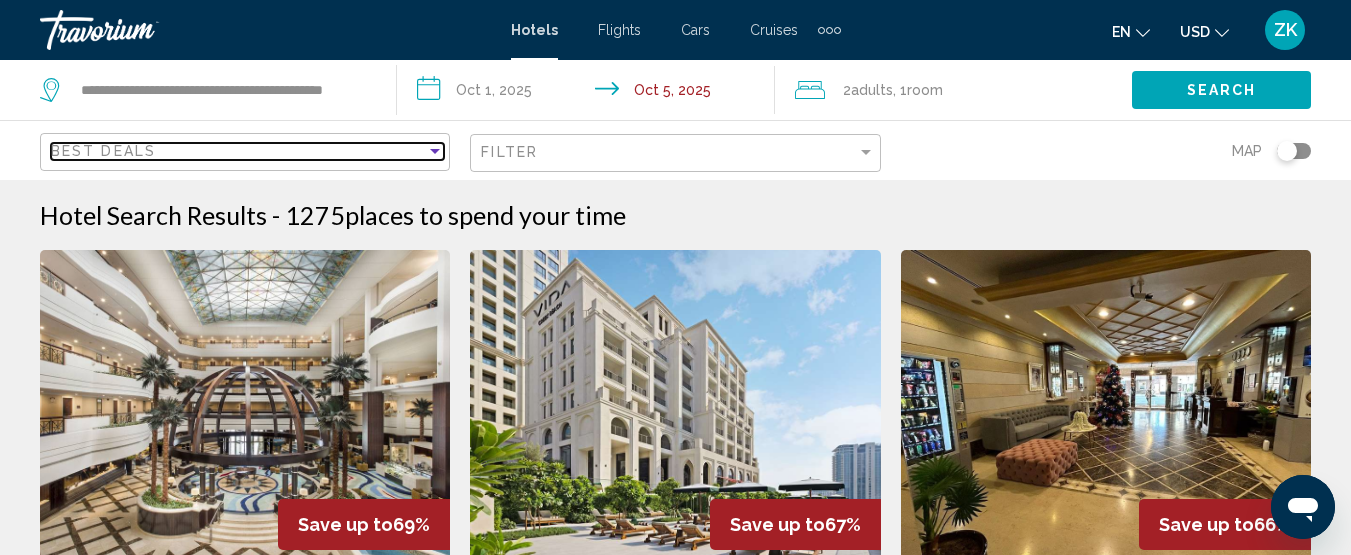click at bounding box center [435, 151] 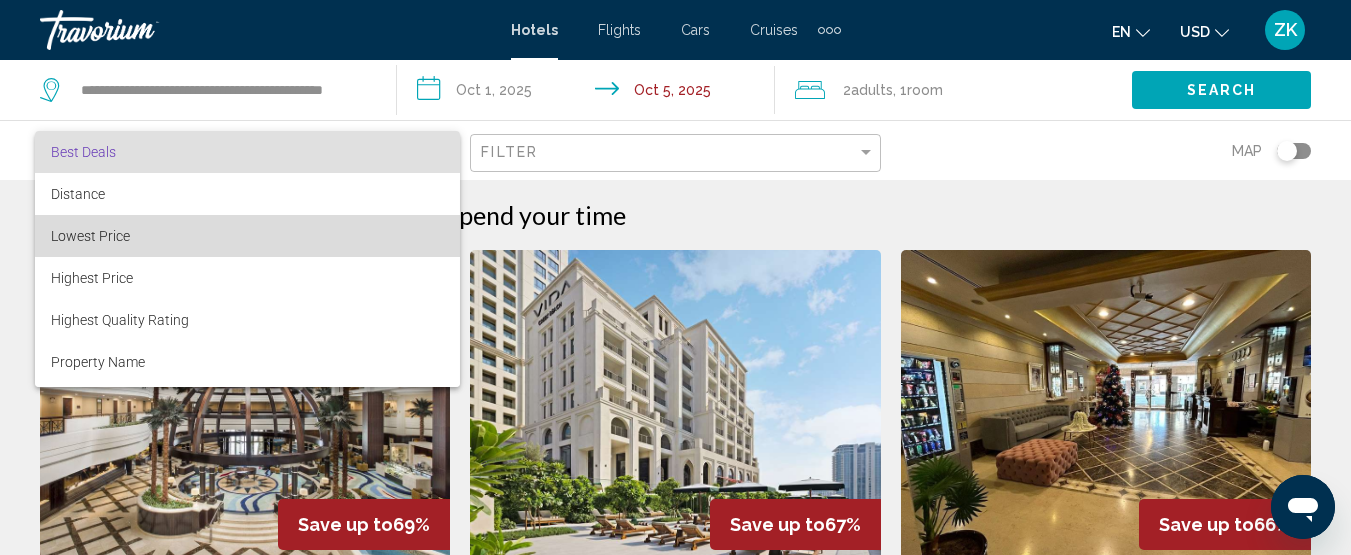 click on "Lowest Price" at bounding box center (247, 236) 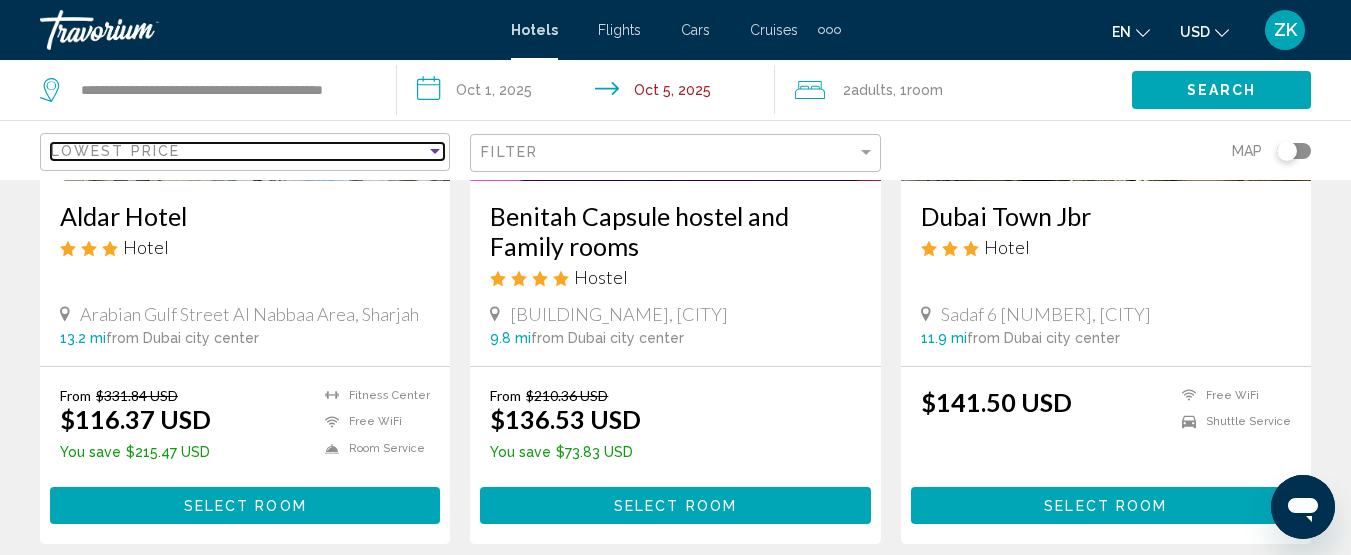 scroll, scrollTop: 400, scrollLeft: 0, axis: vertical 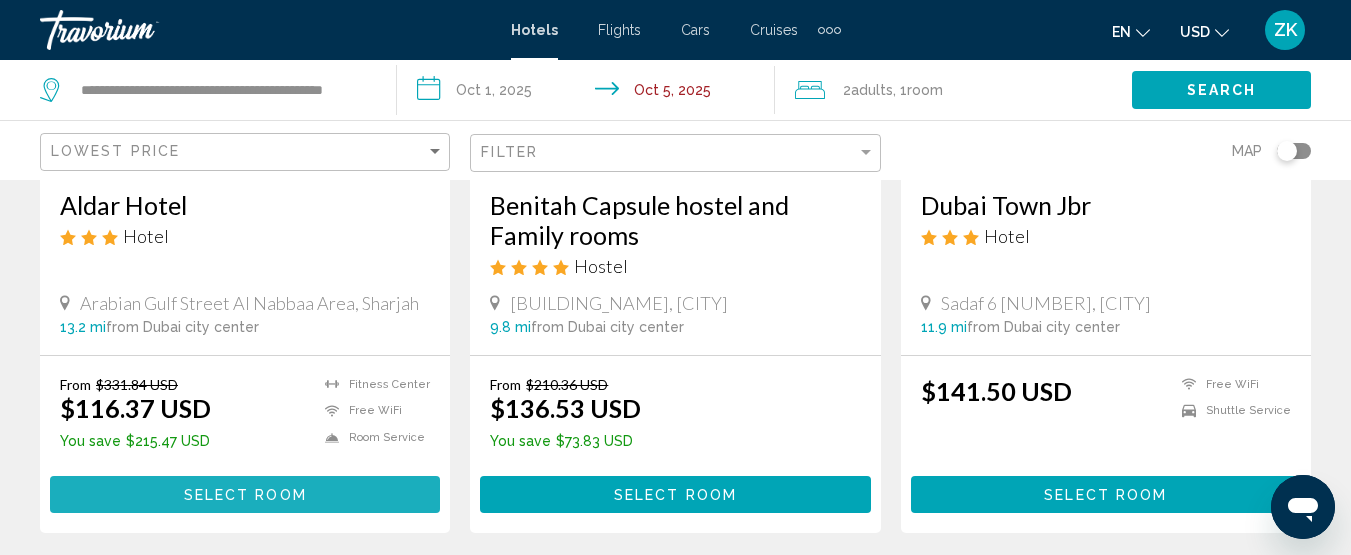 click on "Select Room" at bounding box center (245, 495) 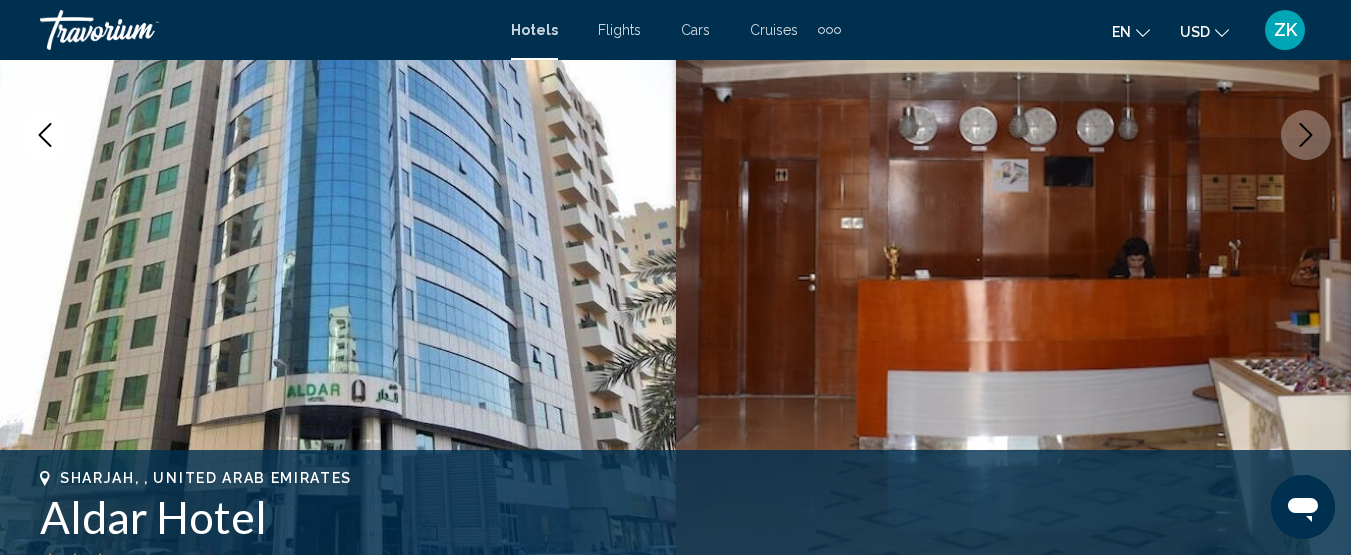 scroll, scrollTop: 258, scrollLeft: 0, axis: vertical 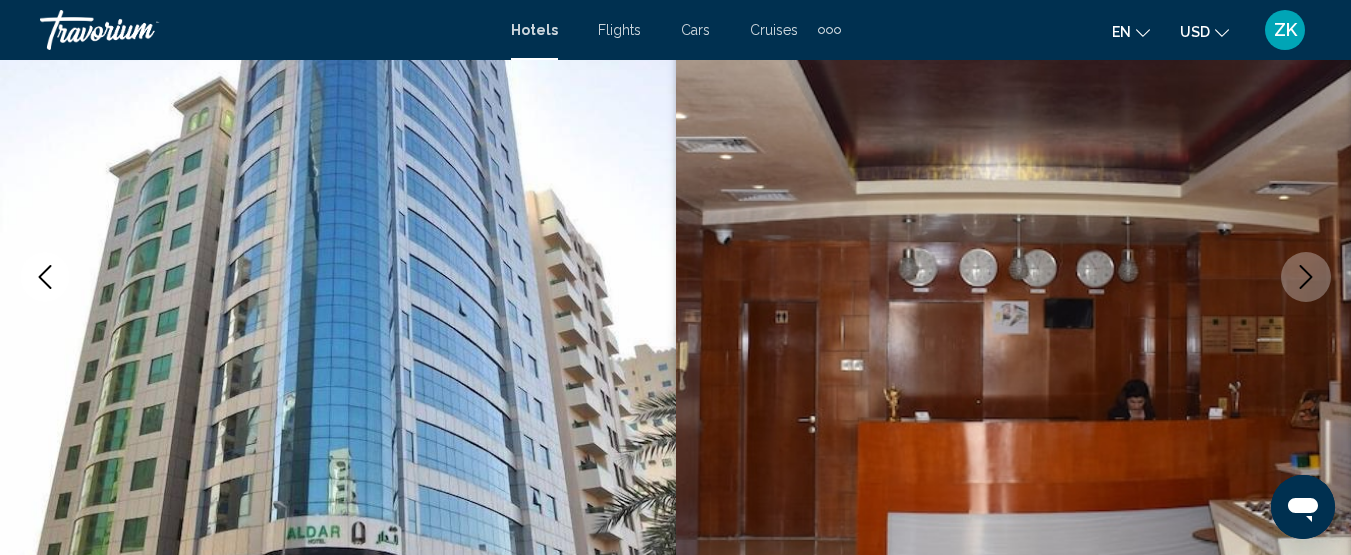click at bounding box center [1306, 277] 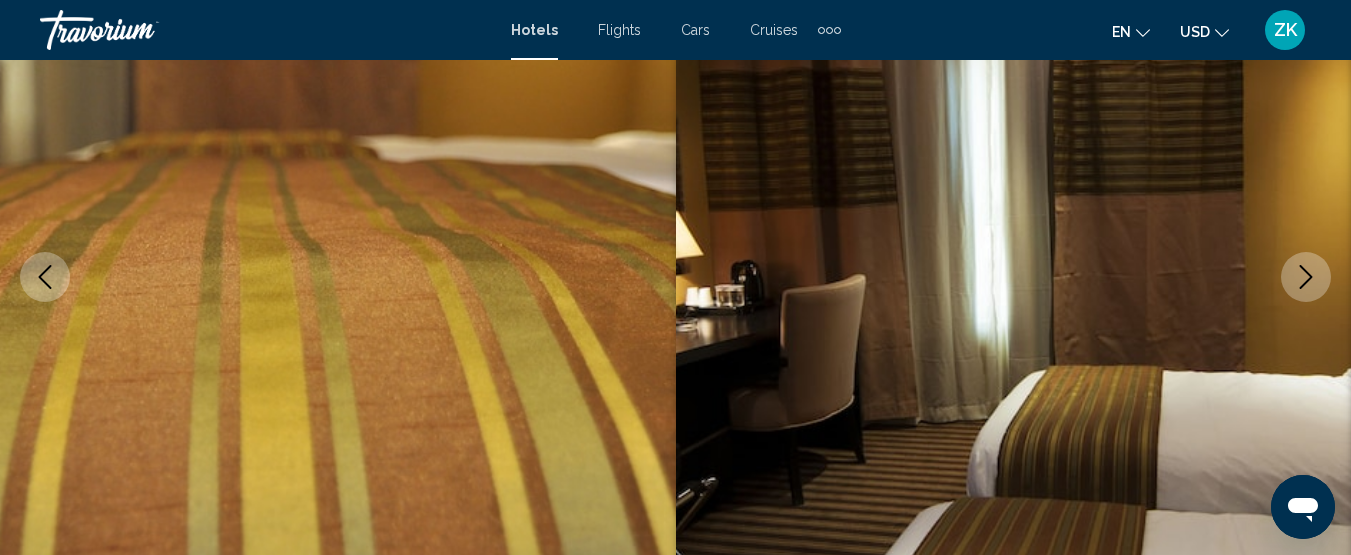 click at bounding box center (1306, 277) 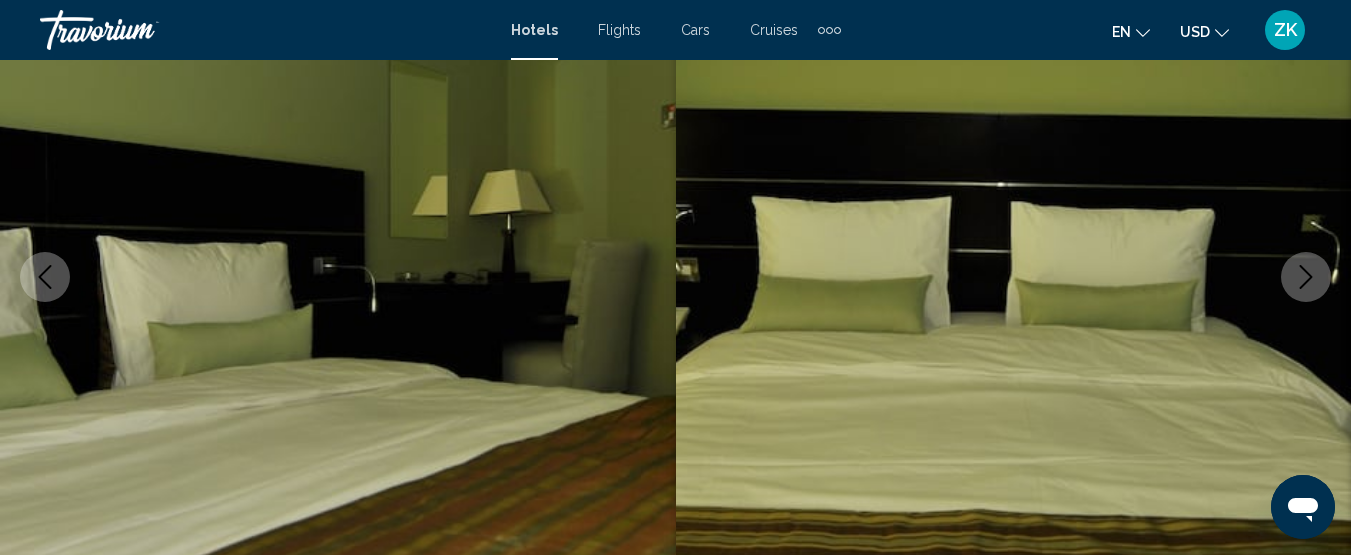 click at bounding box center (1306, 277) 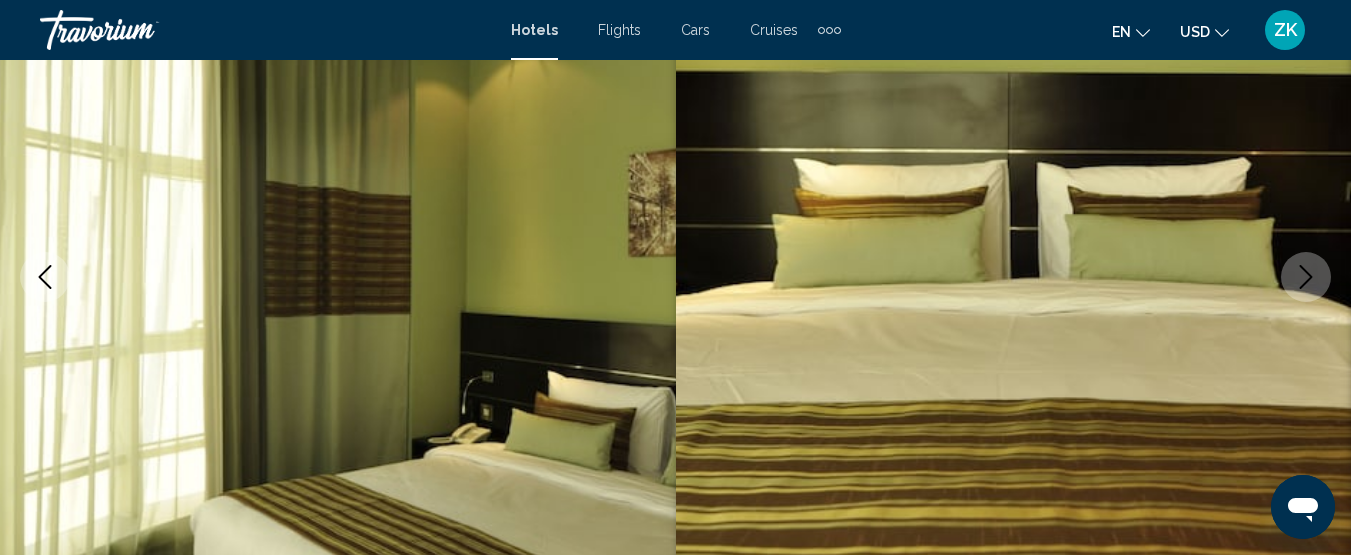 click at bounding box center (1306, 277) 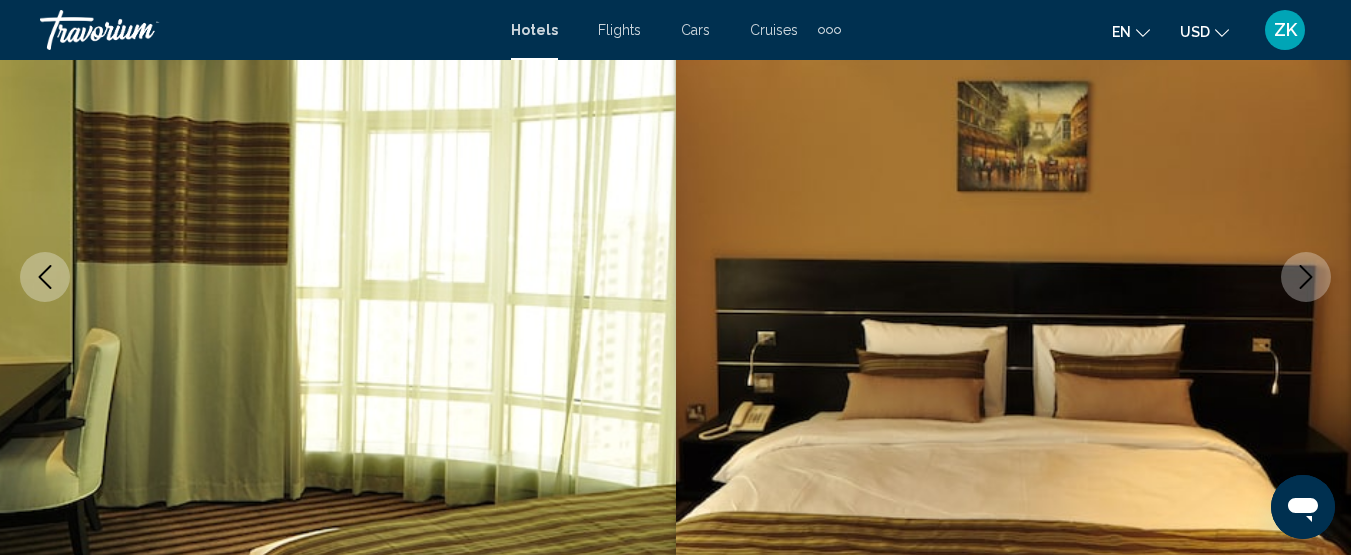click at bounding box center (1306, 277) 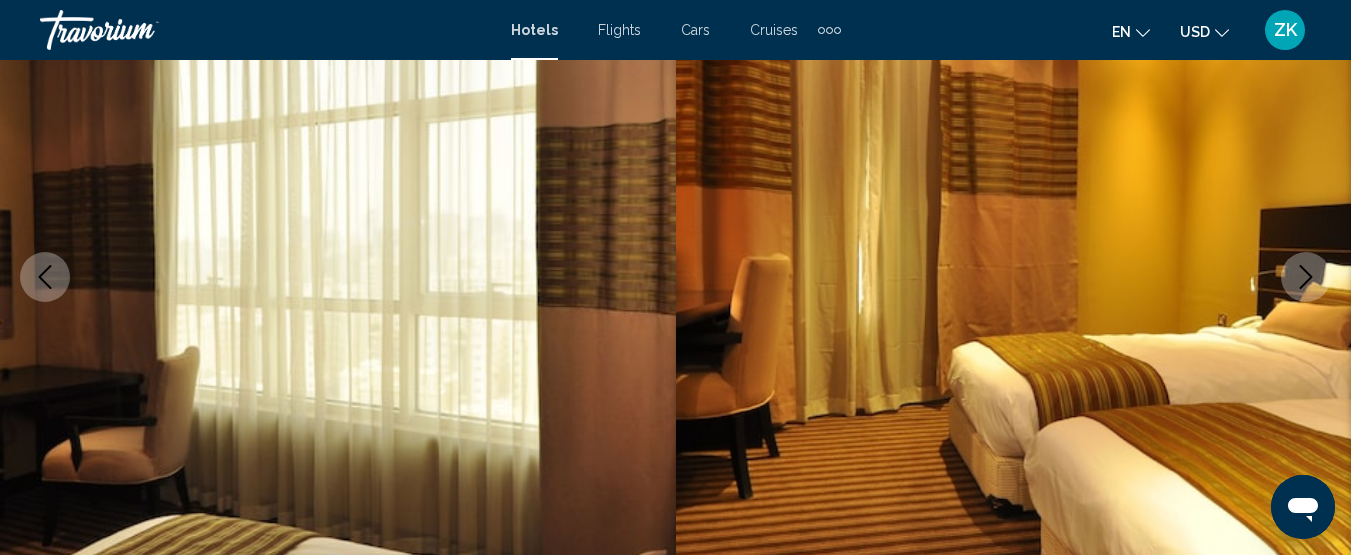 click at bounding box center [1306, 277] 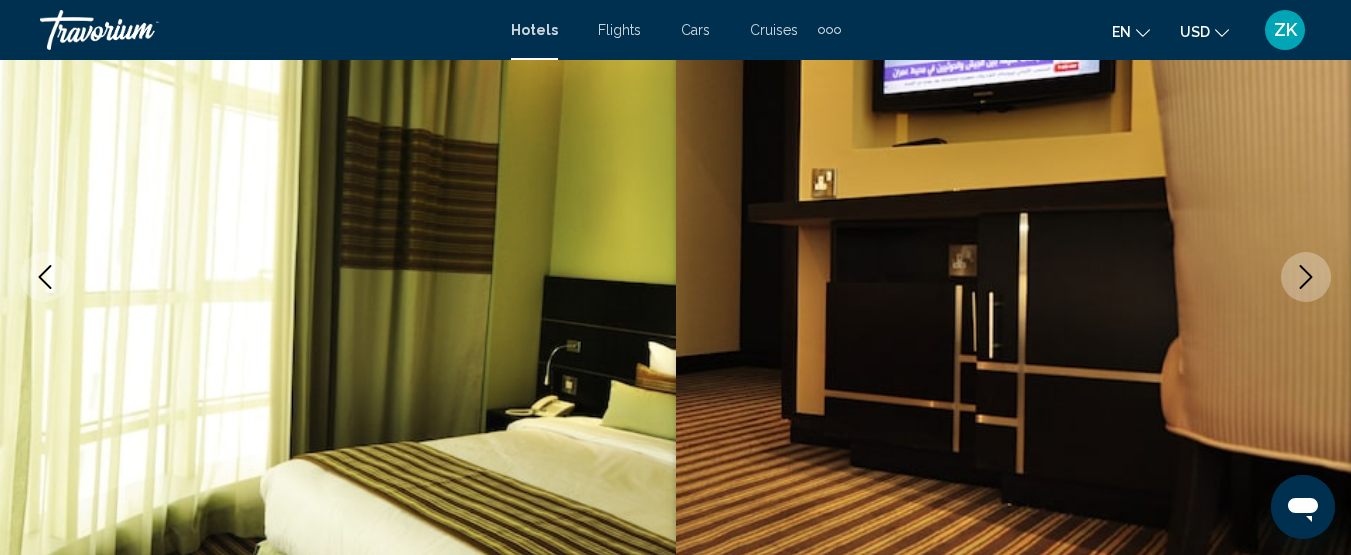 click at bounding box center [1306, 277] 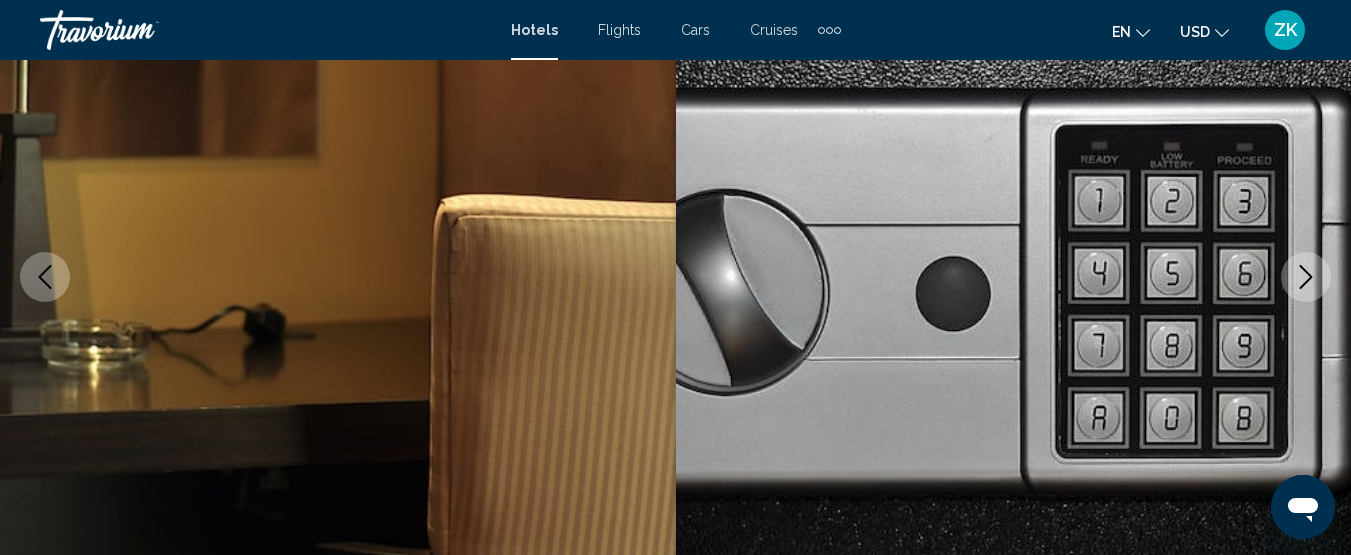click at bounding box center (1306, 277) 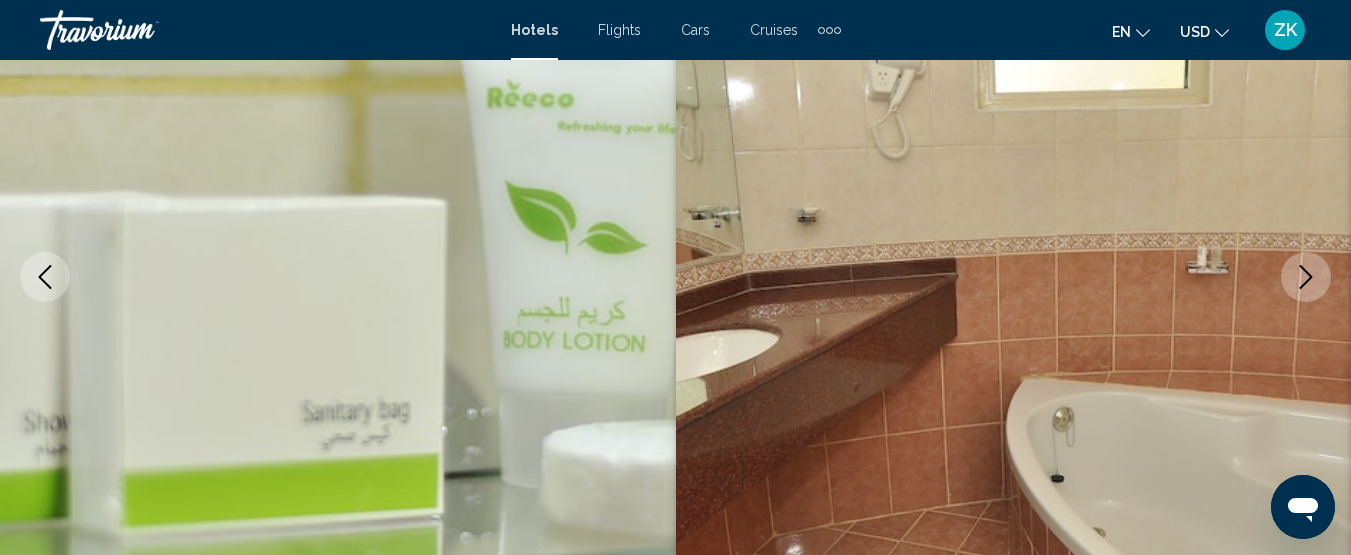 click at bounding box center (1306, 277) 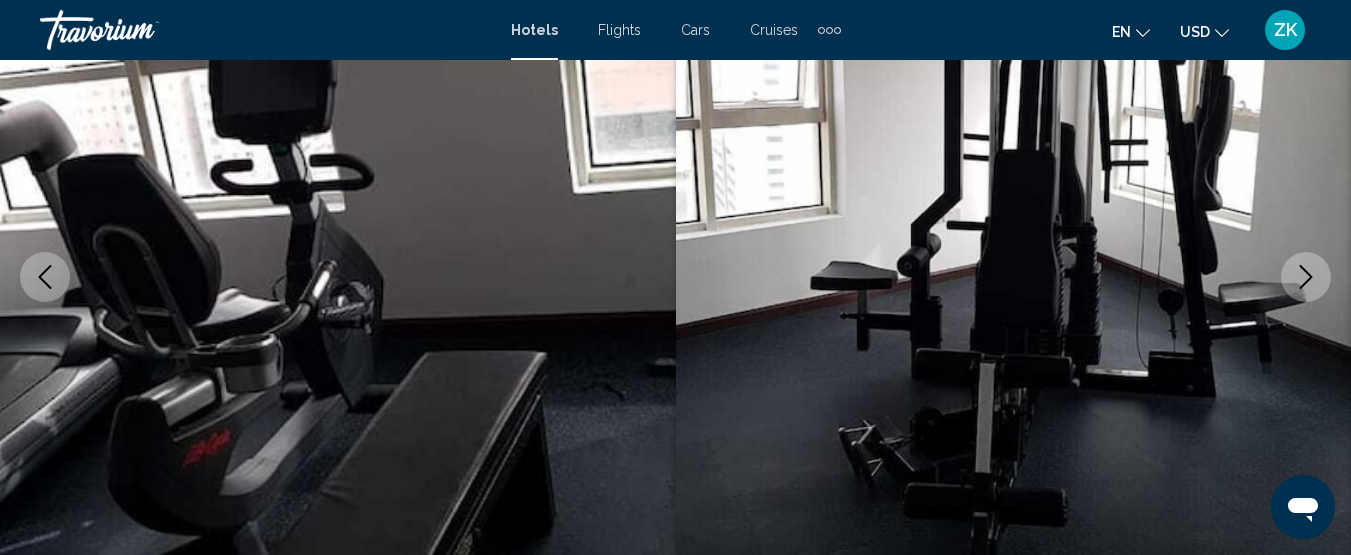 click at bounding box center (1306, 277) 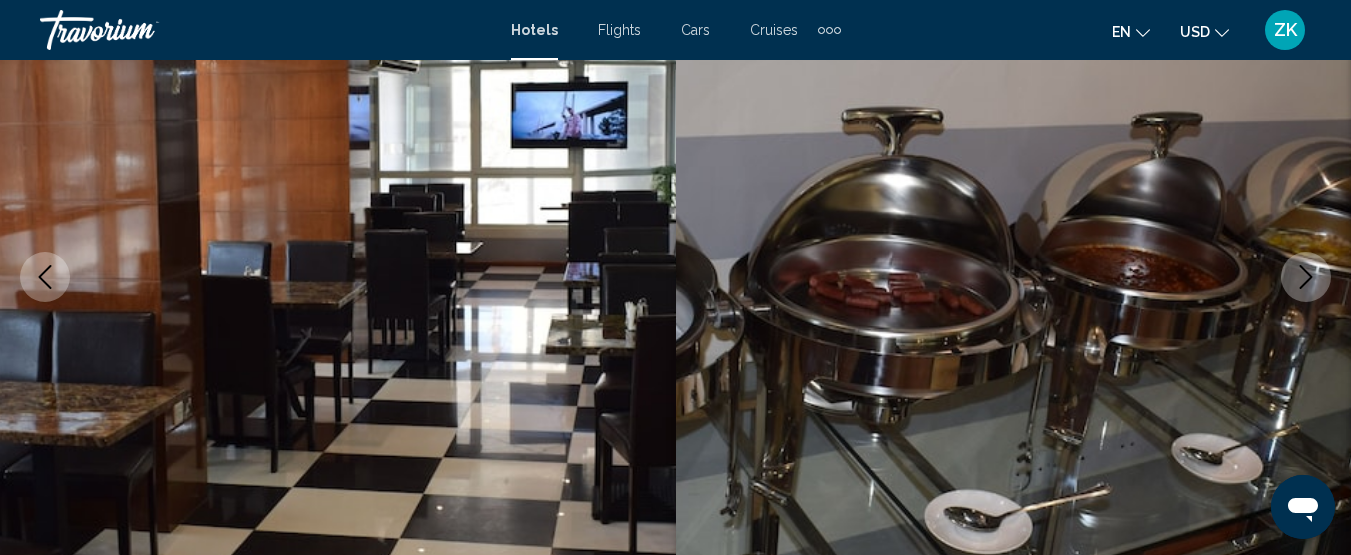 click at bounding box center [1306, 277] 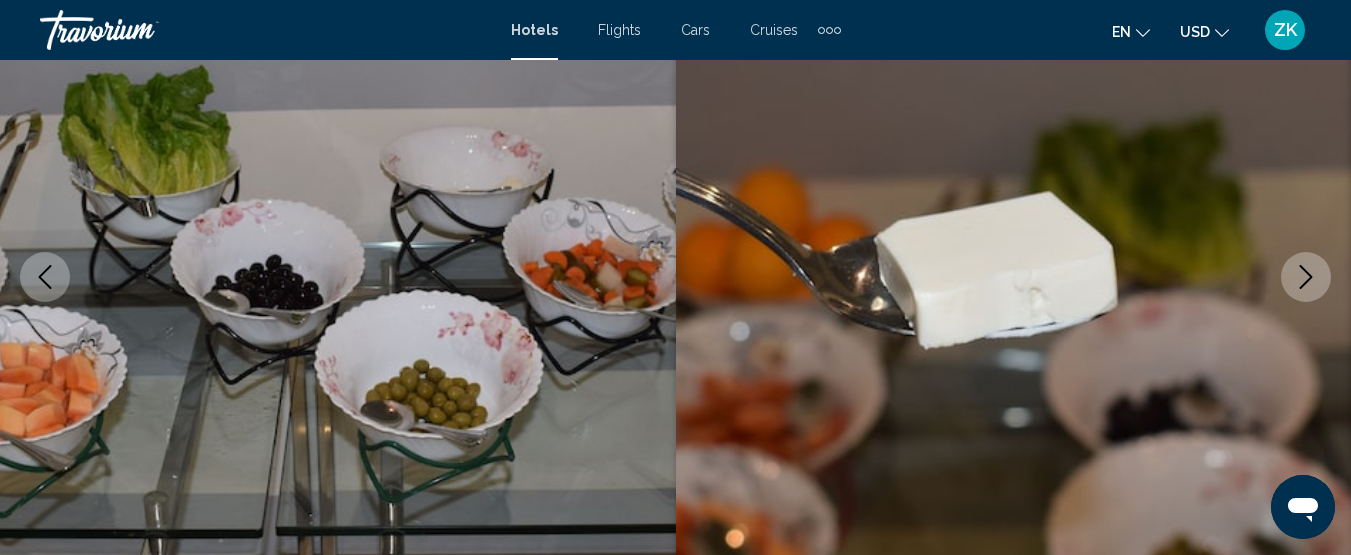 click at bounding box center [1306, 277] 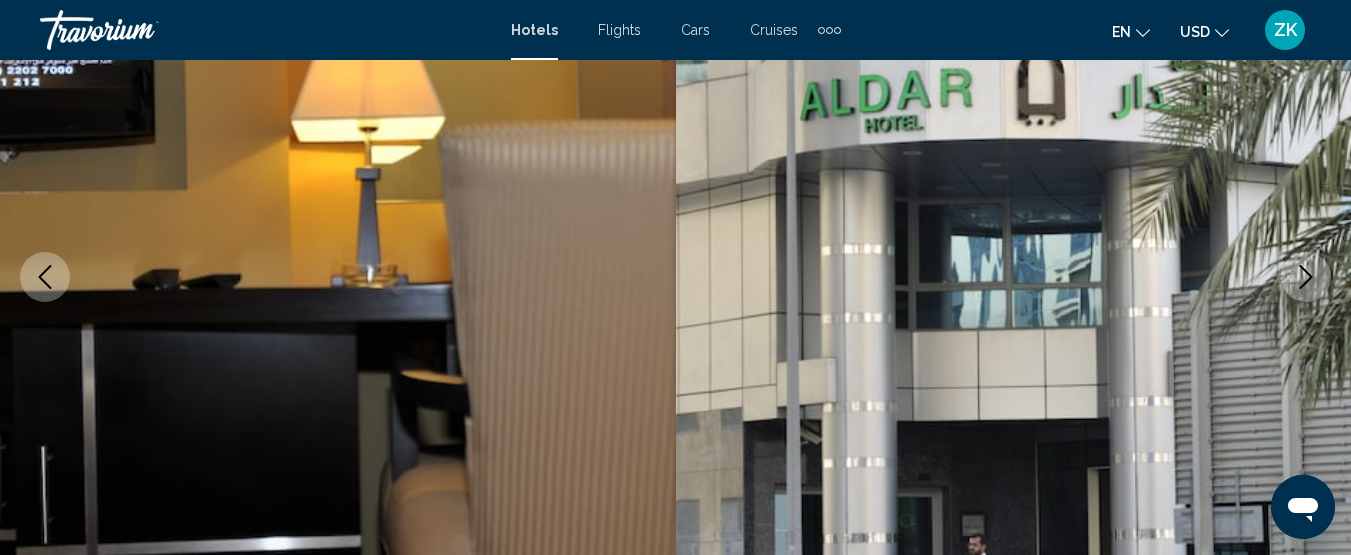 click 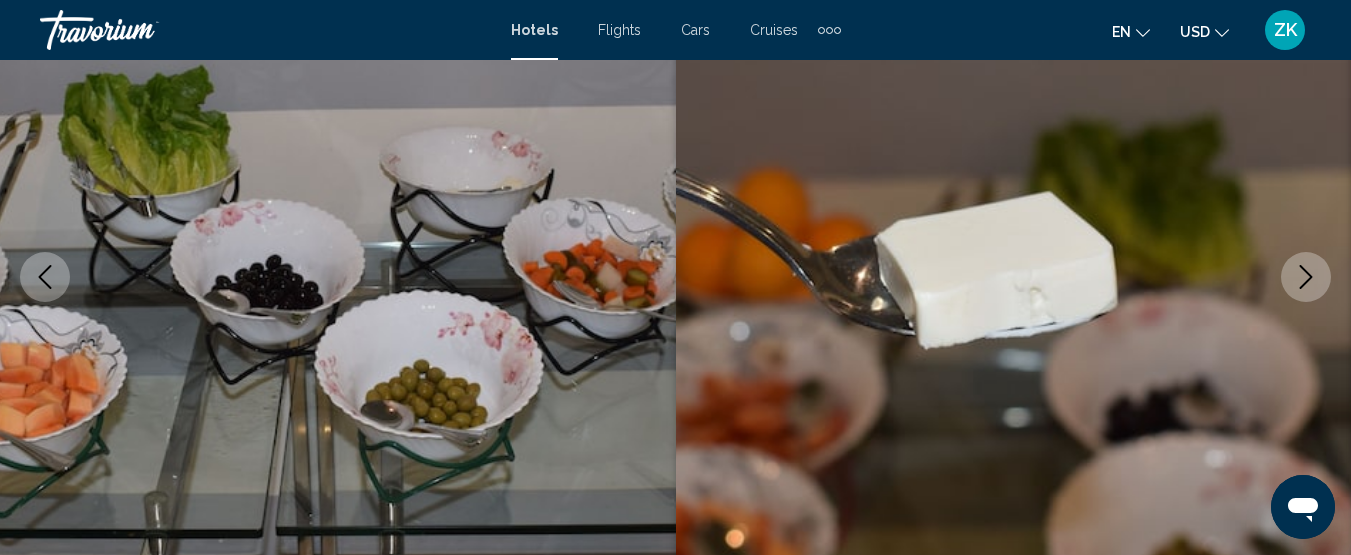 click 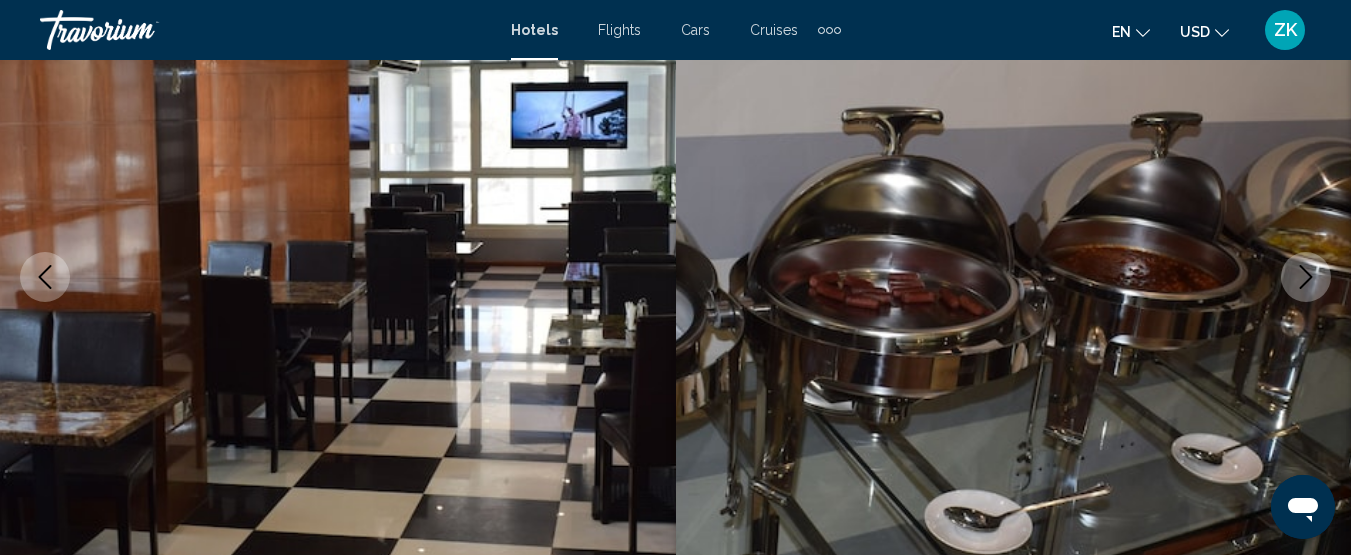 click 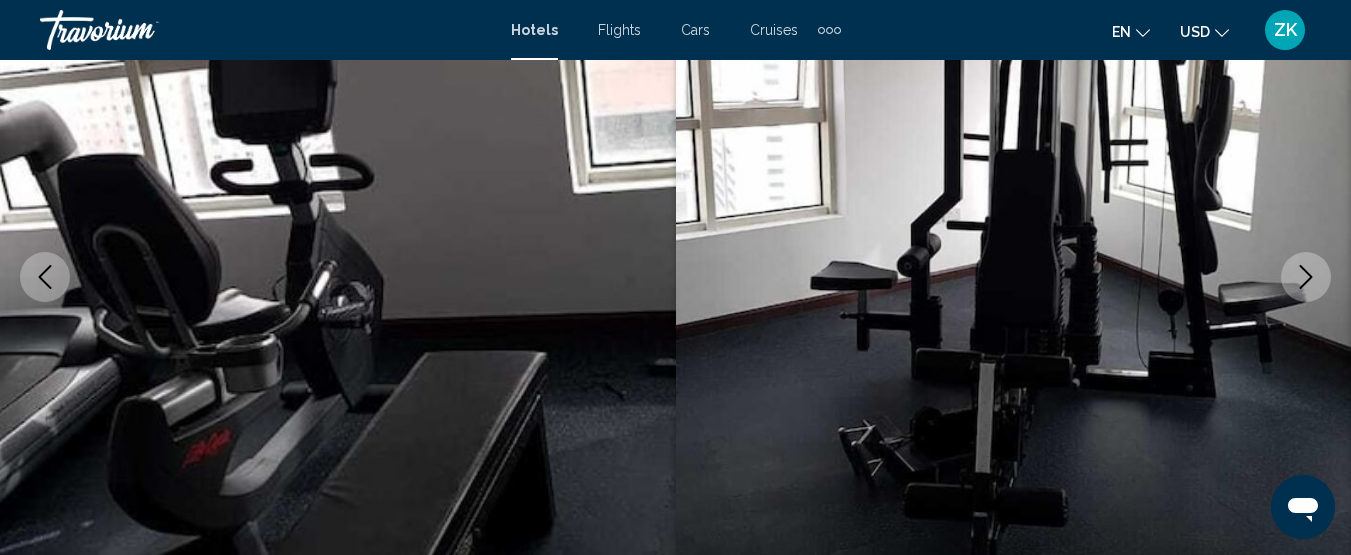 click 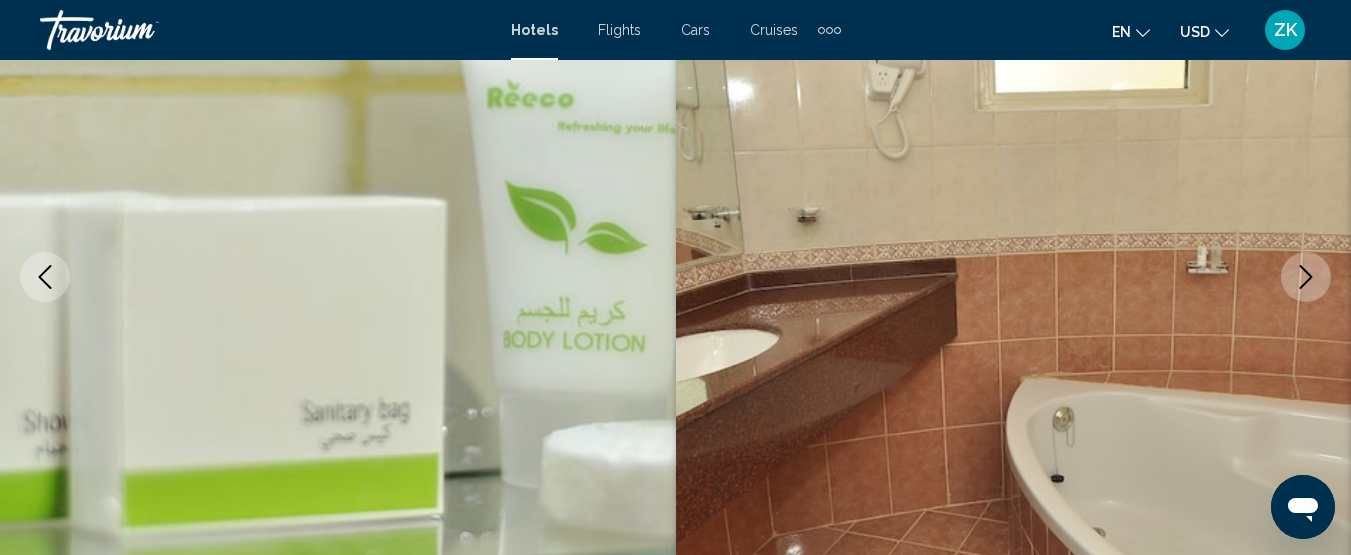 click 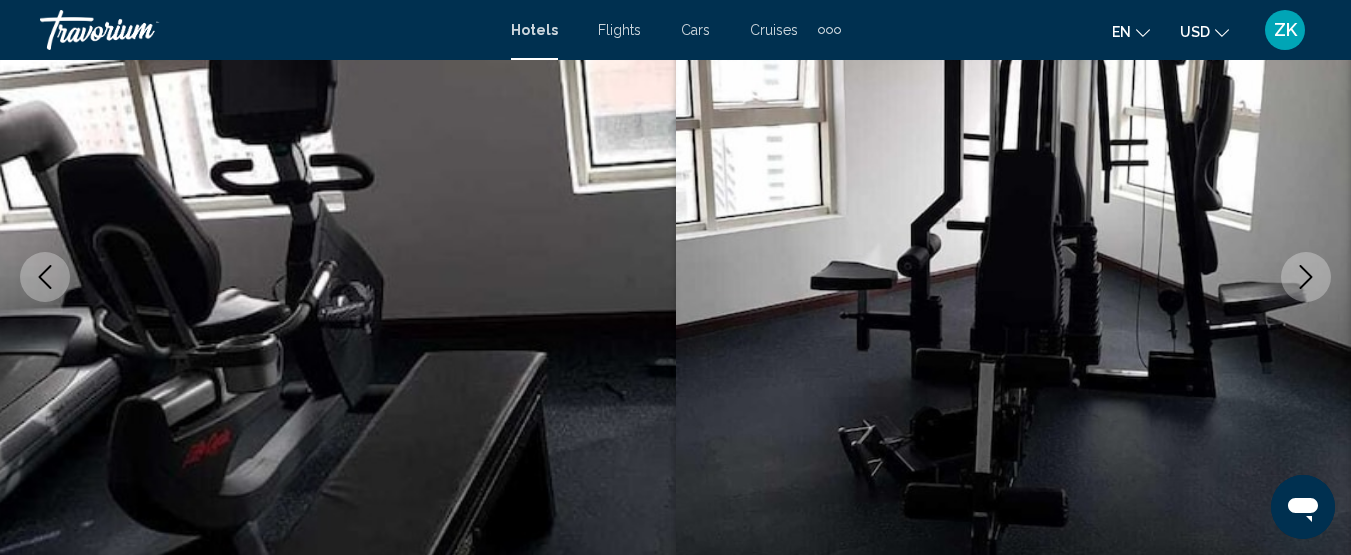 click 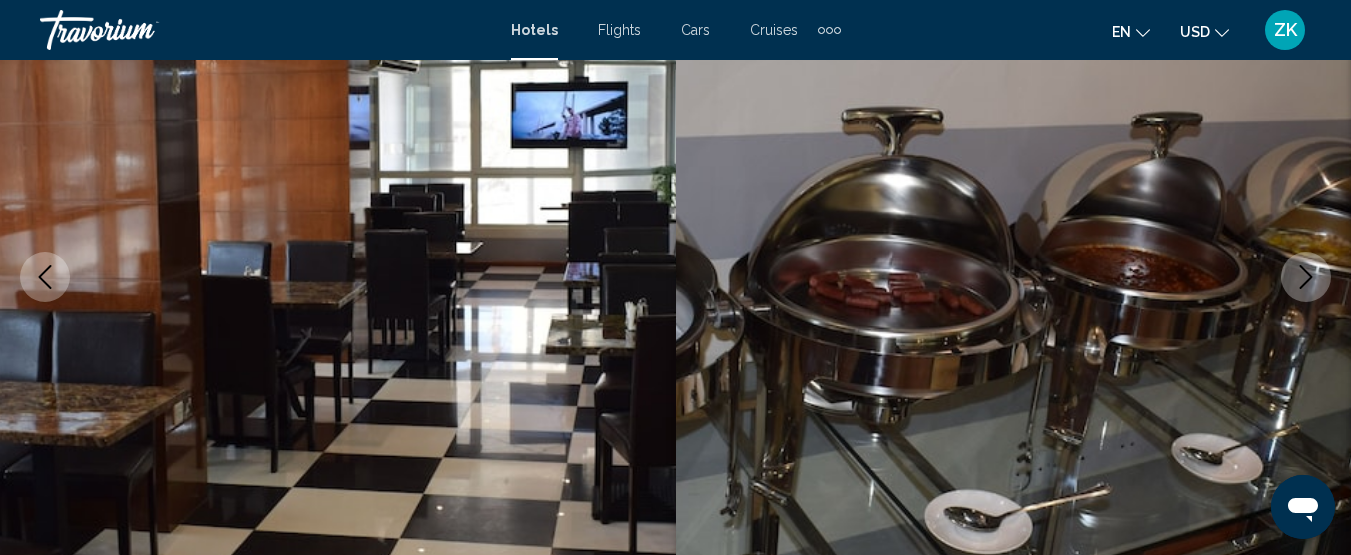click 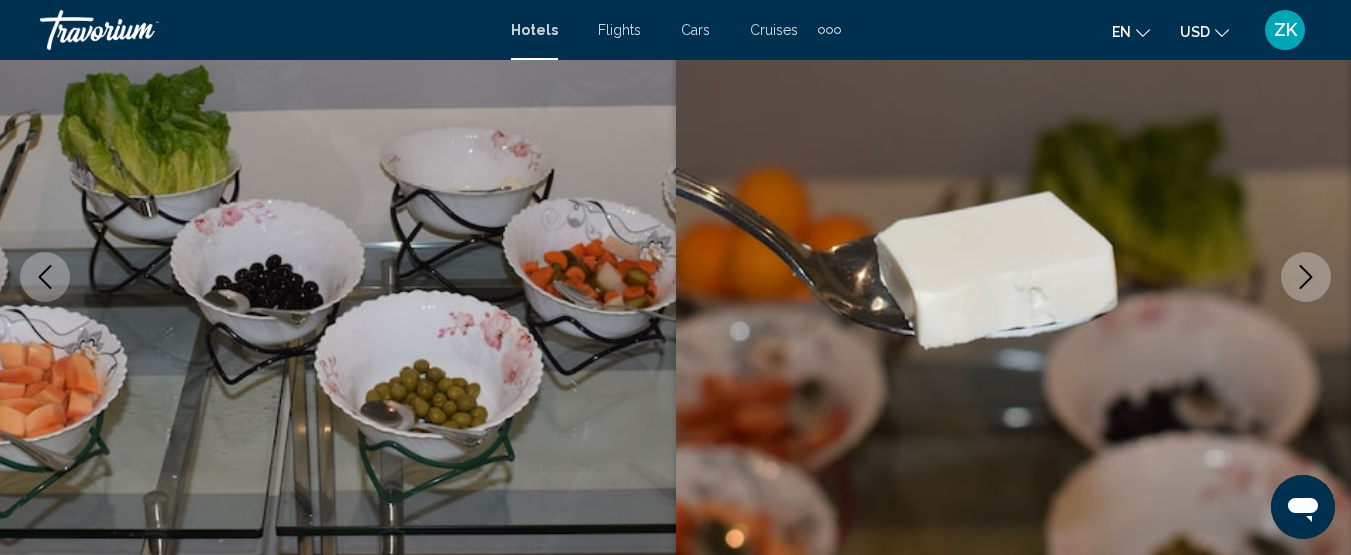 click 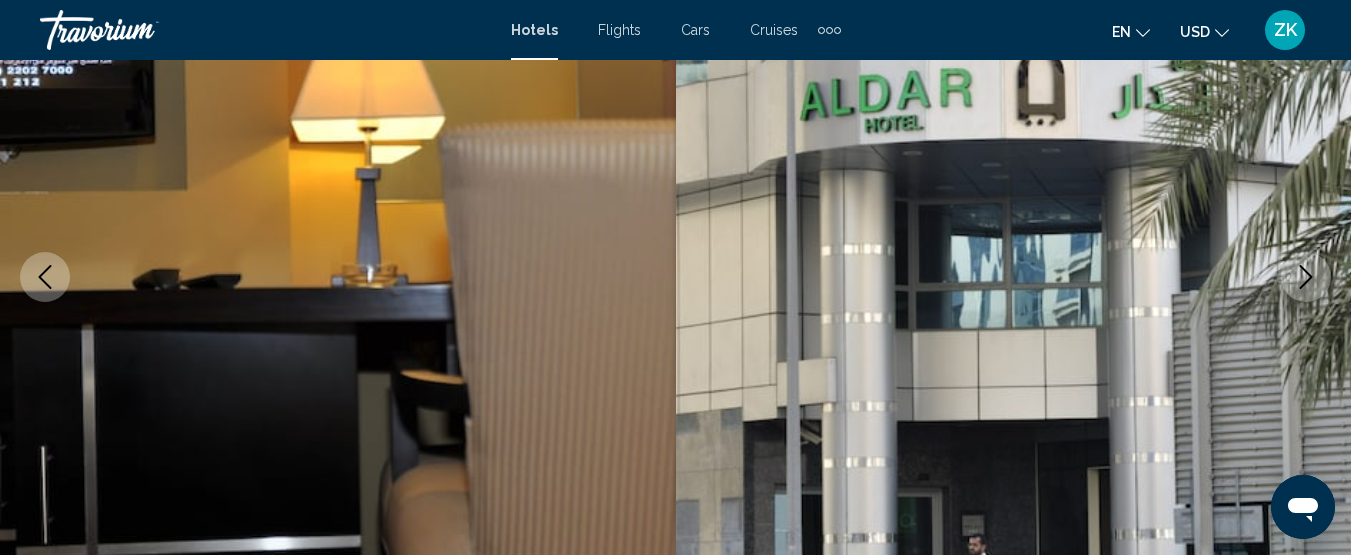 click 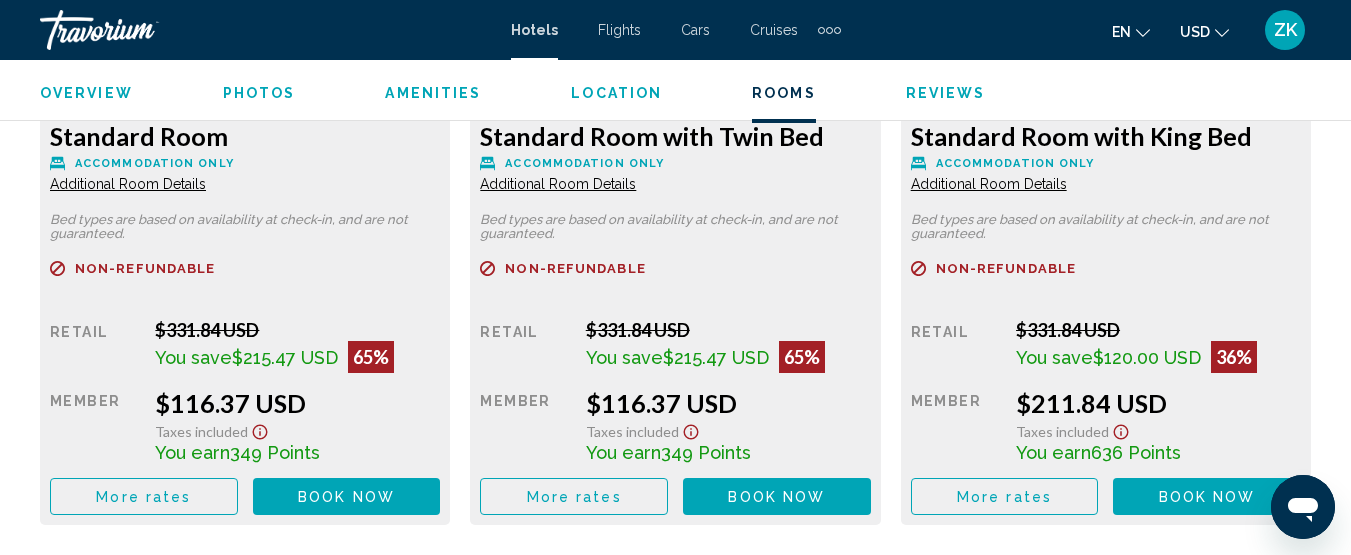 scroll, scrollTop: 3258, scrollLeft: 0, axis: vertical 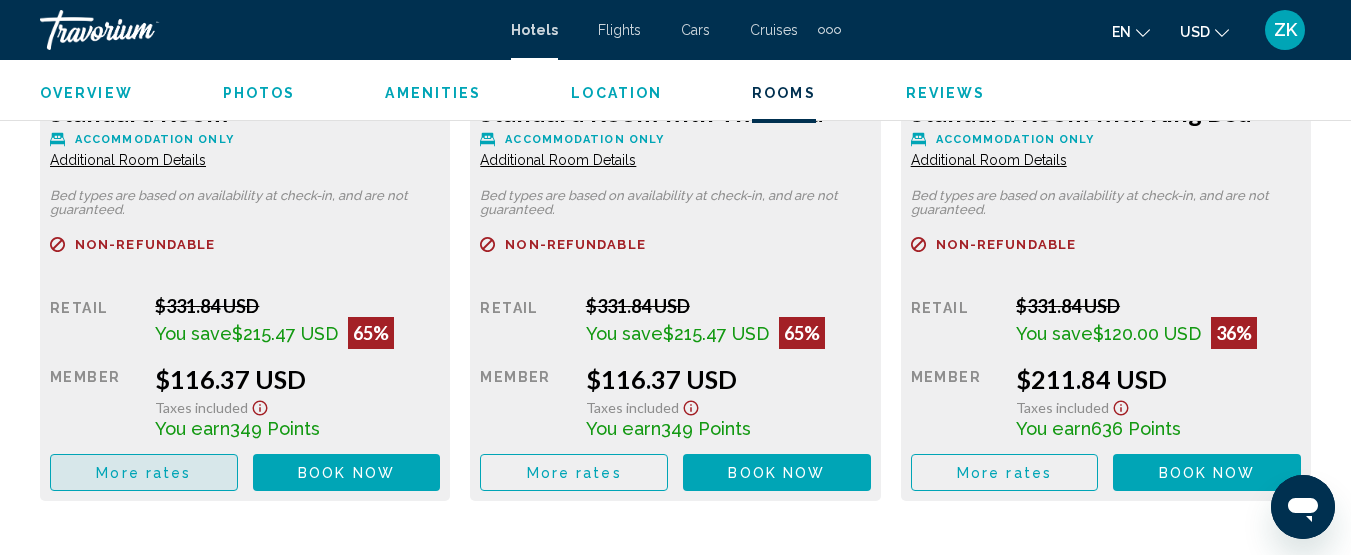 click on "More rates" at bounding box center [143, 473] 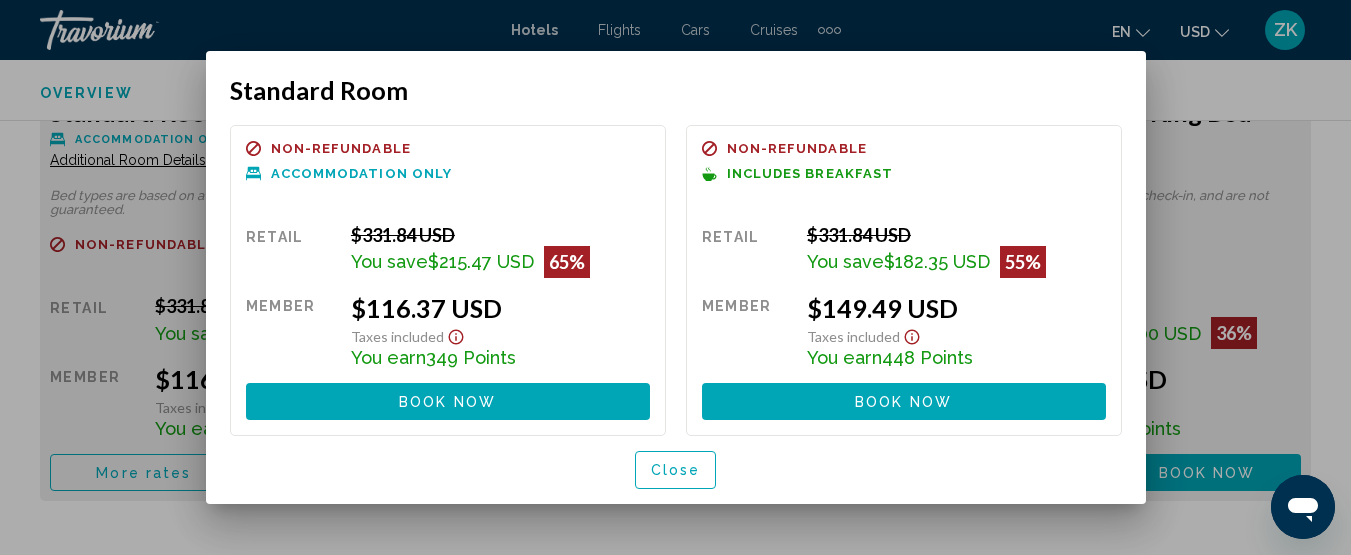 click at bounding box center [675, 277] 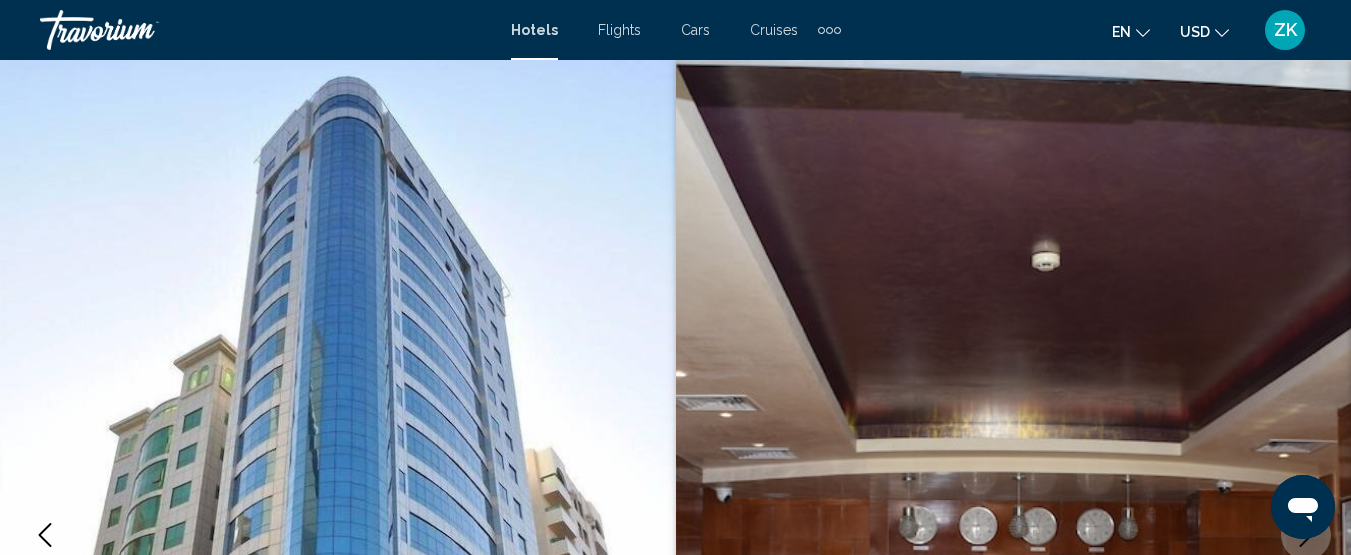 scroll, scrollTop: 3258, scrollLeft: 0, axis: vertical 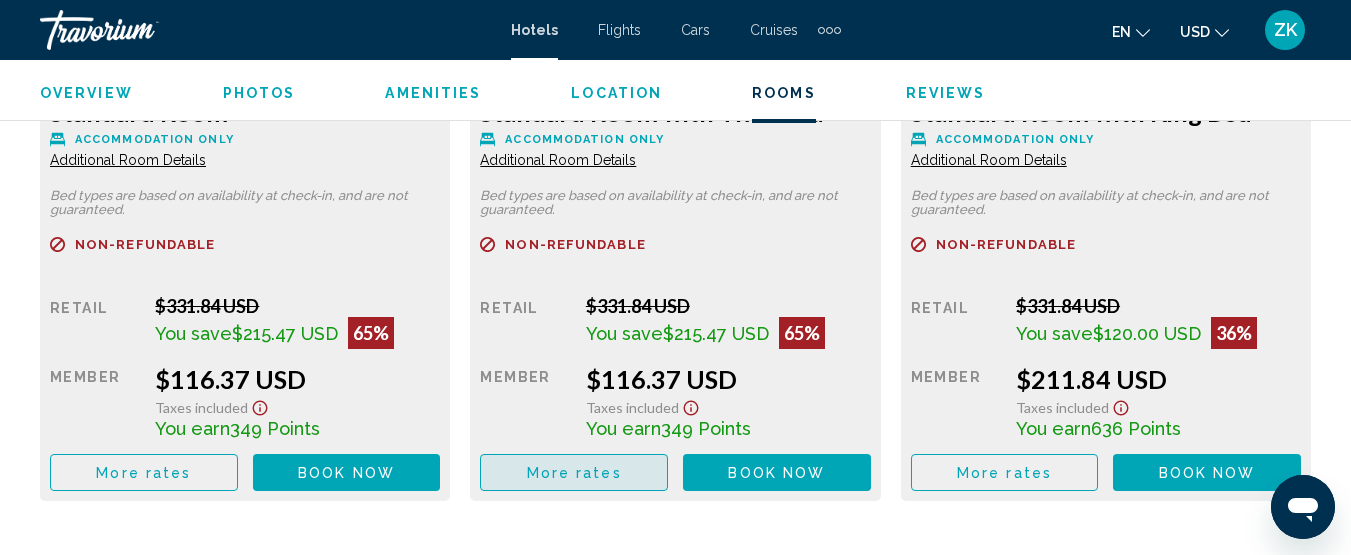 click on "More rates" at bounding box center (574, 473) 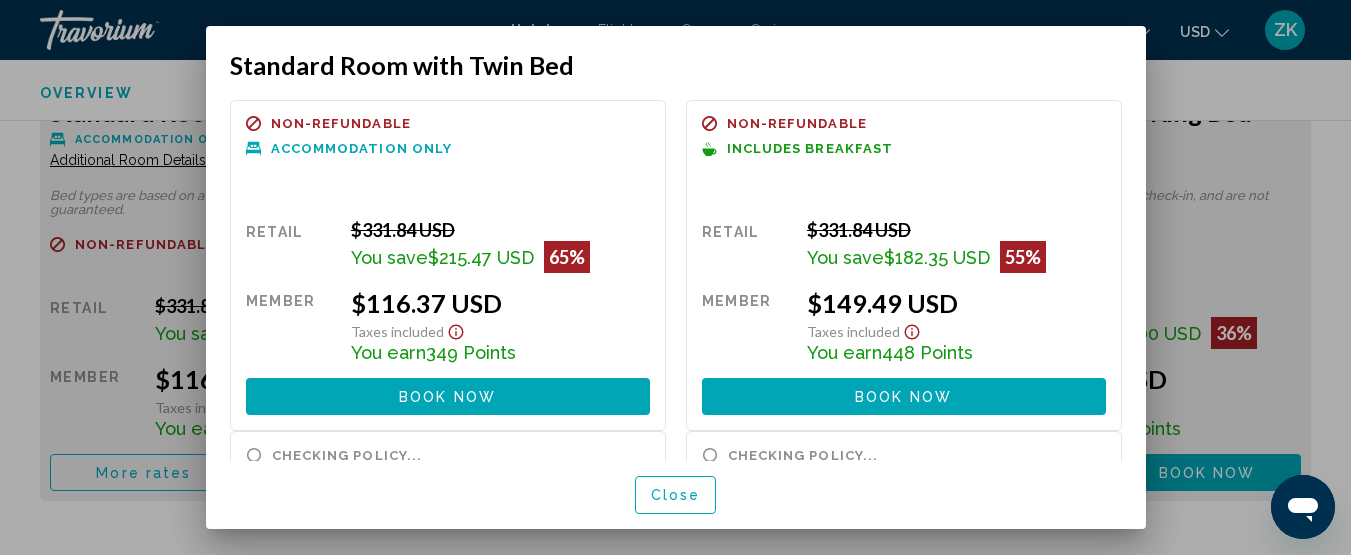 scroll, scrollTop: 0, scrollLeft: 0, axis: both 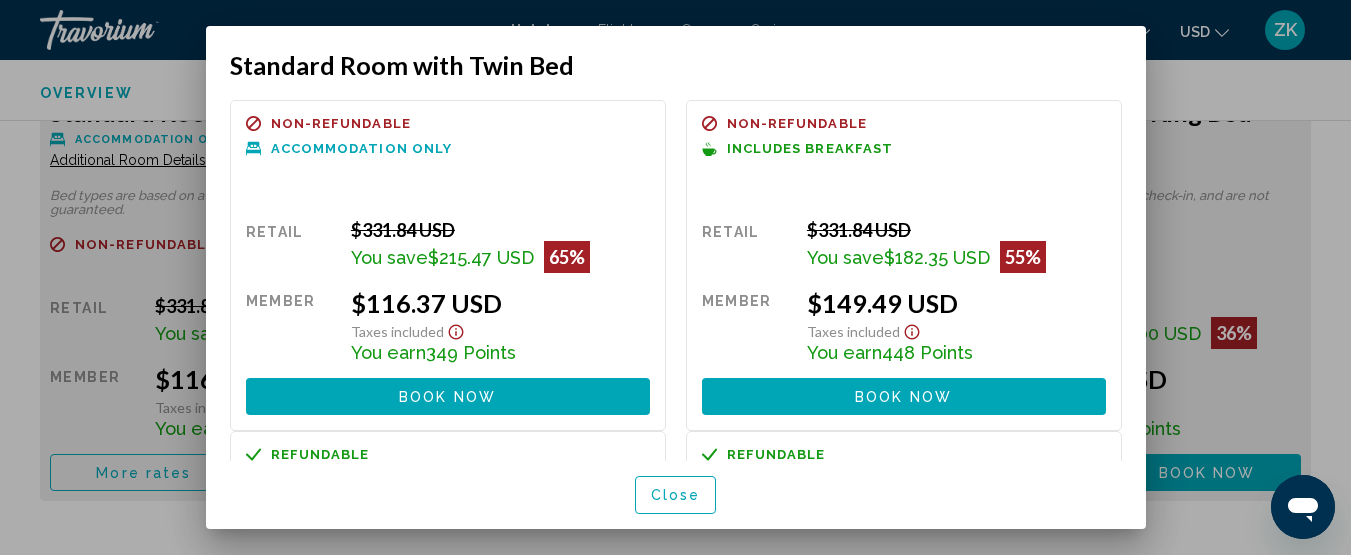 click at bounding box center [675, 277] 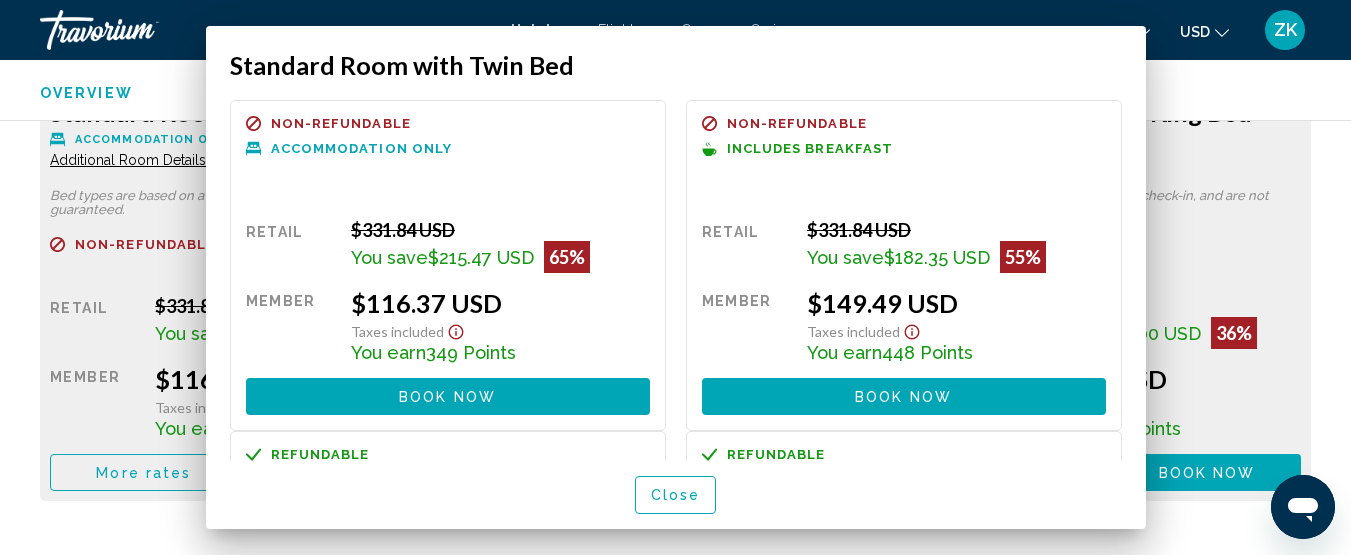 scroll, scrollTop: 3258, scrollLeft: 0, axis: vertical 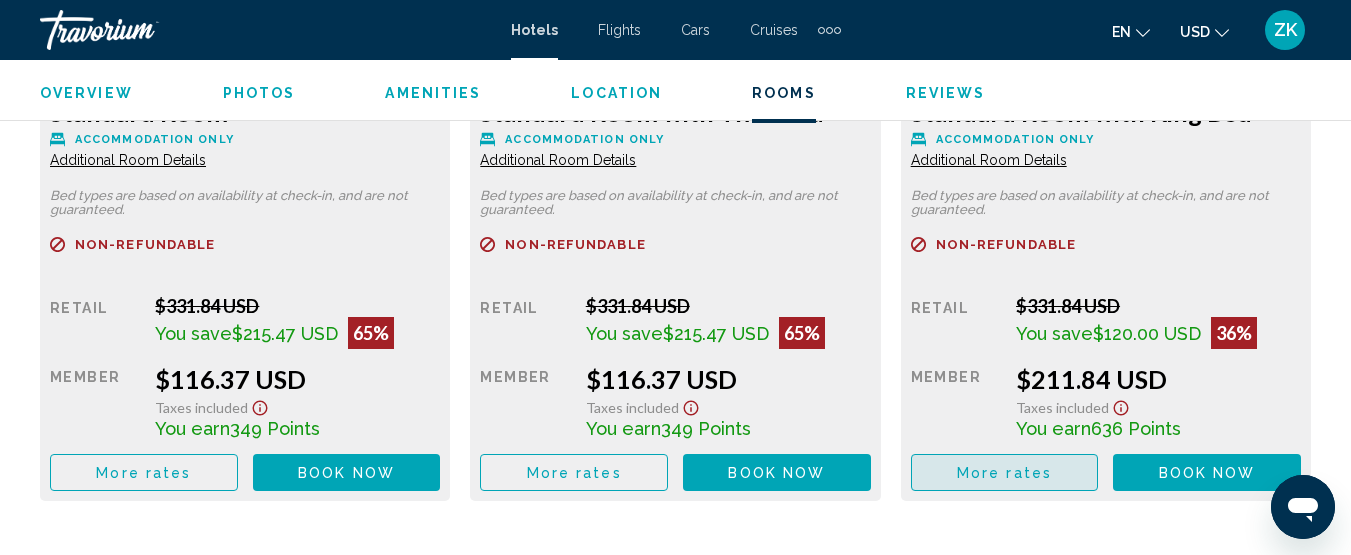 click on "More rates" at bounding box center [1004, 473] 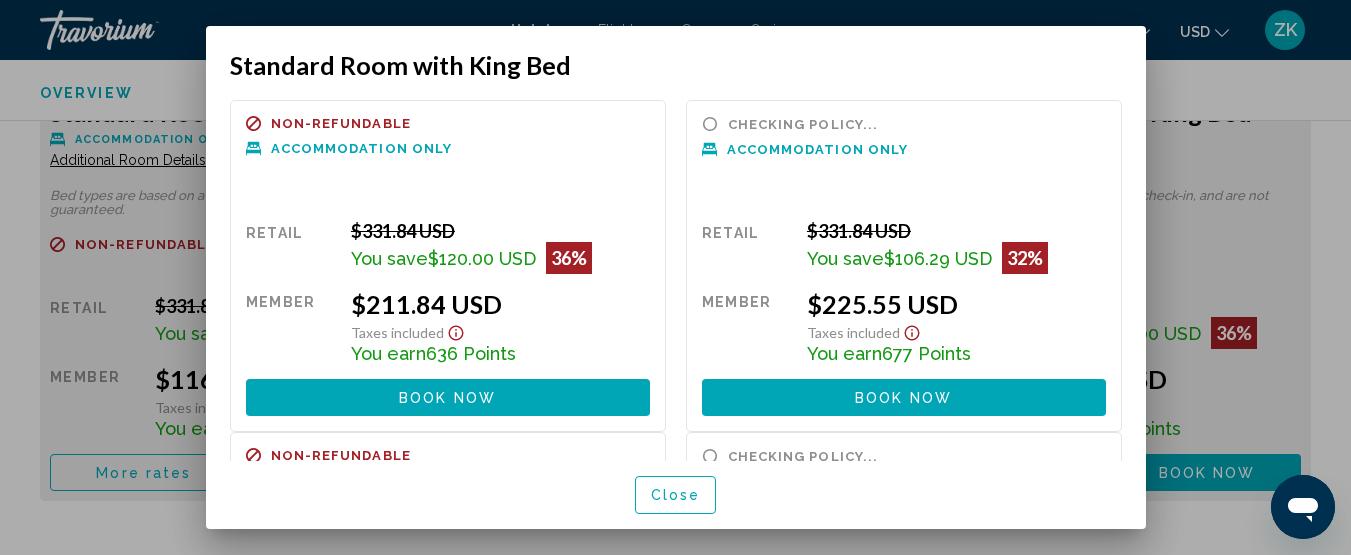 scroll, scrollTop: 0, scrollLeft: 0, axis: both 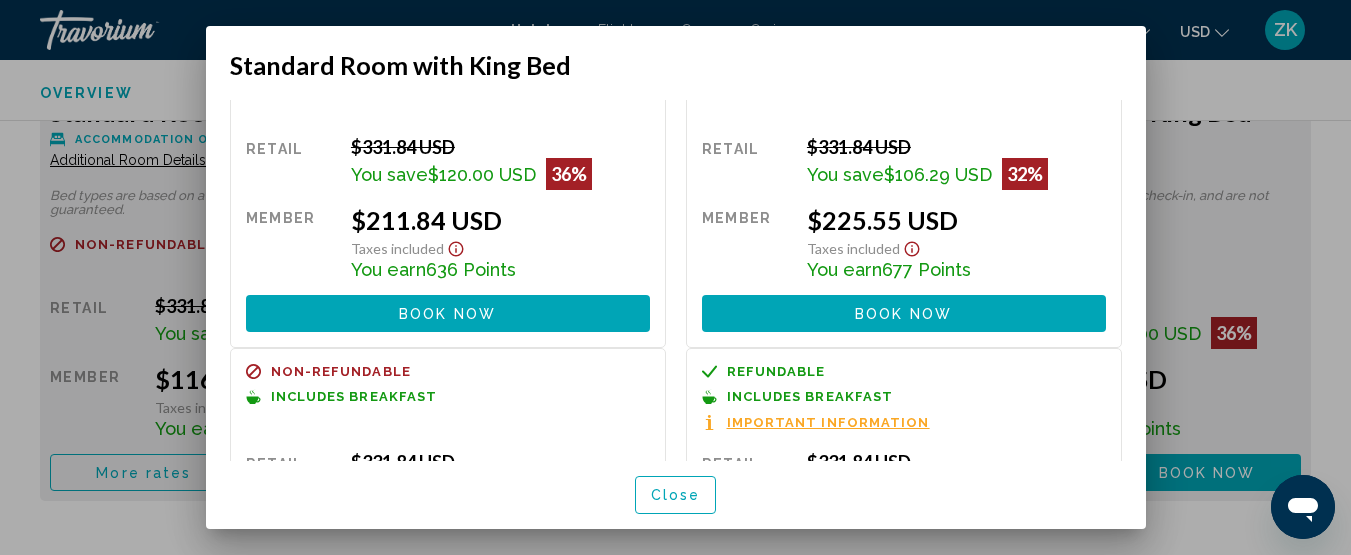 click at bounding box center [675, 277] 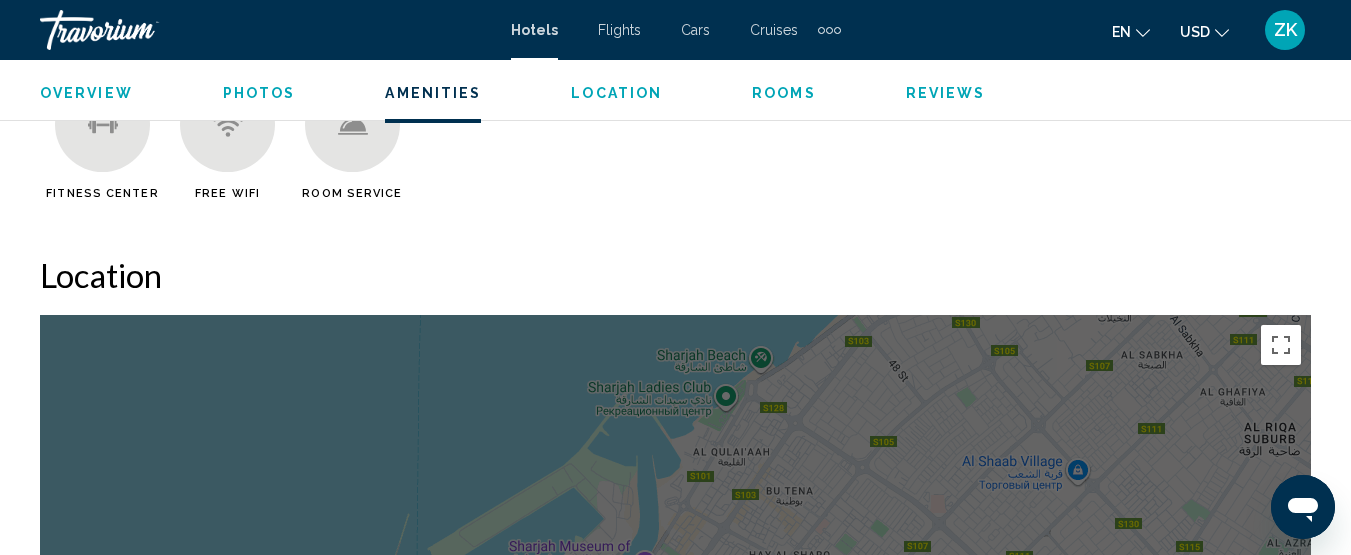 scroll, scrollTop: 1958, scrollLeft: 0, axis: vertical 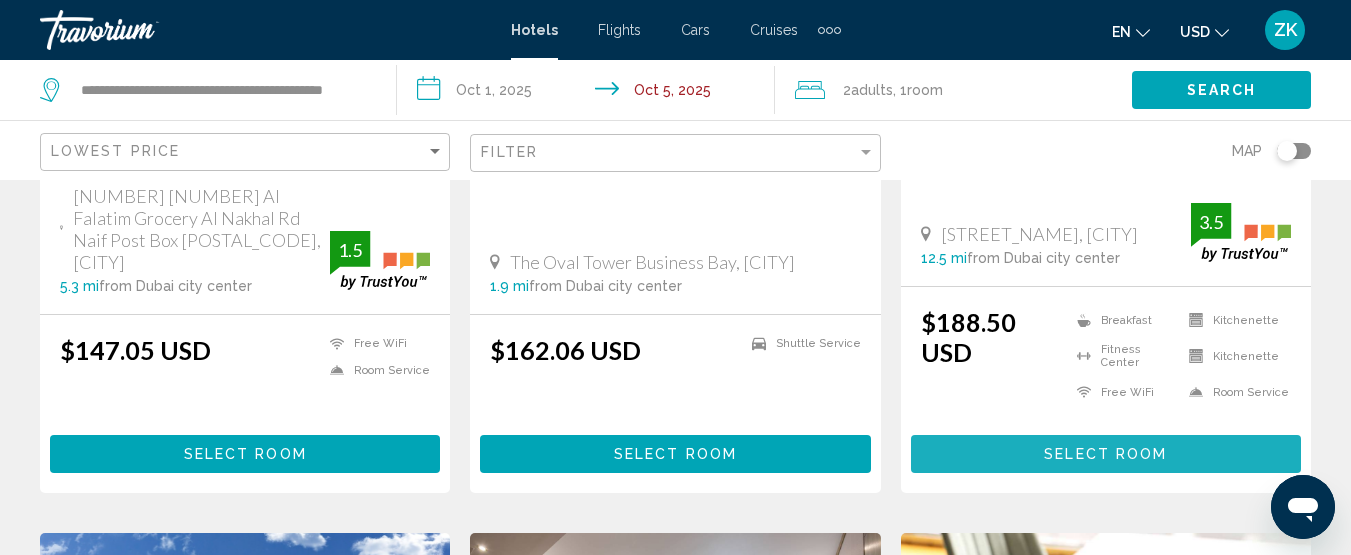 click on "Select Room" at bounding box center [1105, 455] 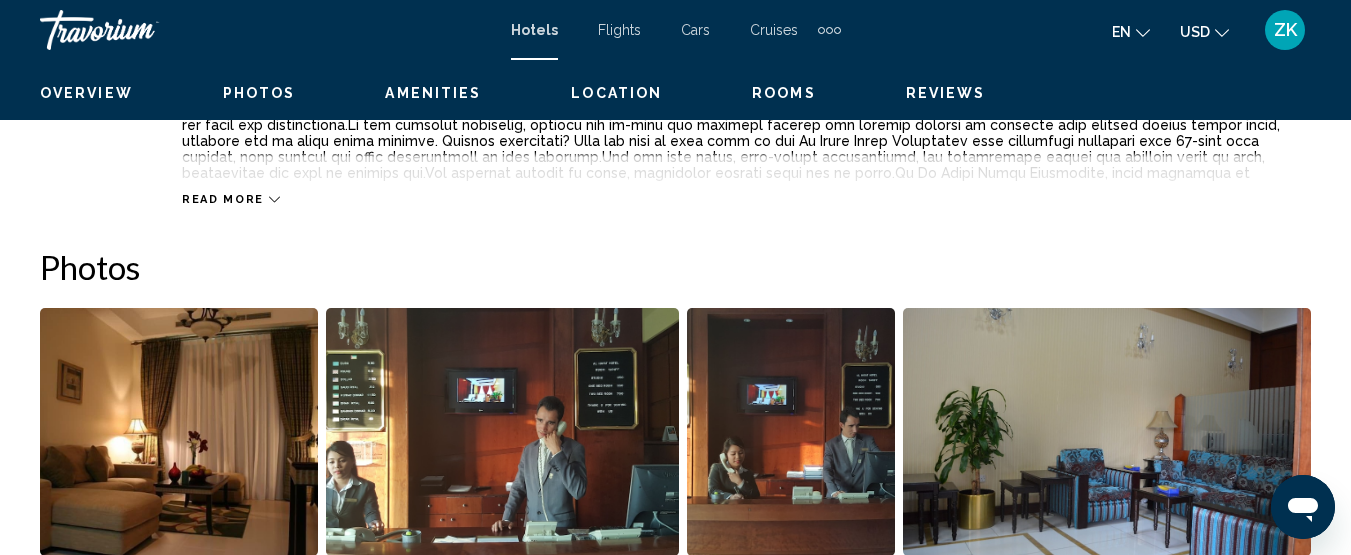 scroll, scrollTop: 258, scrollLeft: 0, axis: vertical 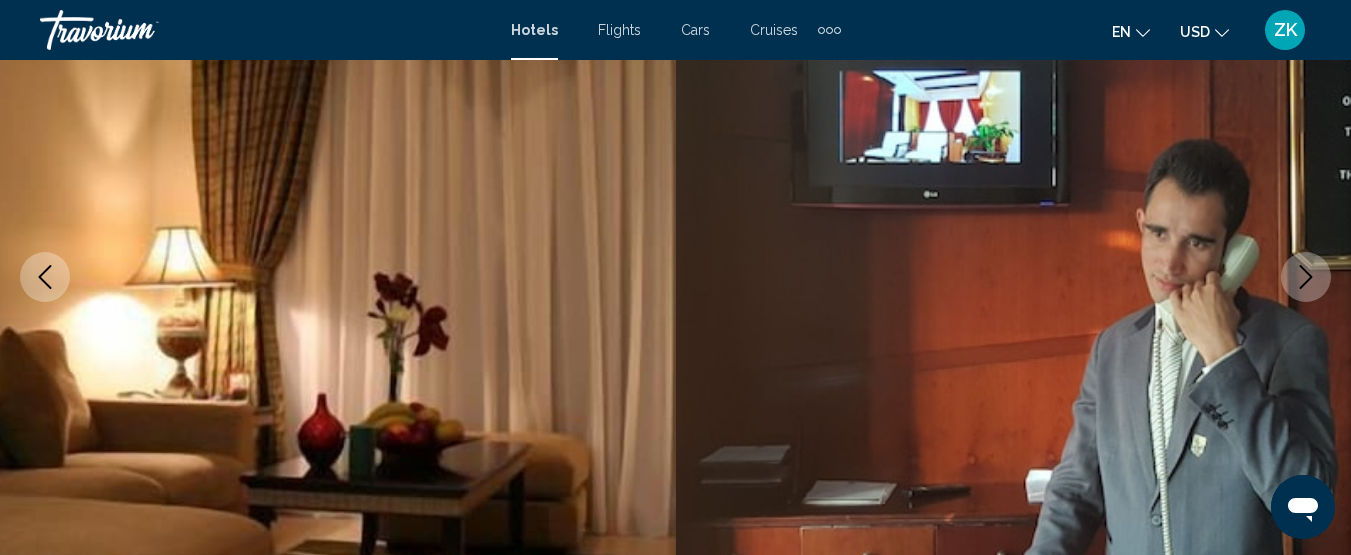 click at bounding box center (1306, 277) 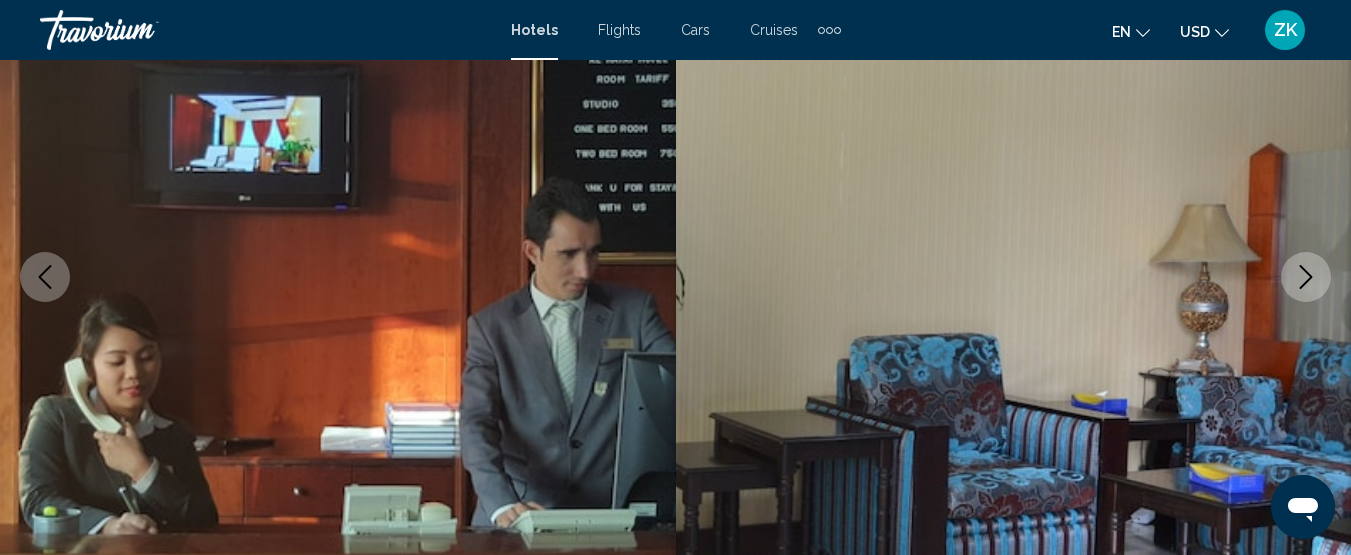 click at bounding box center (1306, 277) 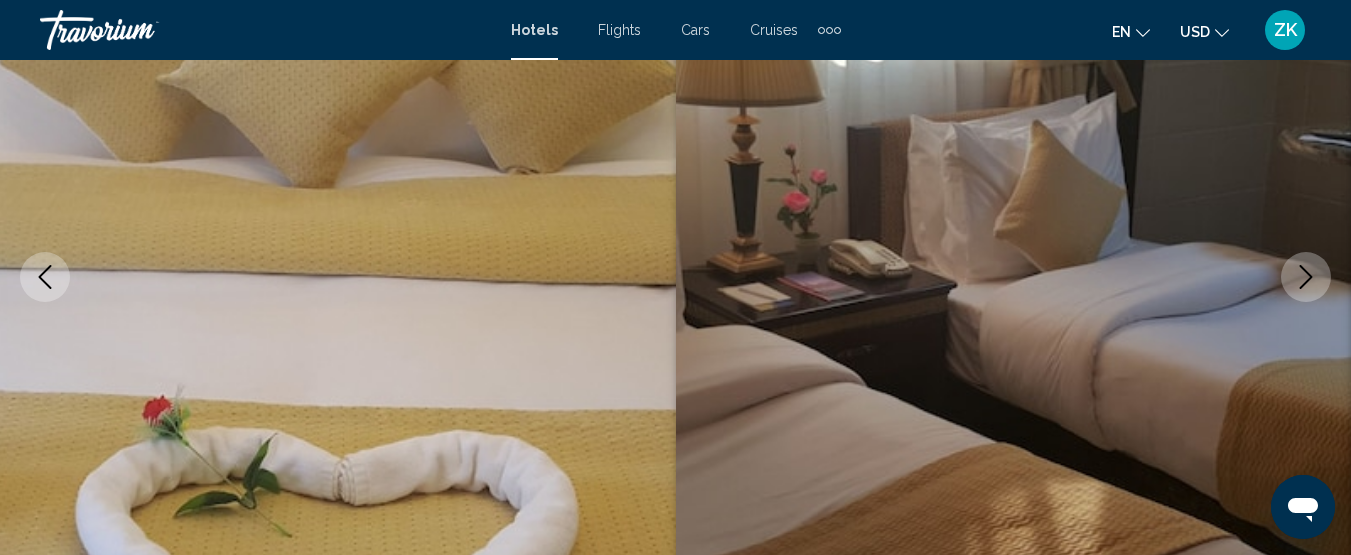 click at bounding box center [1306, 277] 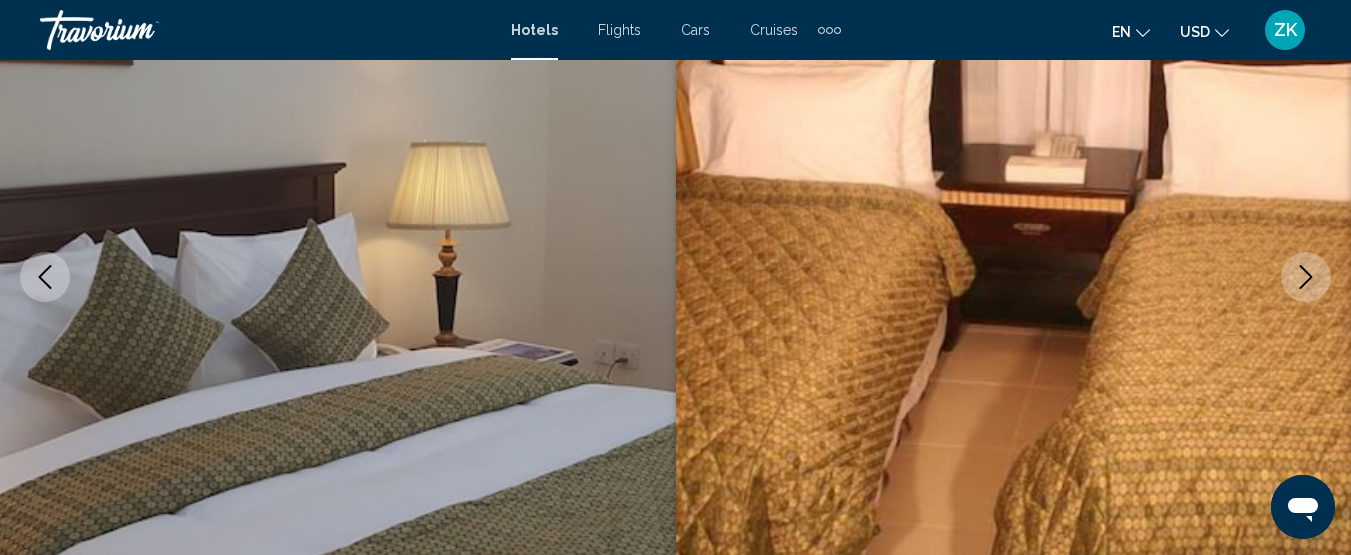 click at bounding box center [1306, 277] 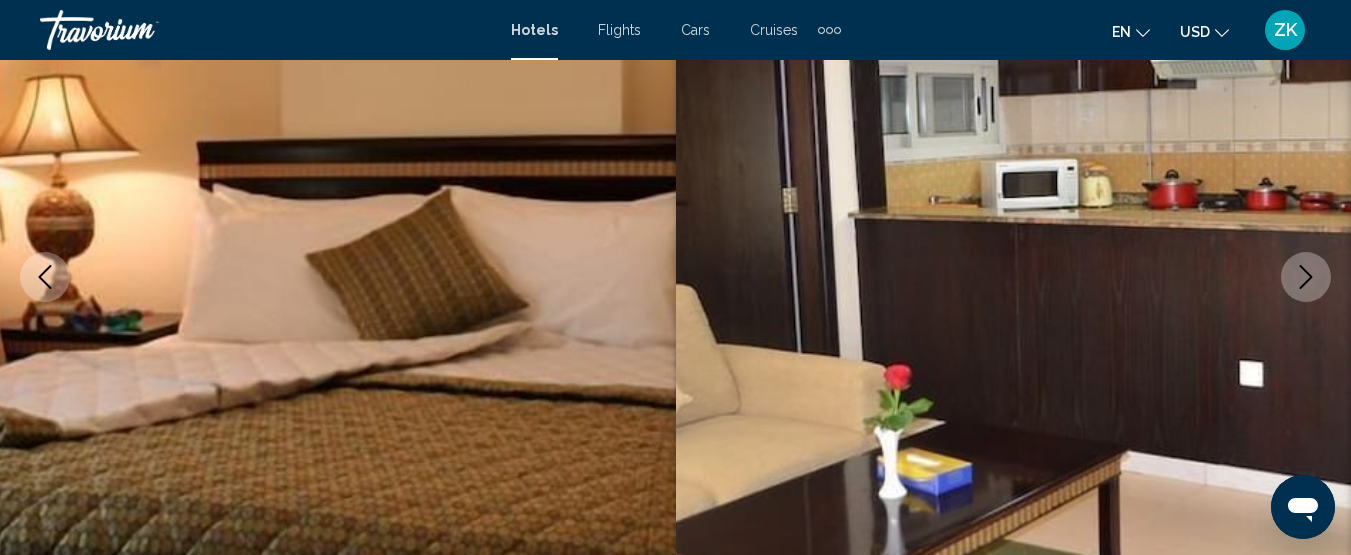 click at bounding box center (1306, 277) 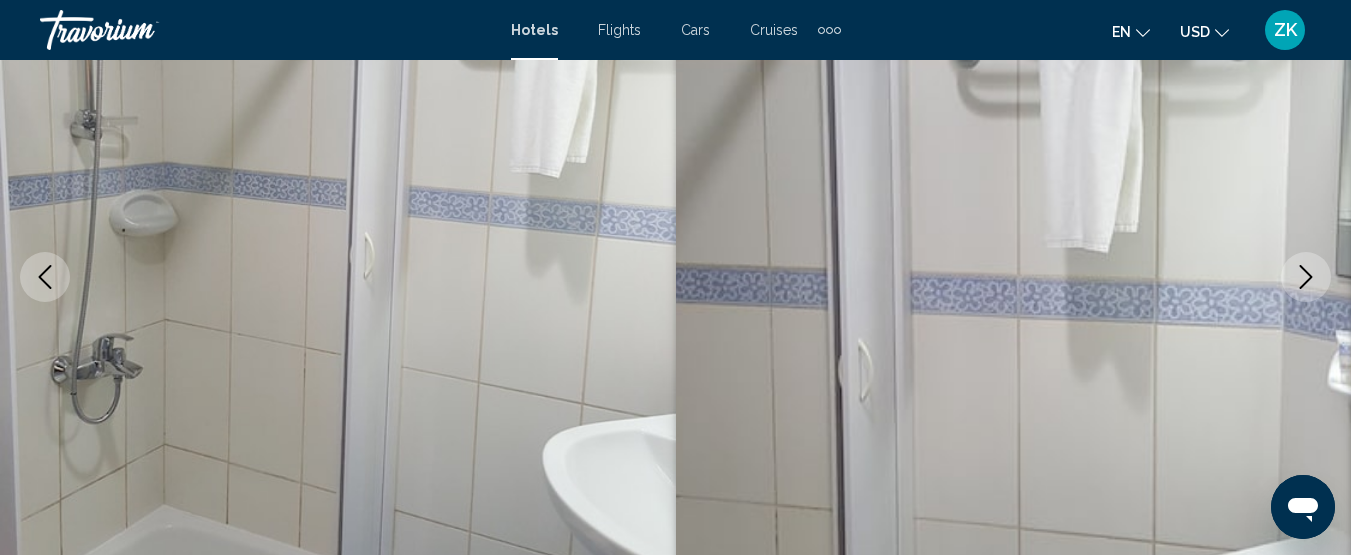 click at bounding box center (1306, 277) 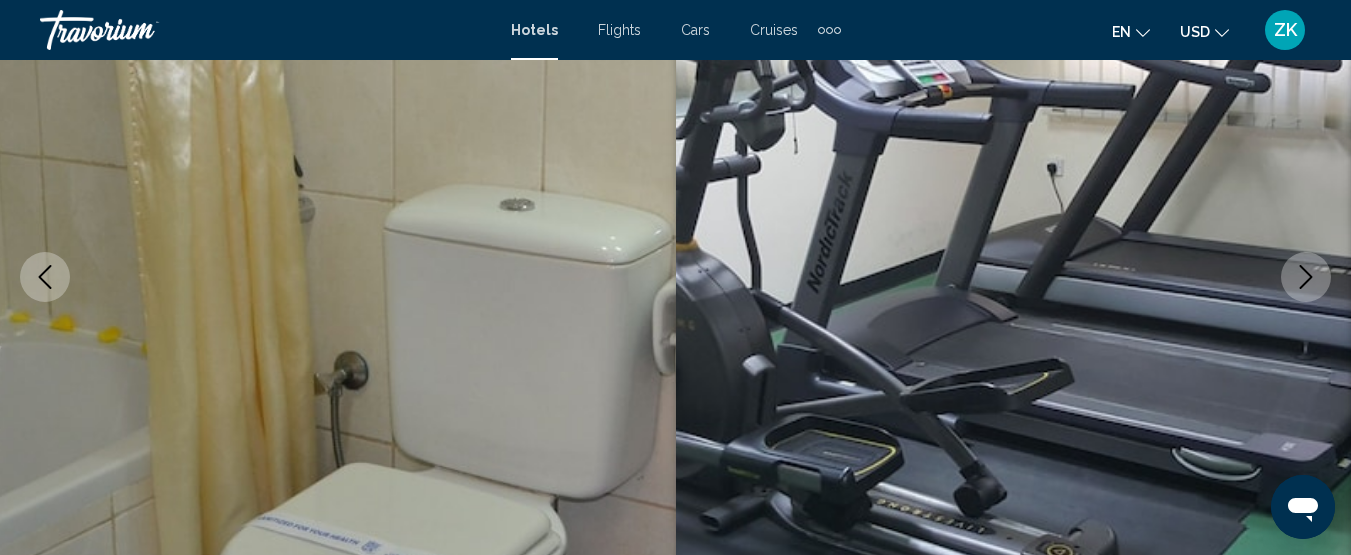 click at bounding box center [1306, 277] 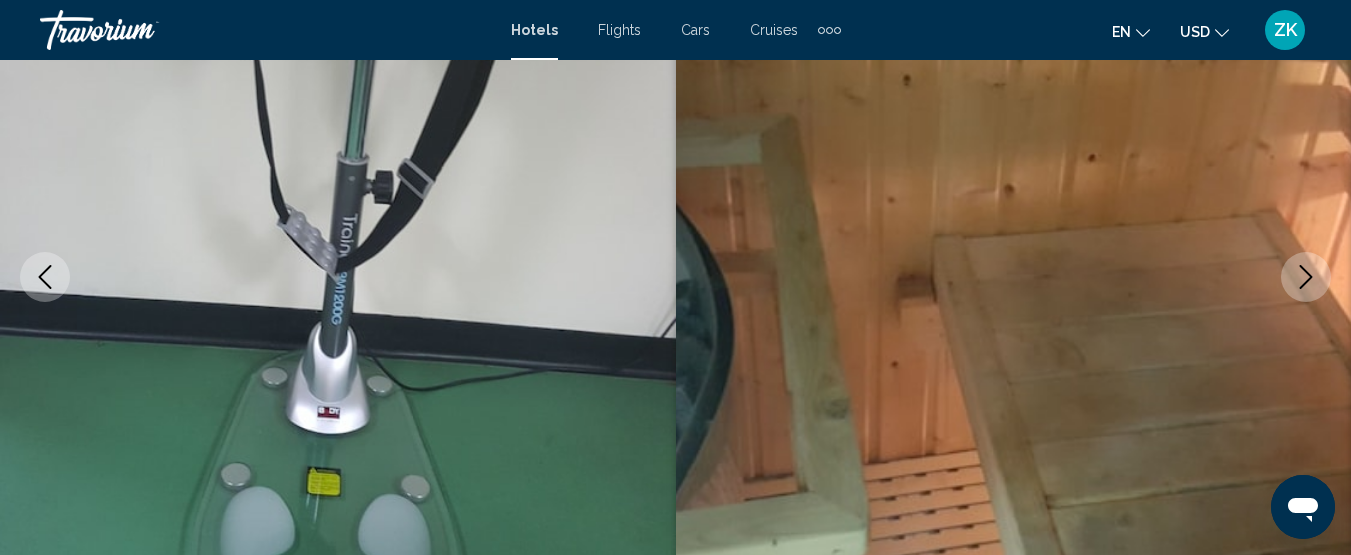 click at bounding box center (1306, 277) 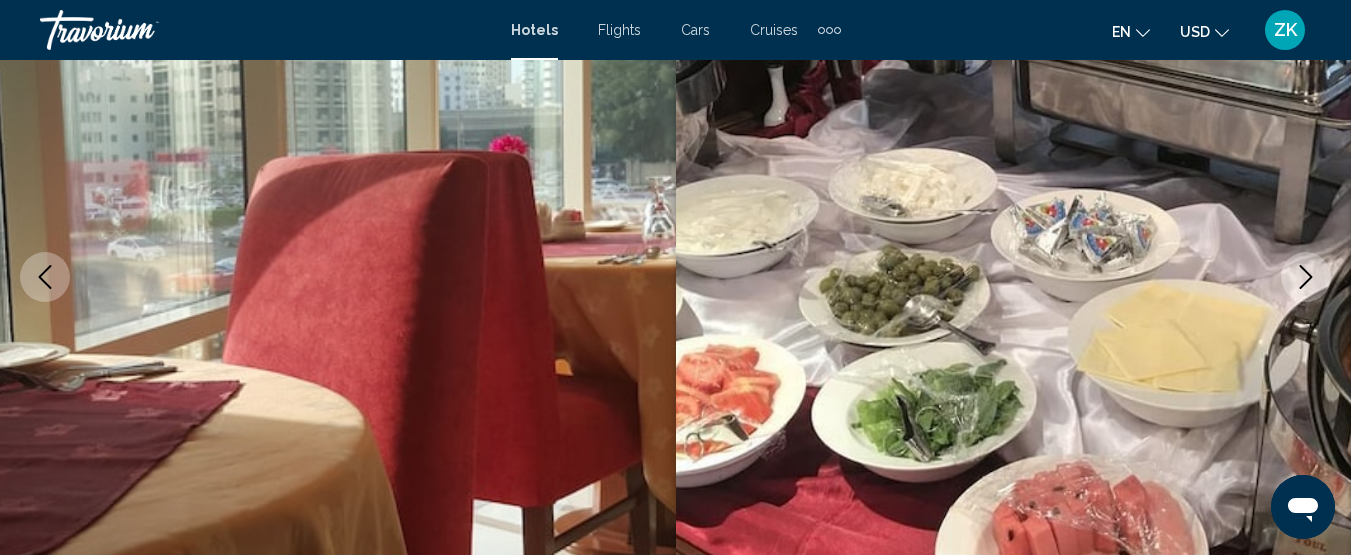 click at bounding box center (1306, 277) 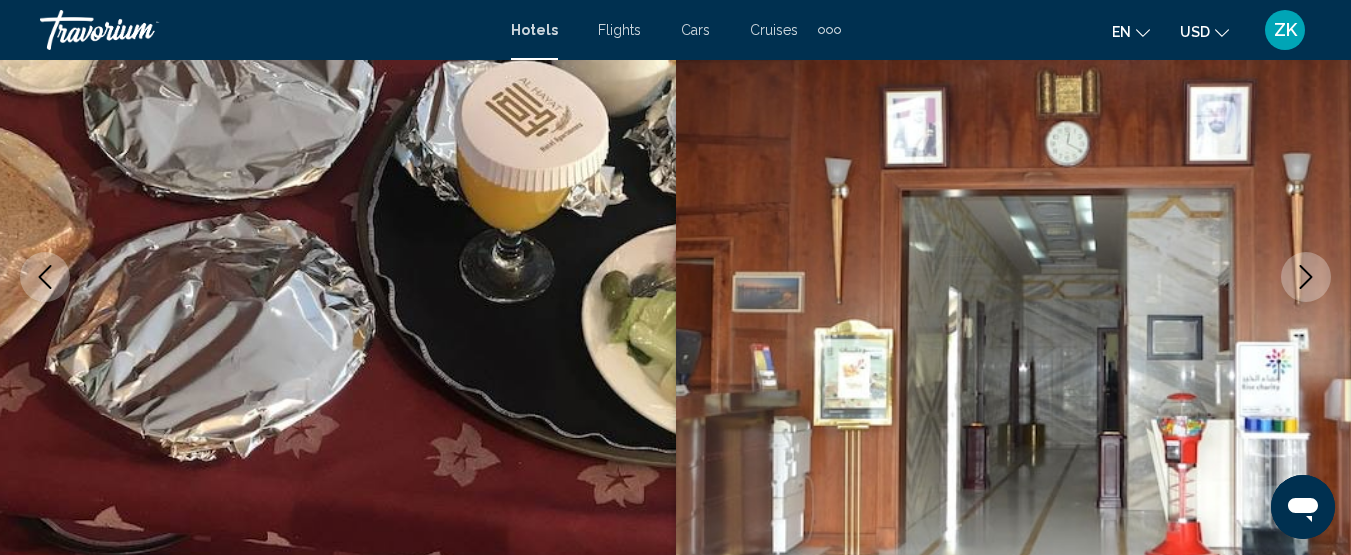 click at bounding box center [1306, 277] 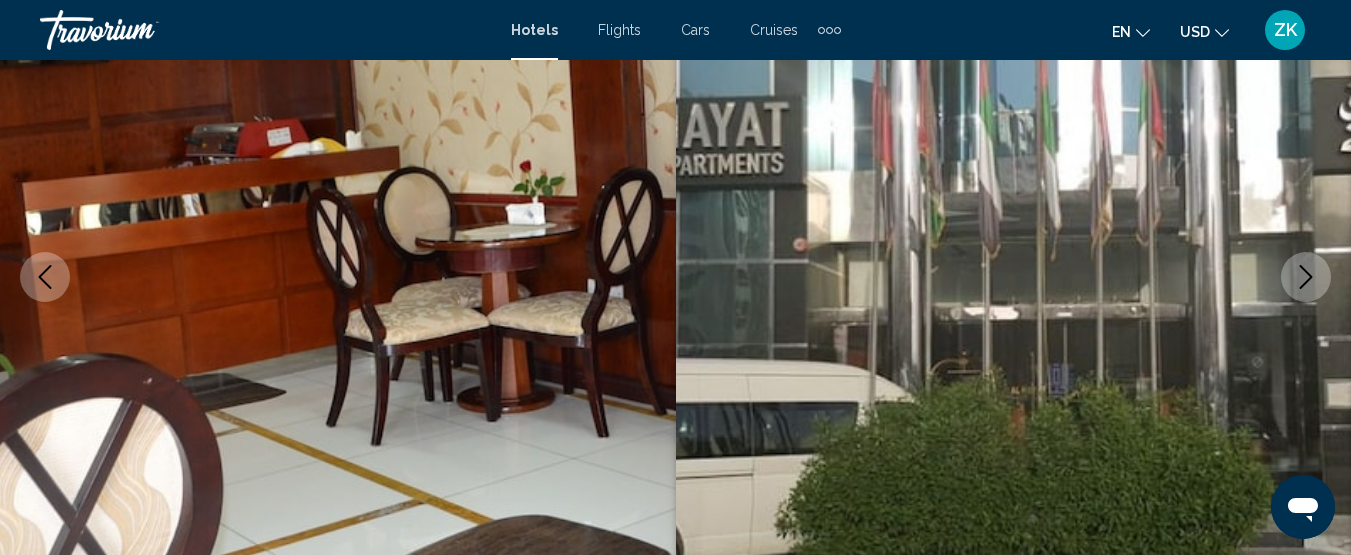click at bounding box center [1306, 277] 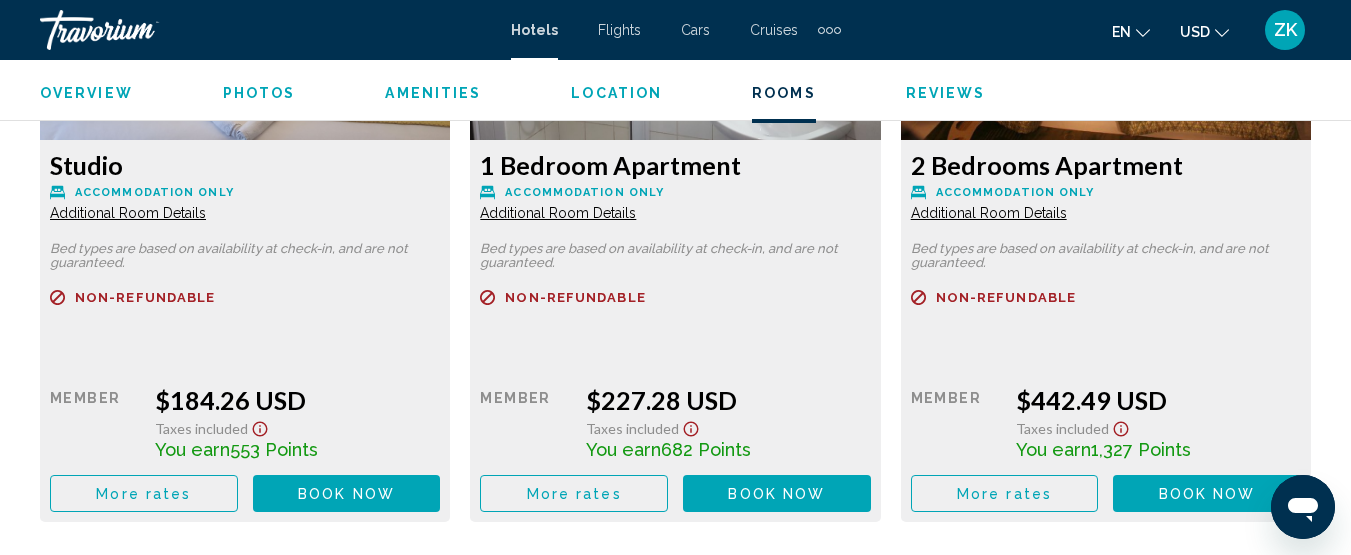 scroll, scrollTop: 3358, scrollLeft: 0, axis: vertical 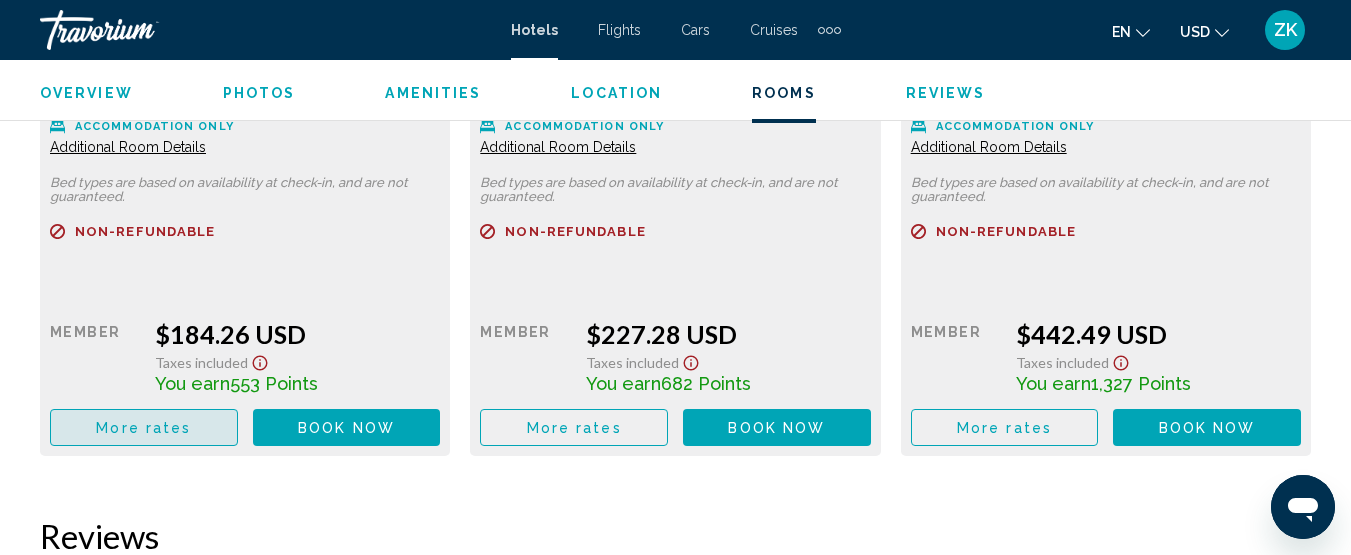 click on "More rates" at bounding box center [144, 427] 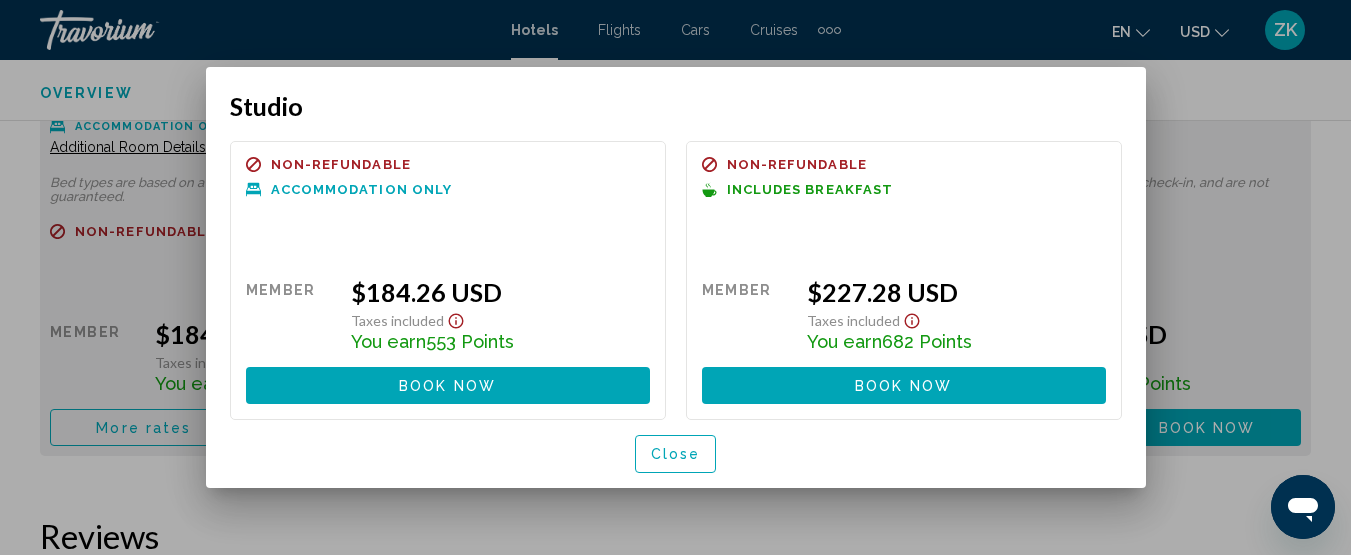 scroll, scrollTop: 0, scrollLeft: 0, axis: both 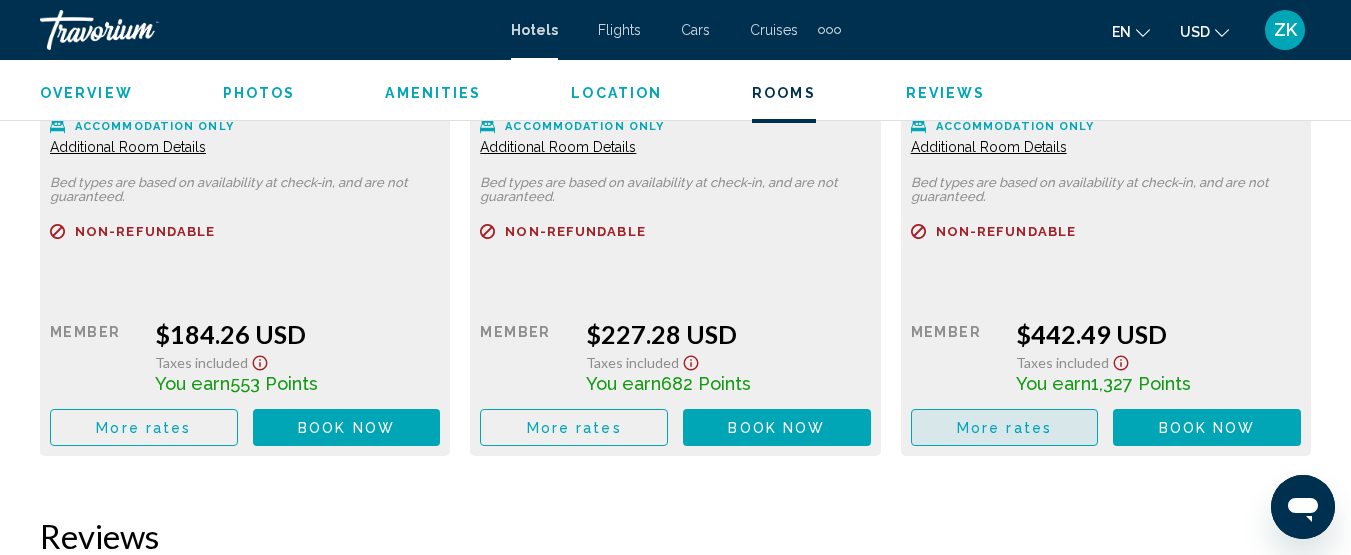 click on "More rates" at bounding box center (1005, 427) 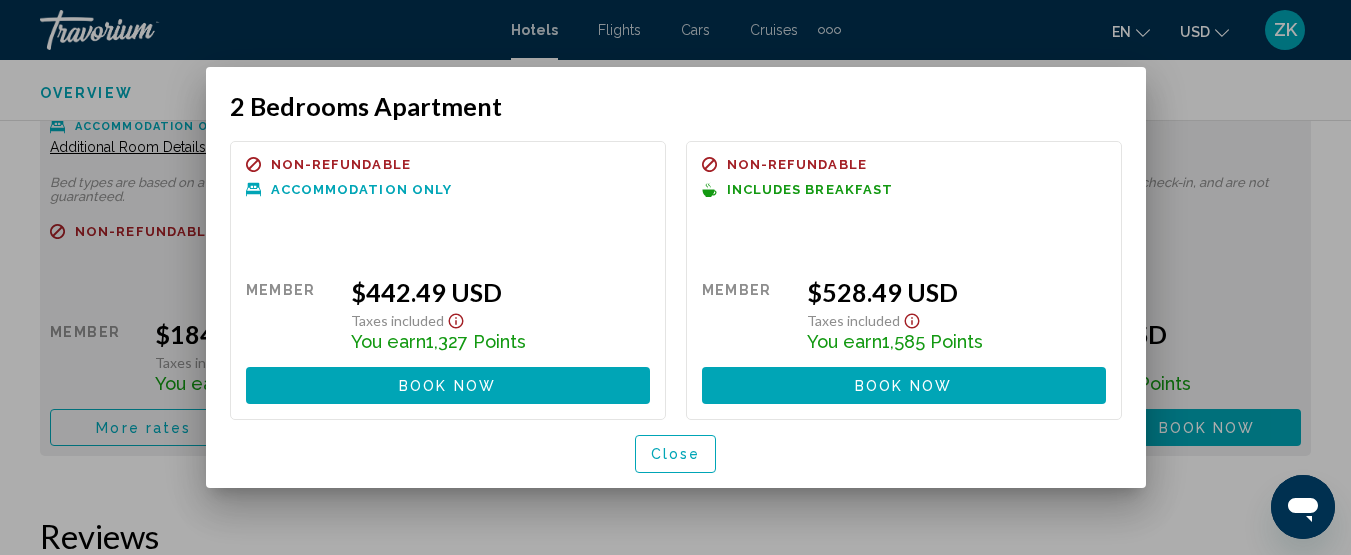click at bounding box center (675, 277) 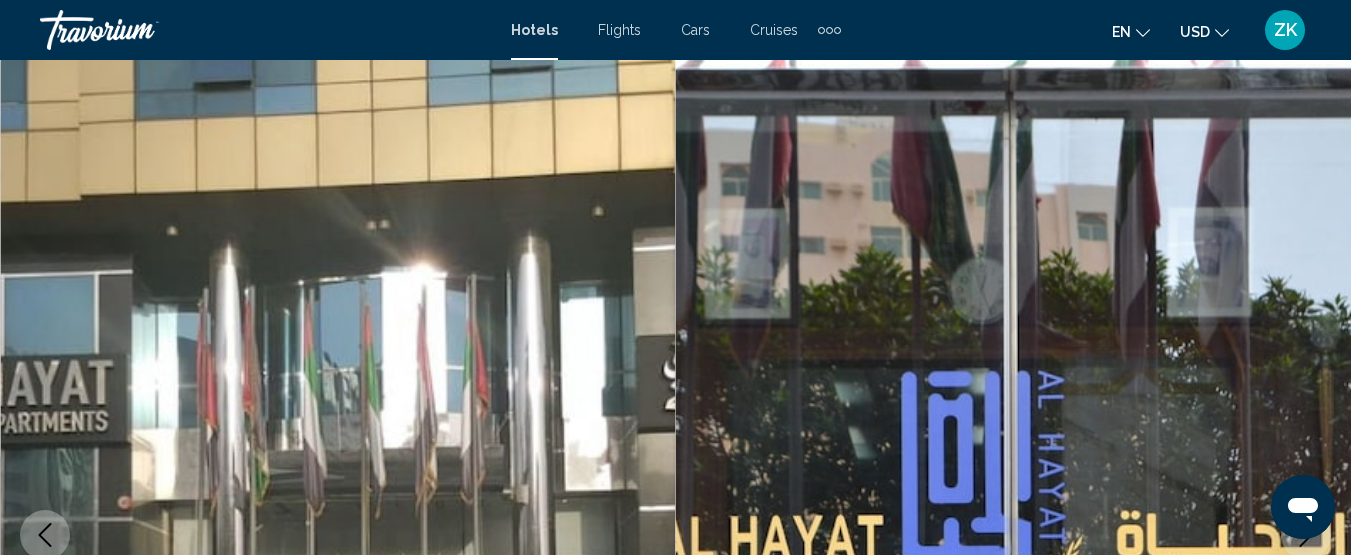 scroll, scrollTop: 3358, scrollLeft: 0, axis: vertical 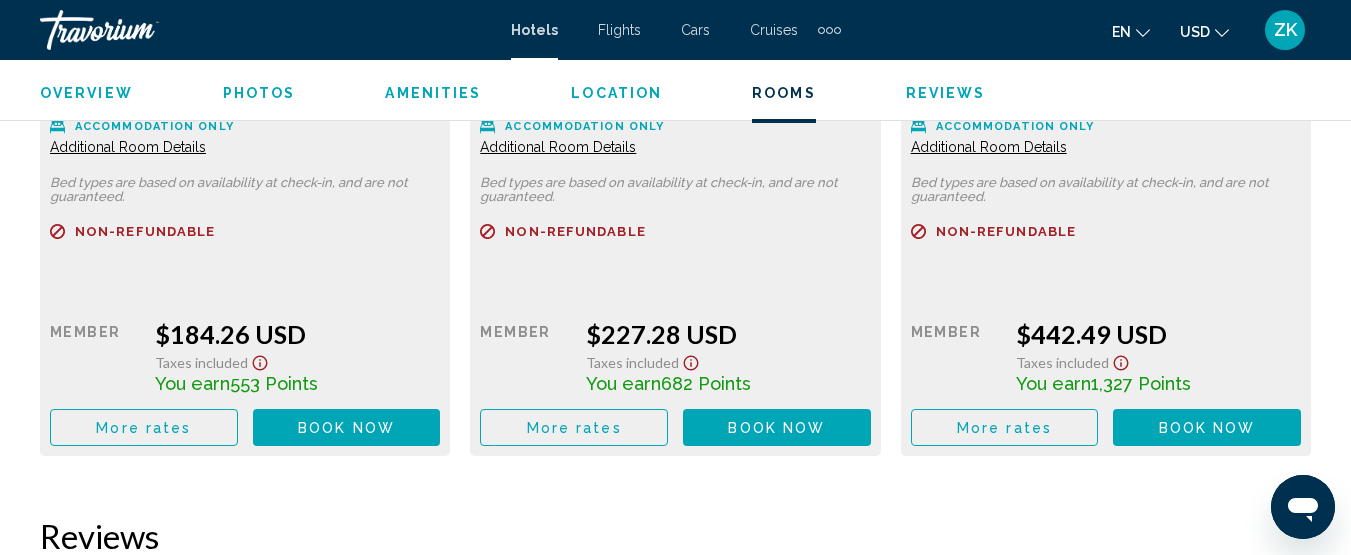 click on "More rates" at bounding box center (143, 428) 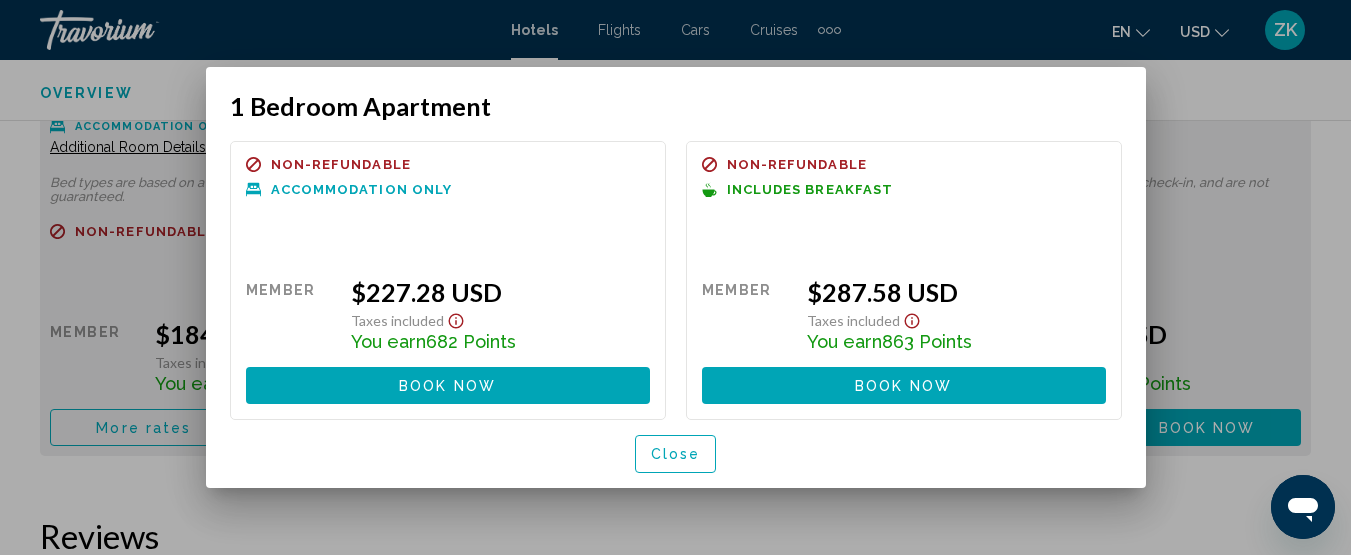 scroll, scrollTop: 0, scrollLeft: 0, axis: both 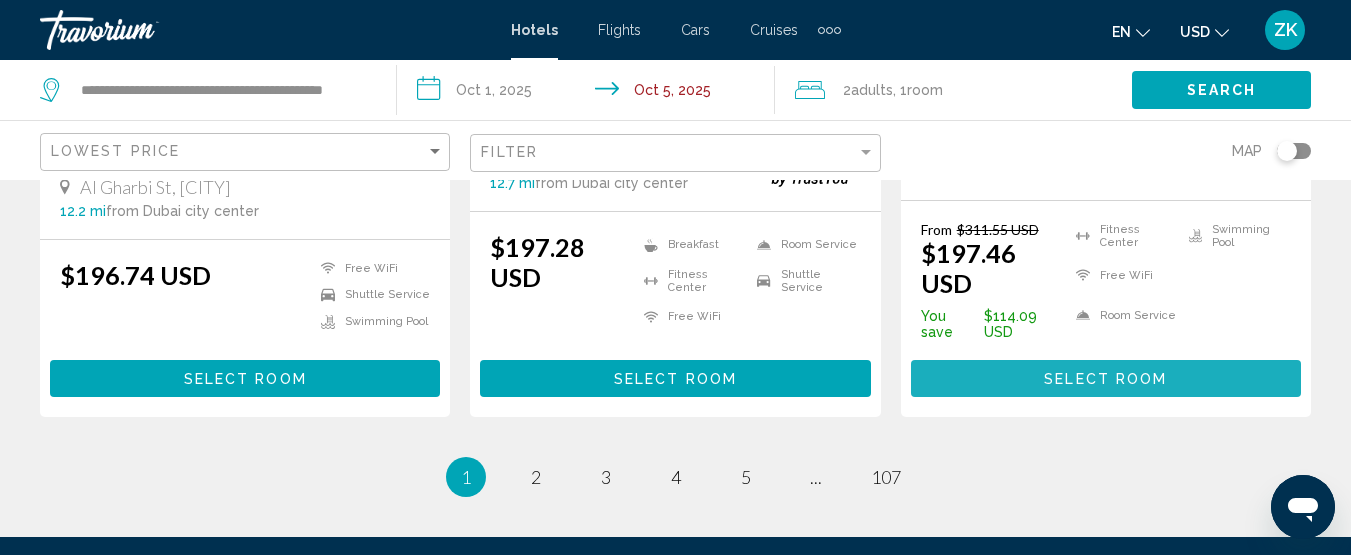 click on "Select Room" at bounding box center (1106, 378) 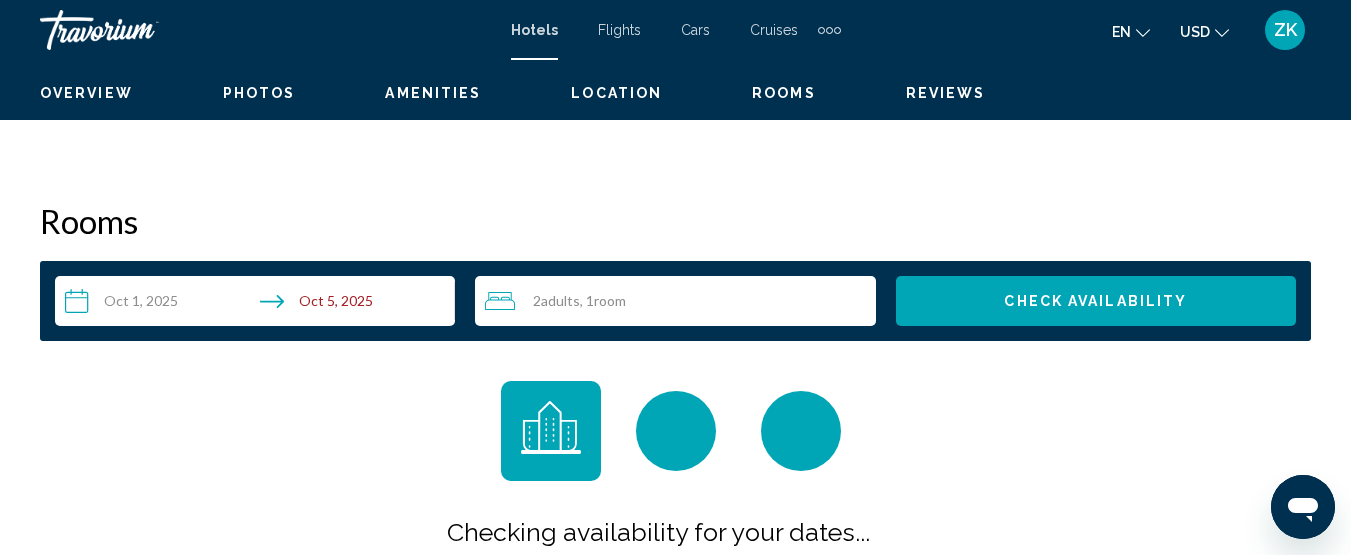 scroll, scrollTop: 258, scrollLeft: 0, axis: vertical 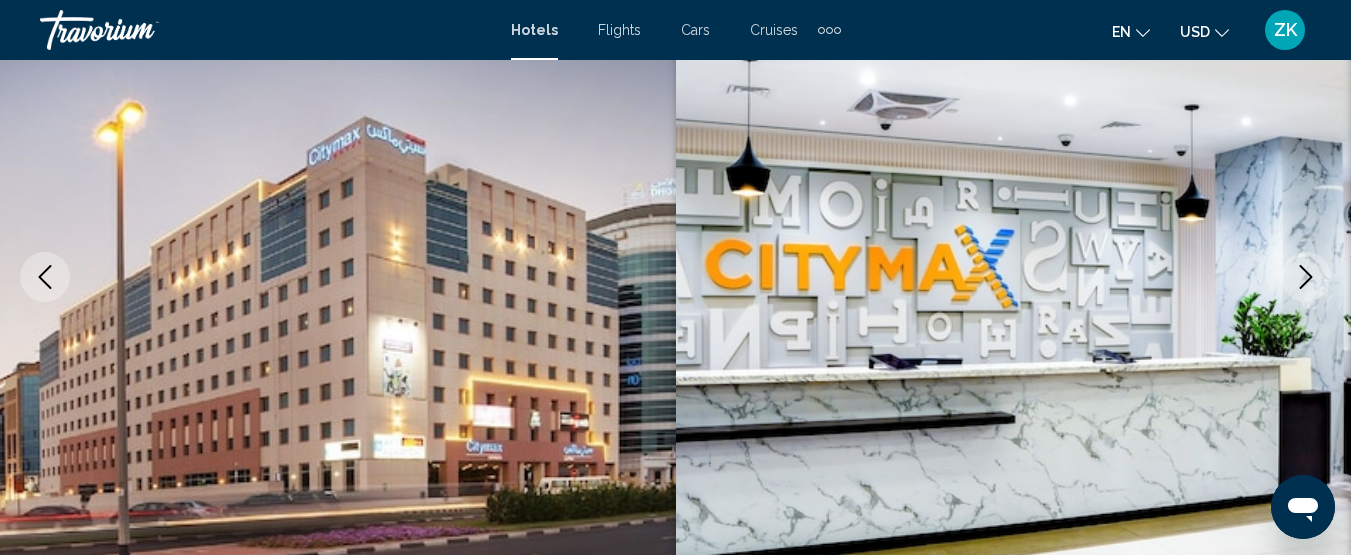 click 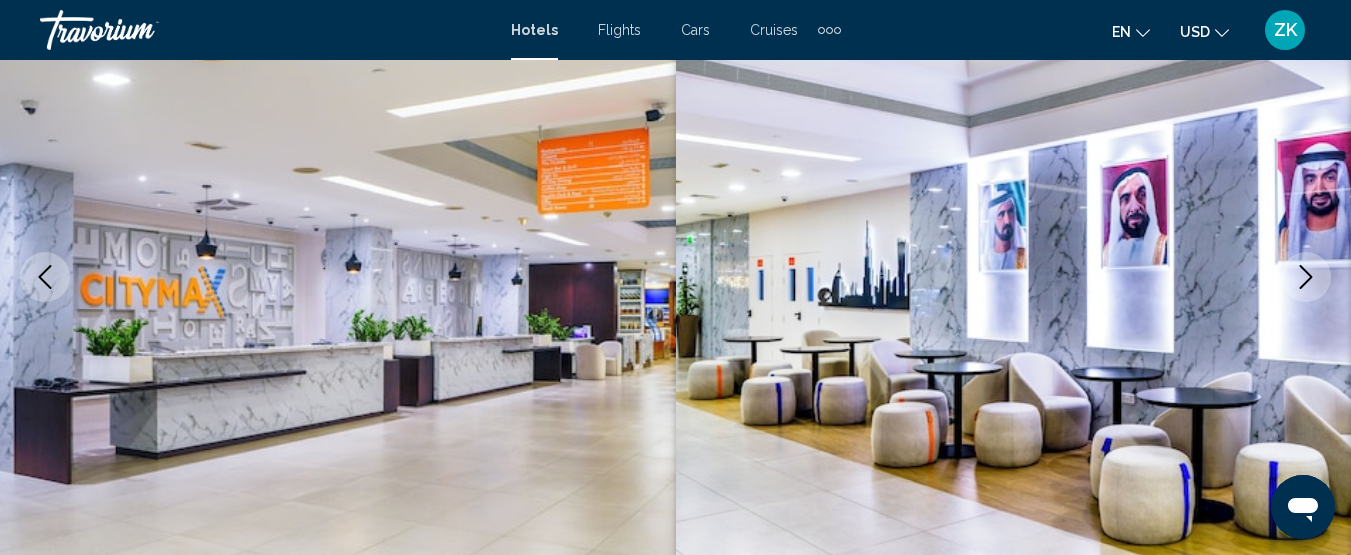 click 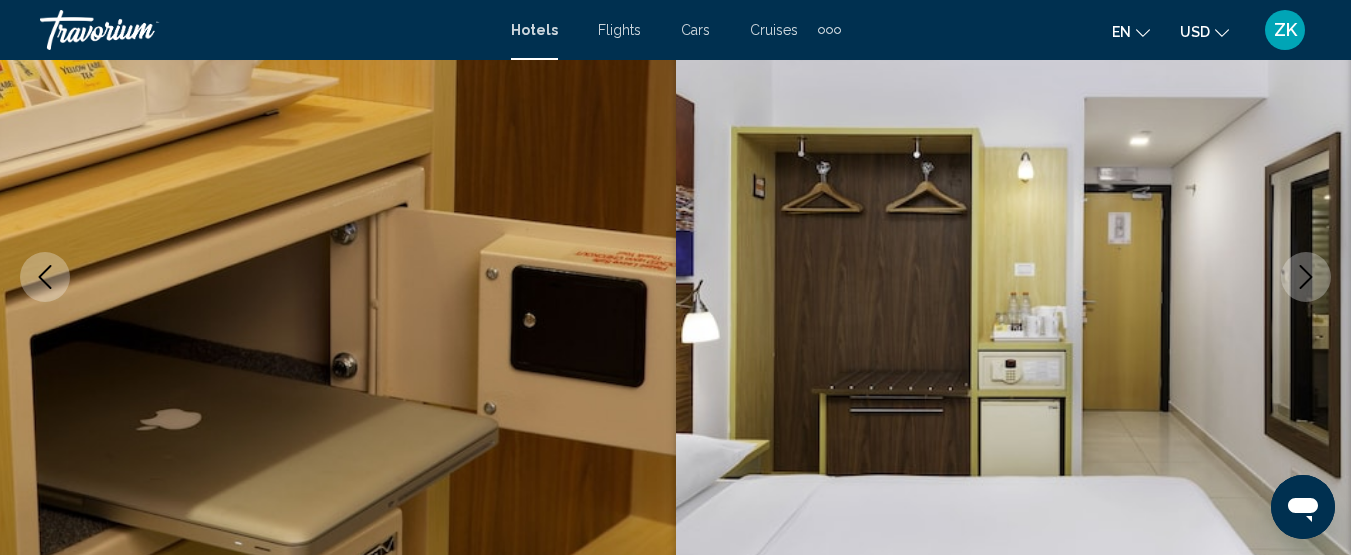 click 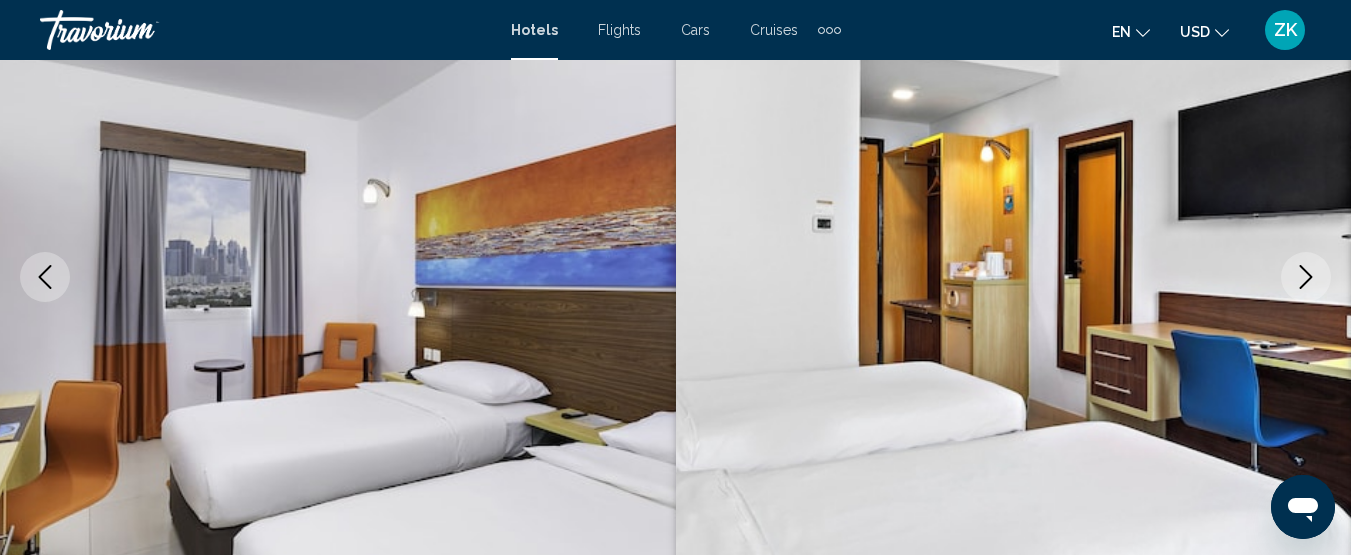 click 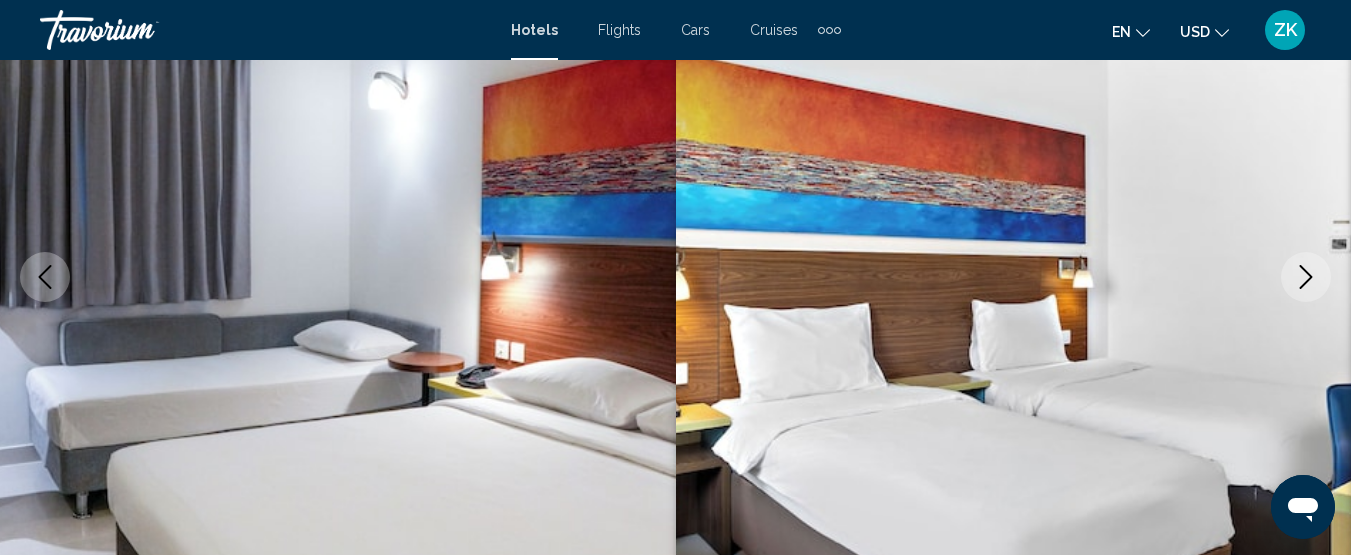 click 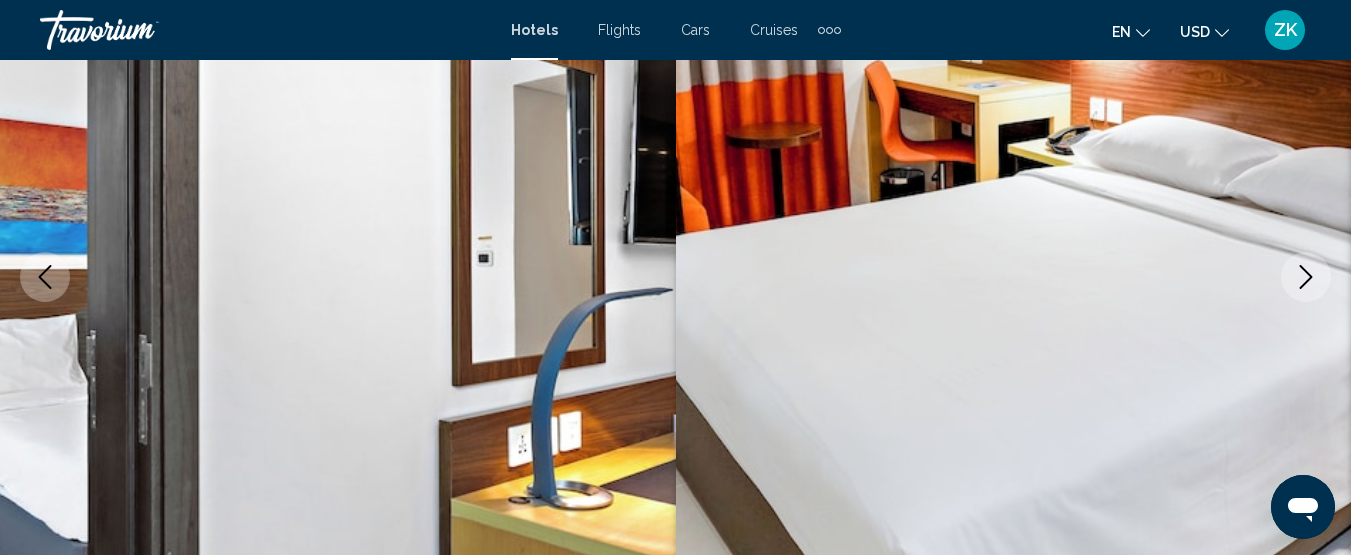 click 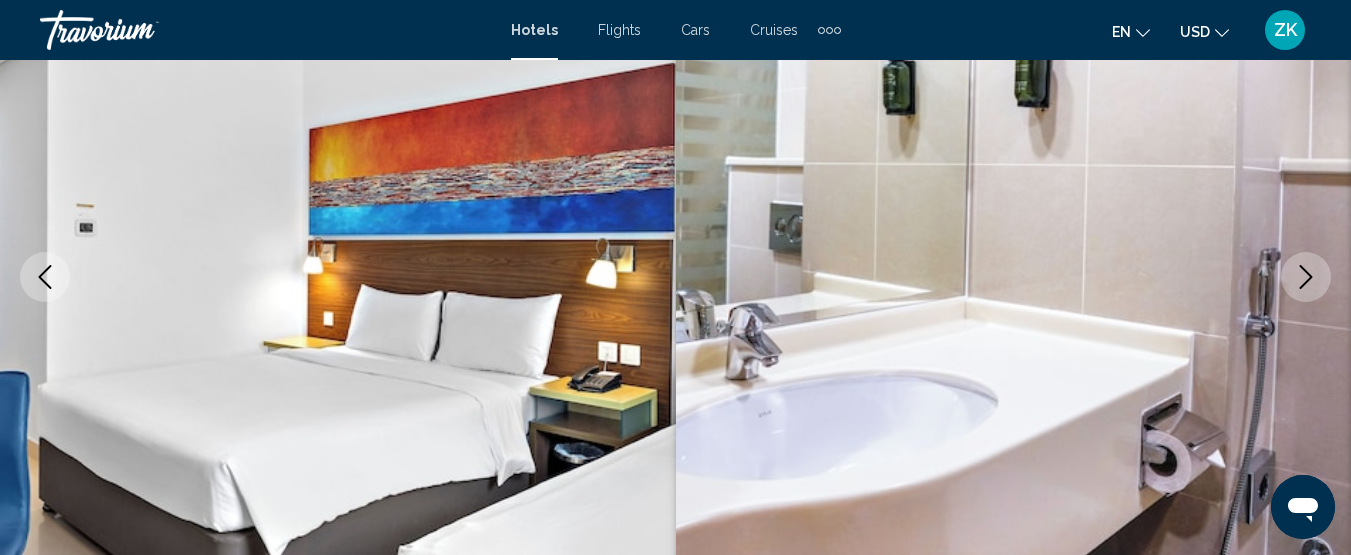 click 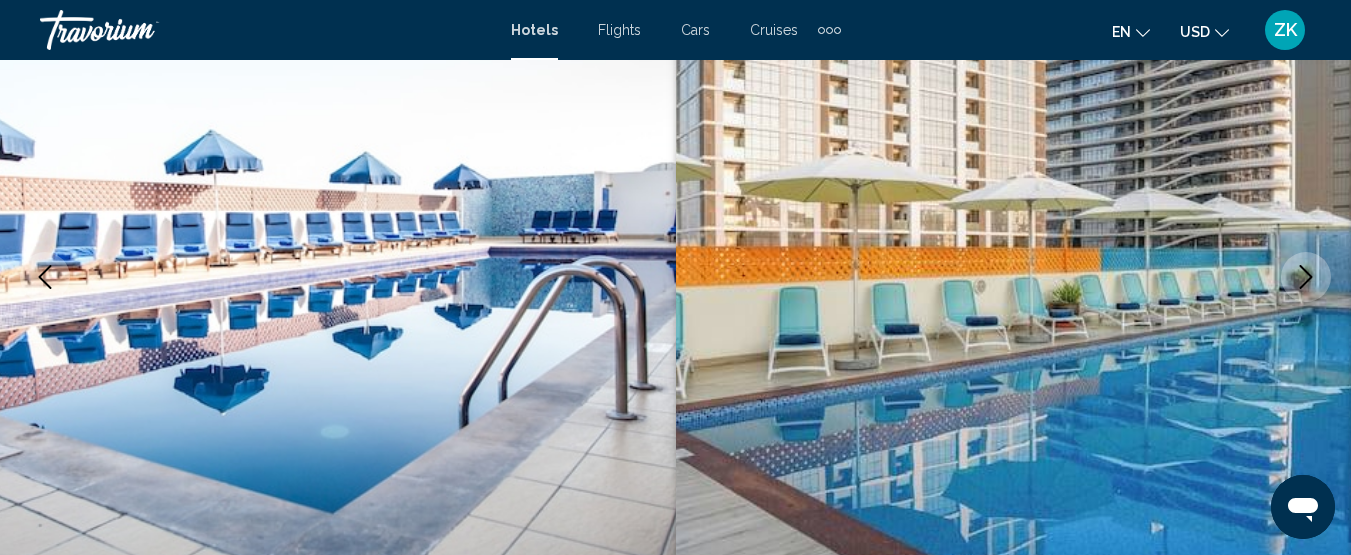 click 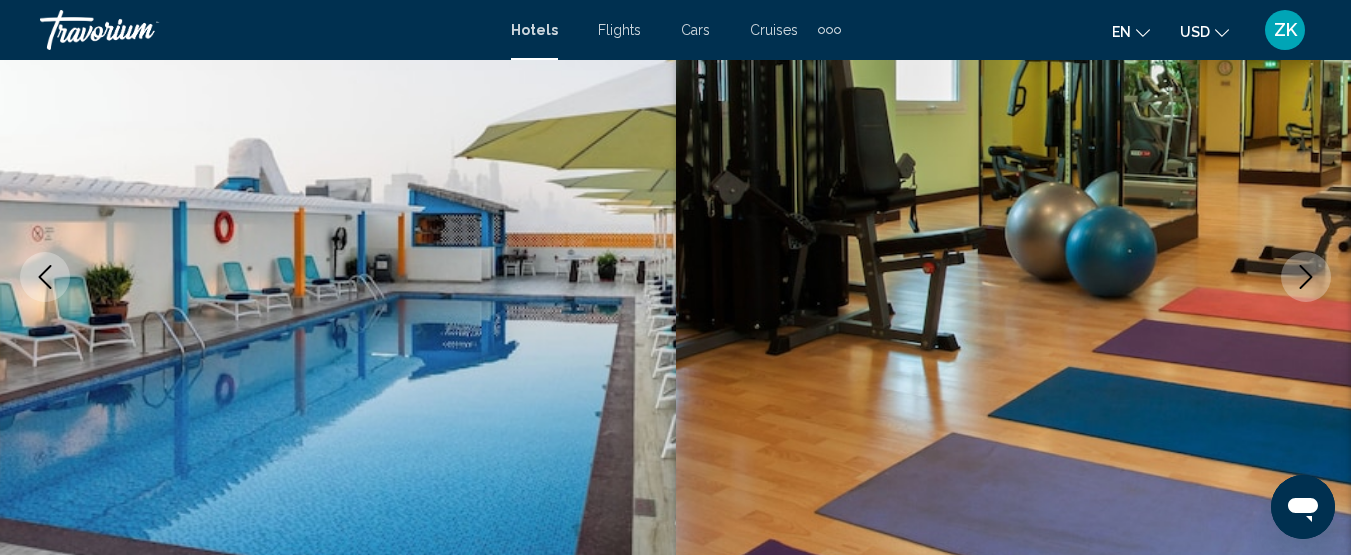 click 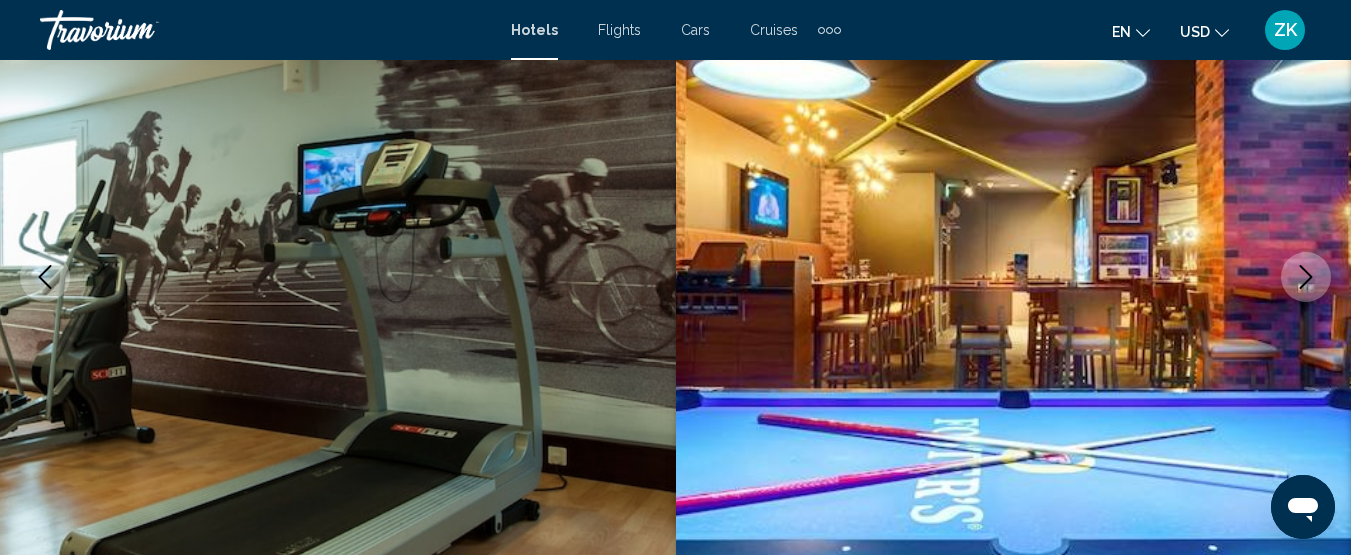 click 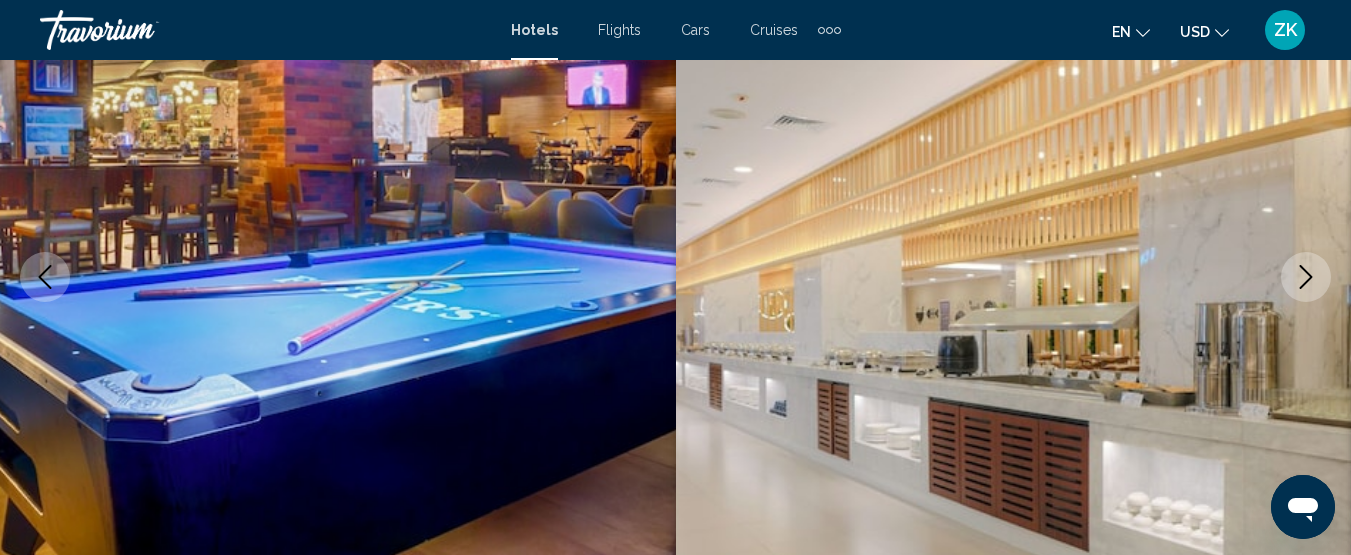 click at bounding box center (1306, 277) 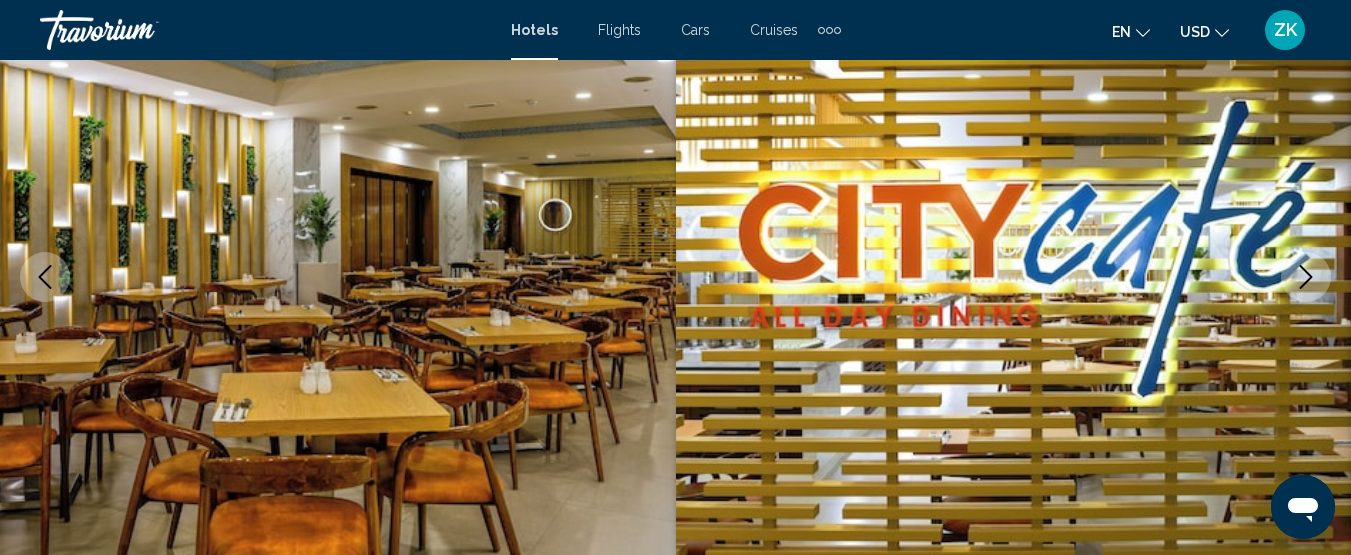 click at bounding box center [1014, 277] 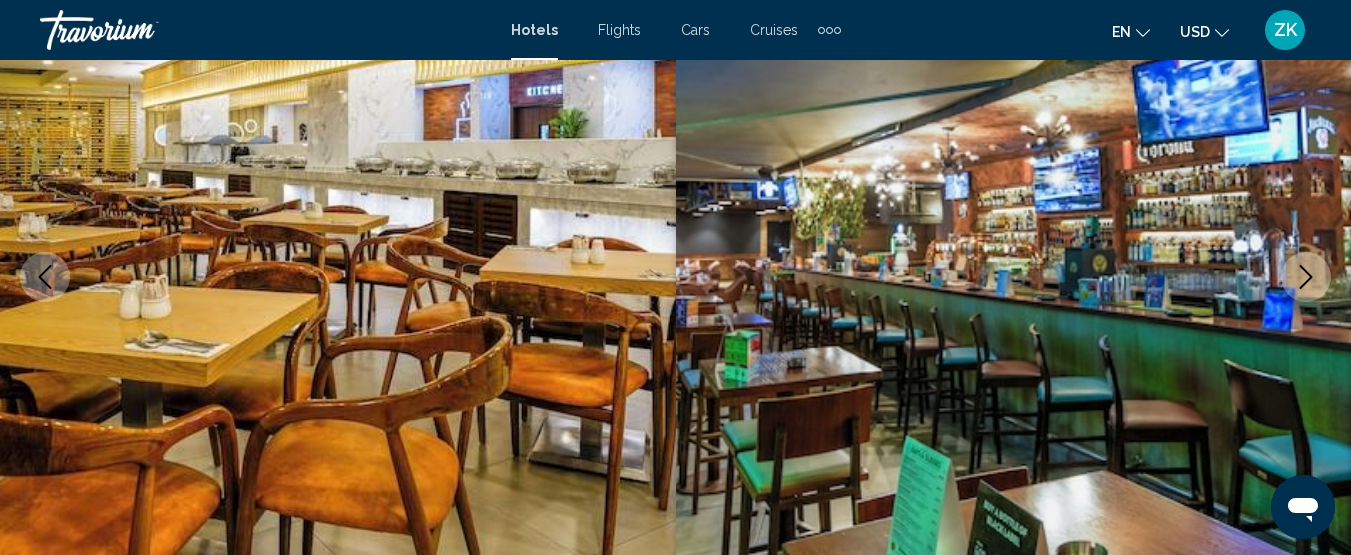 click at bounding box center (1306, 277) 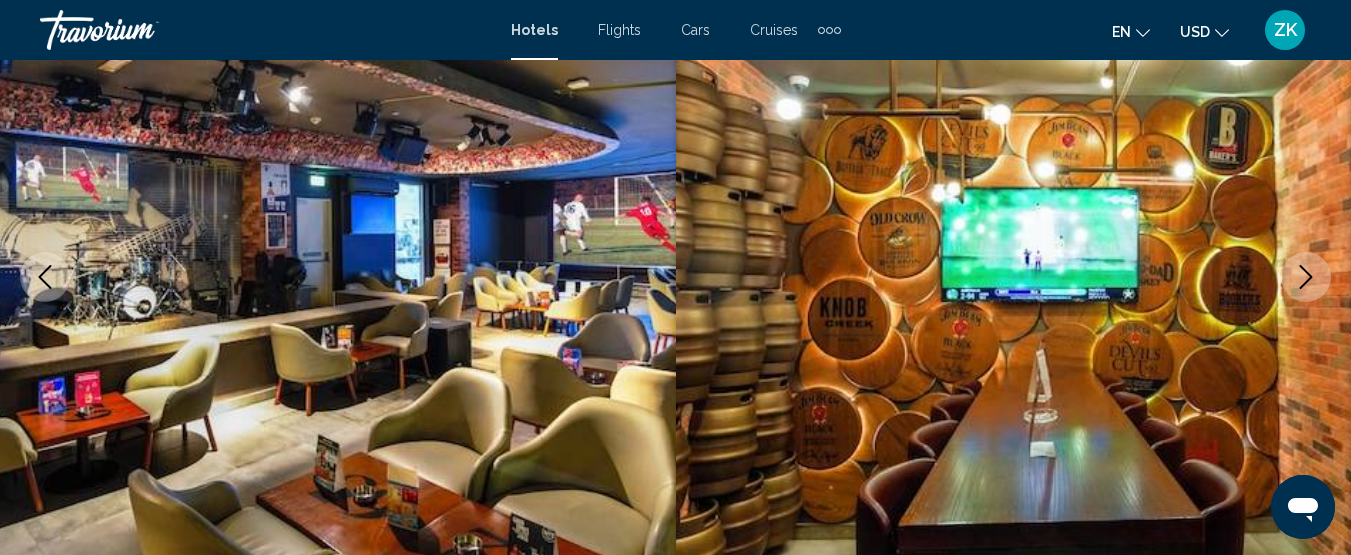 click at bounding box center [1306, 277] 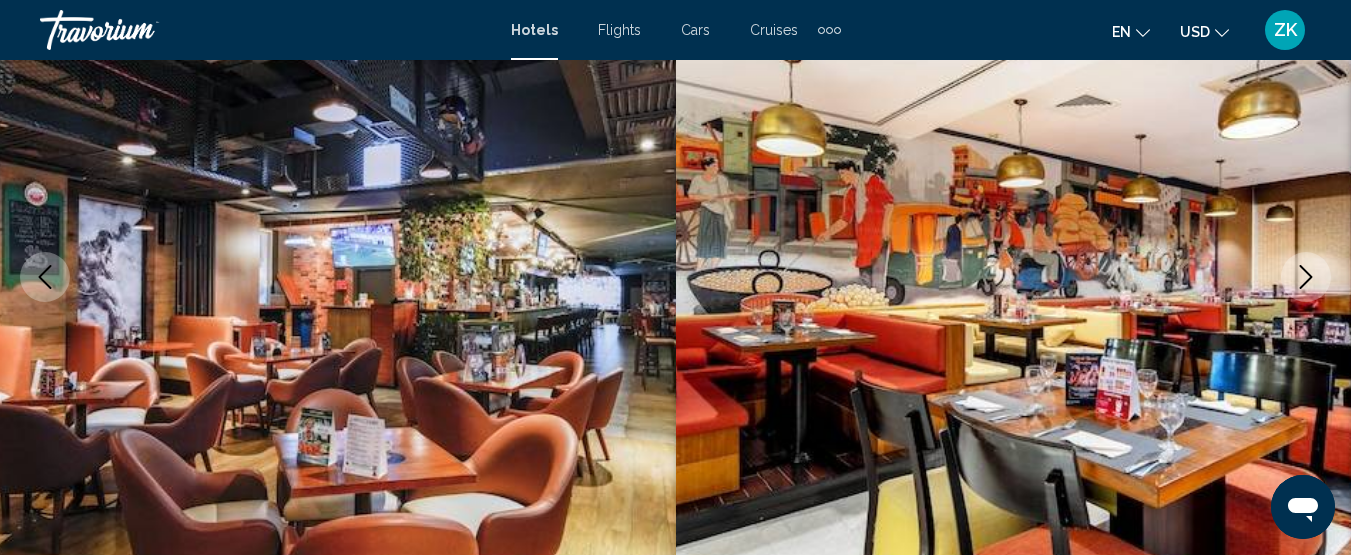 click at bounding box center [1306, 277] 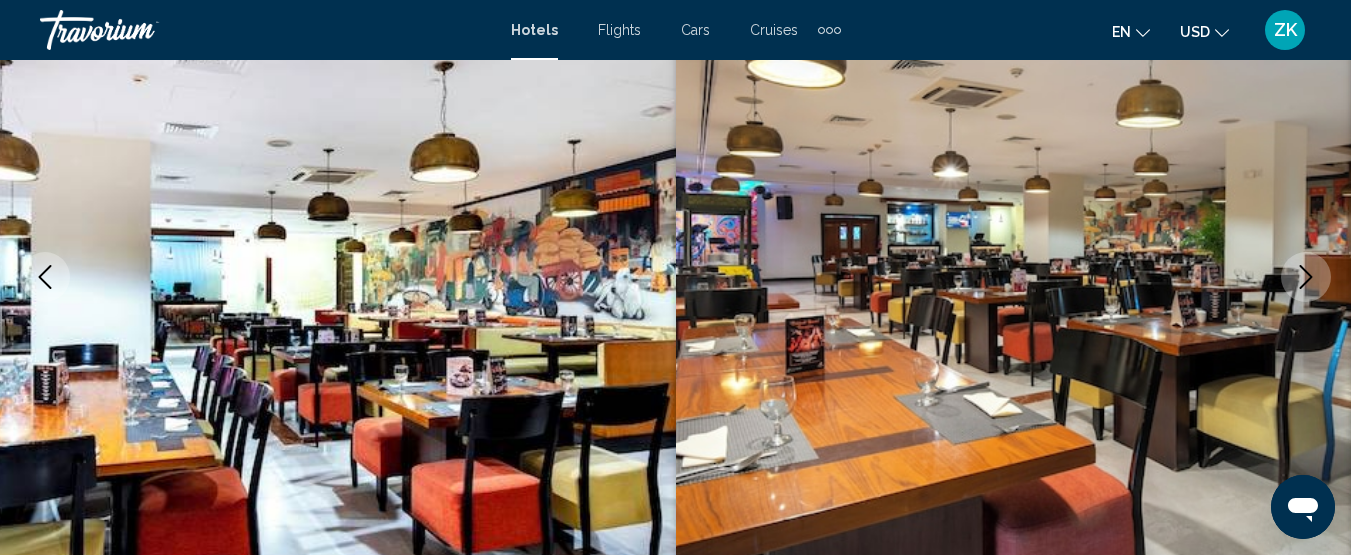click at bounding box center [1306, 277] 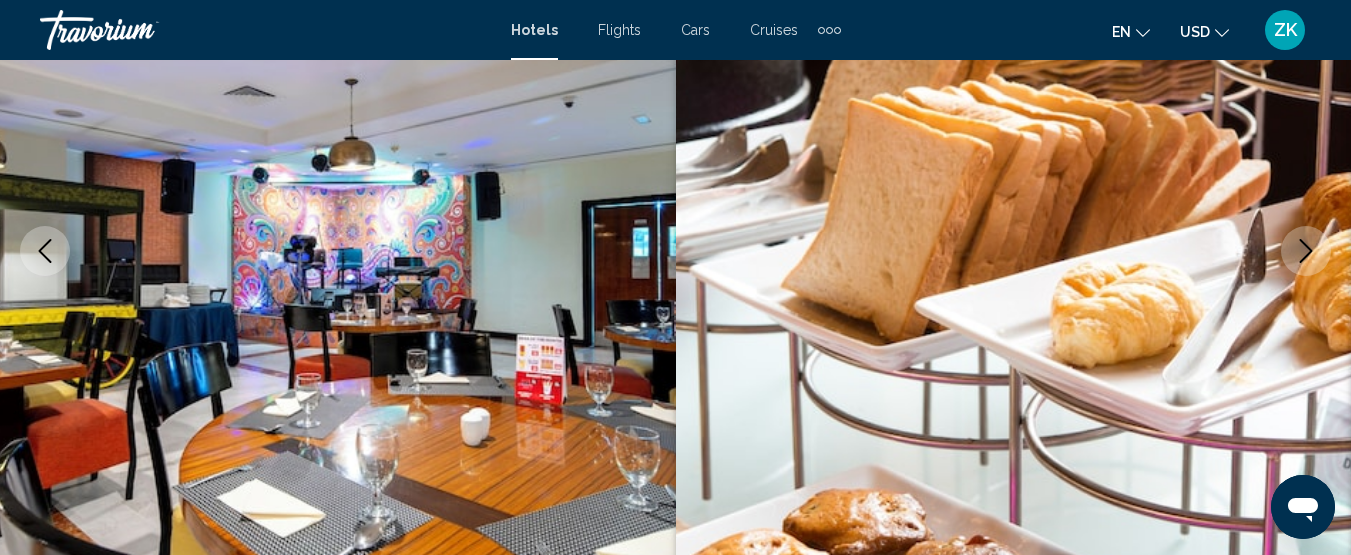 scroll, scrollTop: 258, scrollLeft: 0, axis: vertical 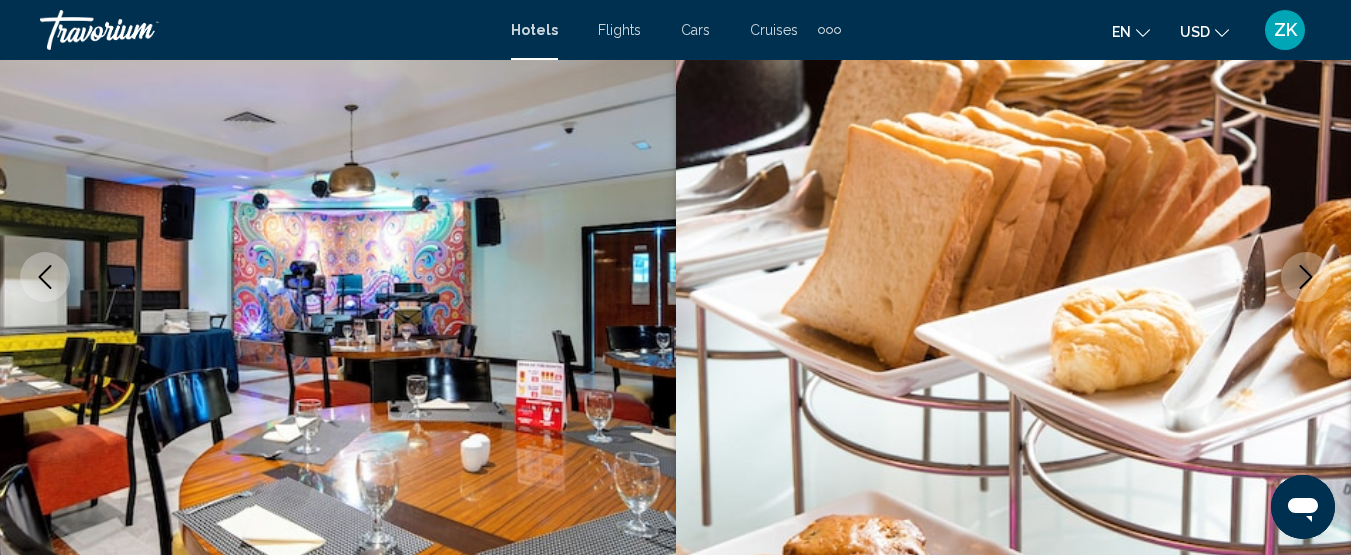 click 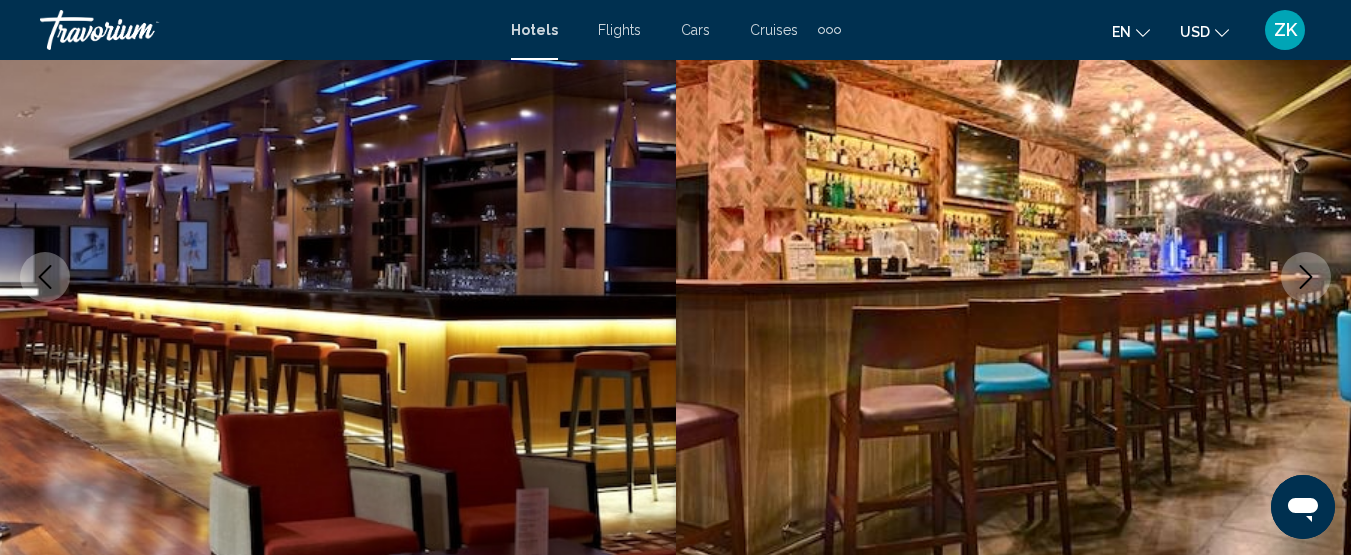 click at bounding box center [1306, 277] 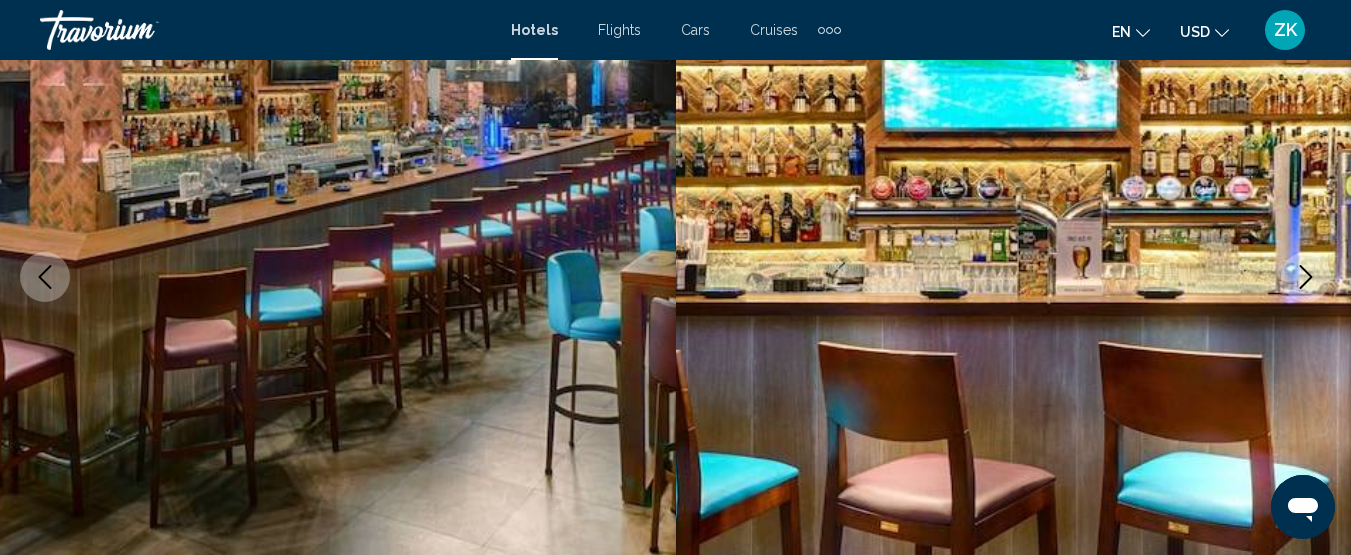 click at bounding box center (1306, 277) 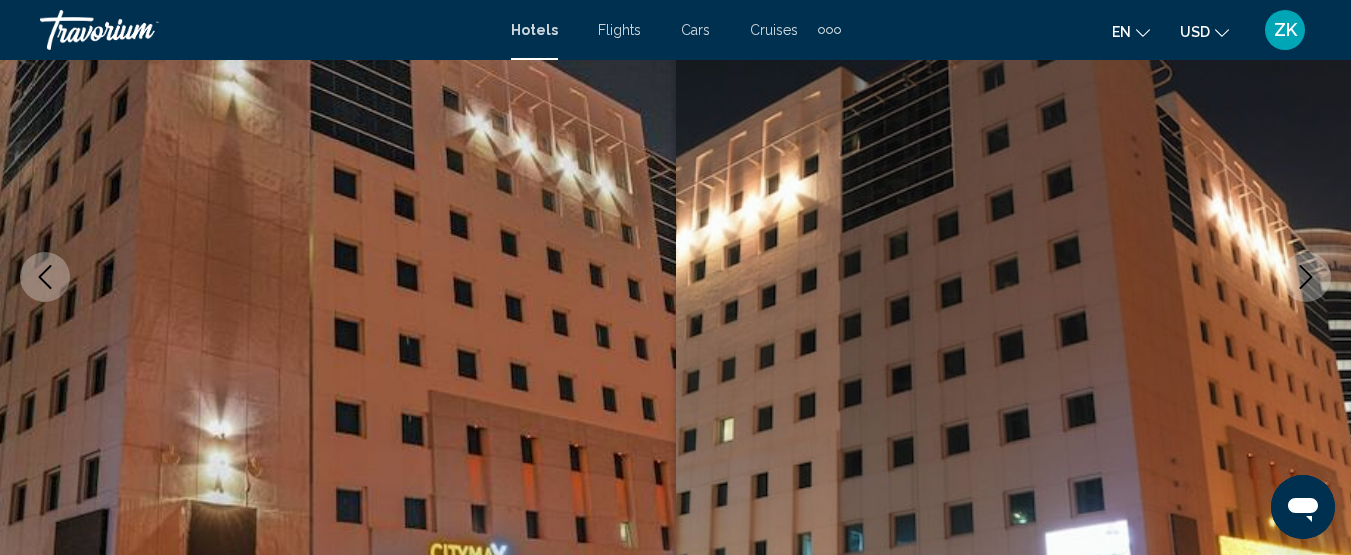 click at bounding box center [1014, 277] 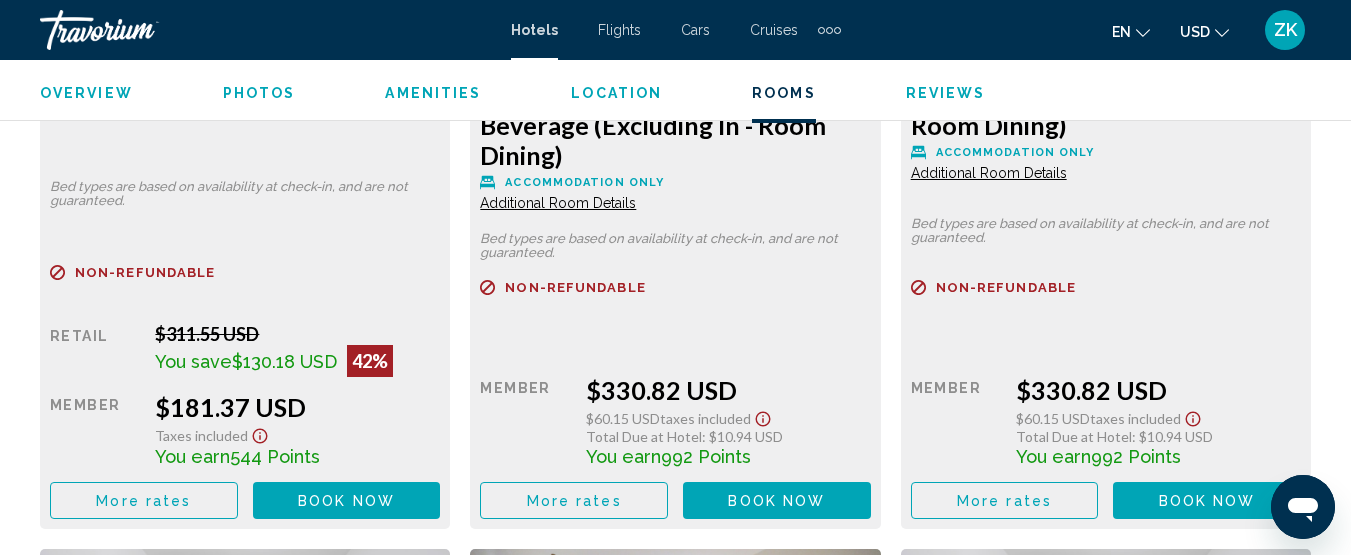 scroll, scrollTop: 3358, scrollLeft: 0, axis: vertical 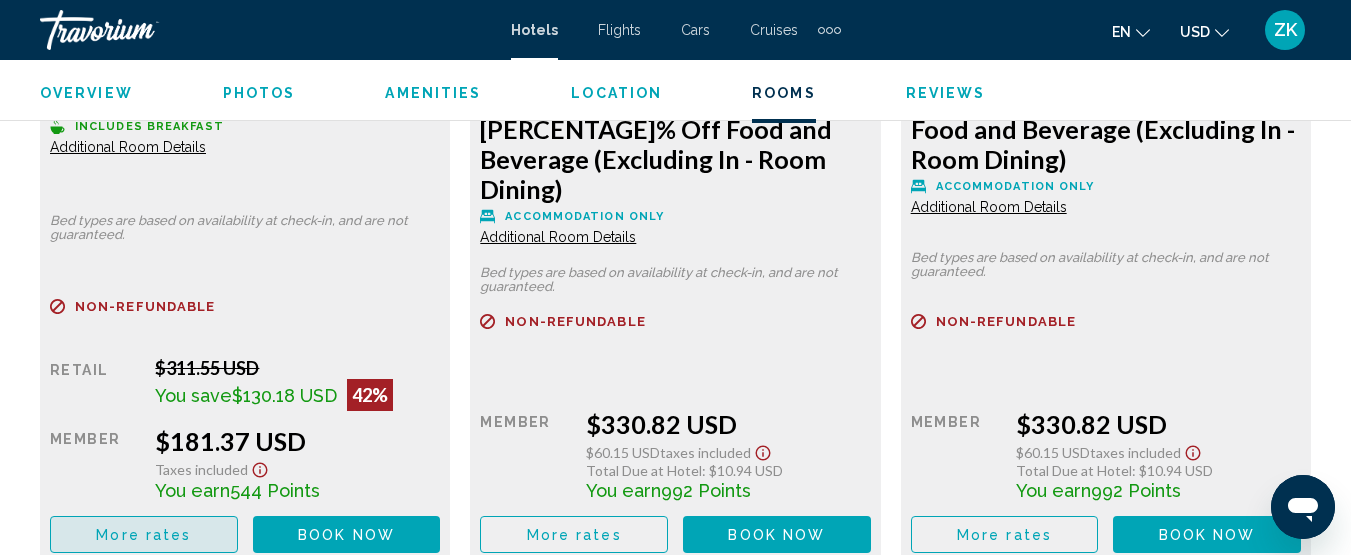 click on "More rates" at bounding box center (143, 535) 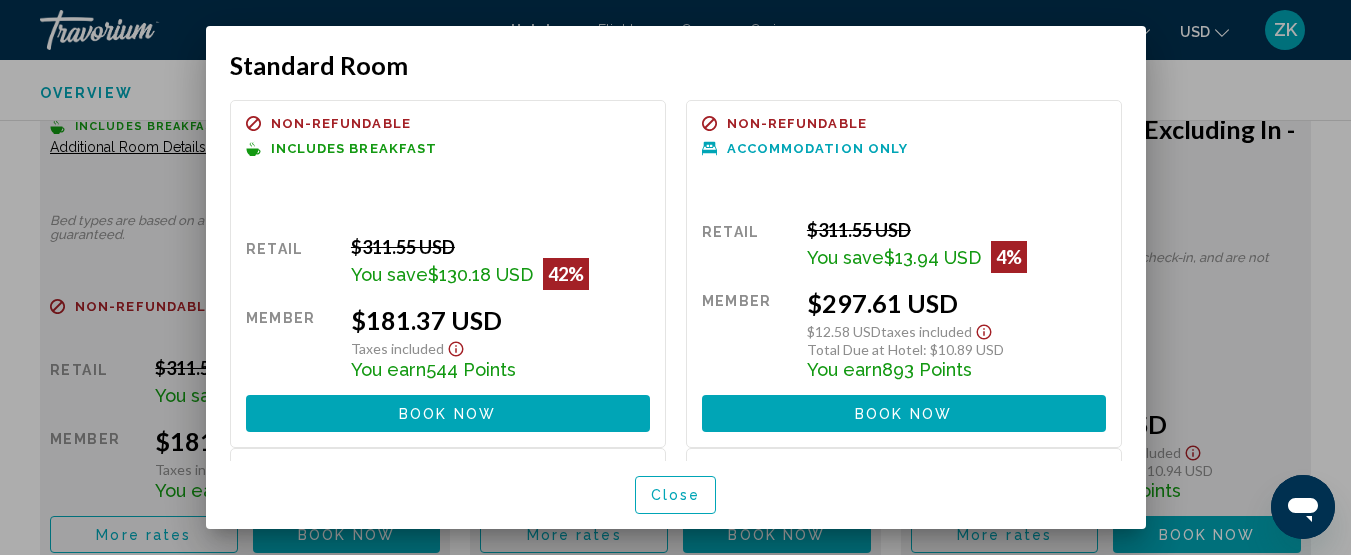 scroll, scrollTop: 0, scrollLeft: 0, axis: both 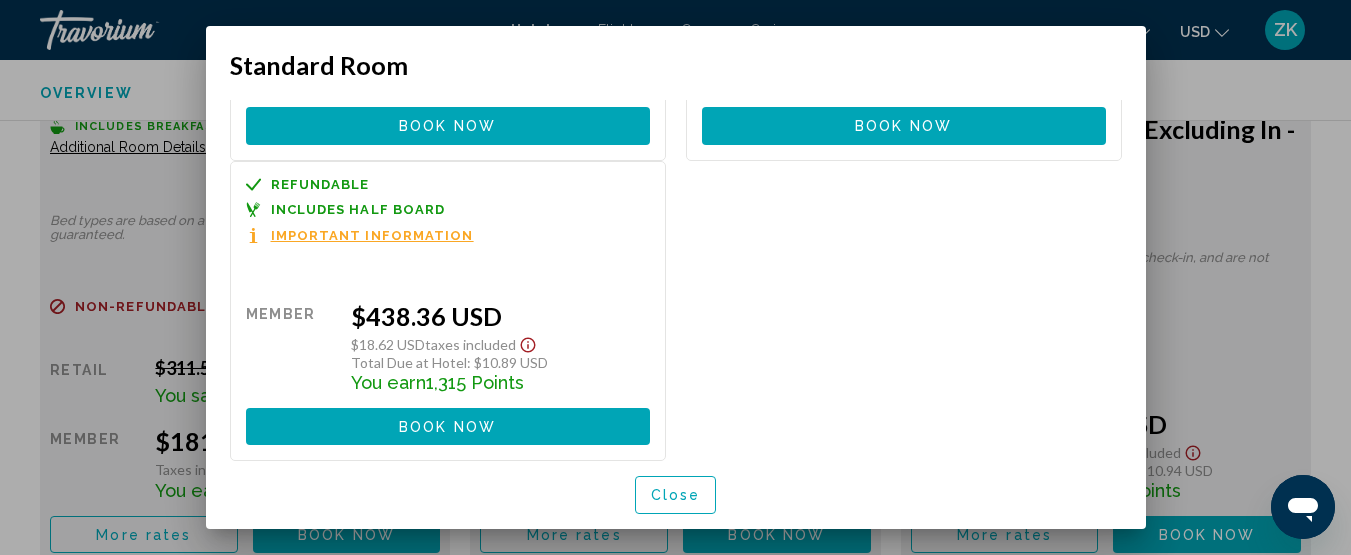 click at bounding box center (675, 277) 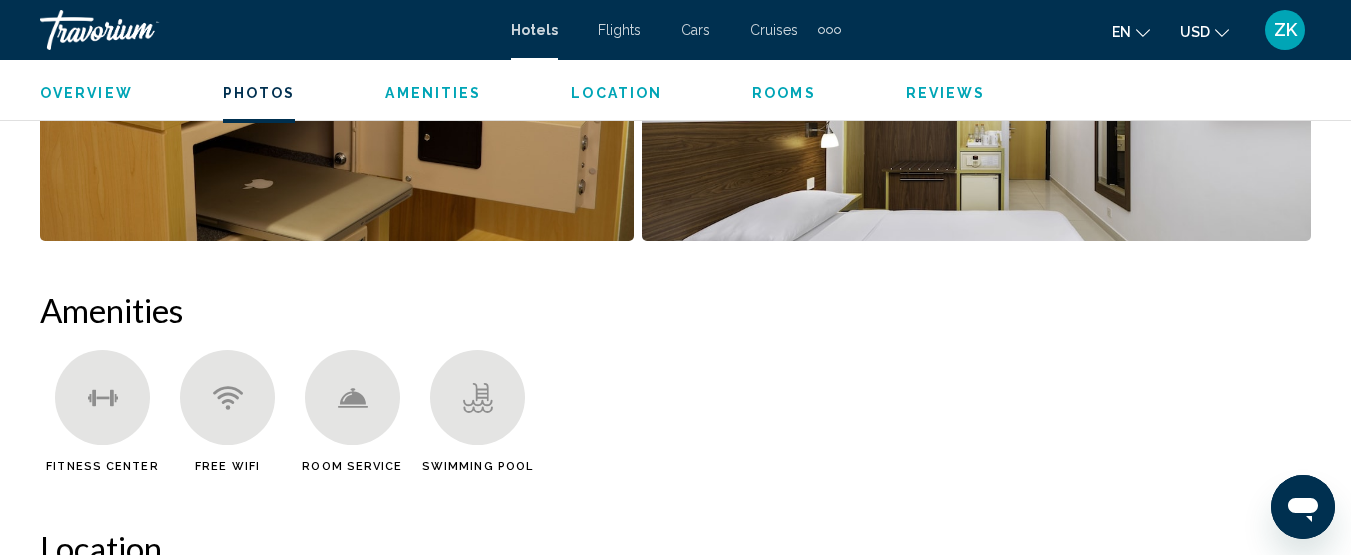 scroll, scrollTop: 1658, scrollLeft: 0, axis: vertical 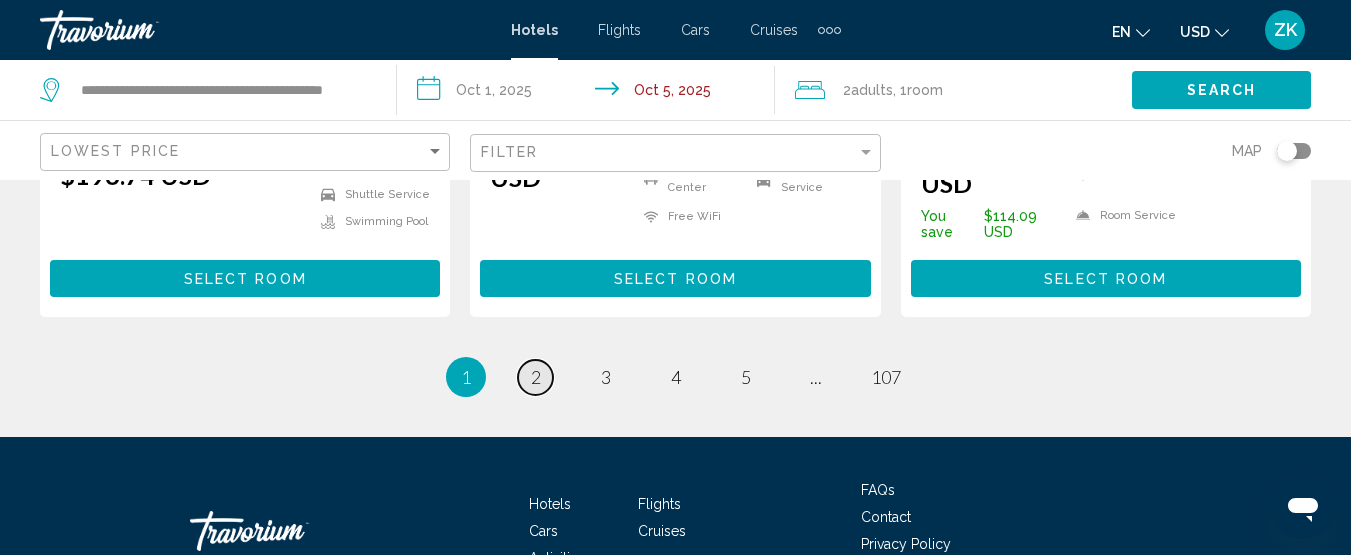 click on "2" at bounding box center [536, 377] 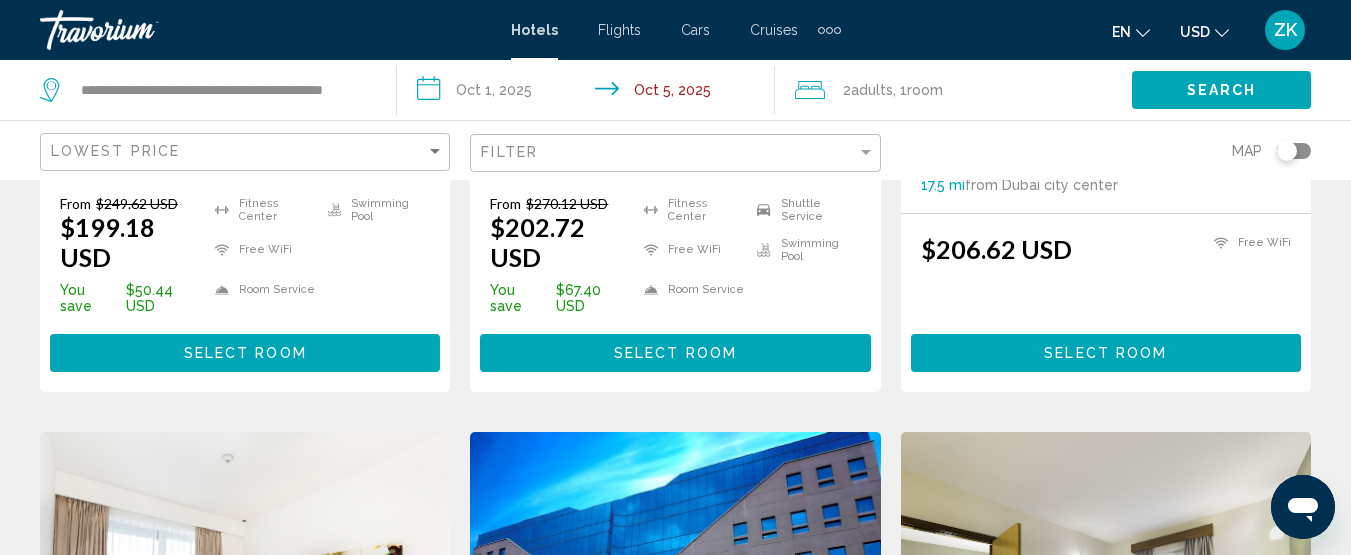 scroll, scrollTop: 600, scrollLeft: 0, axis: vertical 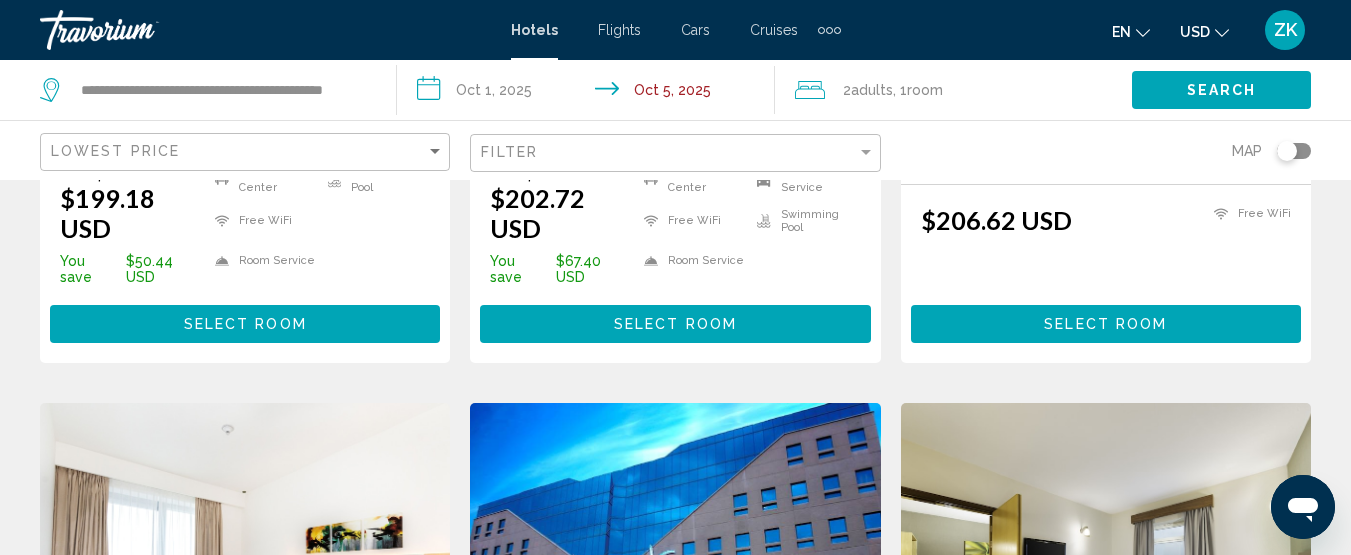 click on "Select Room" at bounding box center [675, 325] 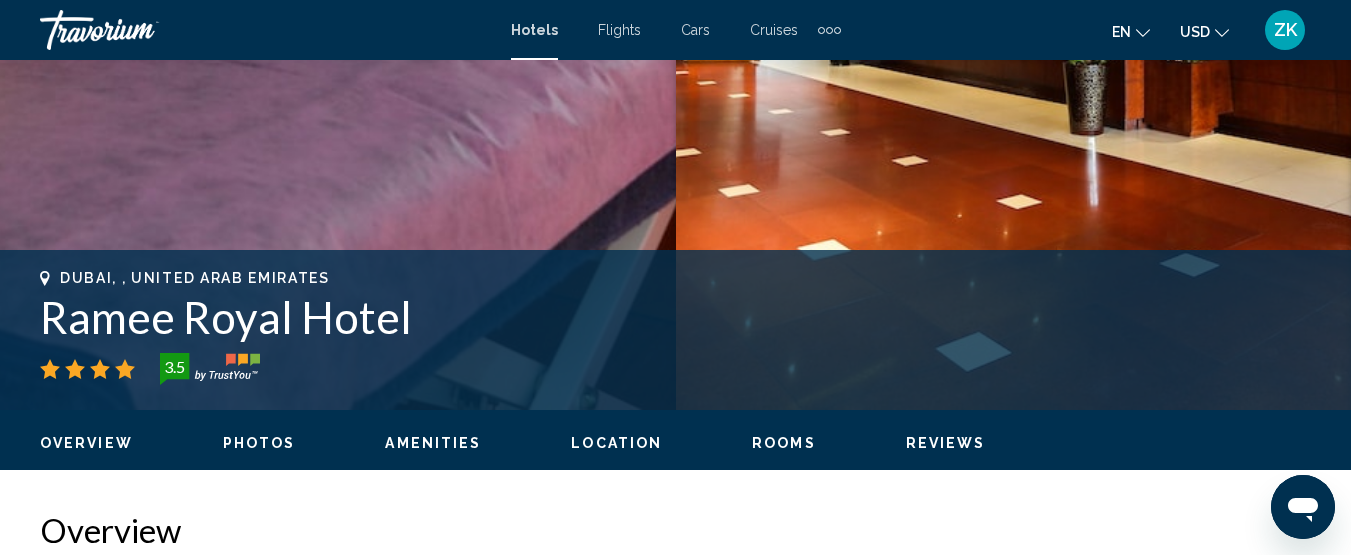 scroll, scrollTop: 257, scrollLeft: 0, axis: vertical 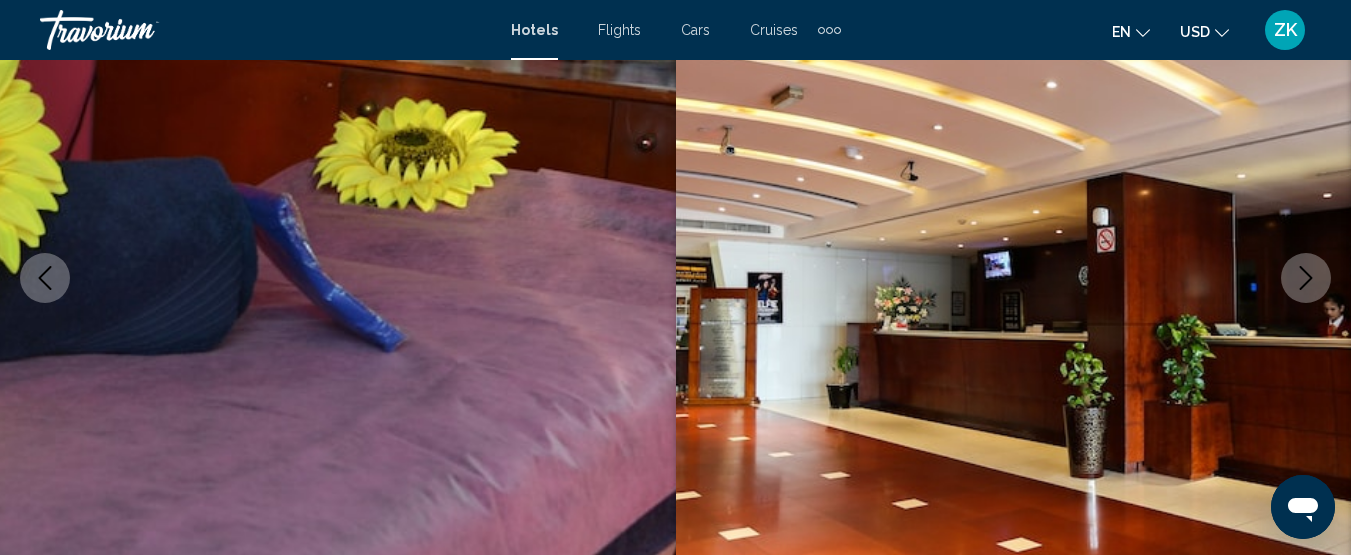 click at bounding box center (1306, 278) 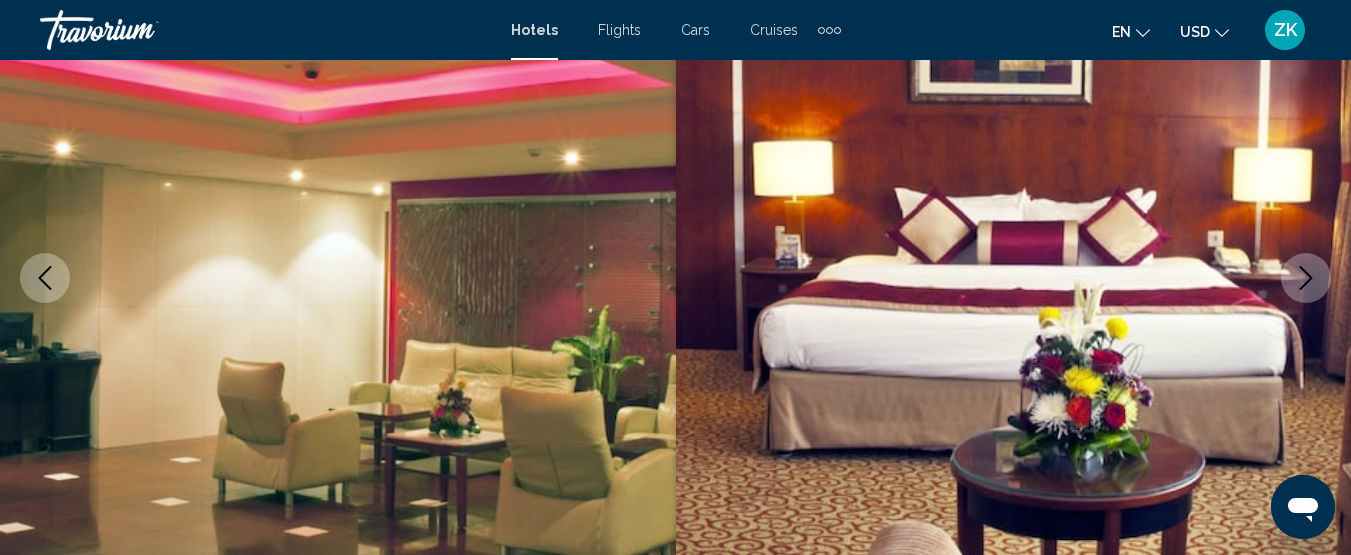 click at bounding box center (1306, 278) 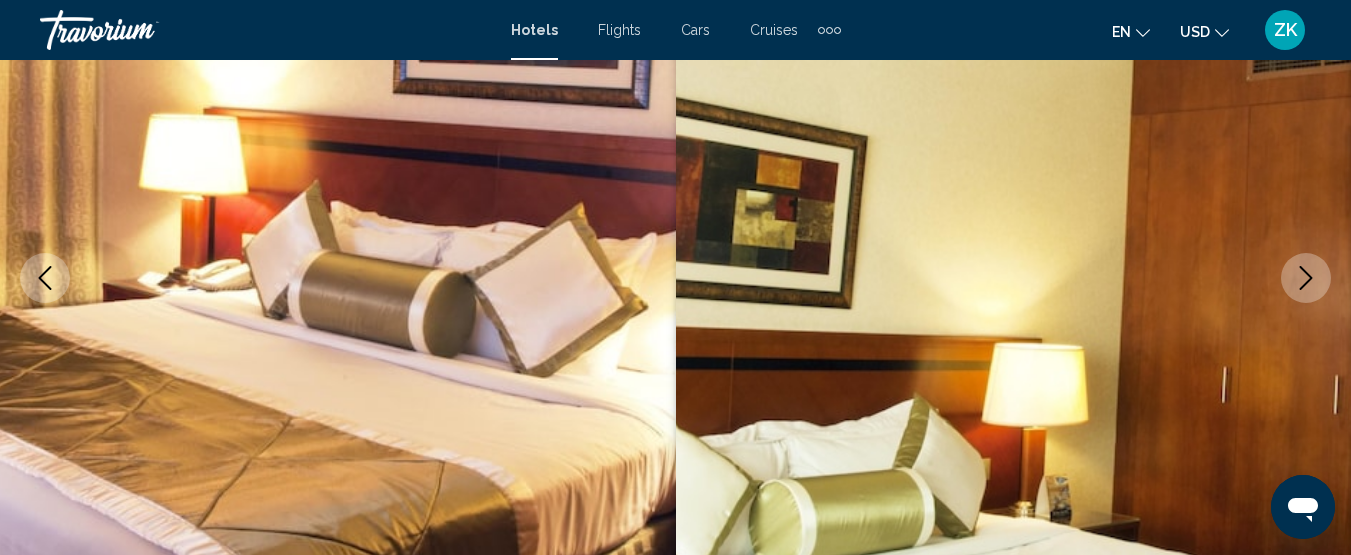 click at bounding box center [1306, 278] 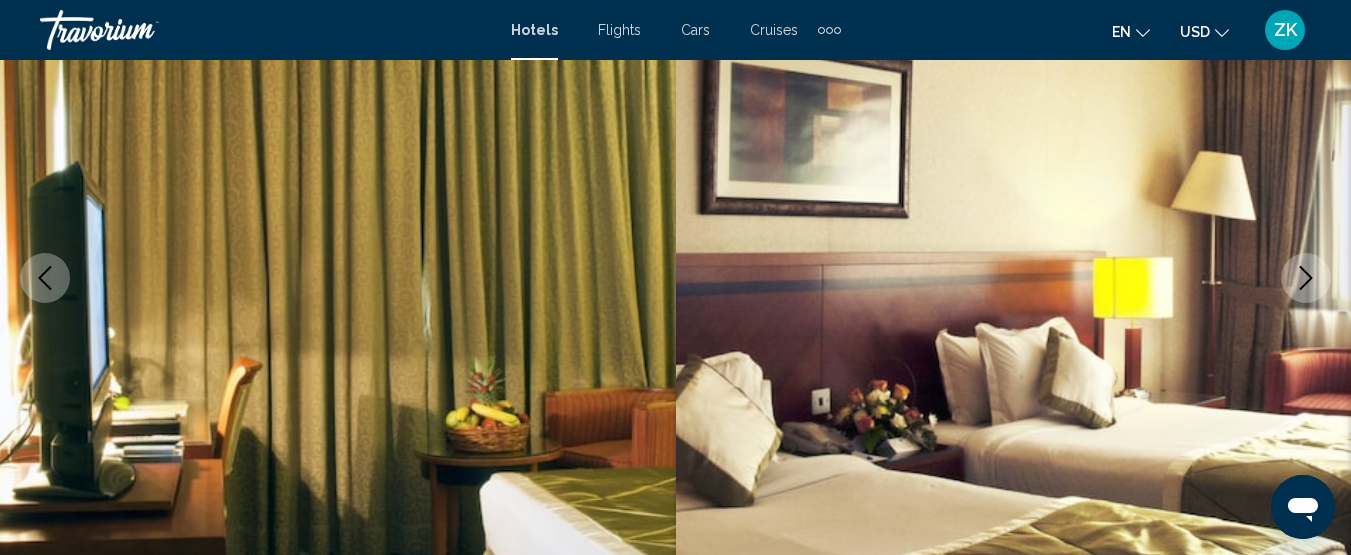click at bounding box center [1306, 278] 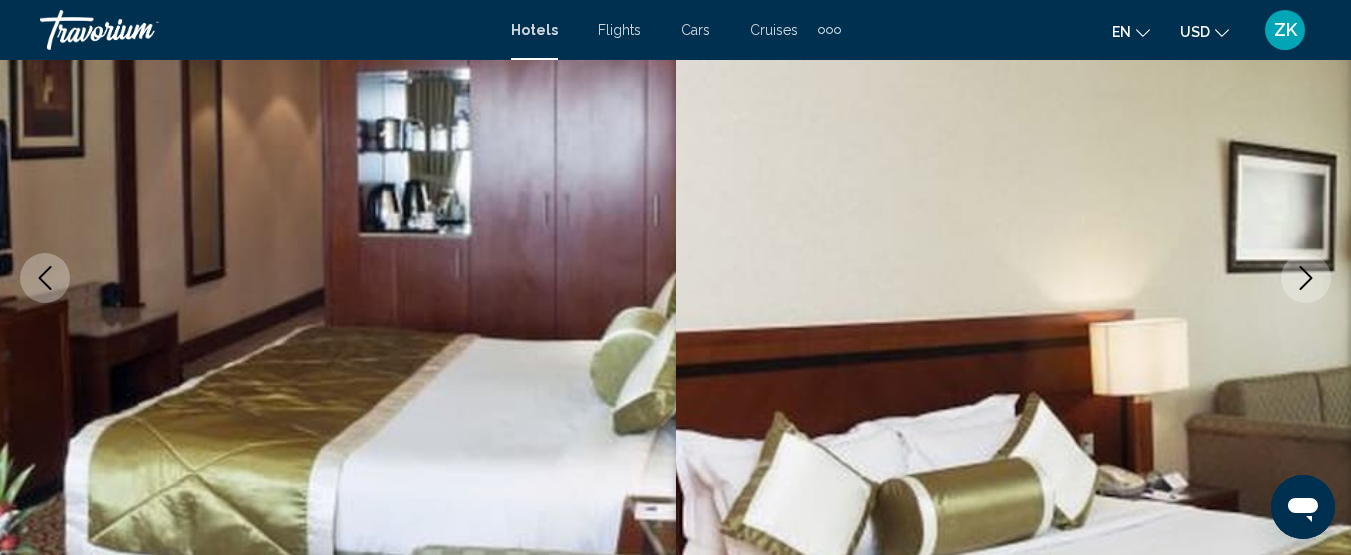 click at bounding box center [1306, 278] 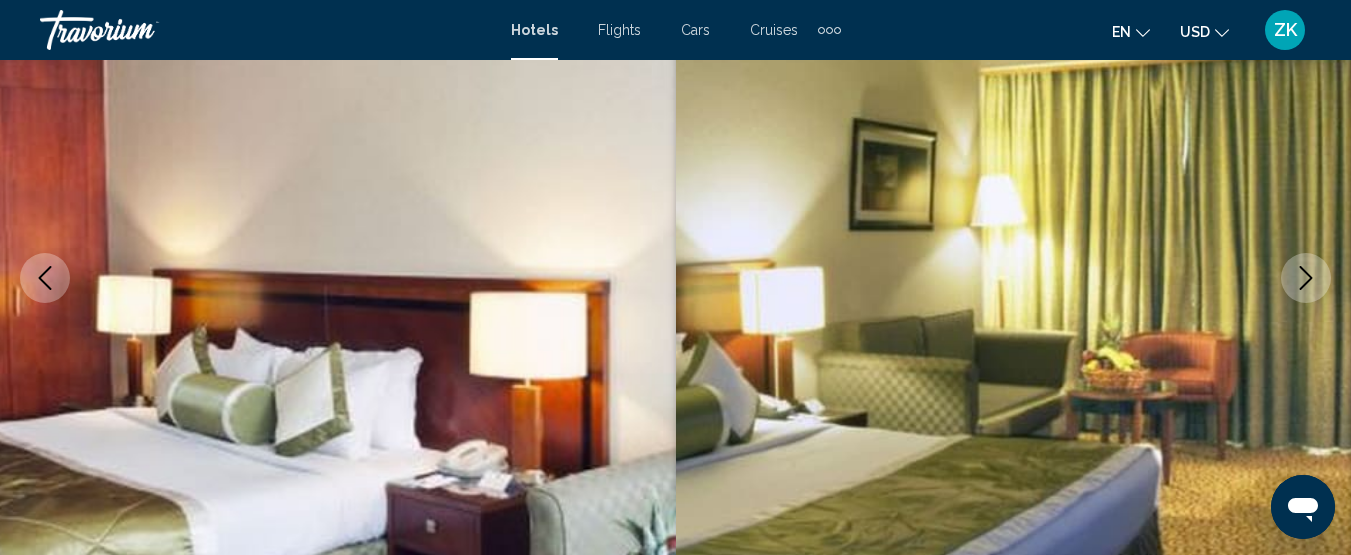 click at bounding box center (1306, 278) 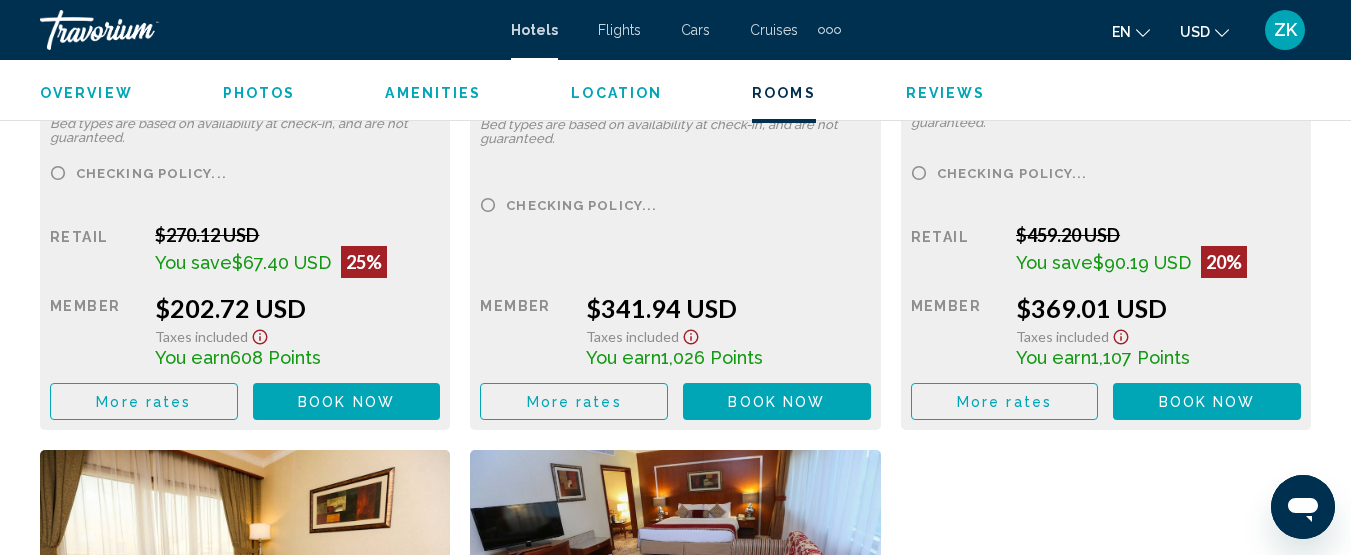 scroll, scrollTop: 3457, scrollLeft: 0, axis: vertical 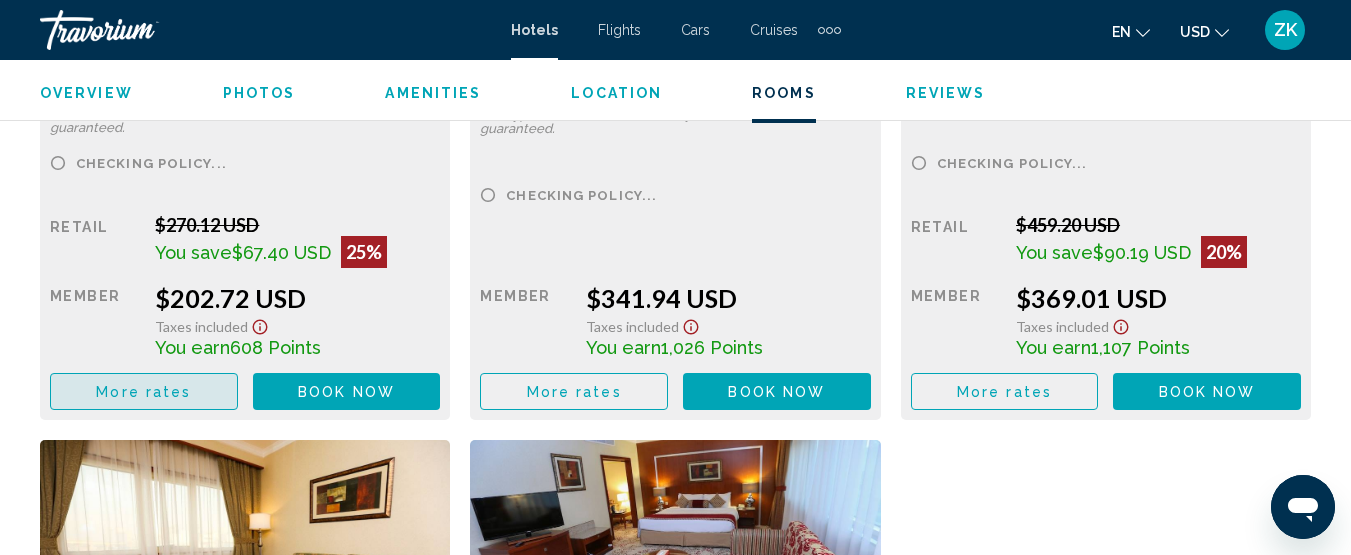 click on "More rates" at bounding box center (143, 392) 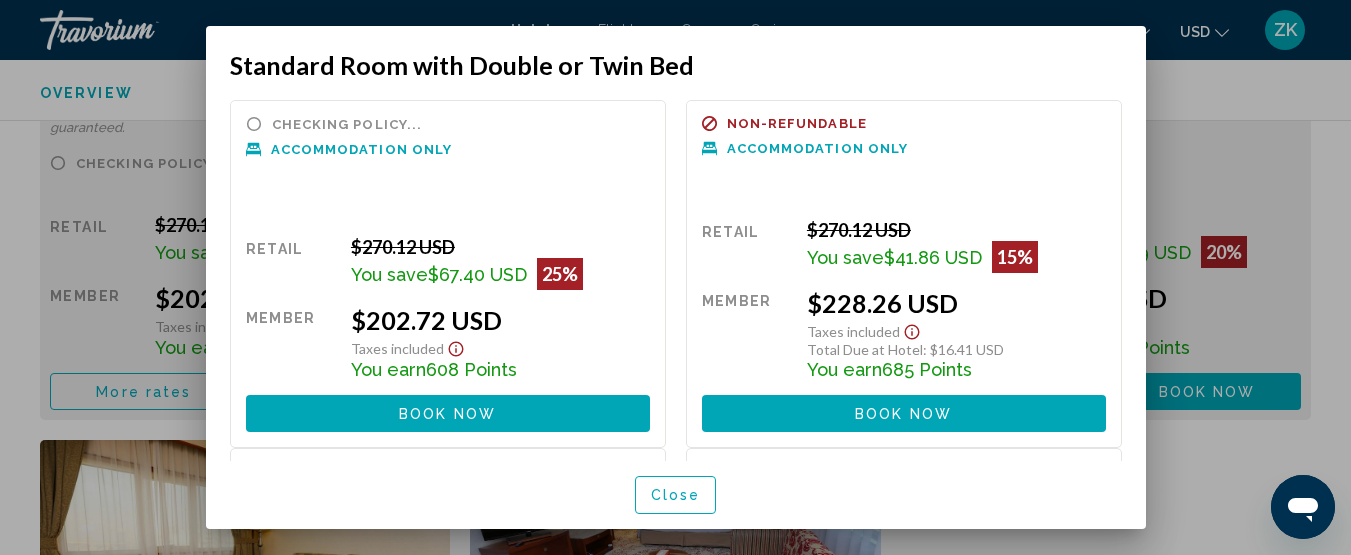 scroll, scrollTop: 0, scrollLeft: 0, axis: both 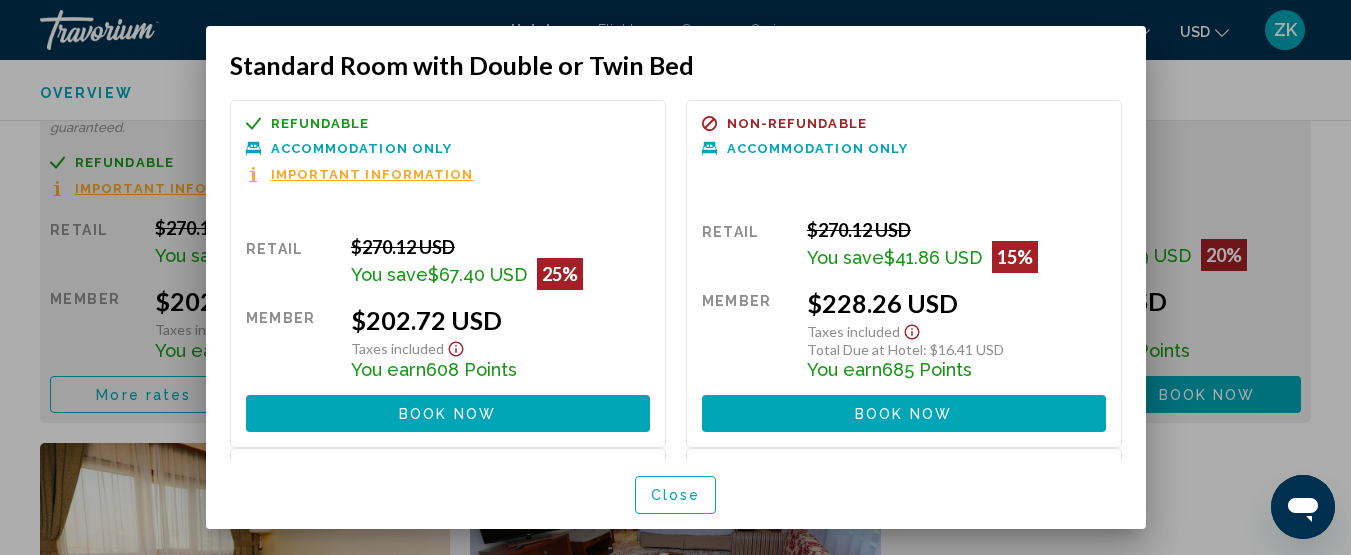 click at bounding box center [675, 277] 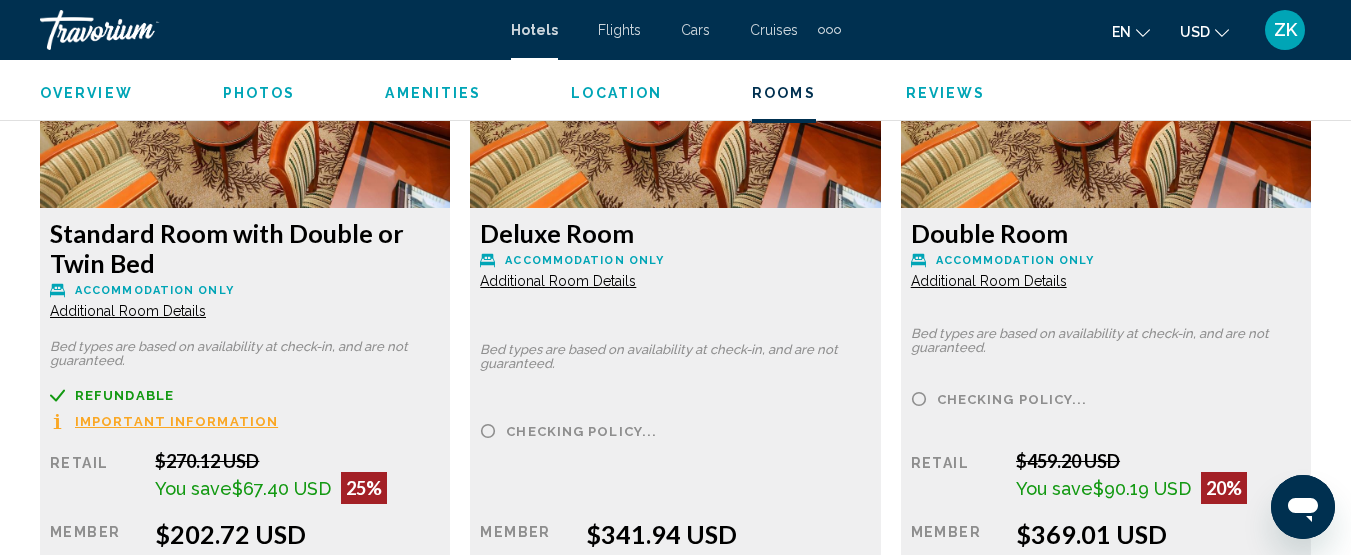 scroll, scrollTop: 3157, scrollLeft: 0, axis: vertical 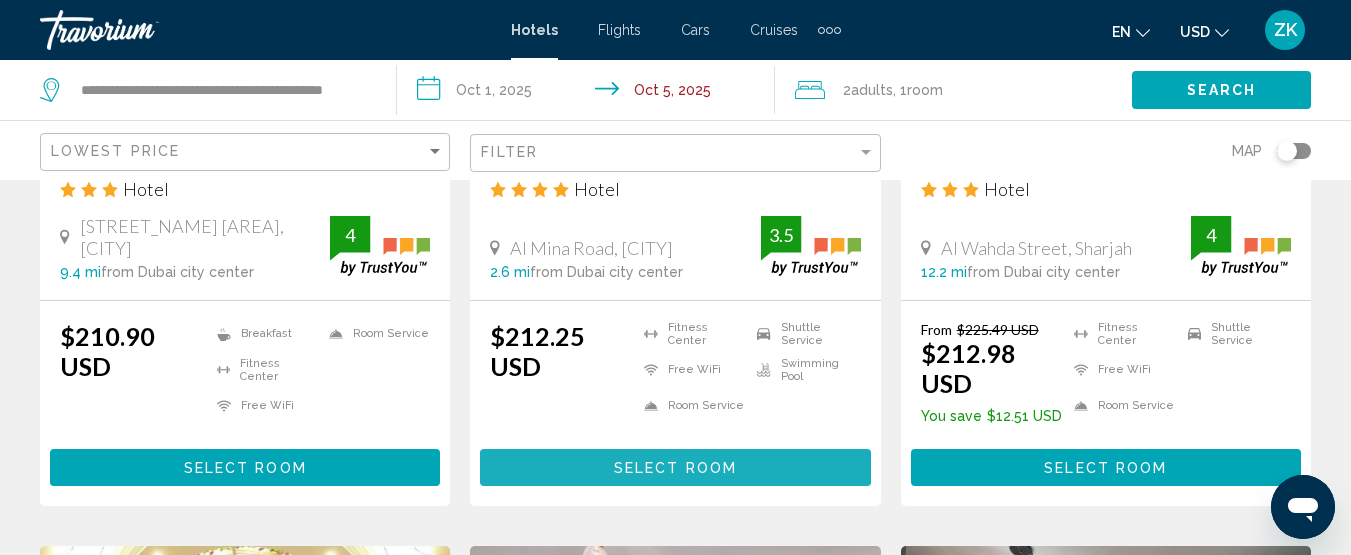 click on "Select Room" at bounding box center (675, 468) 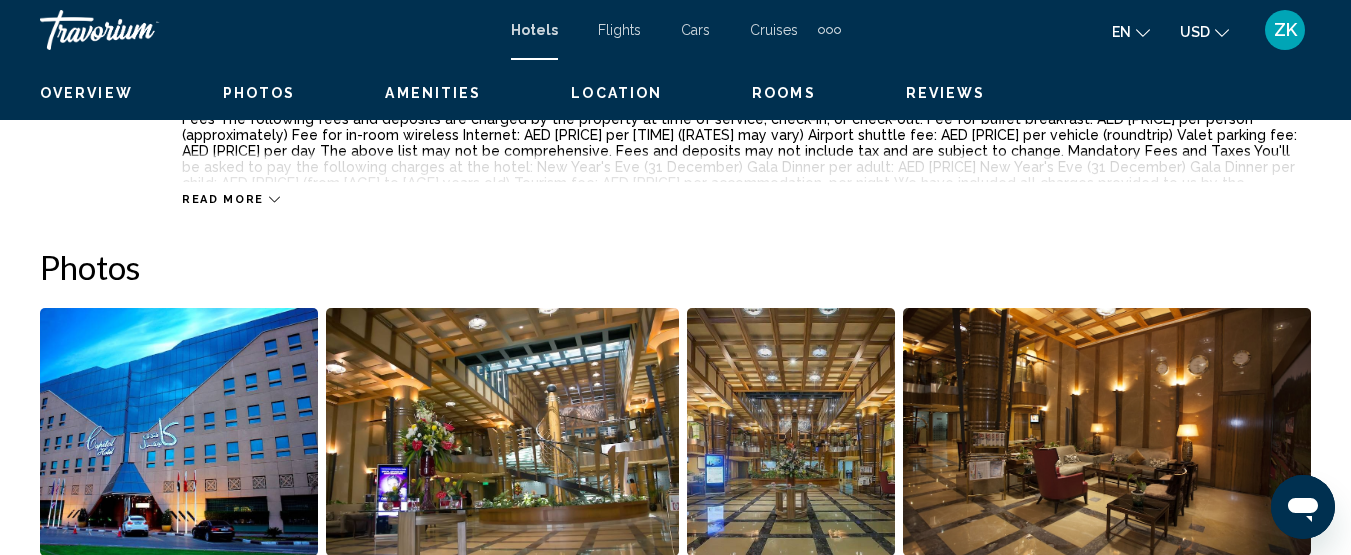 scroll, scrollTop: 257, scrollLeft: 0, axis: vertical 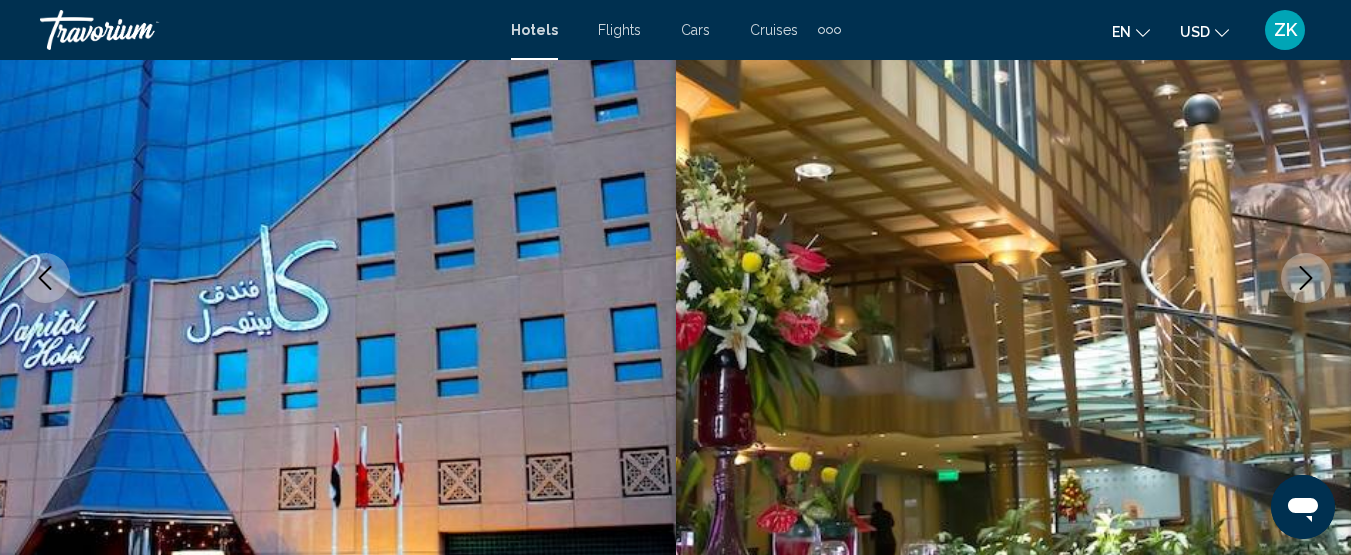 click 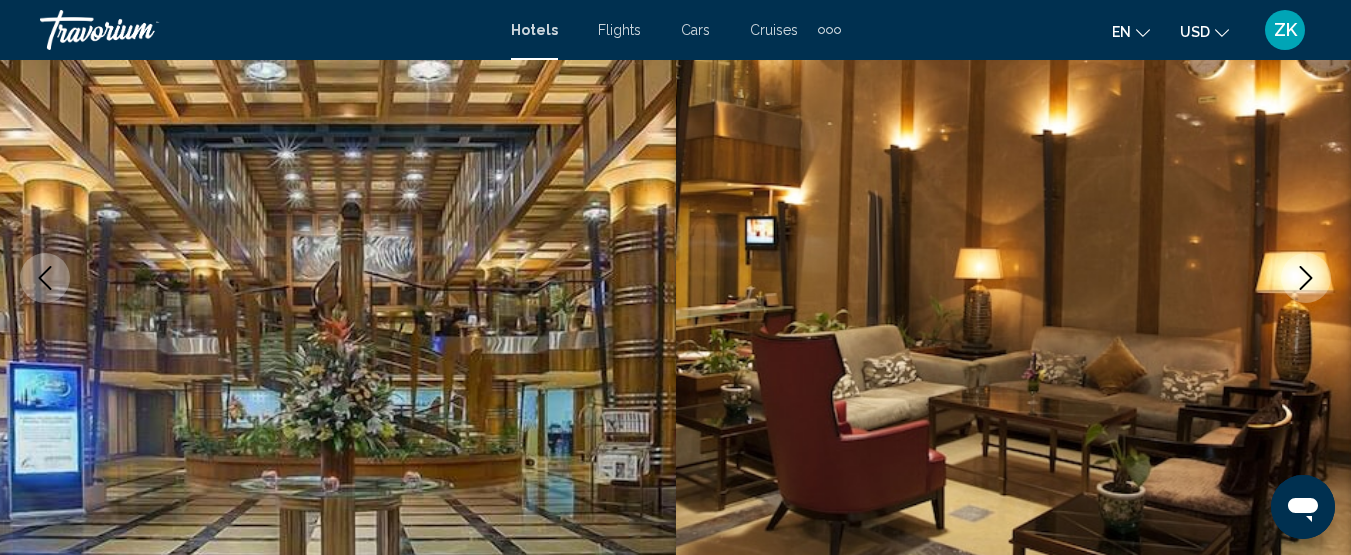 scroll, scrollTop: 357, scrollLeft: 0, axis: vertical 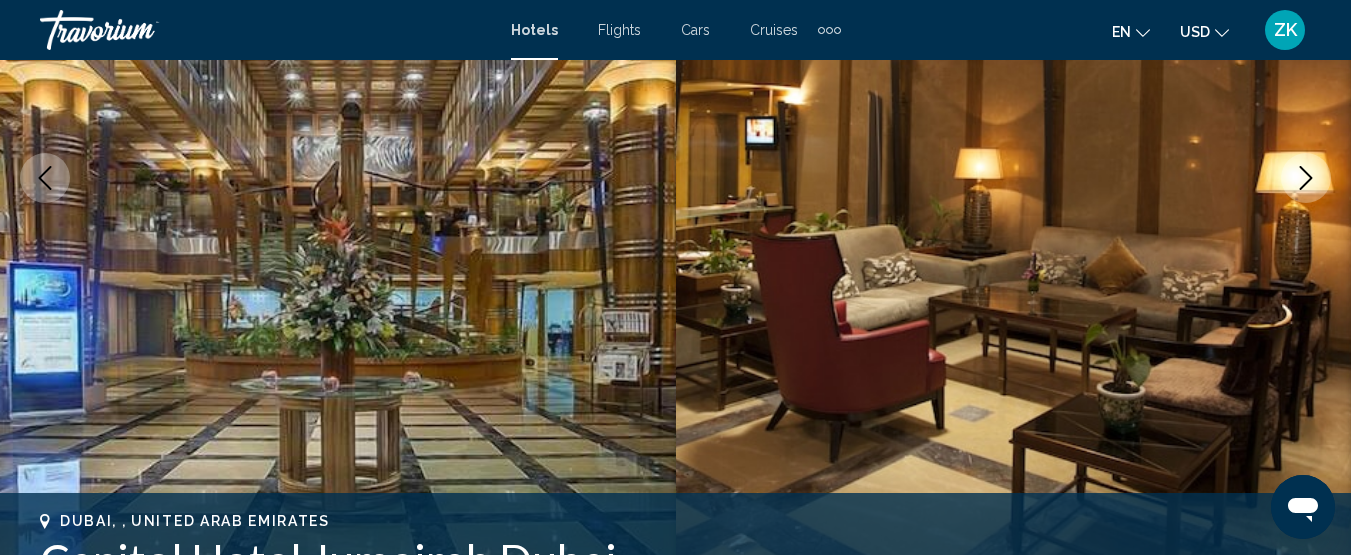 click 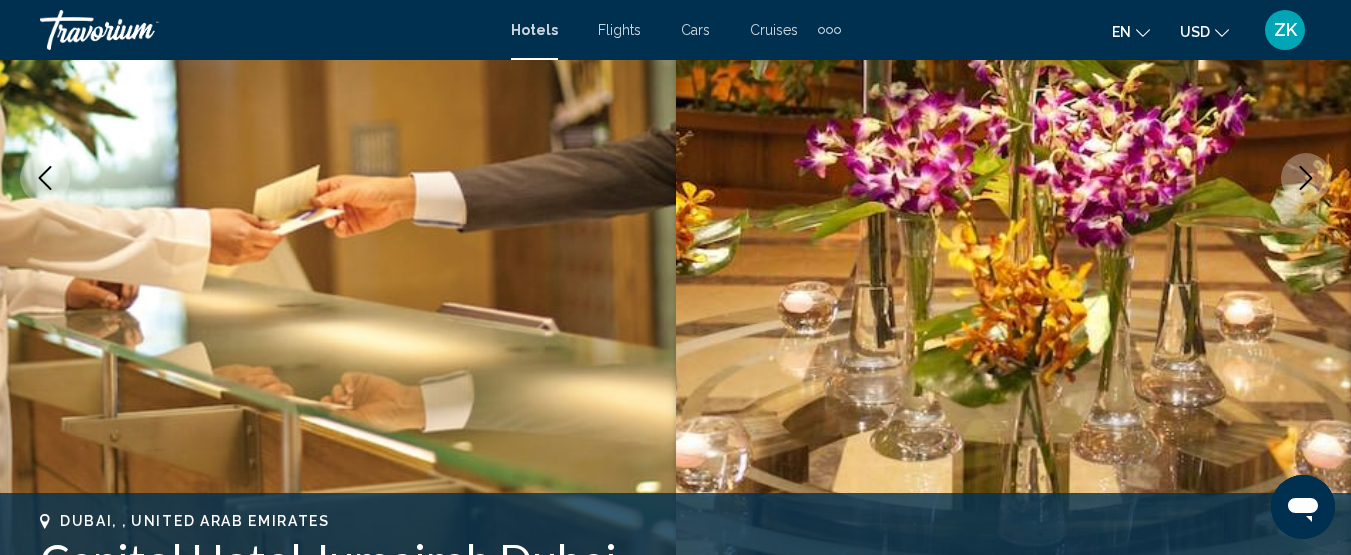 click 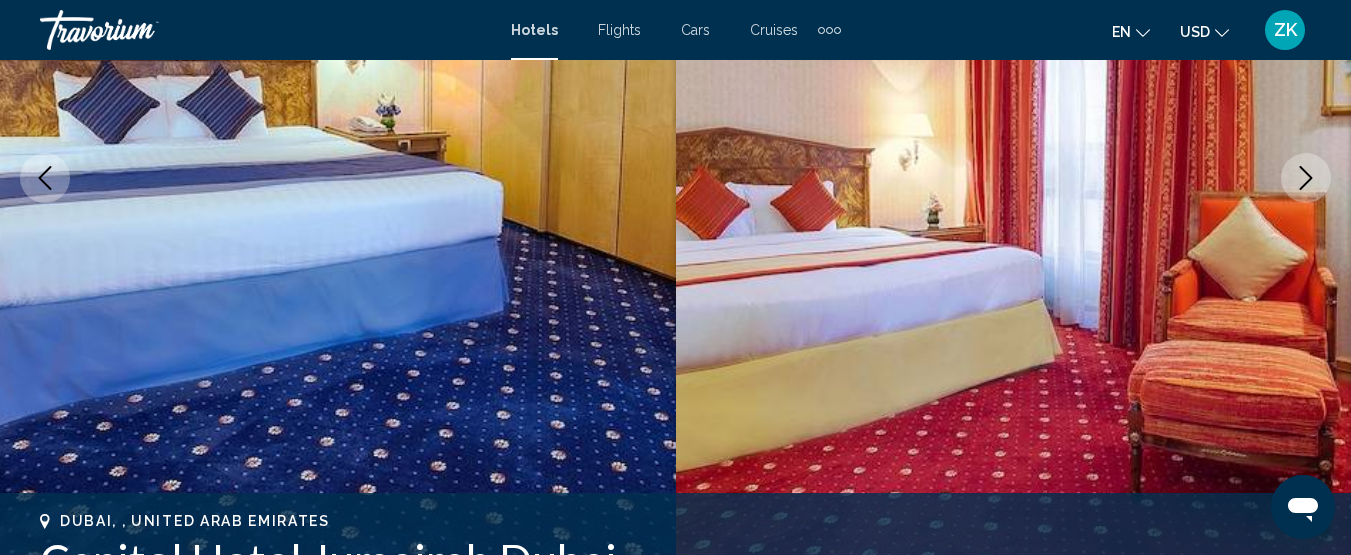 click 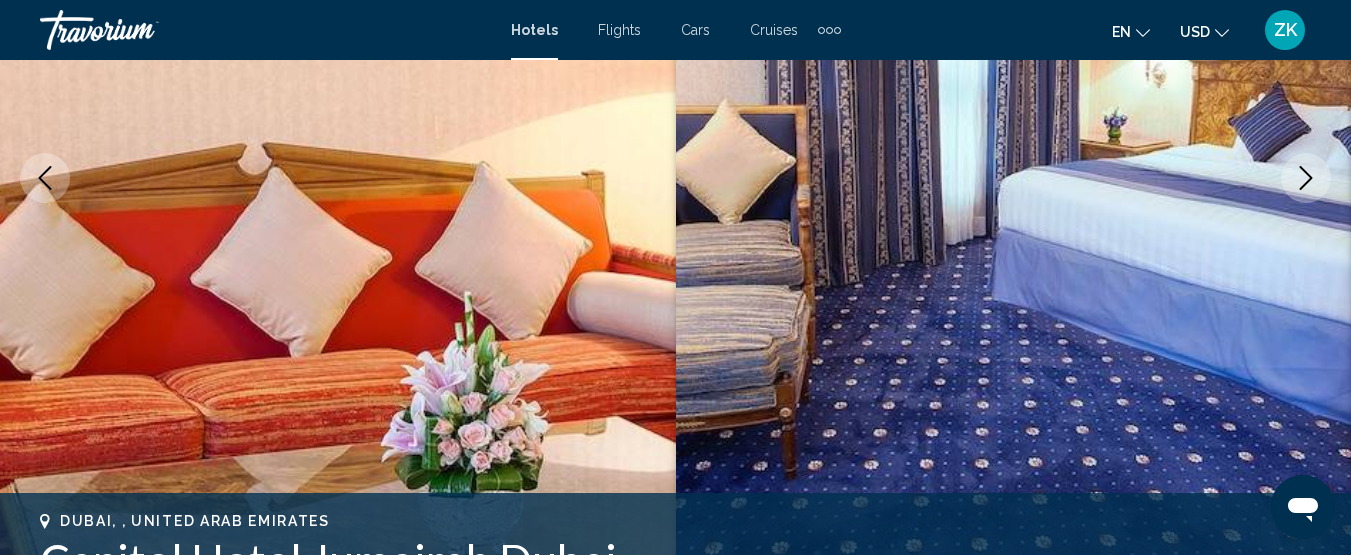 click 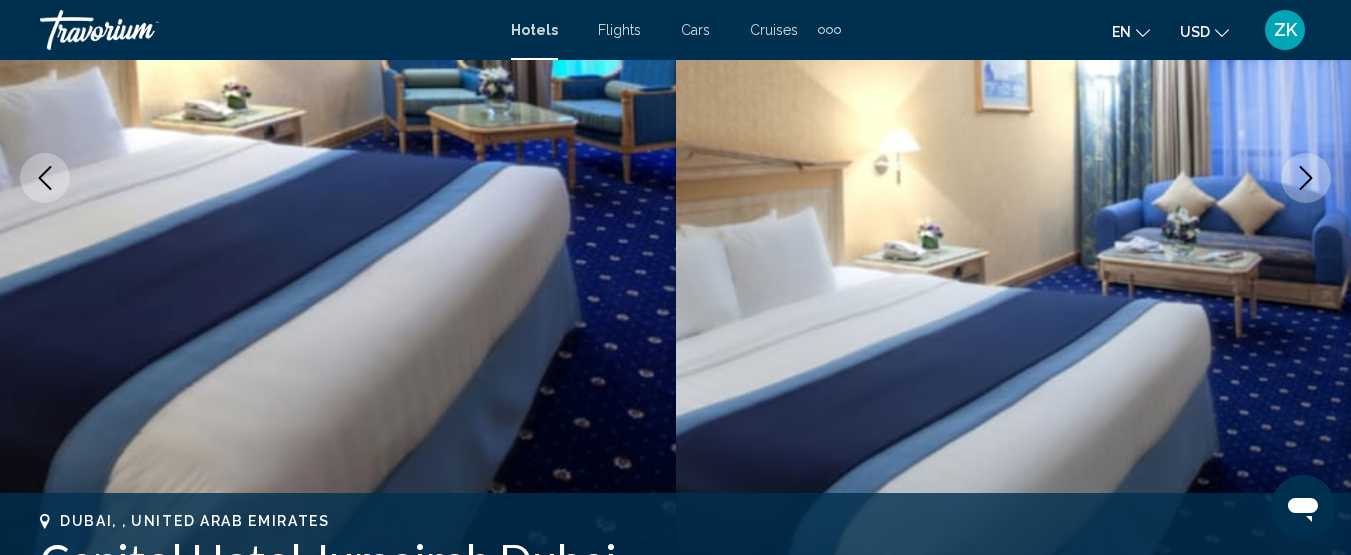 click 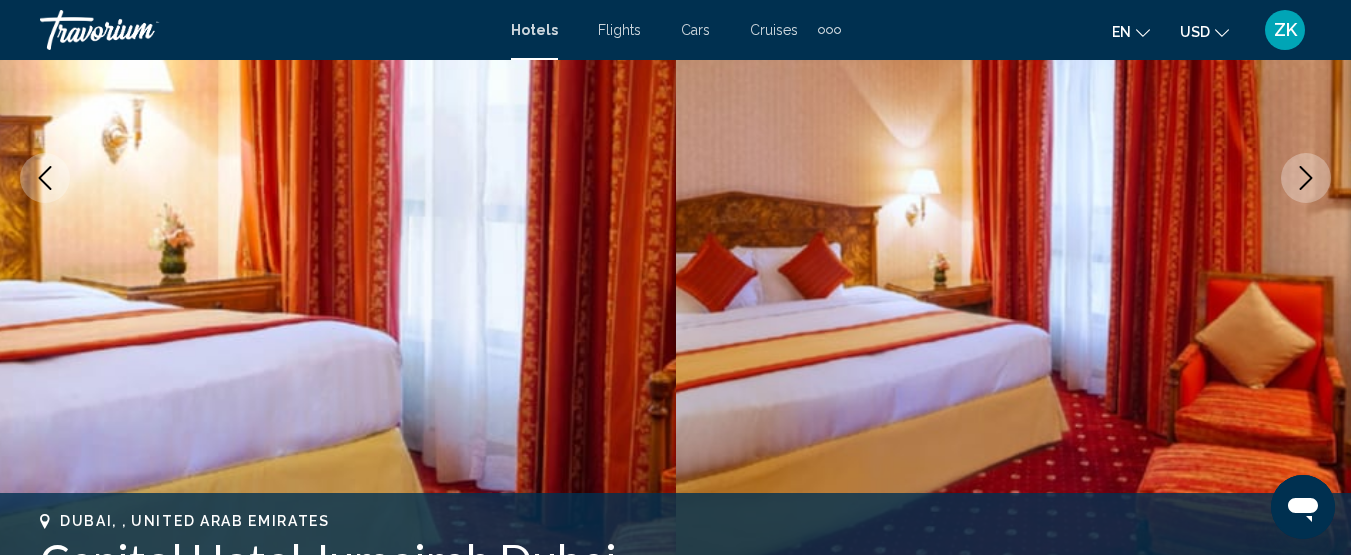 click 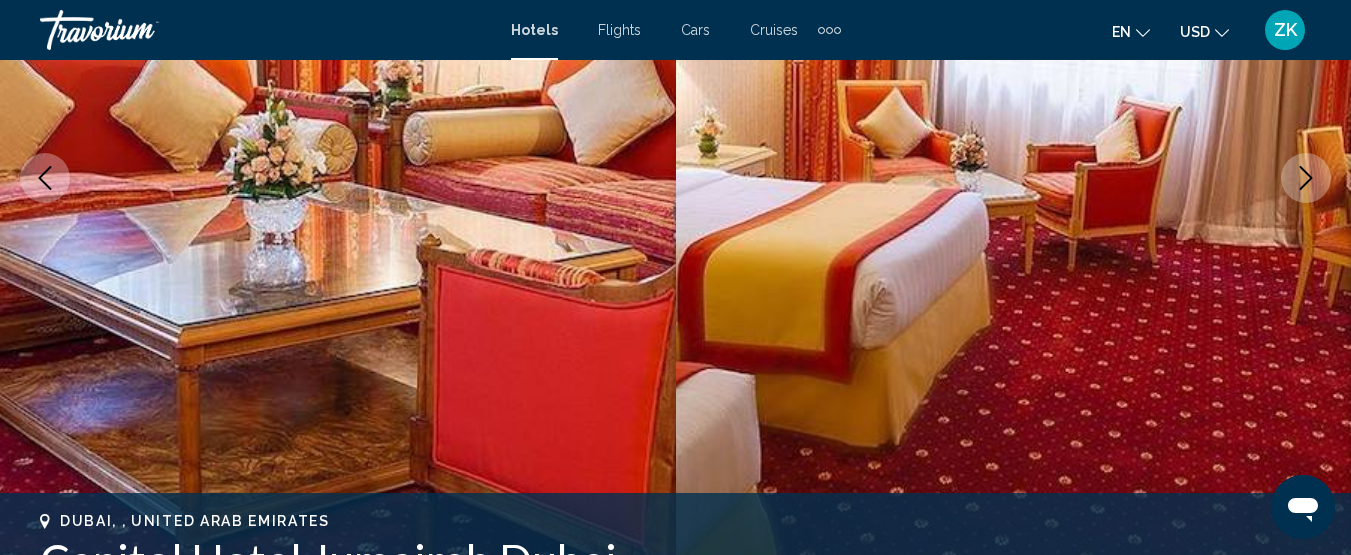click 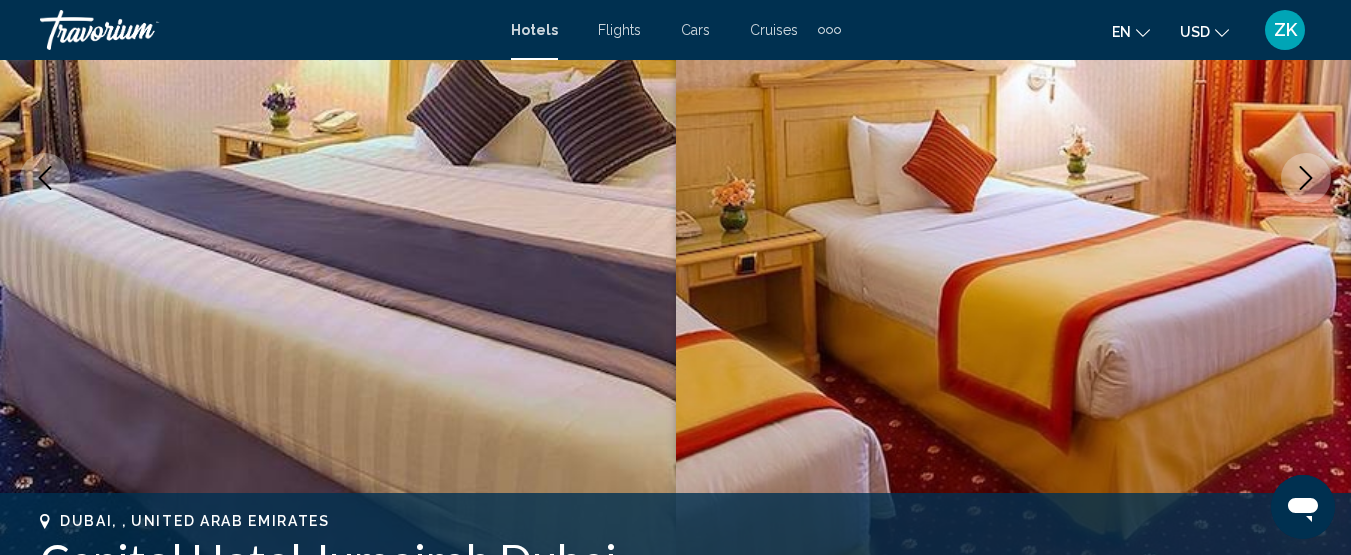 click 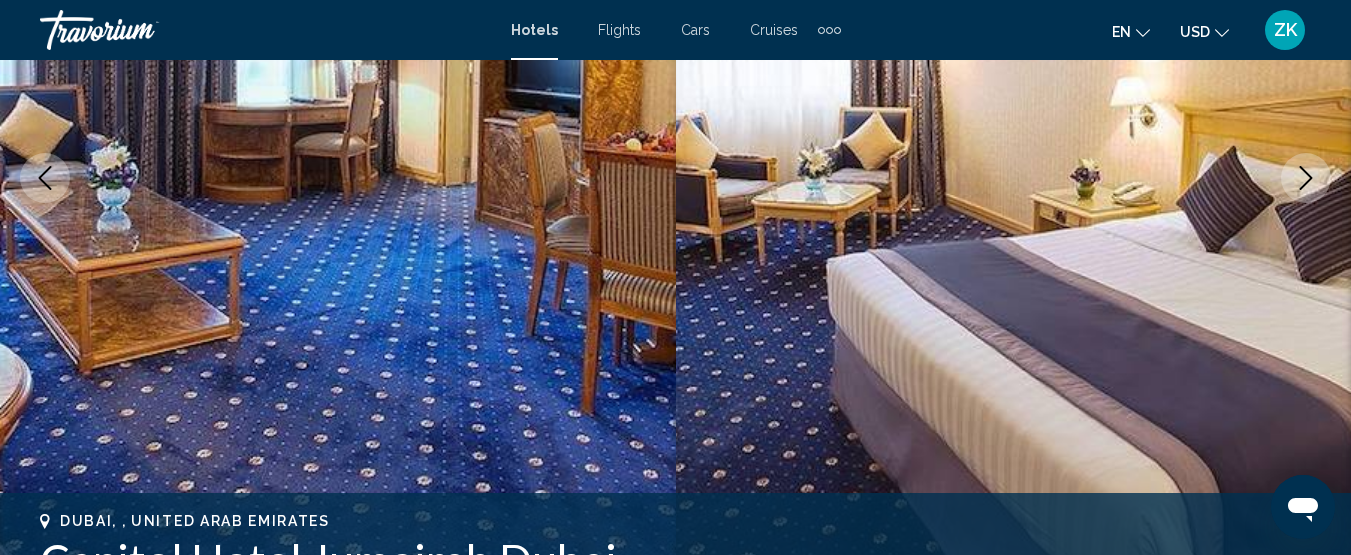 click 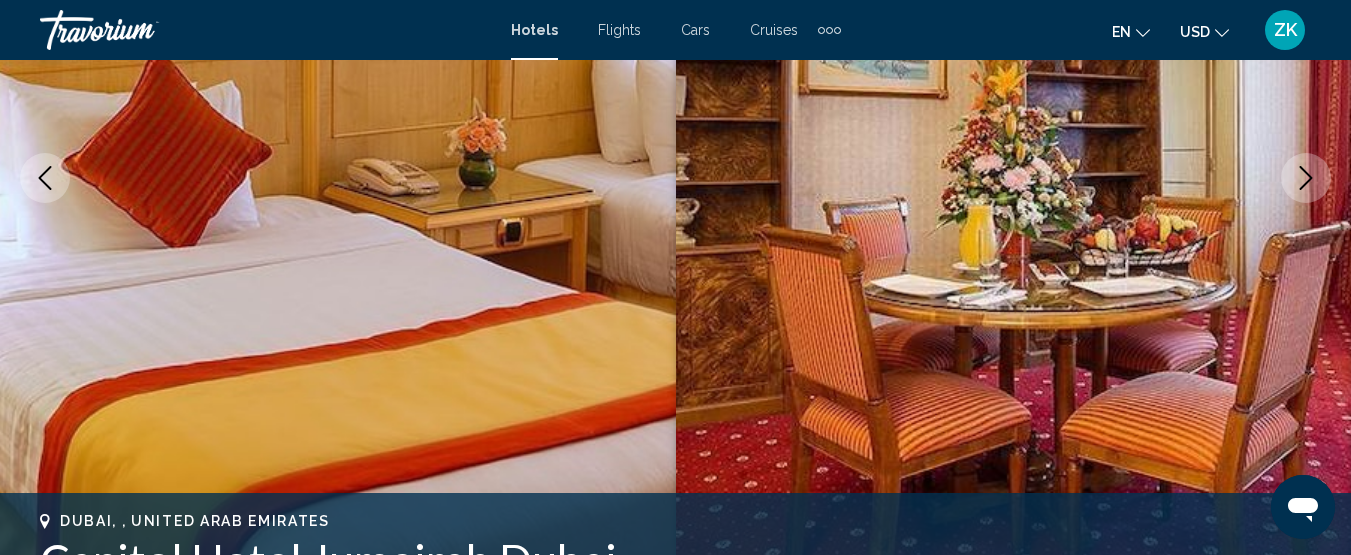 click 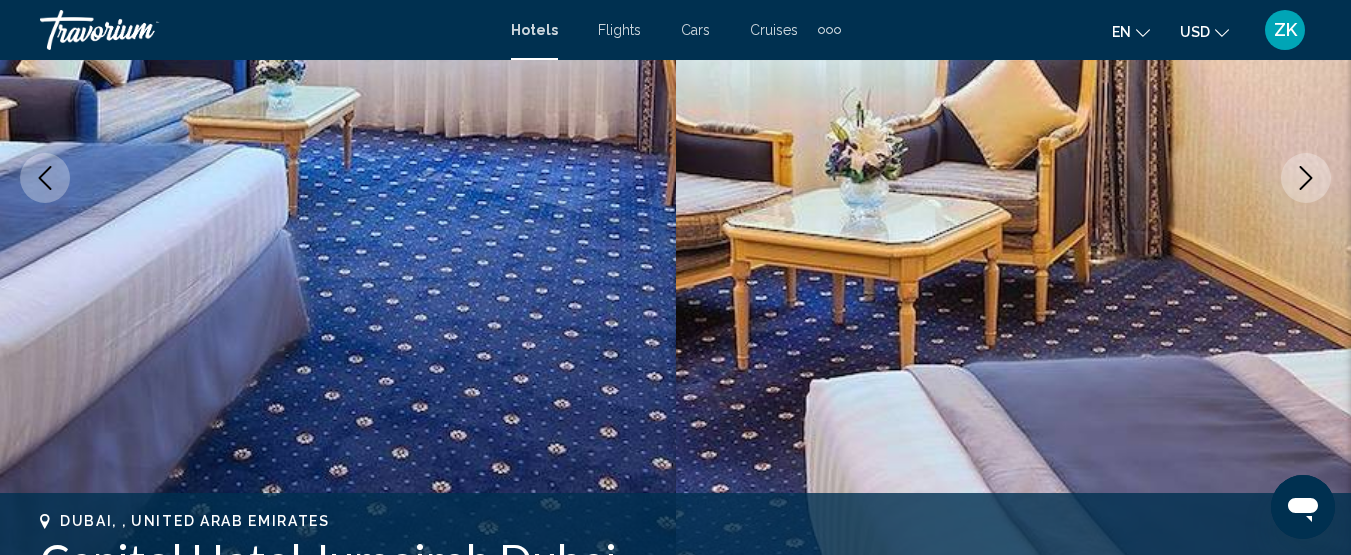 click 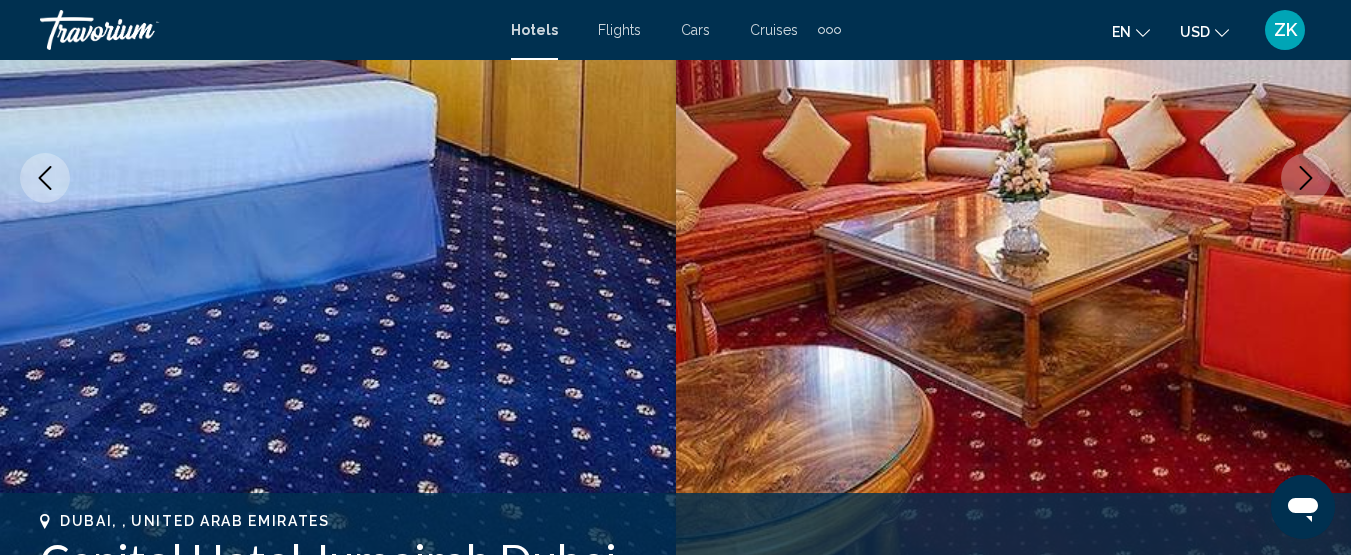click 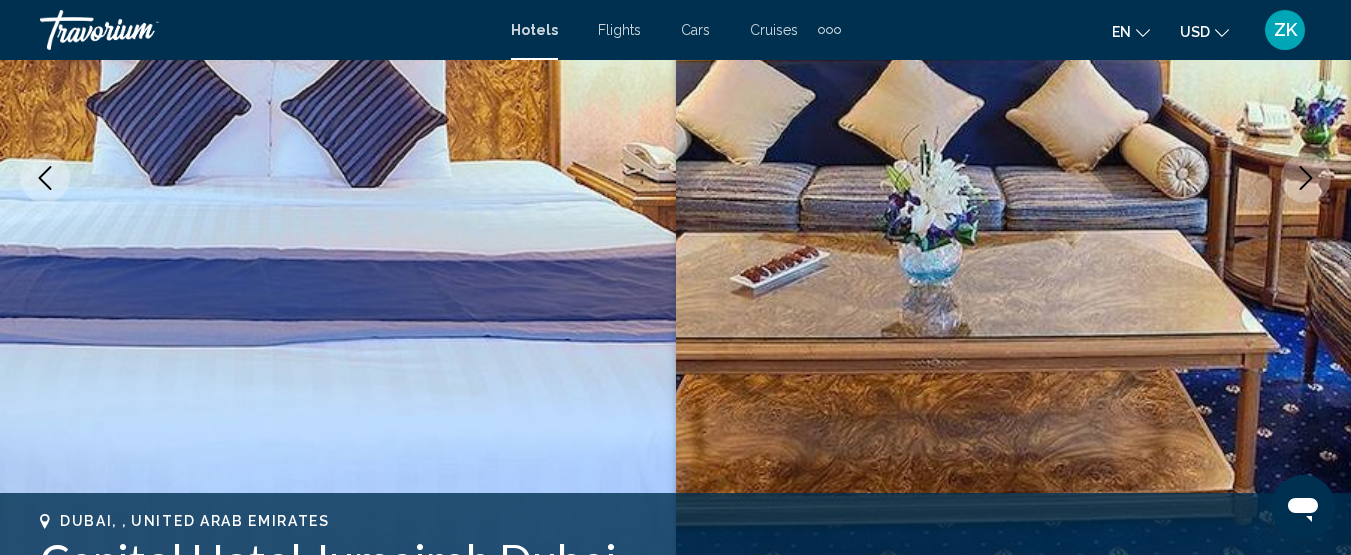 click 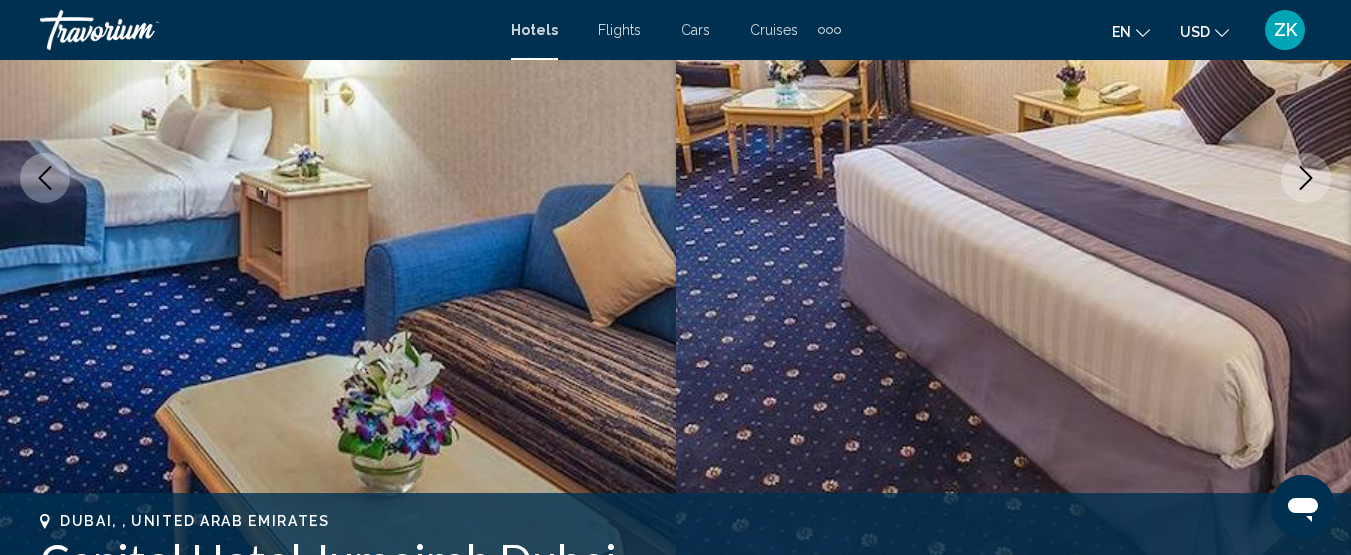 click 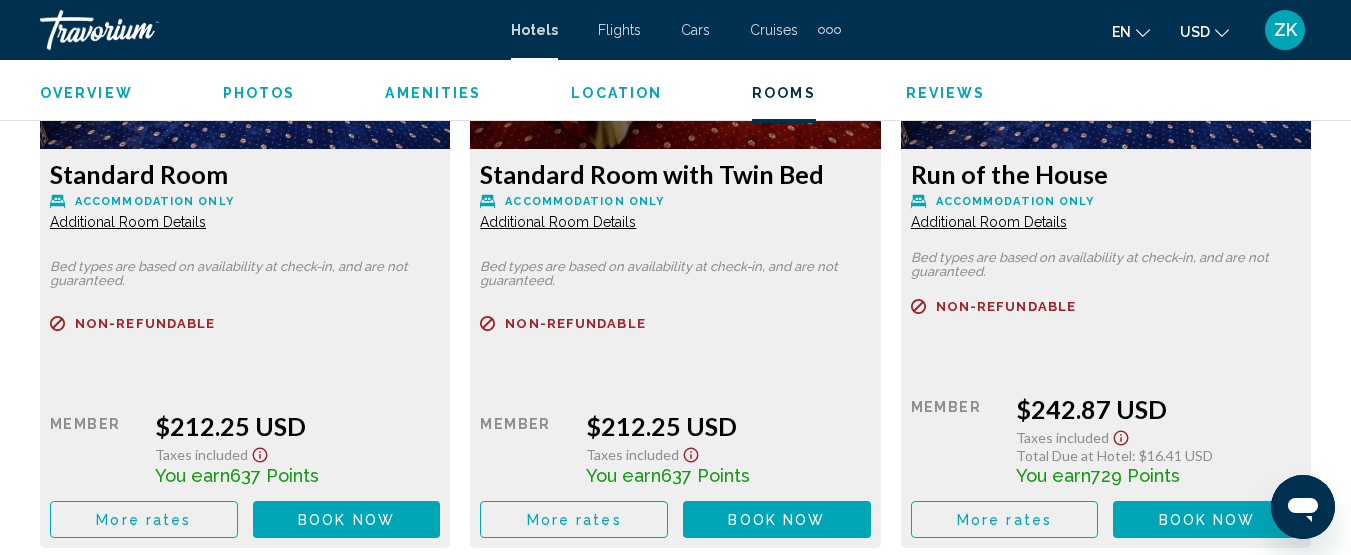 scroll, scrollTop: 3357, scrollLeft: 0, axis: vertical 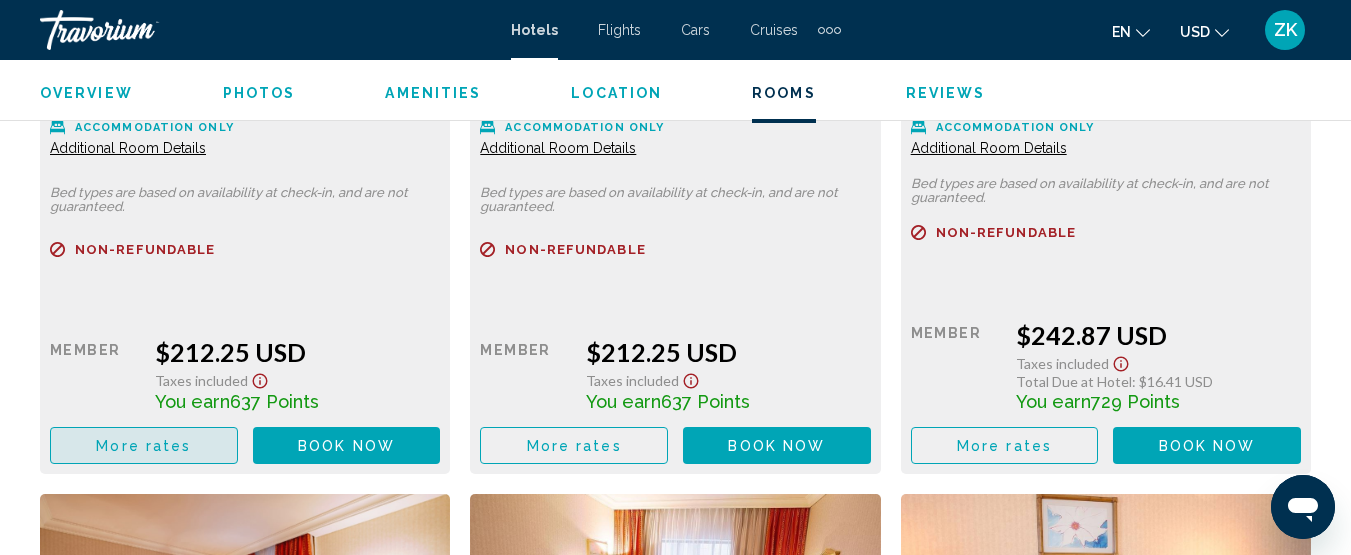 click on "More rates" at bounding box center (143, 446) 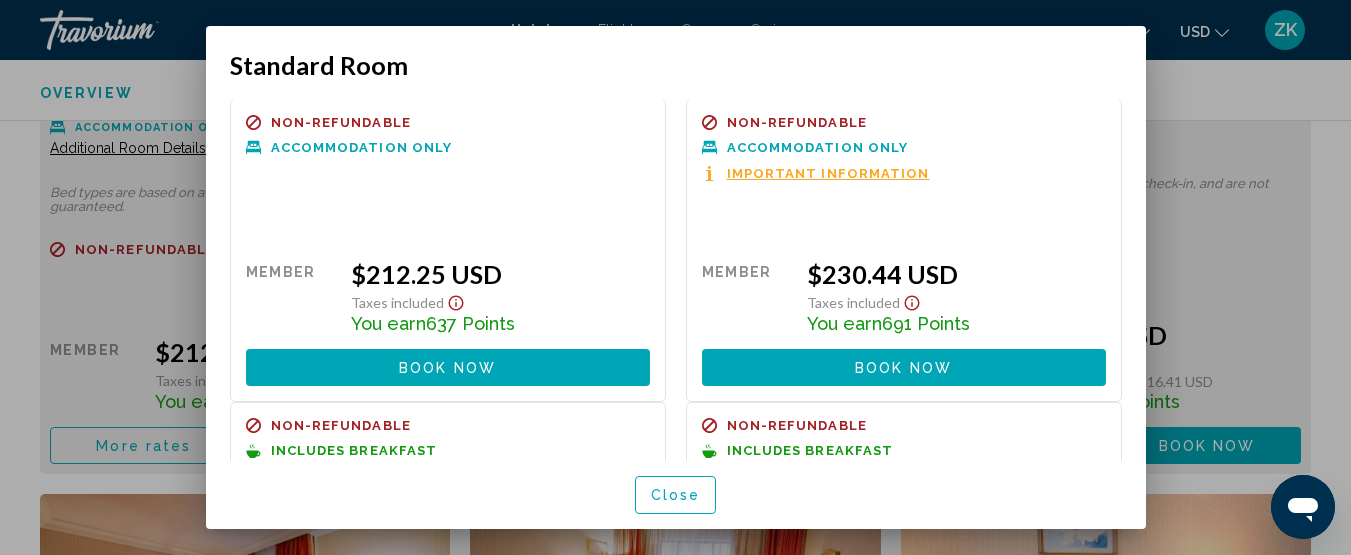 scroll, scrollTop: 0, scrollLeft: 0, axis: both 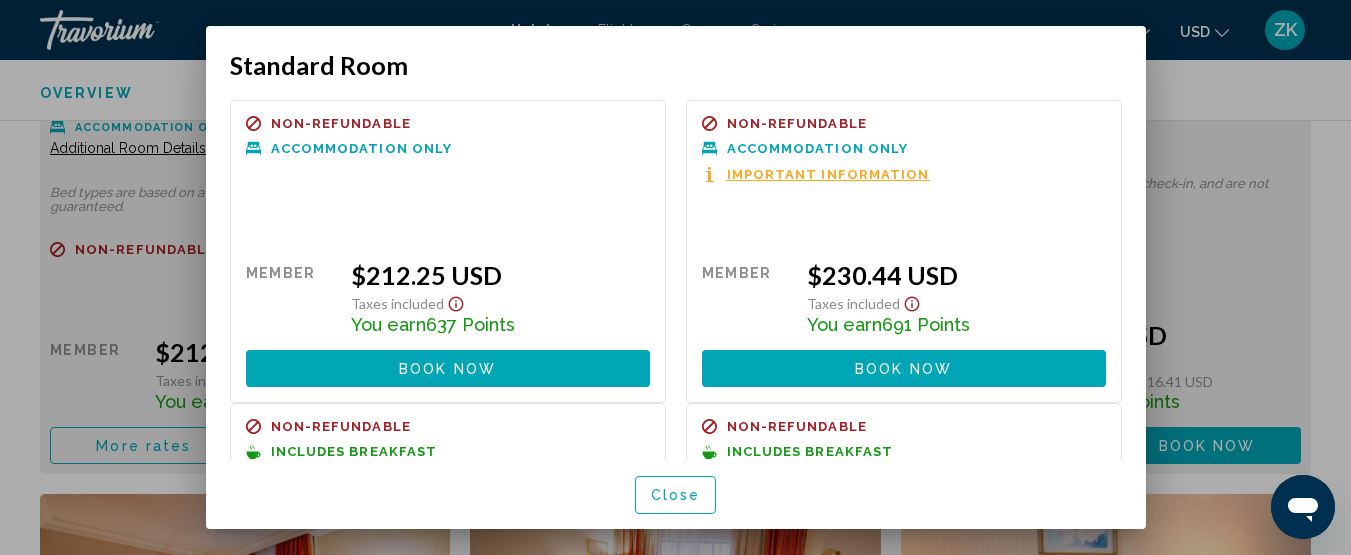 click at bounding box center (675, 277) 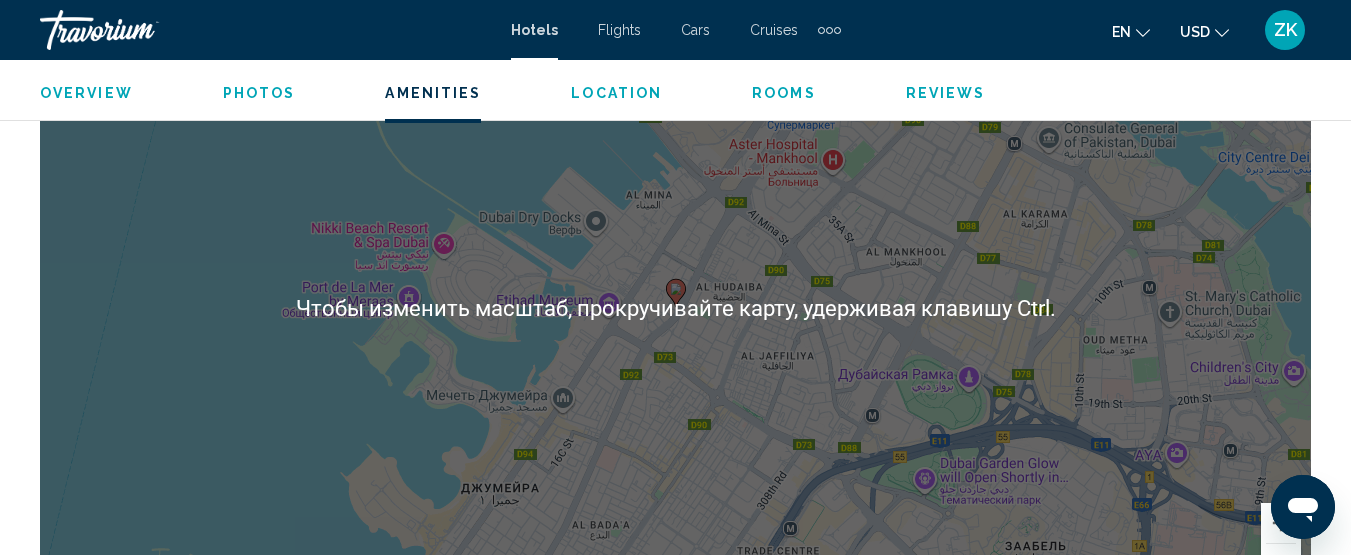 scroll, scrollTop: 1957, scrollLeft: 0, axis: vertical 